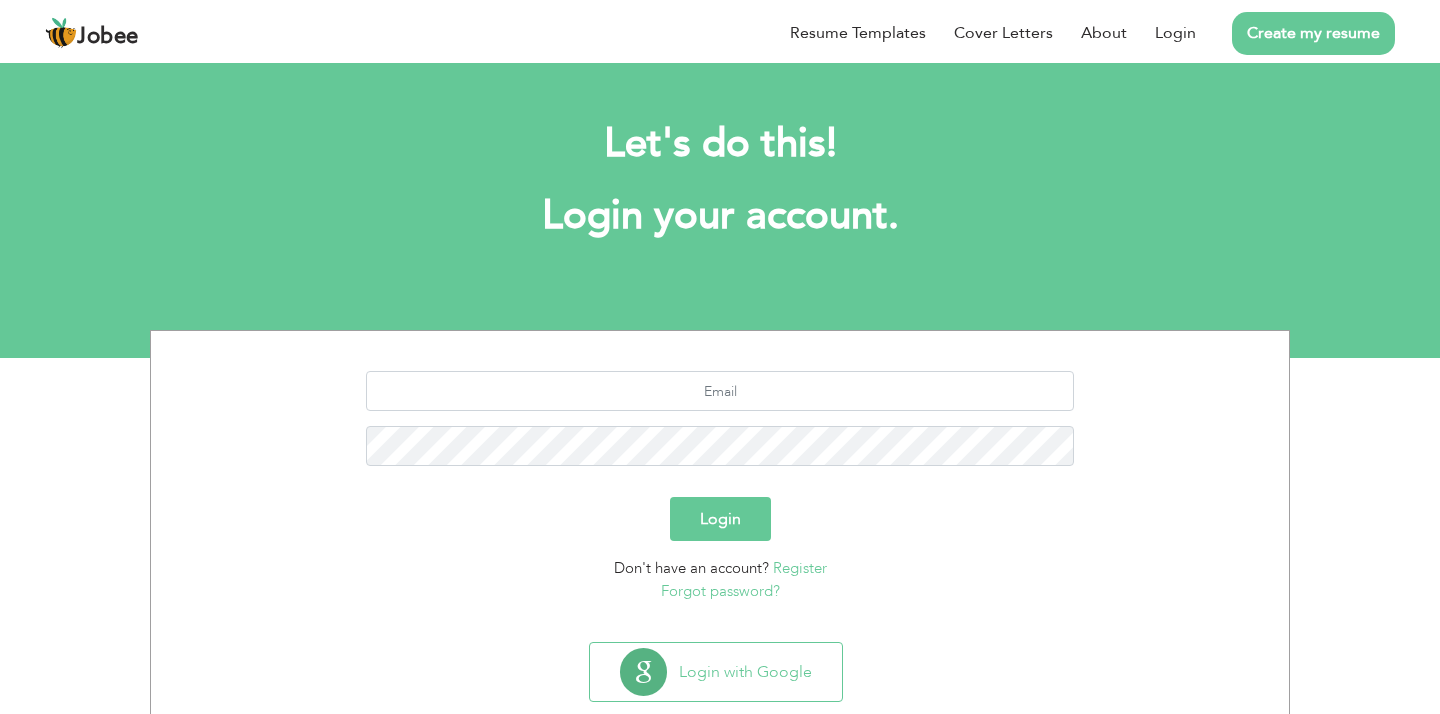 scroll, scrollTop: 0, scrollLeft: 0, axis: both 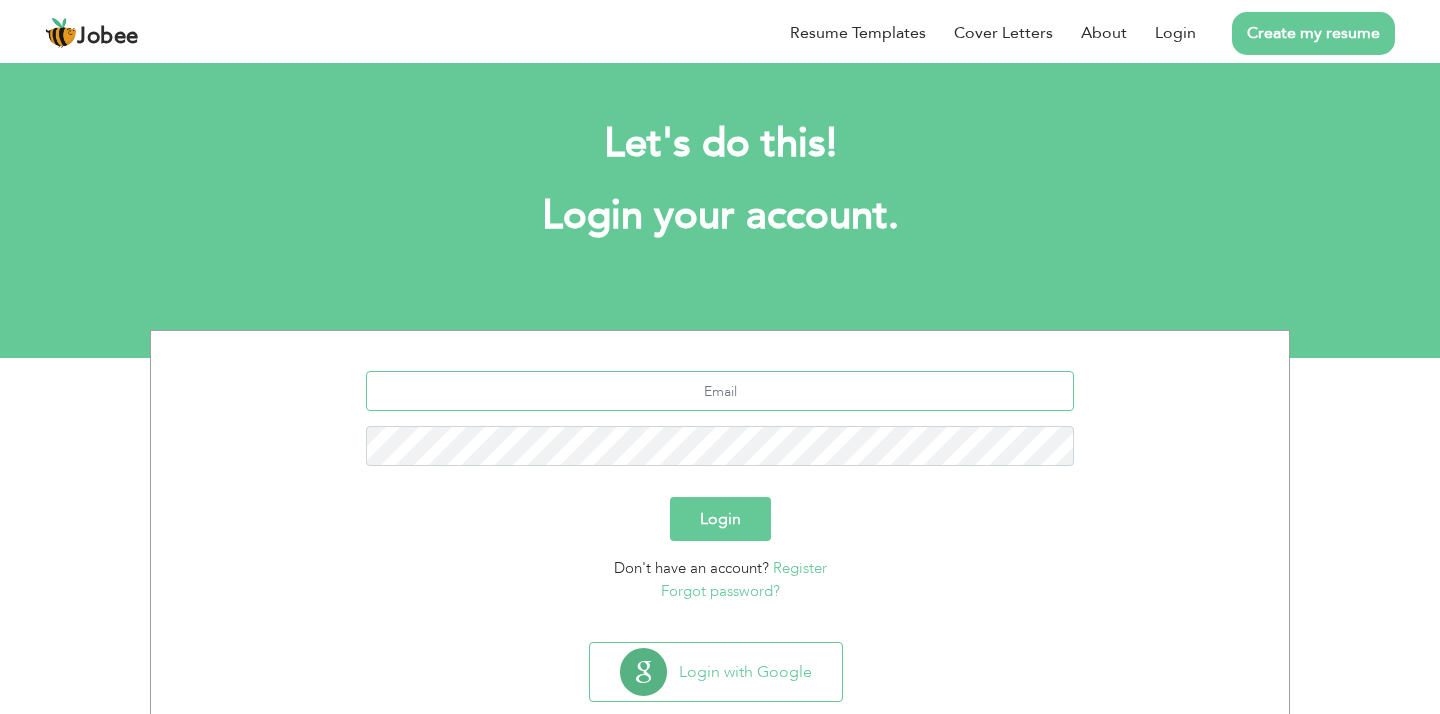 click at bounding box center (720, 391) 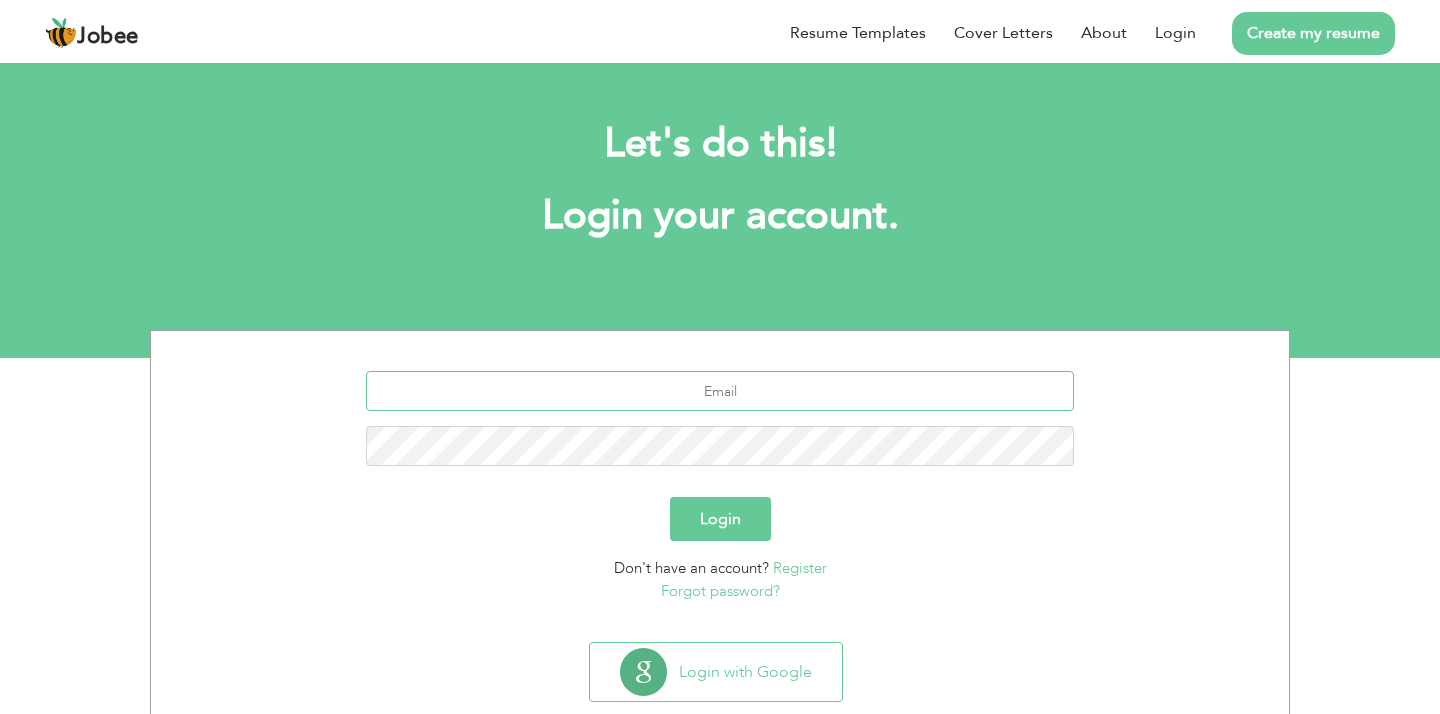 type on "[EMAIL_ADDRESS][DOMAIN_NAME]" 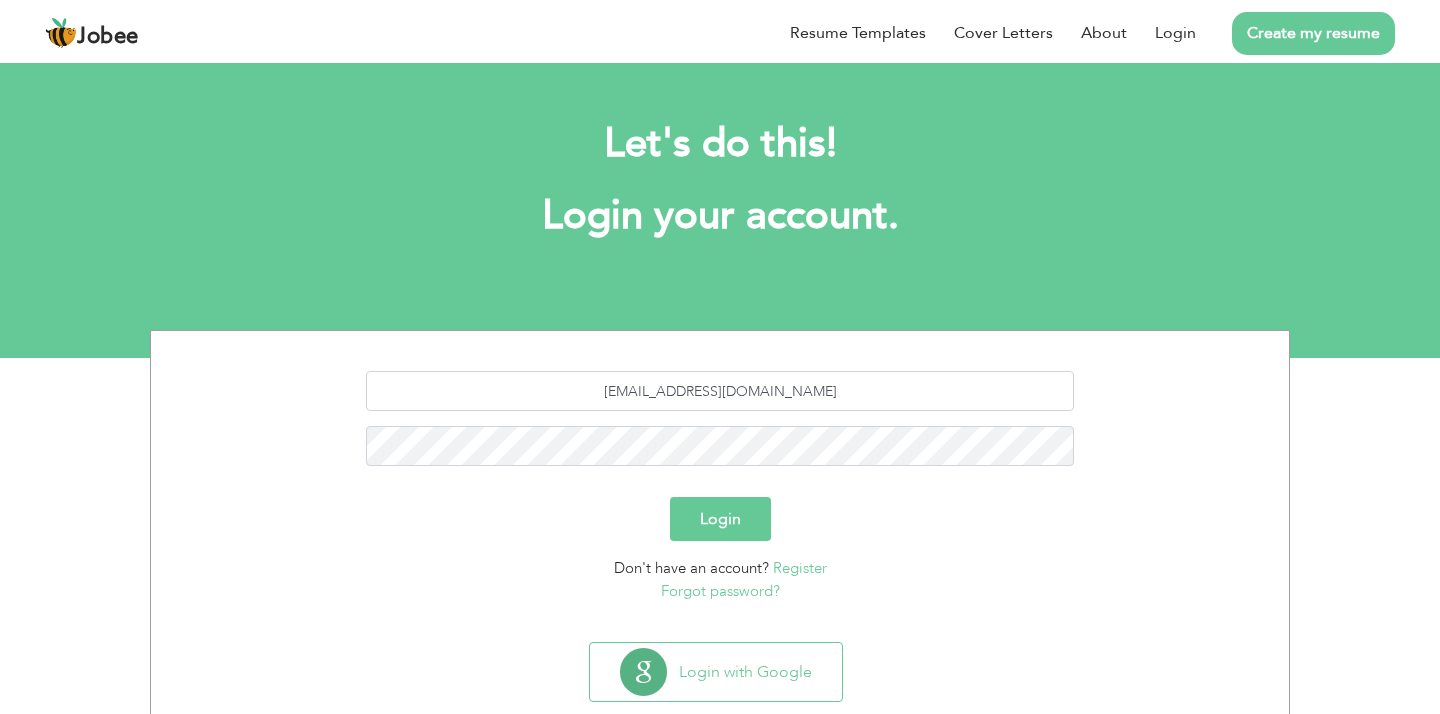 click on "Login" at bounding box center (720, 519) 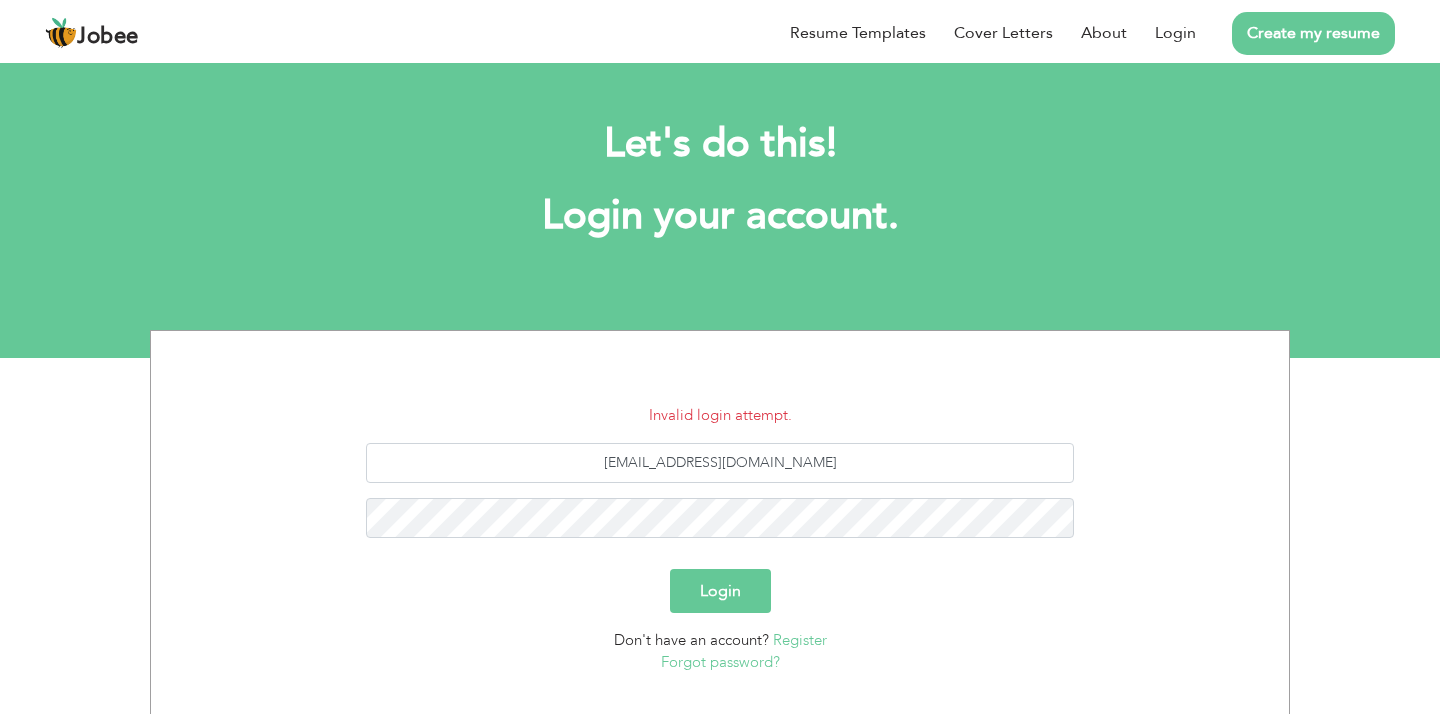 scroll, scrollTop: 0, scrollLeft: 0, axis: both 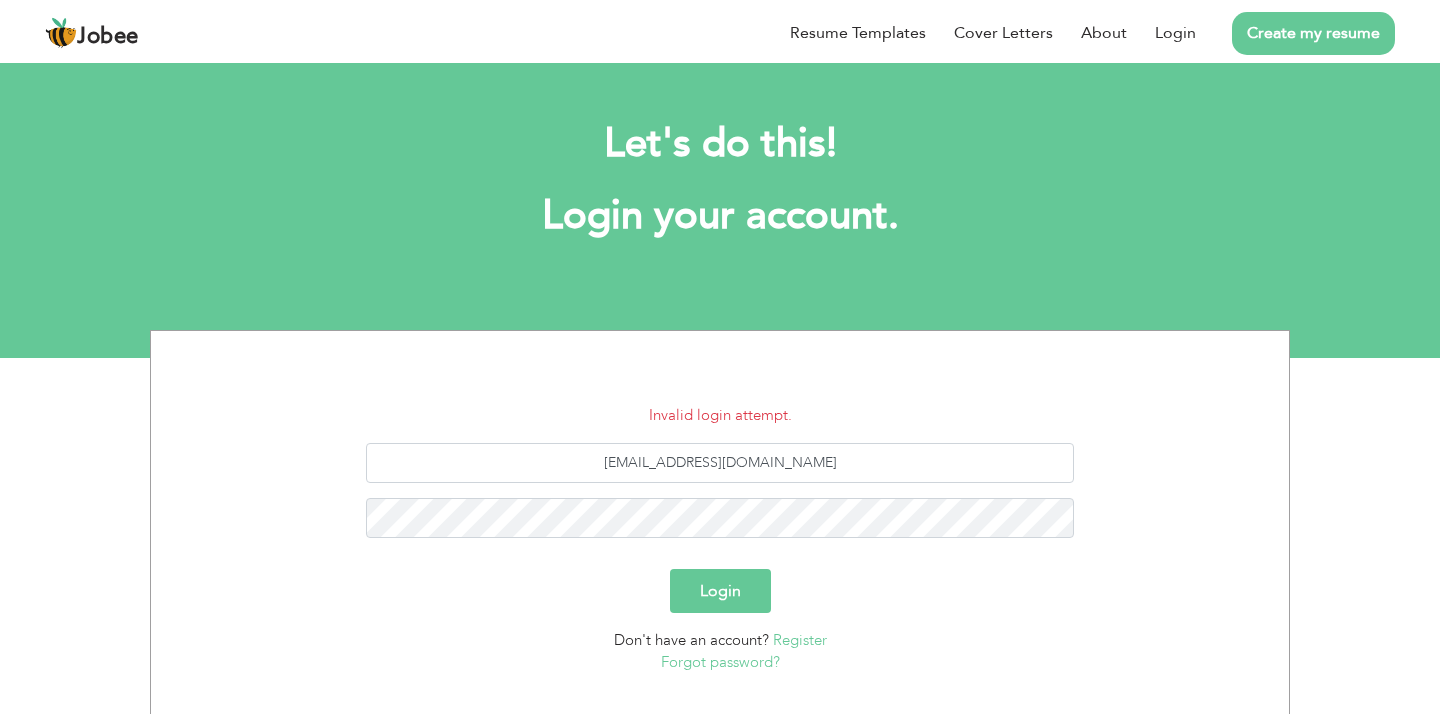 click on "Login" at bounding box center (720, 591) 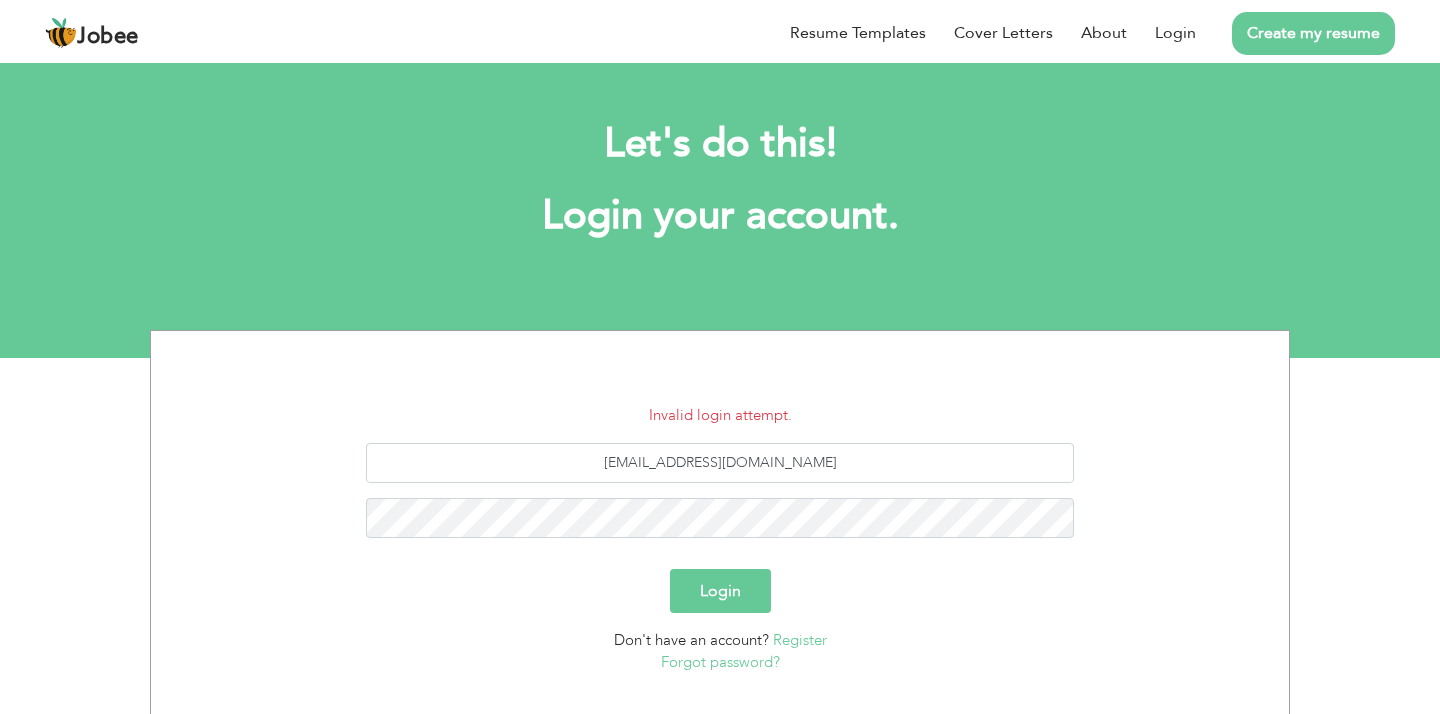 scroll, scrollTop: 0, scrollLeft: 0, axis: both 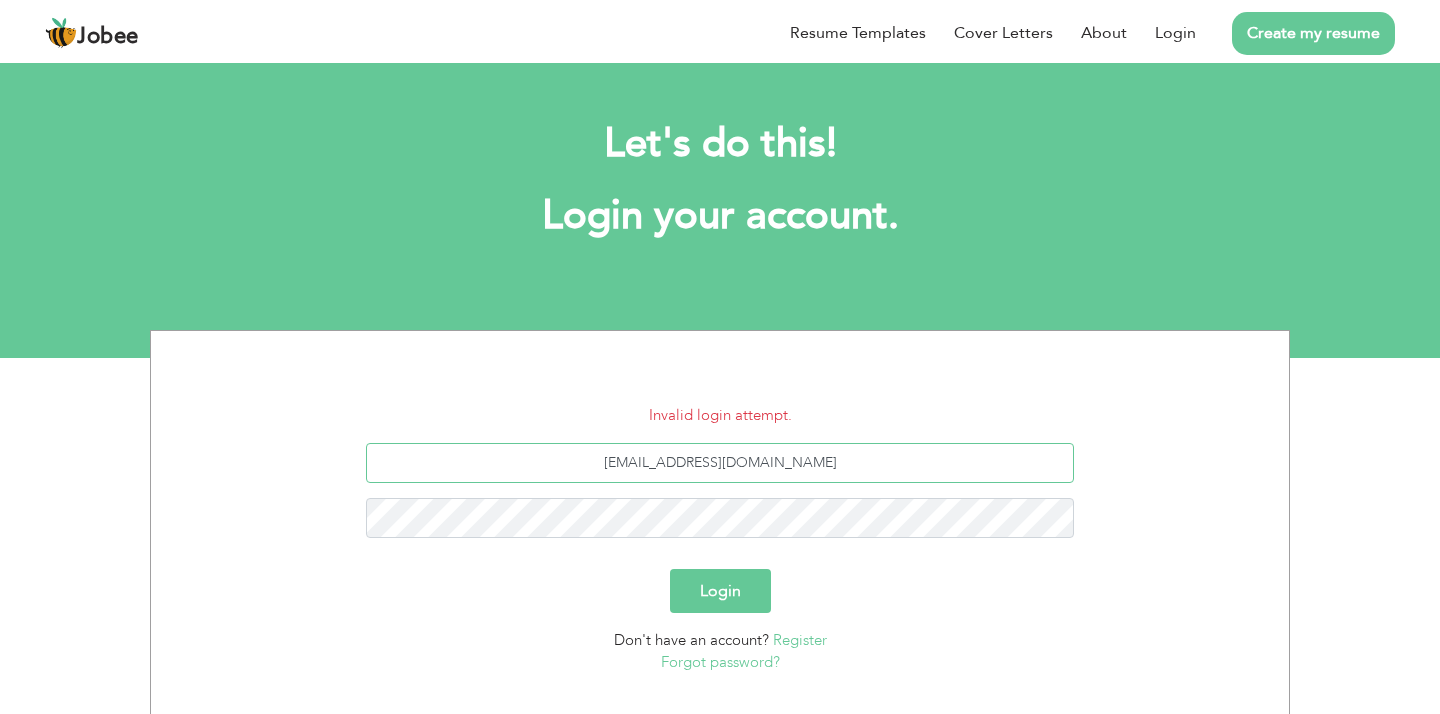 click on "[EMAIL_ADDRESS][DOMAIN_NAME]" at bounding box center (720, 463) 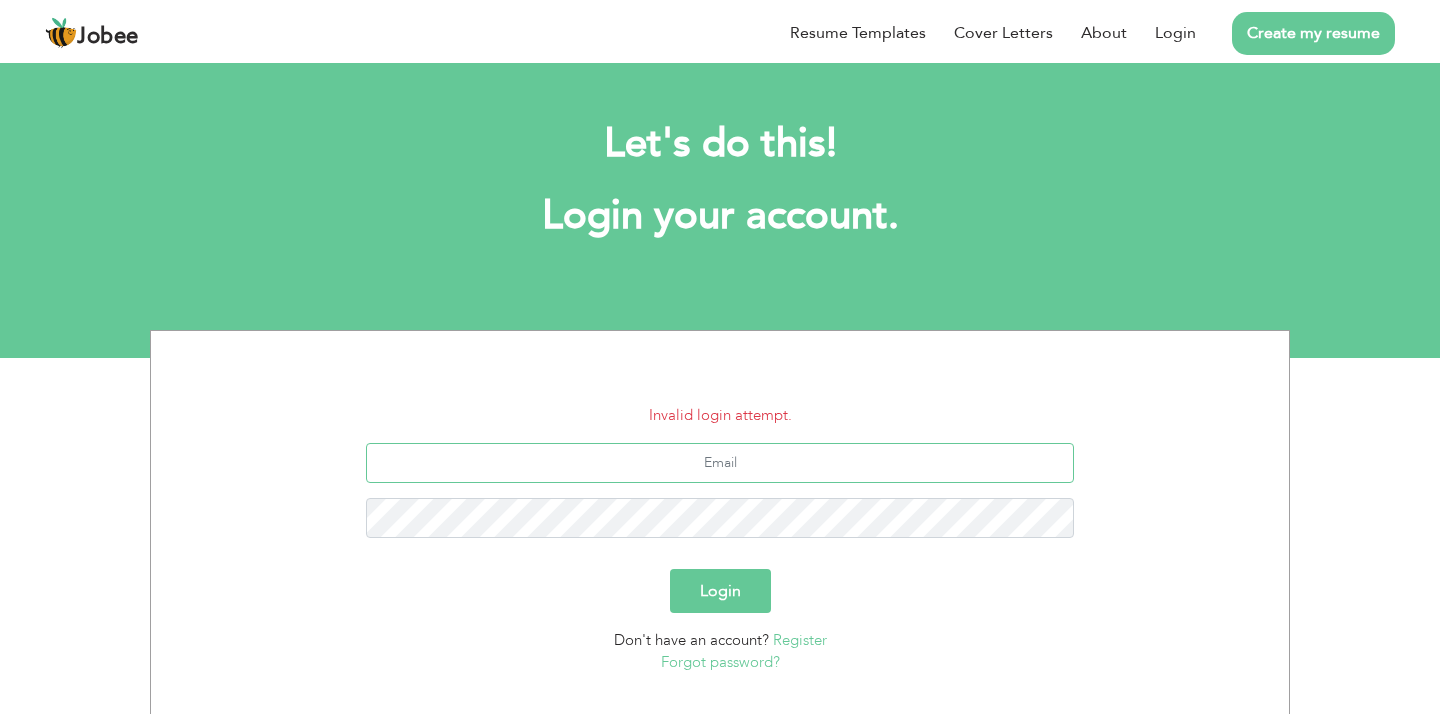 click at bounding box center [720, 463] 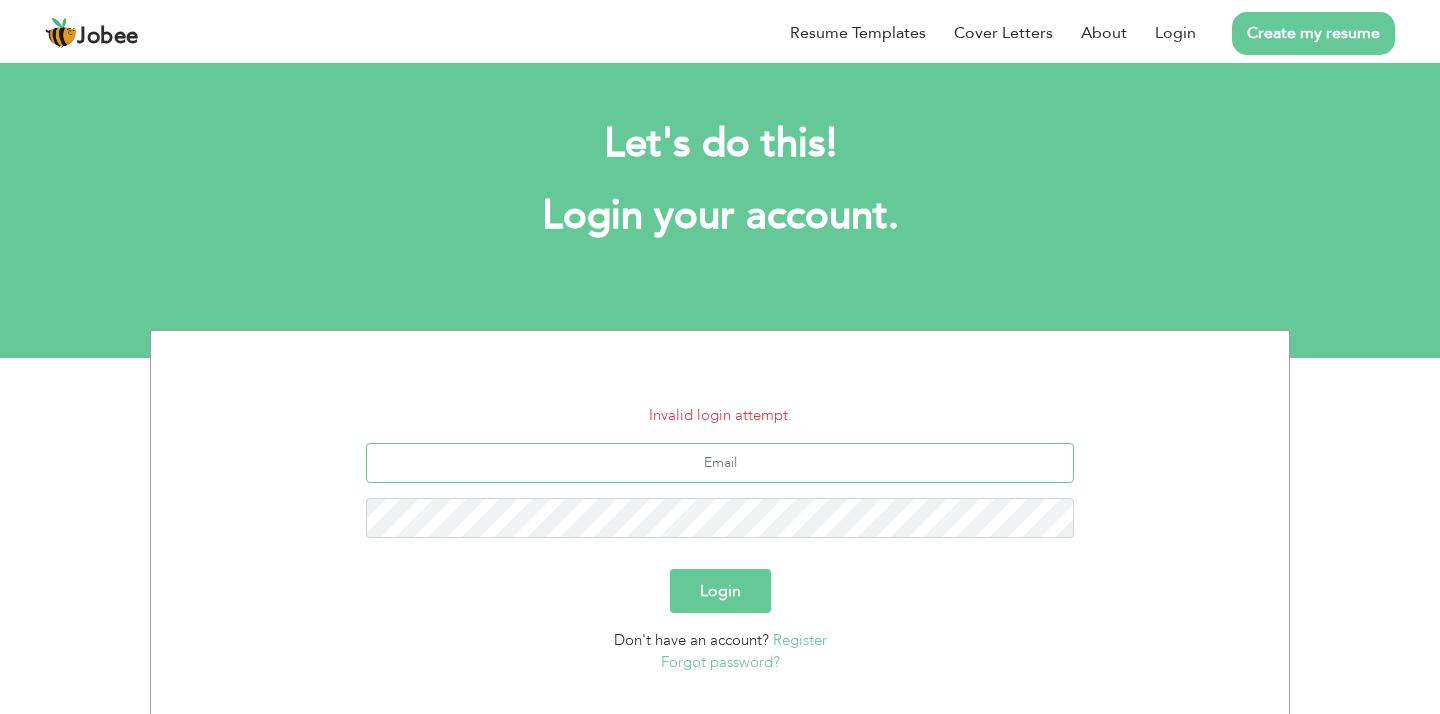 type on "rajurajgan@gmail.com" 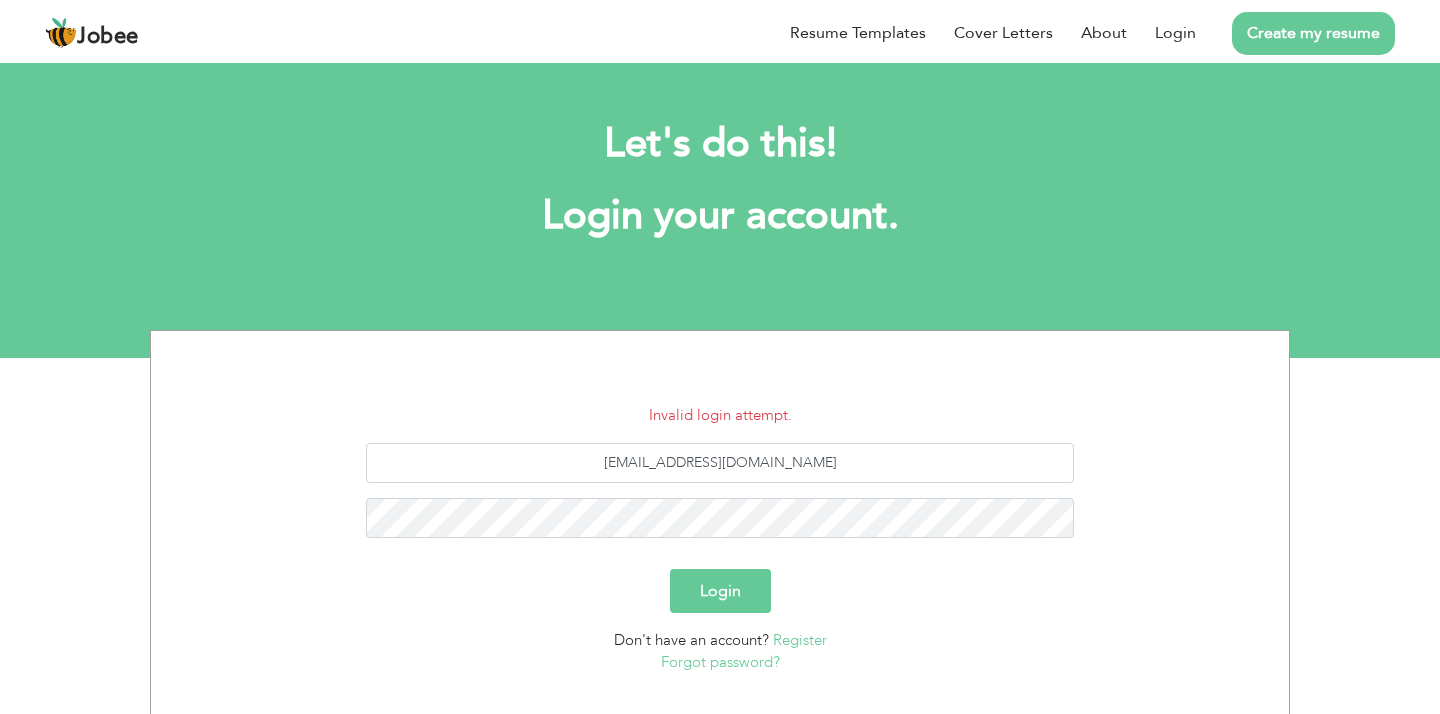 click on "Login" at bounding box center (720, 591) 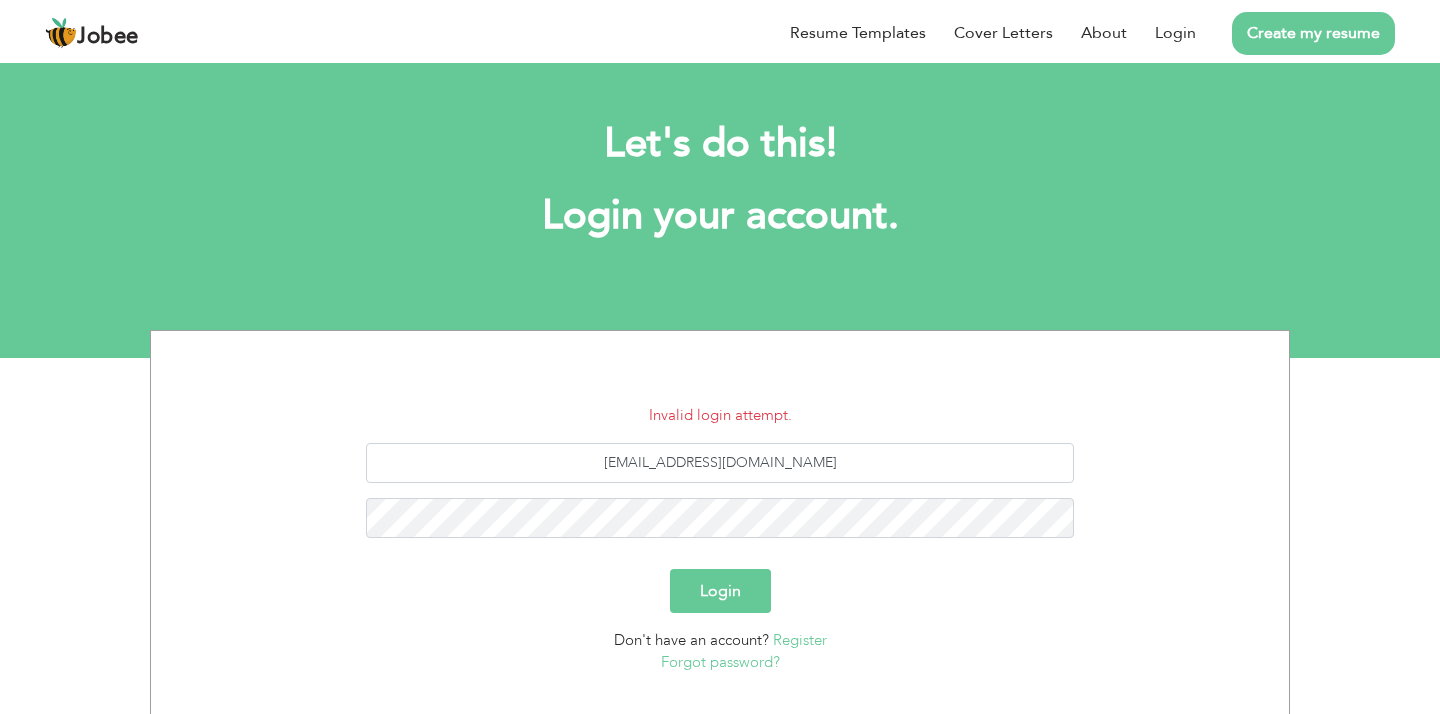scroll, scrollTop: 0, scrollLeft: 0, axis: both 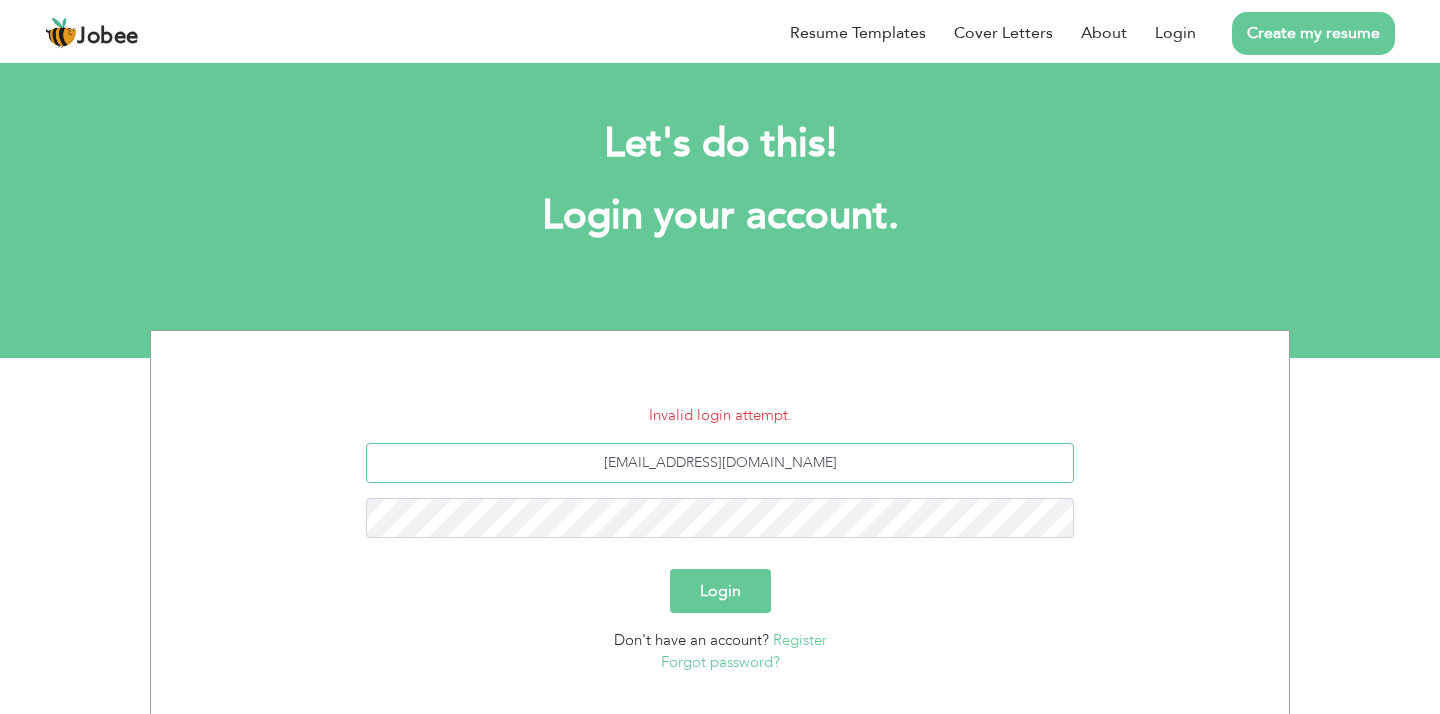 click on "[EMAIL_ADDRESS][DOMAIN_NAME]" at bounding box center [720, 463] 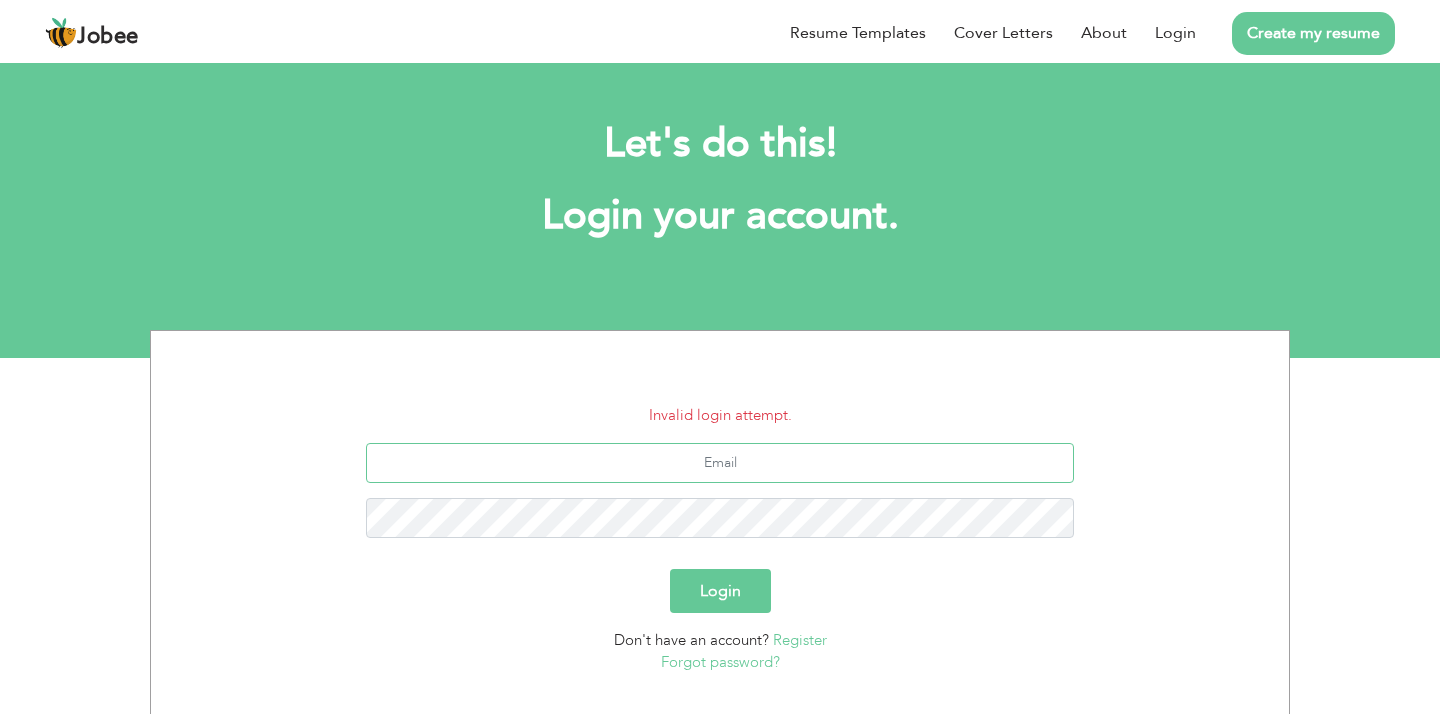 click at bounding box center [720, 463] 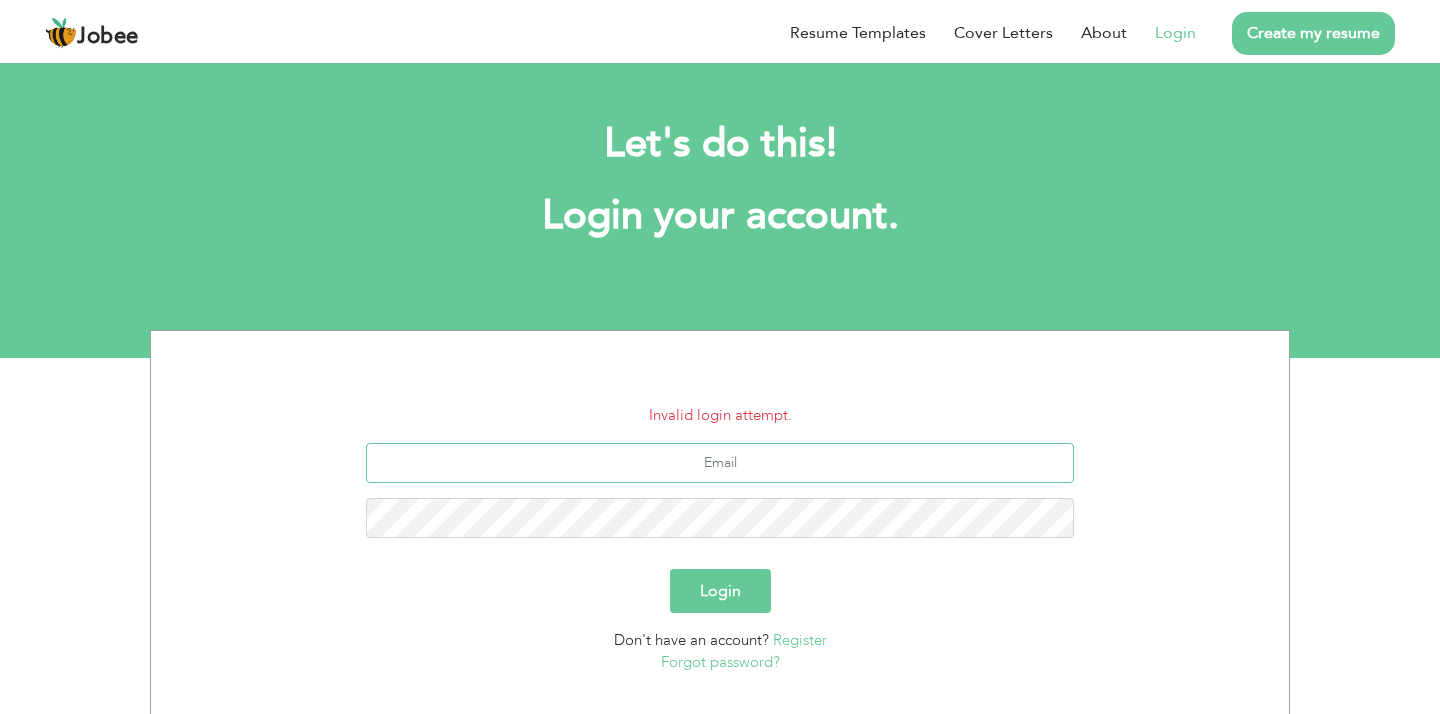 type 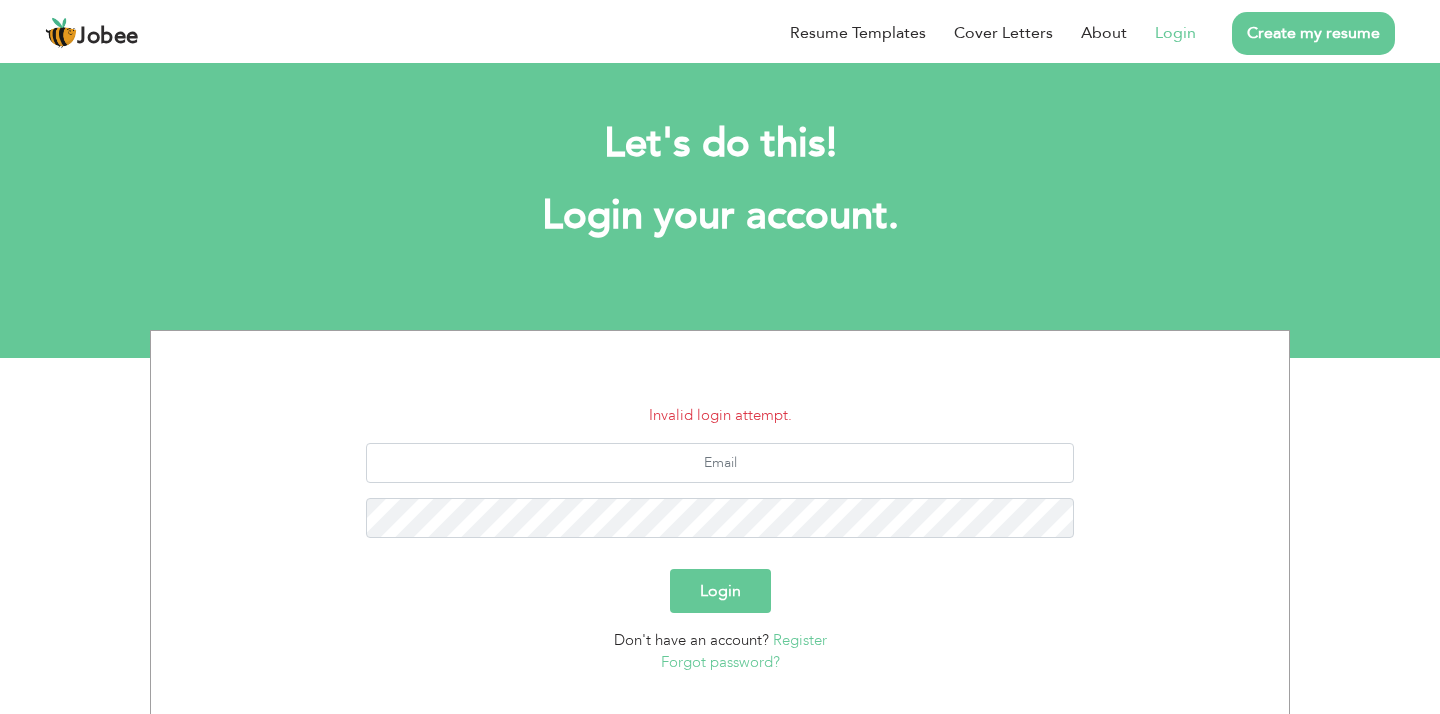 click on "Login" at bounding box center (1175, 33) 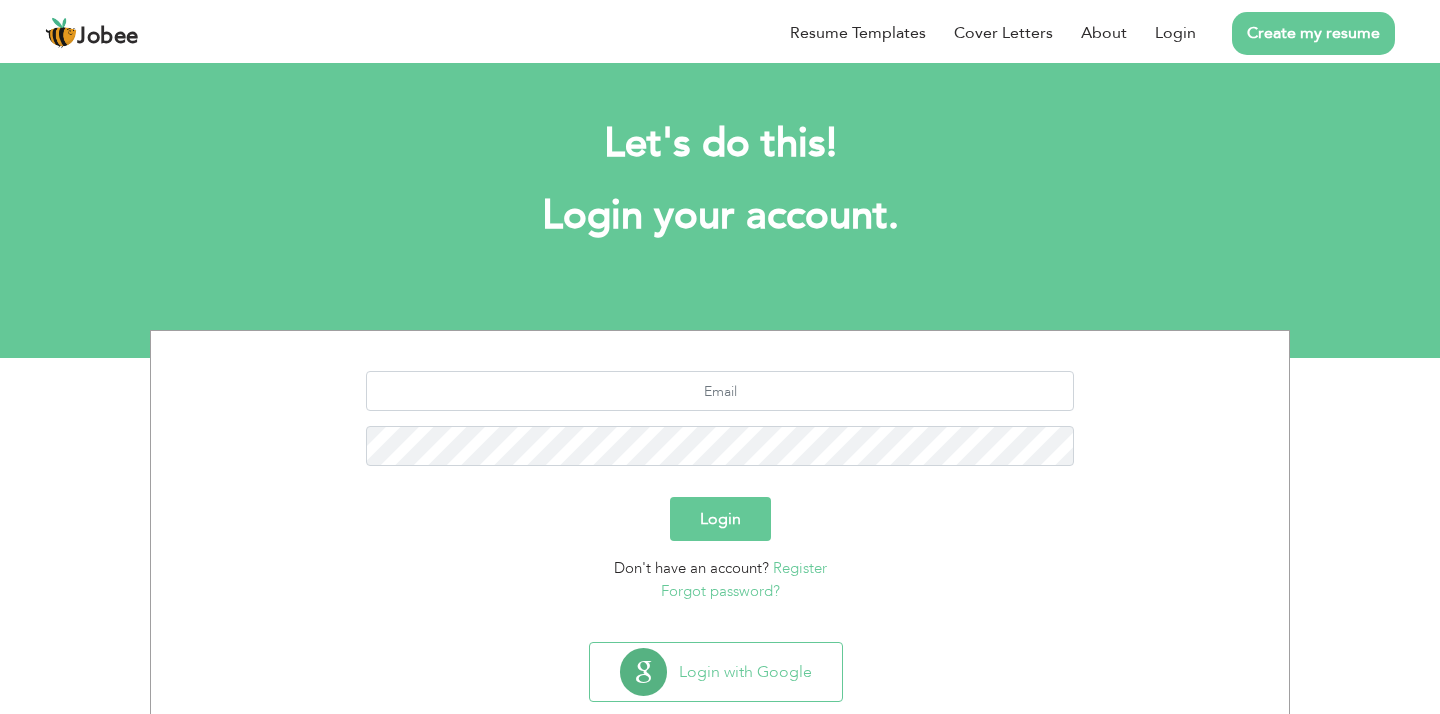 scroll, scrollTop: 0, scrollLeft: 0, axis: both 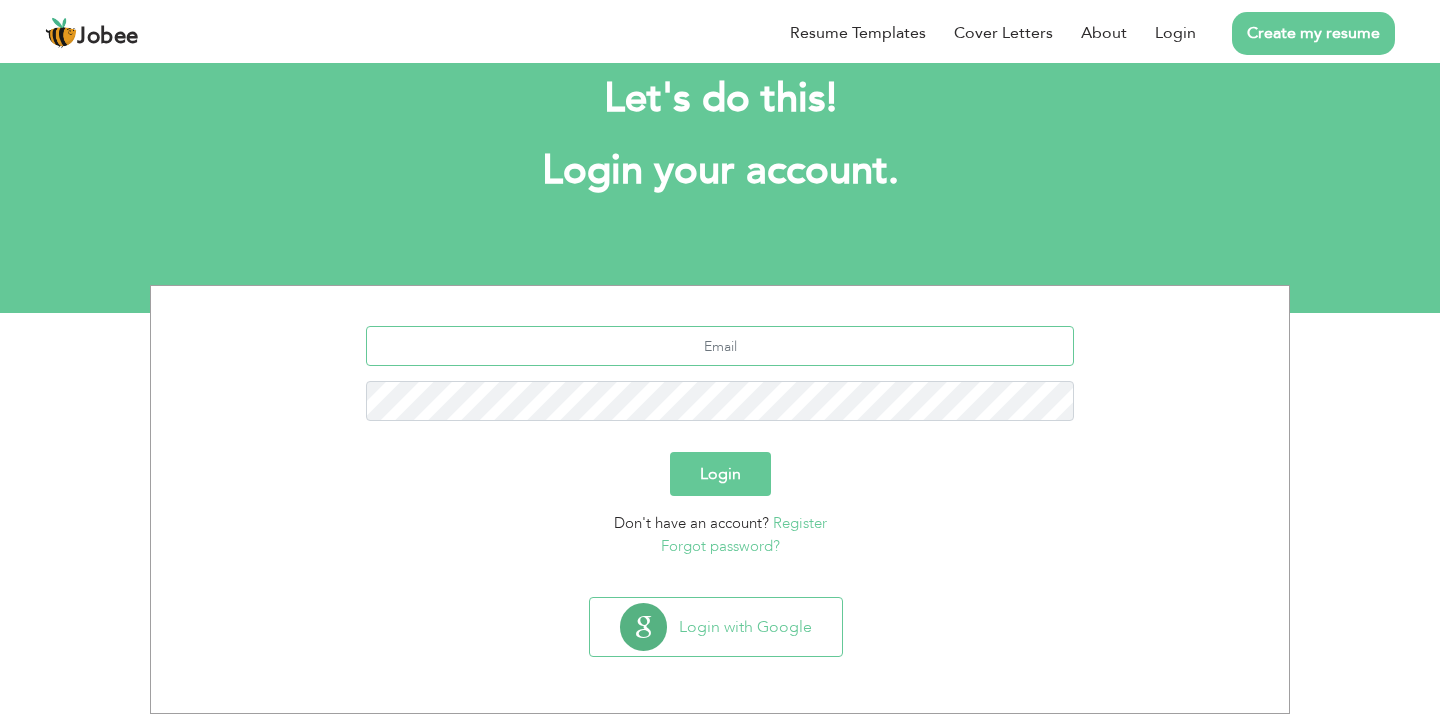 click at bounding box center [720, 346] 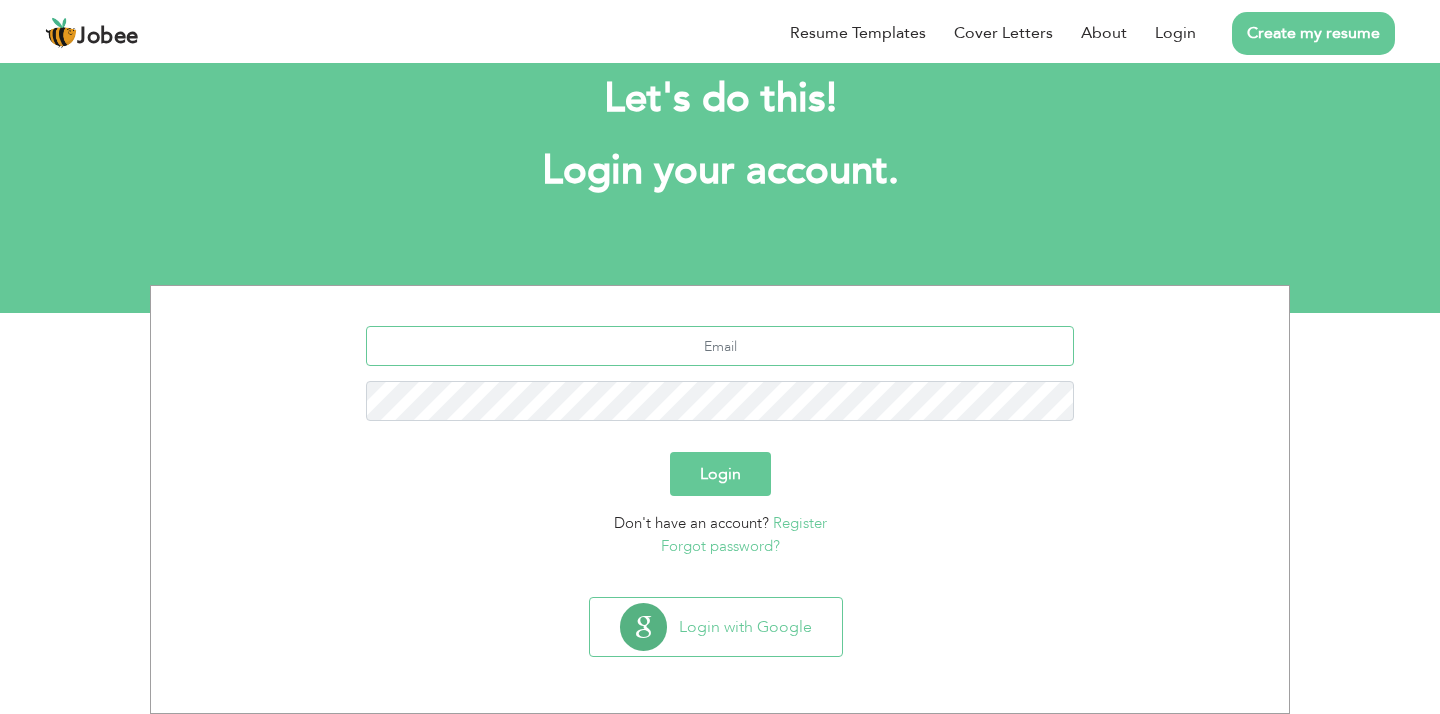 type on "[EMAIL_ADDRESS][DOMAIN_NAME]" 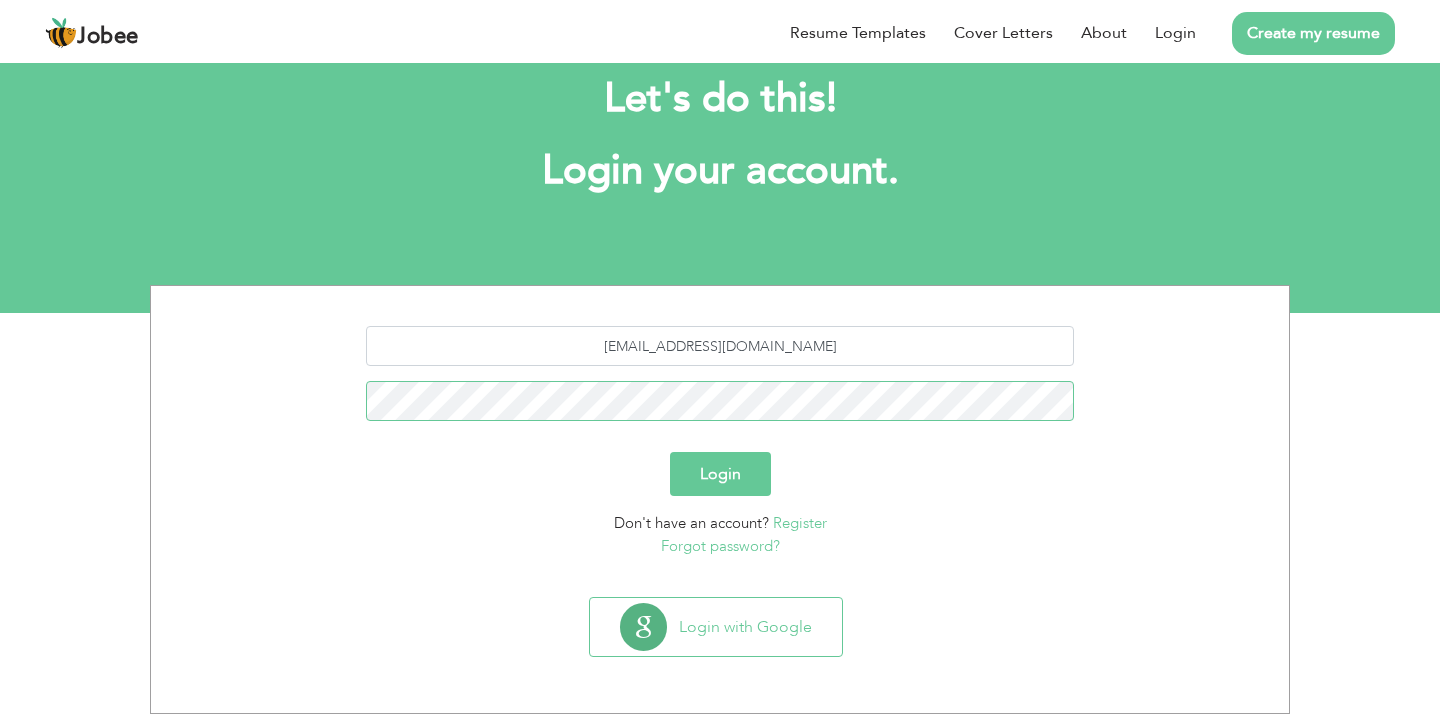 click on "Login" at bounding box center (720, 474) 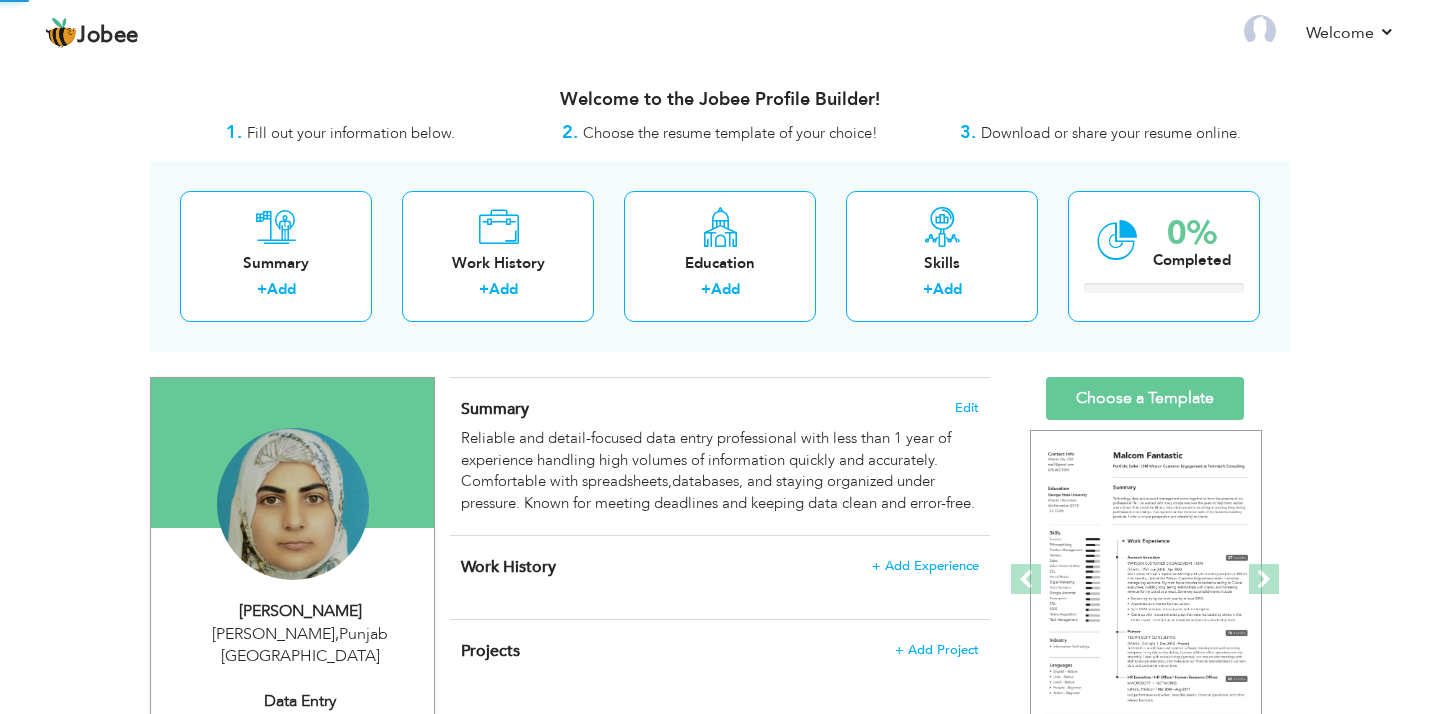 scroll, scrollTop: 0, scrollLeft: 0, axis: both 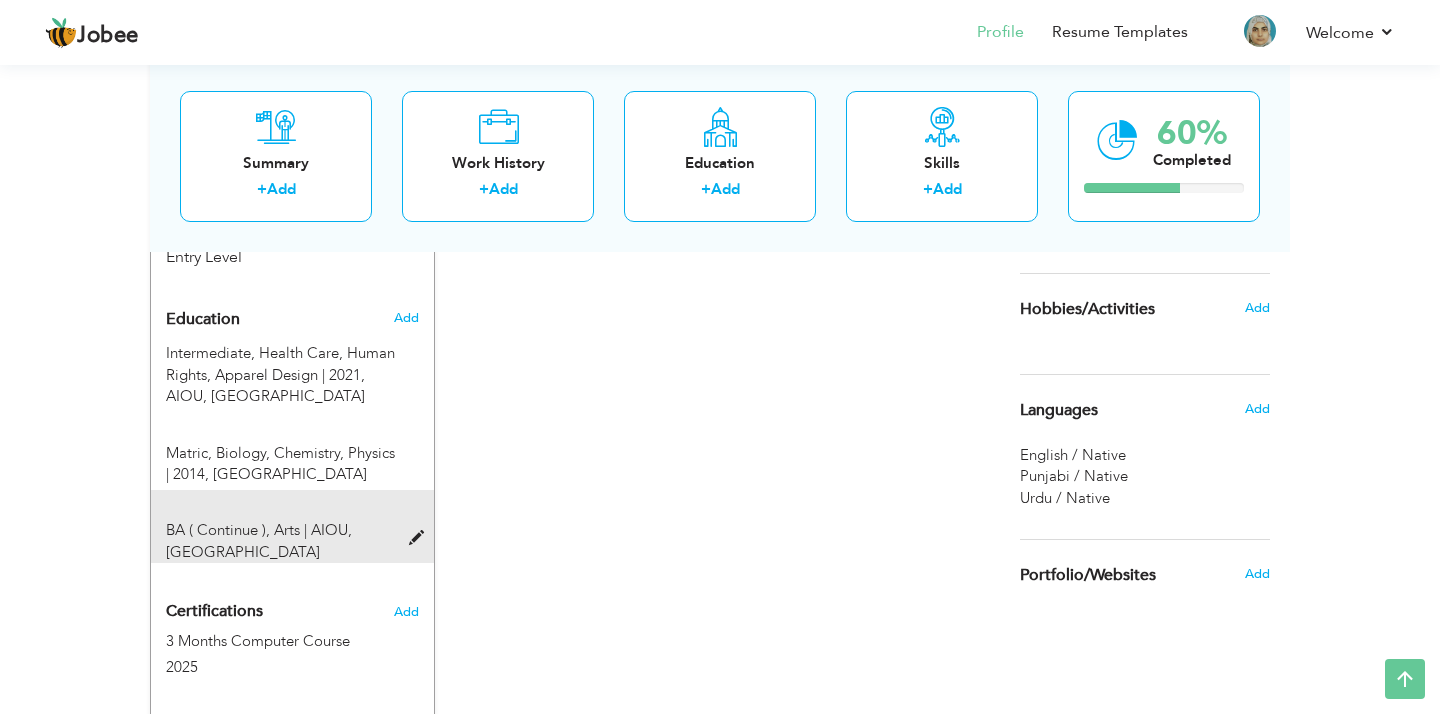 click at bounding box center (421, 538) 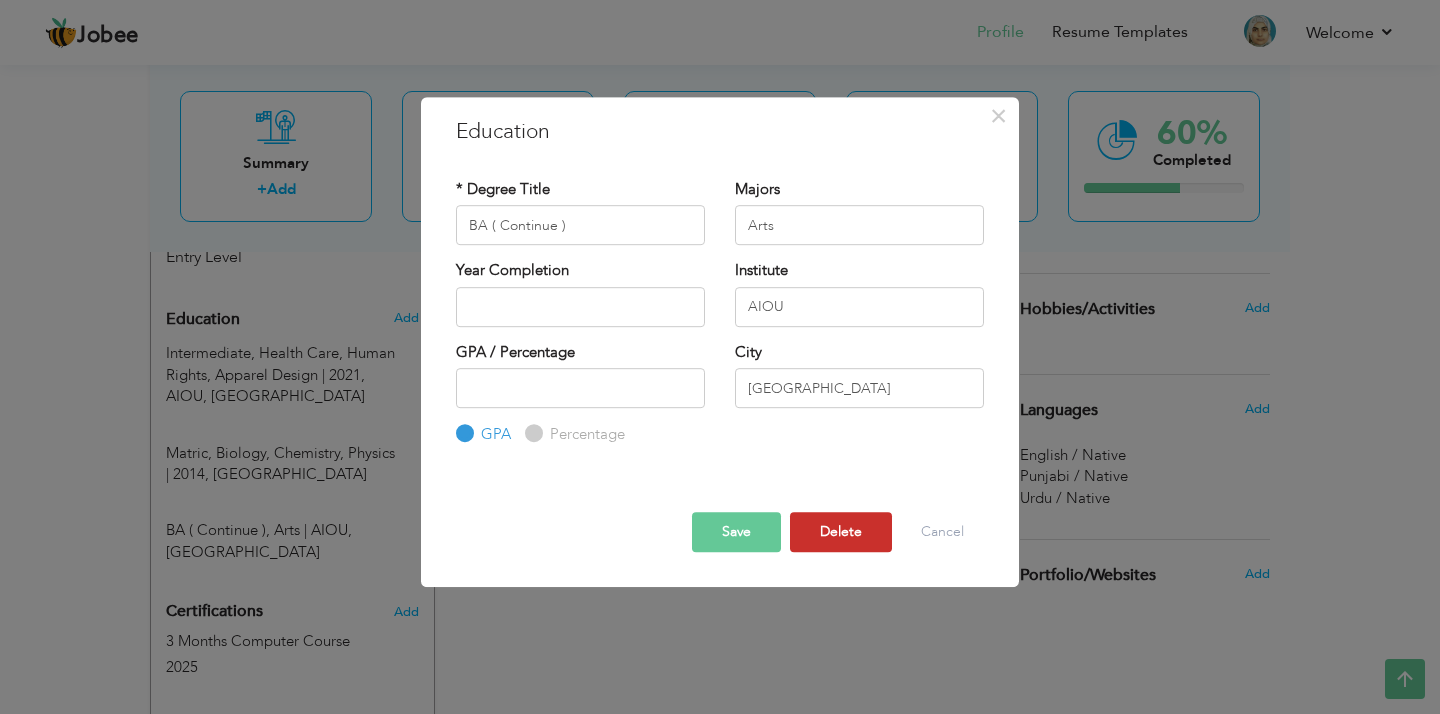 click on "Delete" at bounding box center (841, 532) 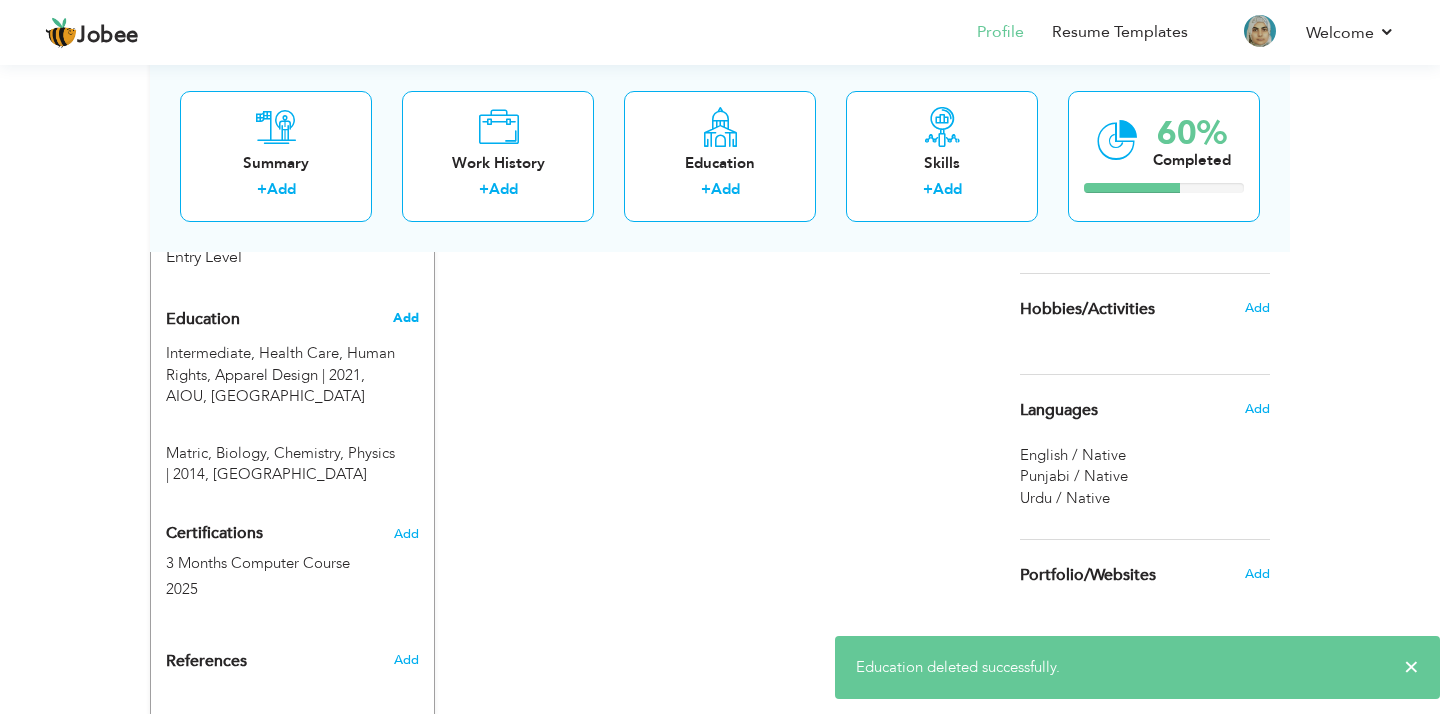 click on "Add" at bounding box center [406, 318] 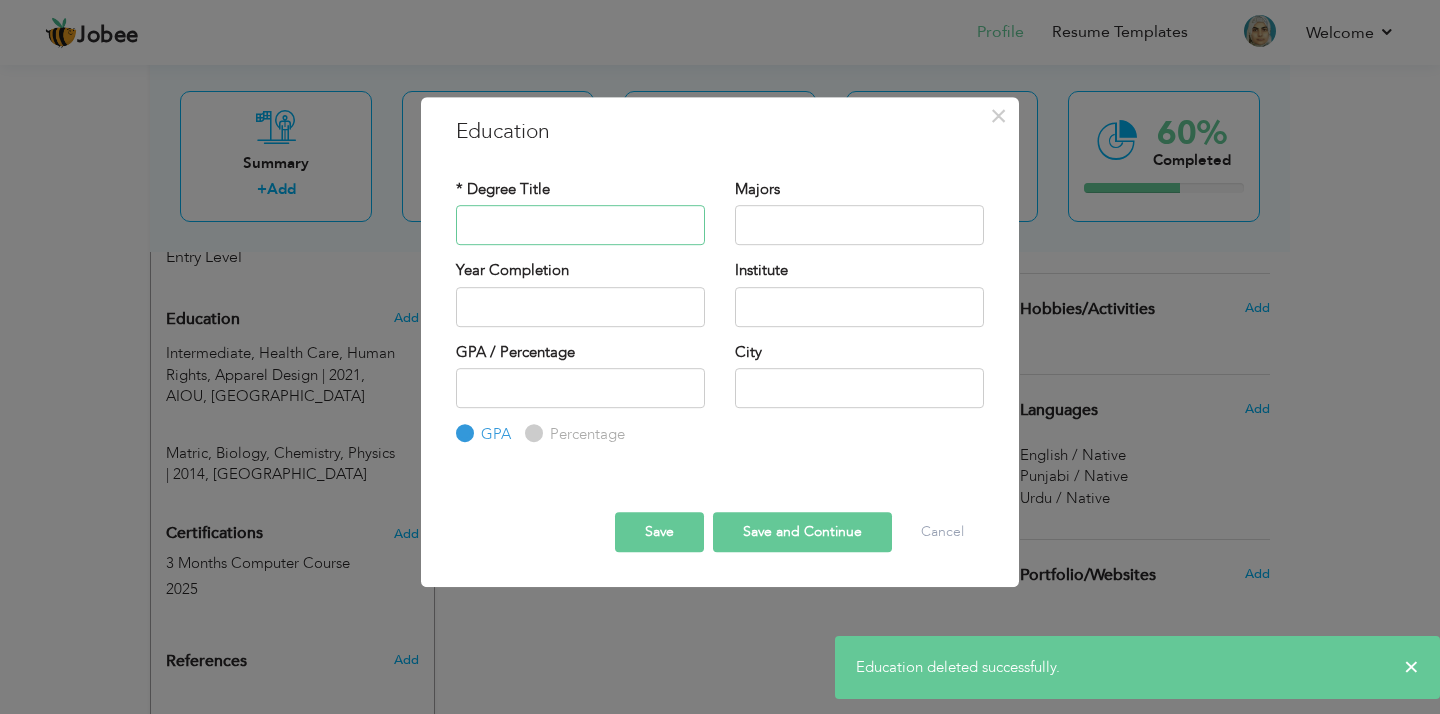 click at bounding box center (580, 225) 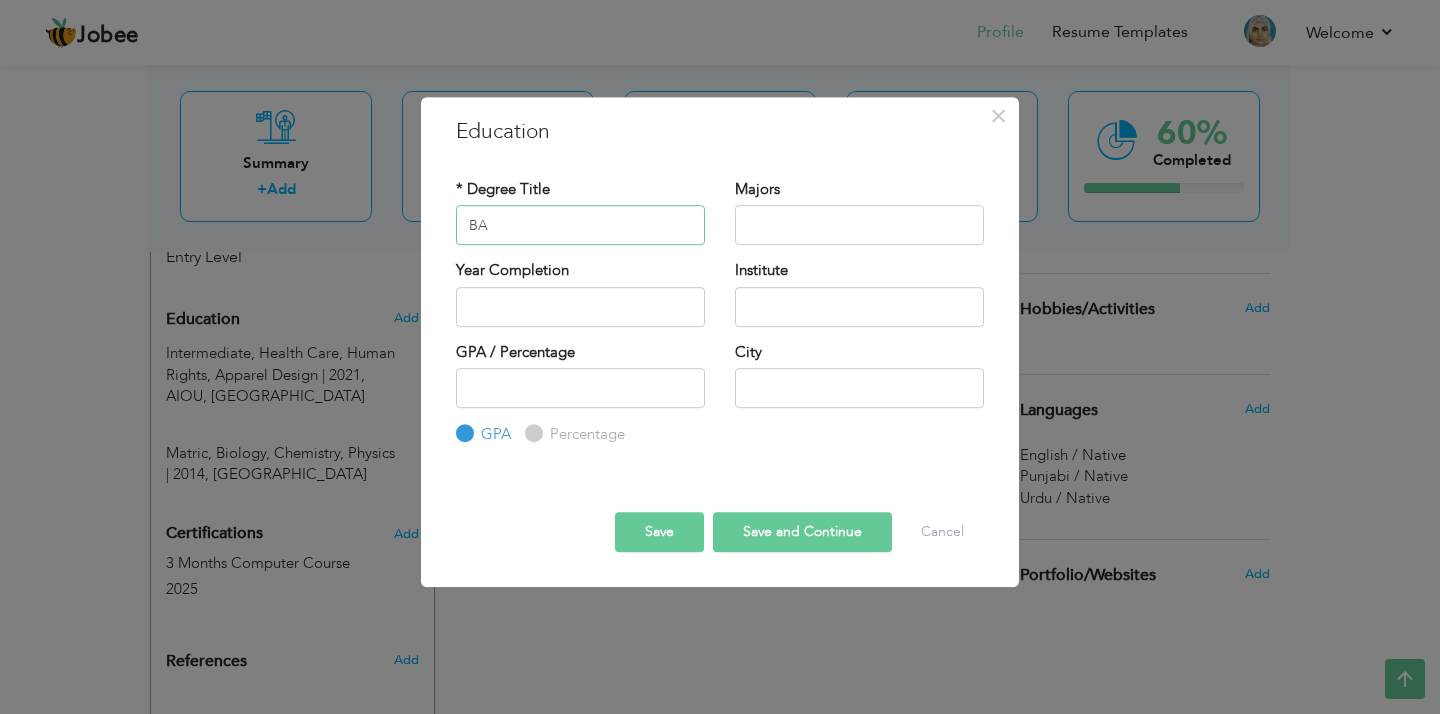 type on "BA" 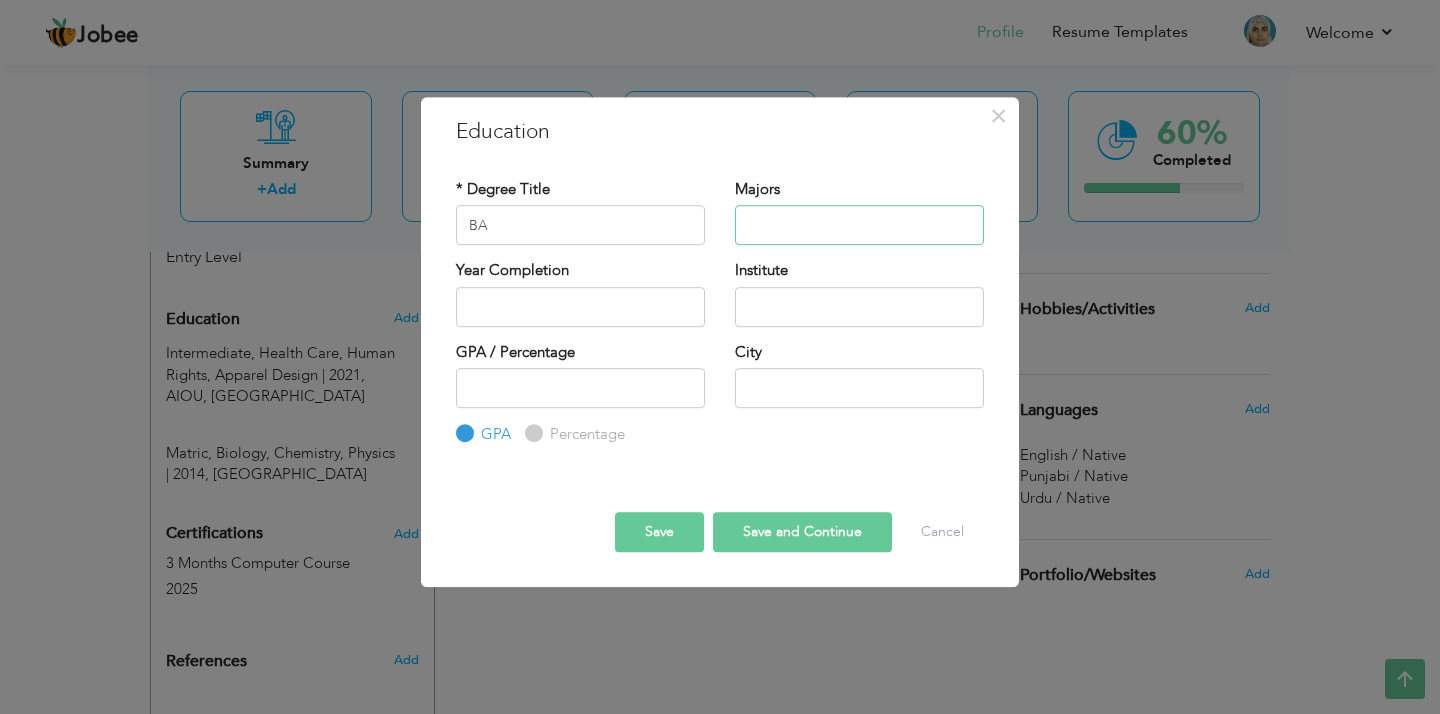 click at bounding box center (859, 225) 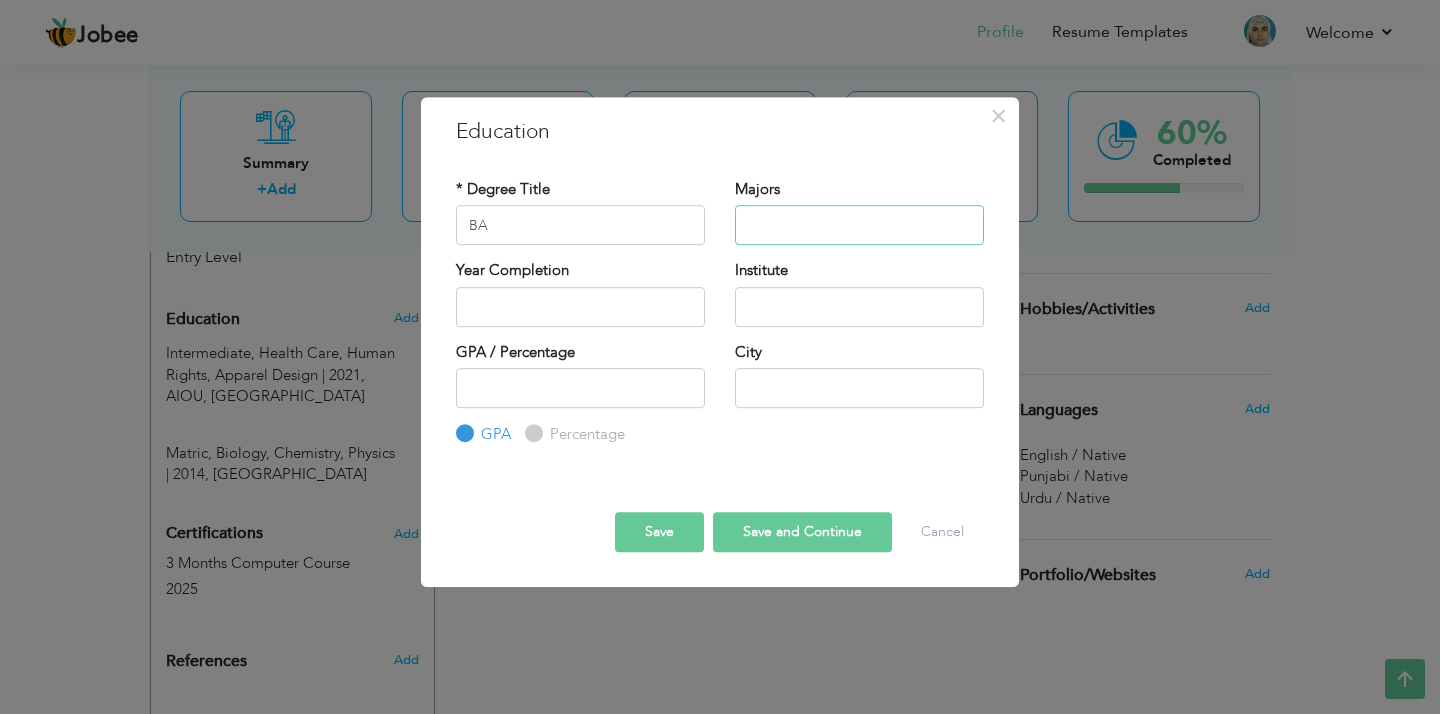 type on "a" 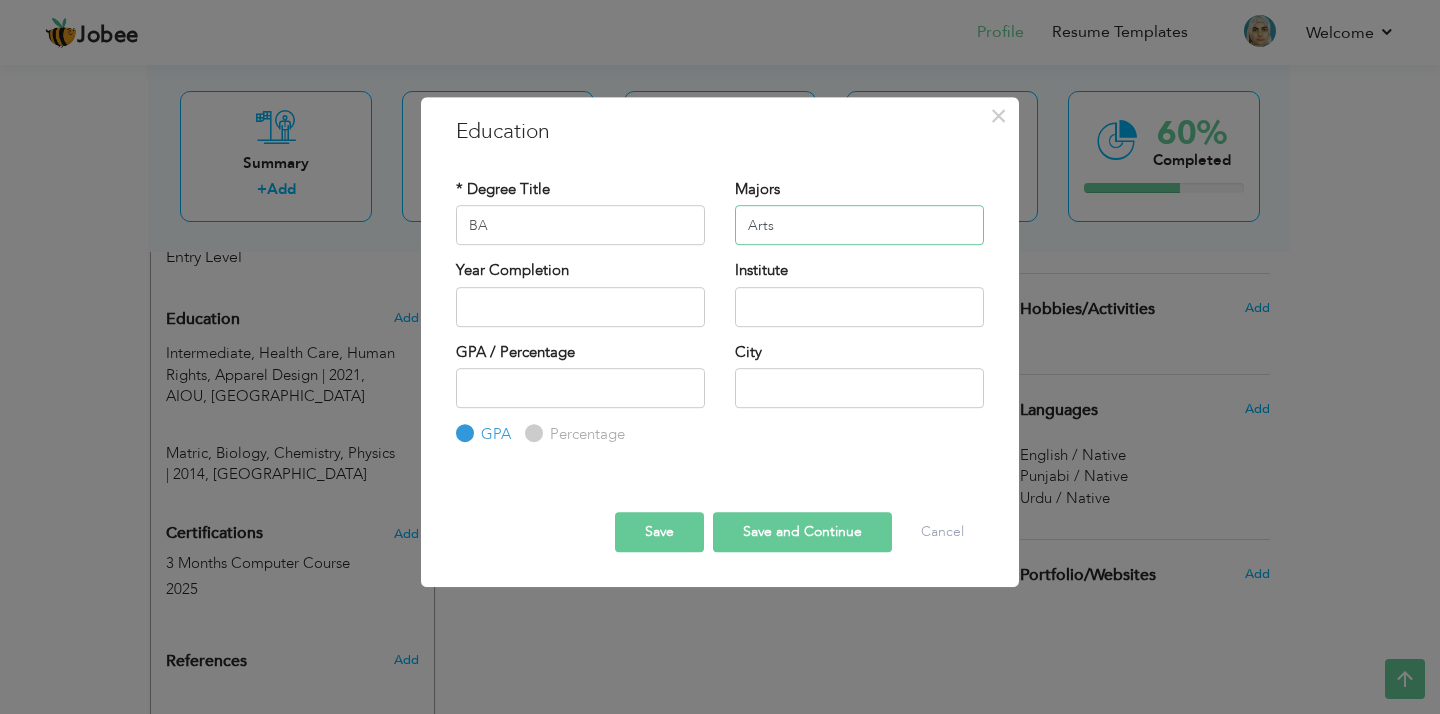type on "Arts" 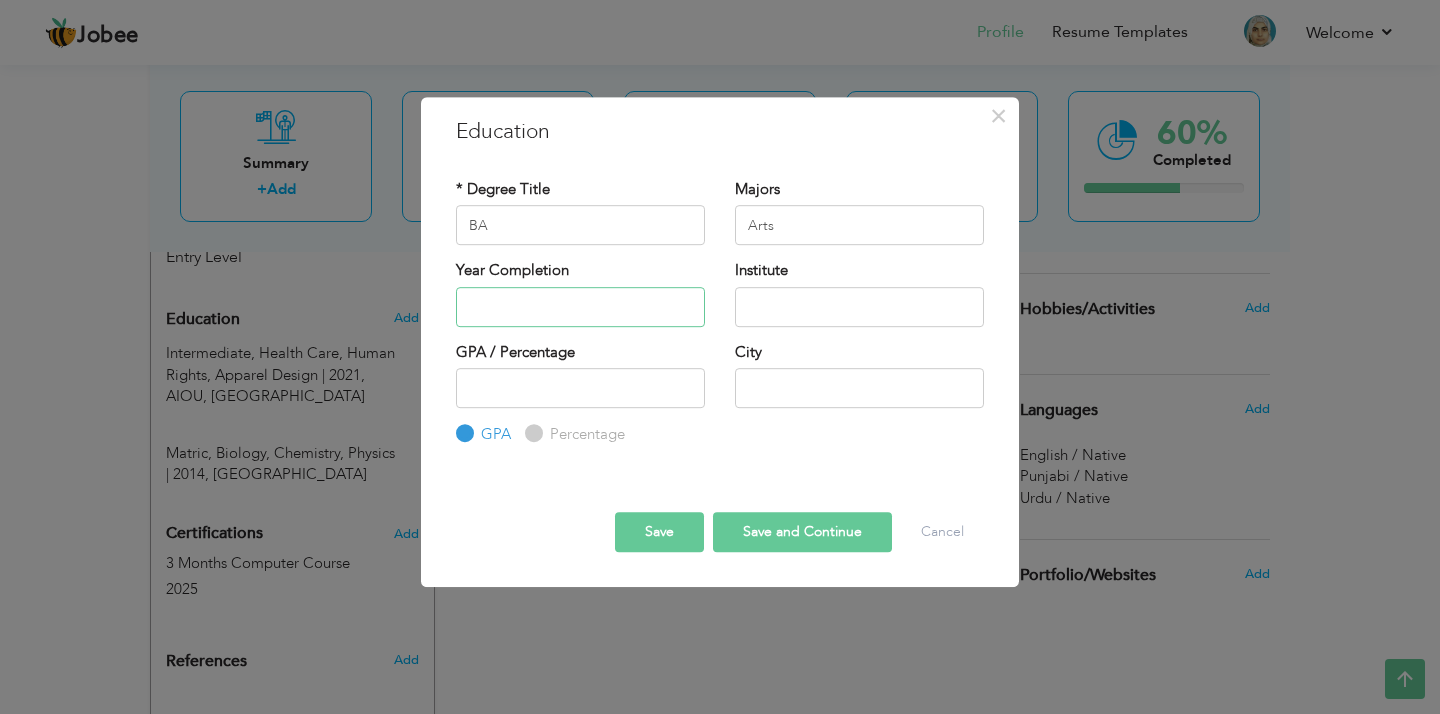 type on "2025" 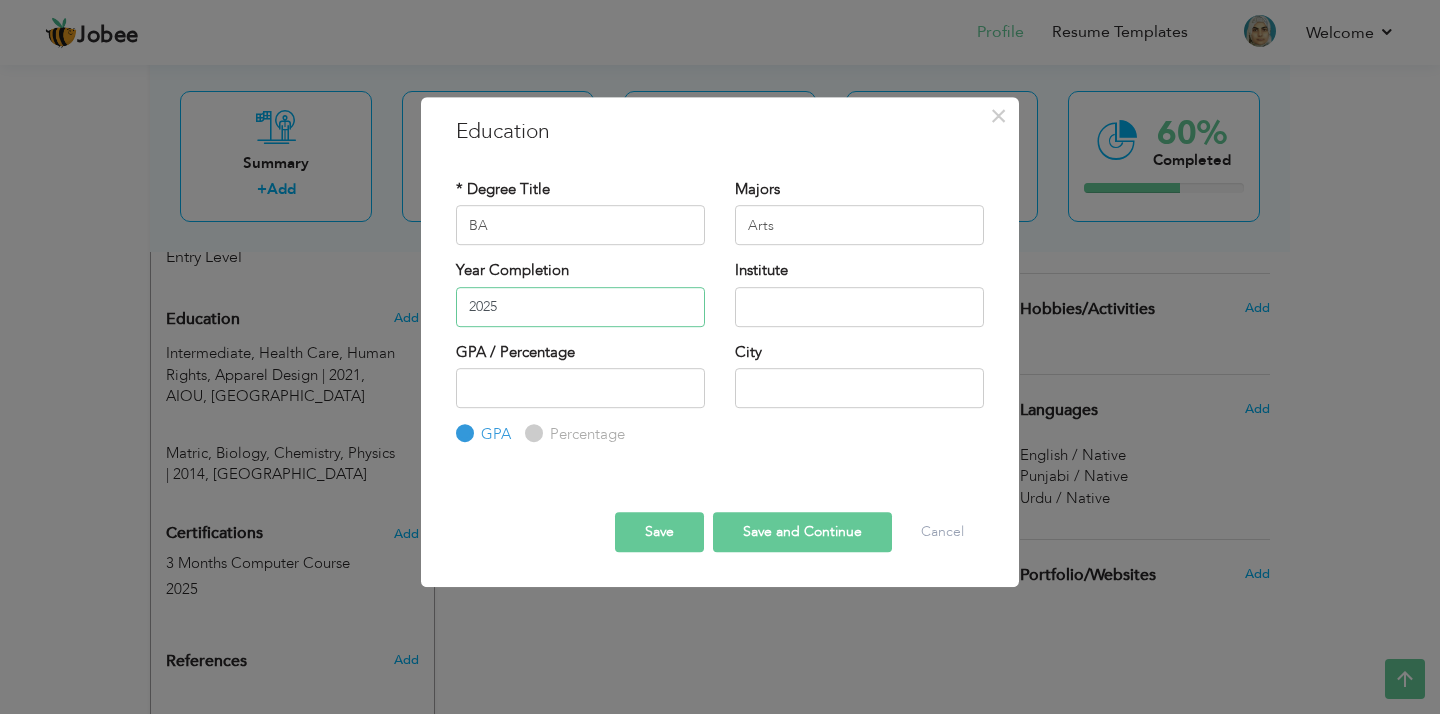 click on "2025" at bounding box center [580, 307] 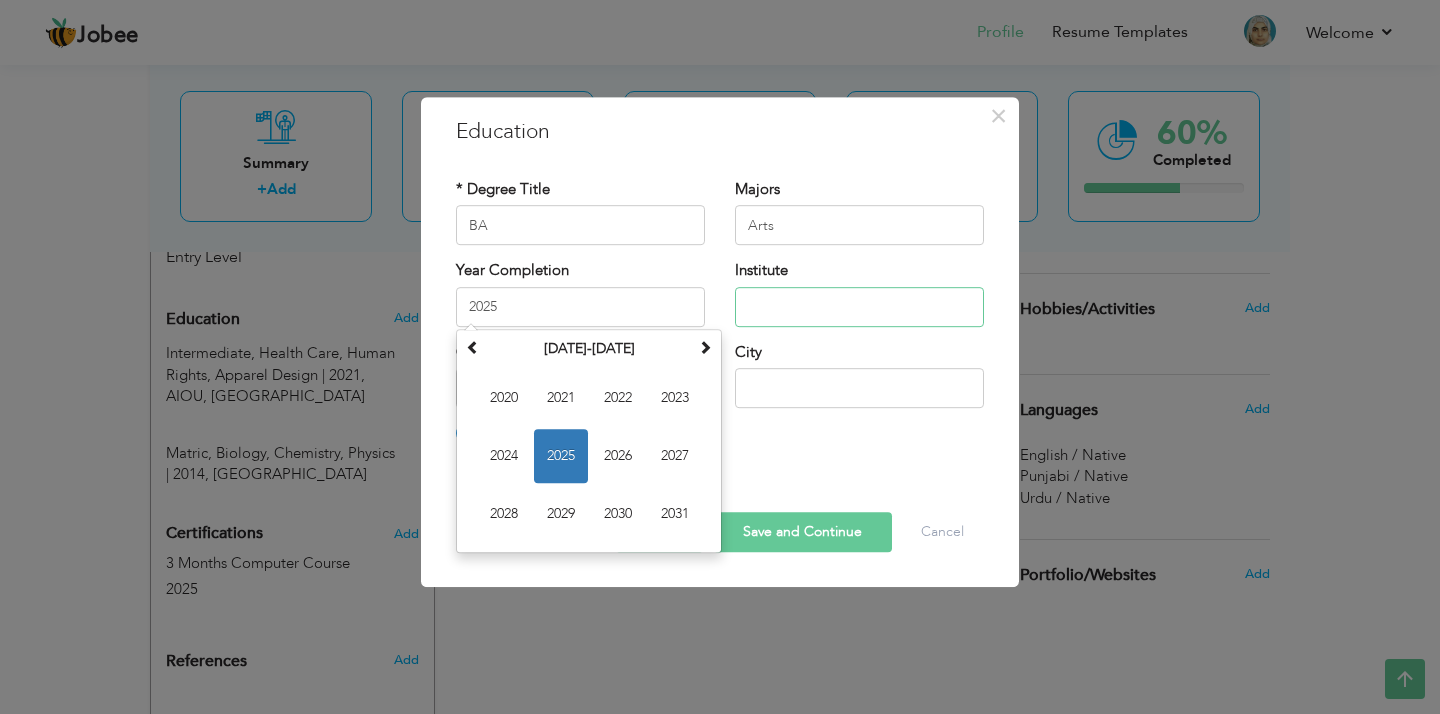 click at bounding box center (859, 307) 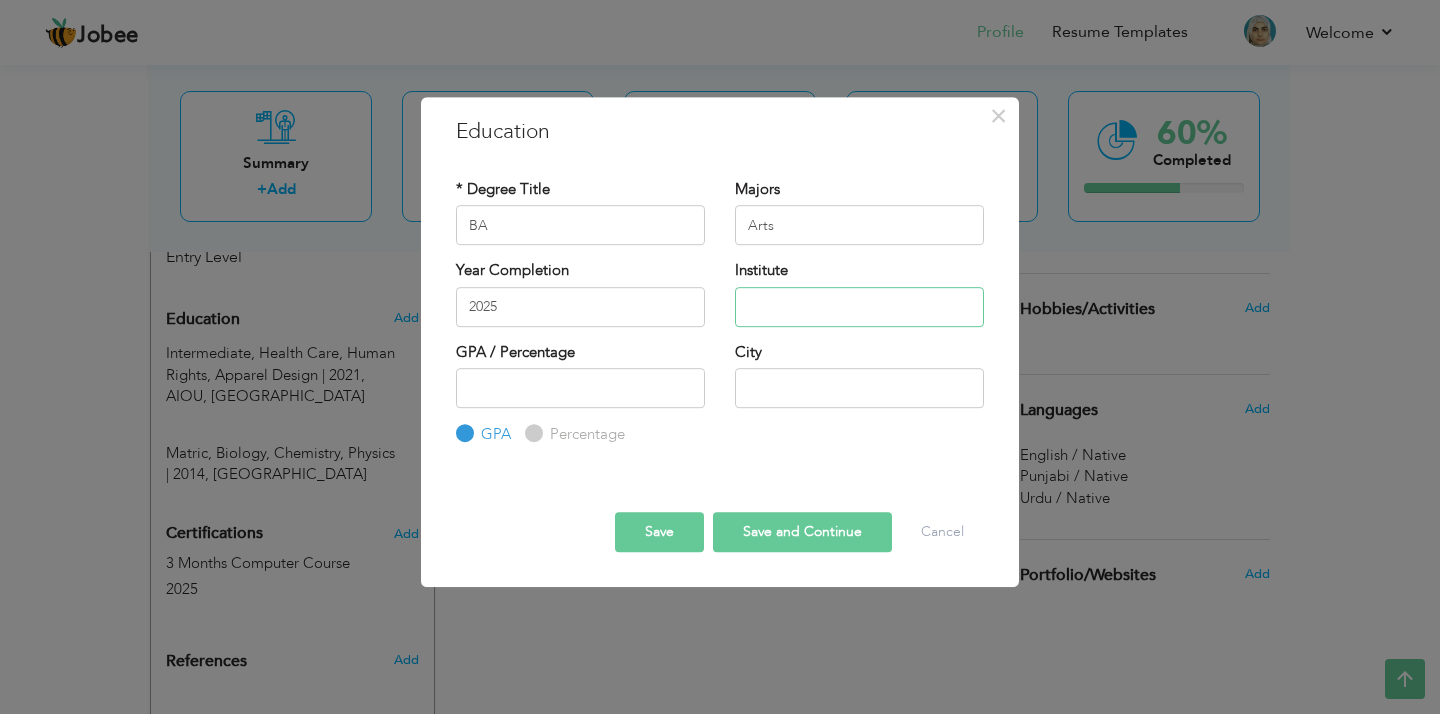type on "AIOU Islamabad" 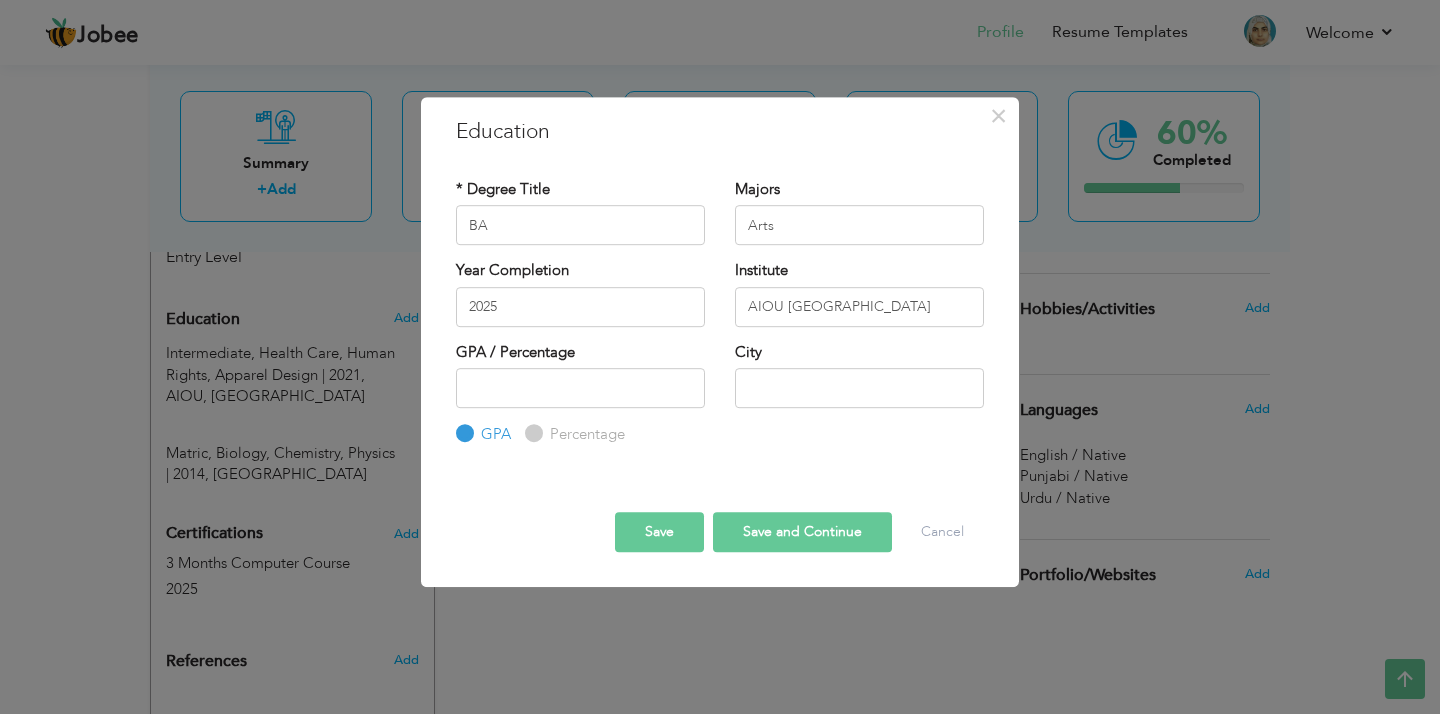 click on "Save" at bounding box center (659, 532) 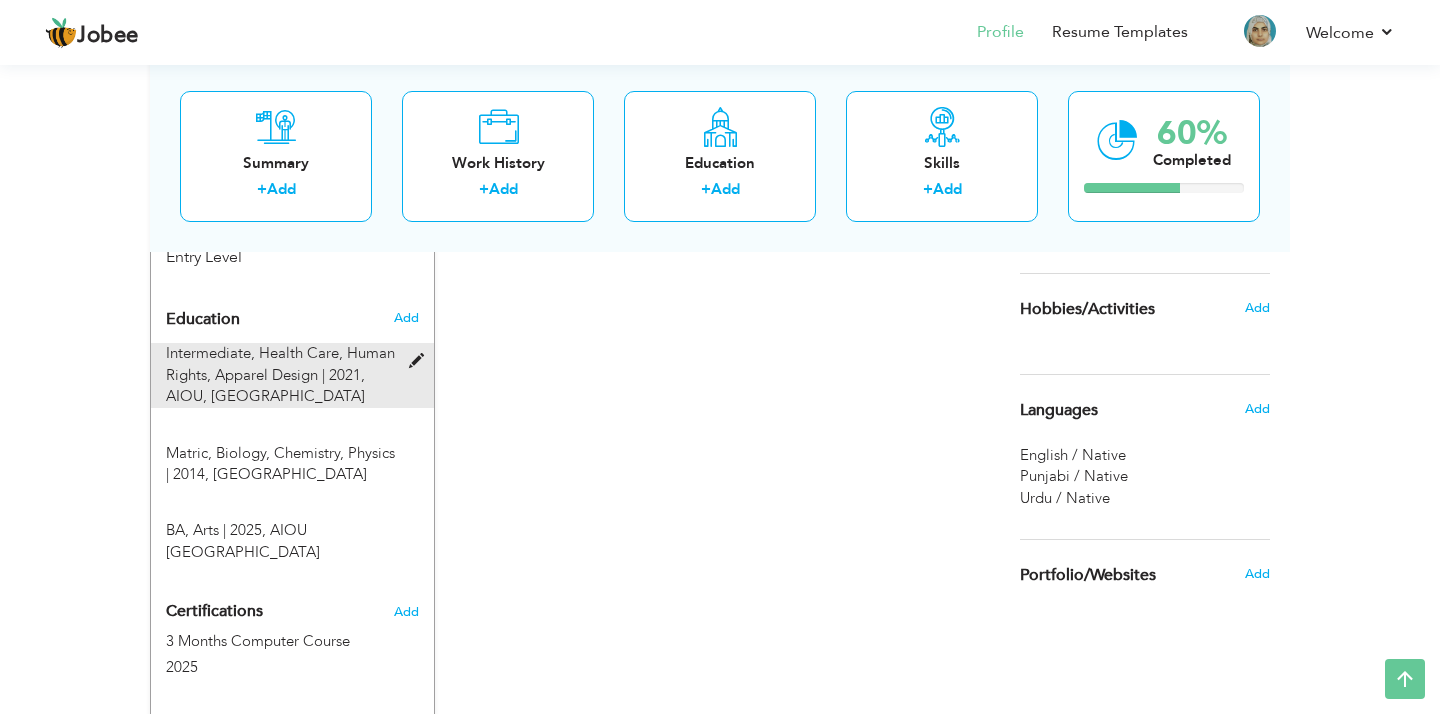 drag, startPoint x: 317, startPoint y: 521, endPoint x: 330, endPoint y: 348, distance: 173.48775 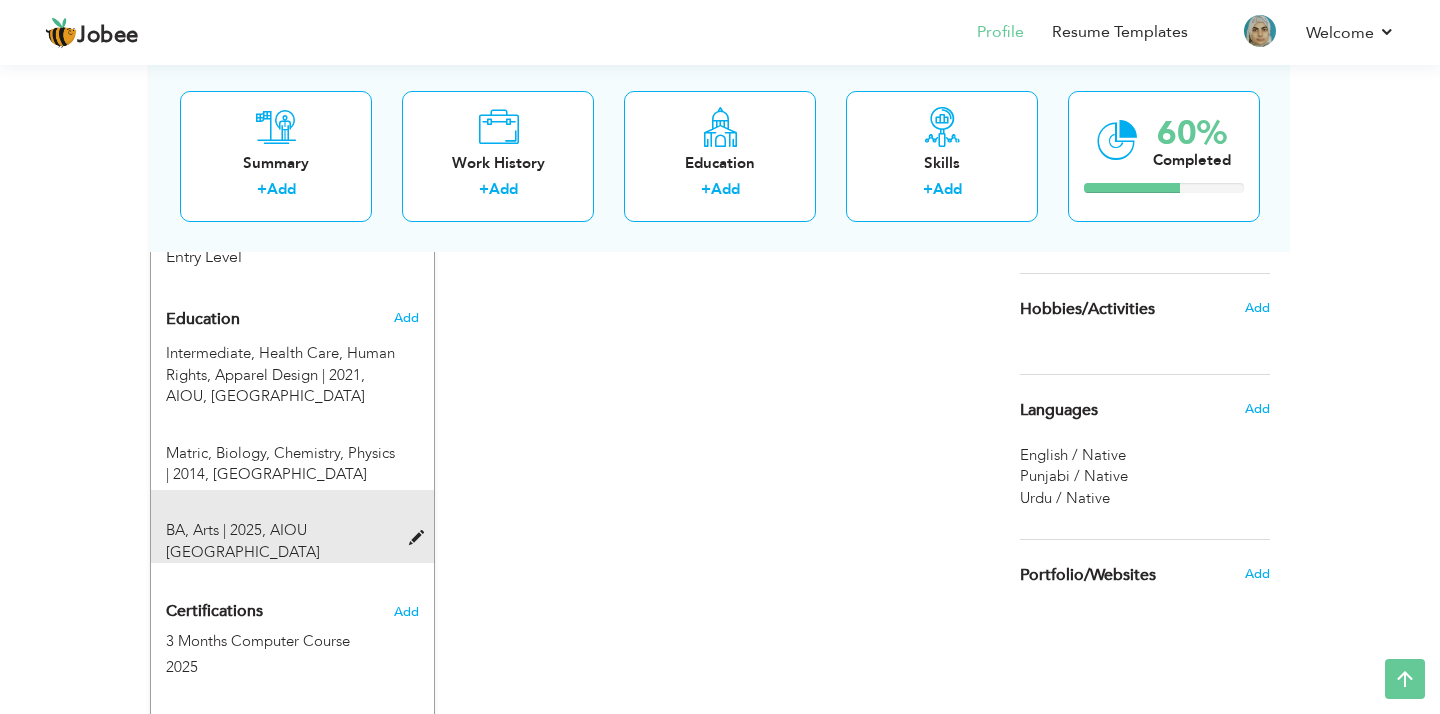 drag, startPoint x: 305, startPoint y: 543, endPoint x: 305, endPoint y: 528, distance: 15 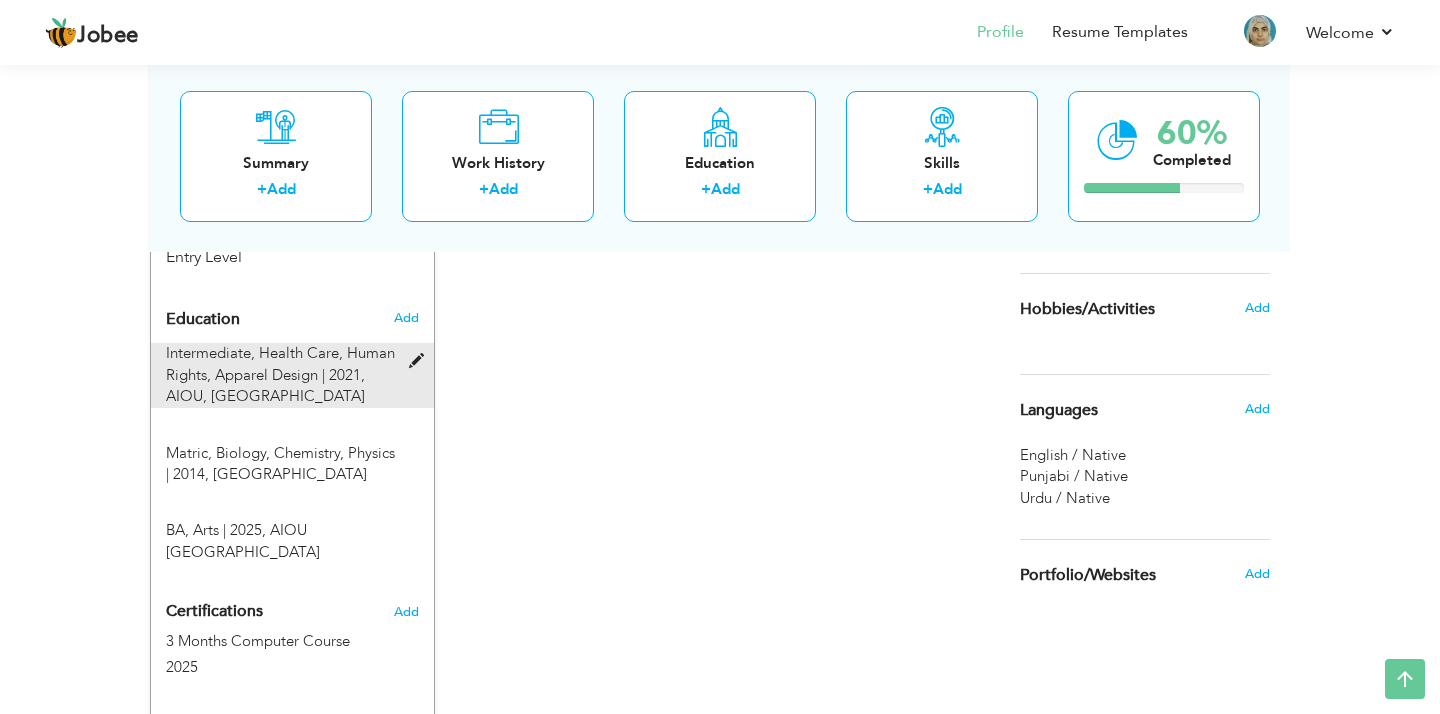 drag, startPoint x: 305, startPoint y: 527, endPoint x: 330, endPoint y: 359, distance: 169.84993 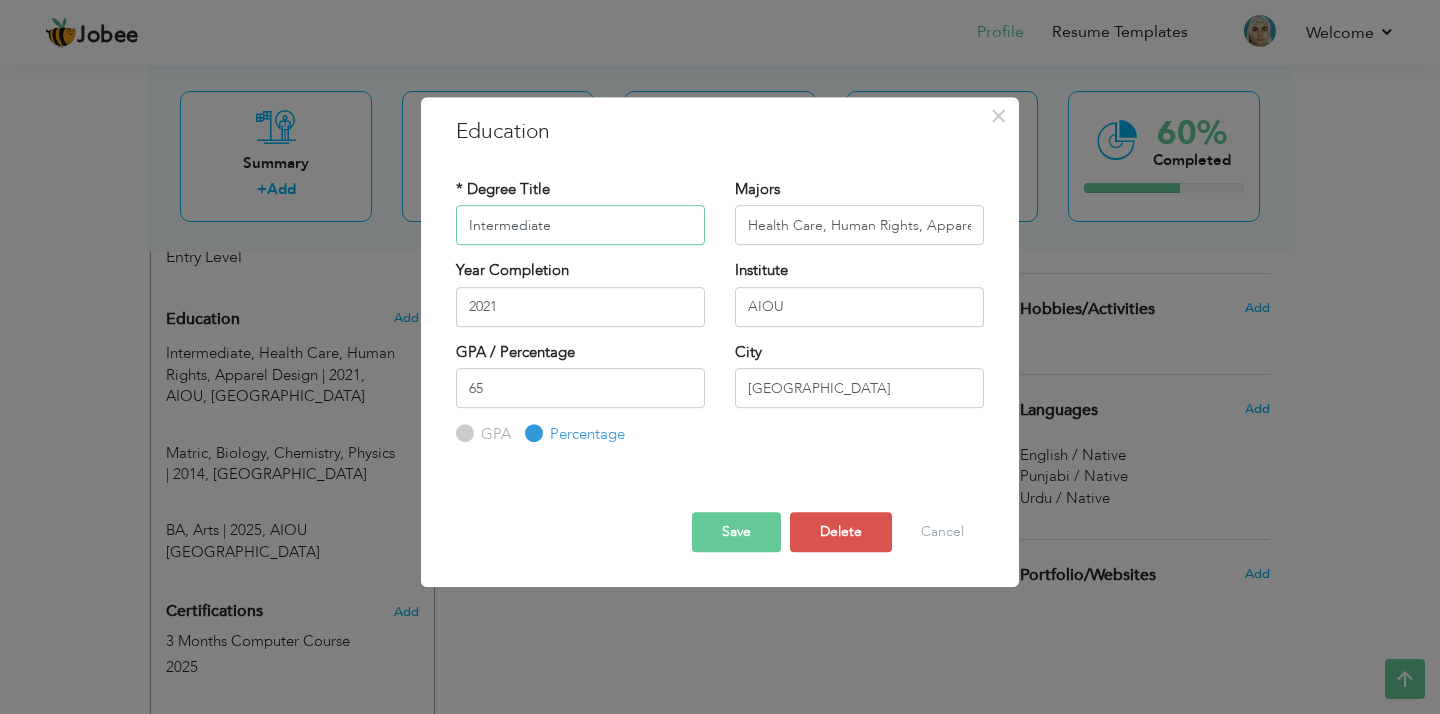 click on "Intermediate" at bounding box center (580, 225) 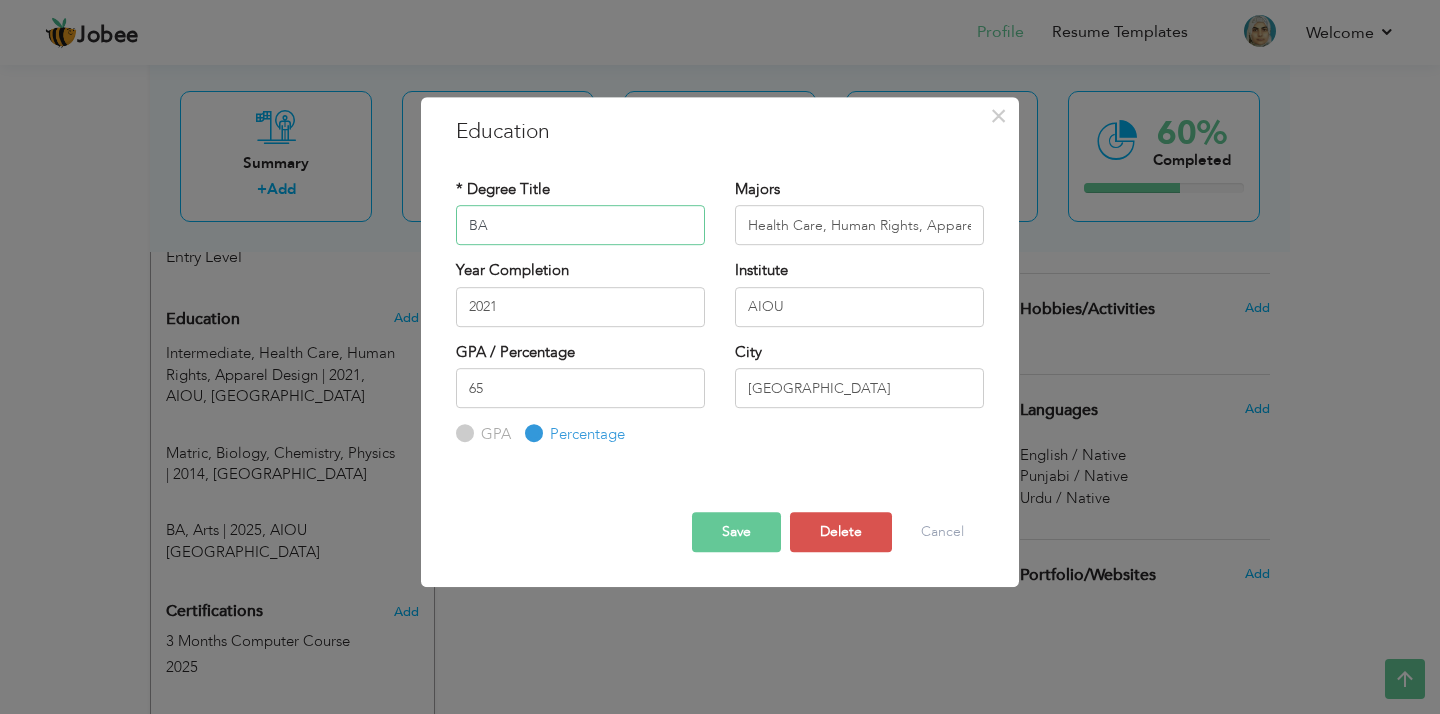 type on "BA" 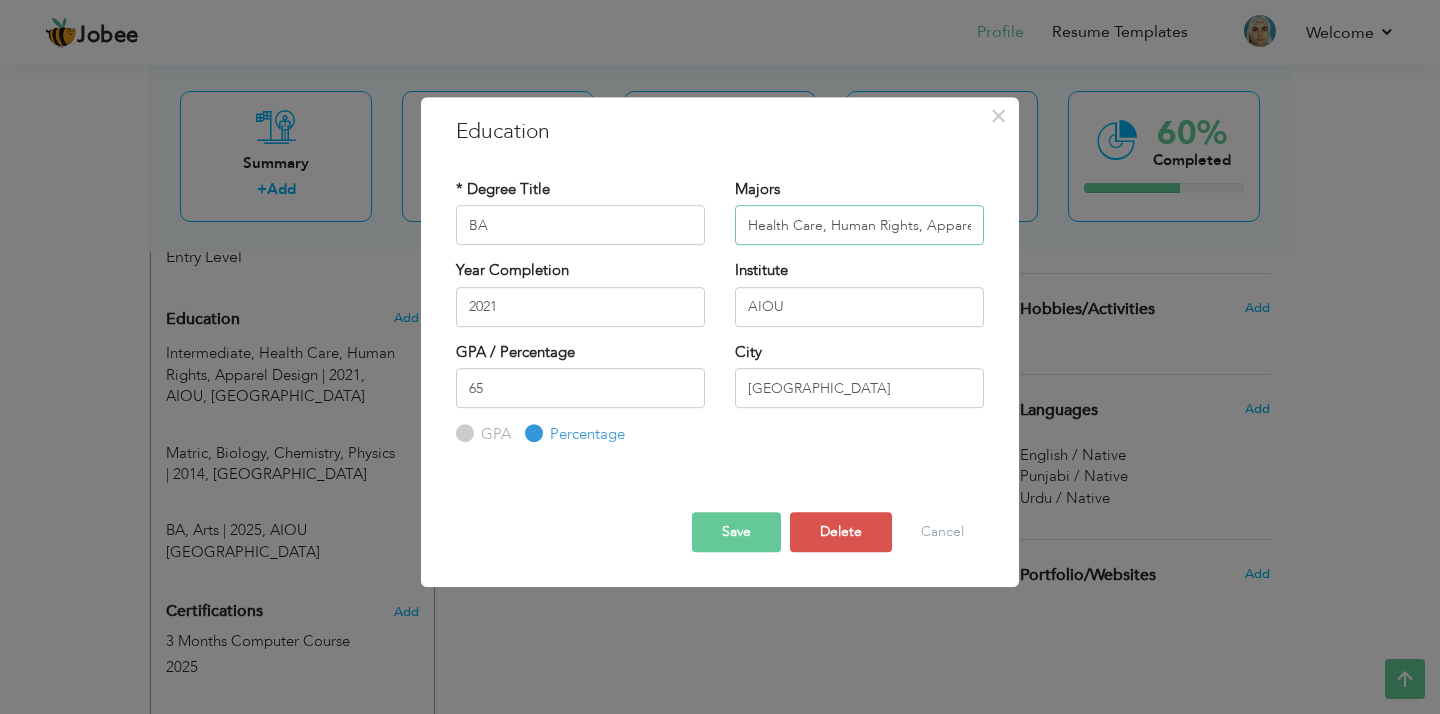 click on "Health Care, Human Rights, Apparel Design" at bounding box center [859, 225] 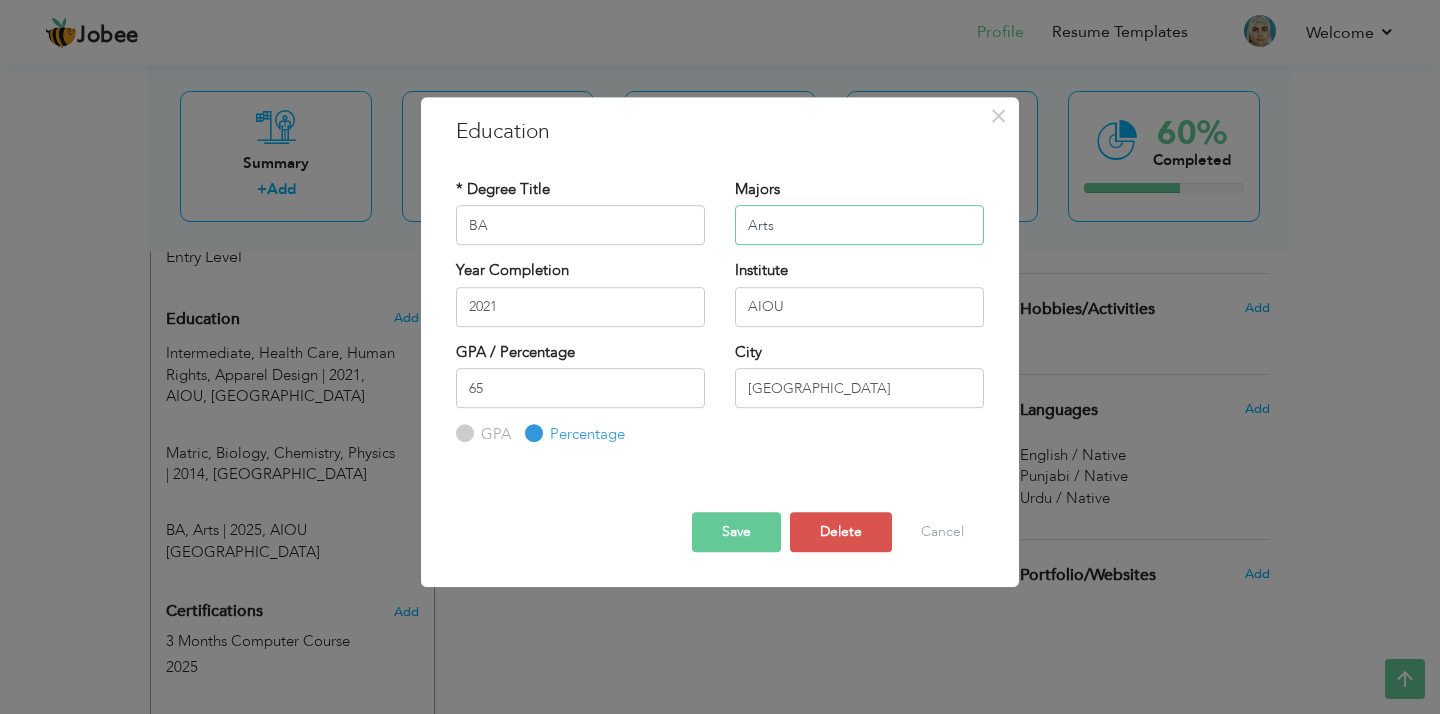 type on "Arts" 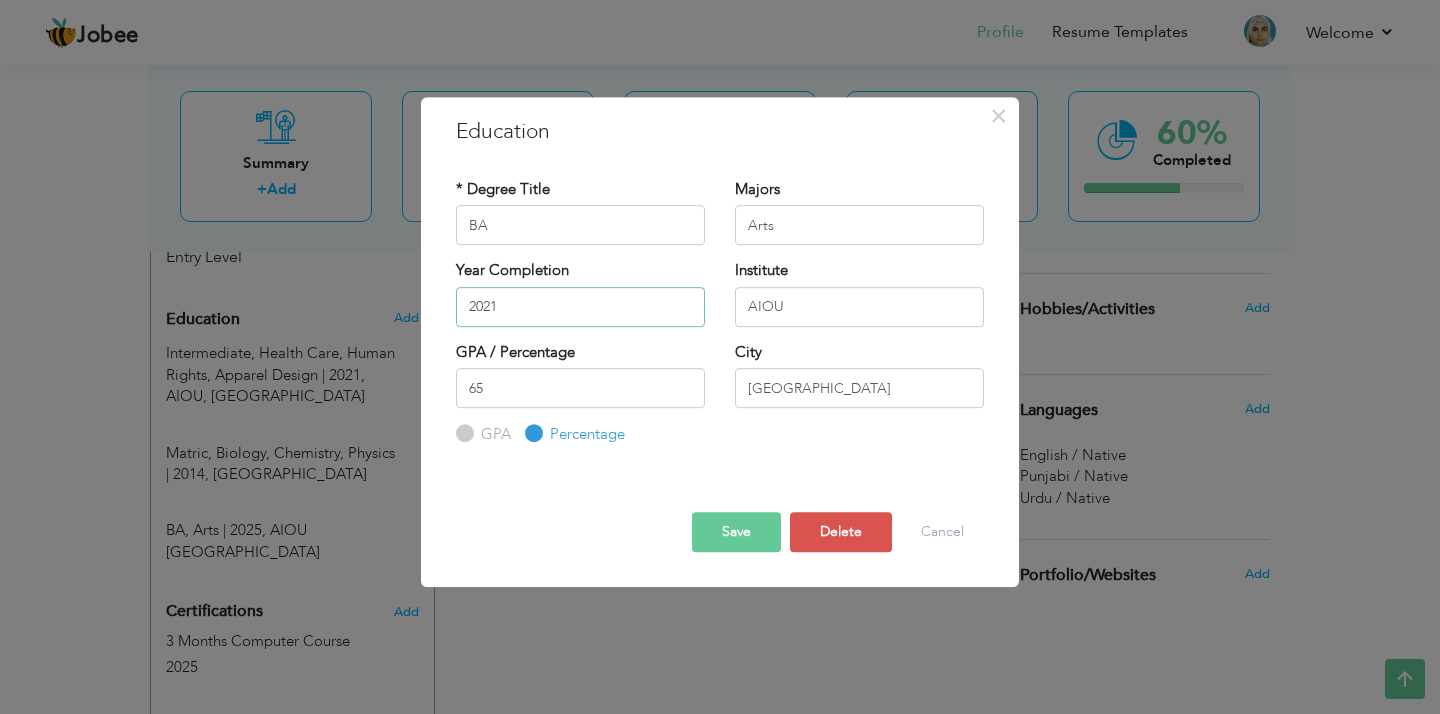 click on "2021" at bounding box center [580, 307] 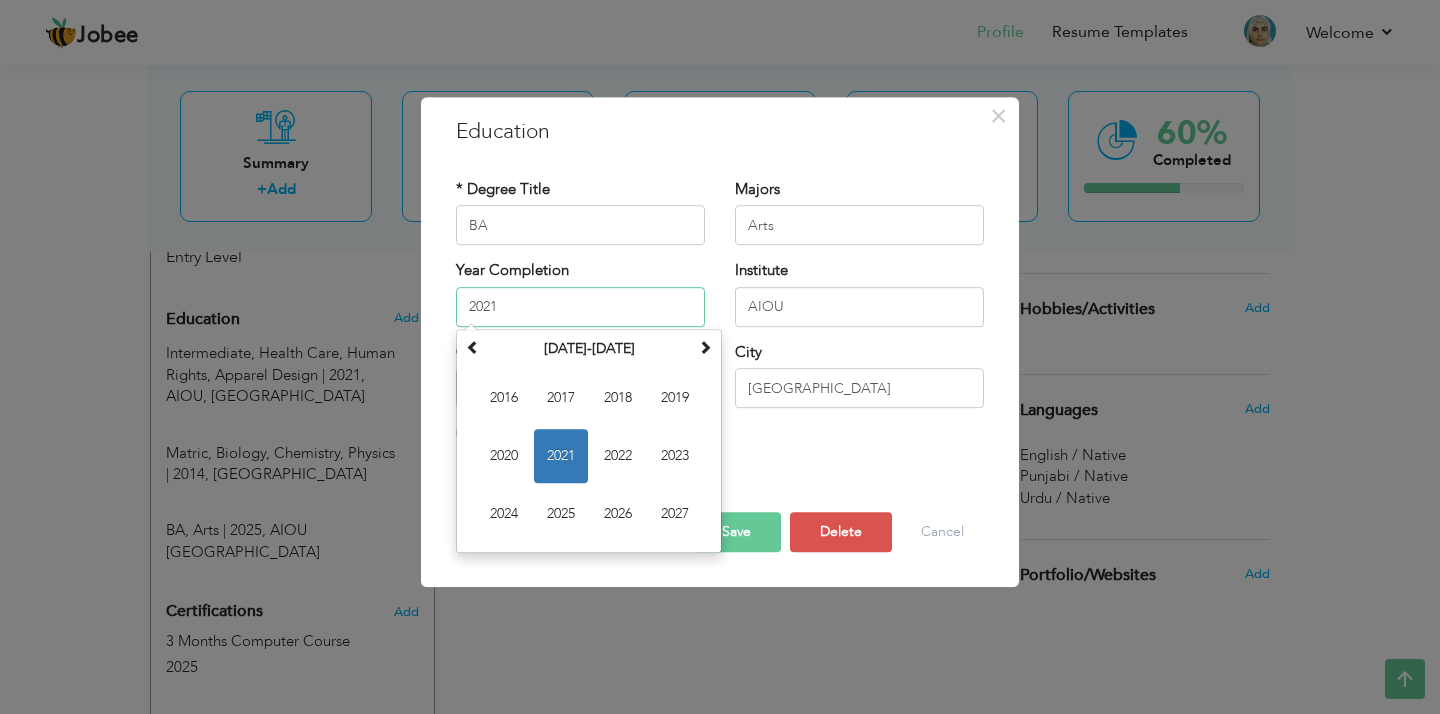 click on "2021" at bounding box center (580, 307) 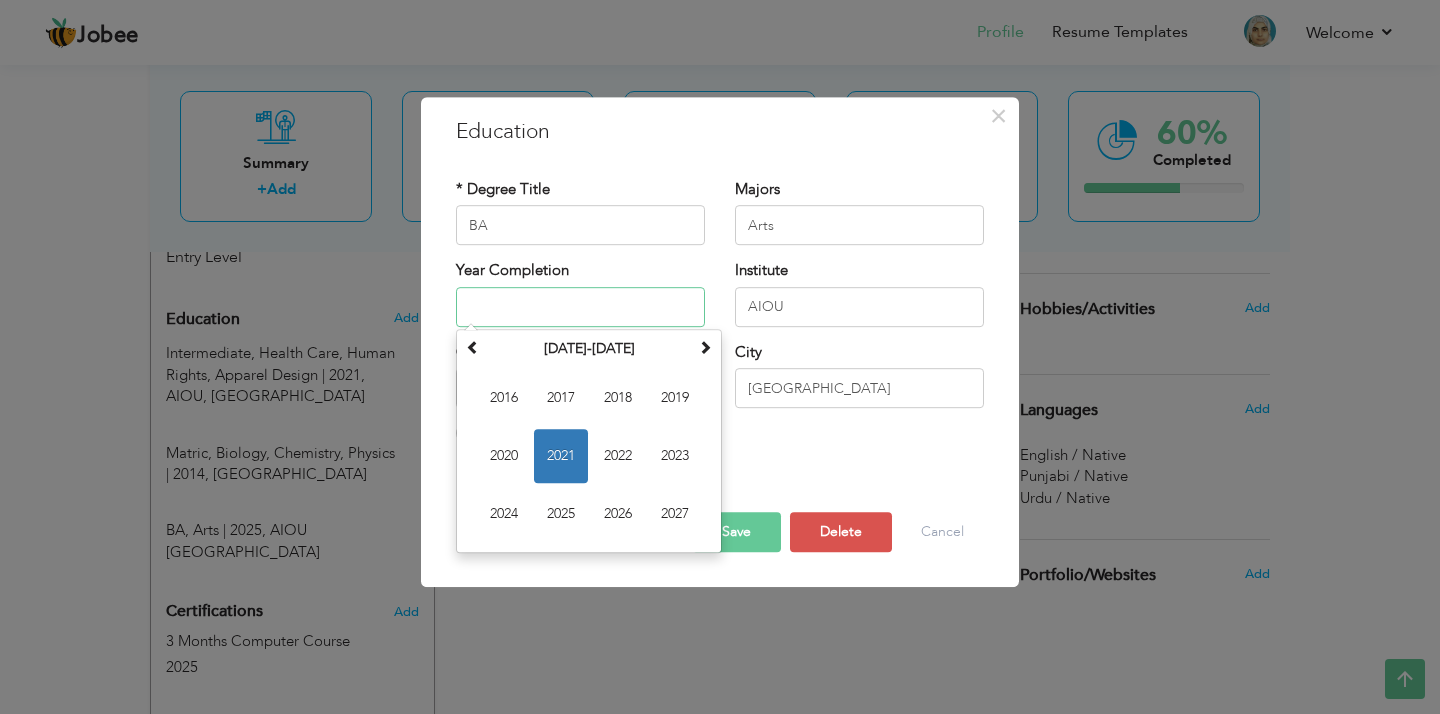 type 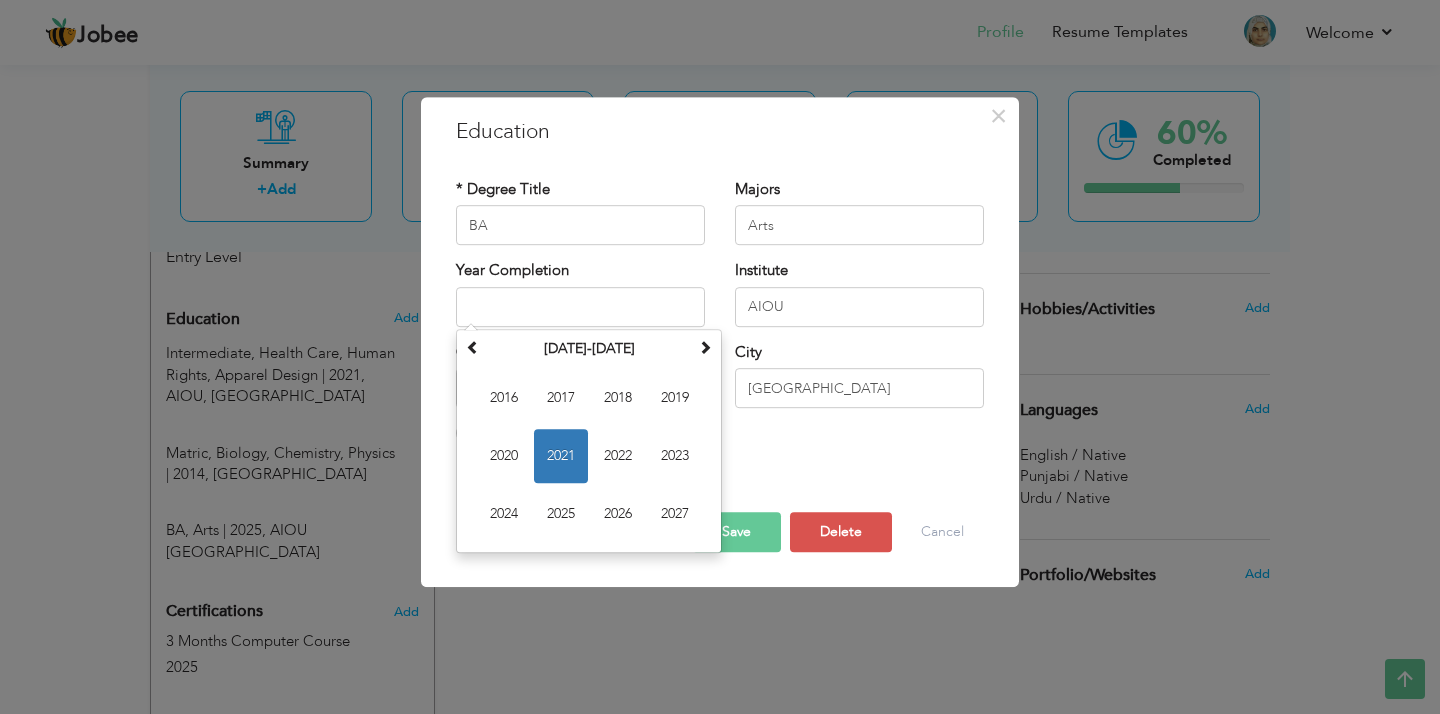 click on "* Degree Title
BA
Majors
Arts
Year Completion Su 1" at bounding box center (720, 313) 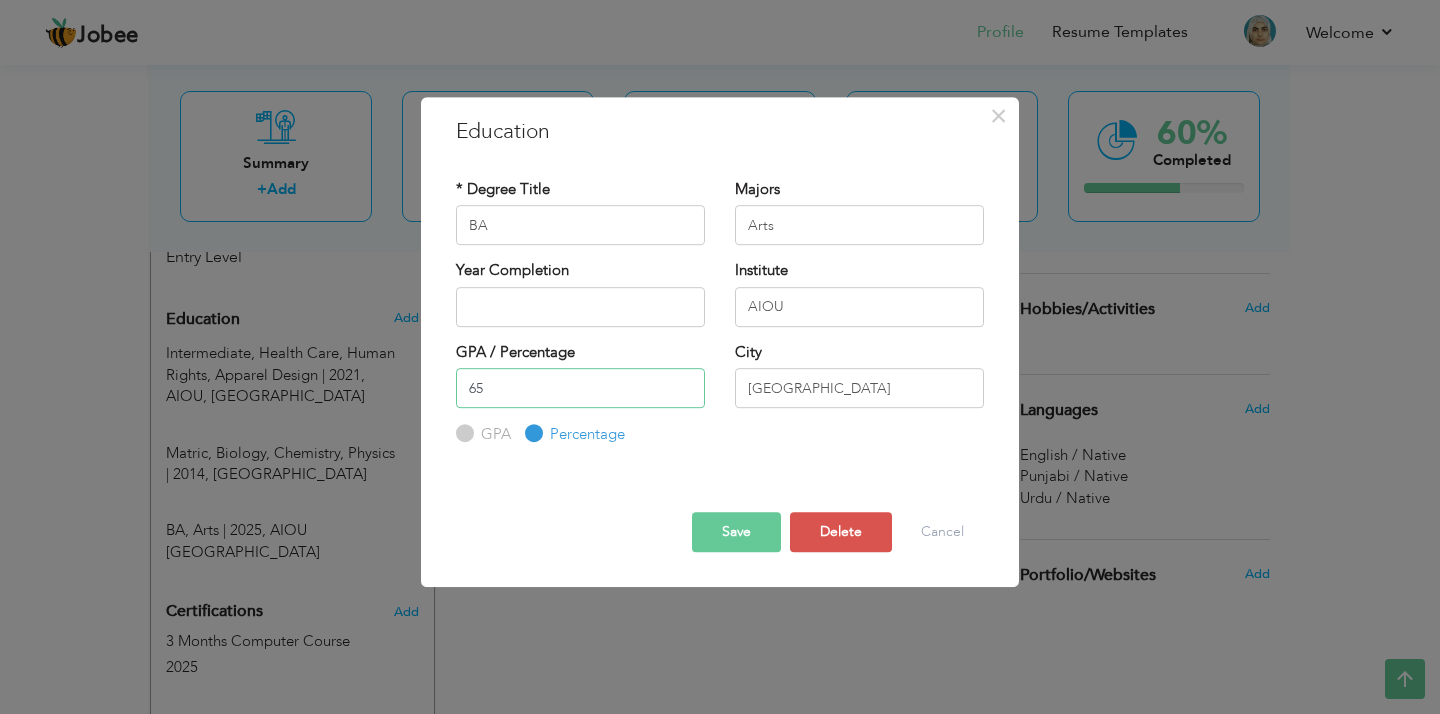 click on "65" at bounding box center [580, 388] 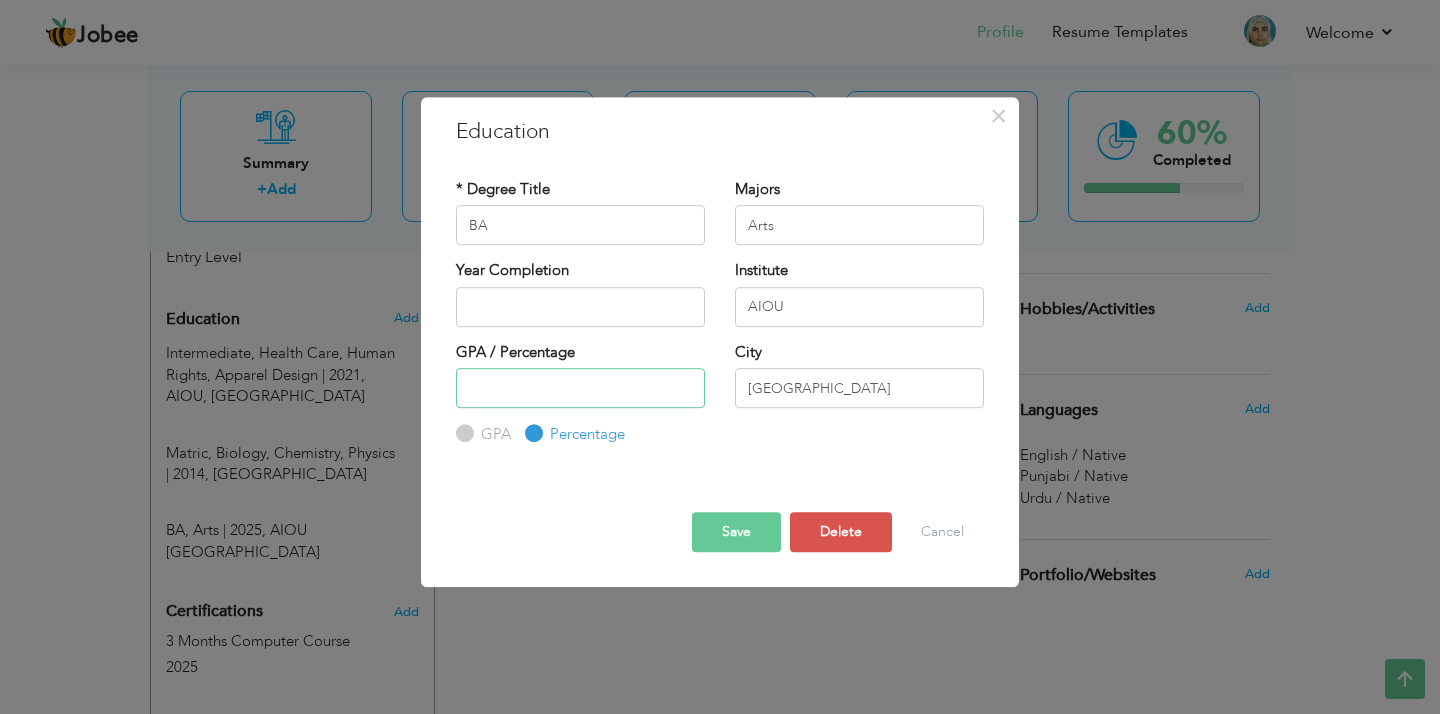 type 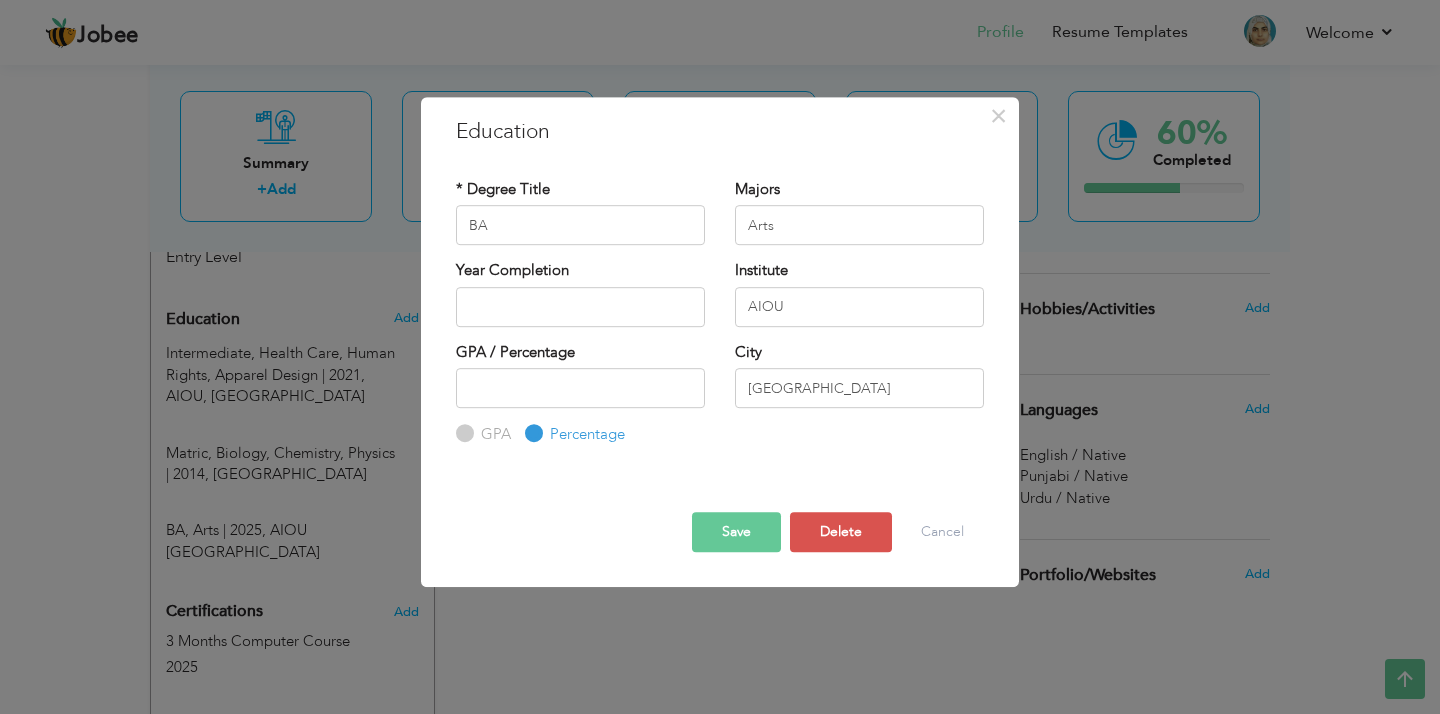 click on "Save" at bounding box center [736, 532] 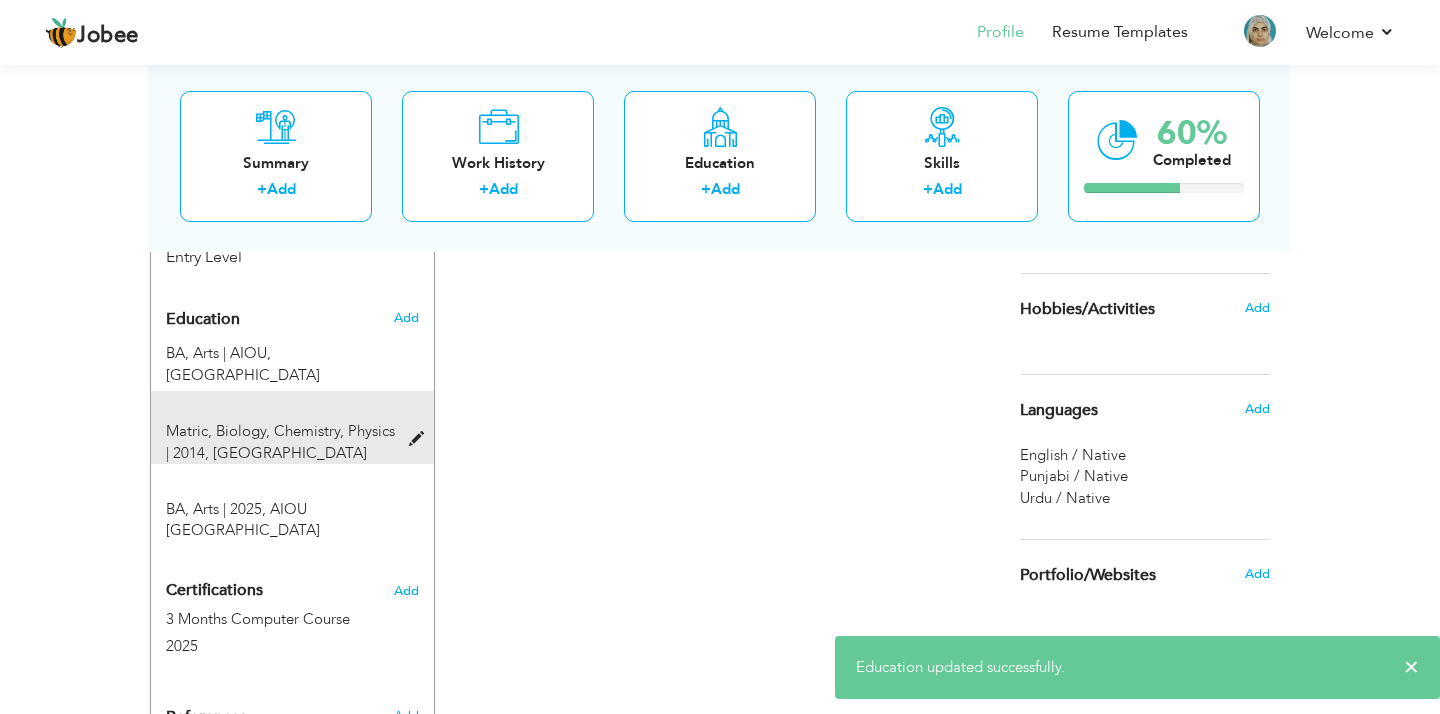 click at bounding box center [421, 439] 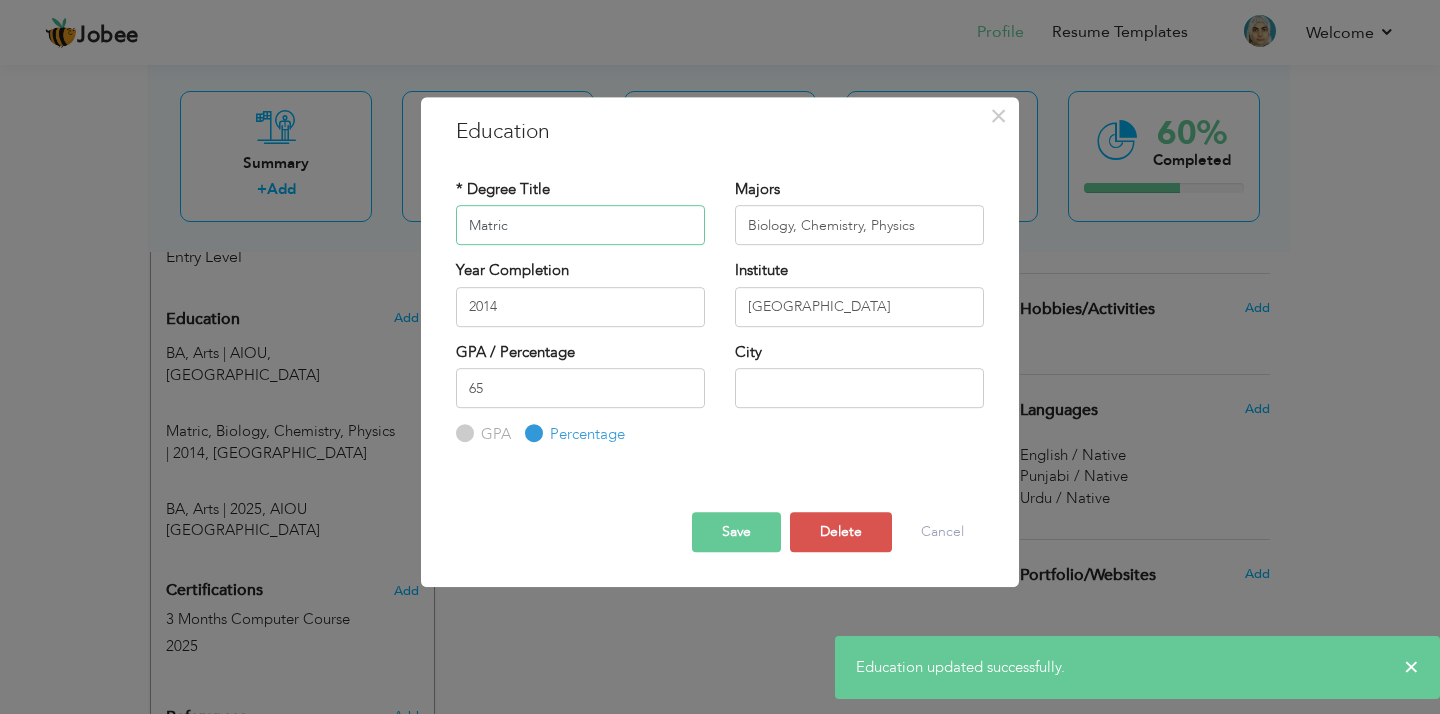 click on "Matric" at bounding box center [580, 225] 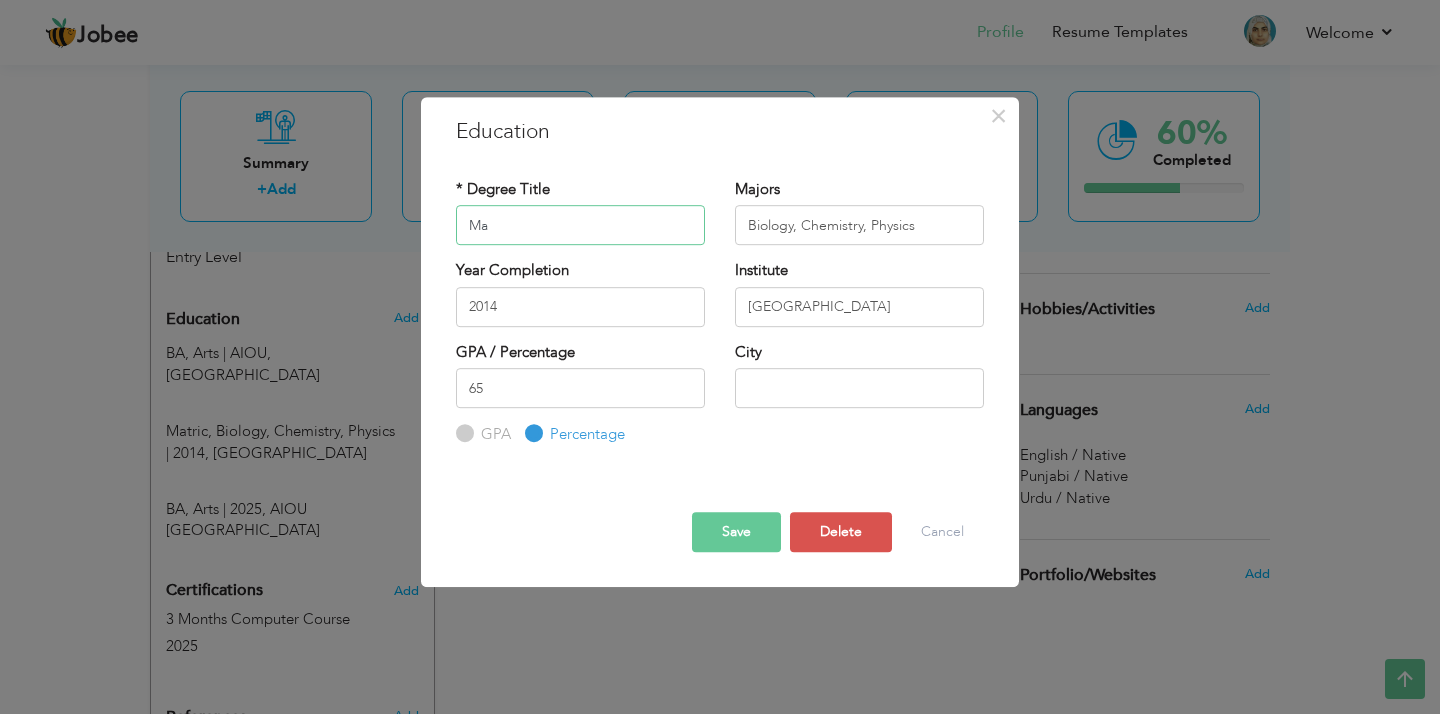 type on "M" 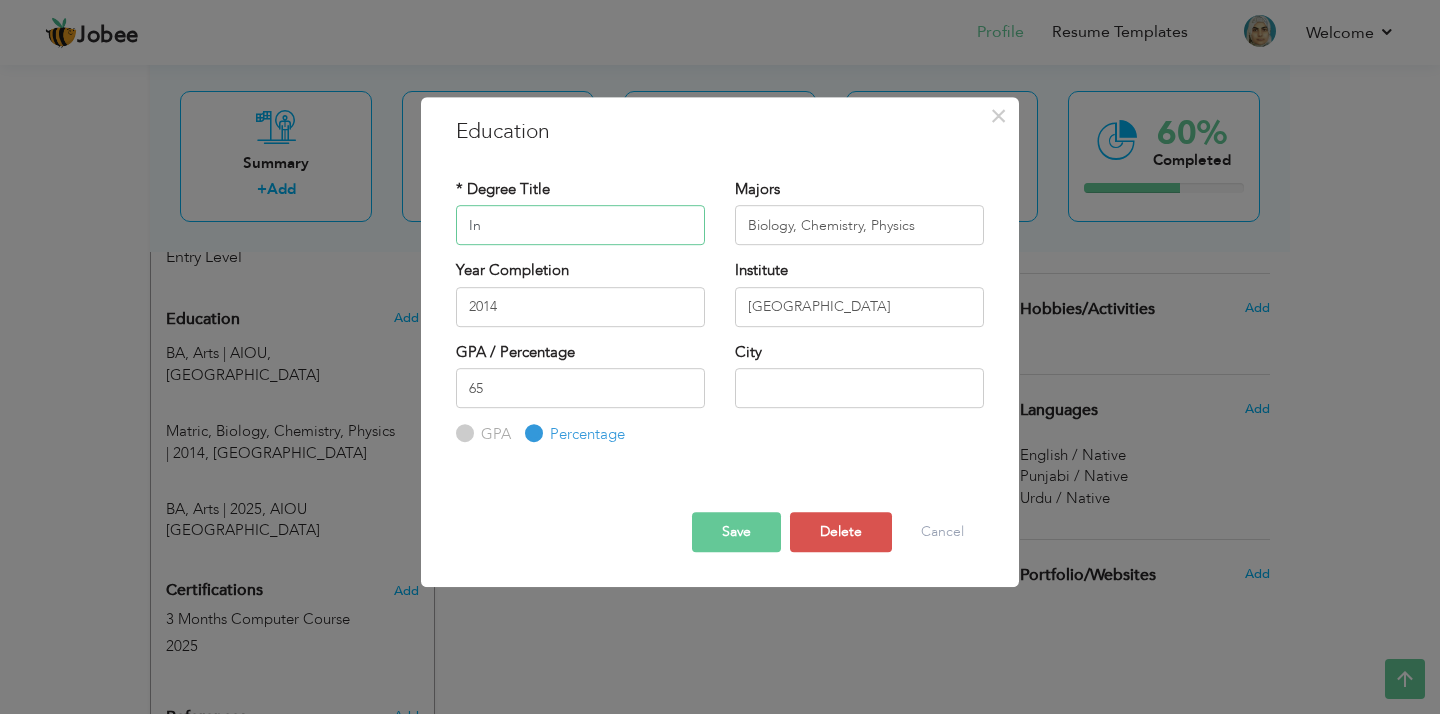 type on "I" 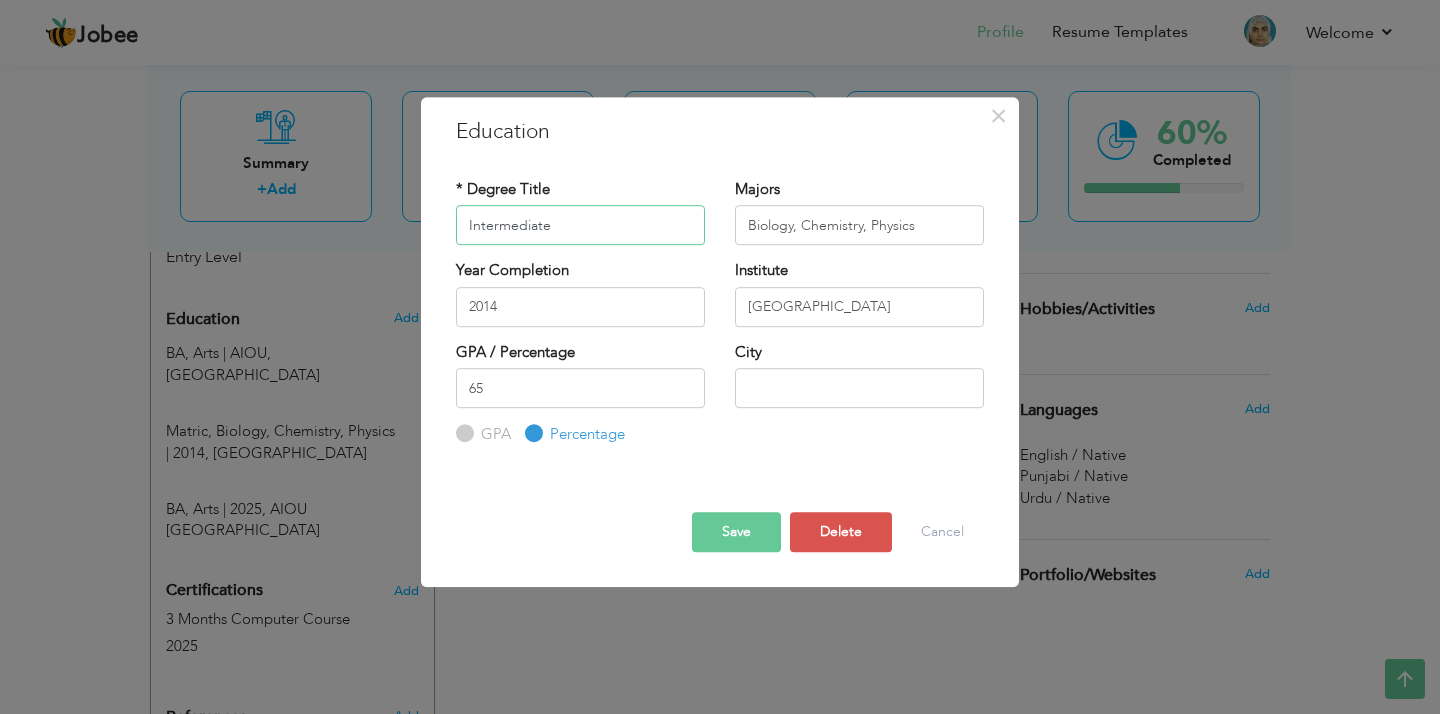 type on "Intermediate" 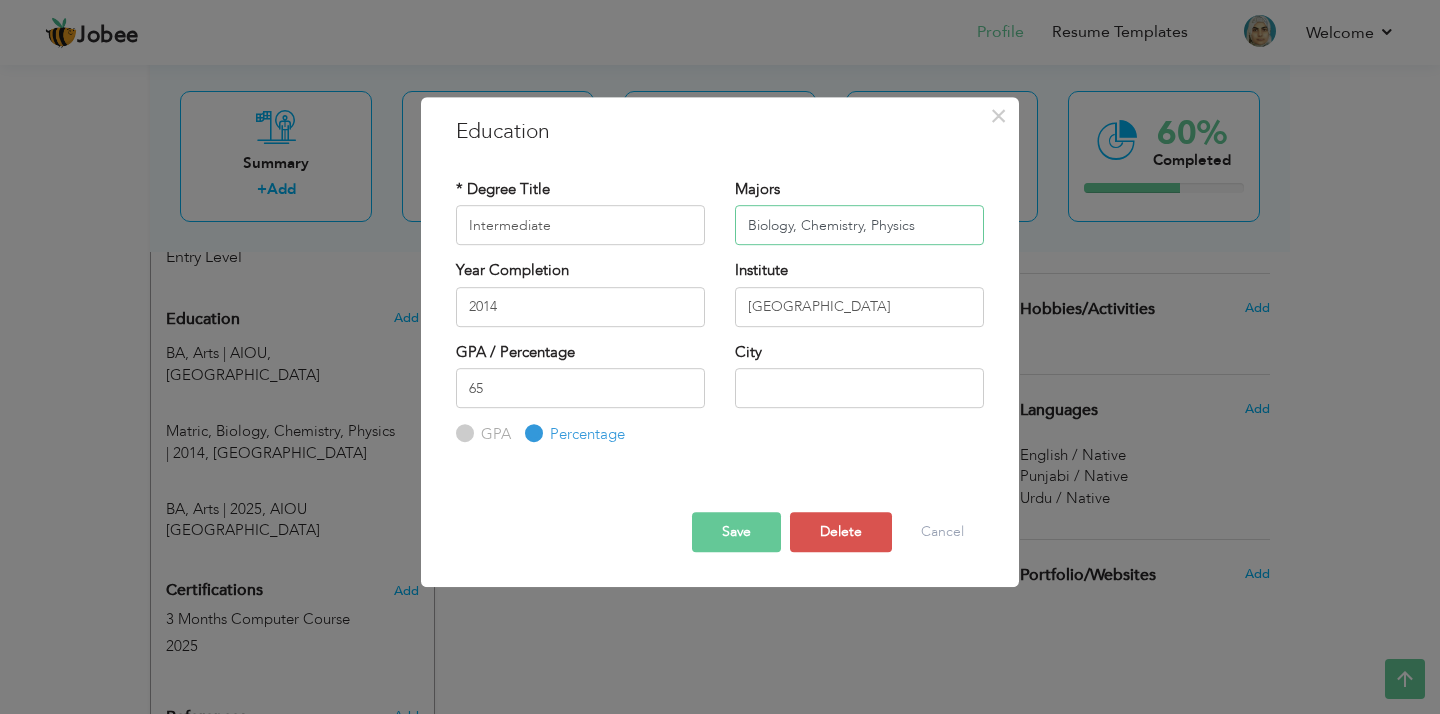click on "Biology, Chemistry, Physics" at bounding box center [859, 225] 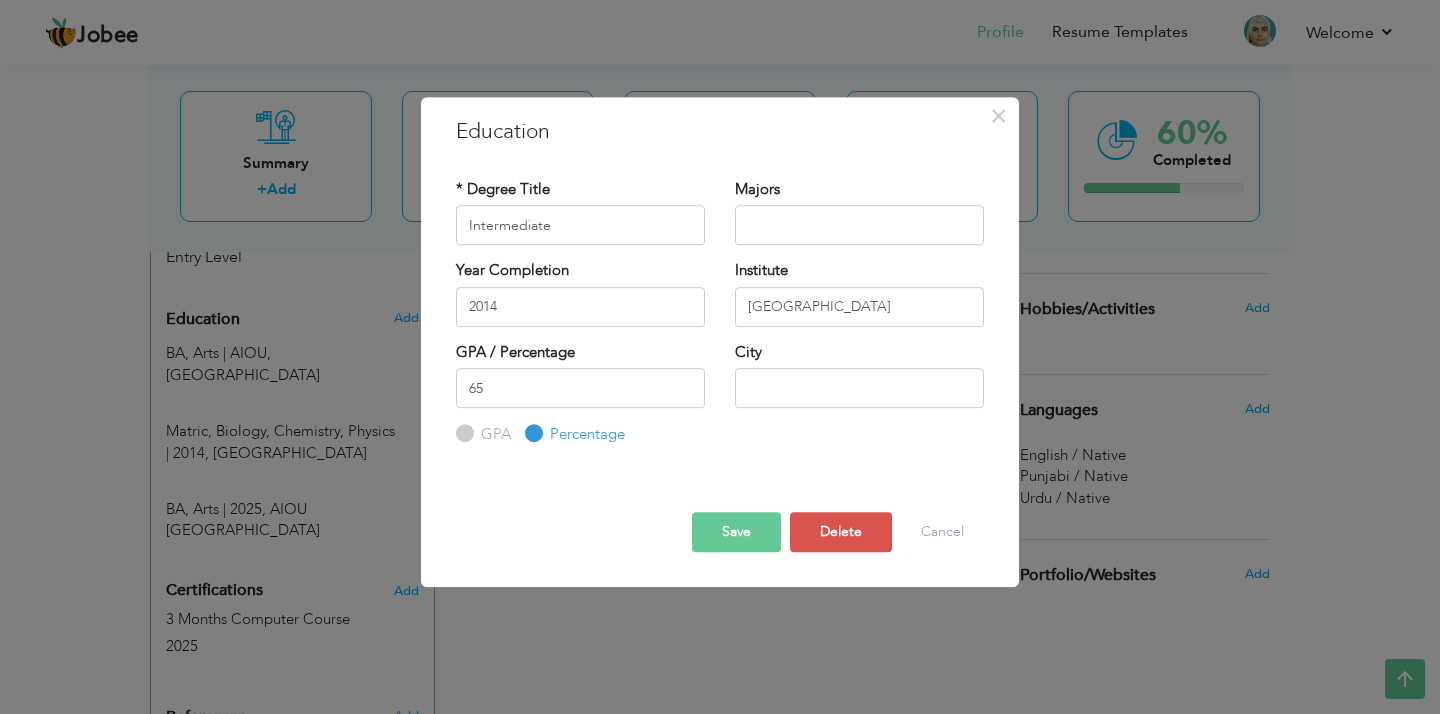 click on "* Degree Title
Intermediate
Majors
Year Completion" at bounding box center (720, 313) 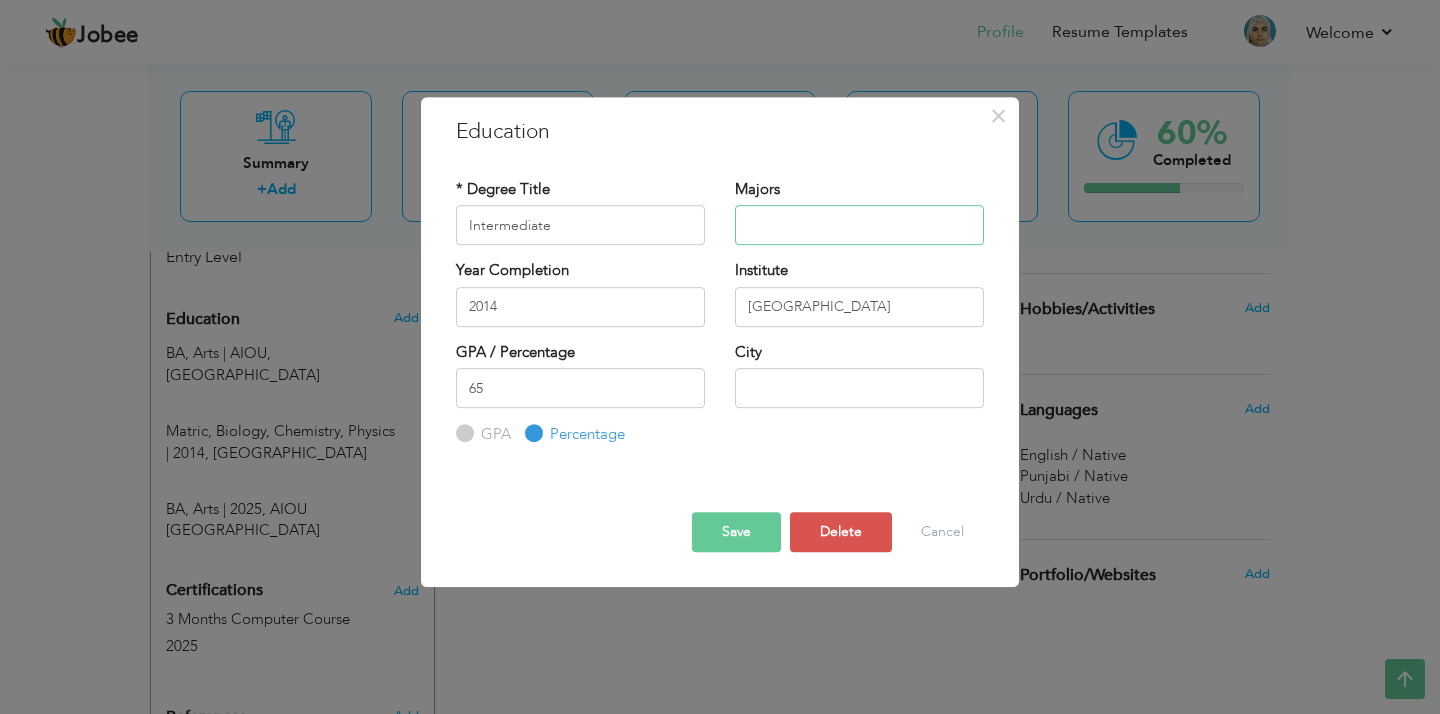 click at bounding box center [859, 225] 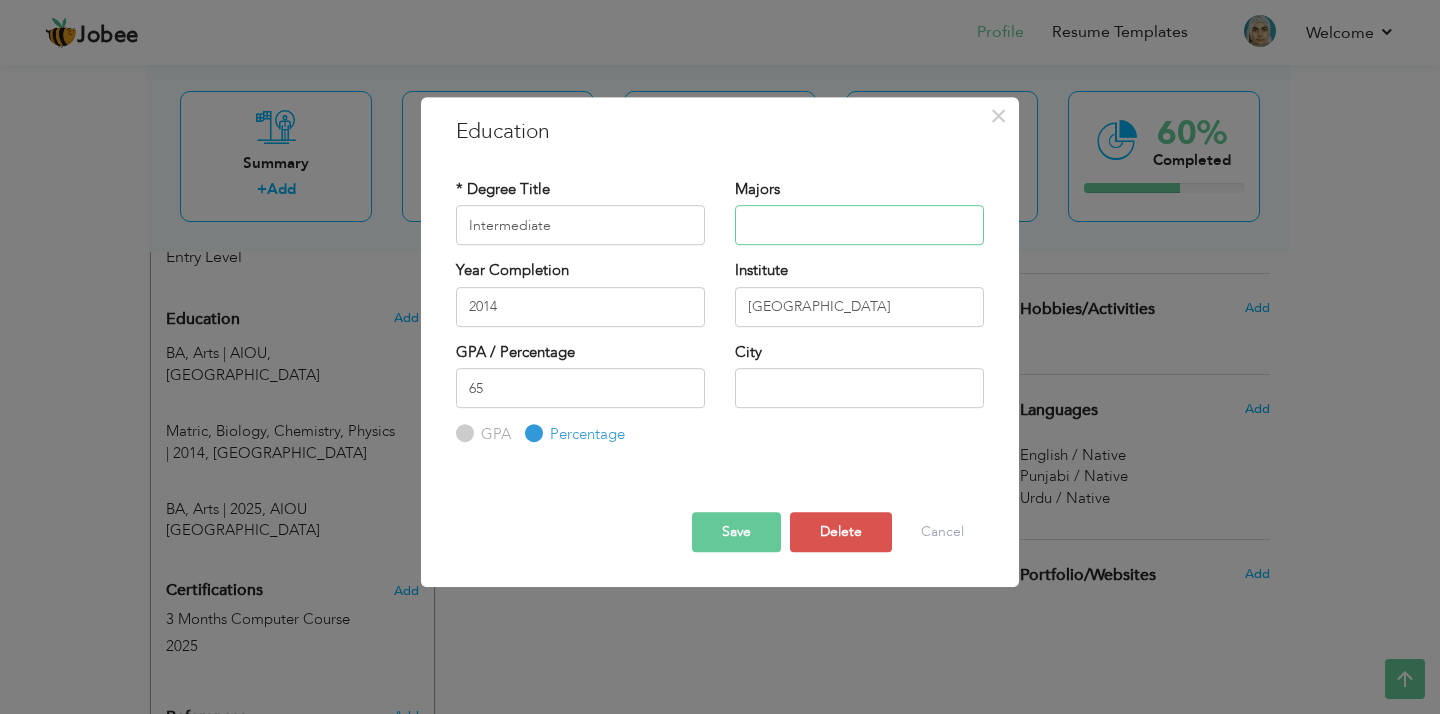 type on "Arts" 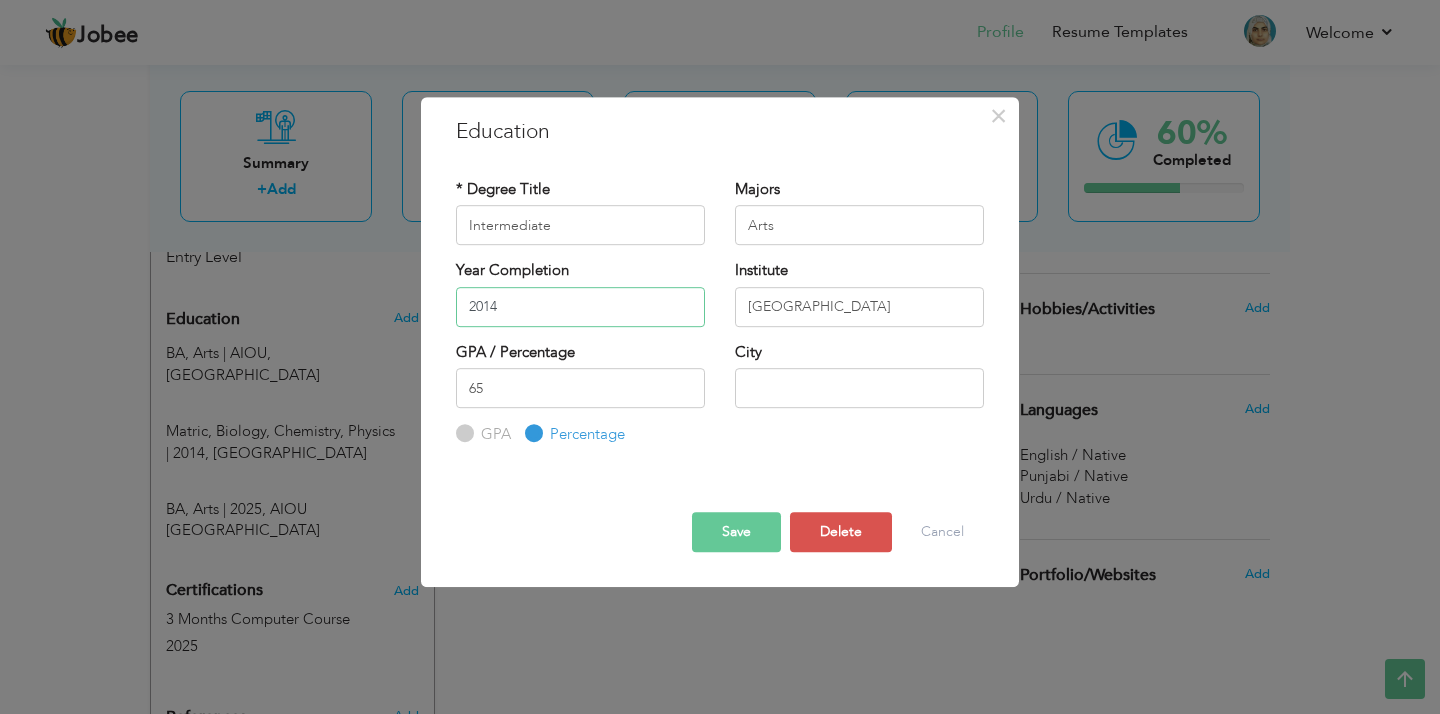 click on "2014" at bounding box center (580, 307) 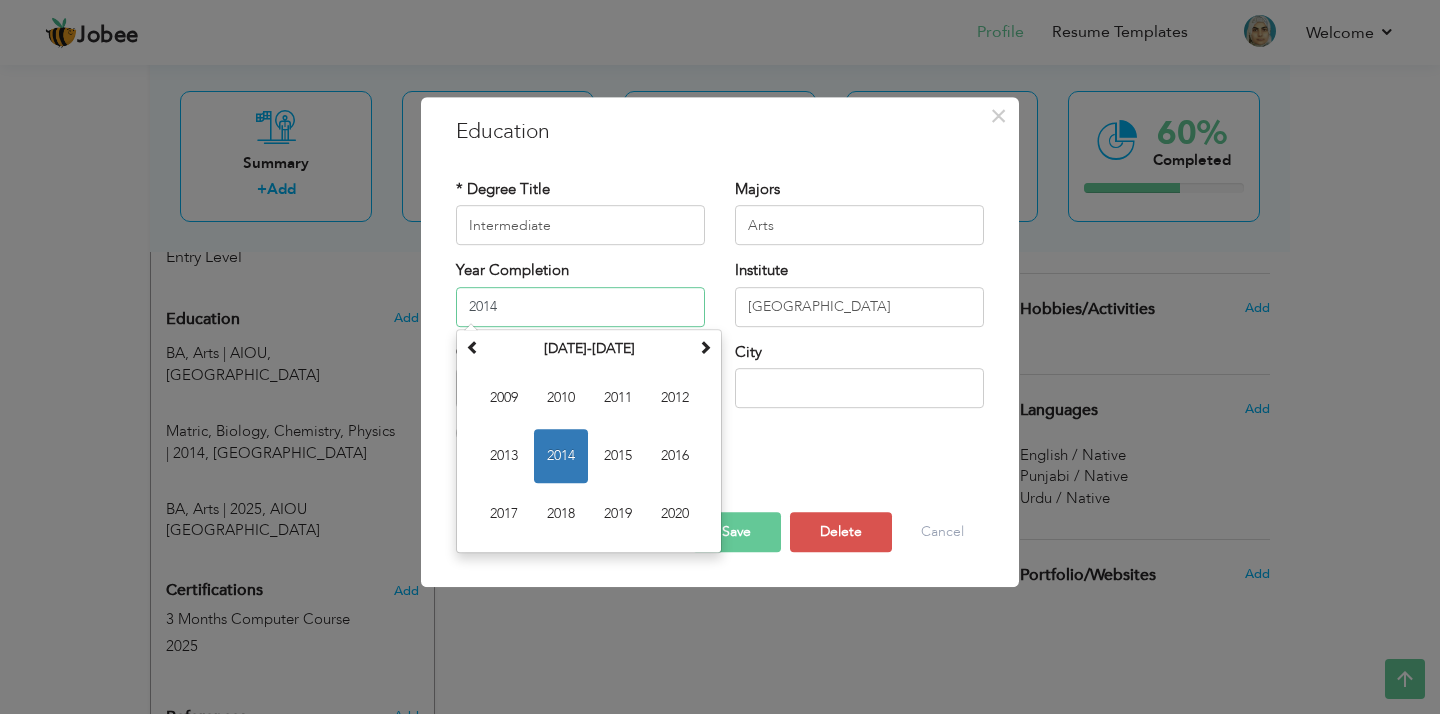 click on "2014" at bounding box center (580, 307) 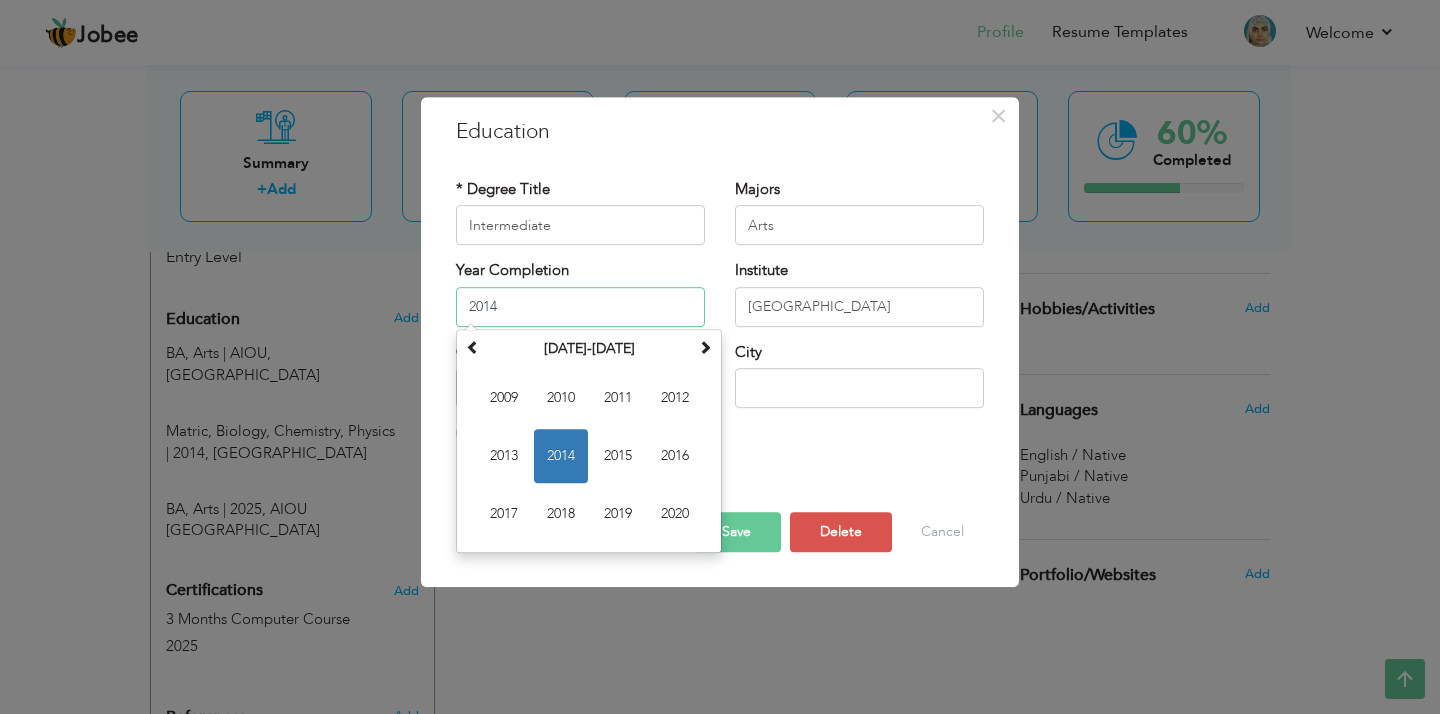 click on "2014" at bounding box center (580, 307) 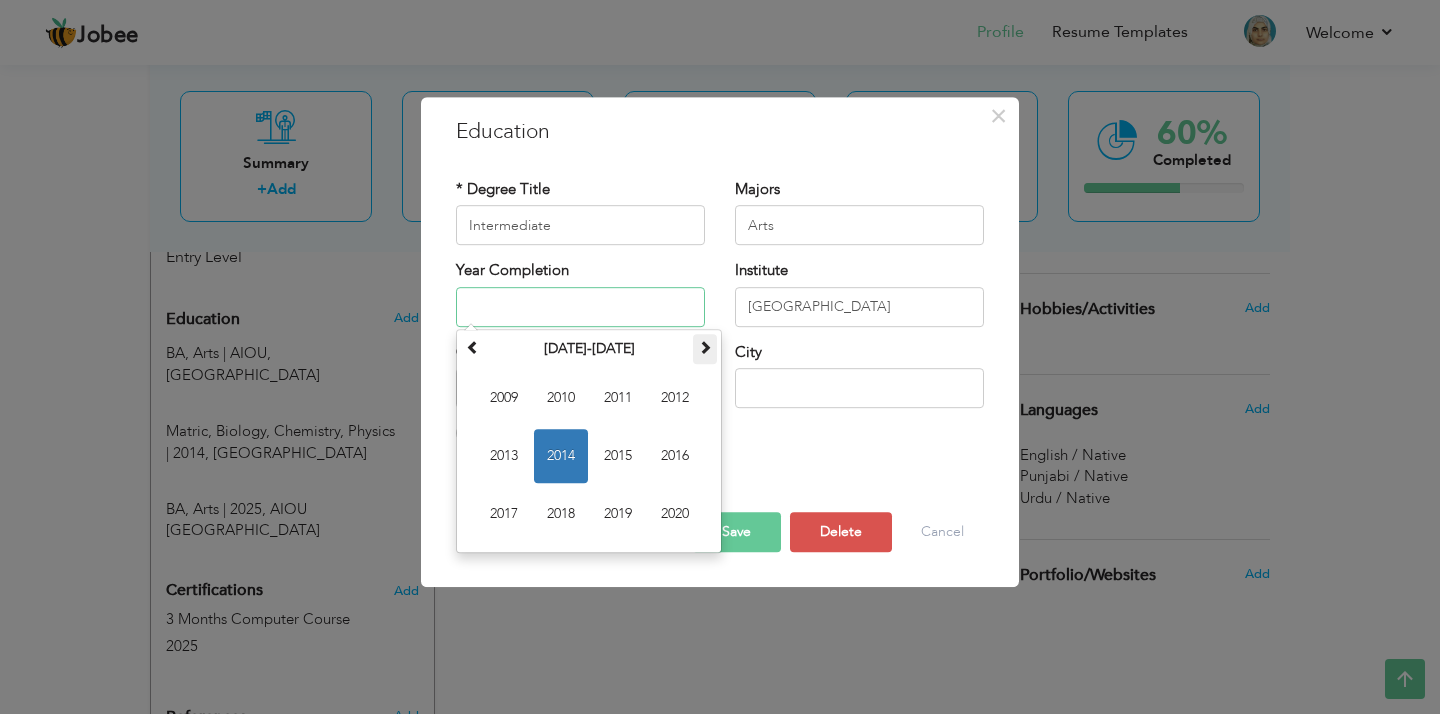 click at bounding box center [705, 347] 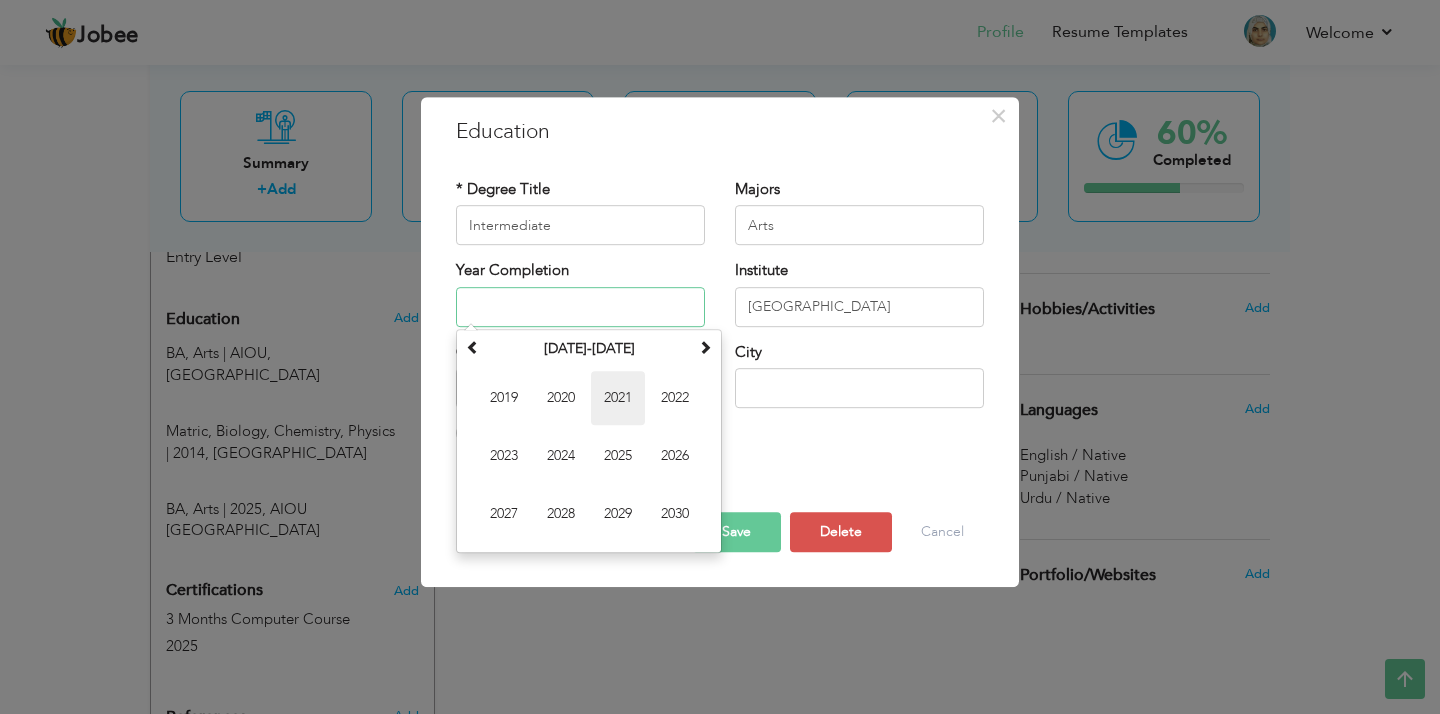 click on "2021" at bounding box center [618, 398] 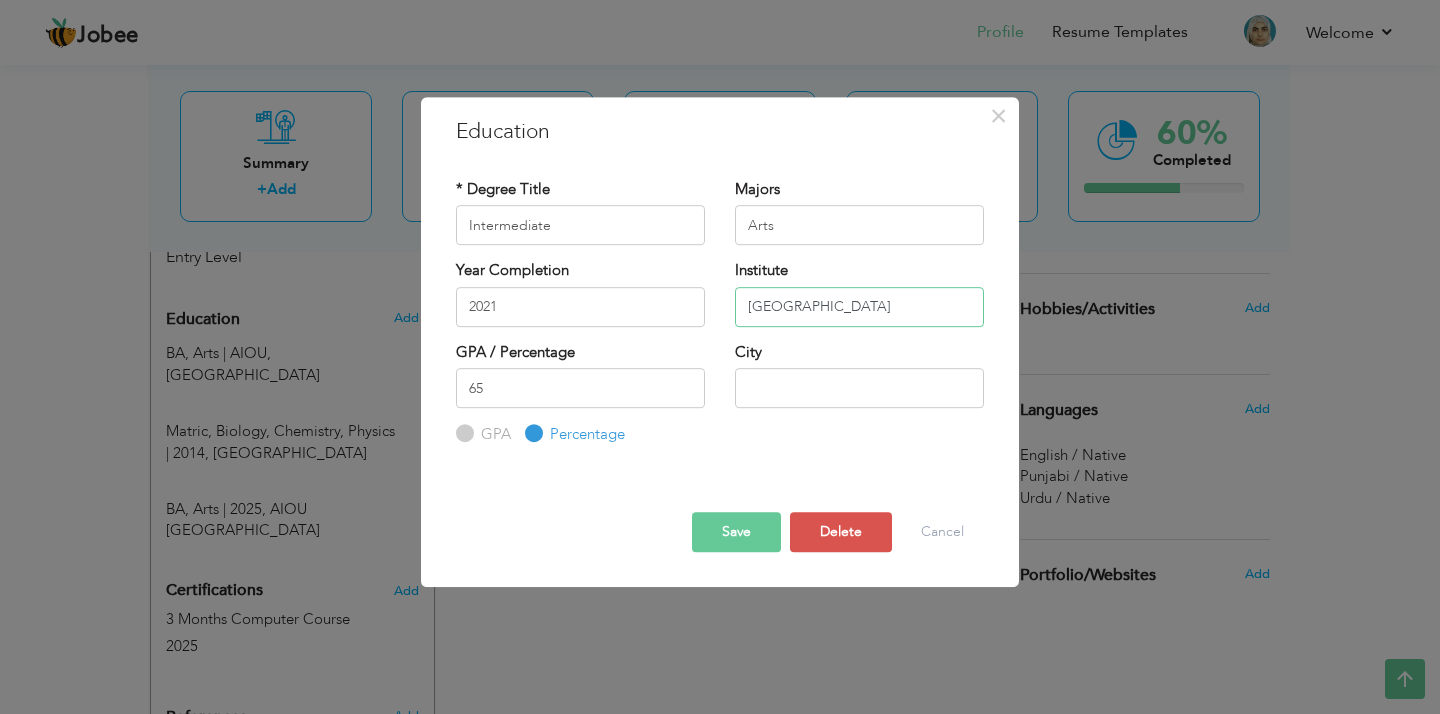 click on "National Model Girls High School" at bounding box center (859, 307) 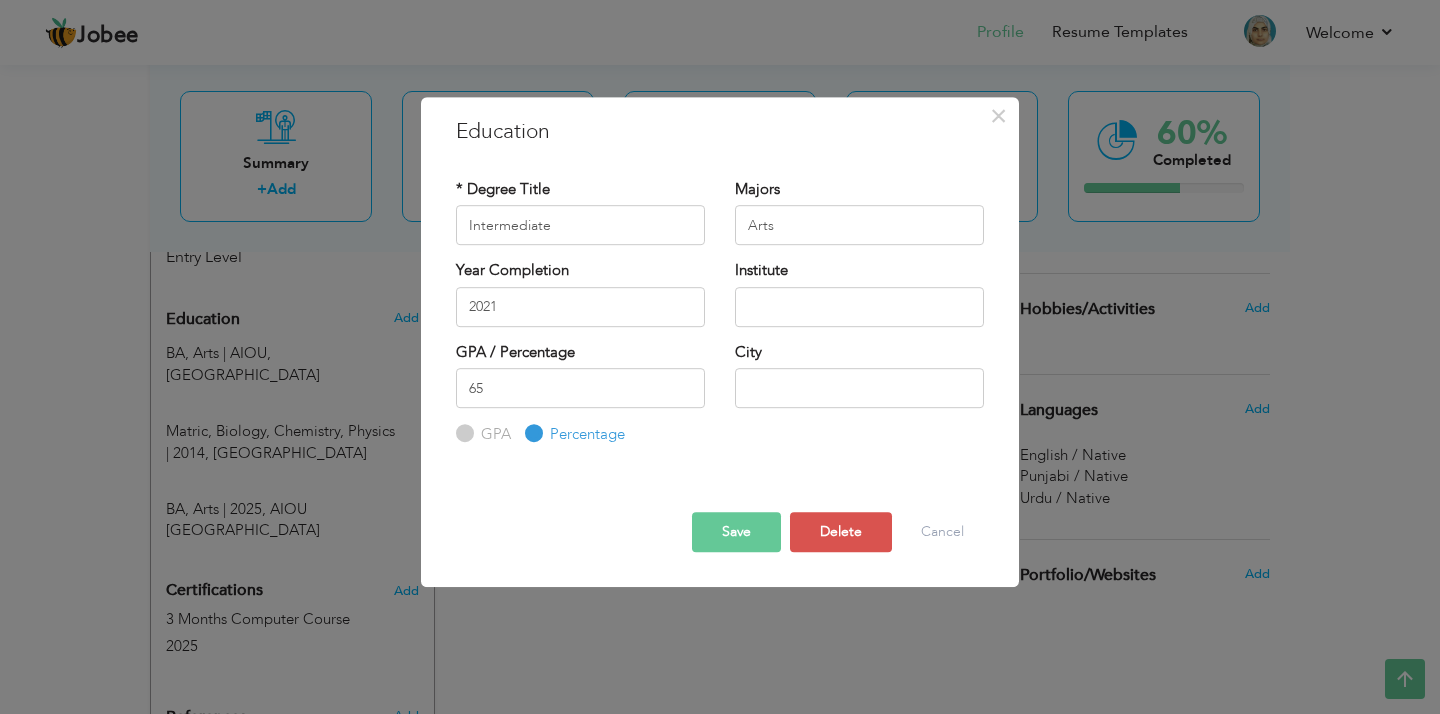 click on "Education with same "Degree Level /Degree Title & Year Complition" already exist!" at bounding box center (720, 446) 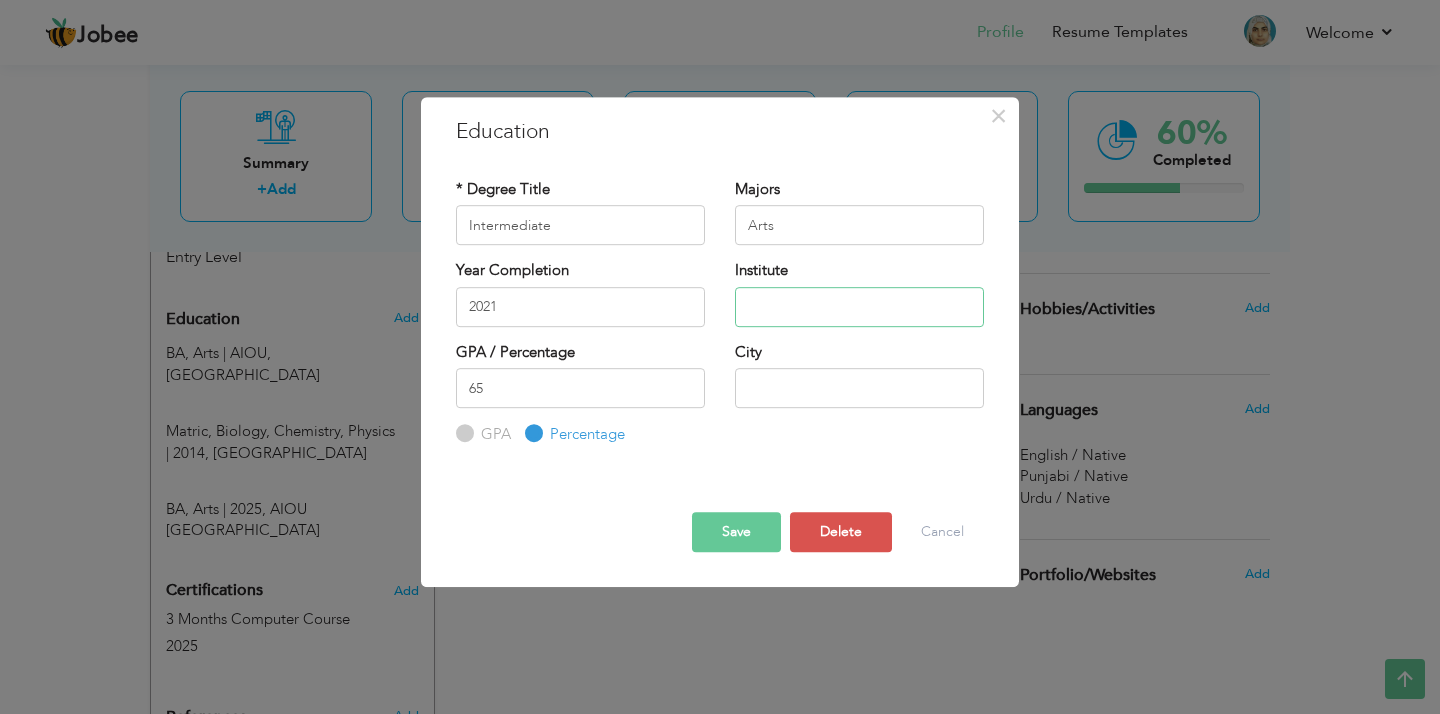 click at bounding box center [859, 307] 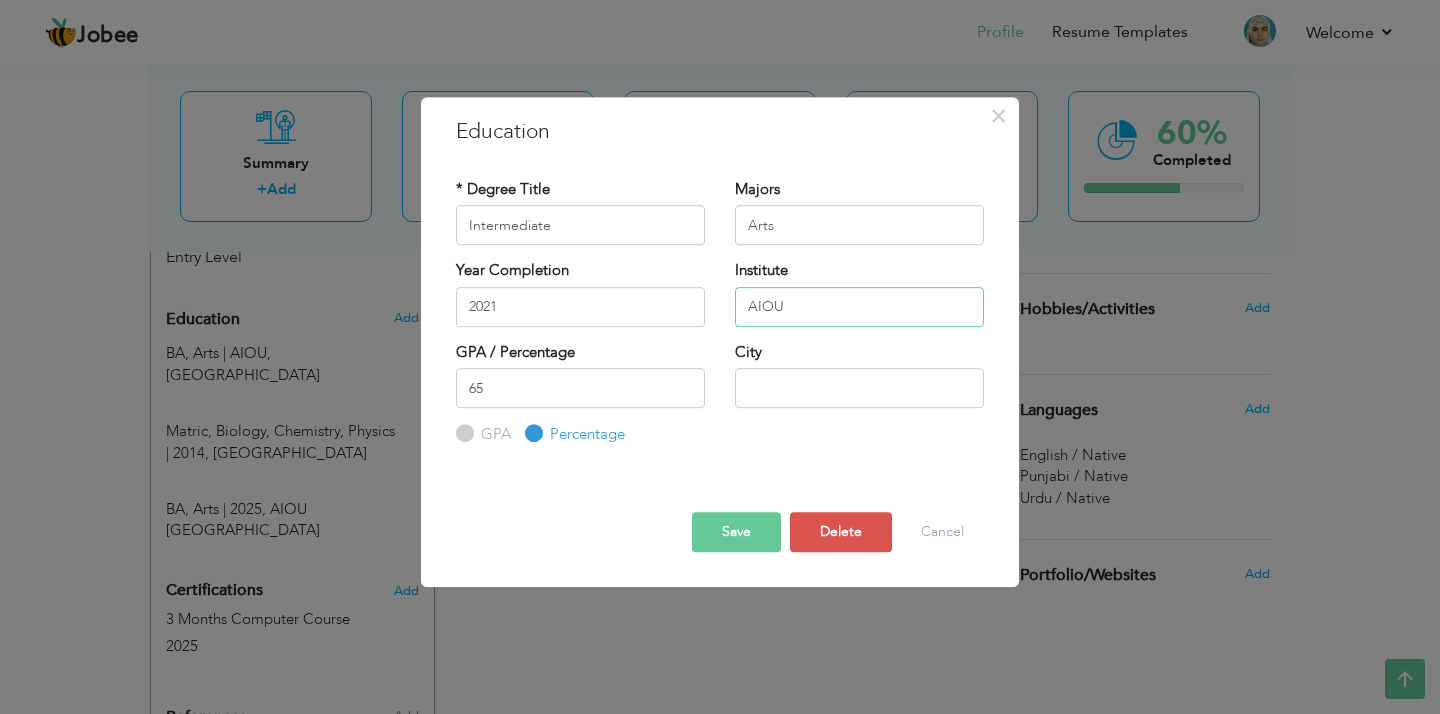 type on "AIOU" 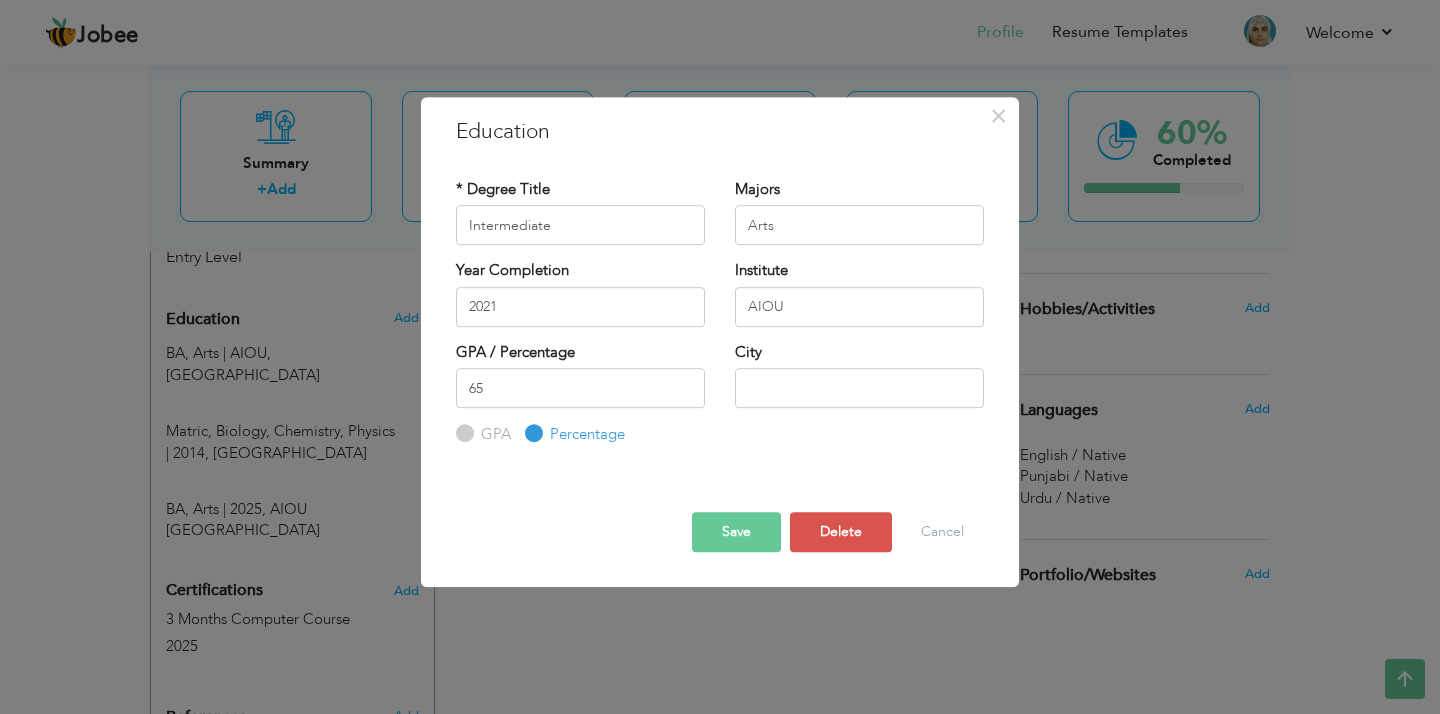 click on "City" at bounding box center [859, 382] 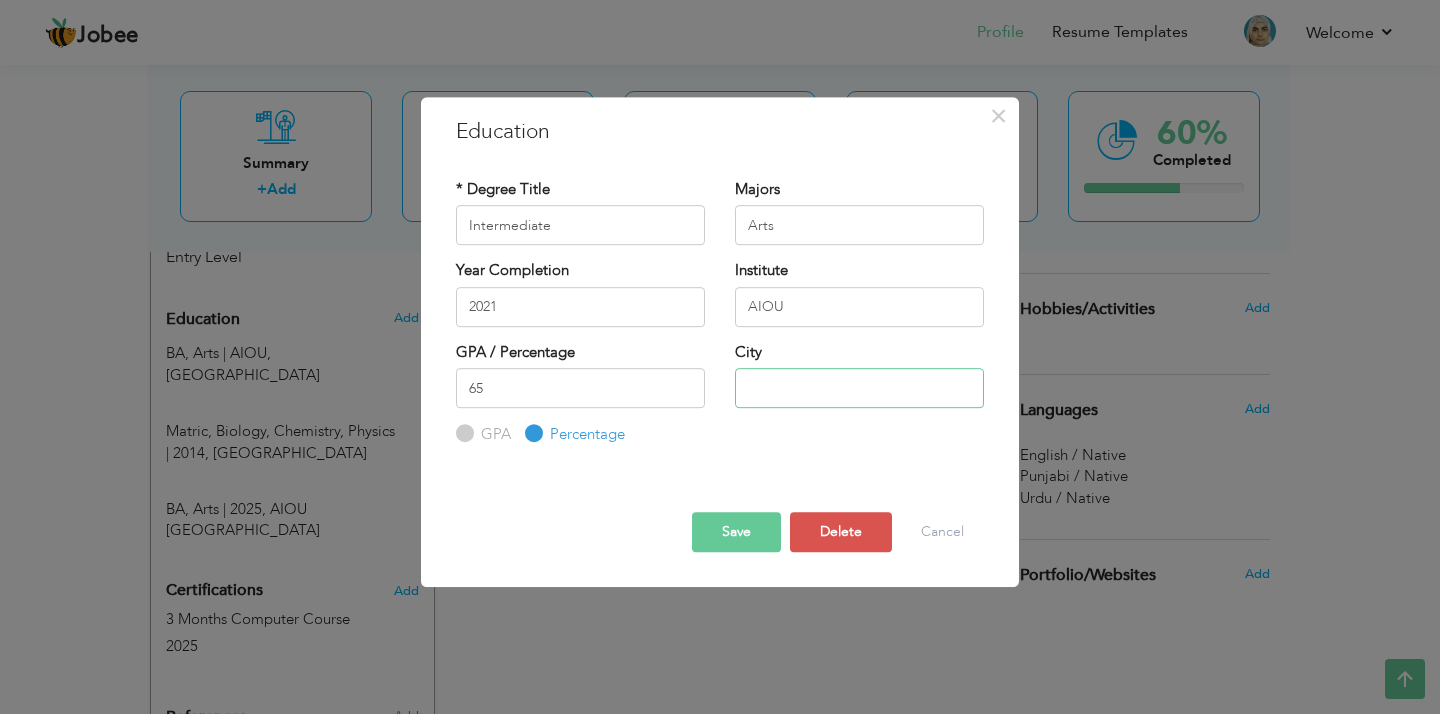 click at bounding box center [859, 388] 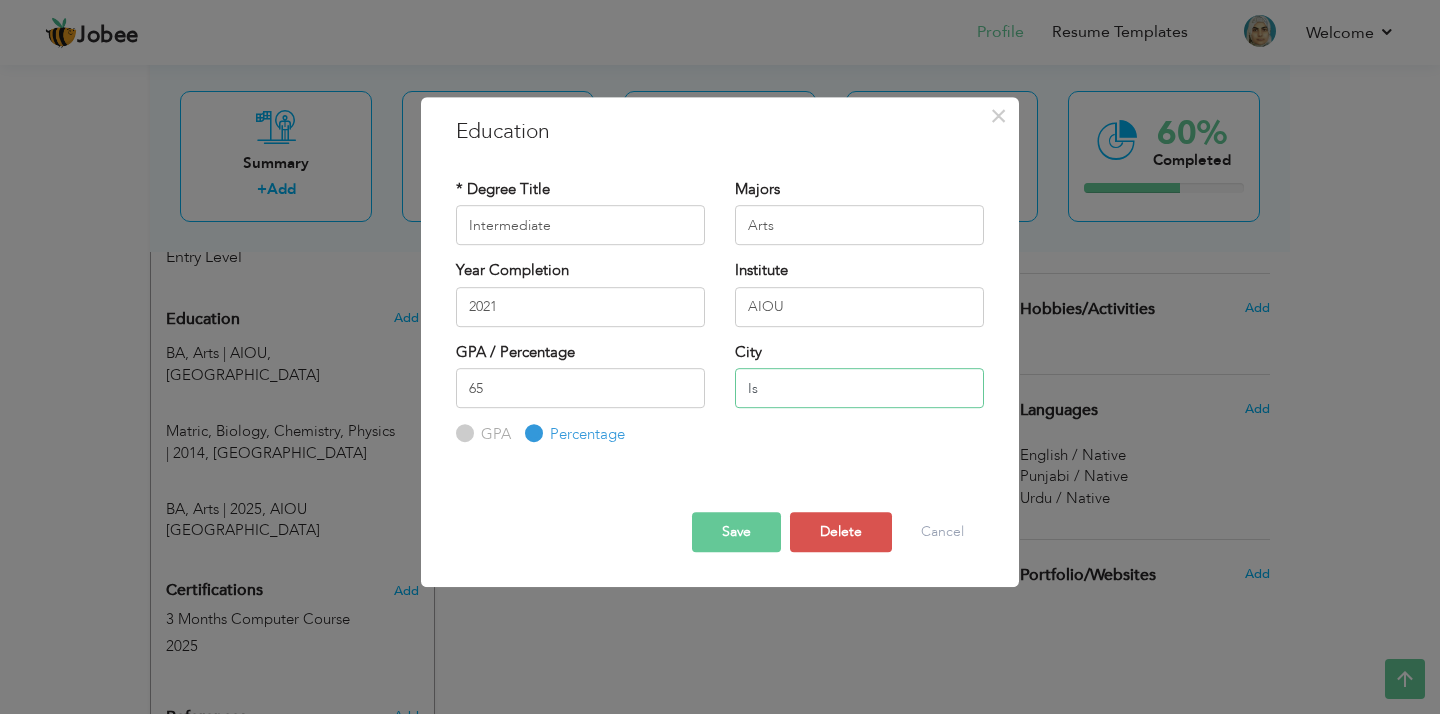 type on "[GEOGRAPHIC_DATA]" 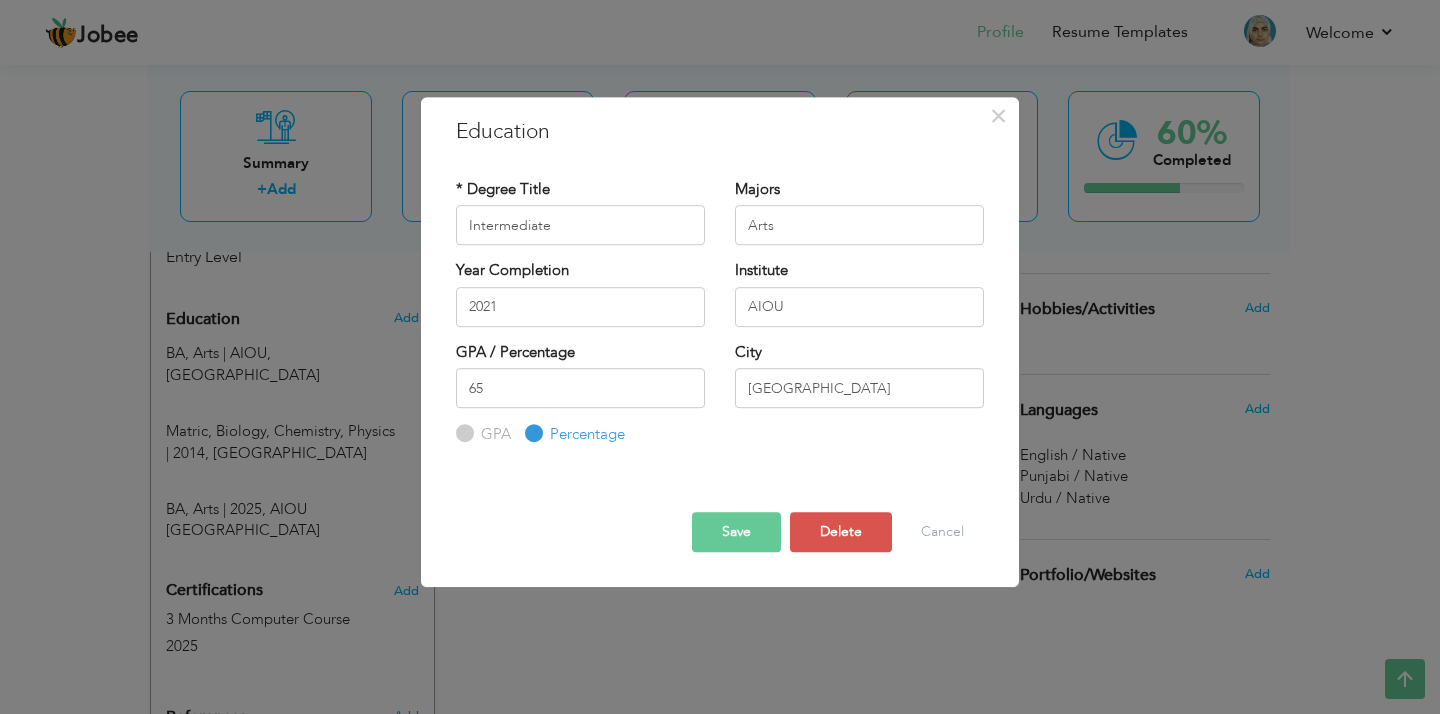 click on "65
GPA
Percentage" at bounding box center (580, 407) 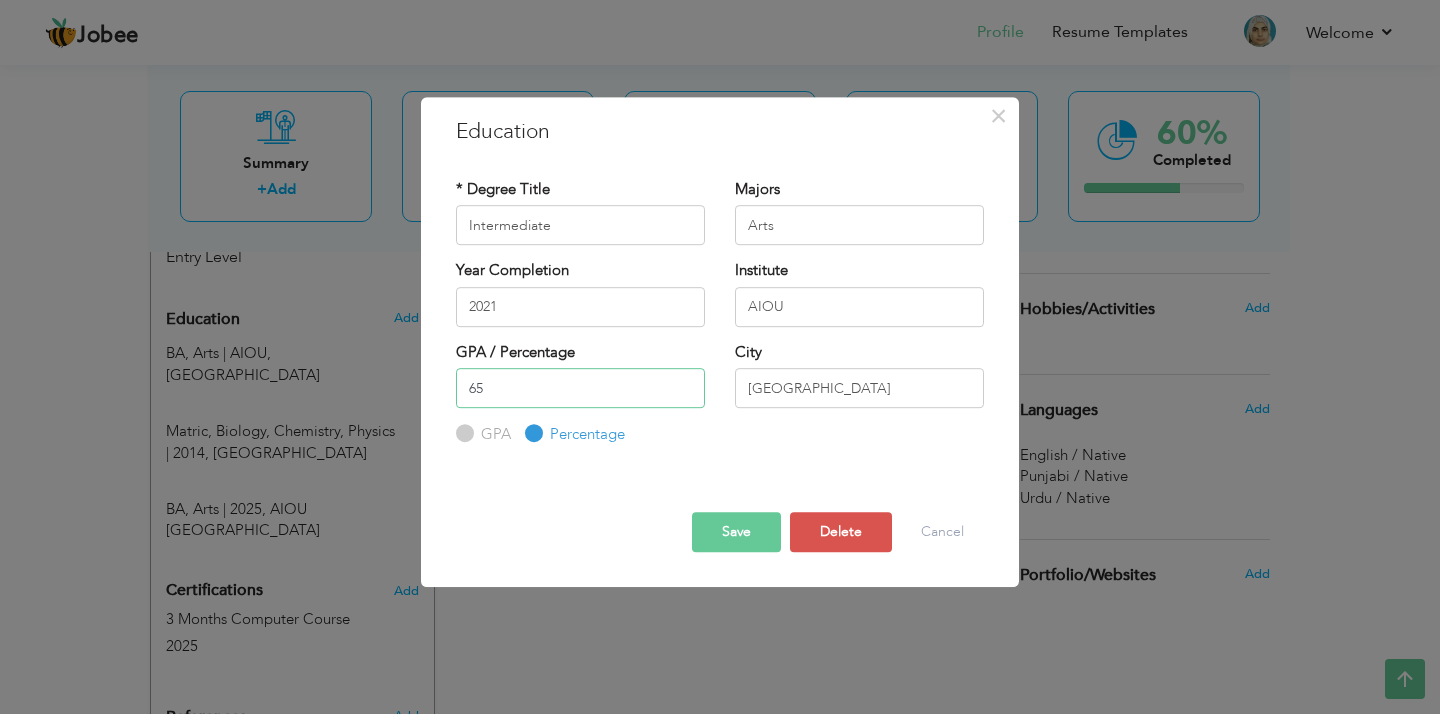 click on "65" at bounding box center [580, 388] 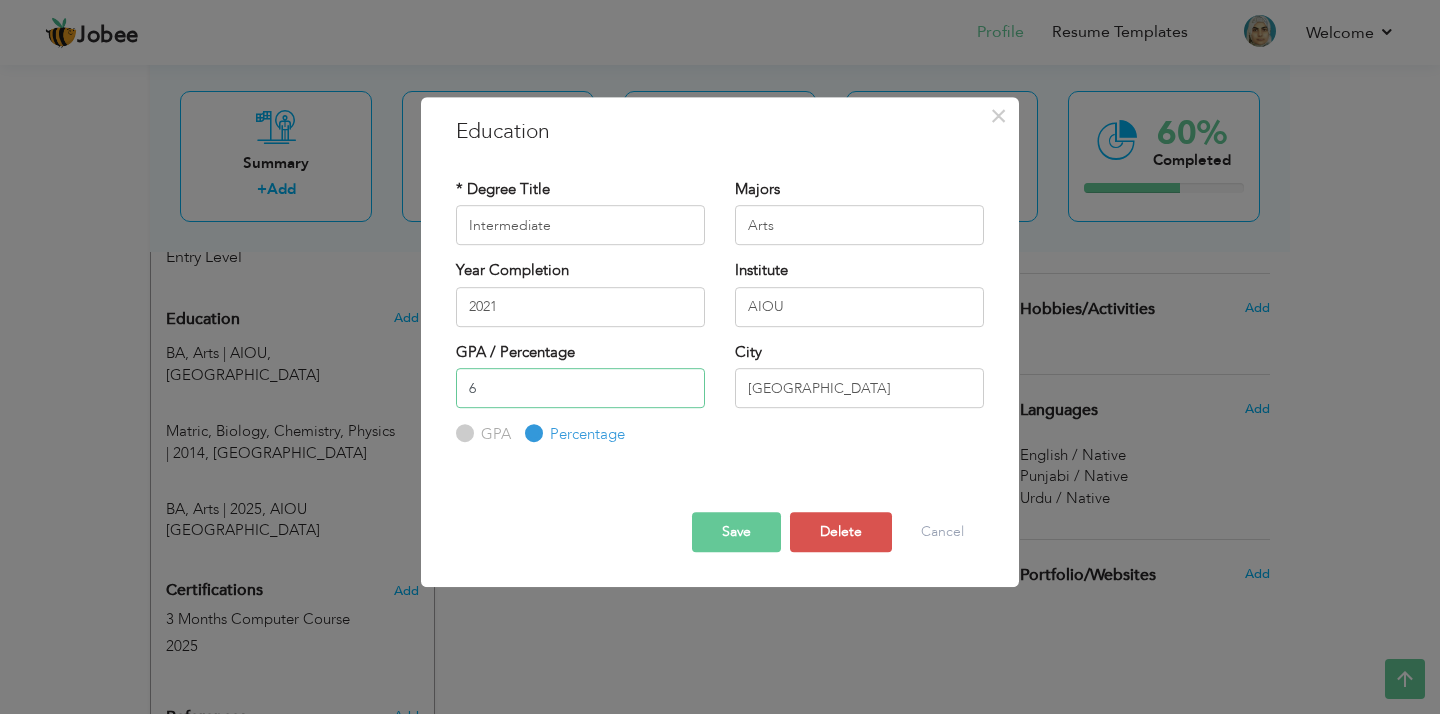 click on "6" at bounding box center (580, 388) 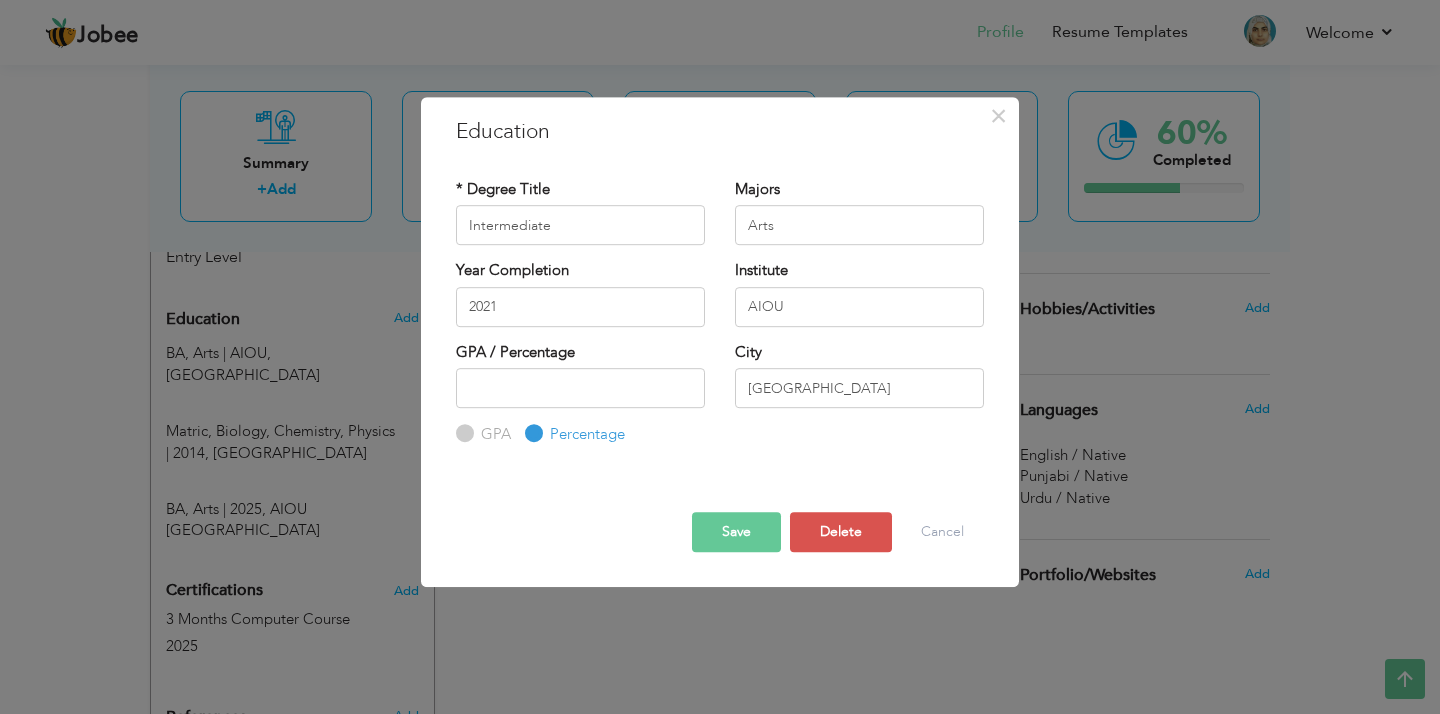 click at bounding box center [720, 479] 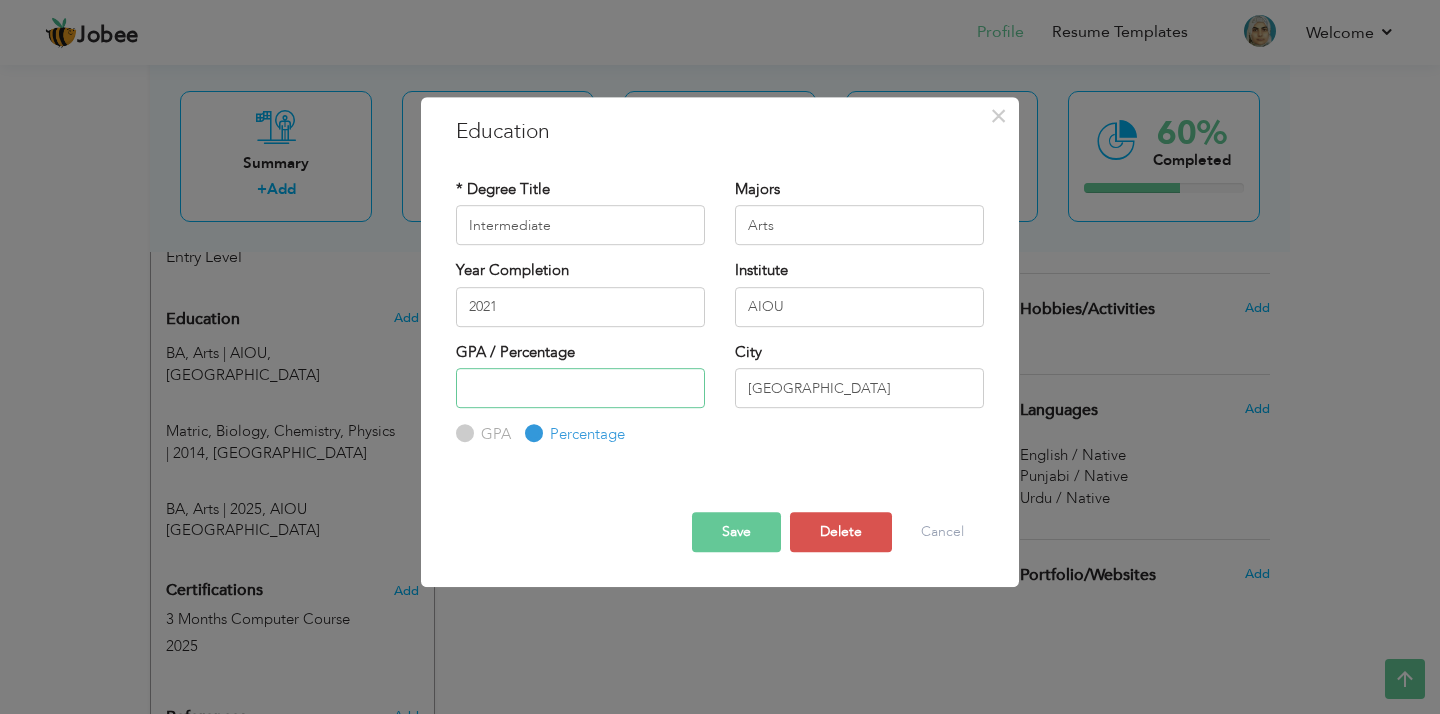 click at bounding box center (580, 388) 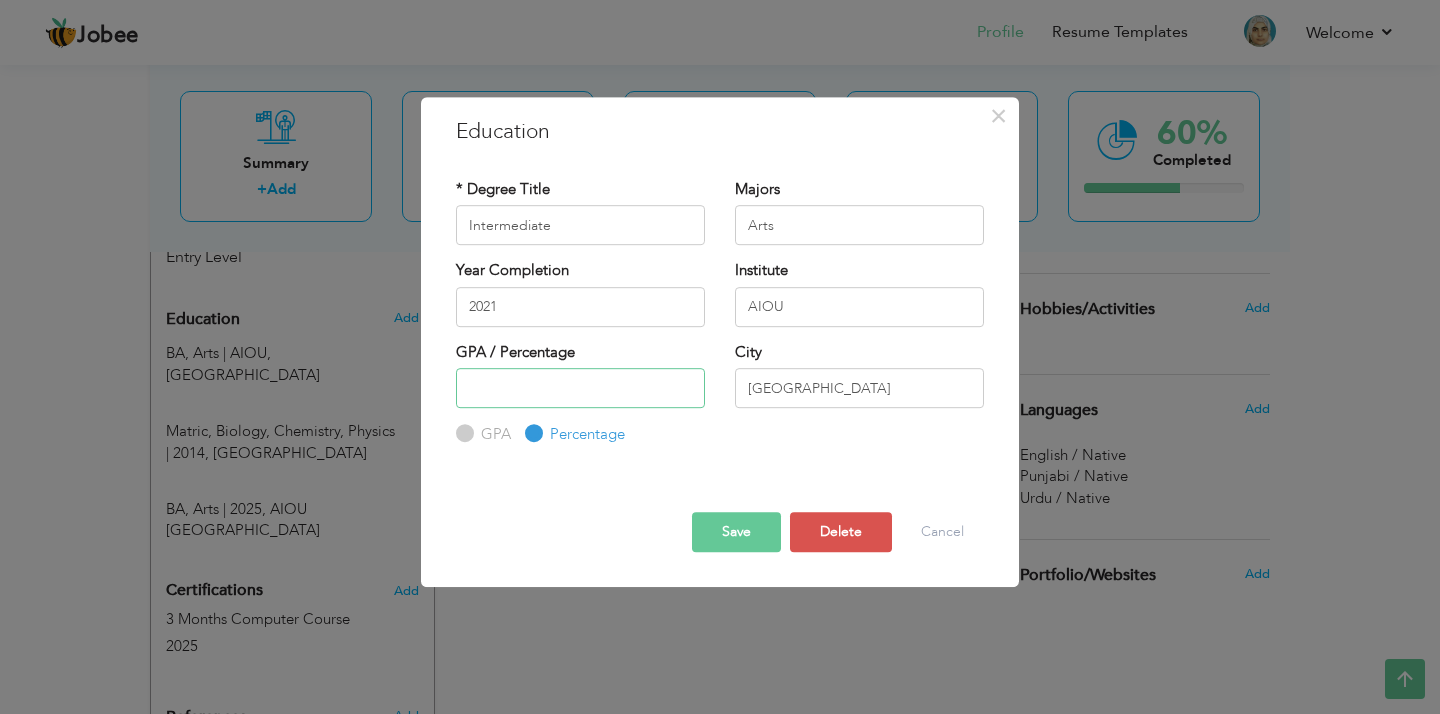 click at bounding box center [580, 388] 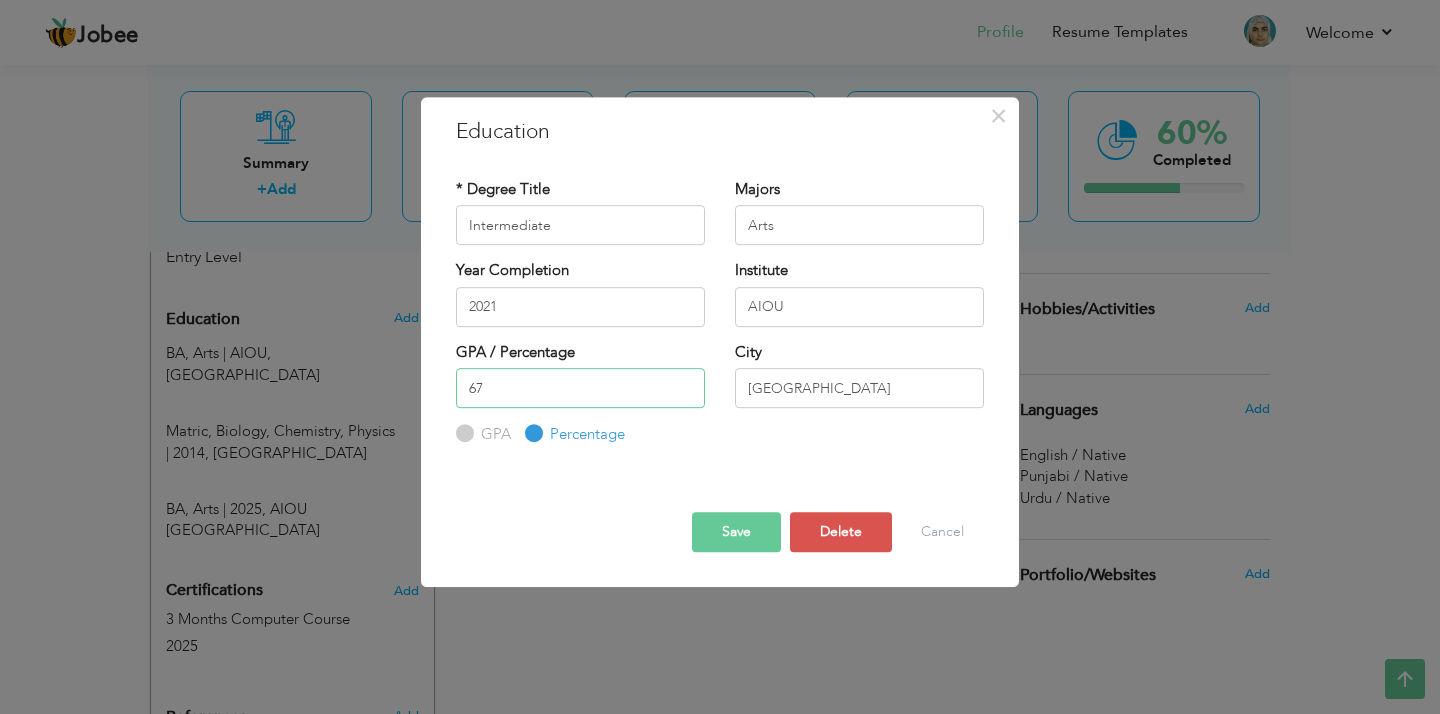 type on "67" 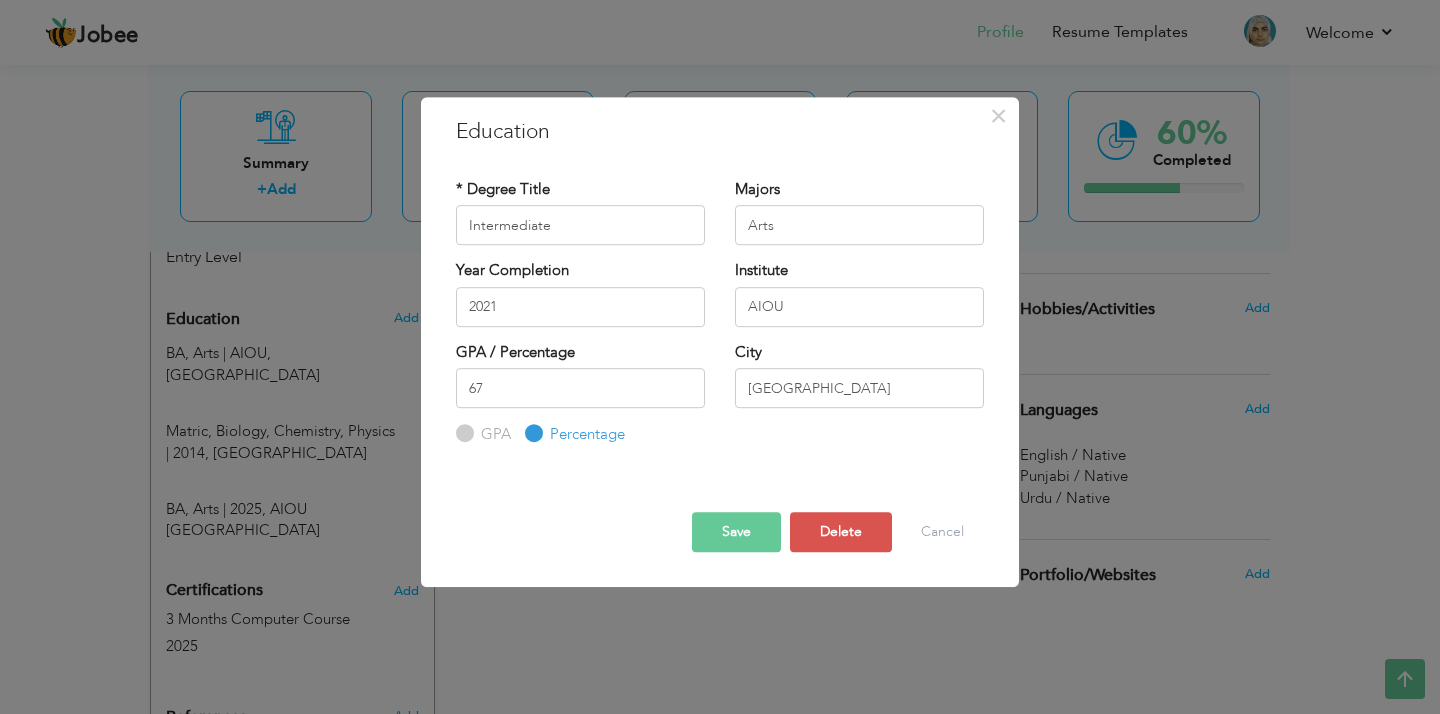 click on "Save" at bounding box center (736, 532) 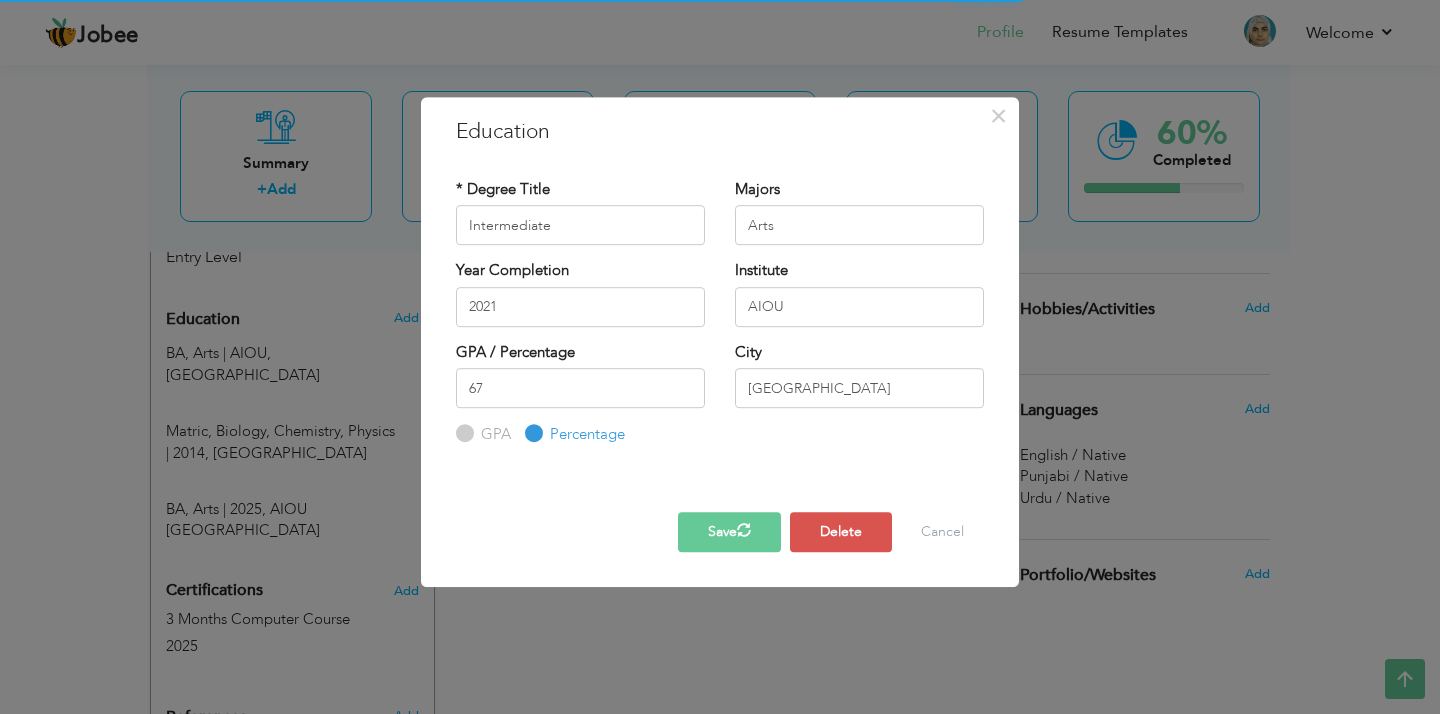 click on "Save" at bounding box center (729, 532) 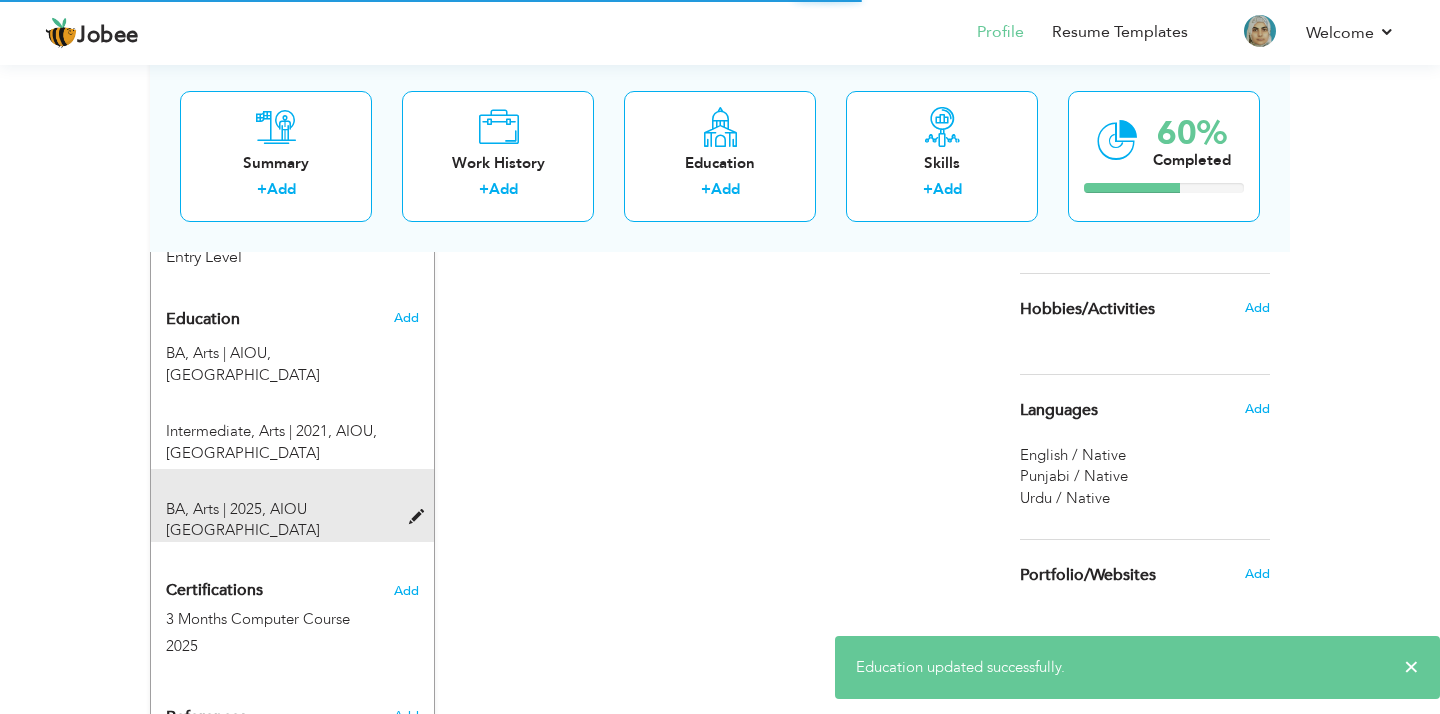 click at bounding box center [421, 517] 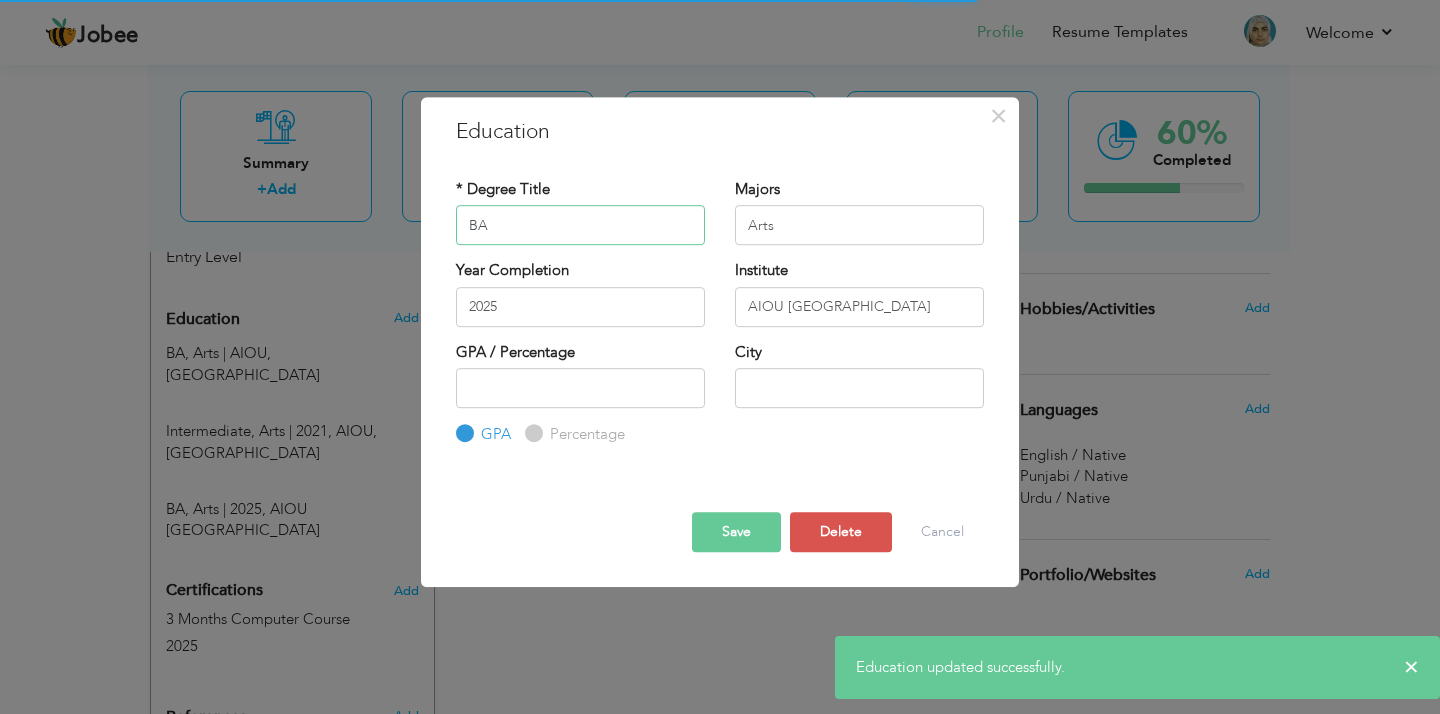 click on "BA" at bounding box center (580, 225) 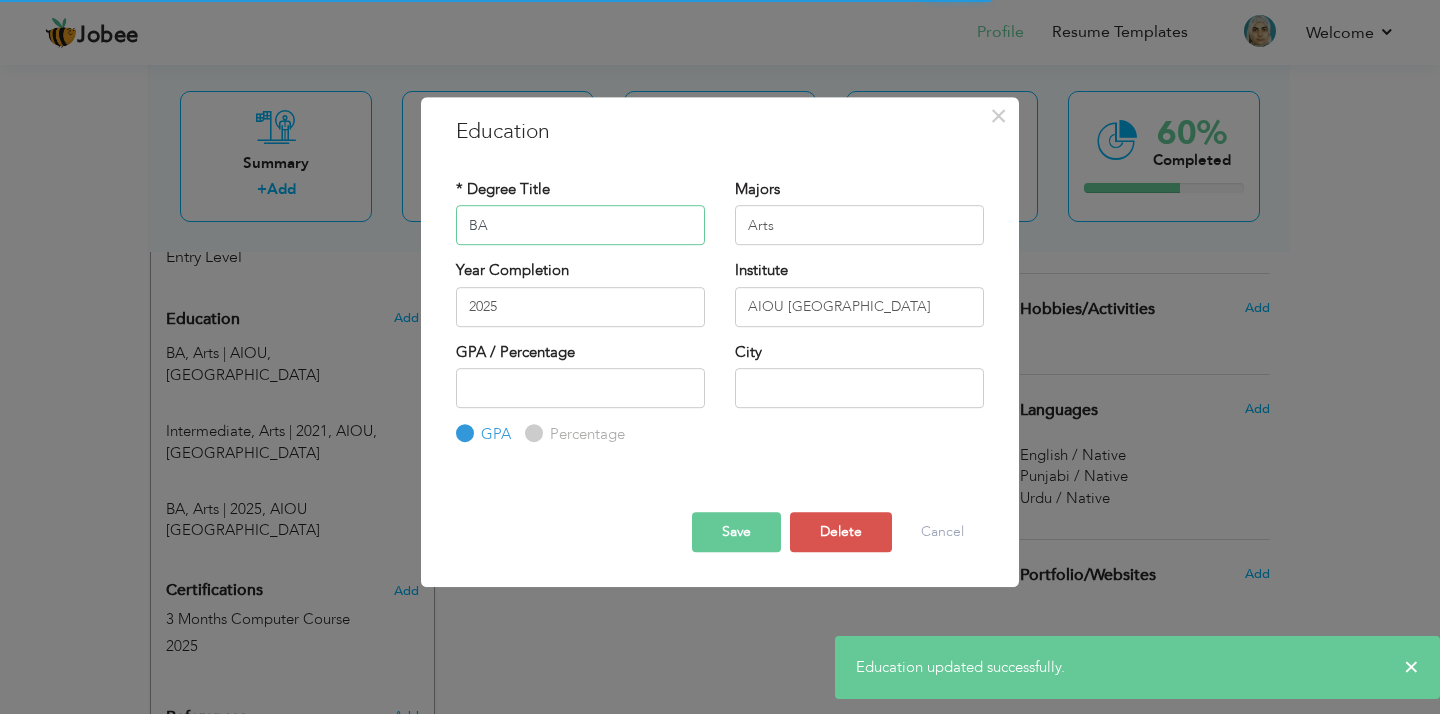 click on "BA" at bounding box center [580, 225] 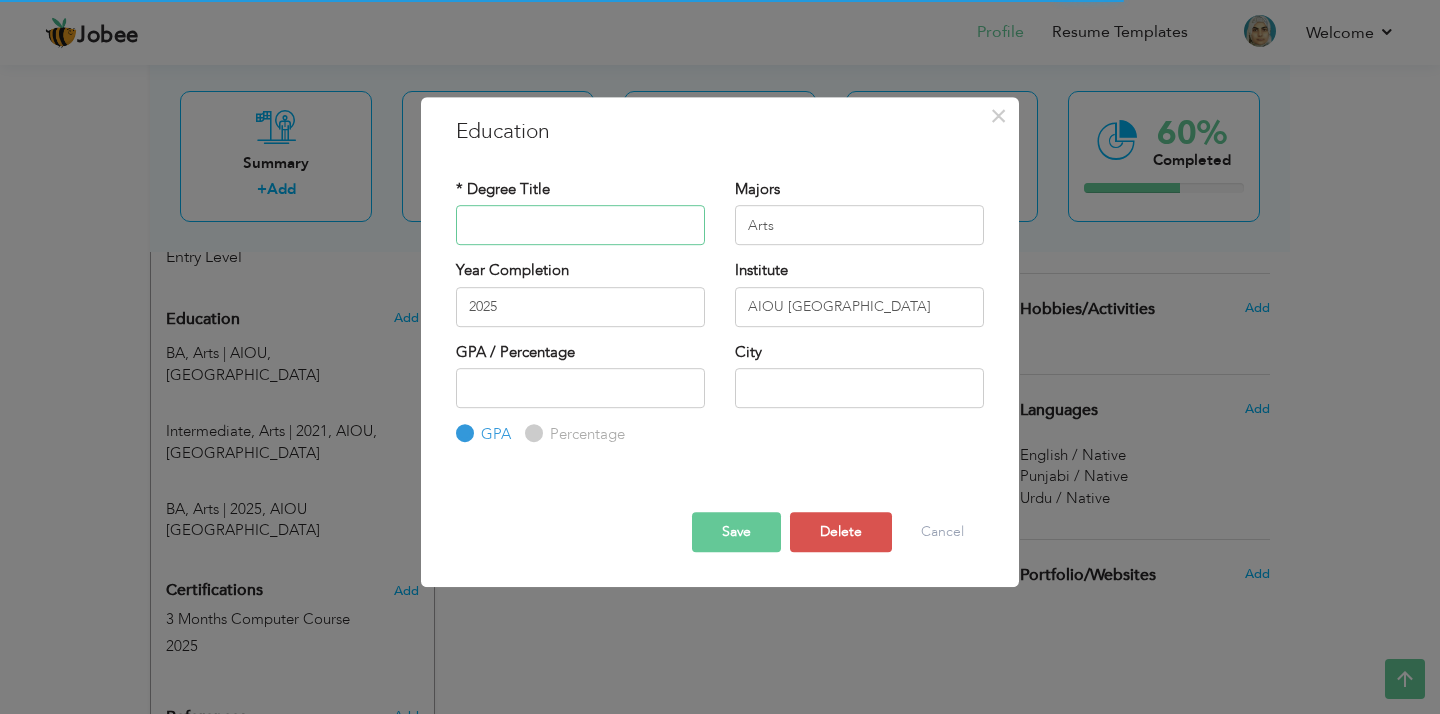click at bounding box center (580, 225) 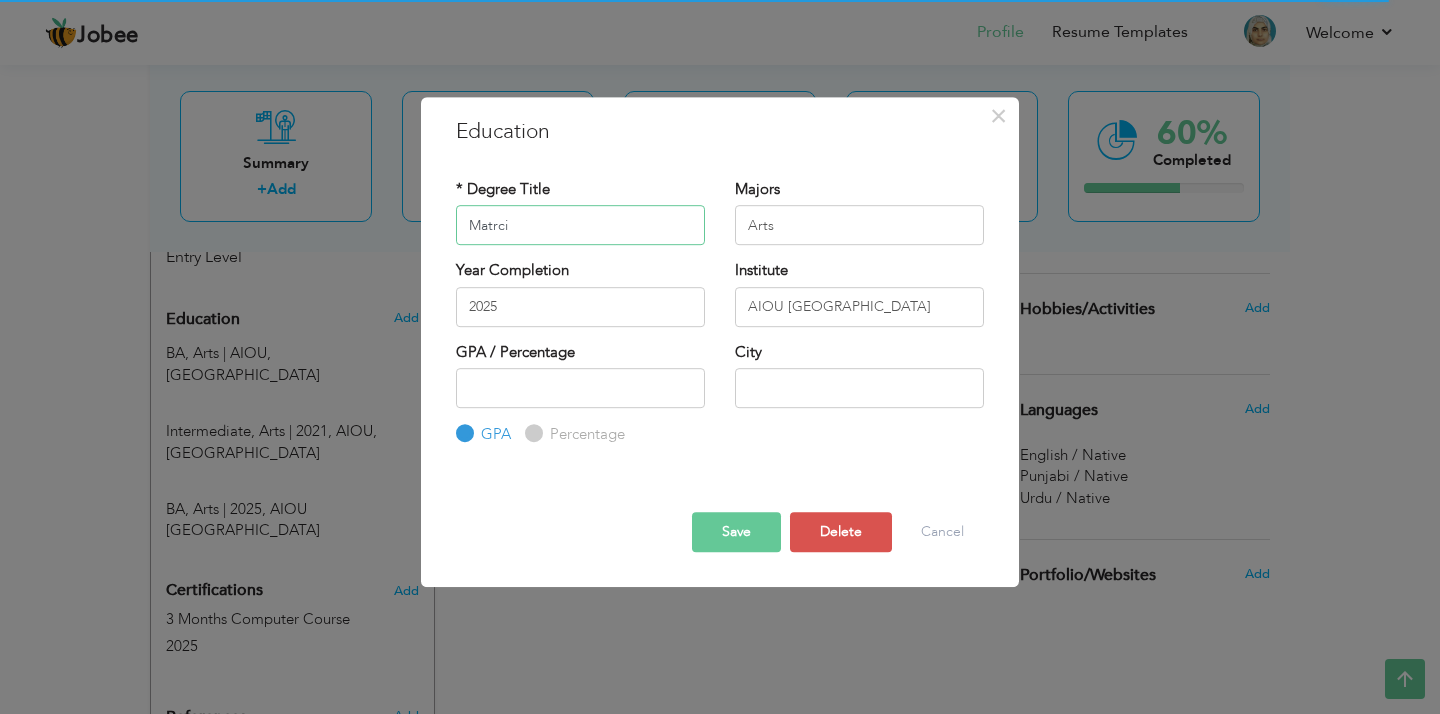 type on "Matrci" 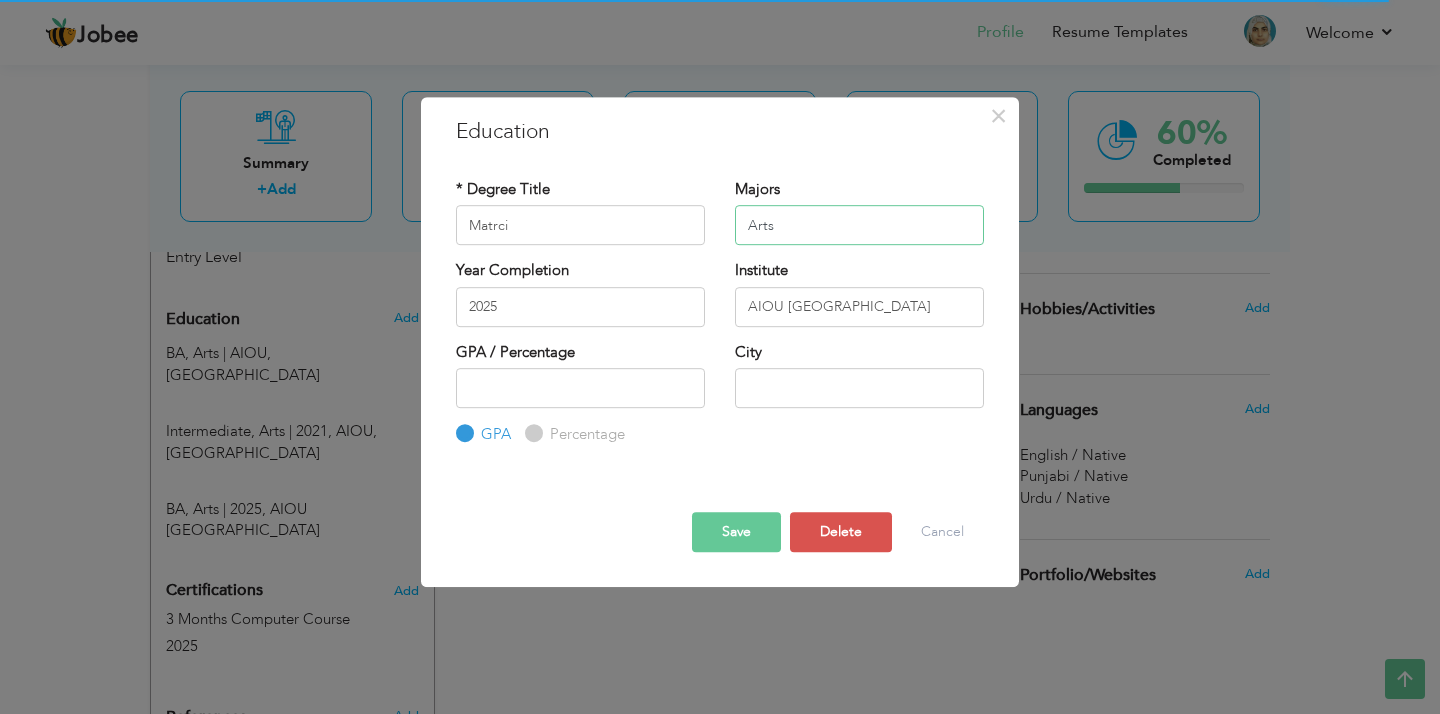 click on "Arts" at bounding box center [859, 225] 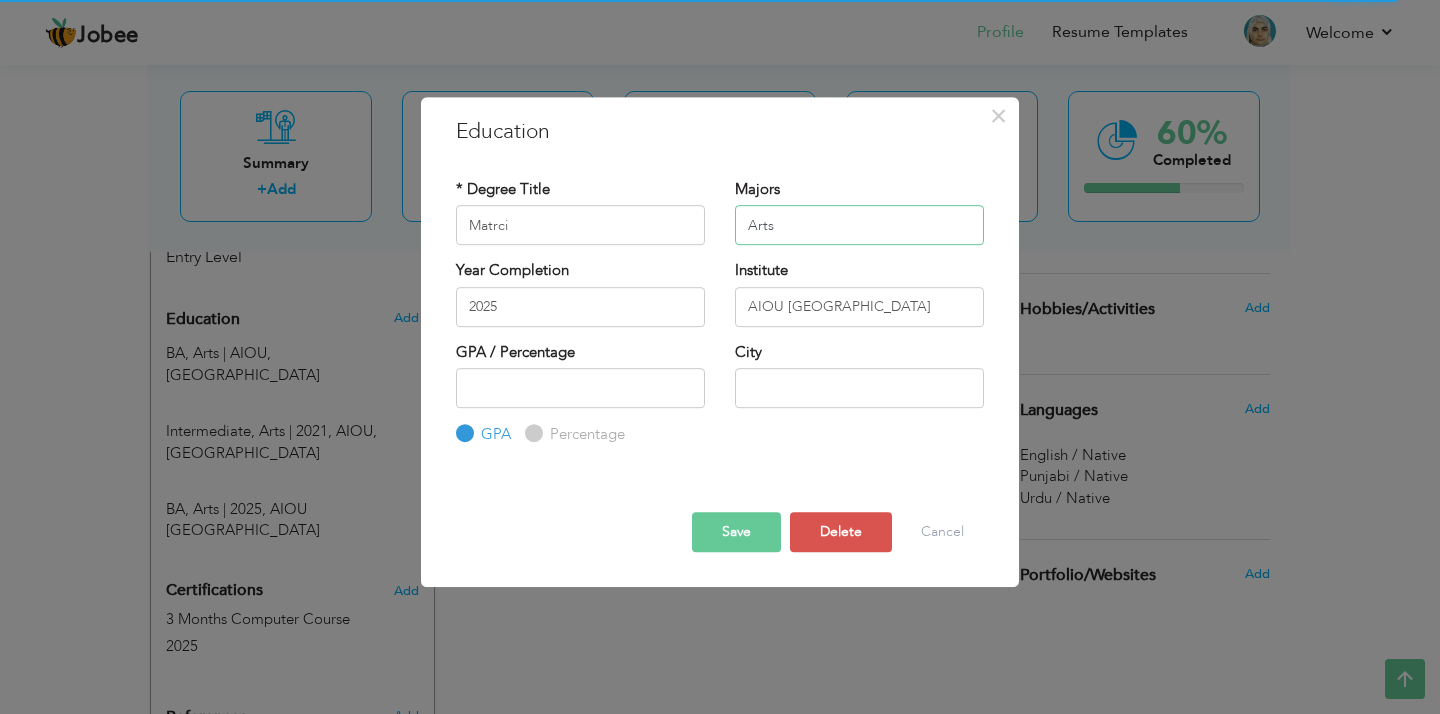 click on "Arts" at bounding box center [859, 225] 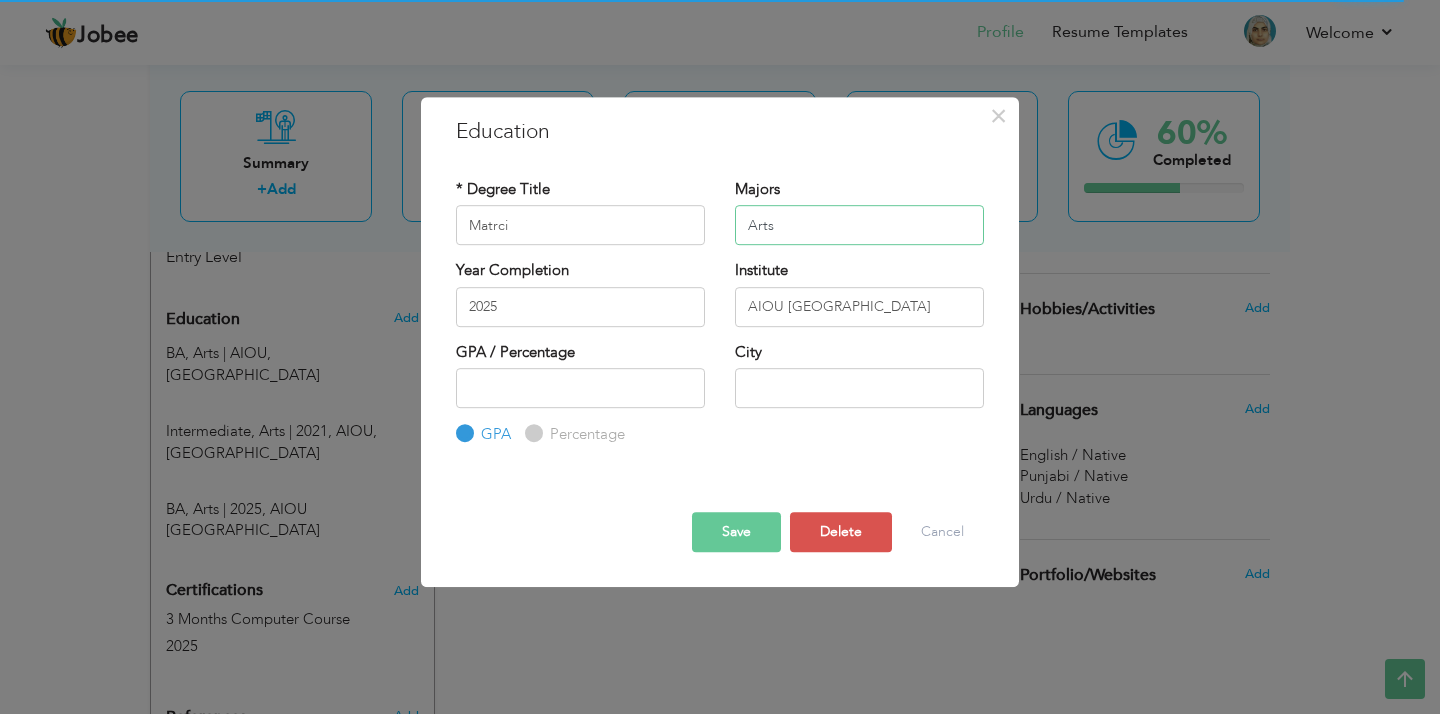click on "Arts" at bounding box center [859, 225] 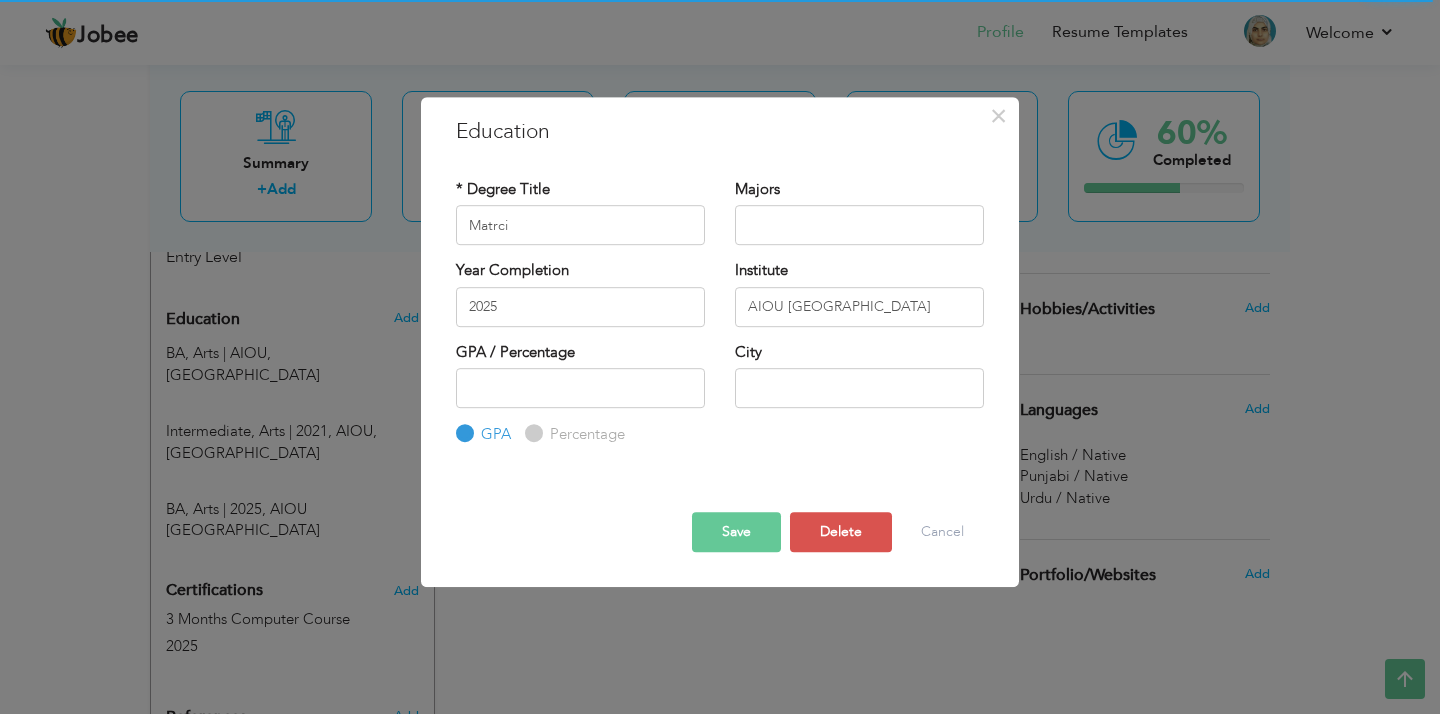 click on "Majors" at bounding box center [859, 219] 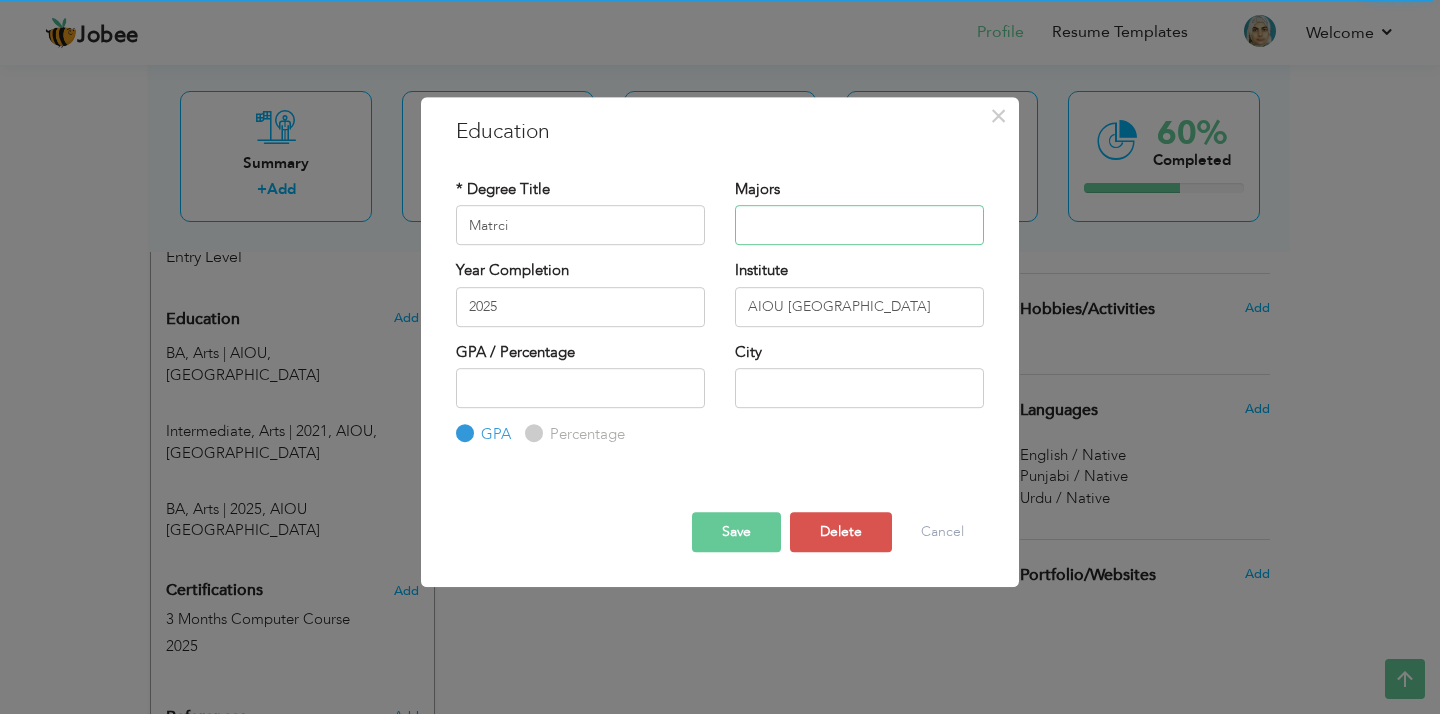 click at bounding box center (859, 225) 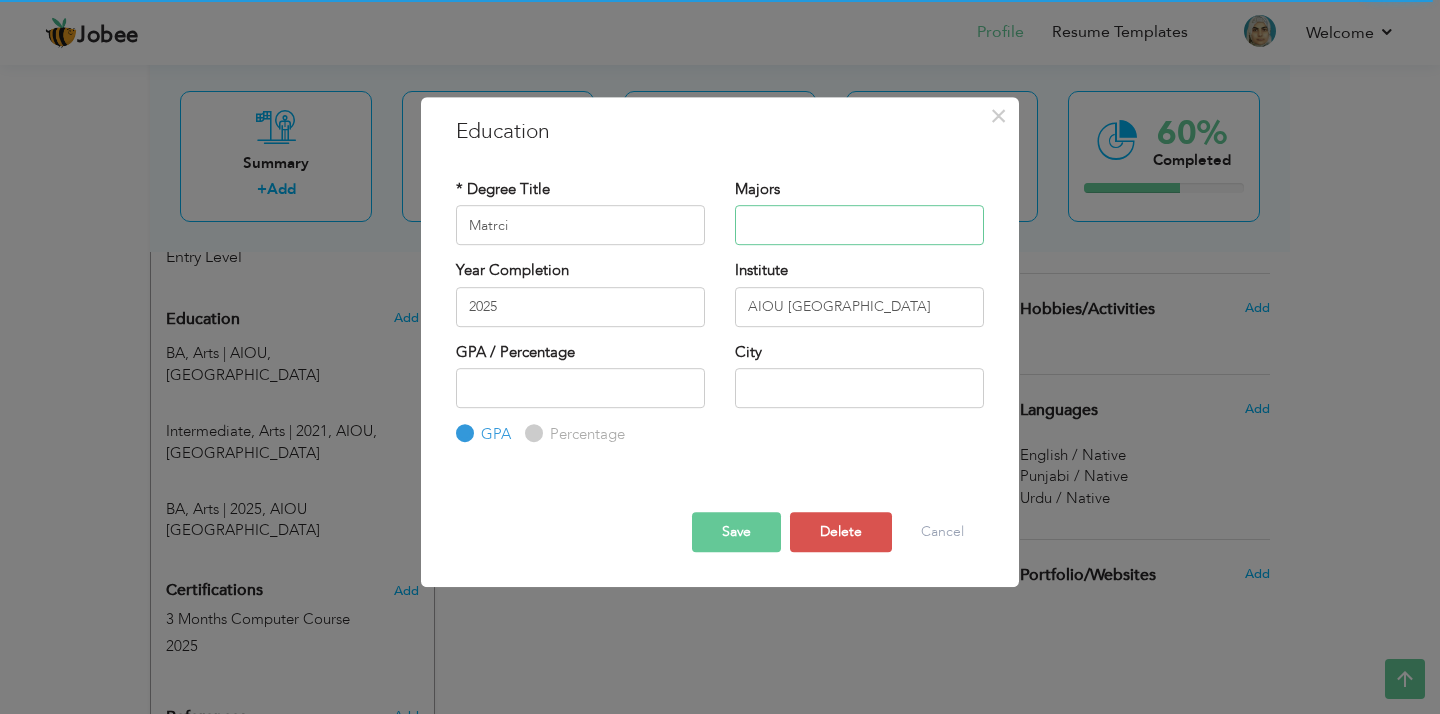 type on "Science" 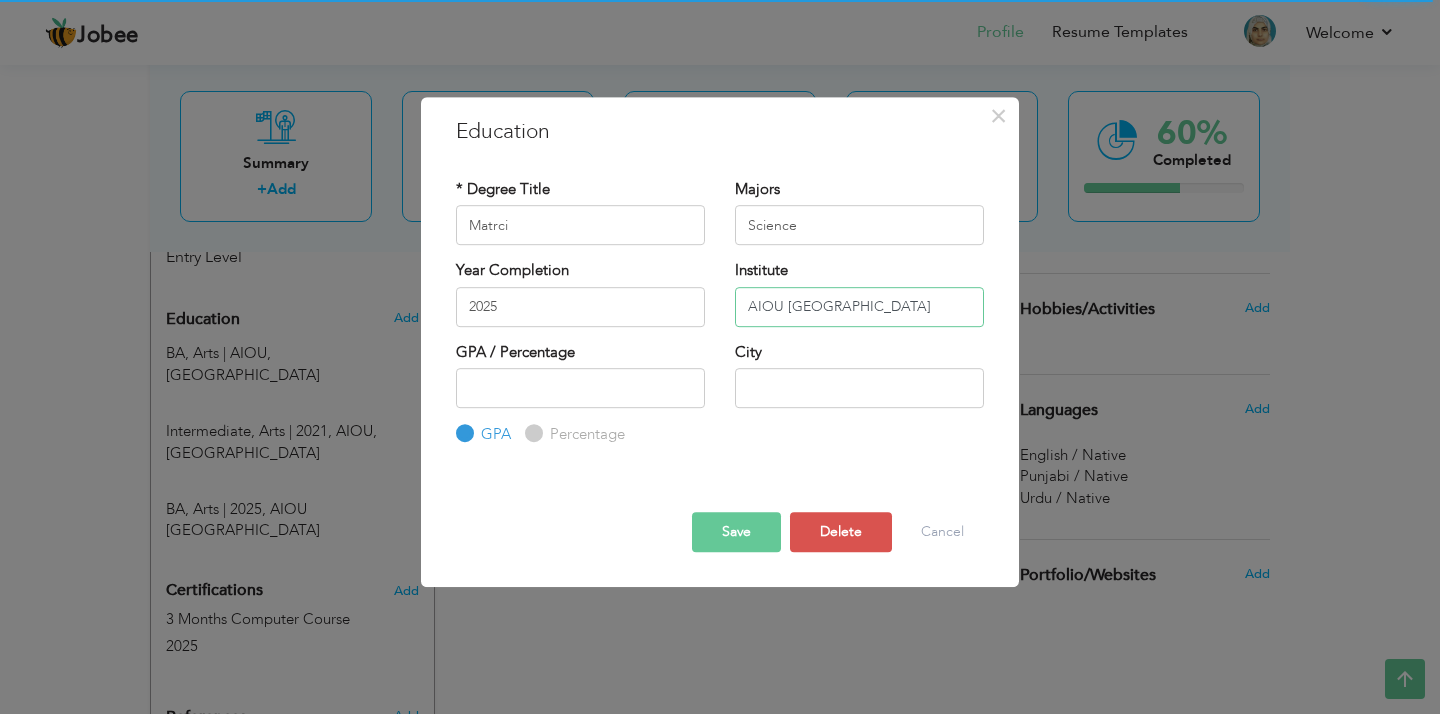 click on "AIOU Islamabad" at bounding box center [859, 307] 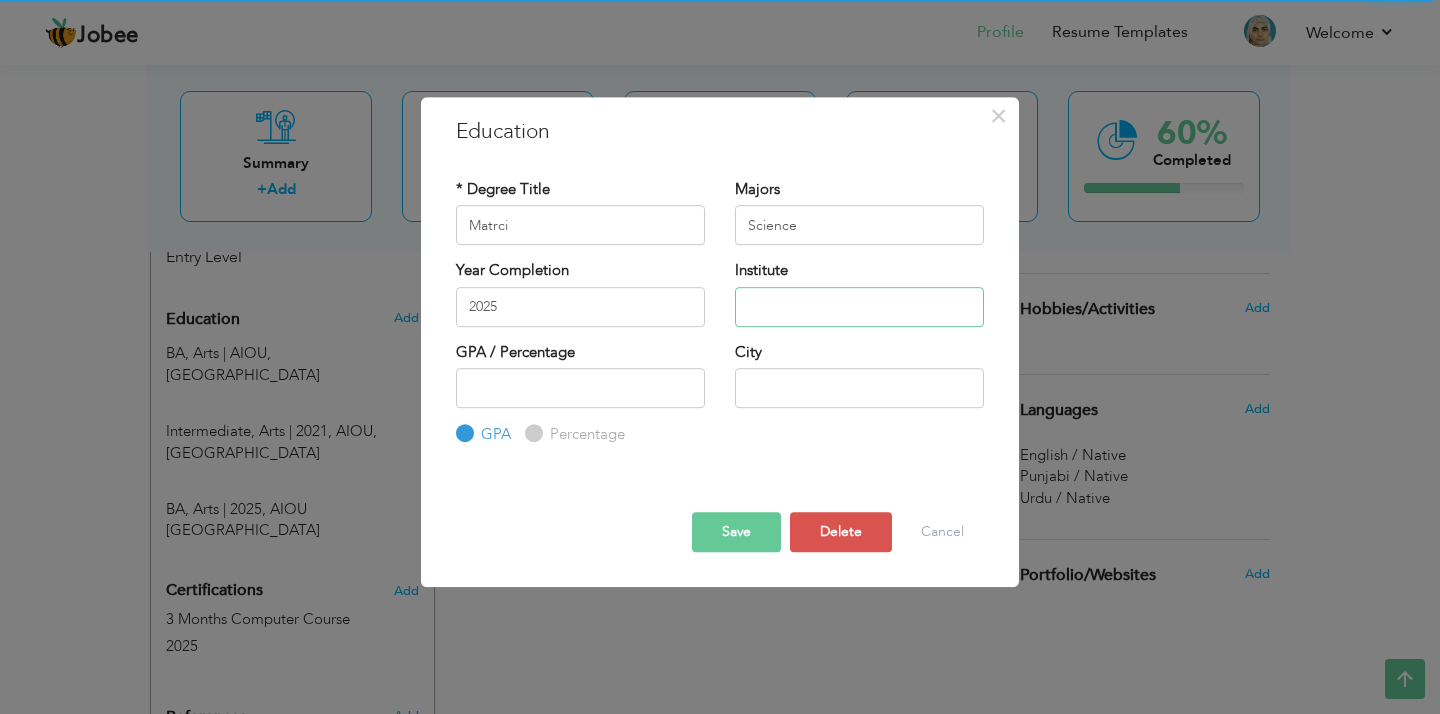 type 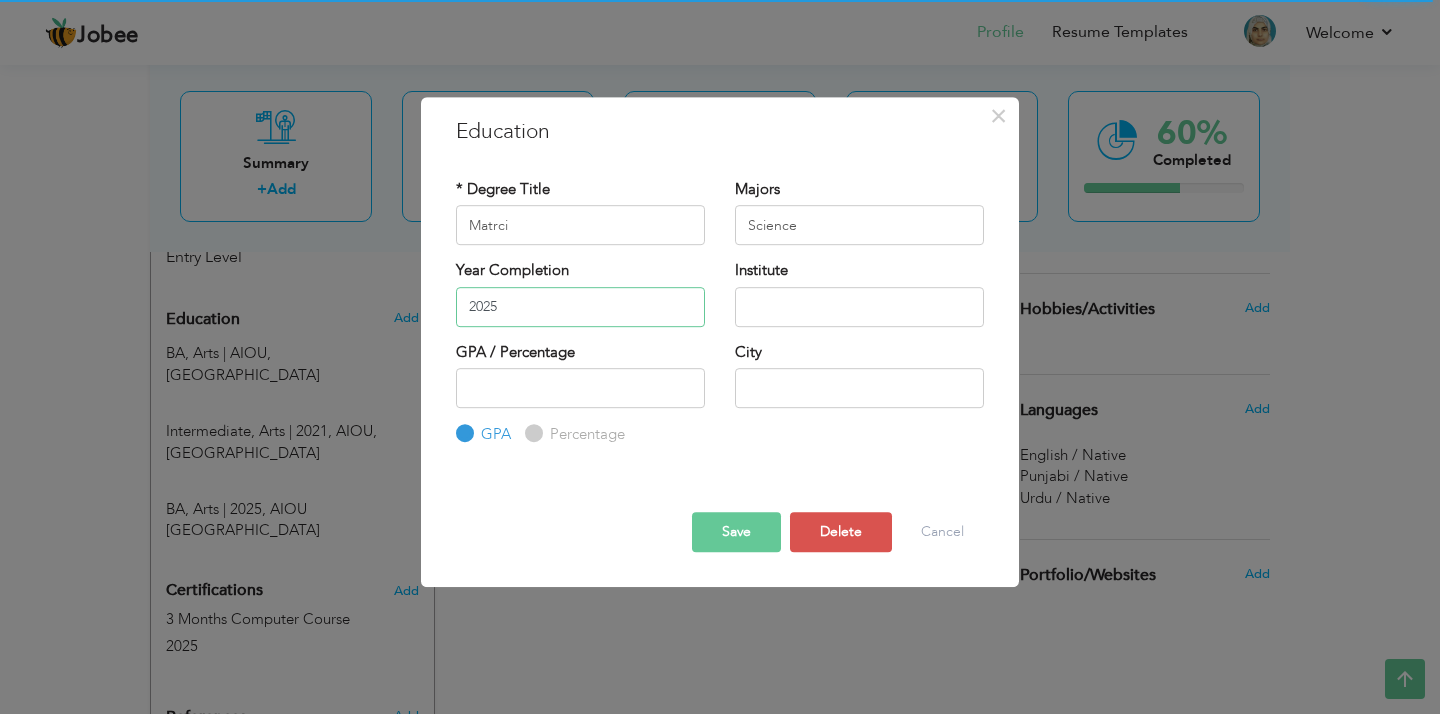 click on "2025" at bounding box center (580, 307) 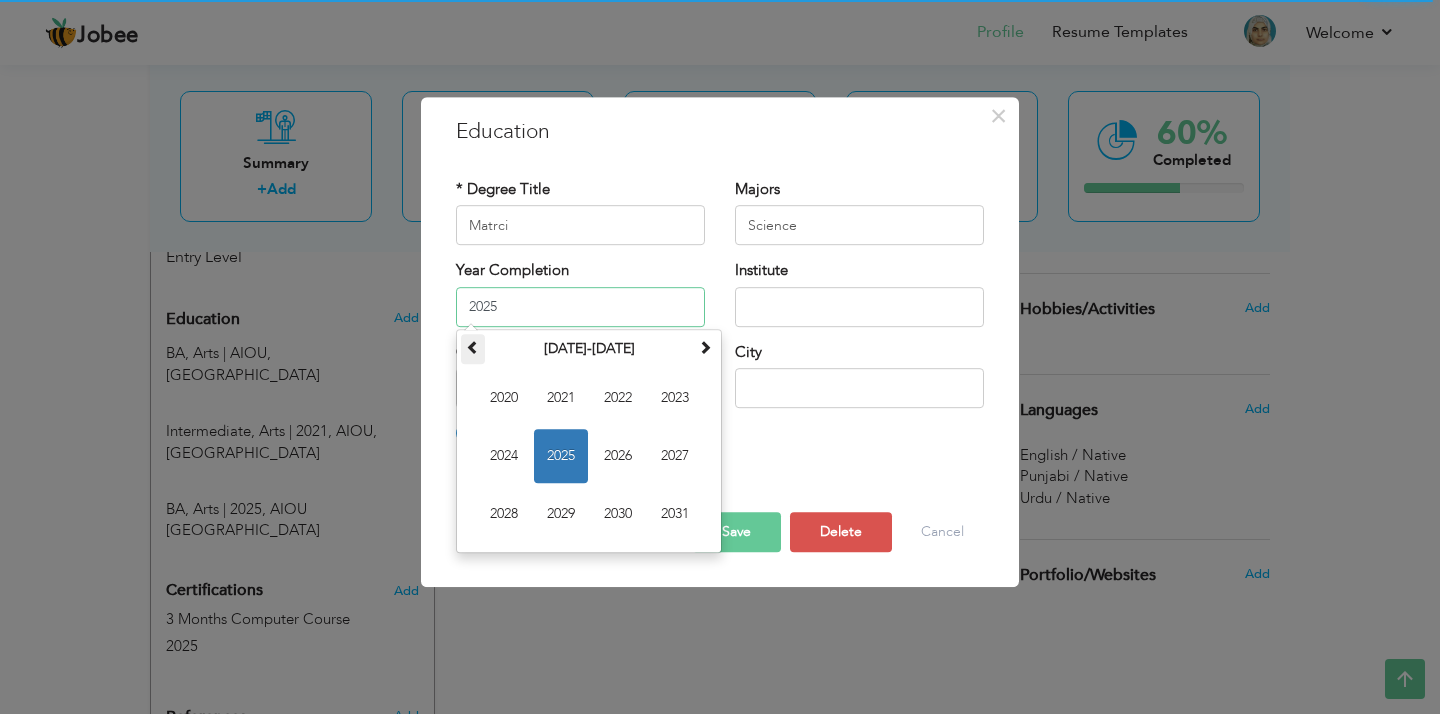click at bounding box center (473, 349) 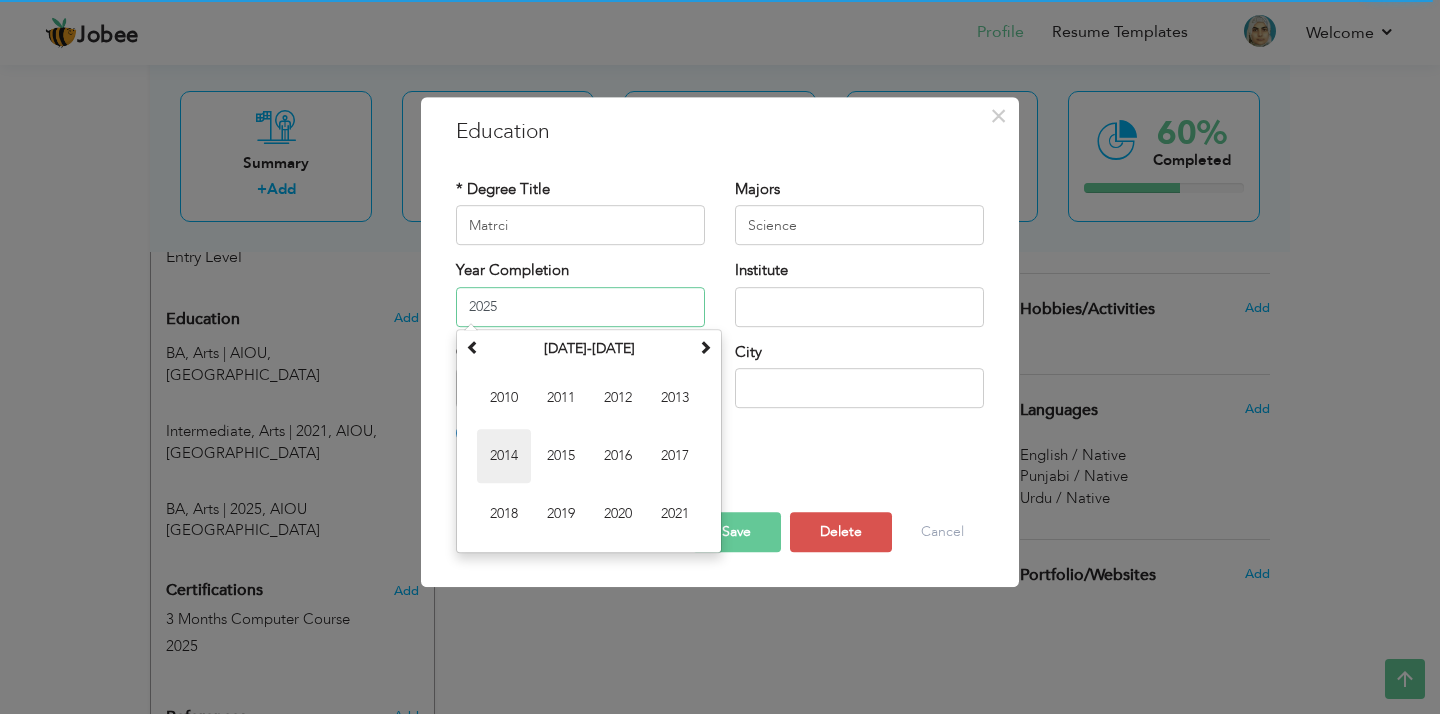 click on "2014" at bounding box center (504, 456) 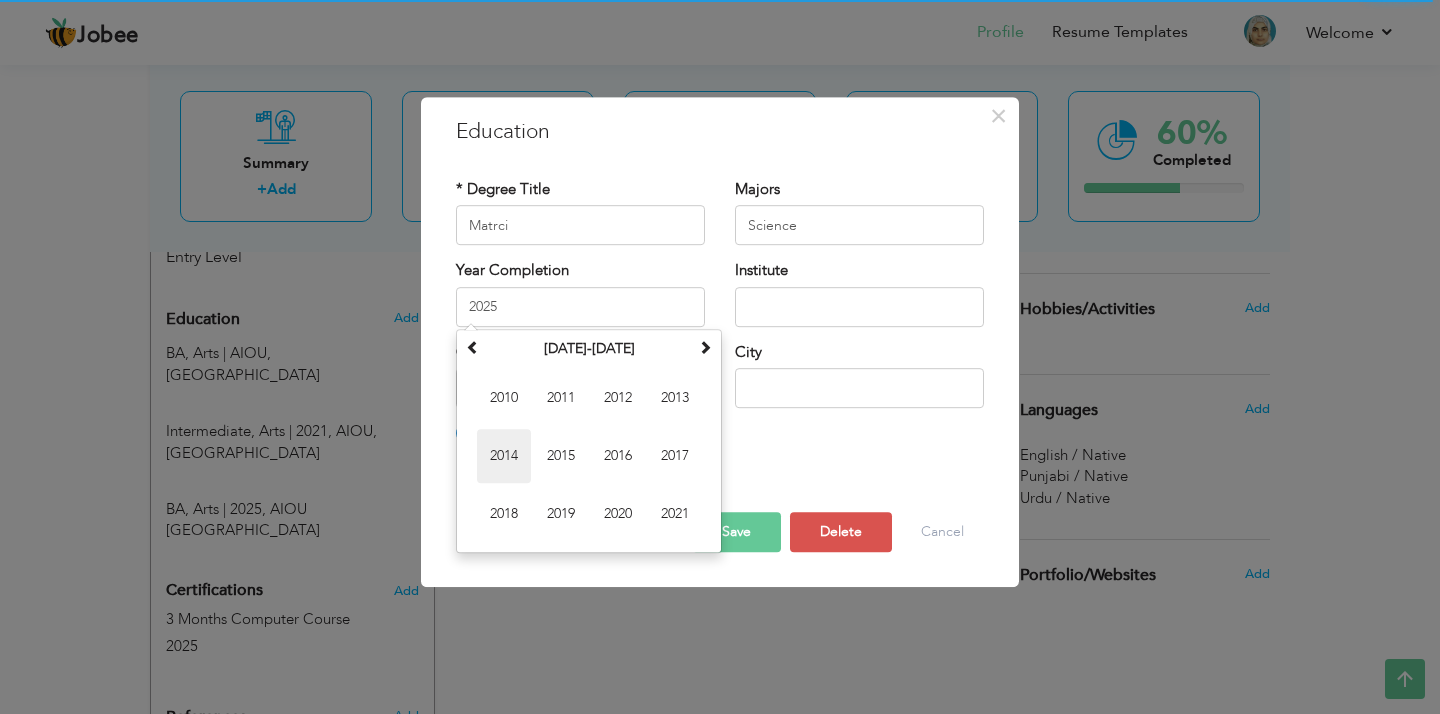 type on "2014" 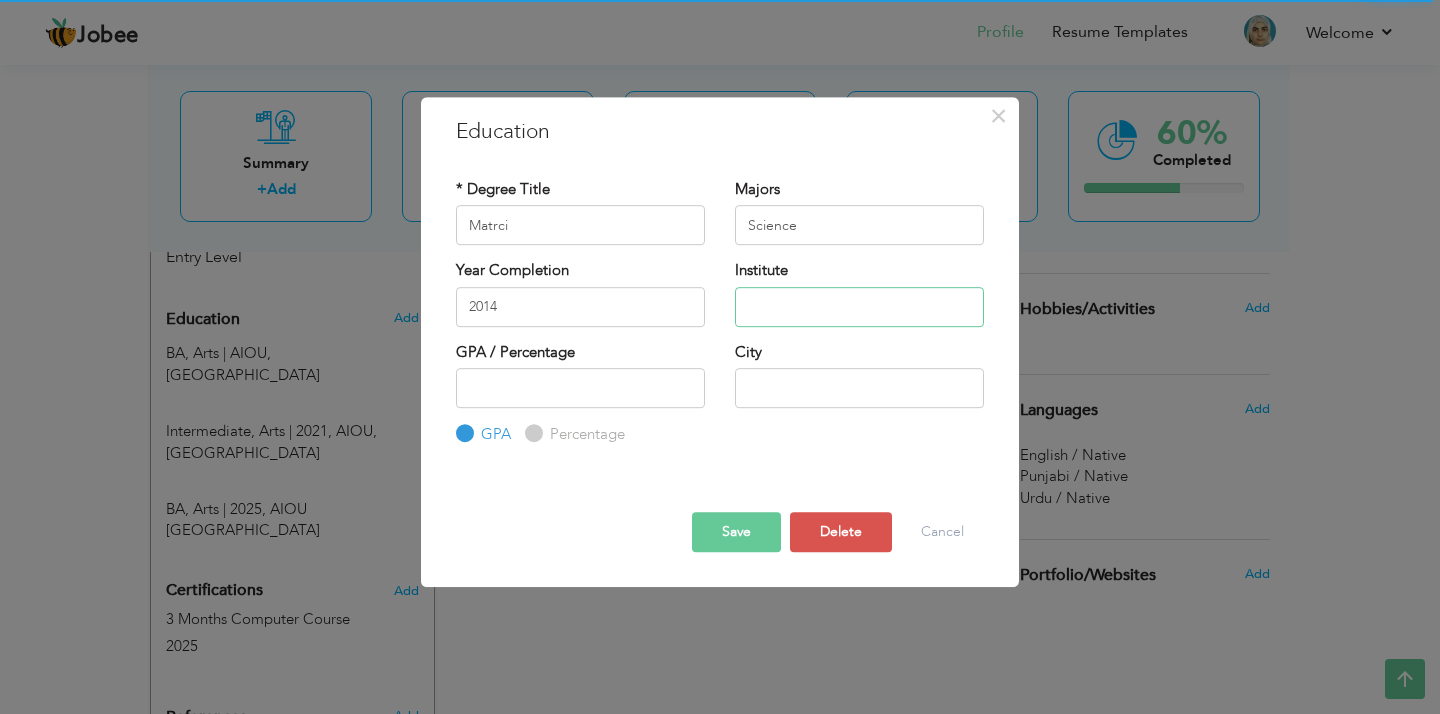 click at bounding box center (859, 307) 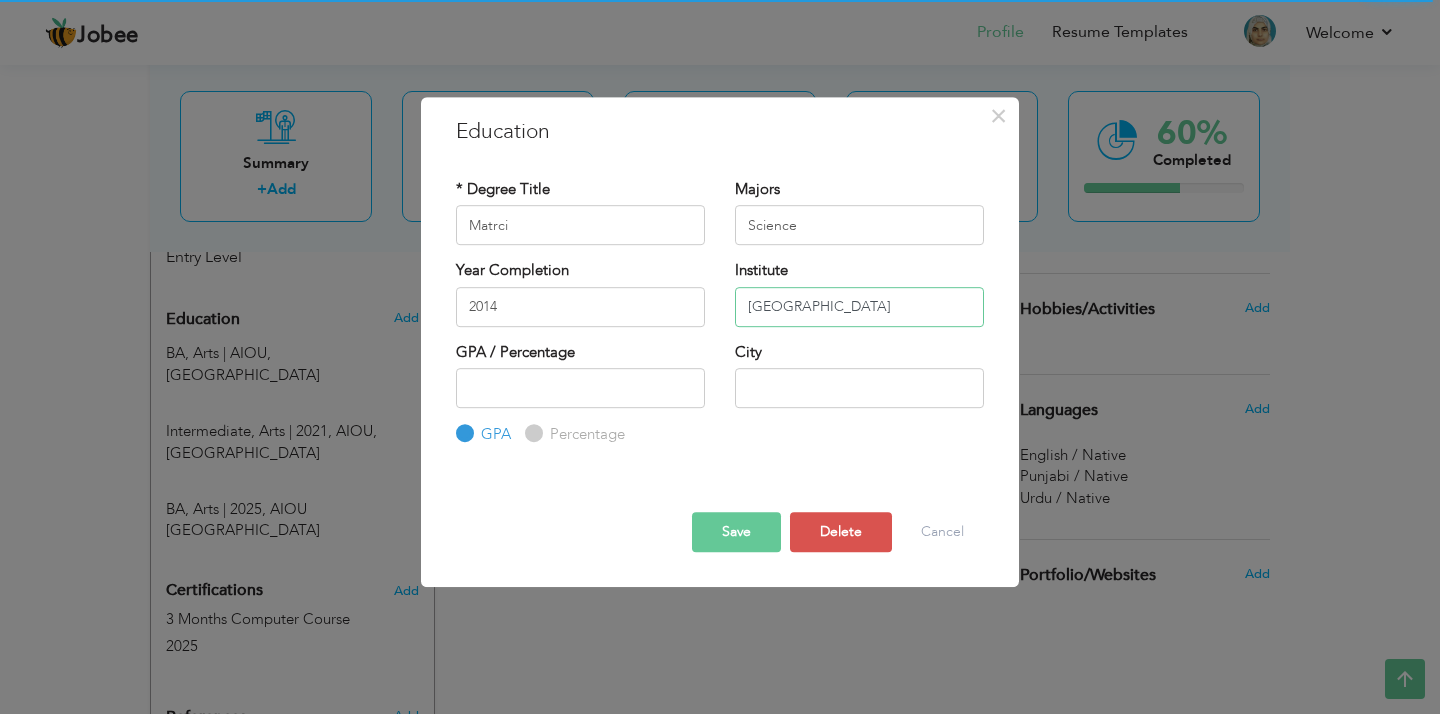 type on "National Model Girls High School" 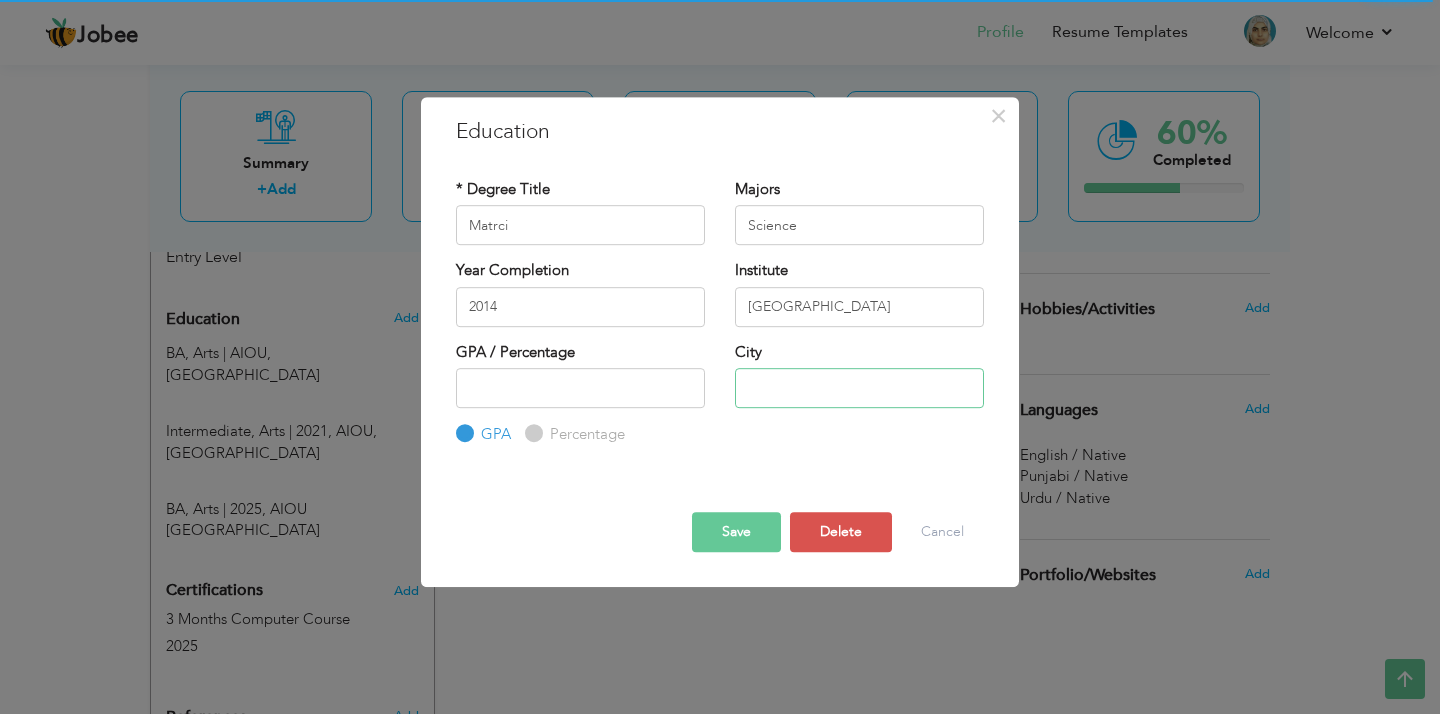 click at bounding box center [859, 388] 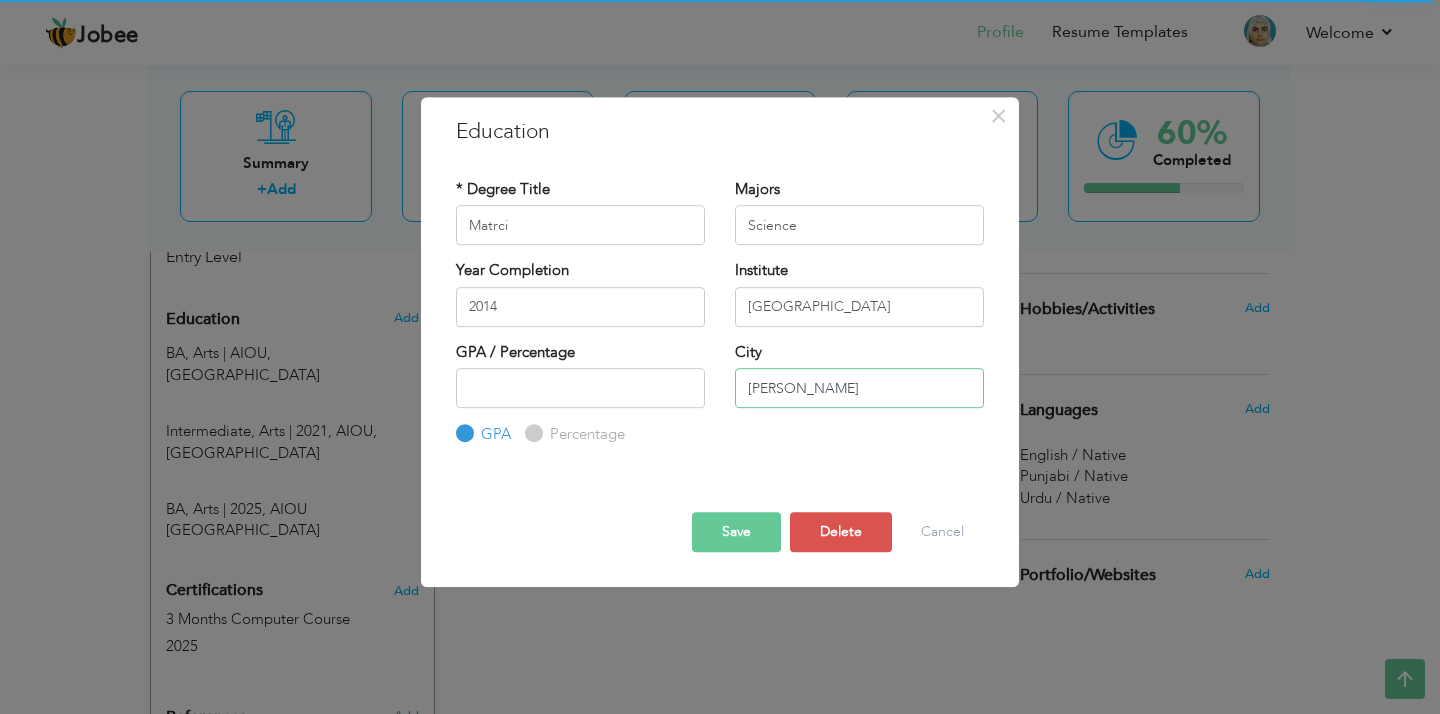 type on "Kallar Syedan" 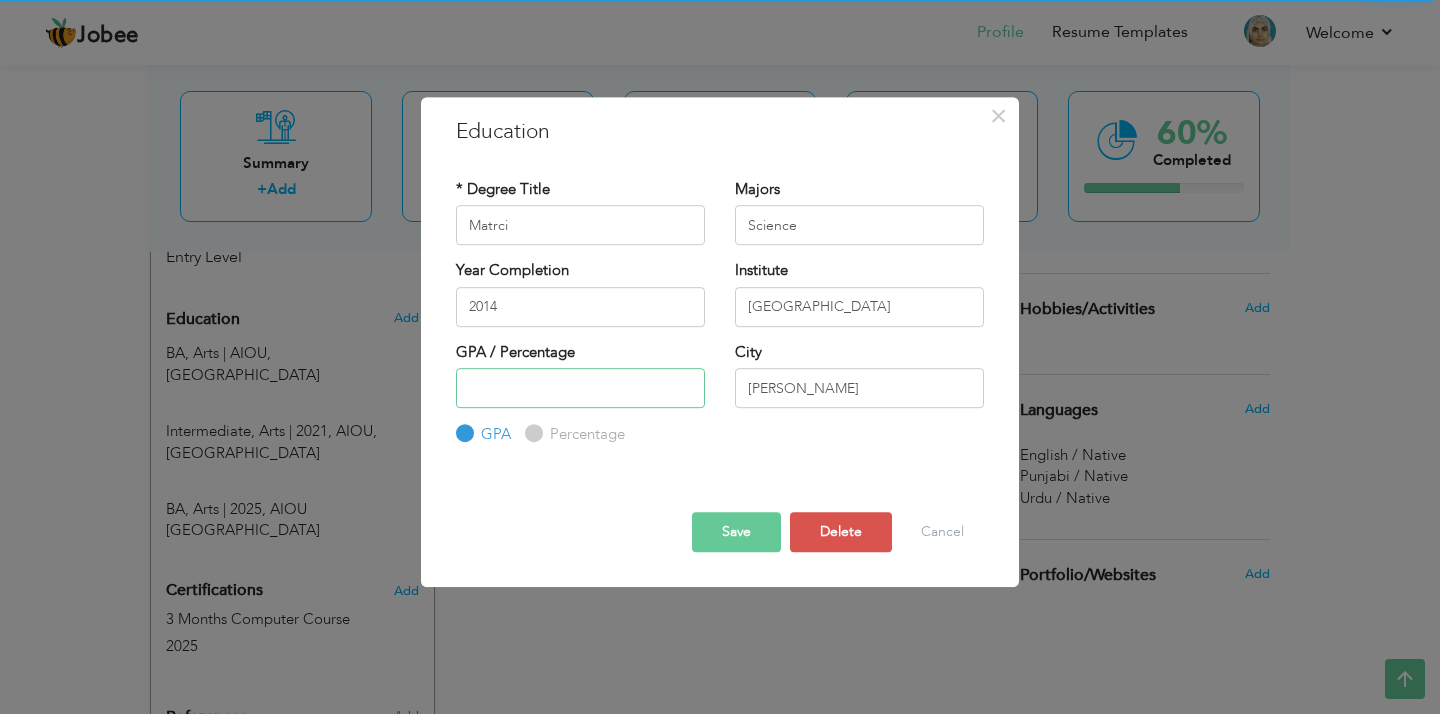 click at bounding box center (580, 388) 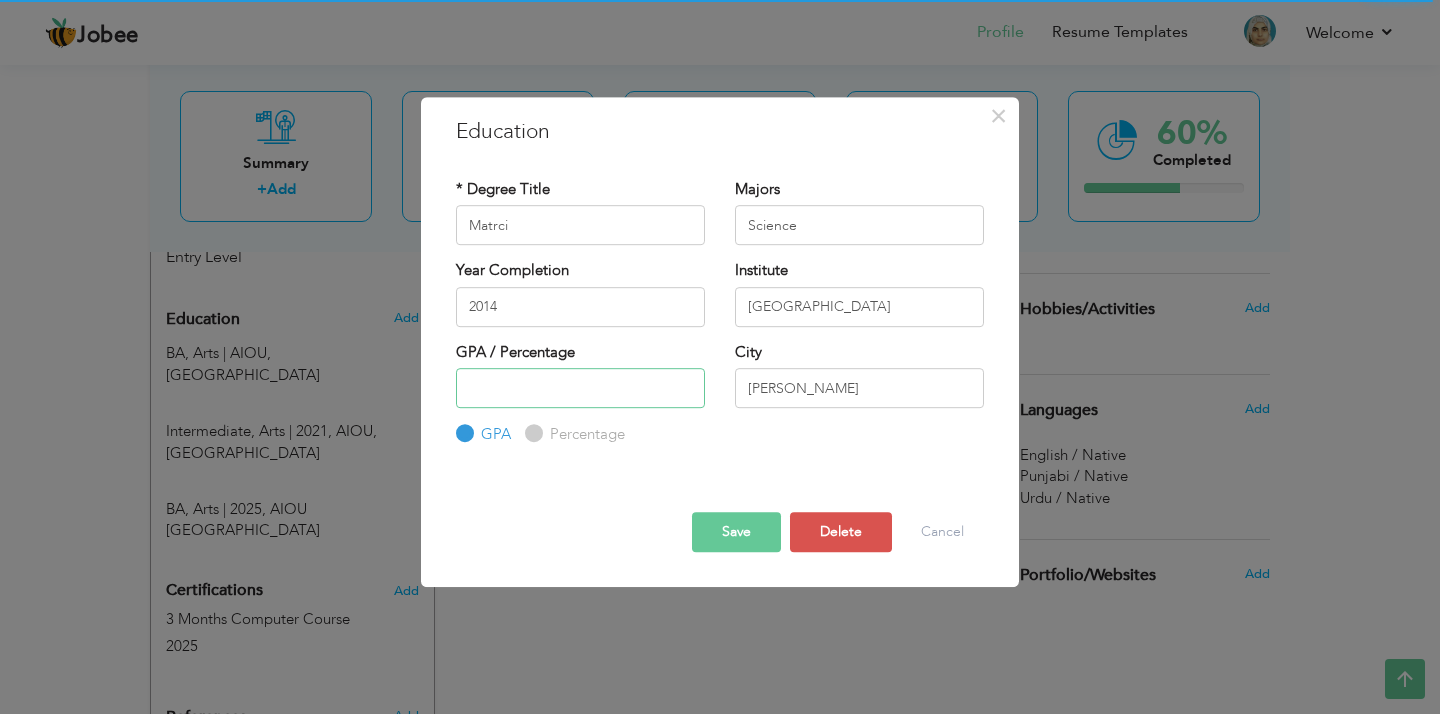 click at bounding box center [580, 388] 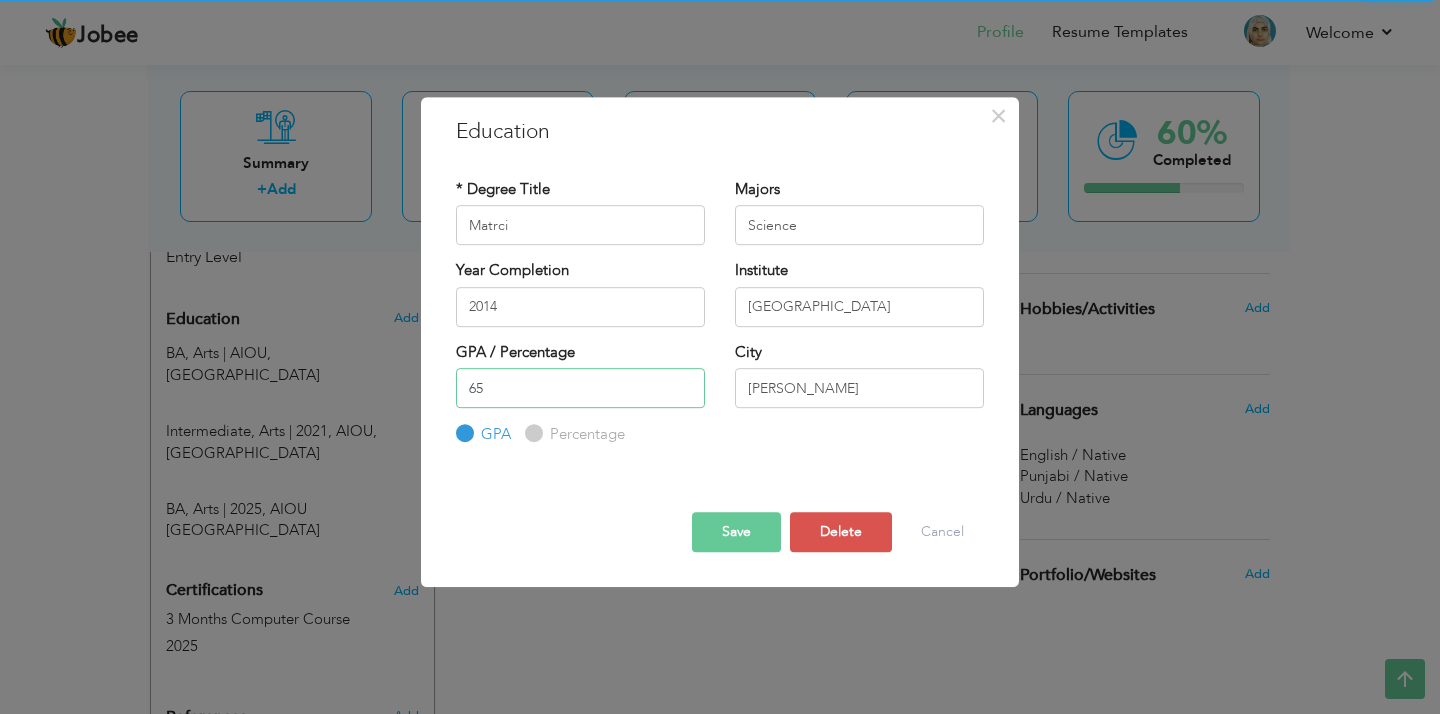type on "65" 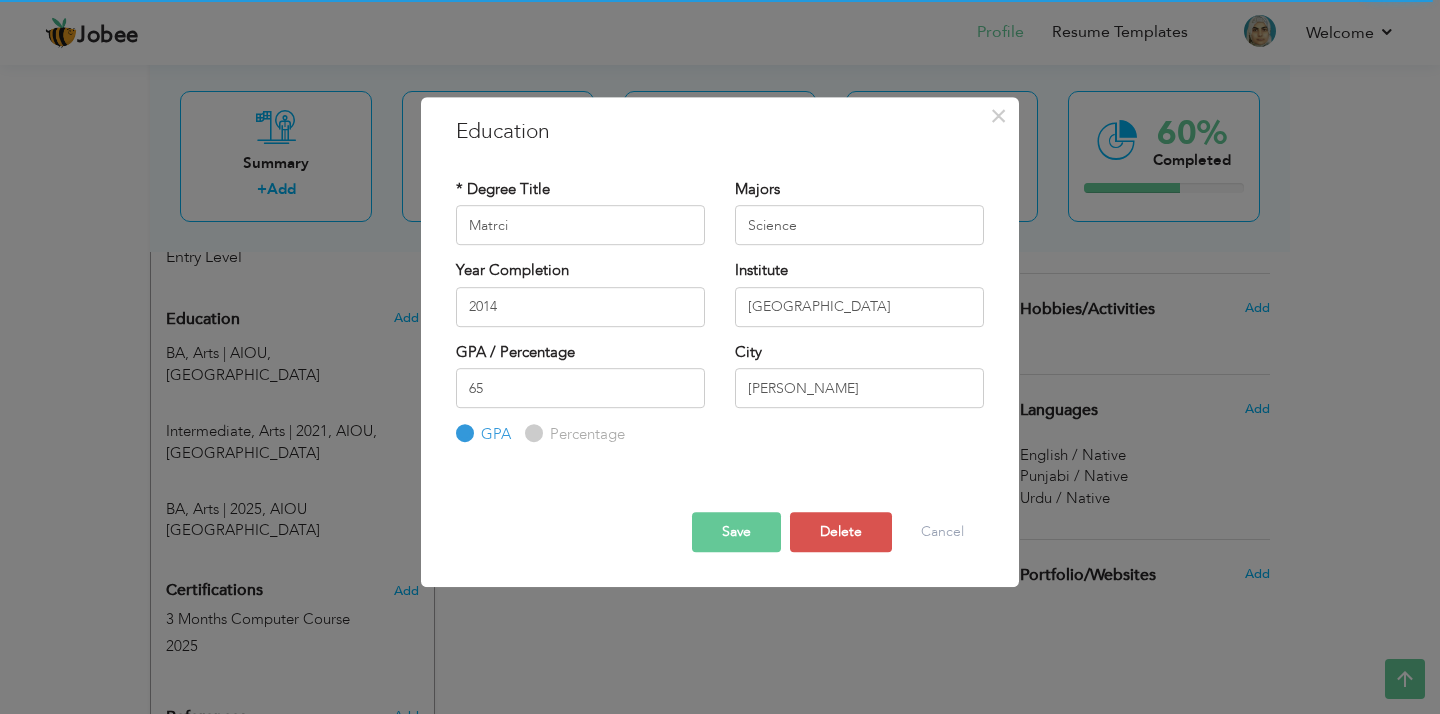 click on "Save" at bounding box center [736, 532] 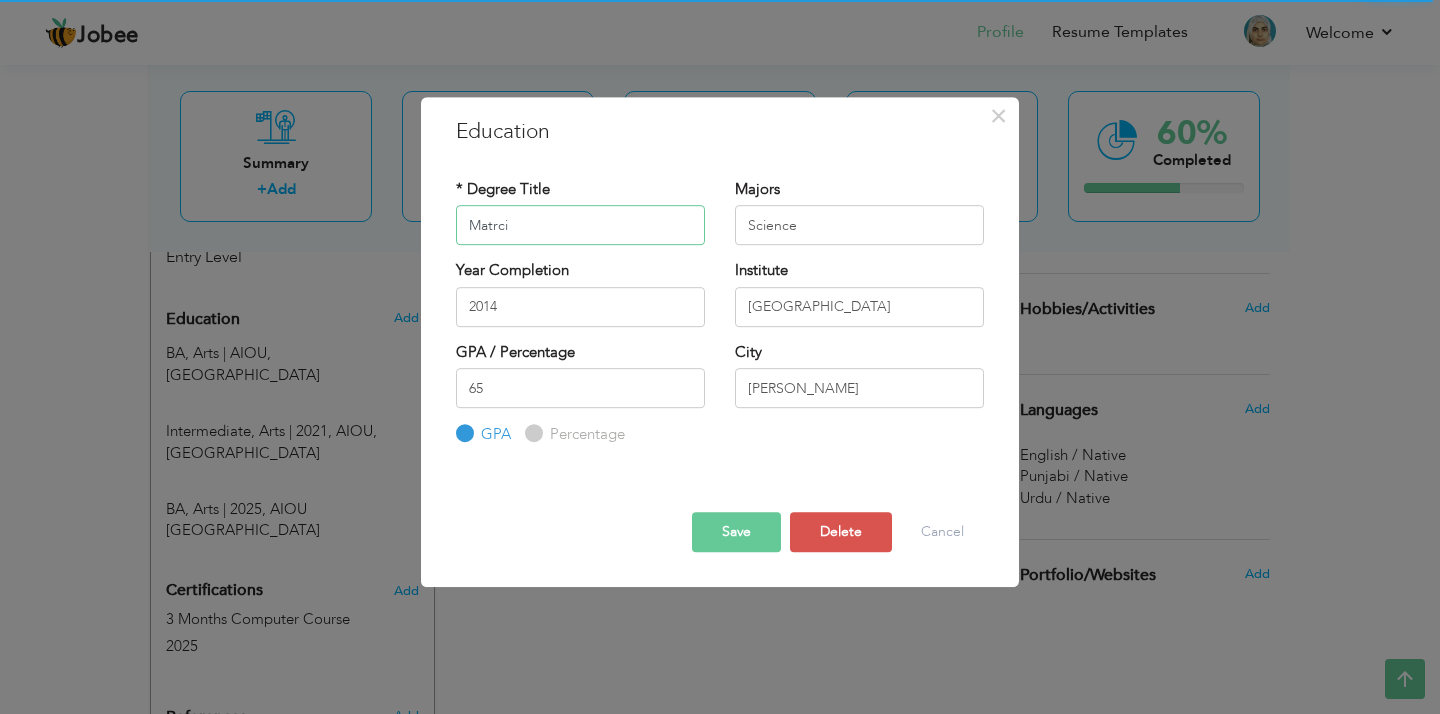 click on "Matrci" at bounding box center (580, 225) 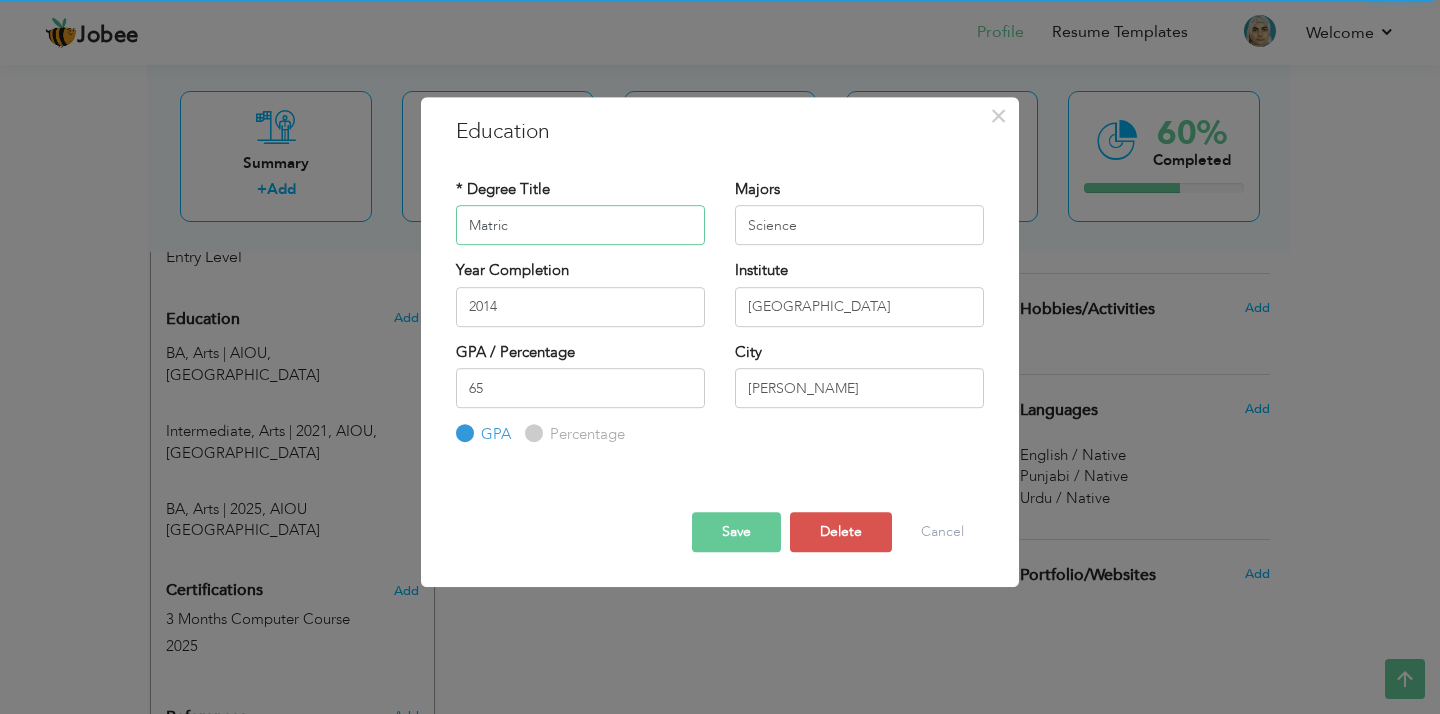 type on "Matric" 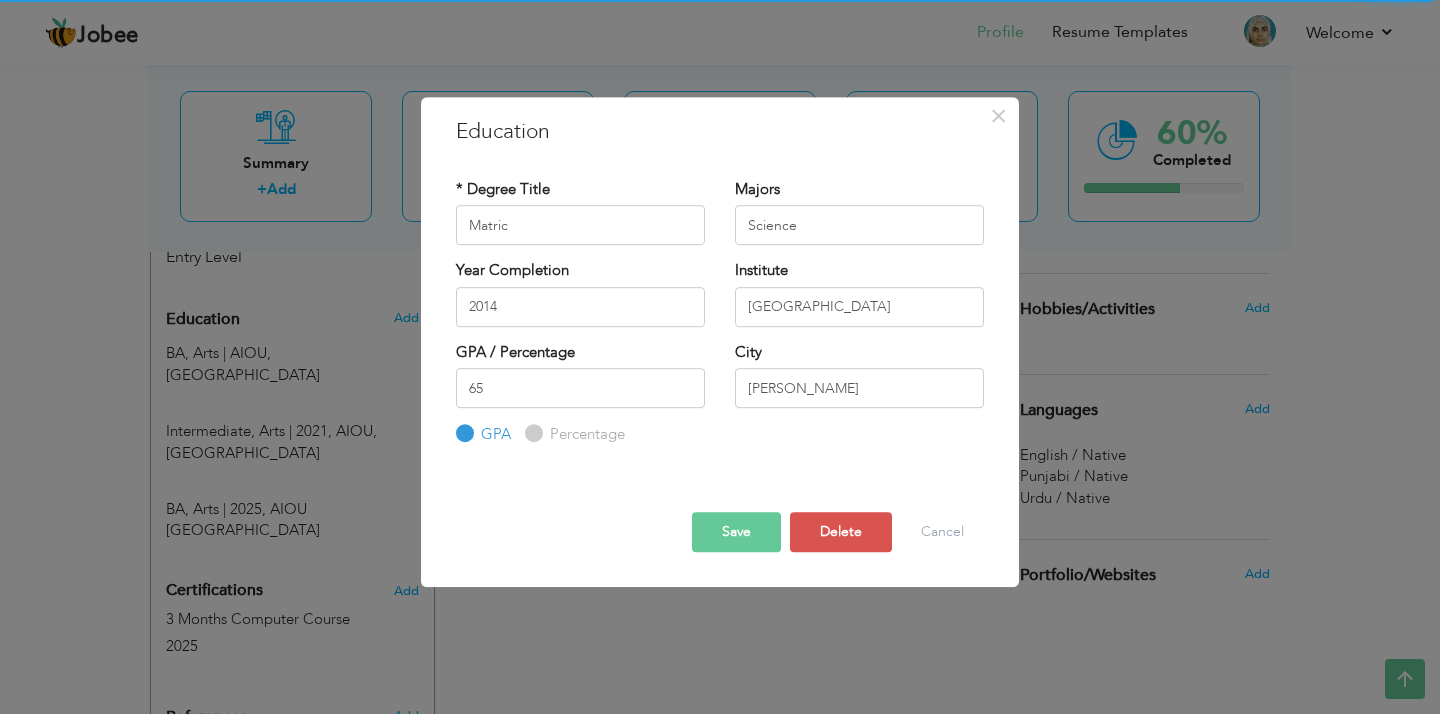 click on "Save" at bounding box center [736, 532] 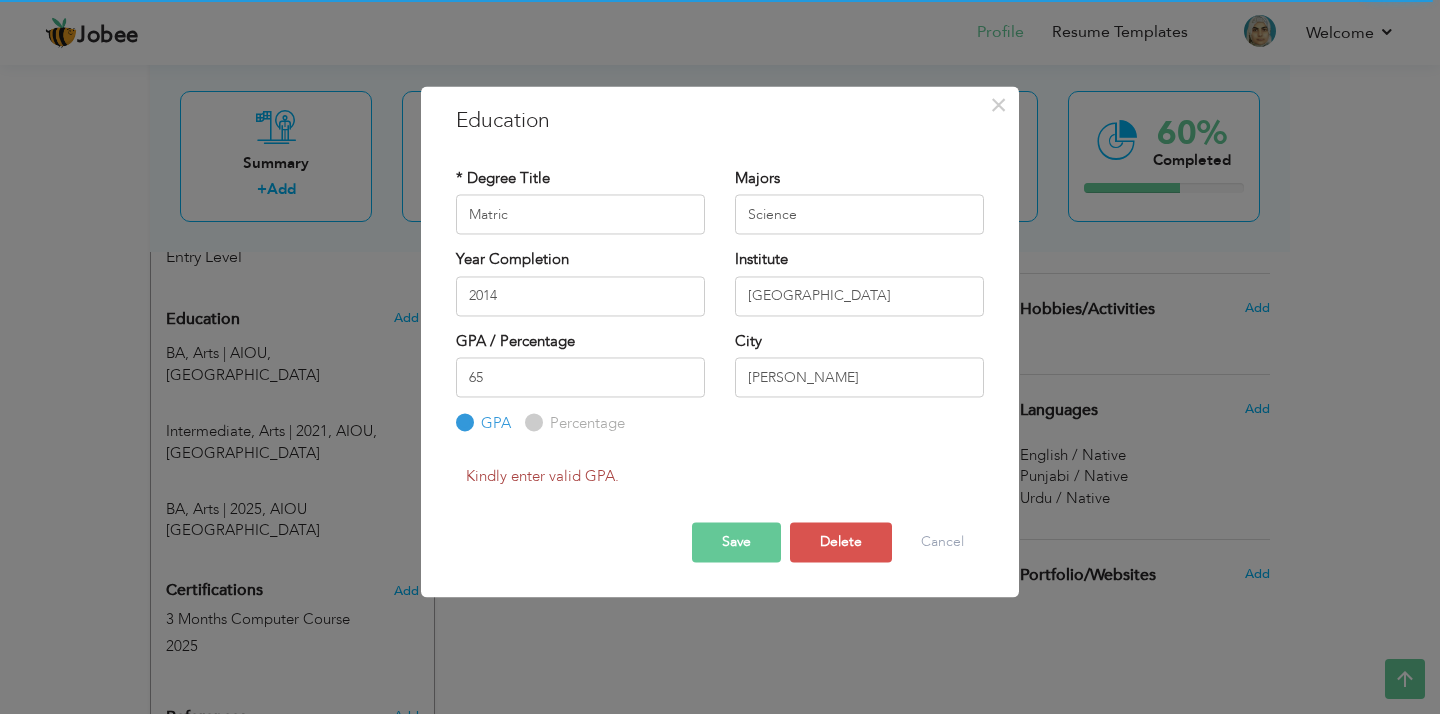 click on "Percentage" at bounding box center [585, 424] 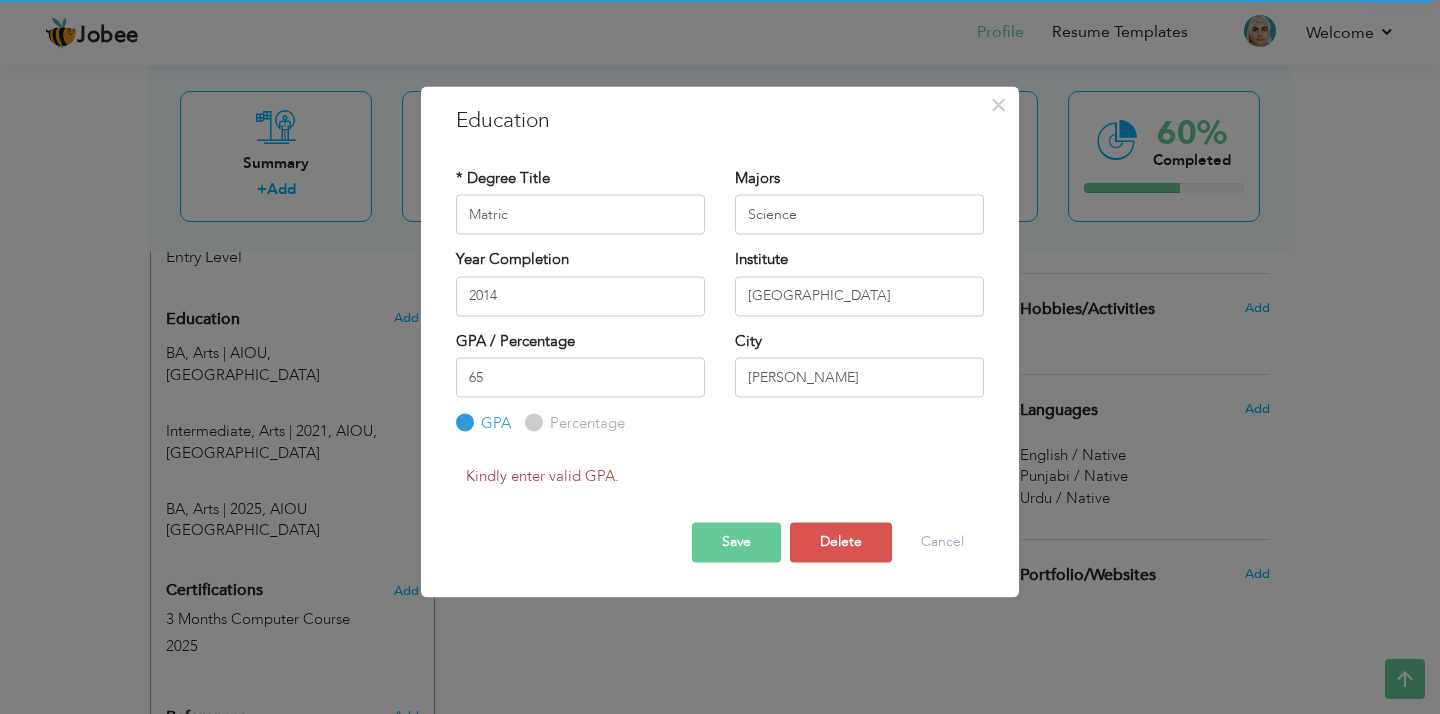 click on "Percentage" at bounding box center (531, 423) 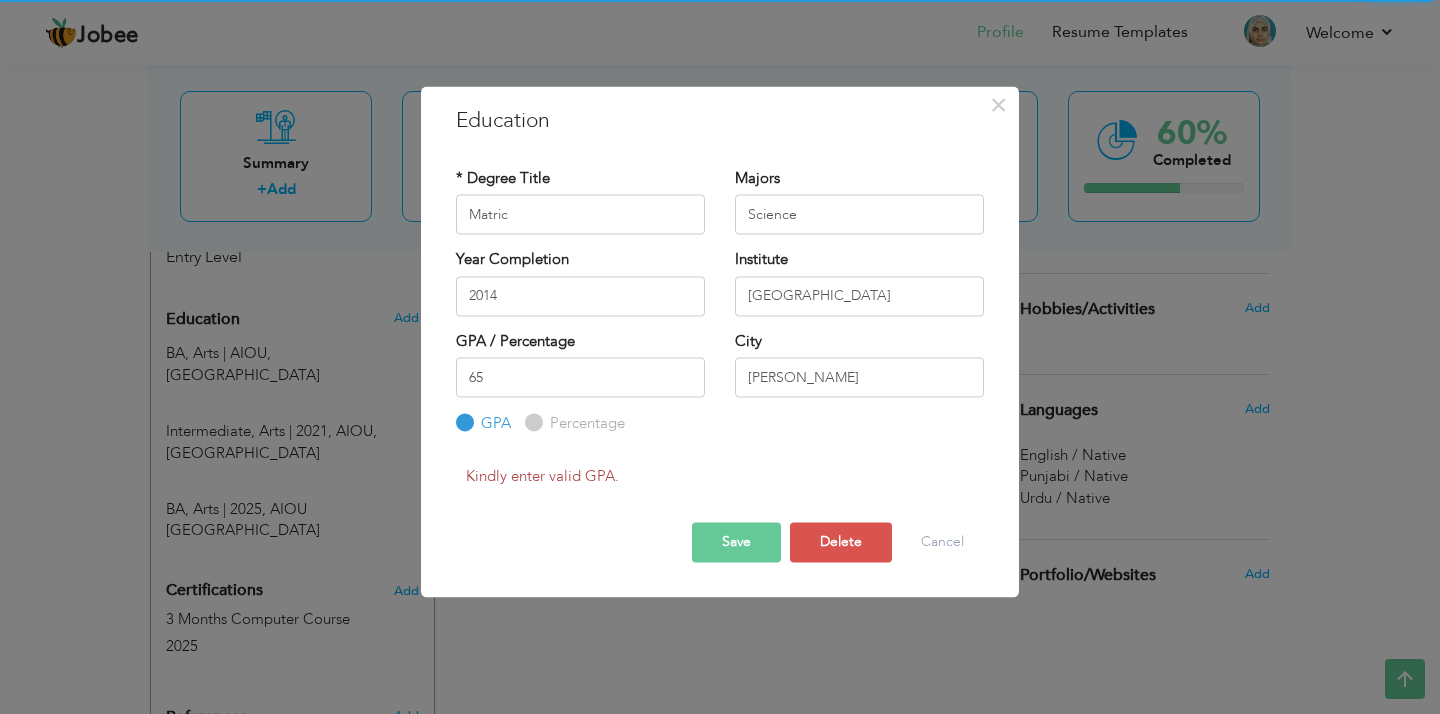 radio on "true" 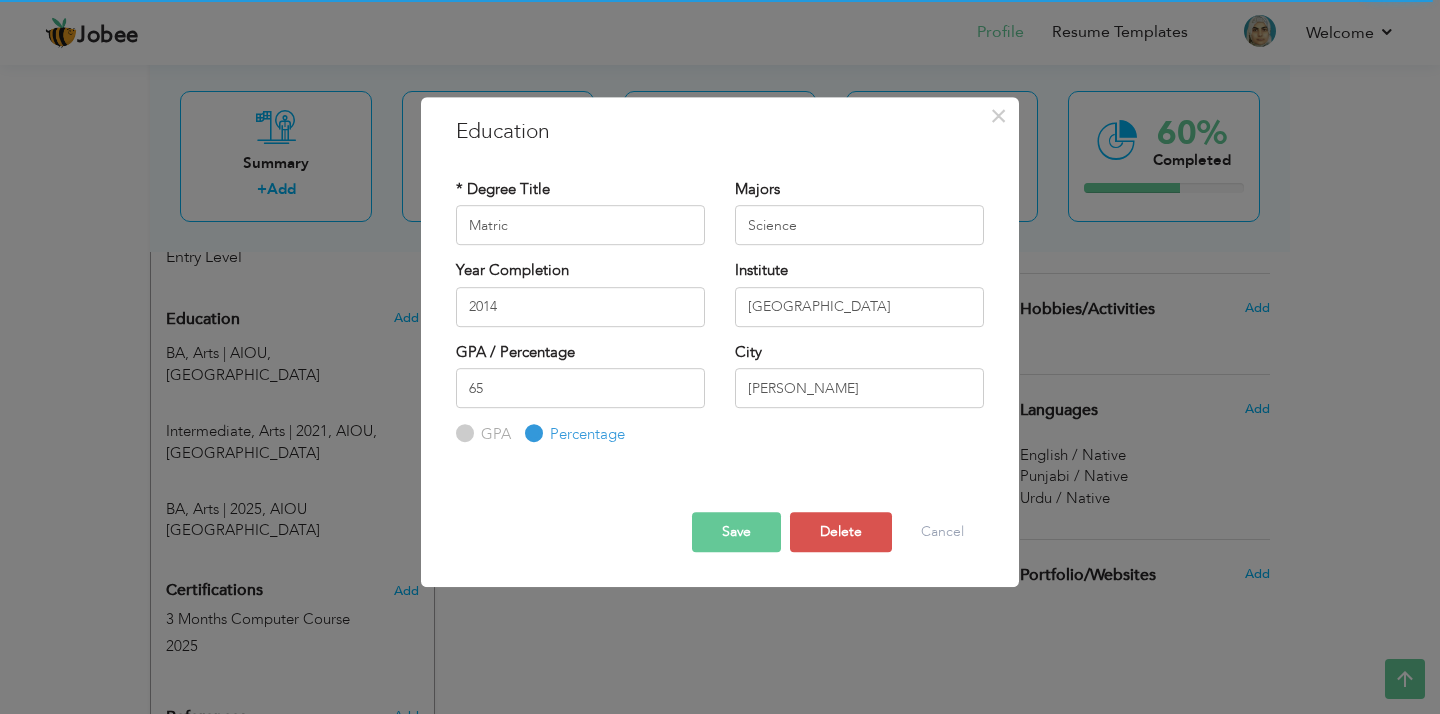 click on "Save" at bounding box center [736, 532] 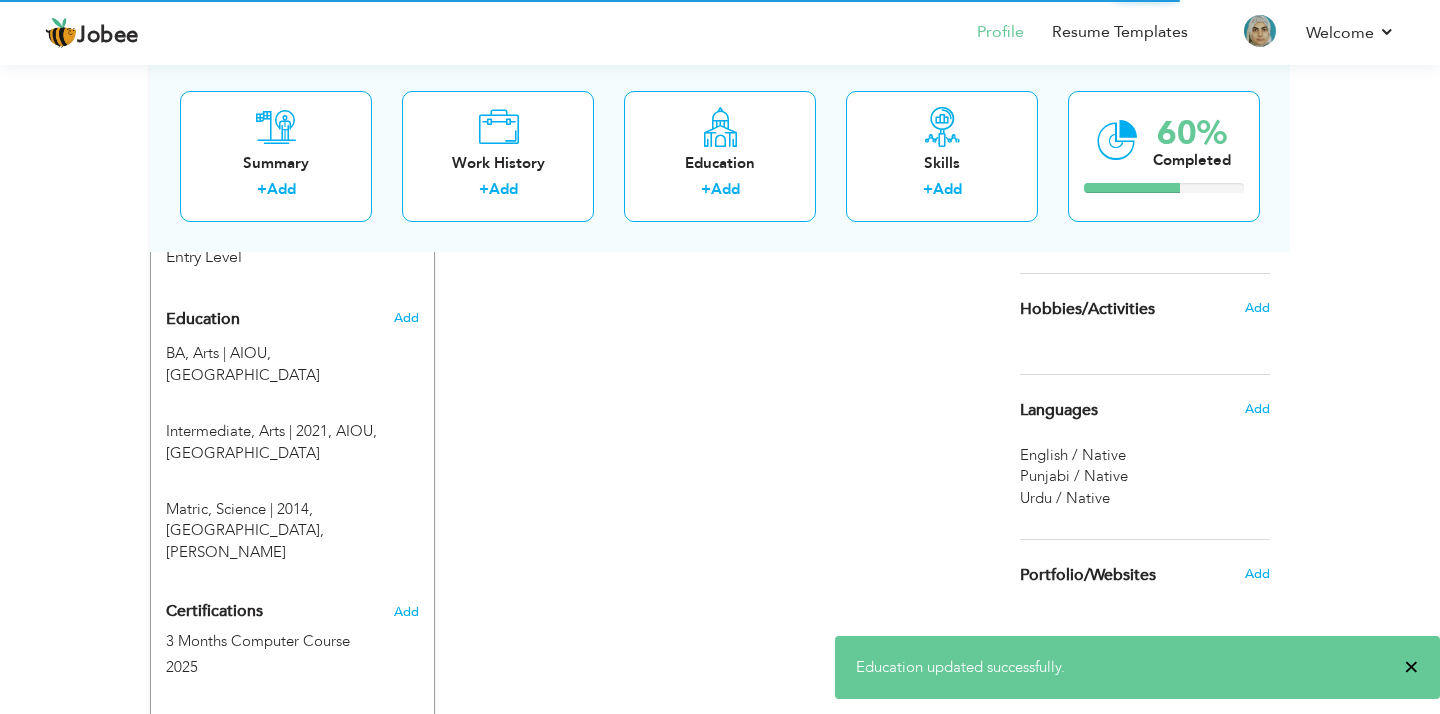 click on "×" at bounding box center (1411, 667) 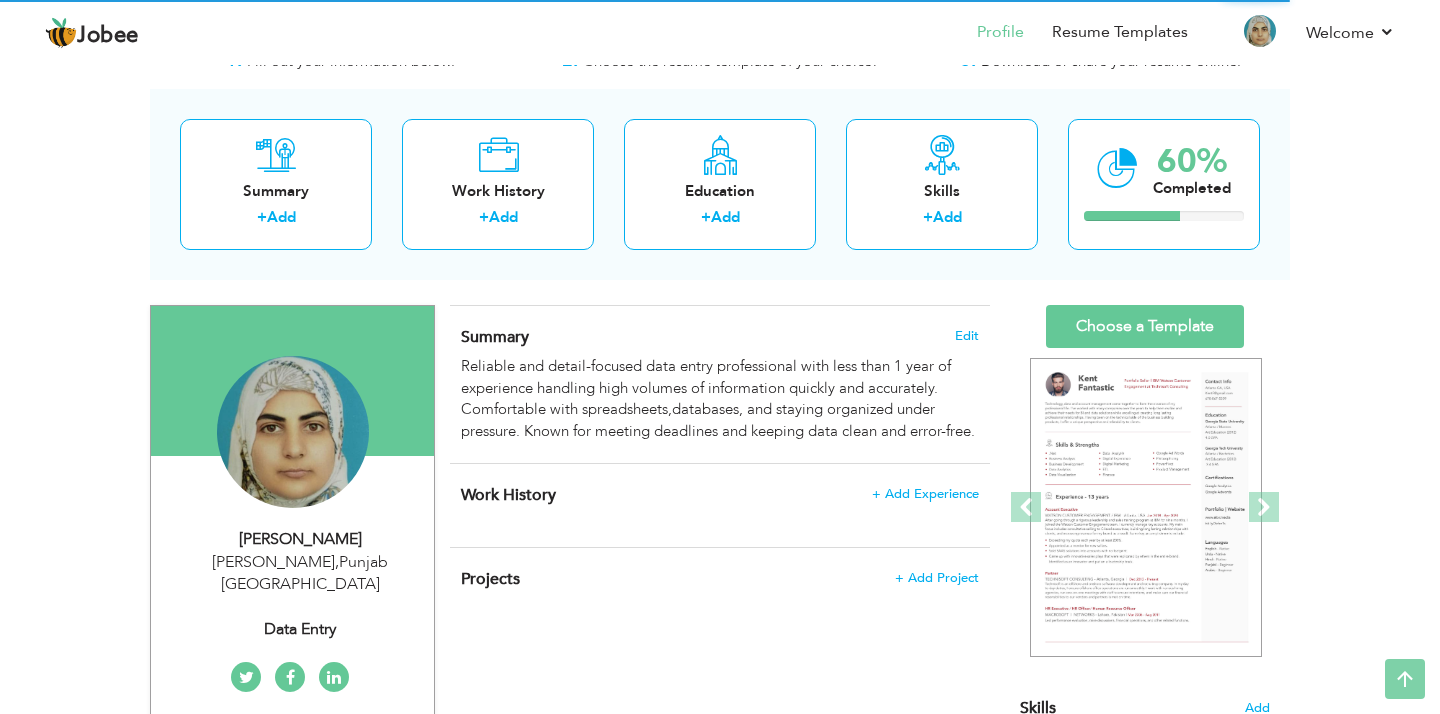 scroll, scrollTop: 58, scrollLeft: 0, axis: vertical 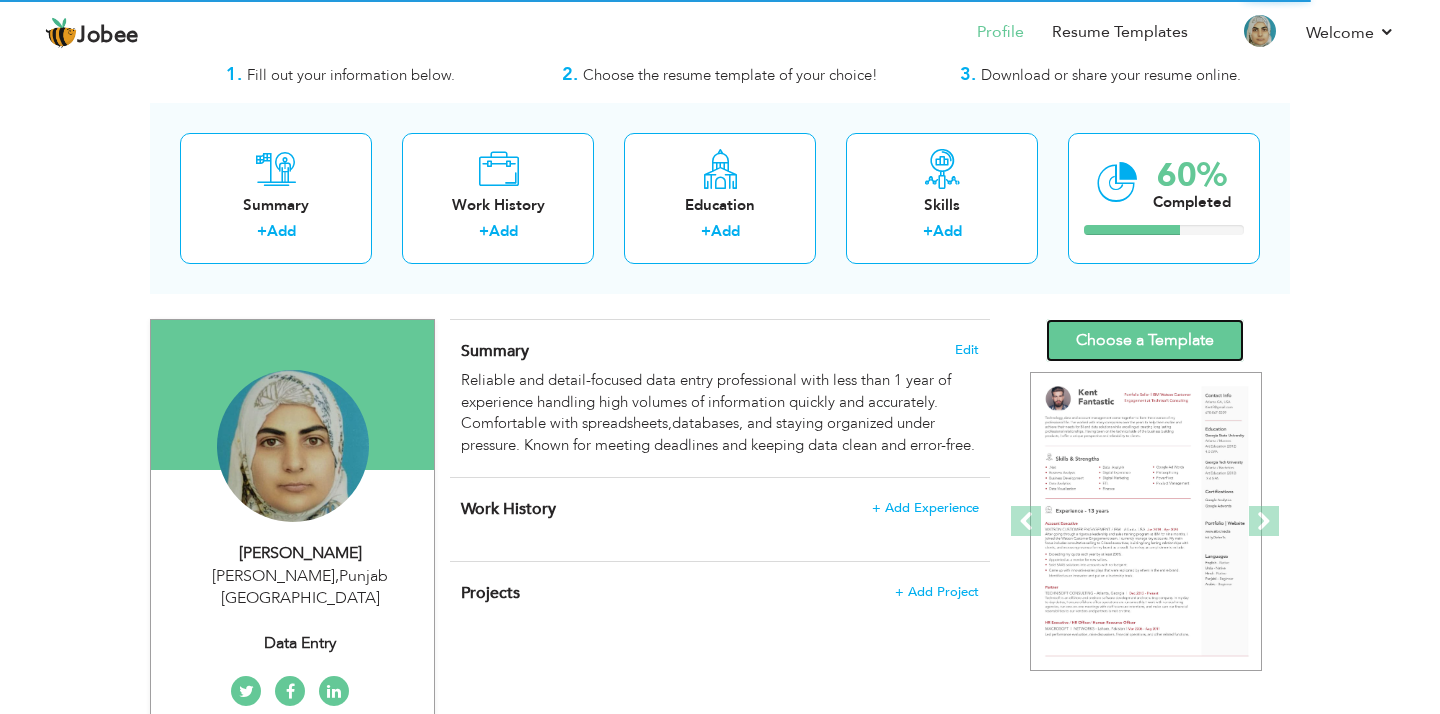 click on "Choose a Template" at bounding box center (1145, 340) 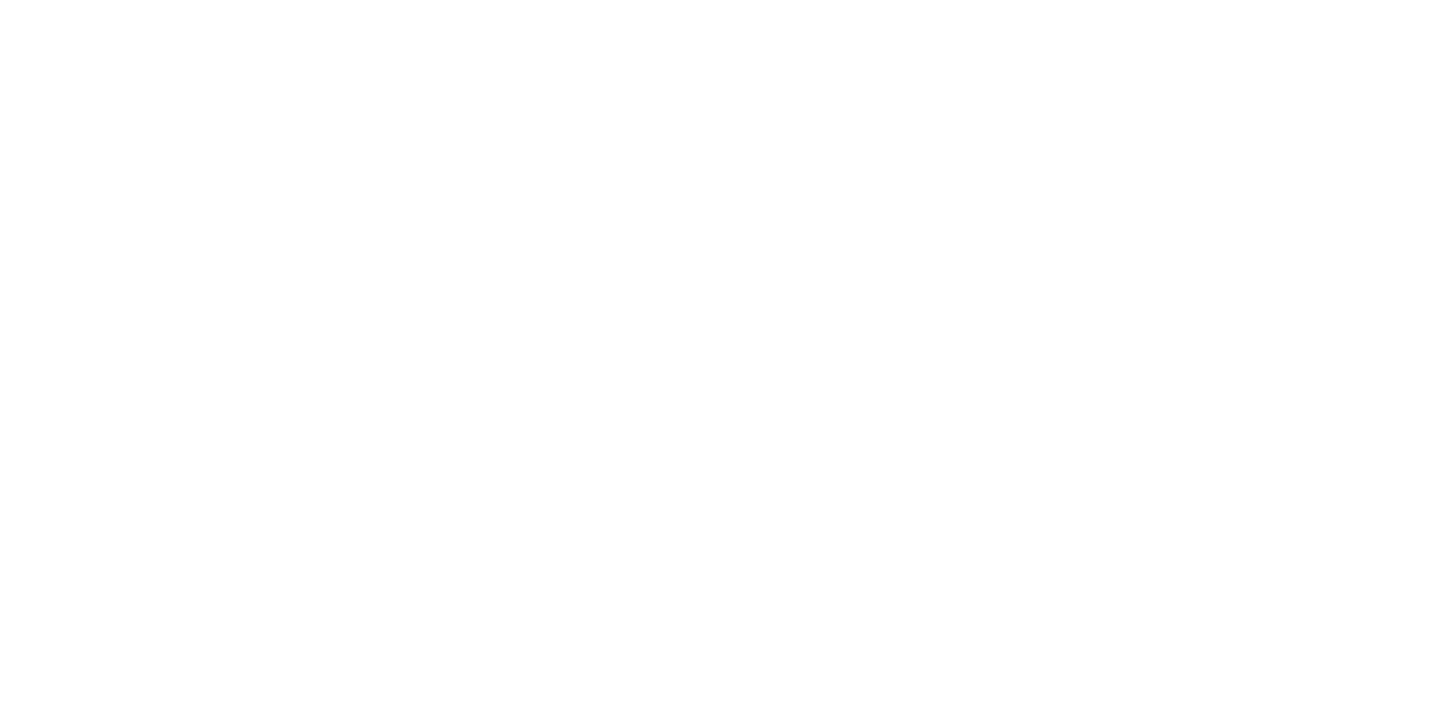 scroll, scrollTop: 0, scrollLeft: 0, axis: both 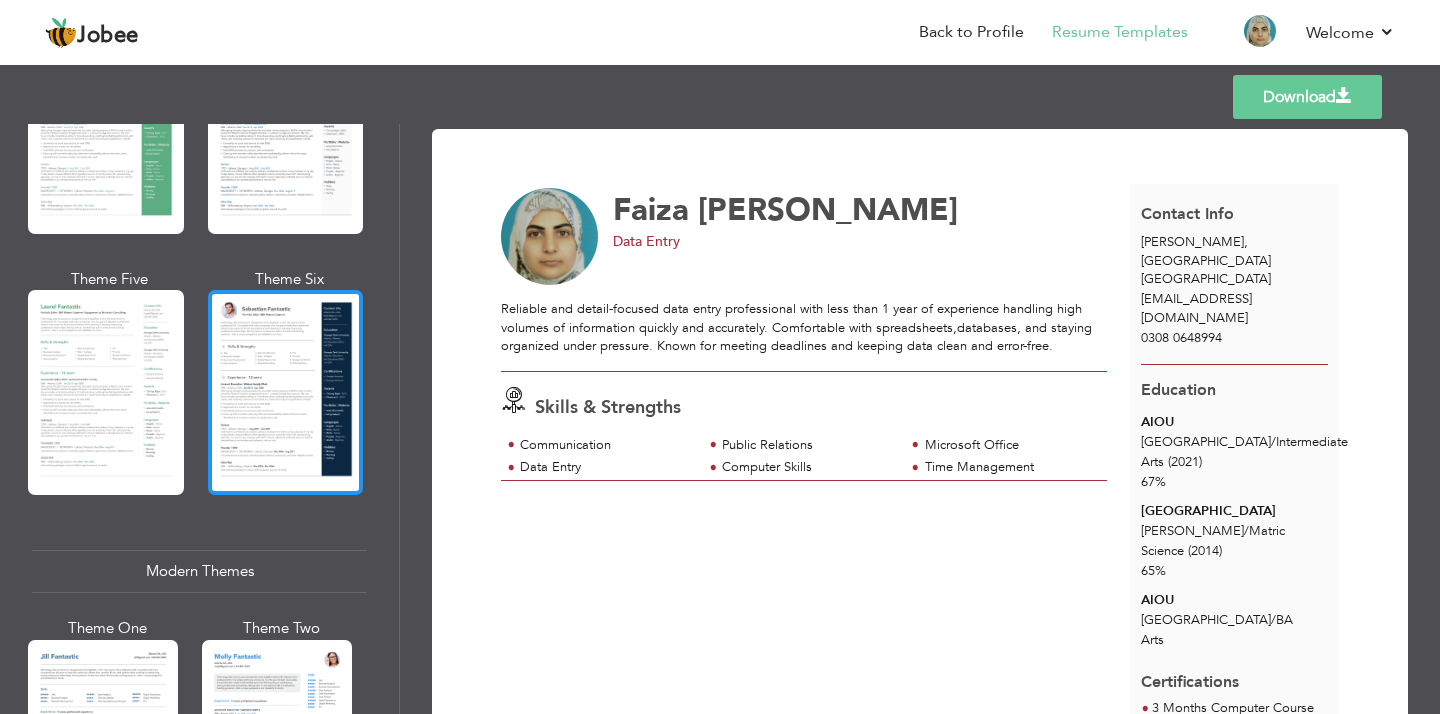 click at bounding box center (286, 392) 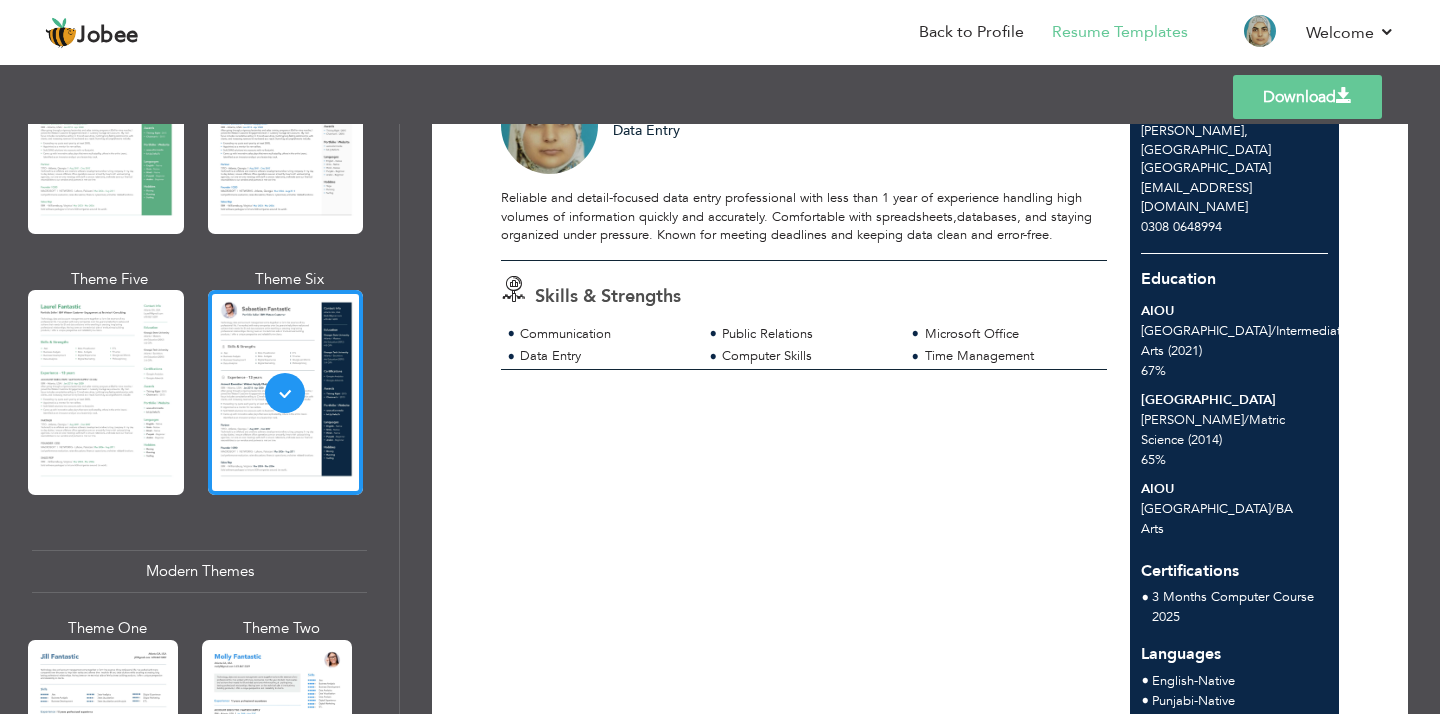 scroll, scrollTop: 119, scrollLeft: 0, axis: vertical 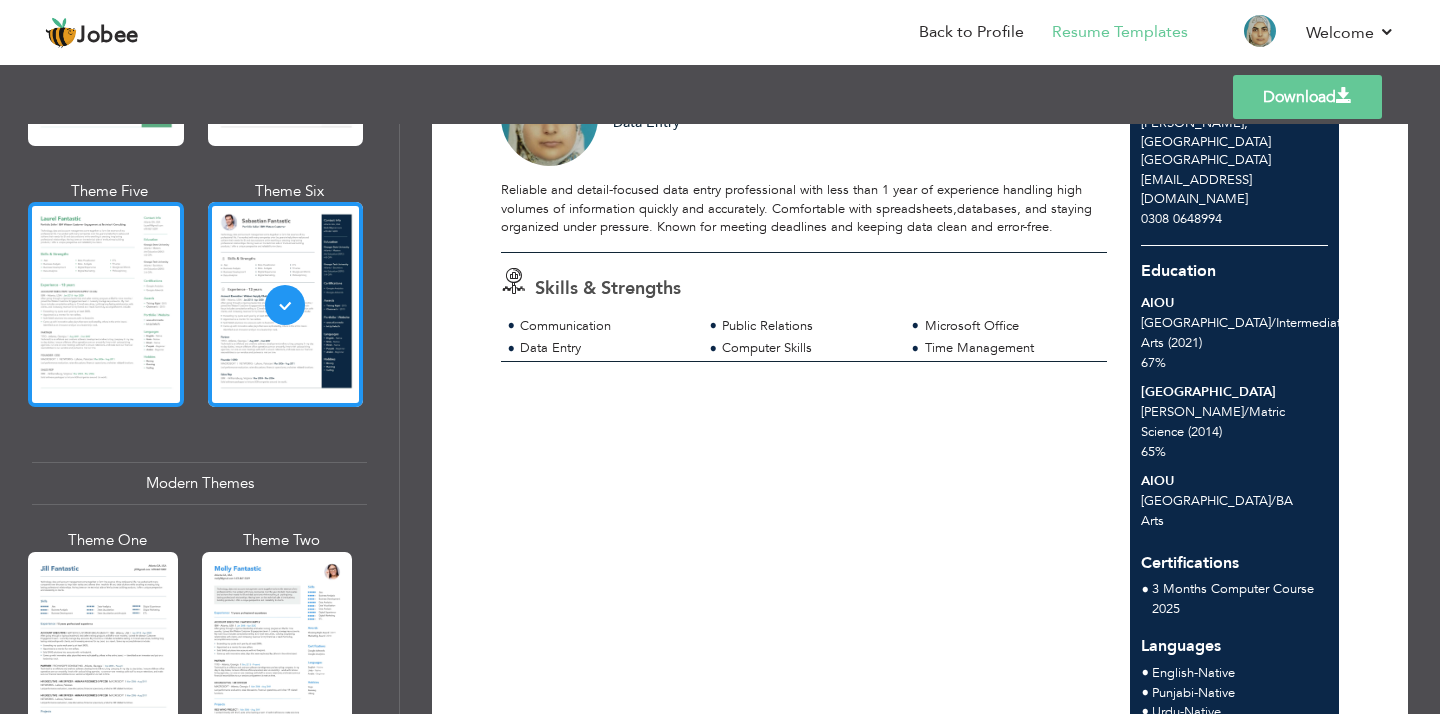 click at bounding box center [106, 304] 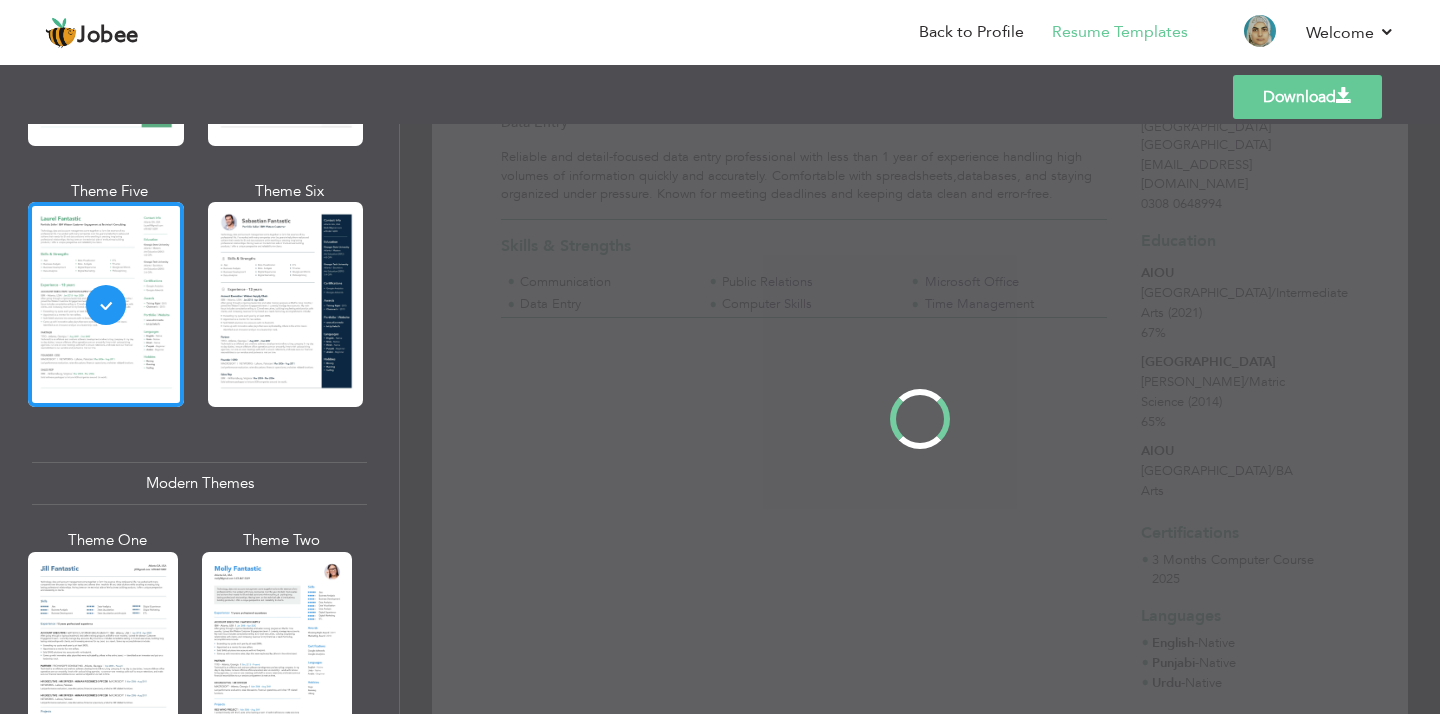 scroll, scrollTop: 0, scrollLeft: 0, axis: both 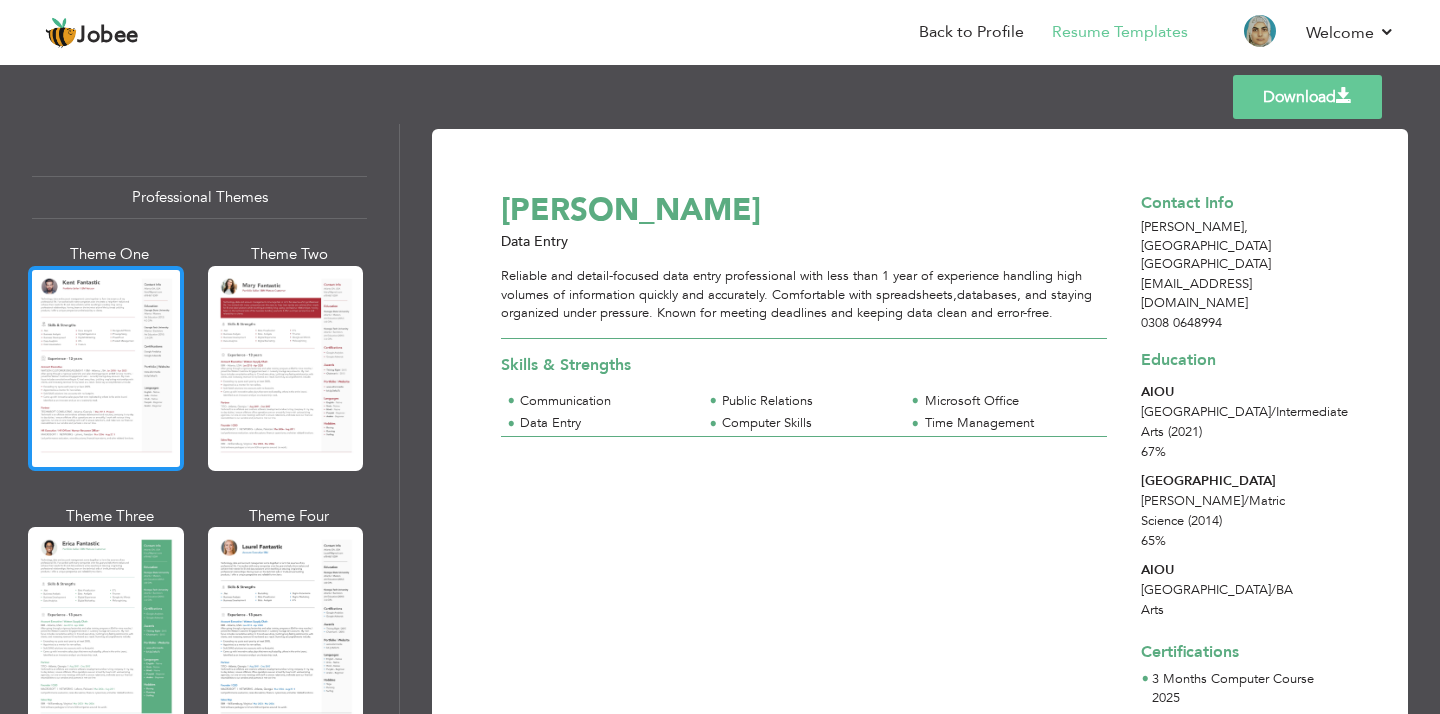 click at bounding box center [106, 368] 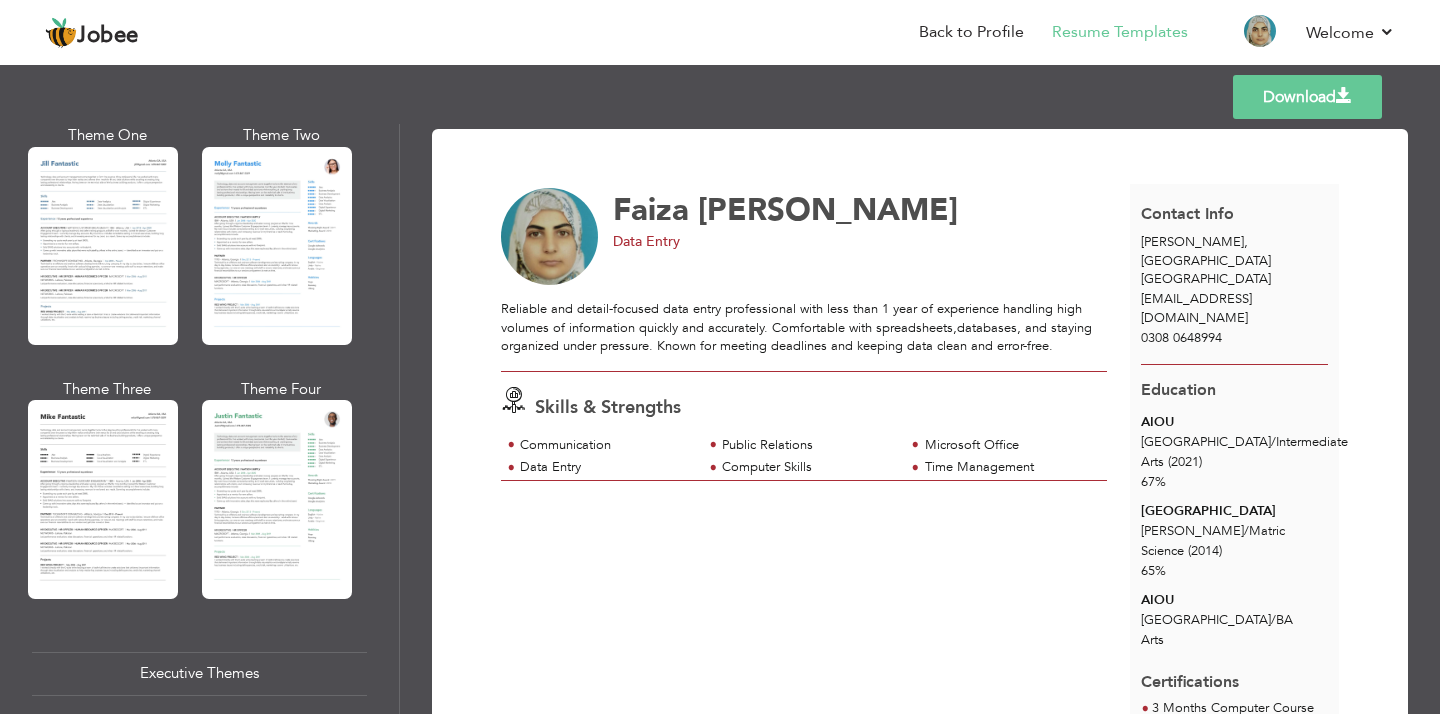 scroll, scrollTop: 992, scrollLeft: 0, axis: vertical 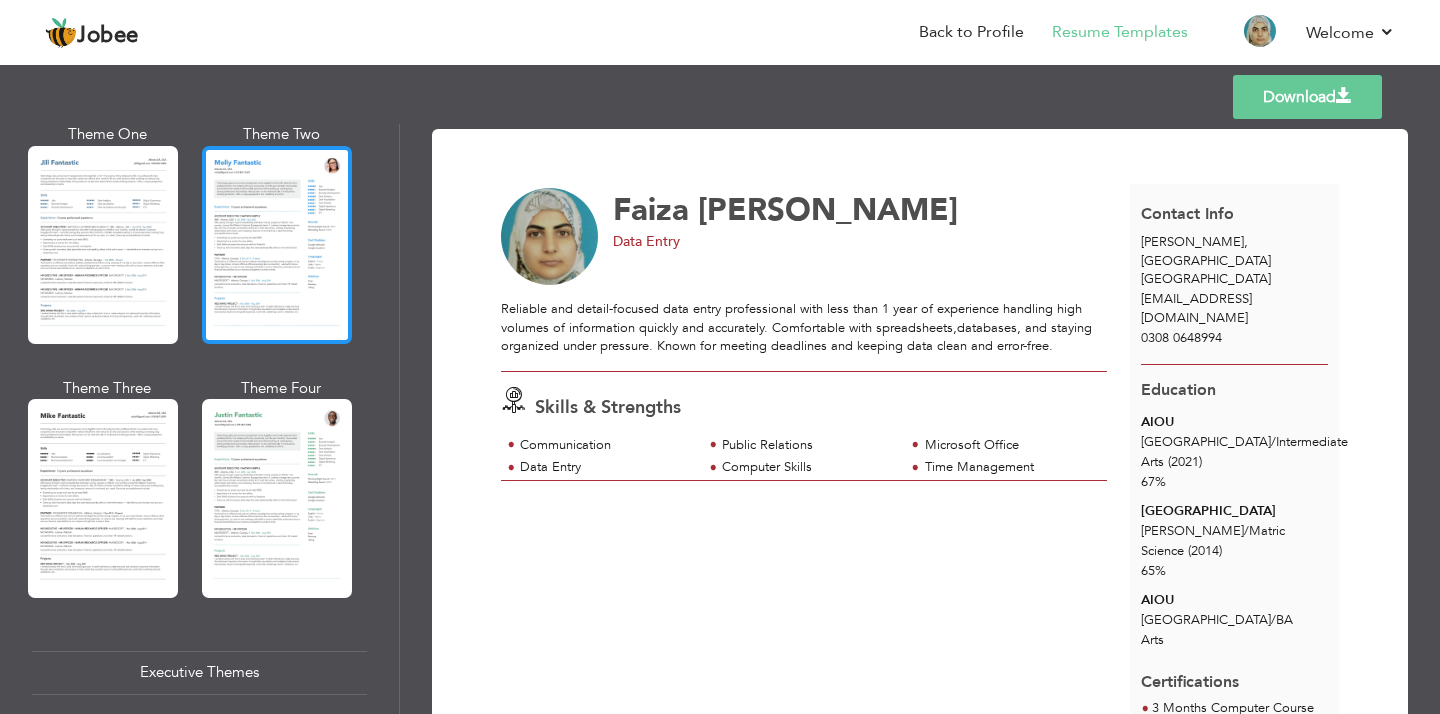 click at bounding box center (277, 245) 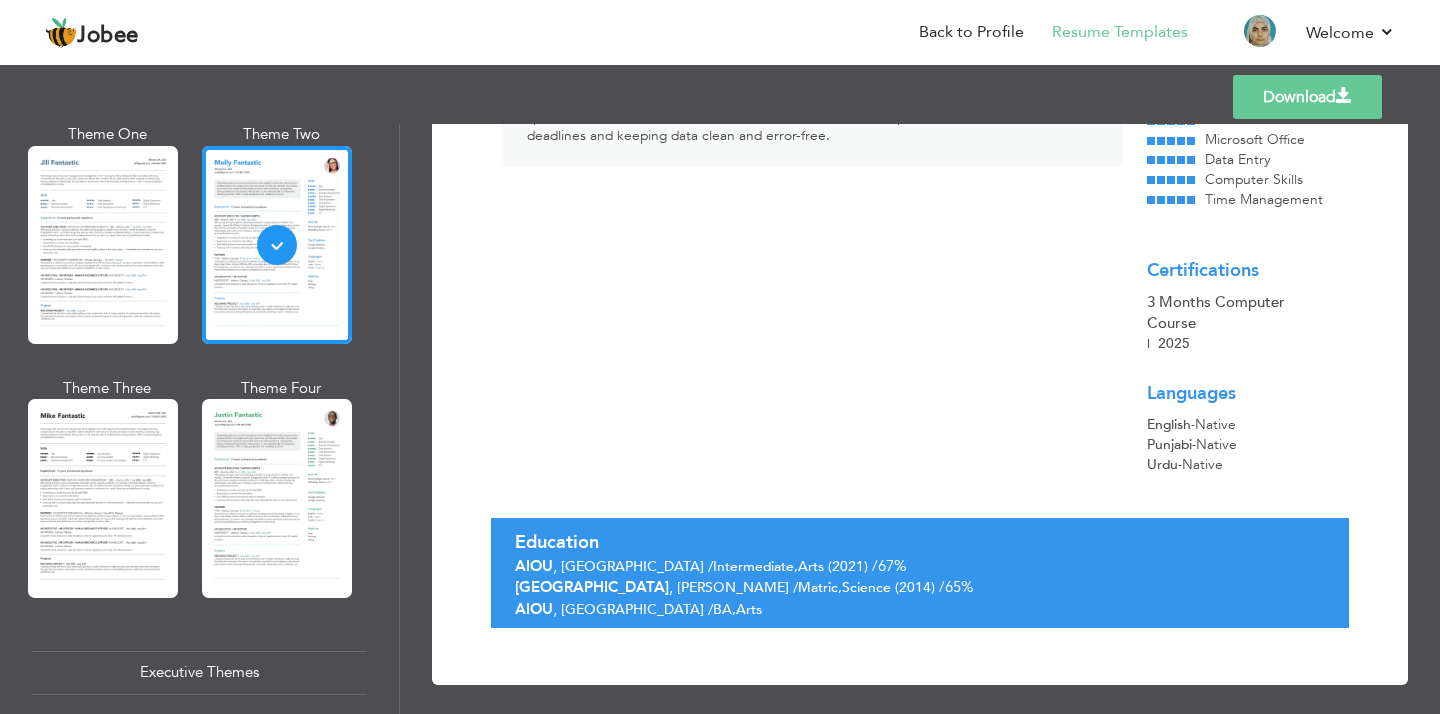 scroll, scrollTop: 0, scrollLeft: 0, axis: both 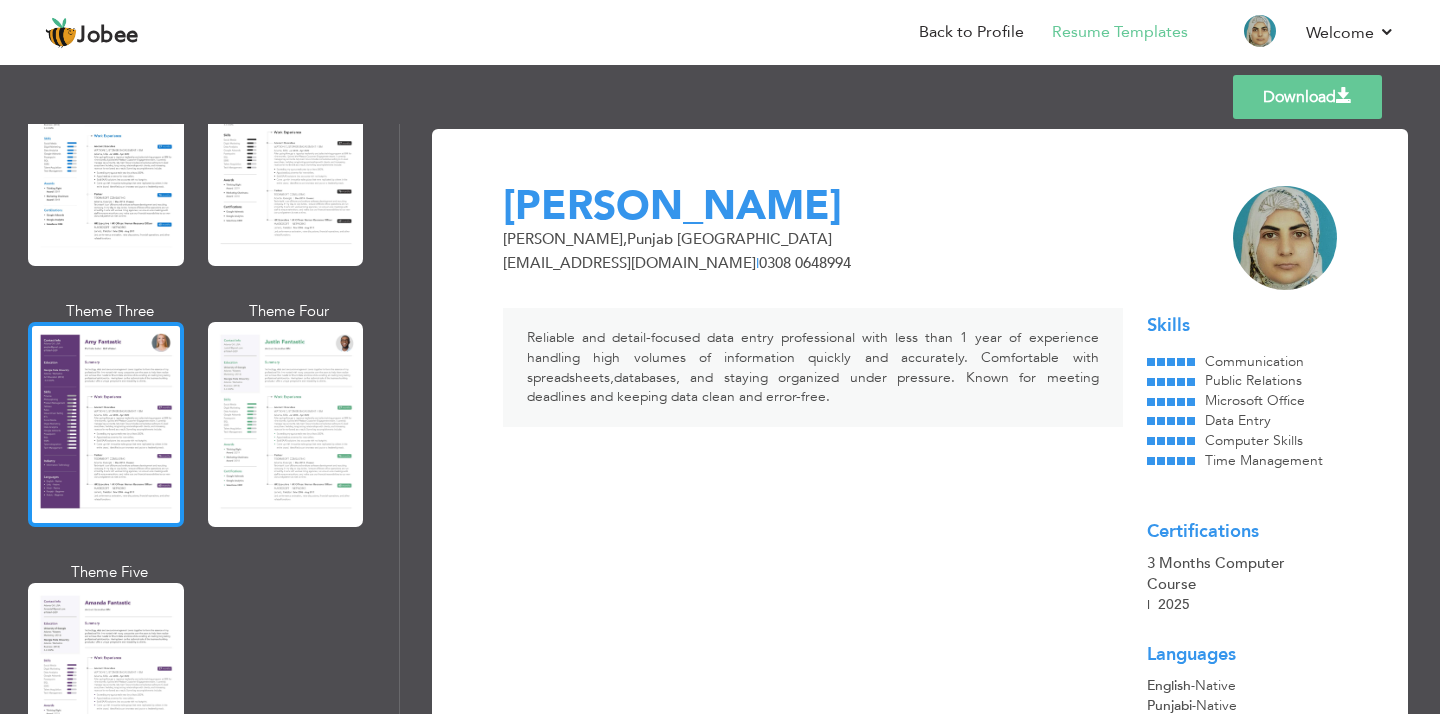 click at bounding box center [106, 424] 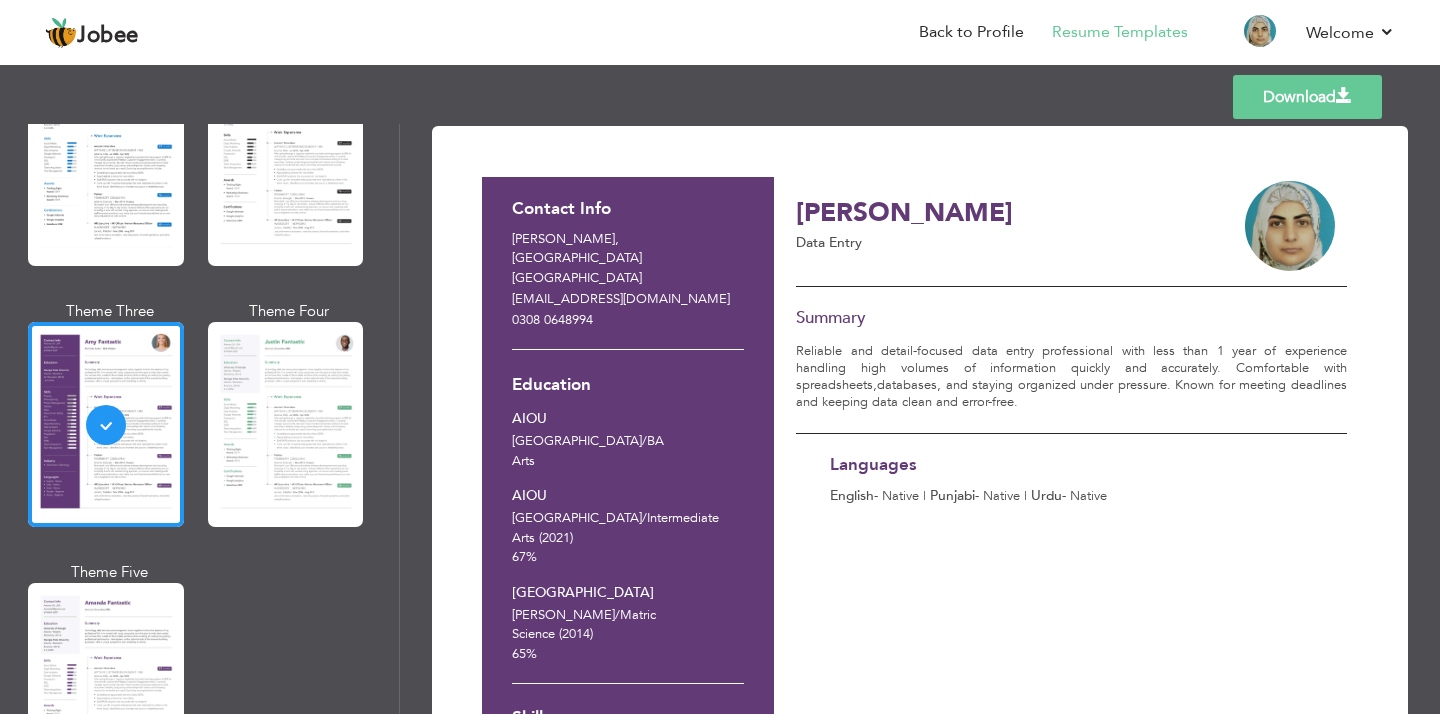 scroll, scrollTop: 0, scrollLeft: 0, axis: both 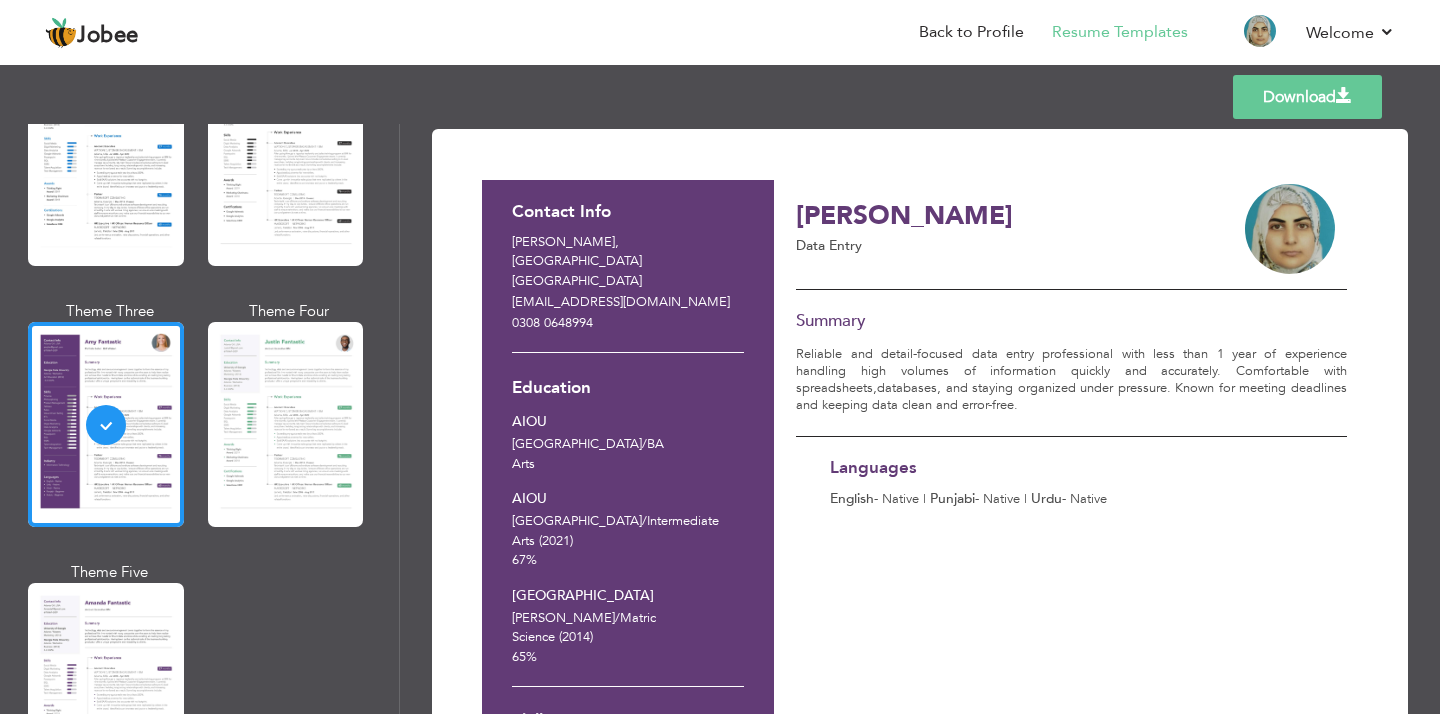 click on "Download" at bounding box center [1307, 97] 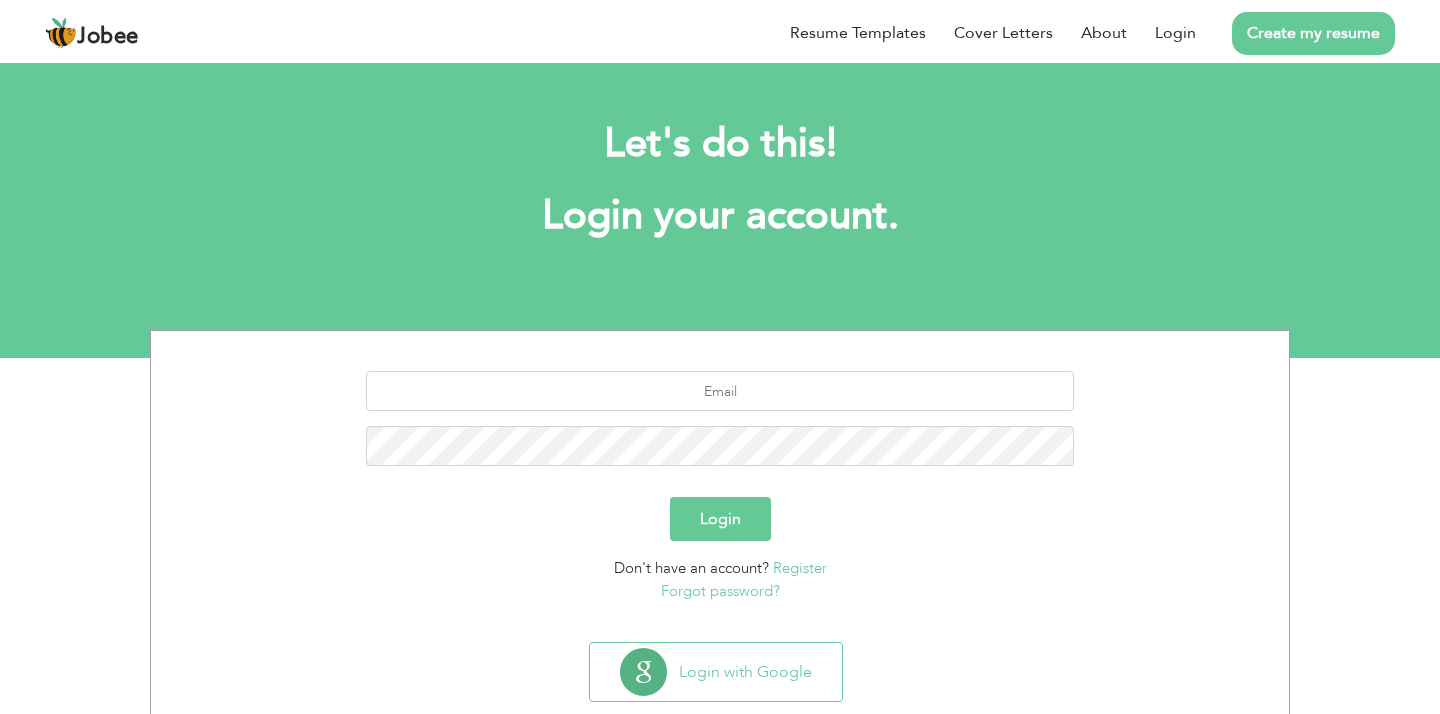 scroll, scrollTop: 0, scrollLeft: 0, axis: both 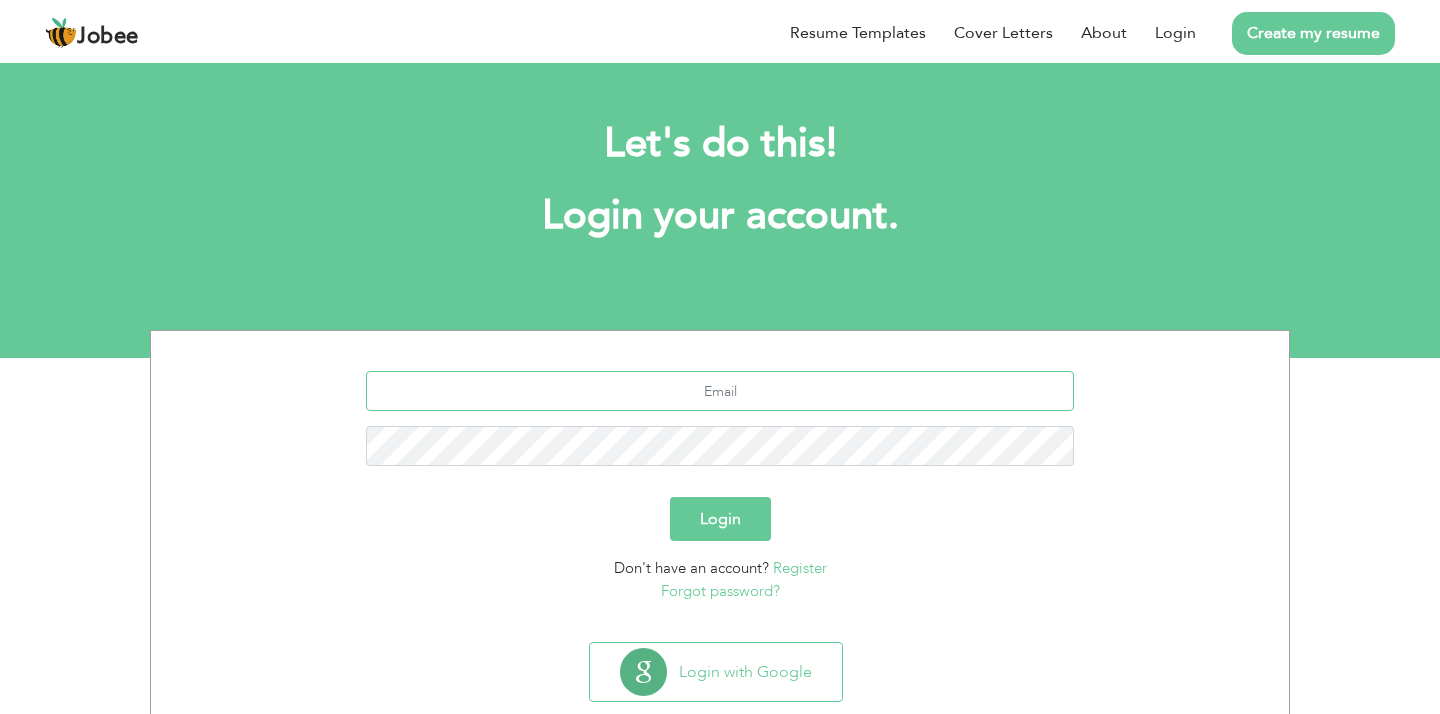 click at bounding box center [720, 391] 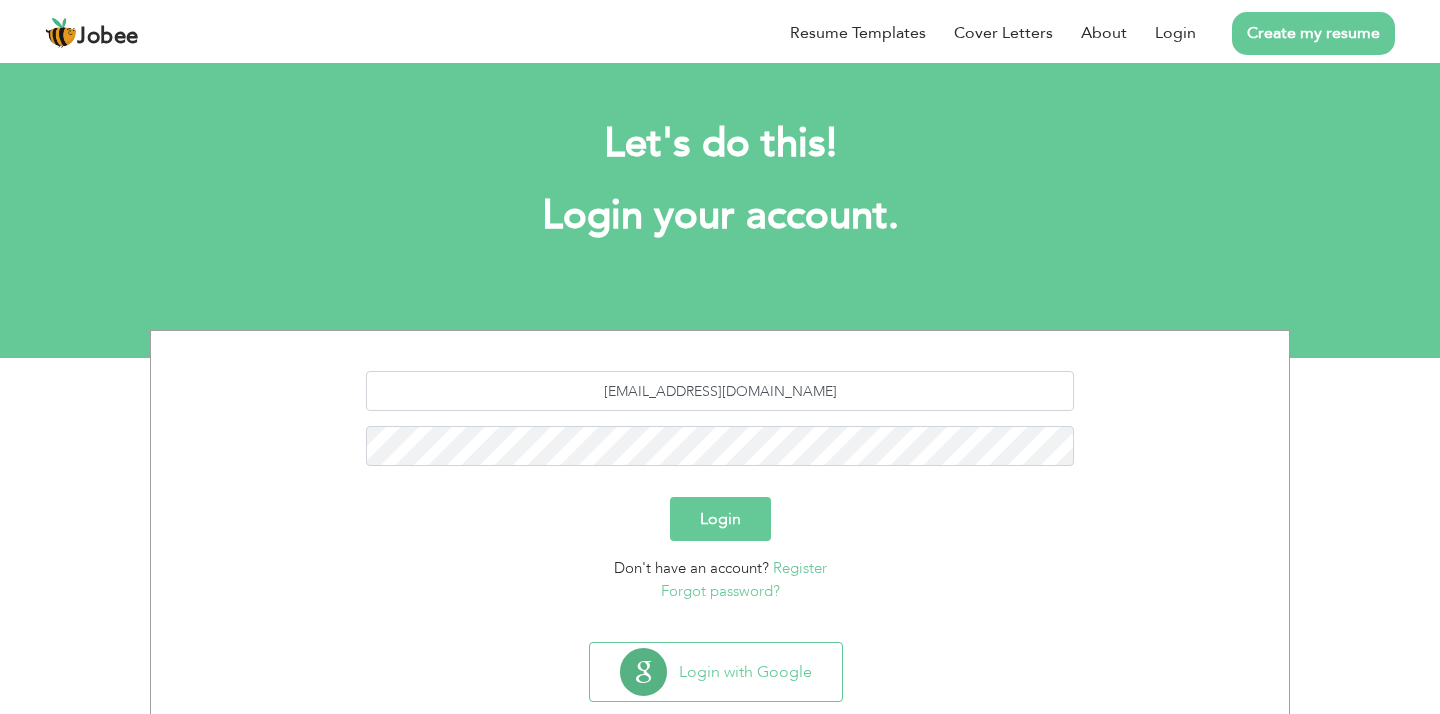 click on "Login" at bounding box center (720, 519) 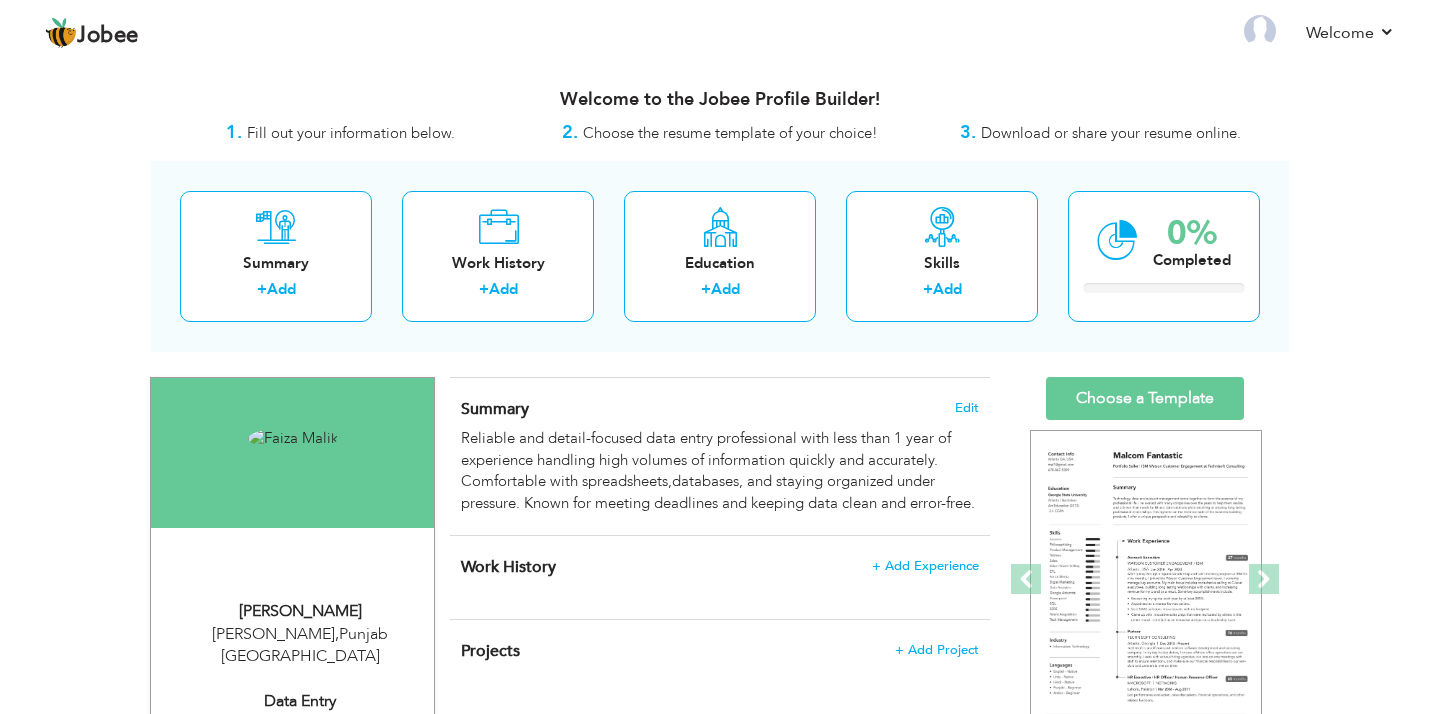 scroll, scrollTop: 0, scrollLeft: 0, axis: both 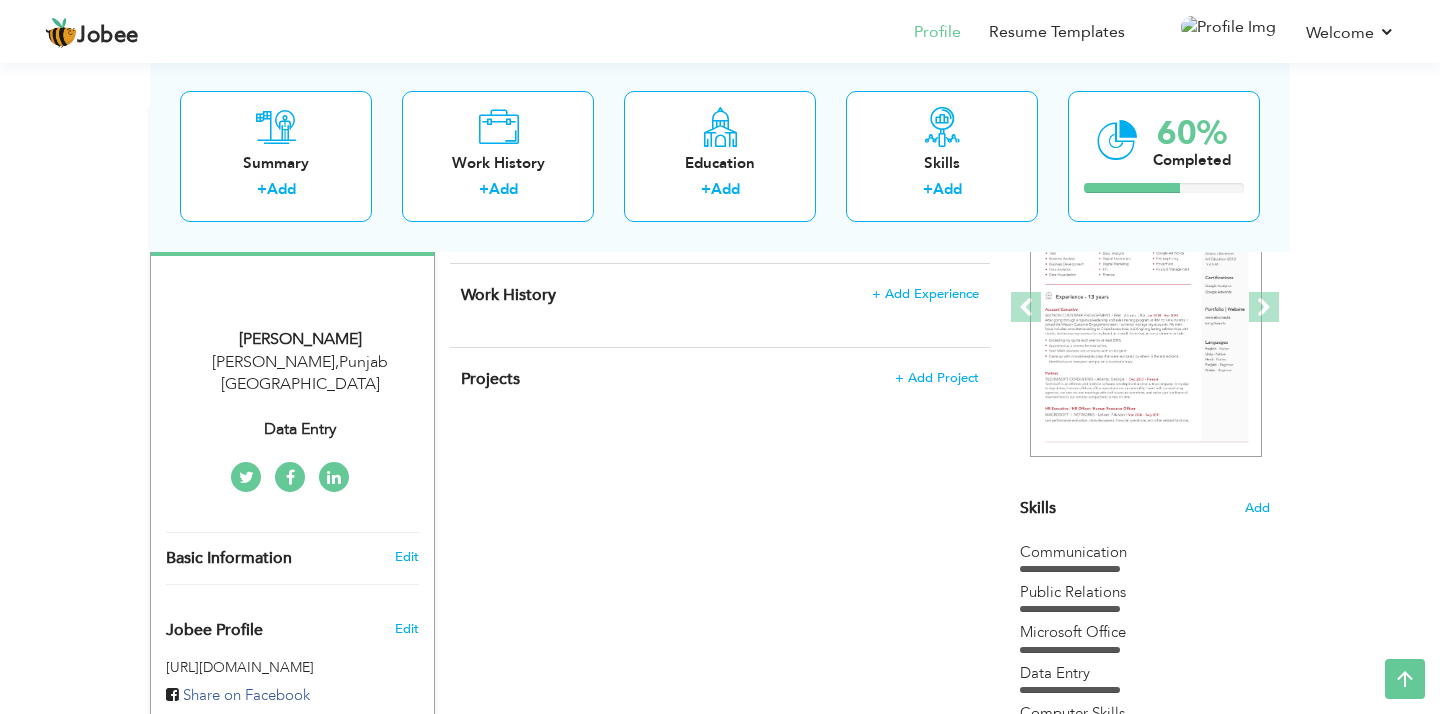click on "Change
Remove" at bounding box center [292, 242] 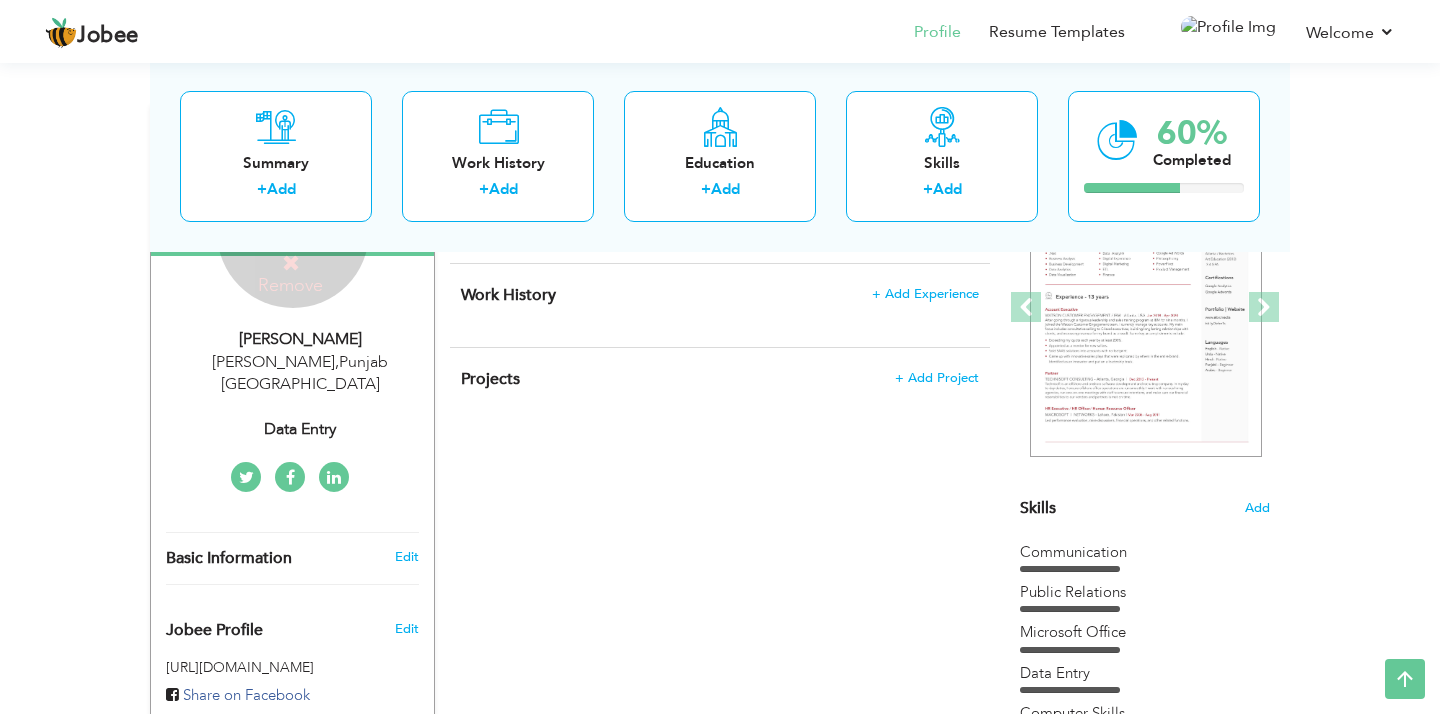 click on "Remove" at bounding box center (291, 274) 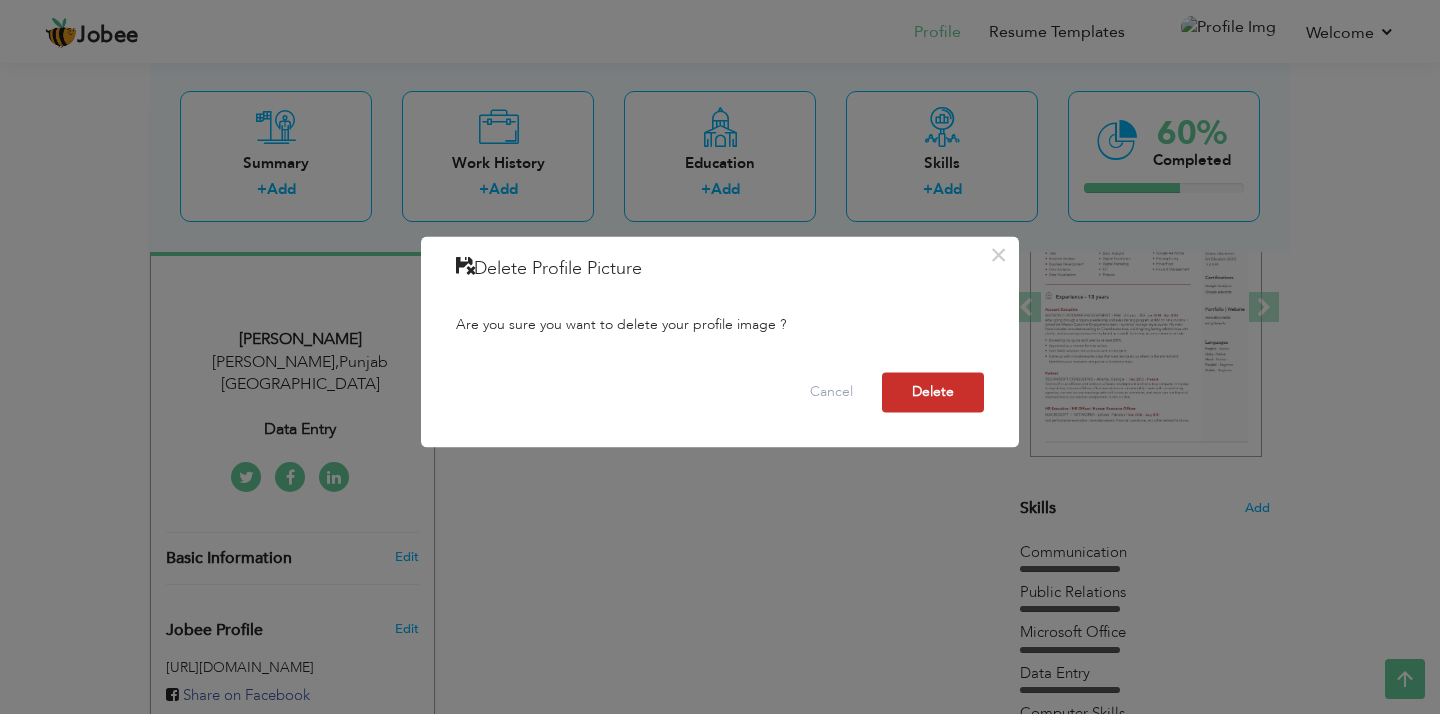 click on "Delete" at bounding box center (933, 393) 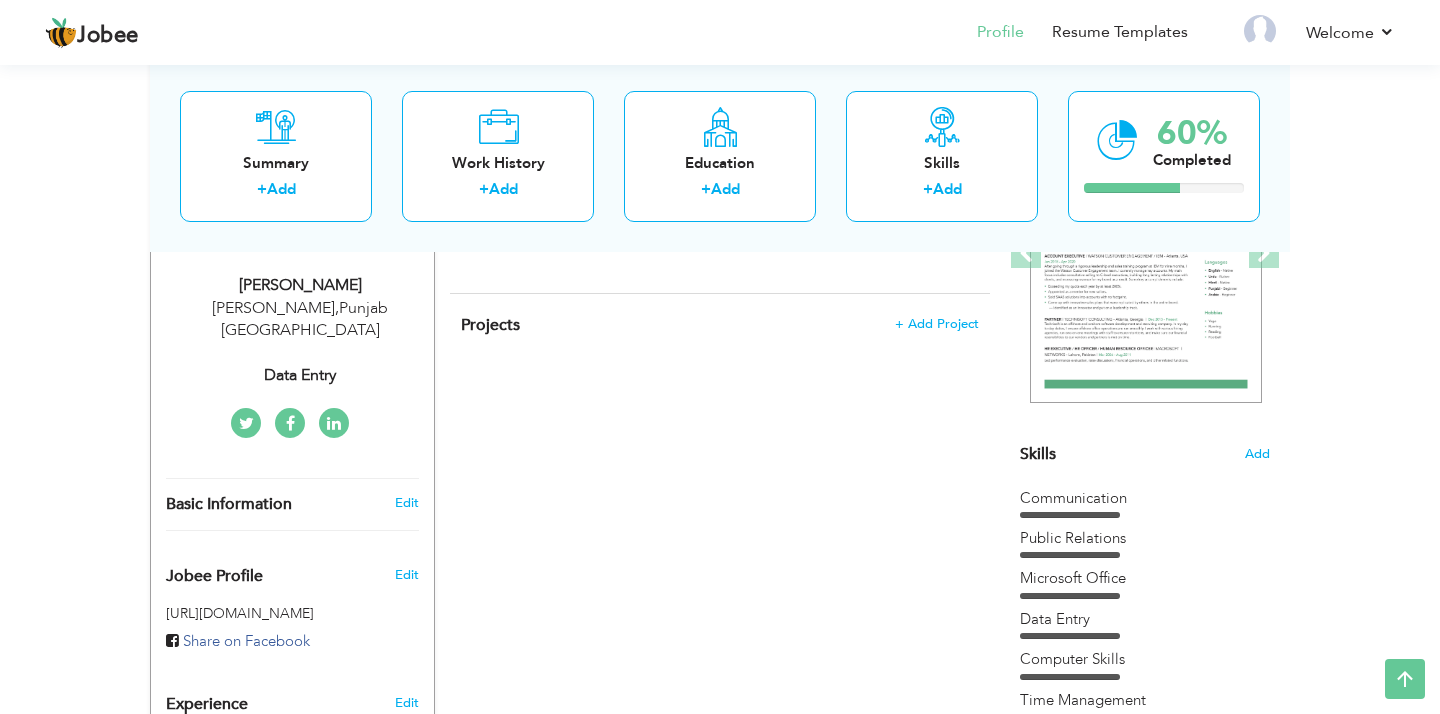 scroll, scrollTop: 332, scrollLeft: 0, axis: vertical 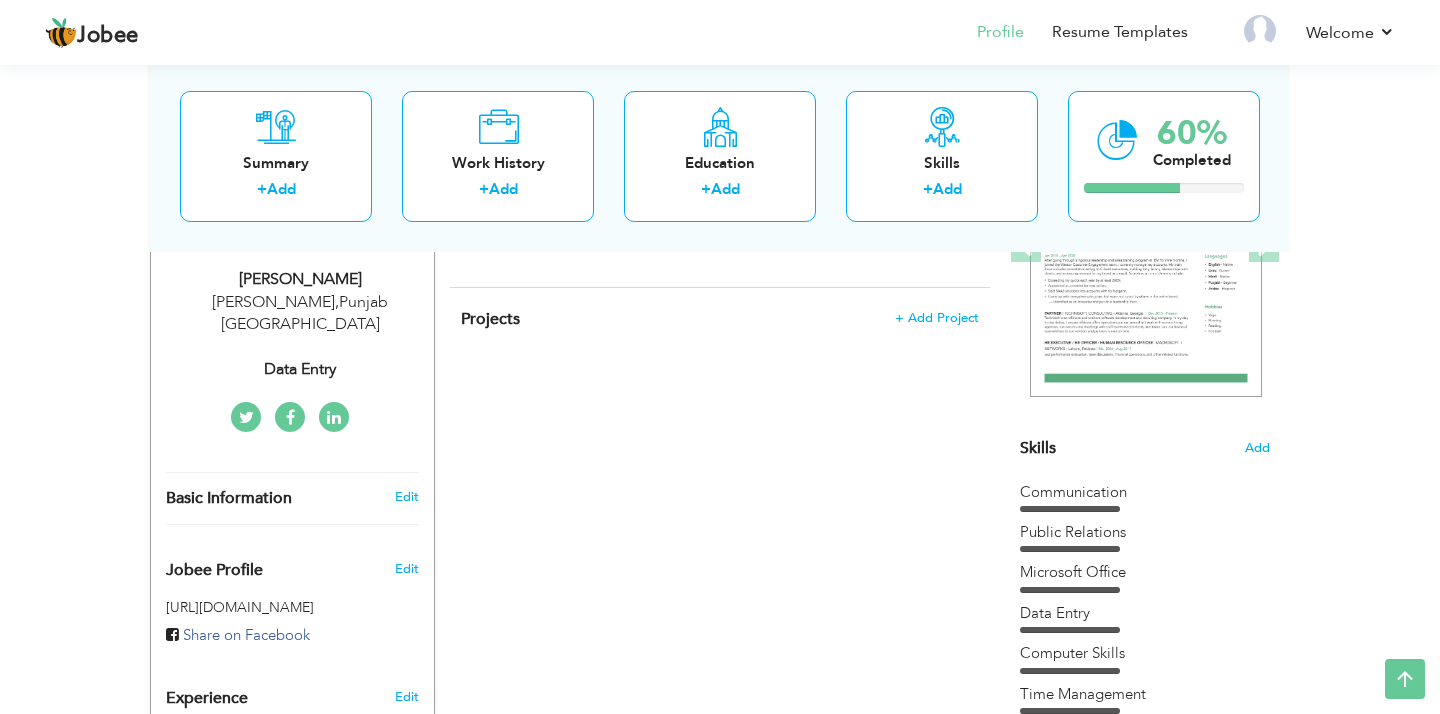 click on "Edit" at bounding box center (410, 497) 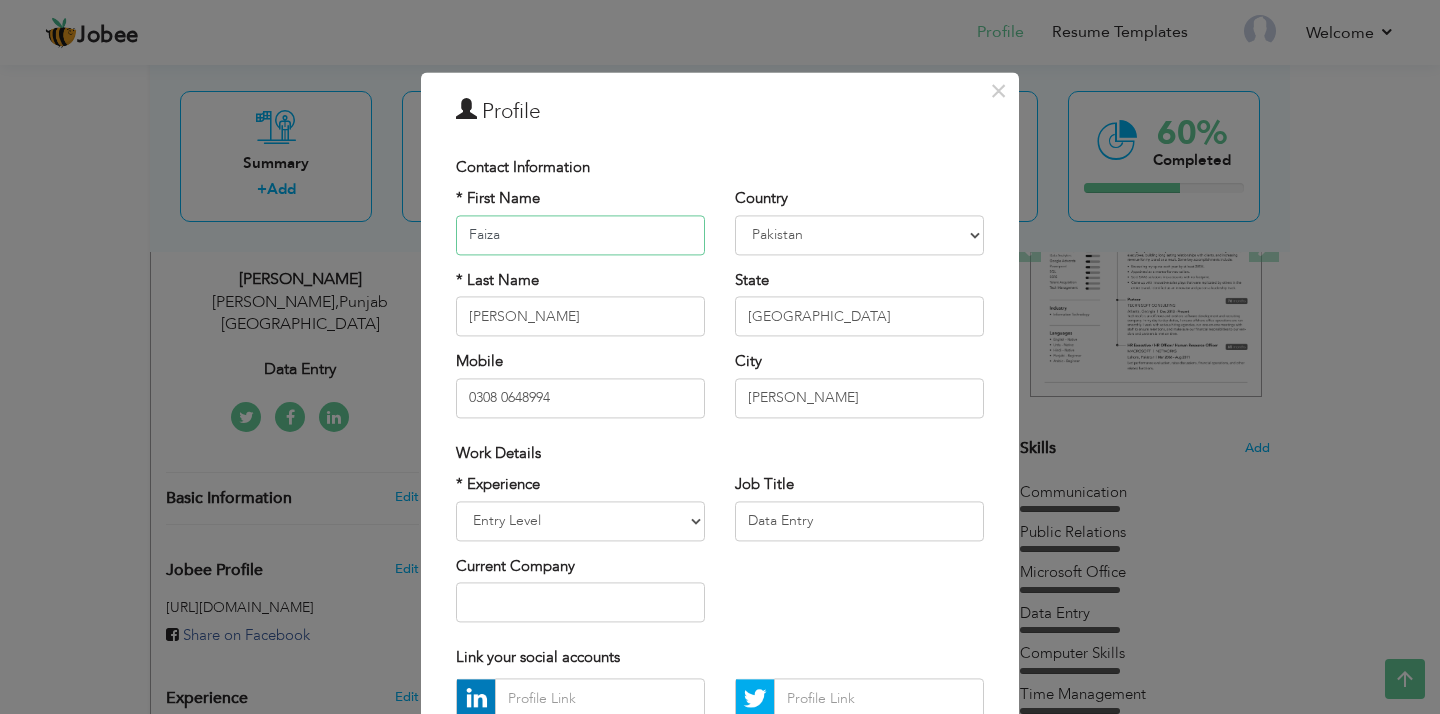 click on "Faiza" at bounding box center (580, 235) 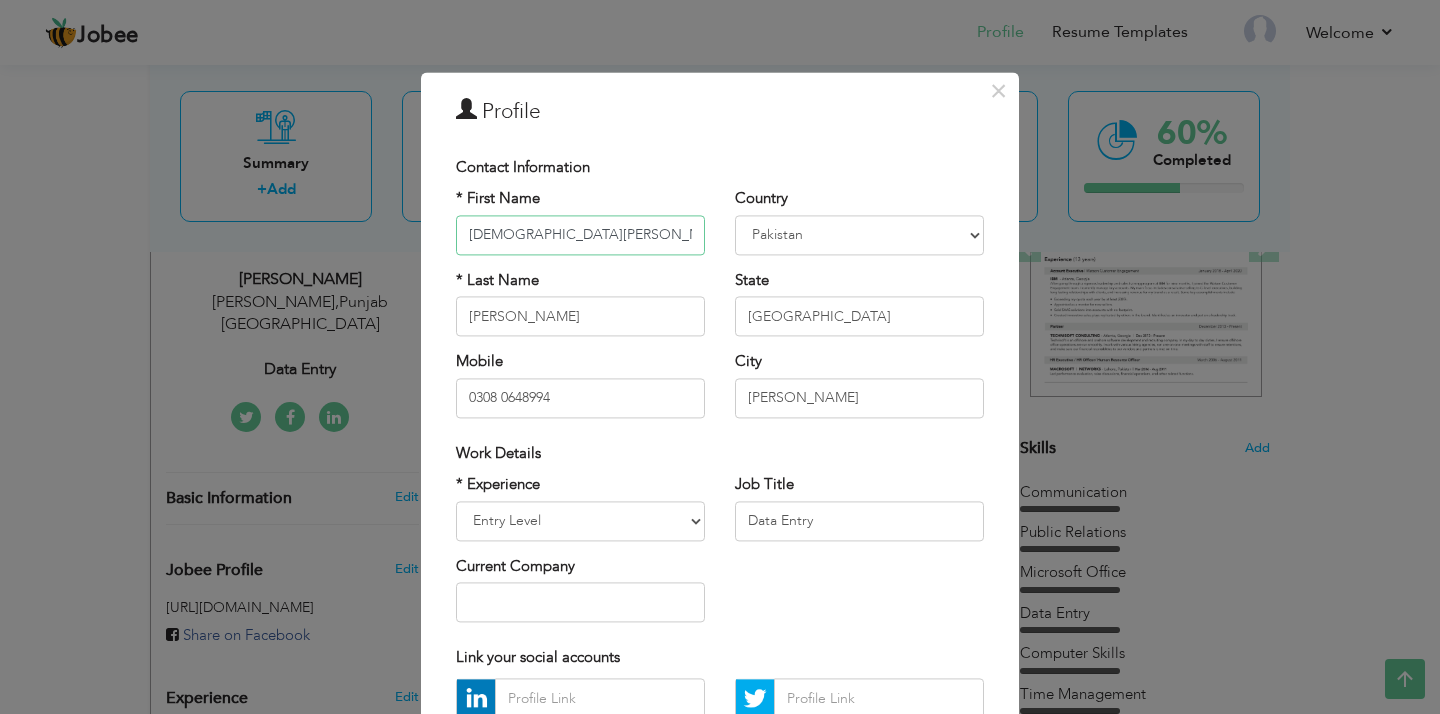 type on "[DEMOGRAPHIC_DATA][PERSON_NAME]" 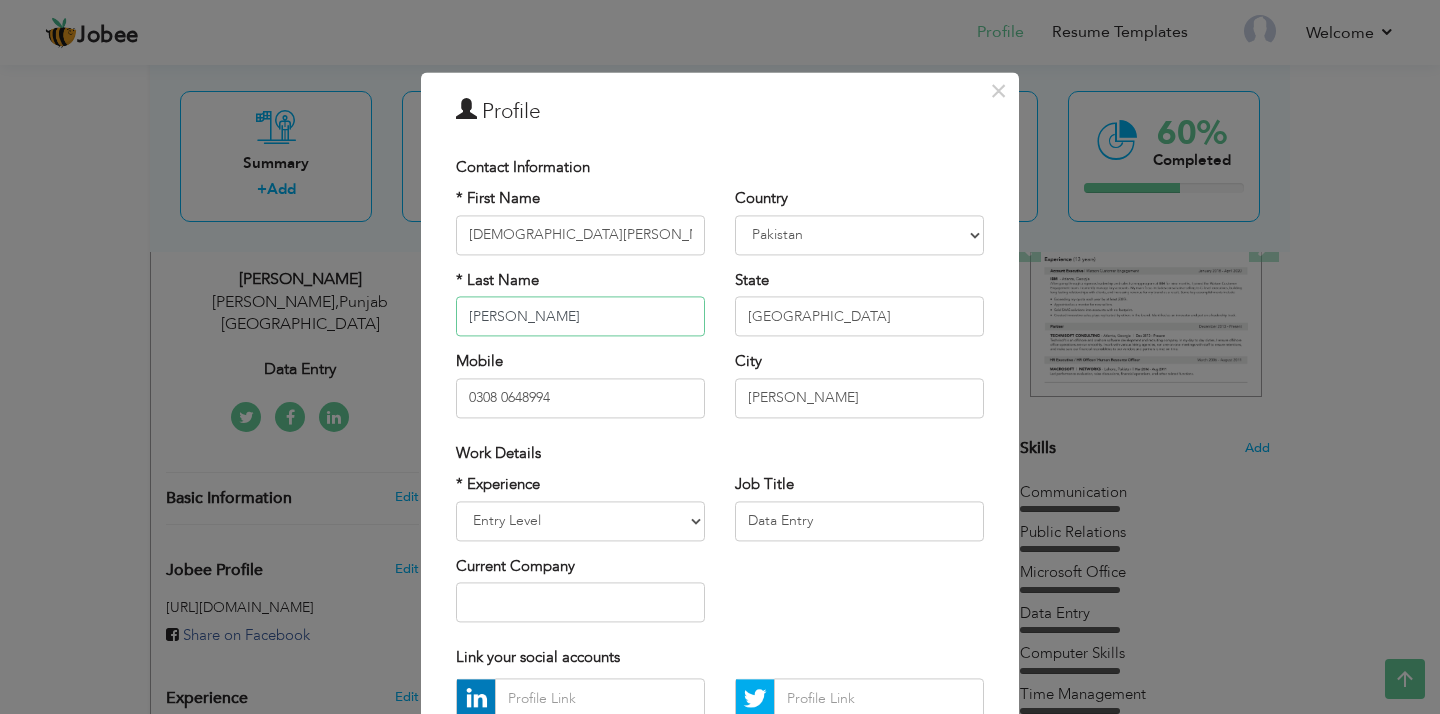 click on "Malik" at bounding box center (580, 317) 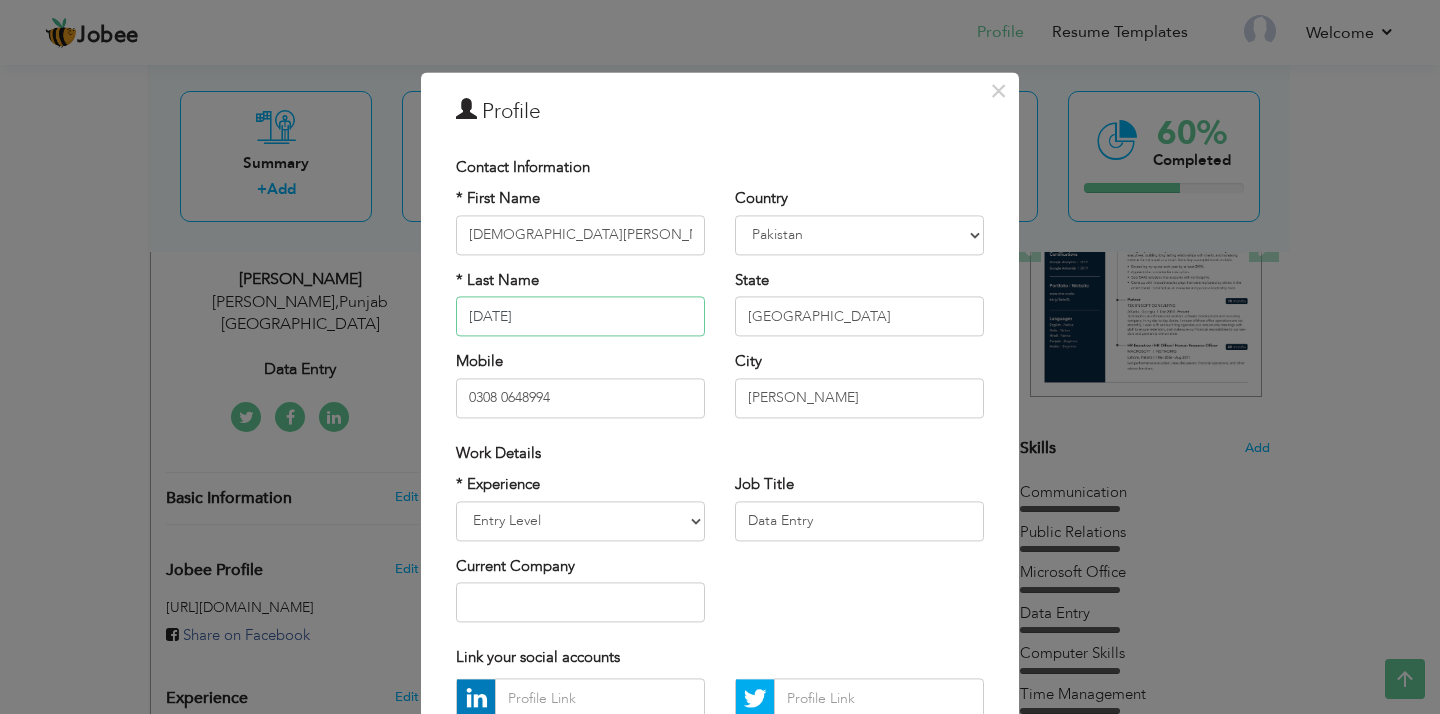 type on "[DATE]" 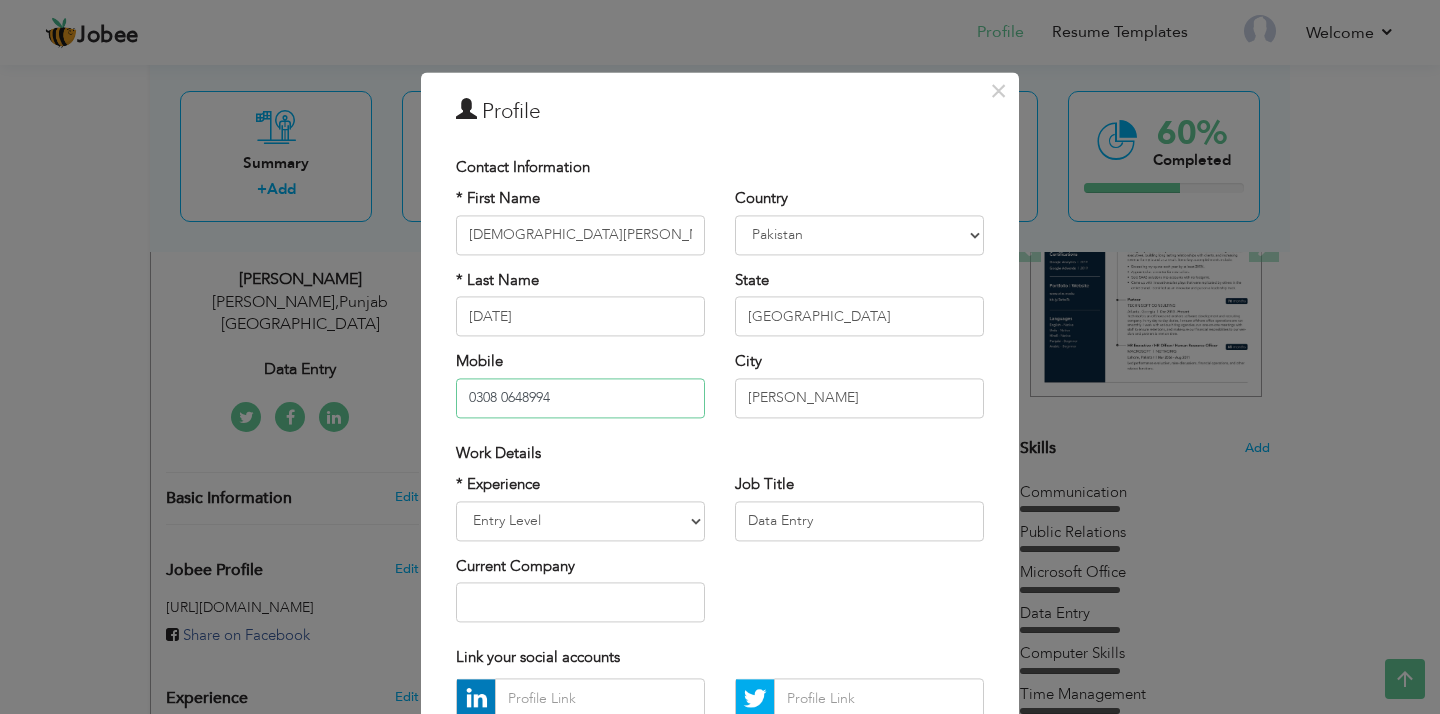 click on "0308 0648994" at bounding box center [580, 398] 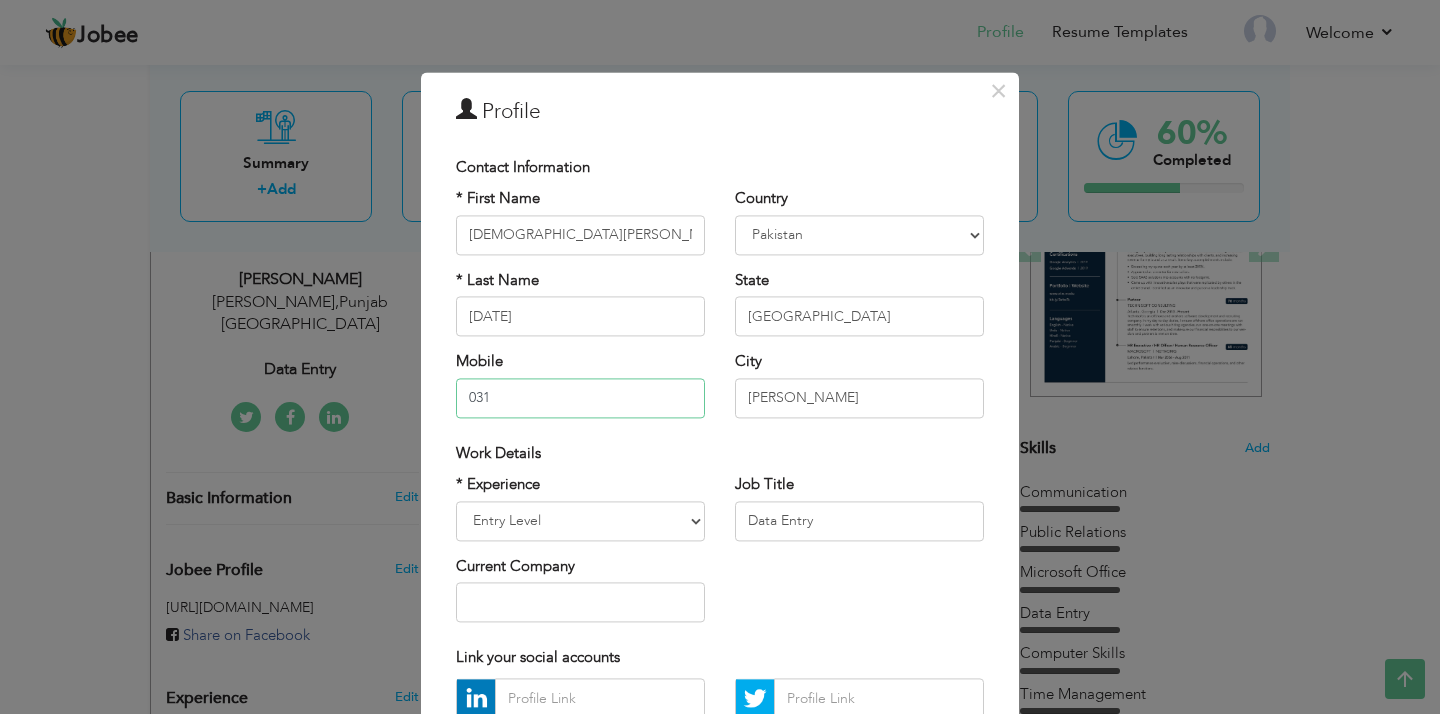 type on "0316 0523862" 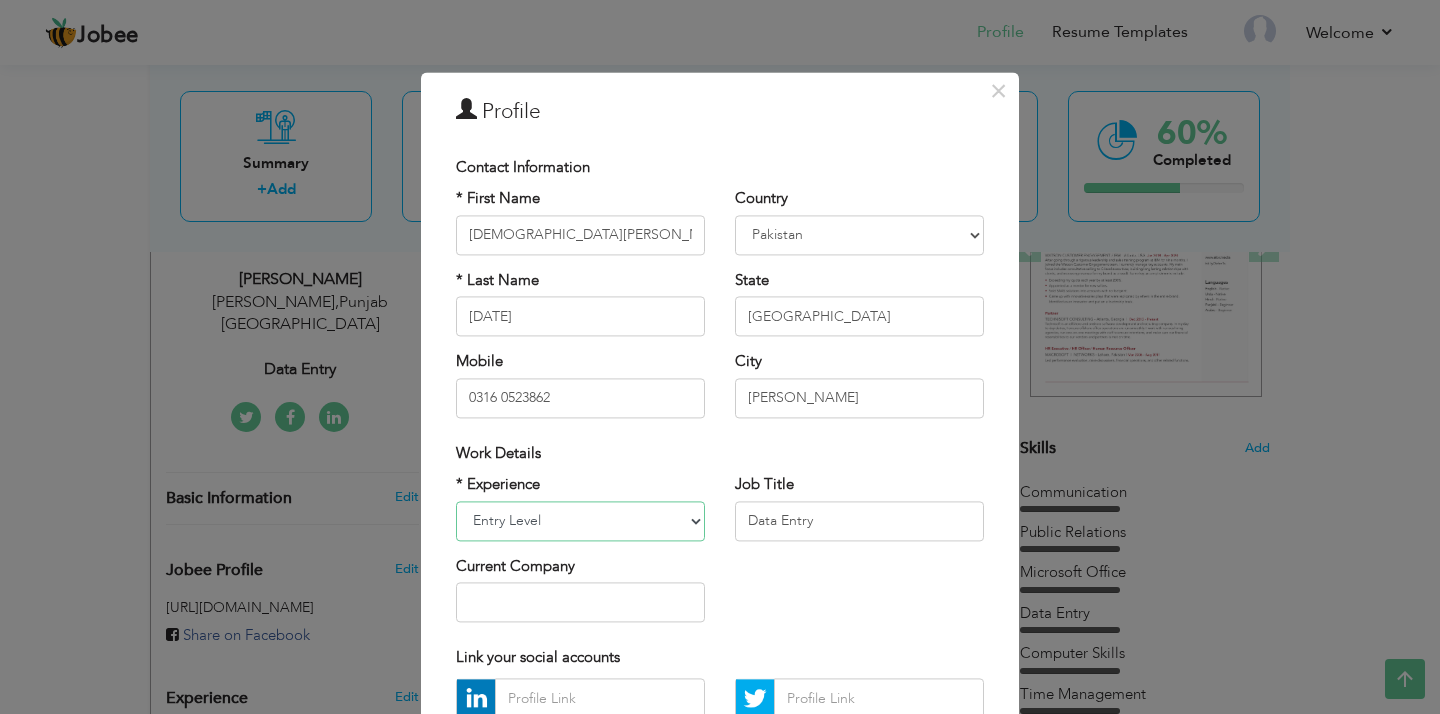 click on "Entry Level Less than 1 Year 1 Year 2 Years 3 Years 4 Years 5 Years 6 Years 7 Years 8 Years 9 Years 10 Years 11 Years 12 Years 13 Years 14 Years 15 Years 16 Years 17 Years 18 Years 19 Years 20 Years 21 Years 22 Years 23 Years 24 Years 25 Years 26 Years 27 Years 28 Years 29 Years 30 Years 31 Years 32 Years 33 Years 34 Years 35 Years More than 35 Years" at bounding box center [580, 521] 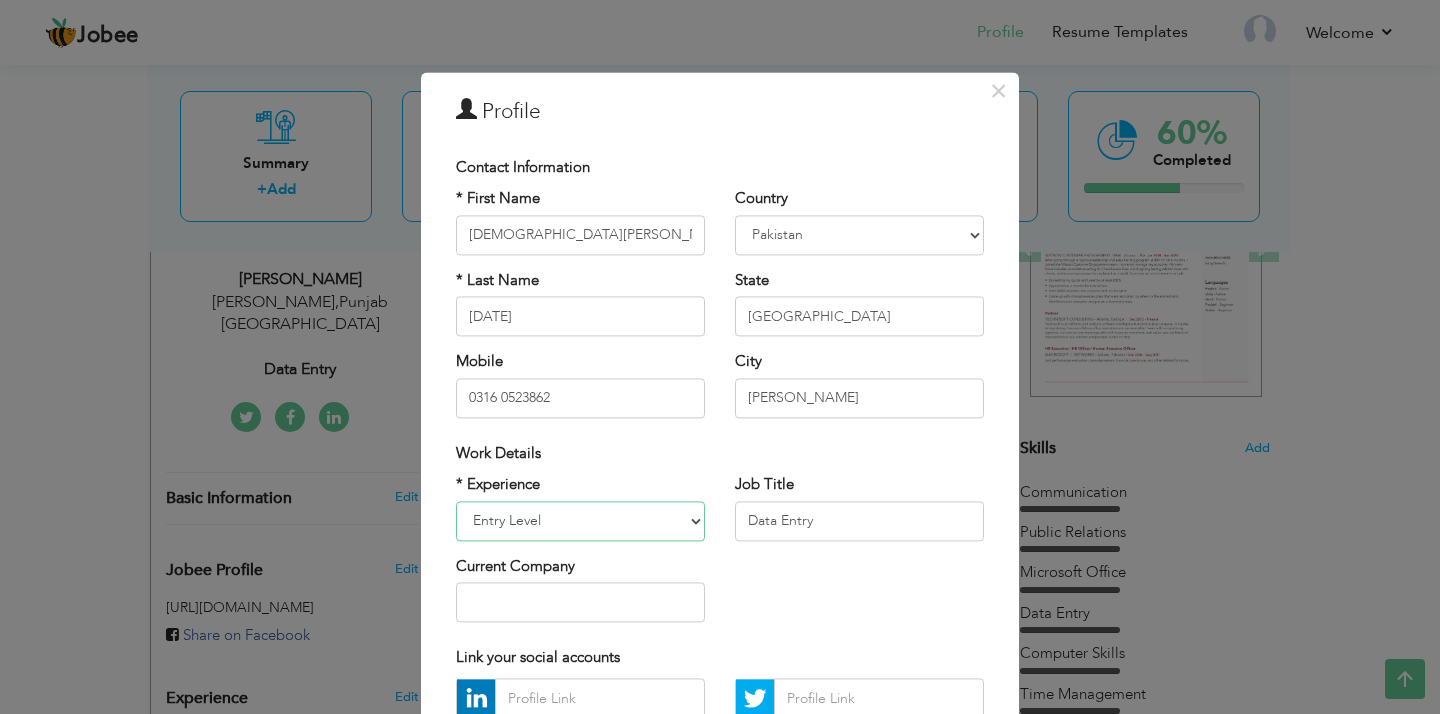 select on "number:2" 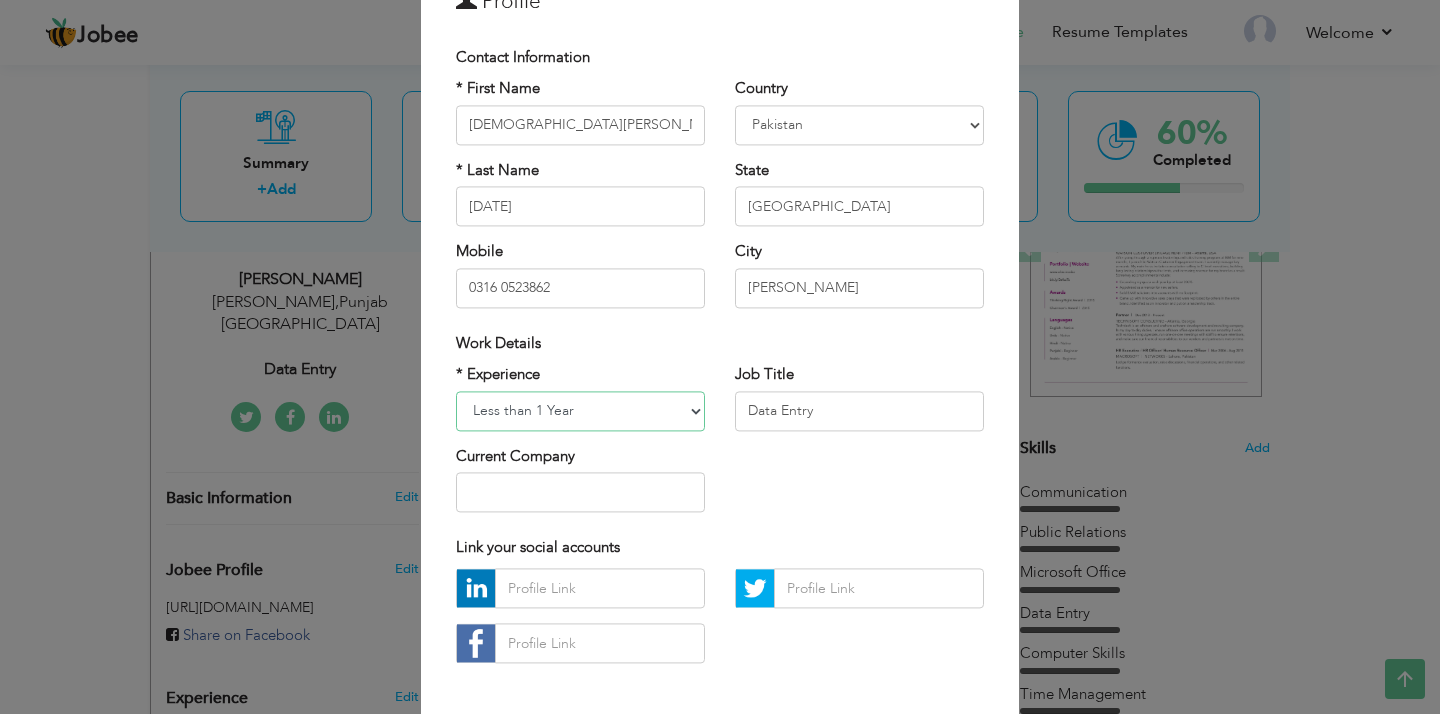 scroll, scrollTop: 34, scrollLeft: 0, axis: vertical 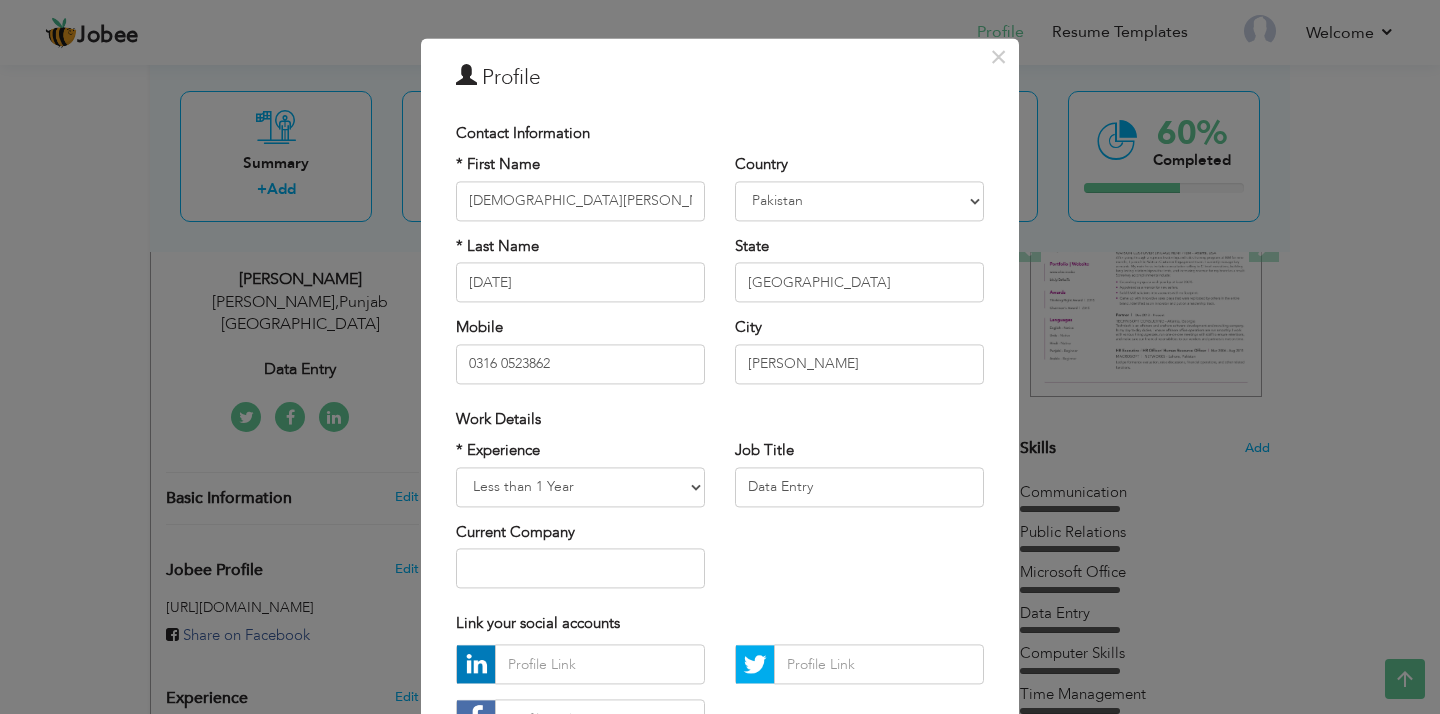 click on "Country
Afghanistan Albania Algeria American Samoa Andorra Angola Anguilla Antarctica Antigua and Barbuda Argentina Armenia Aruba Australia Austria Azerbaijan Bahamas Bahrain Bangladesh Barbados Belarus Belgium Belize Benin Bermuda Bhutan Bolivia Bosnia-Herzegovina Botswana Bouvet Island Brazil British Indian Ocean Territory Brunei Darussalam Bulgaria Burkina Faso Burundi Cambodia Cameroon Canada Cape Verde Cayman Islands Central African Republic Chad Chile China Christmas Island Cocos (Keeling) Islands Colombia Comoros Congo Congo, Dem. Republic Cook Islands Costa Rica Croatia Cuba Cyprus Czech Rep Denmark Djibouti Dominica Dominican Republic Ecuador Egypt El Salvador Equatorial Guinea Eritrea Estonia Ethiopia European Union Falkland Islands (Malvinas) Faroe Islands Fiji Finland France French Guiana French Southern Territories Gabon Gambia Georgia Germany Ghana" at bounding box center (859, 277) 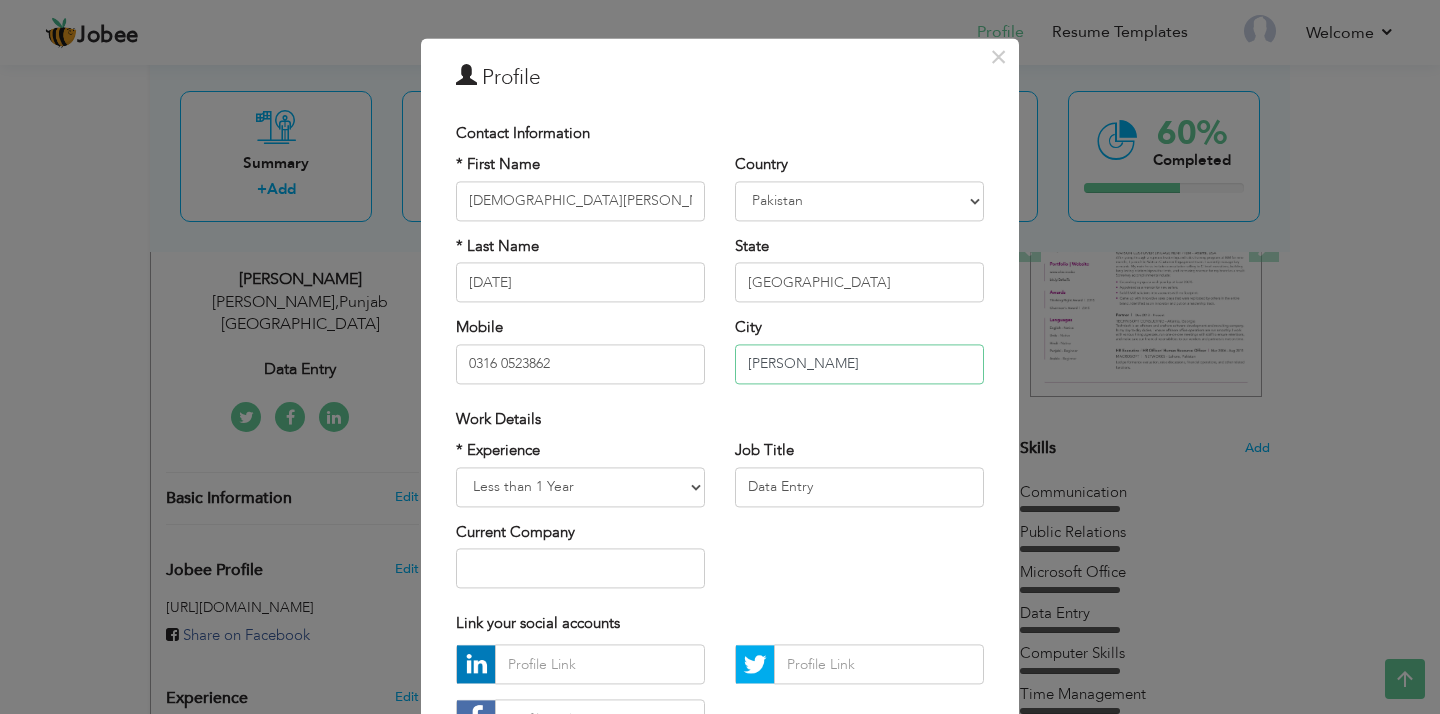 click on "Kallar Syedan" at bounding box center (859, 364) 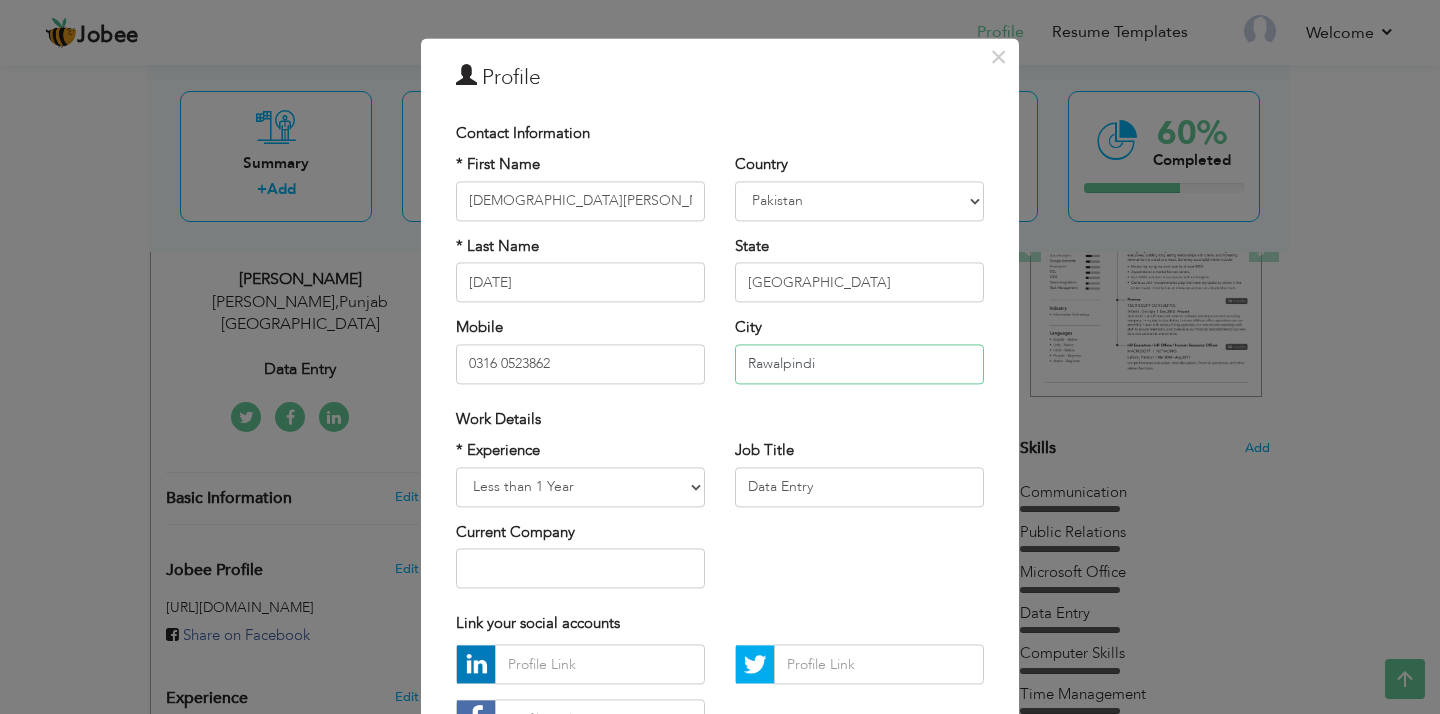type on "Rawalpindi" 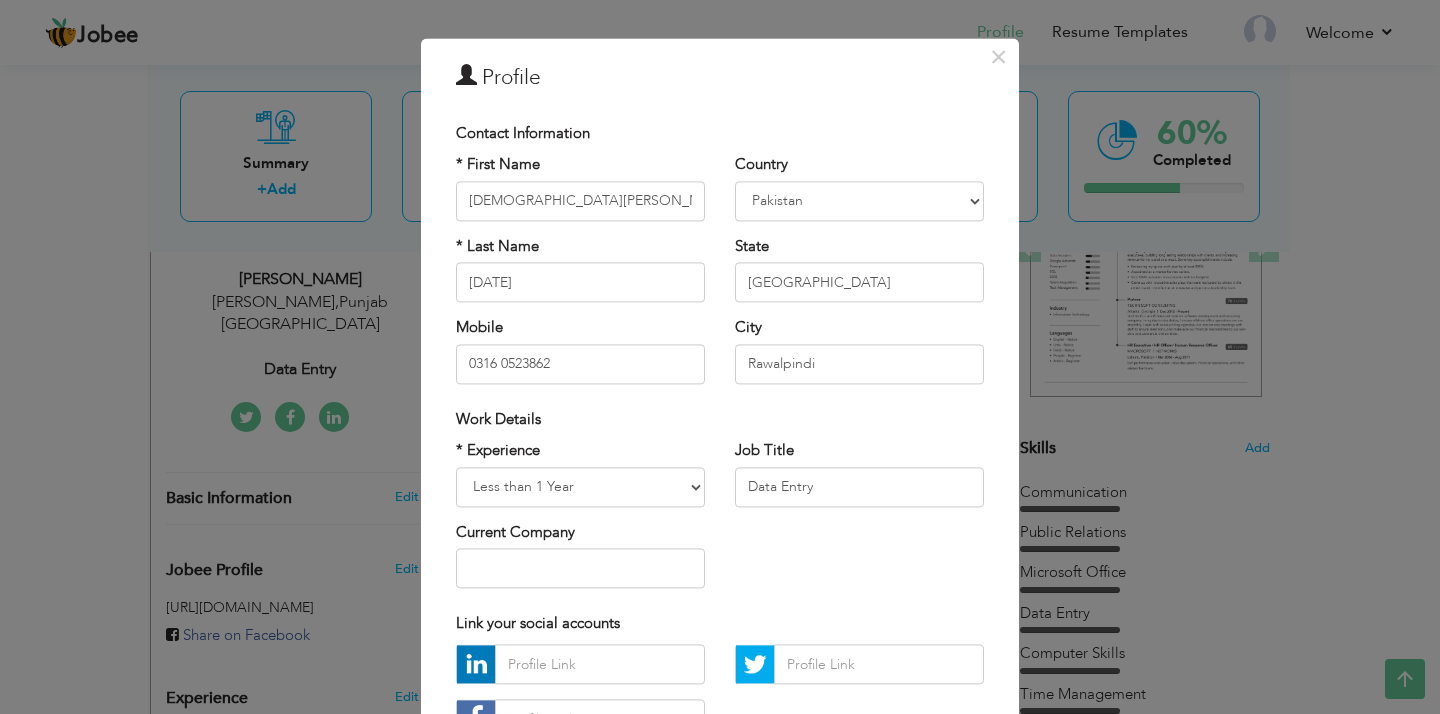 click on "Work Details" at bounding box center (720, 419) 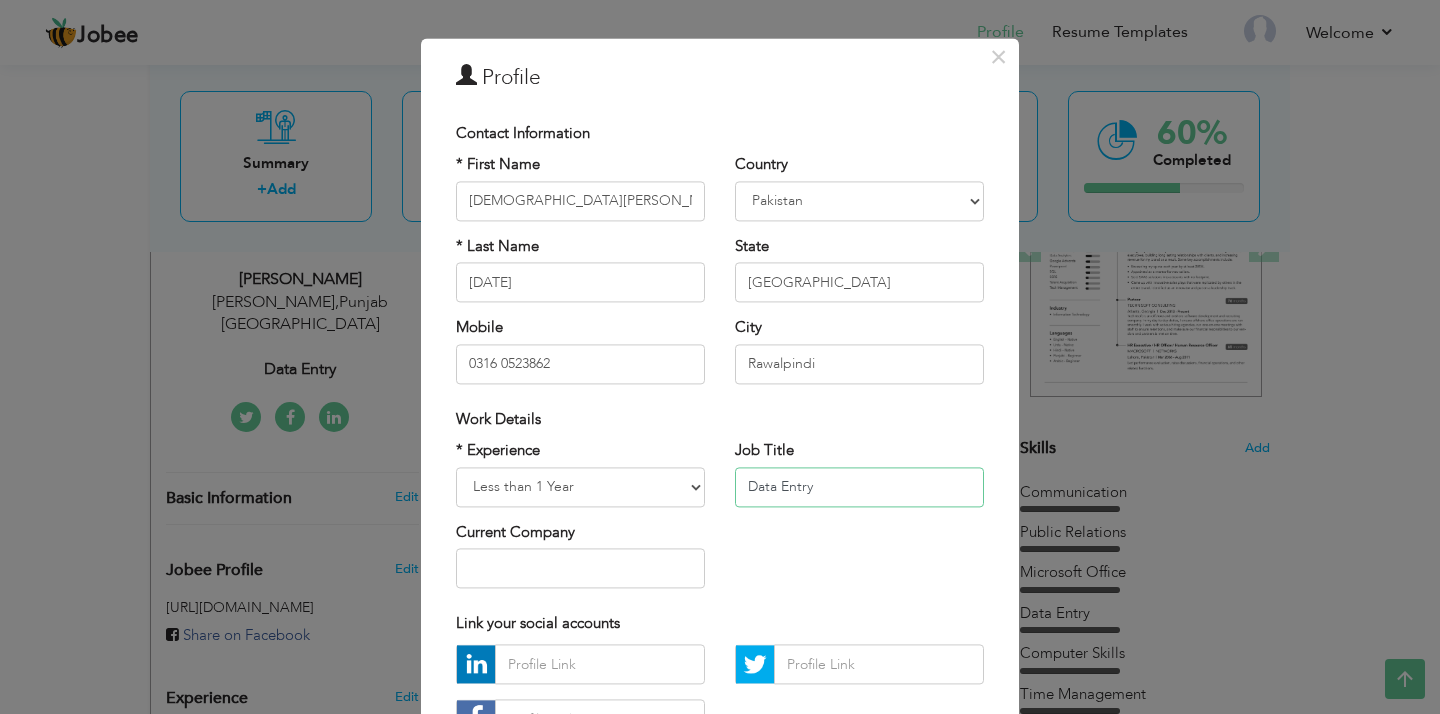 click on "Data Entry" at bounding box center (859, 487) 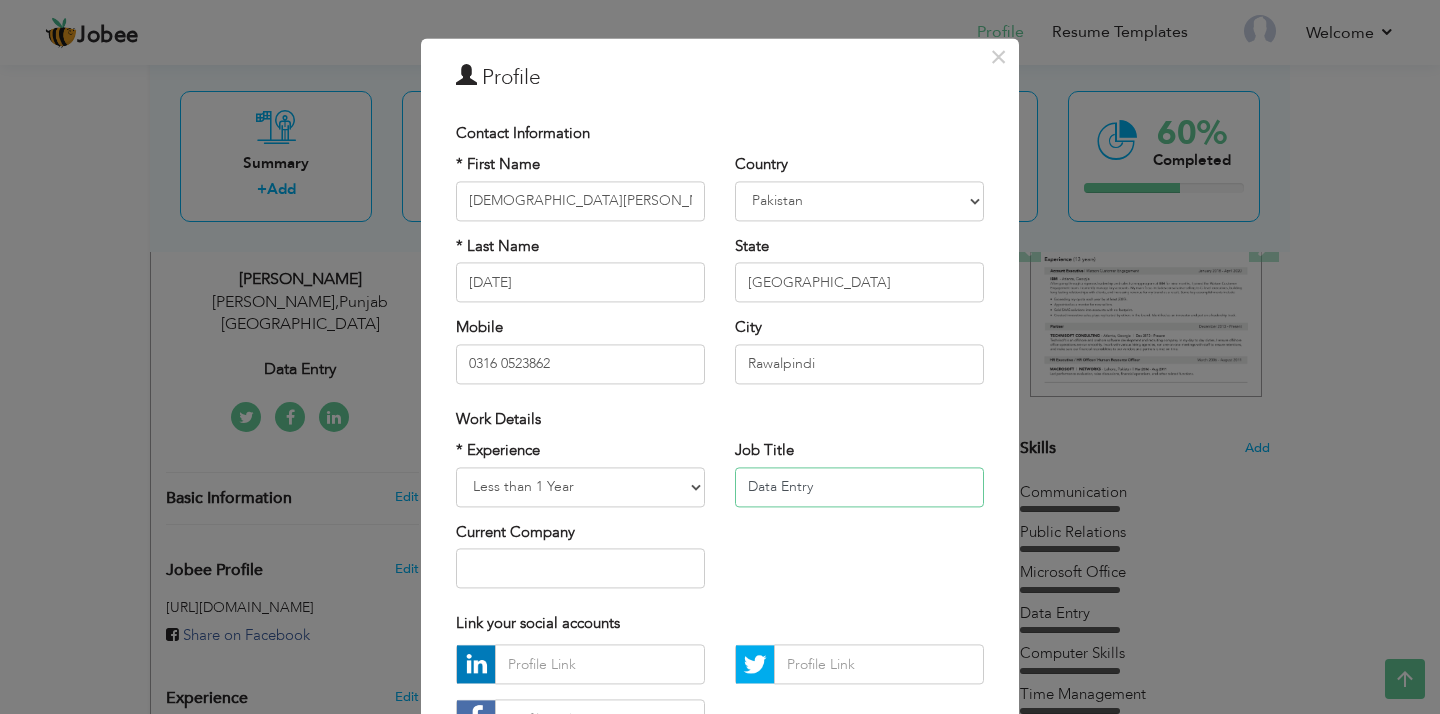 click on "Data Entry" at bounding box center (859, 487) 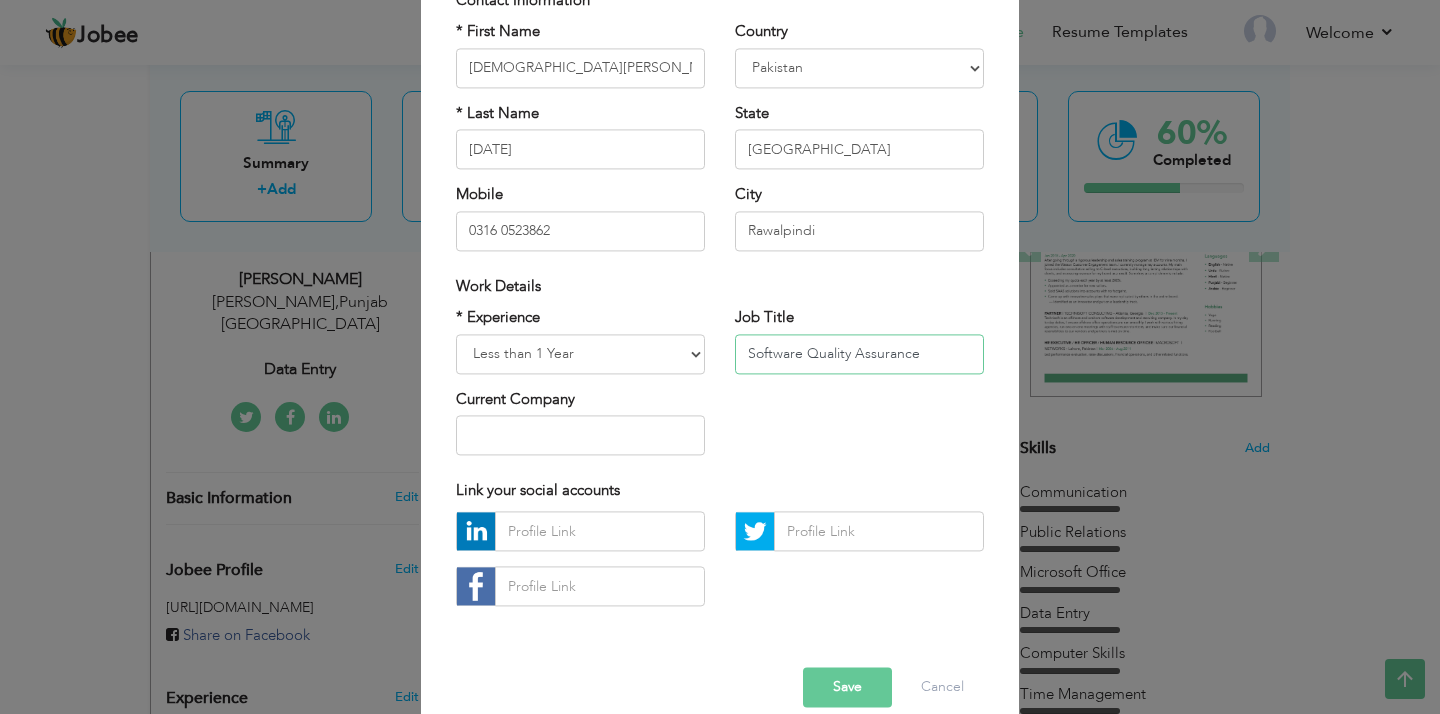 scroll, scrollTop: 169, scrollLeft: 0, axis: vertical 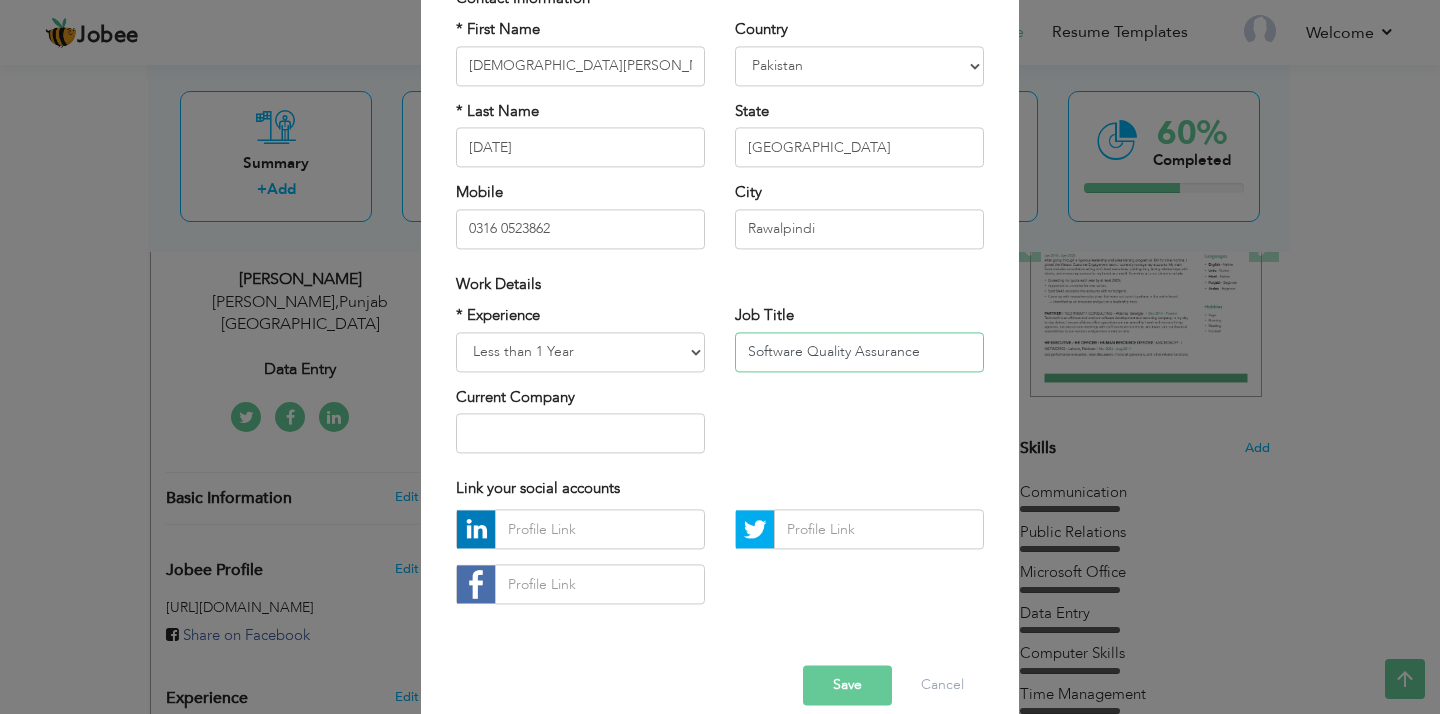 type on "Software Quality Assurance" 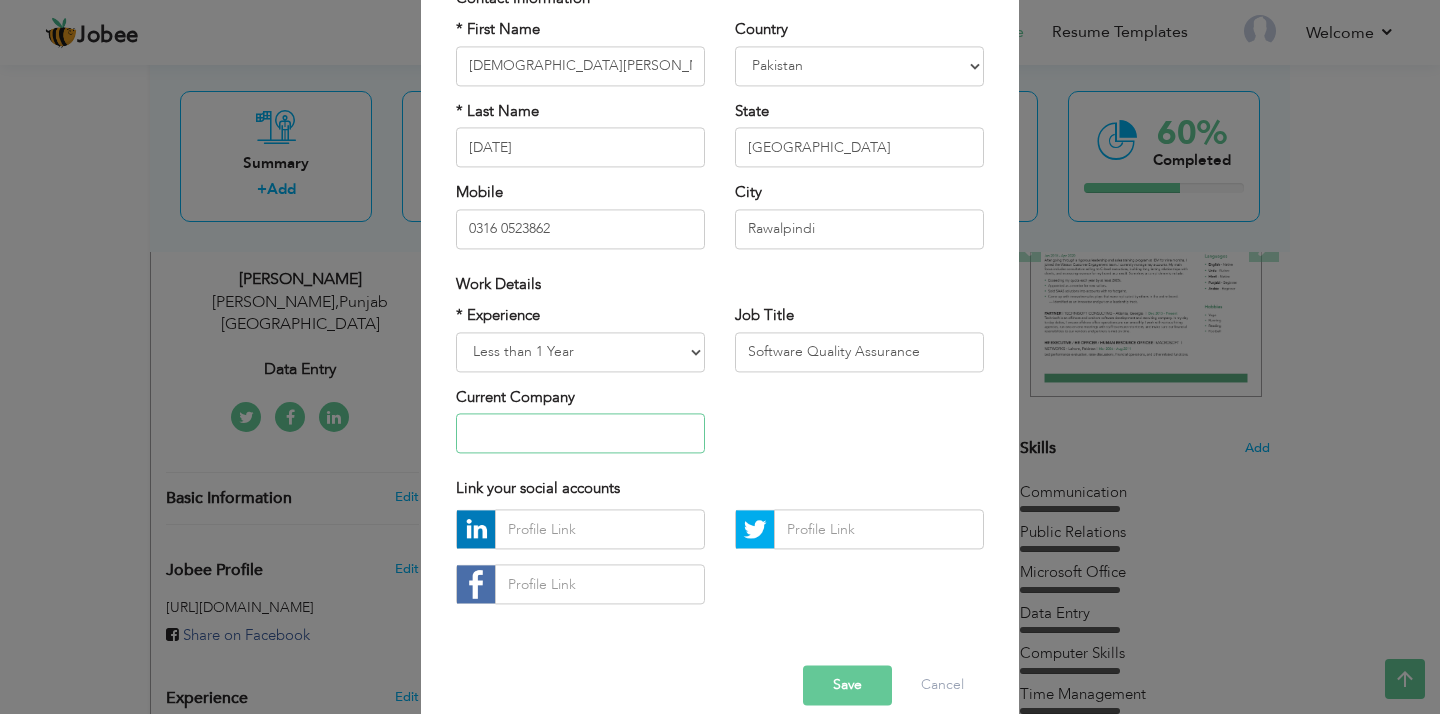 click at bounding box center (580, 433) 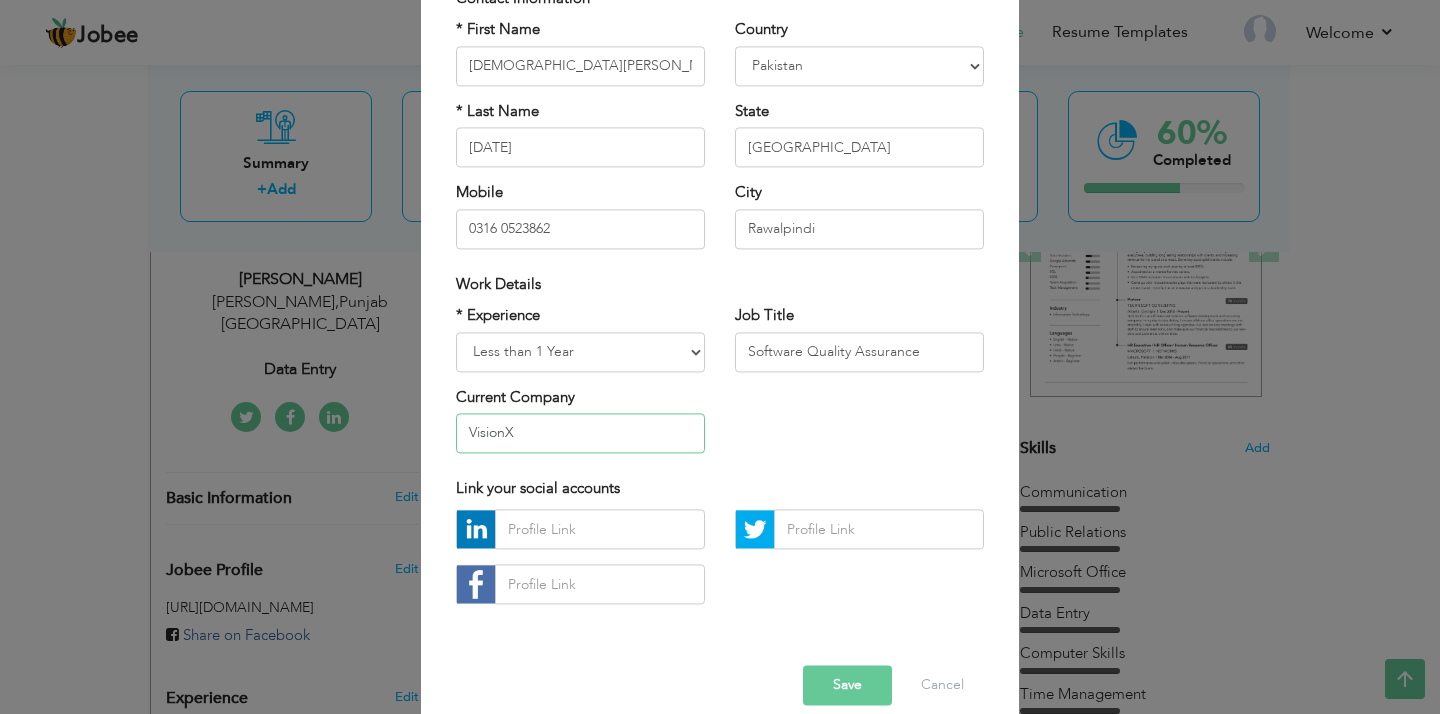 scroll, scrollTop: 196, scrollLeft: 0, axis: vertical 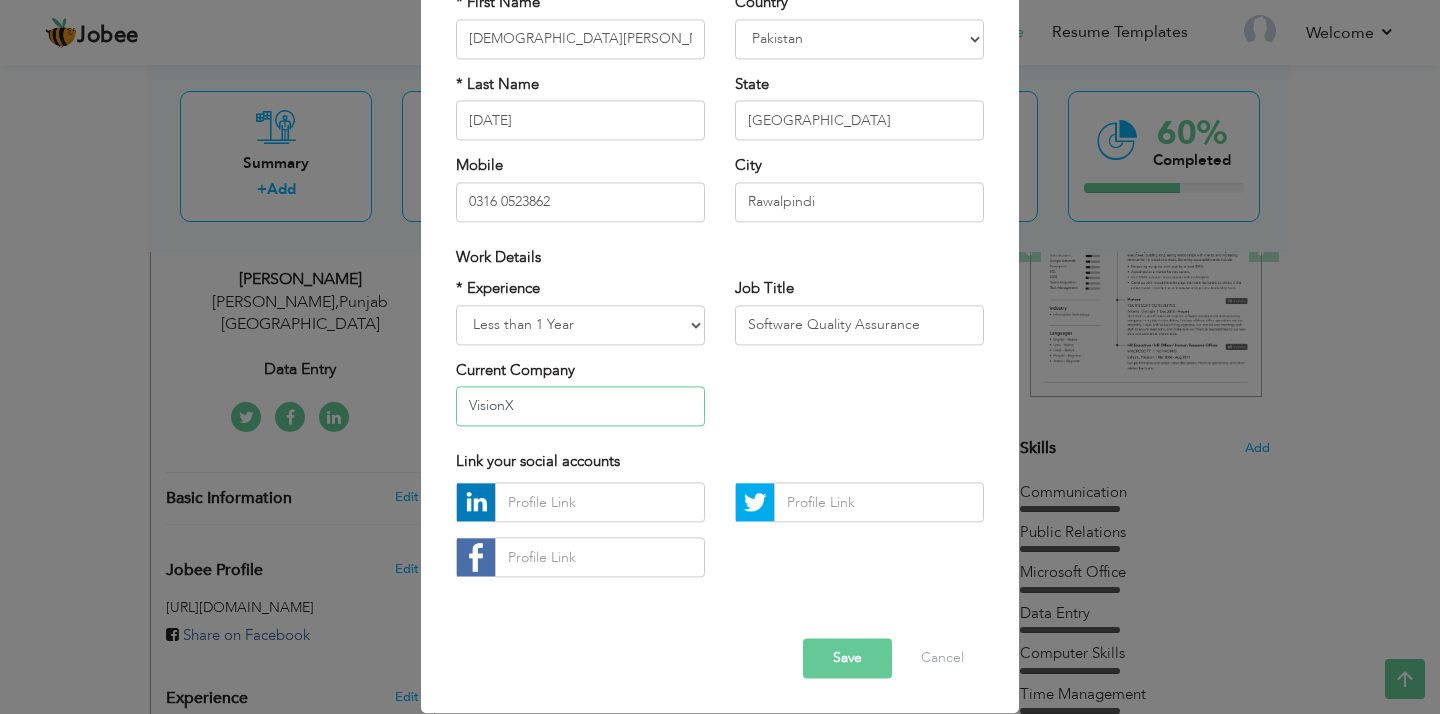 click on "VisionX" at bounding box center [580, 406] 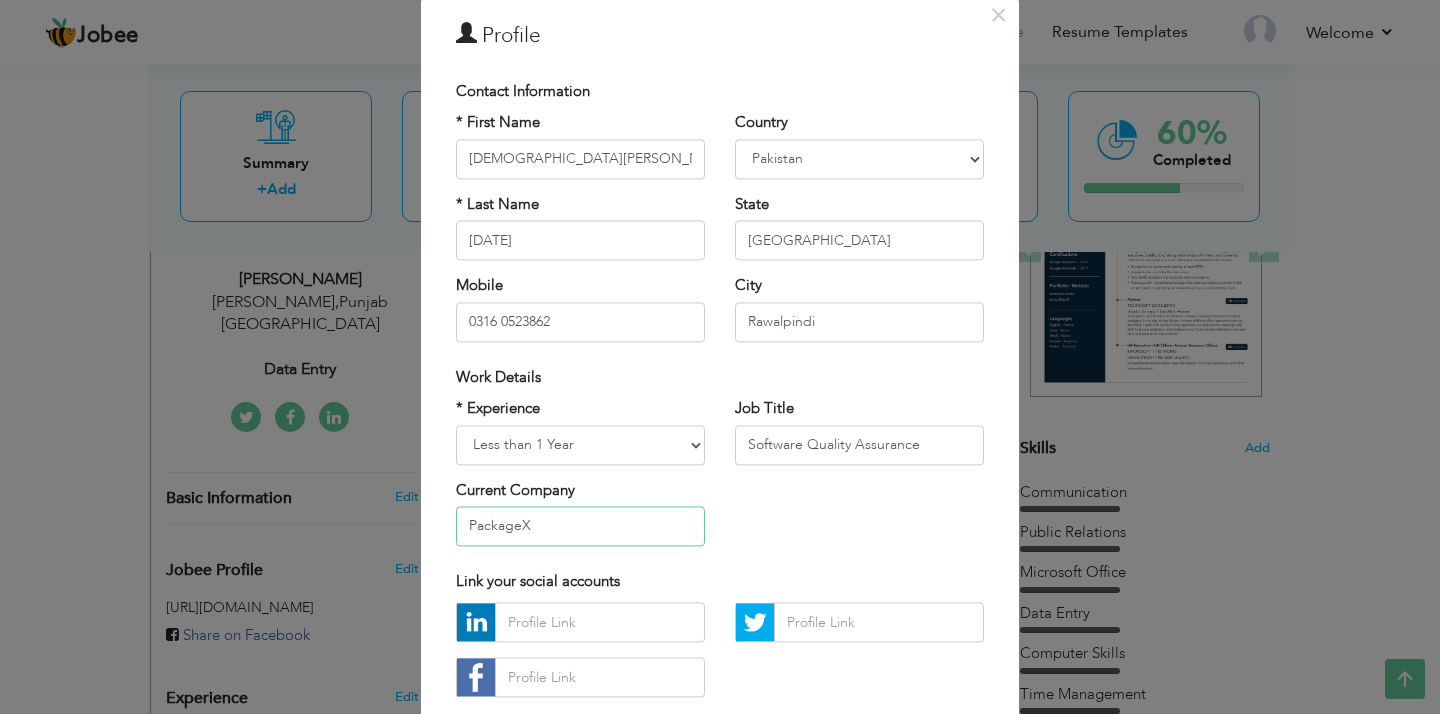 scroll, scrollTop: 18, scrollLeft: 0, axis: vertical 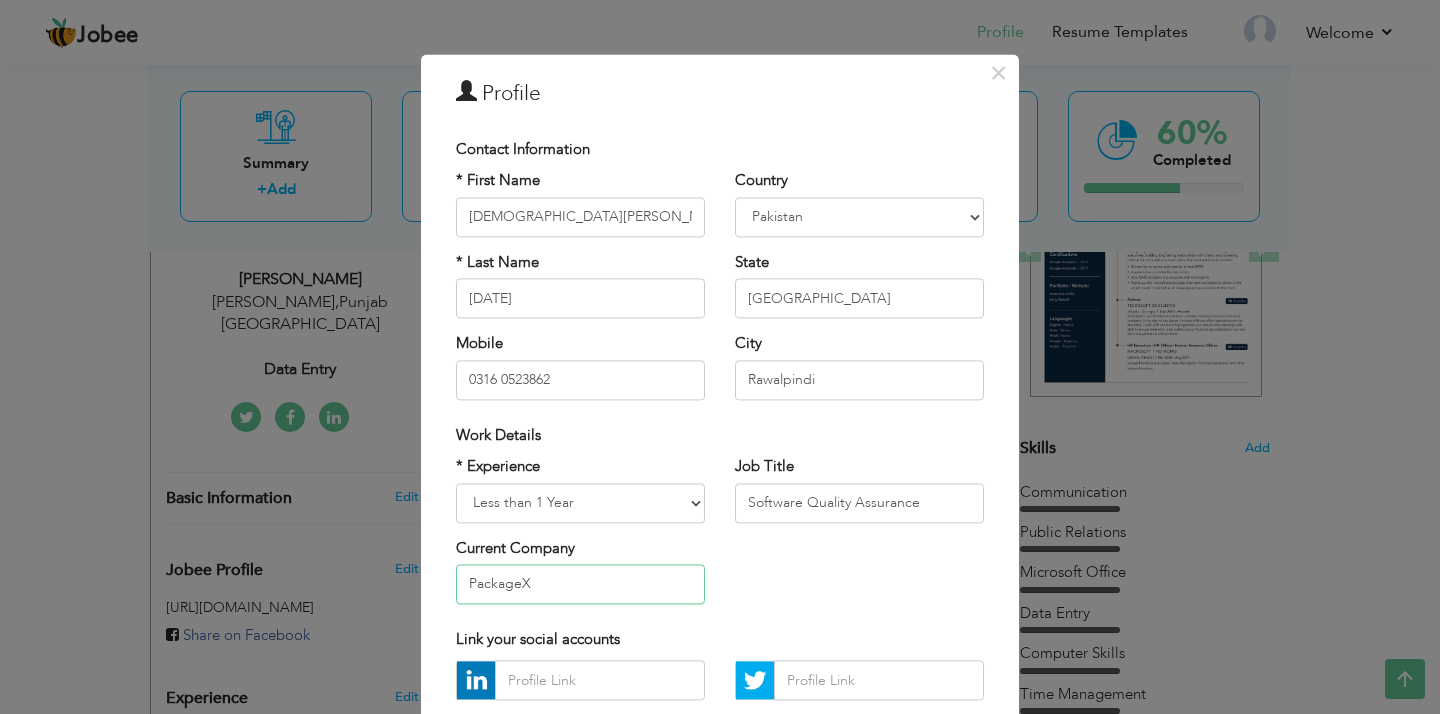 type on "PackageX" 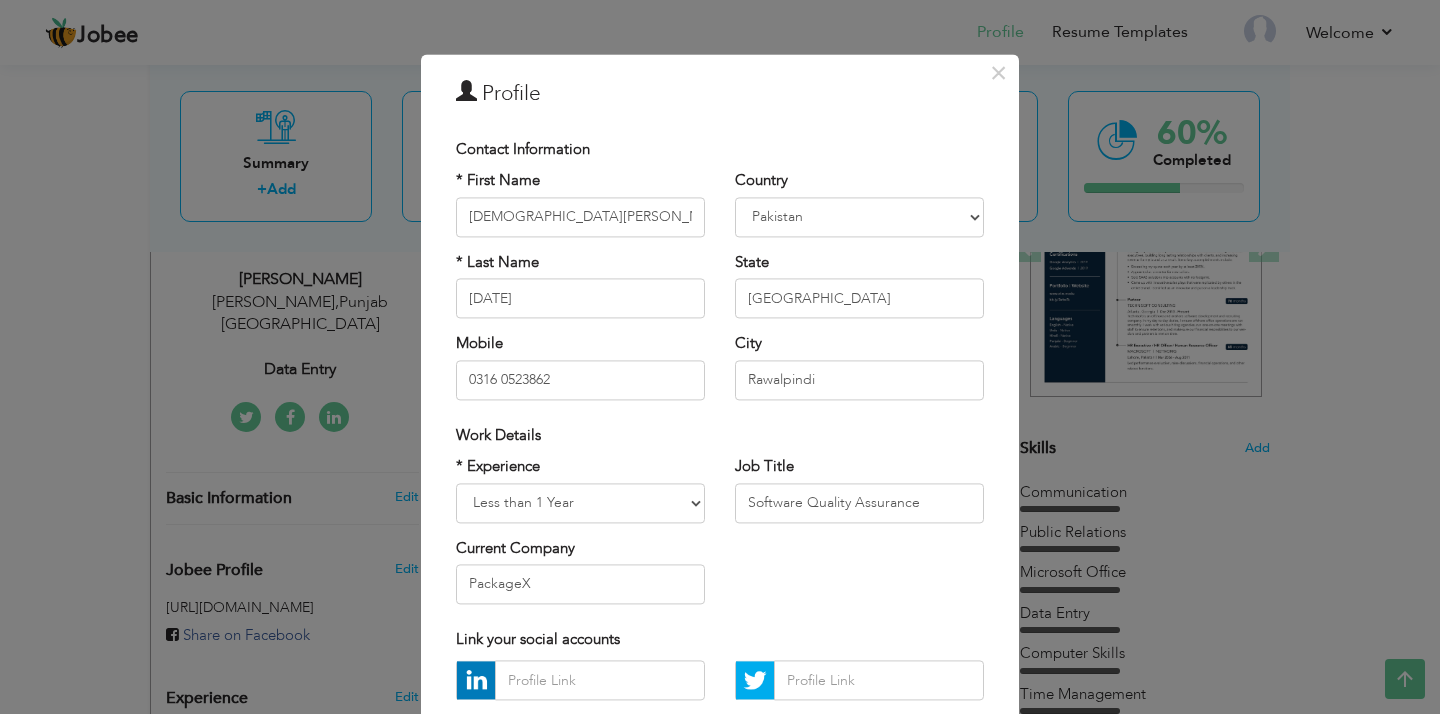 click on "Job Title
Software Quality Assurance" at bounding box center [859, 497] 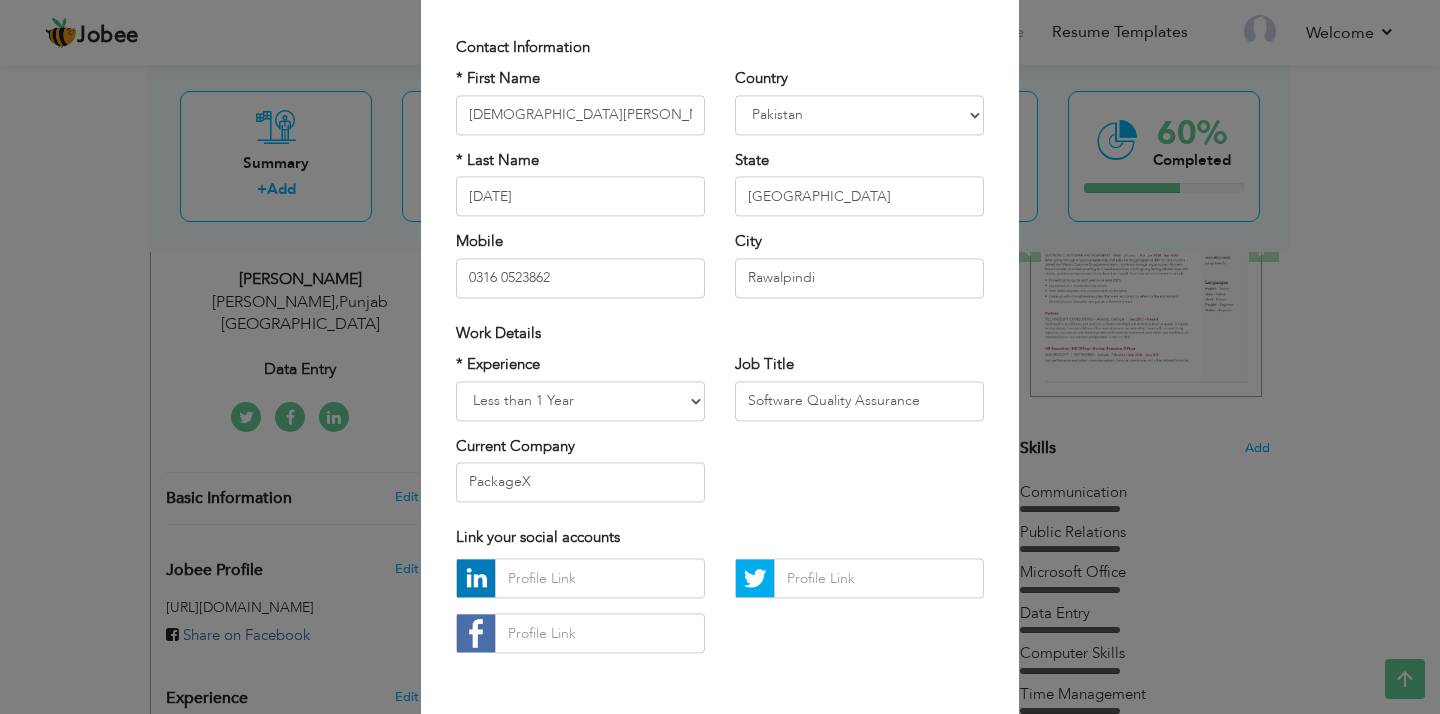 scroll, scrollTop: 196, scrollLeft: 0, axis: vertical 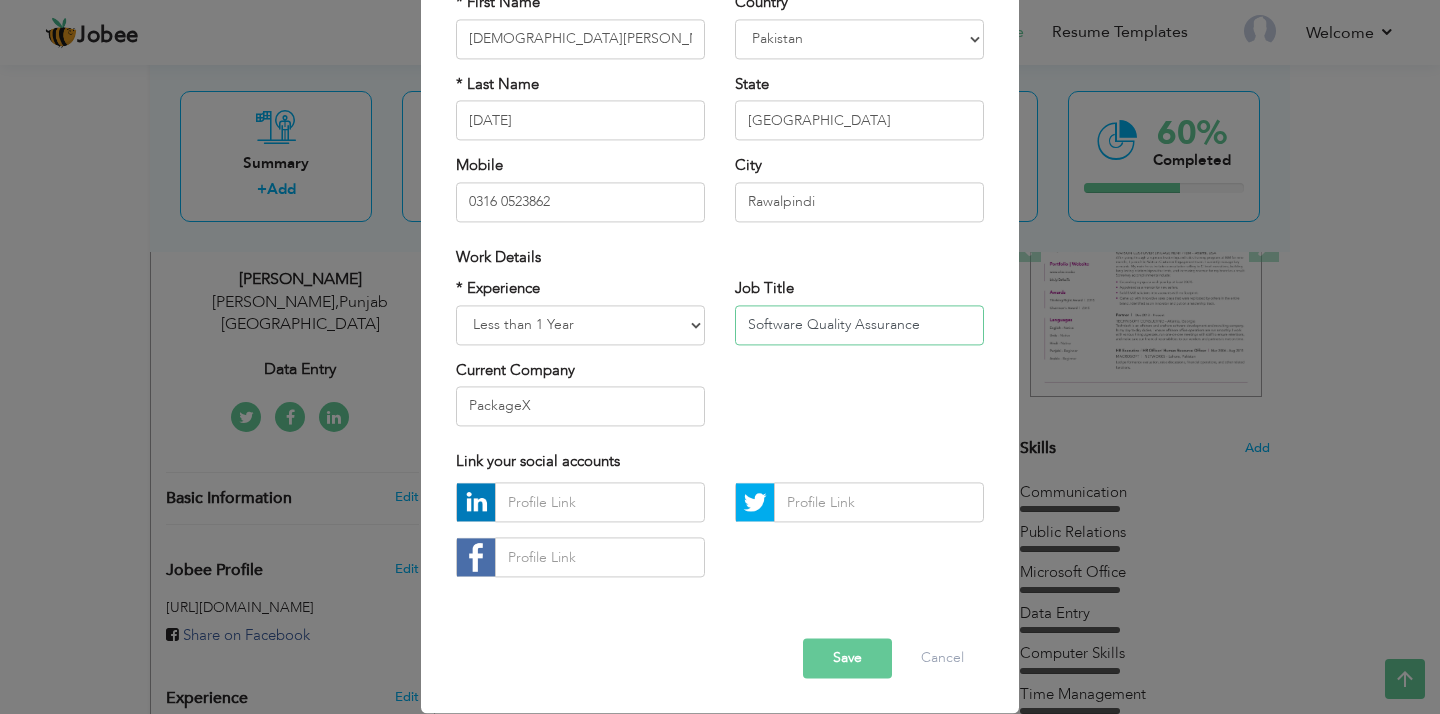 click on "Software Quality Assurance" at bounding box center [859, 325] 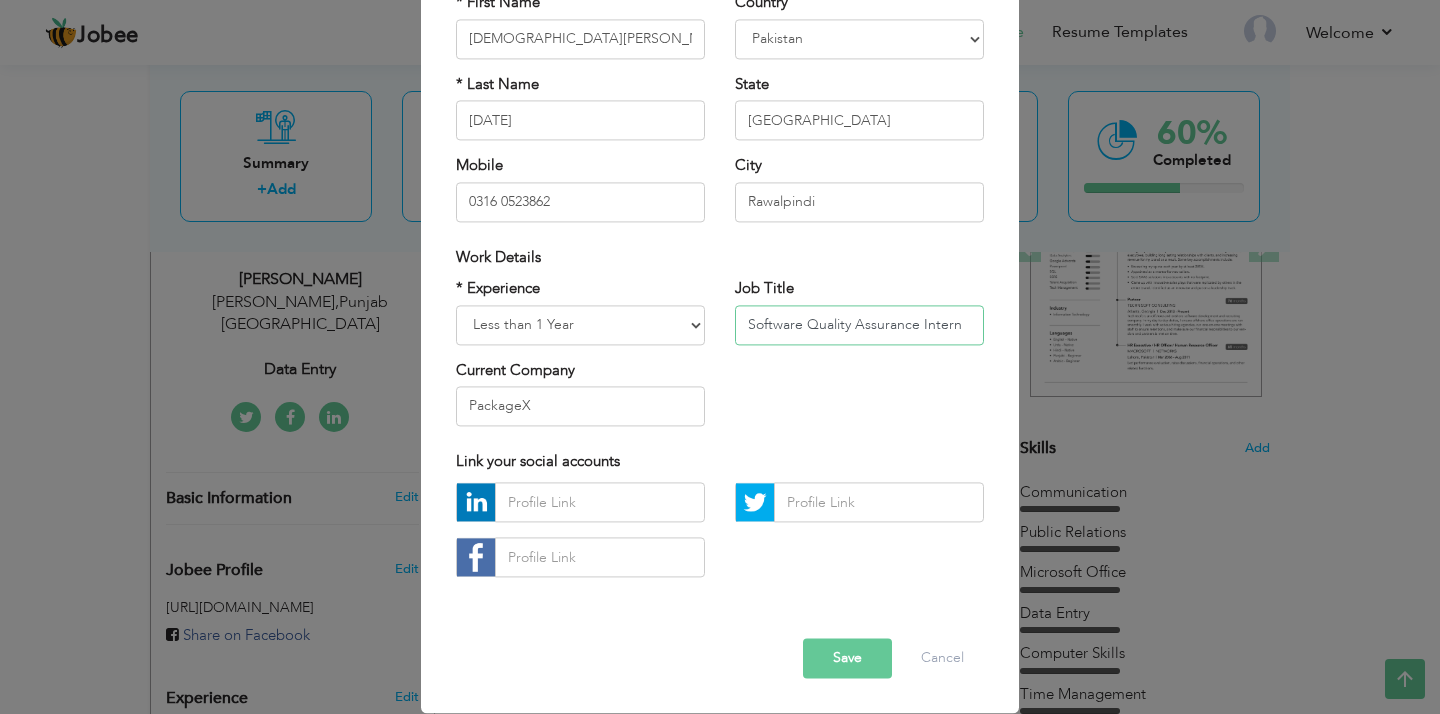 type on "Software Quality Assurance Intern" 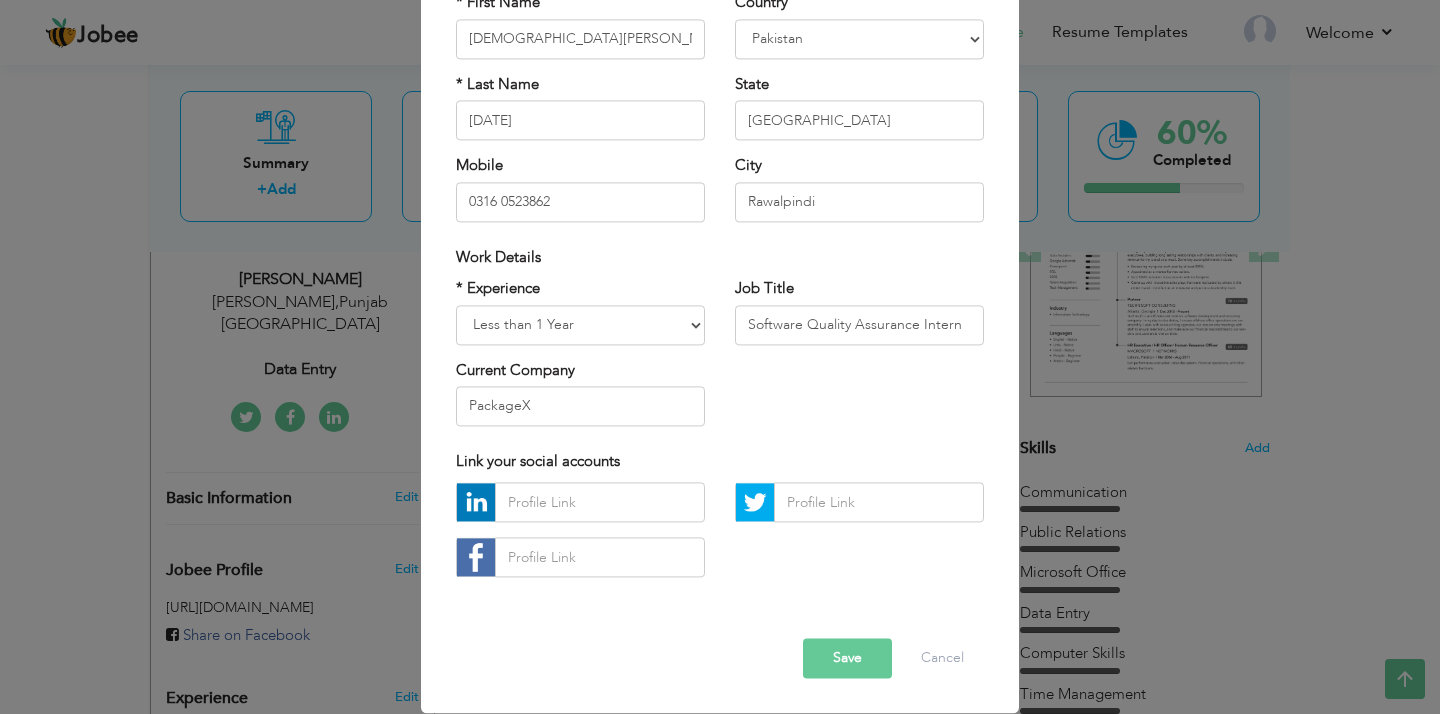 click on "Save" at bounding box center (847, 659) 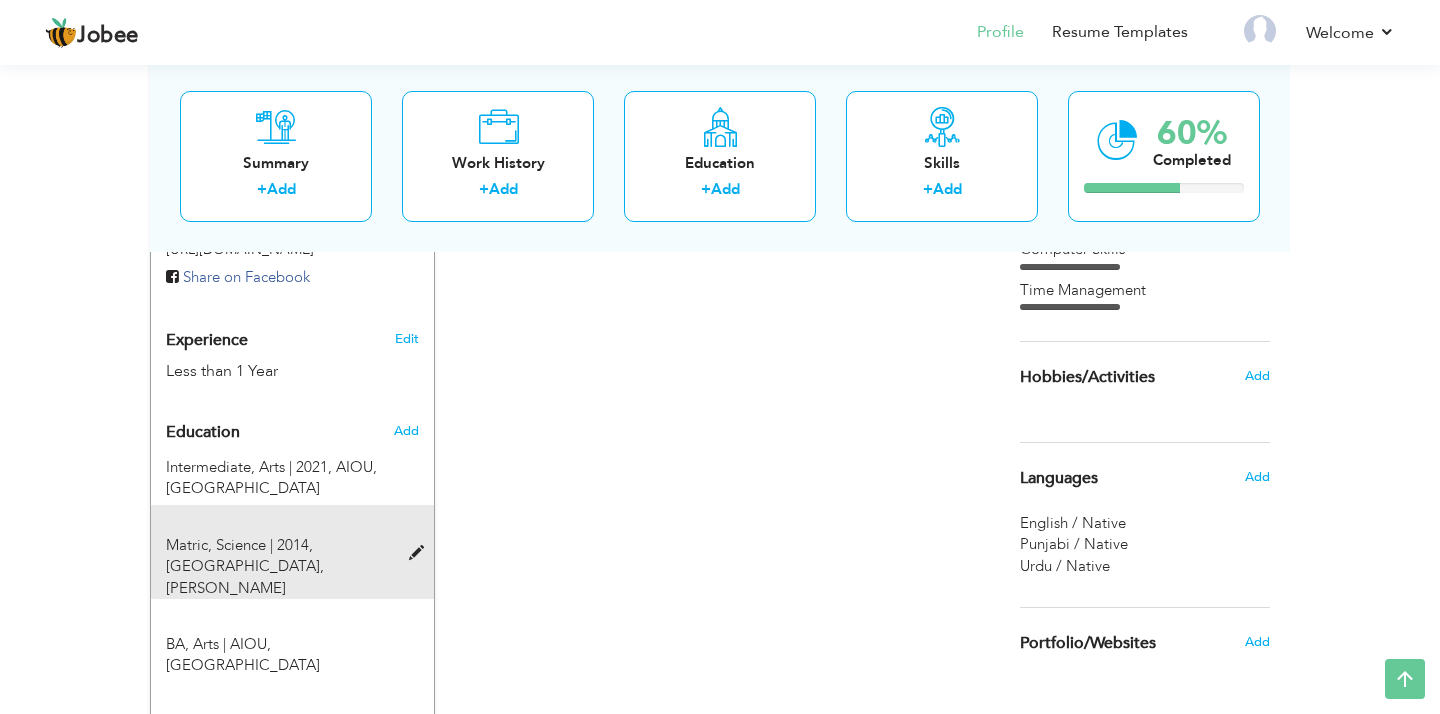 scroll, scrollTop: 784, scrollLeft: 0, axis: vertical 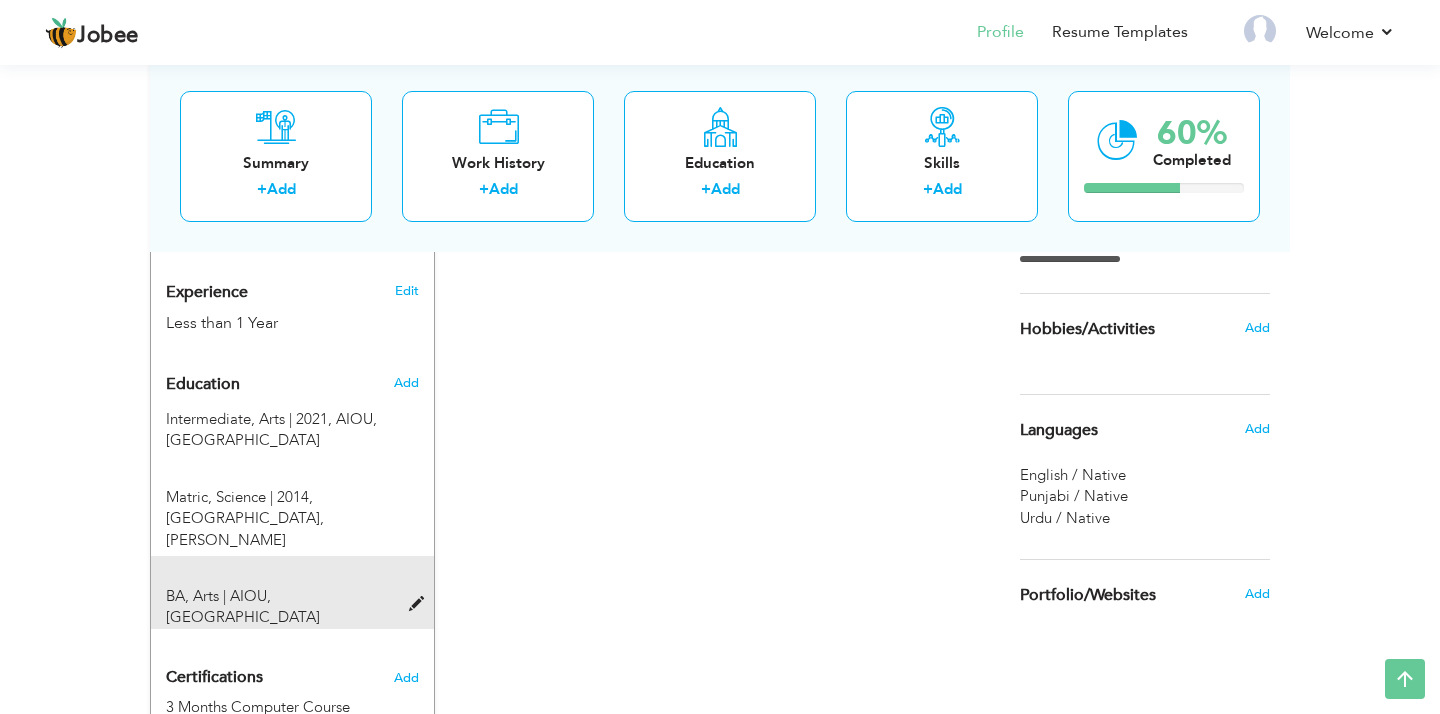 click at bounding box center (421, 604) 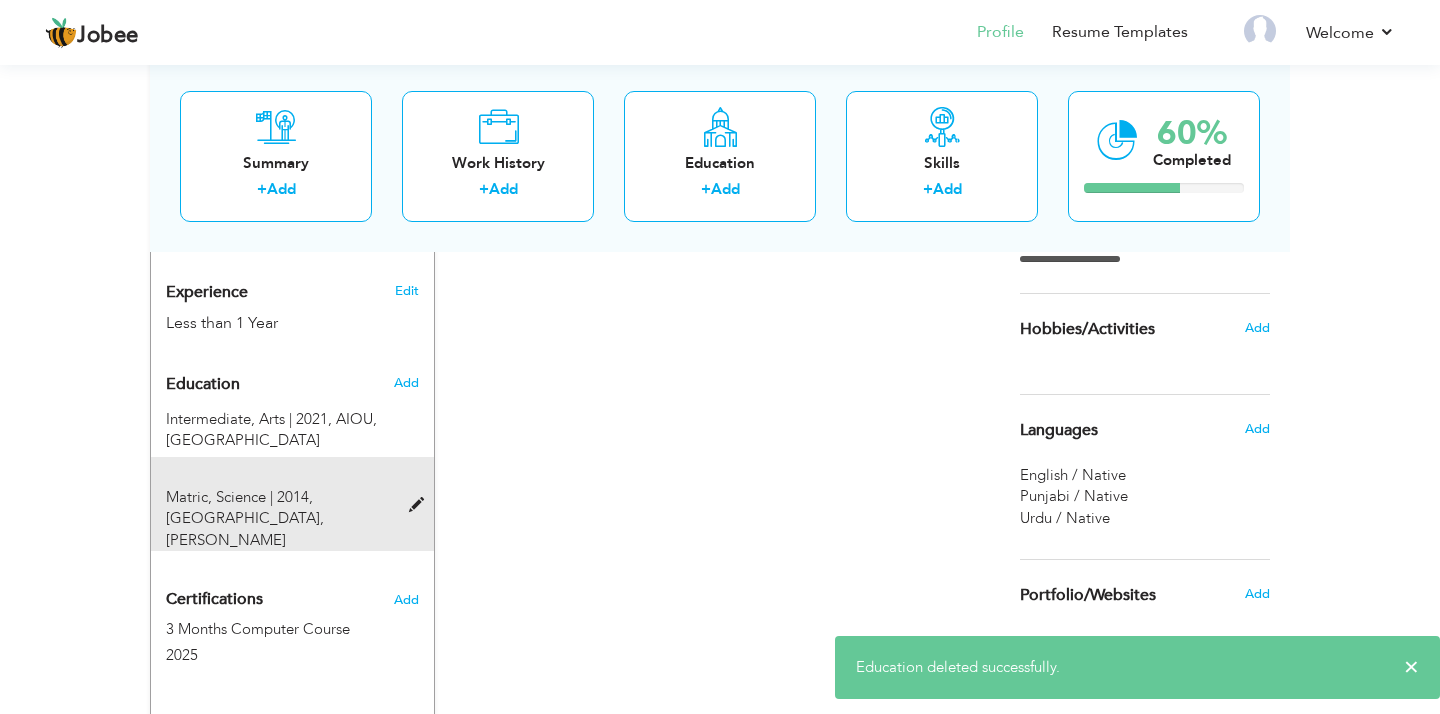 click at bounding box center [421, 505] 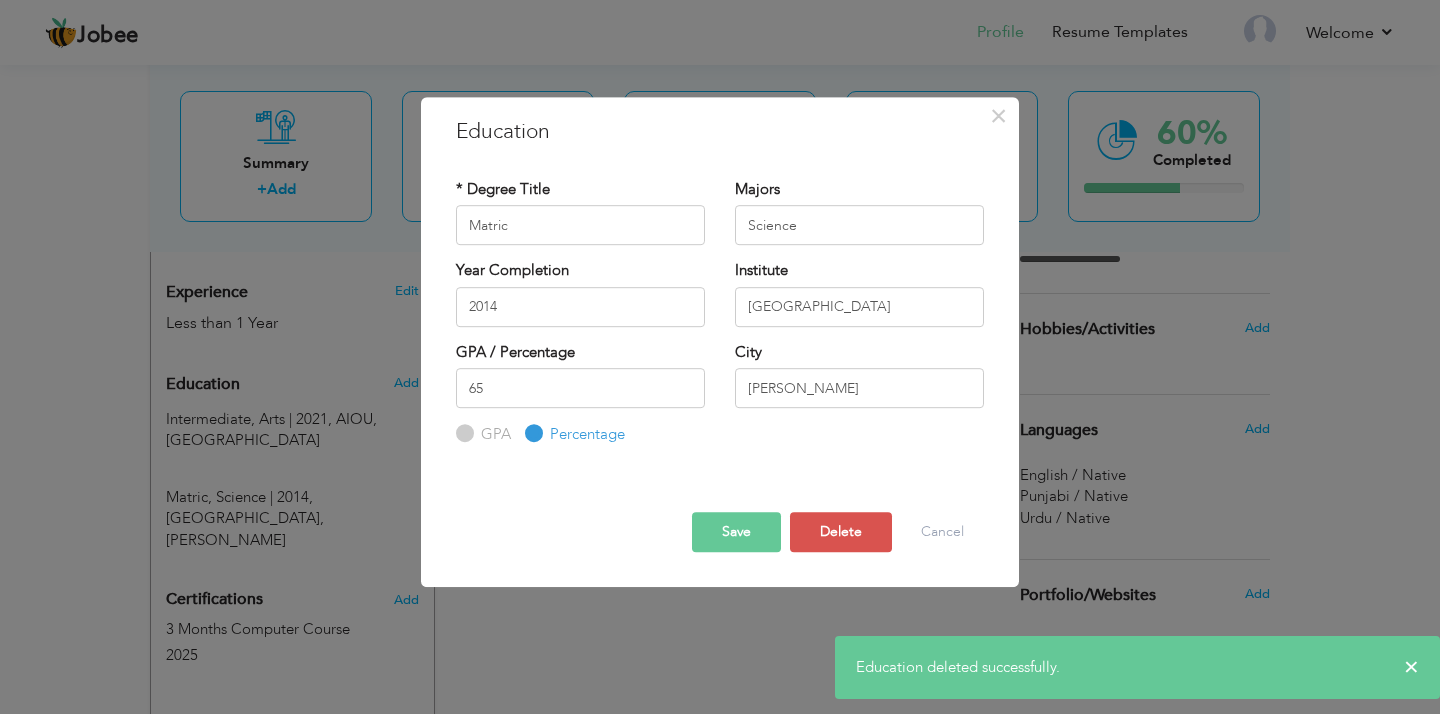click on "Save
Save and Continue
Delete
Cancel" at bounding box center [720, 514] 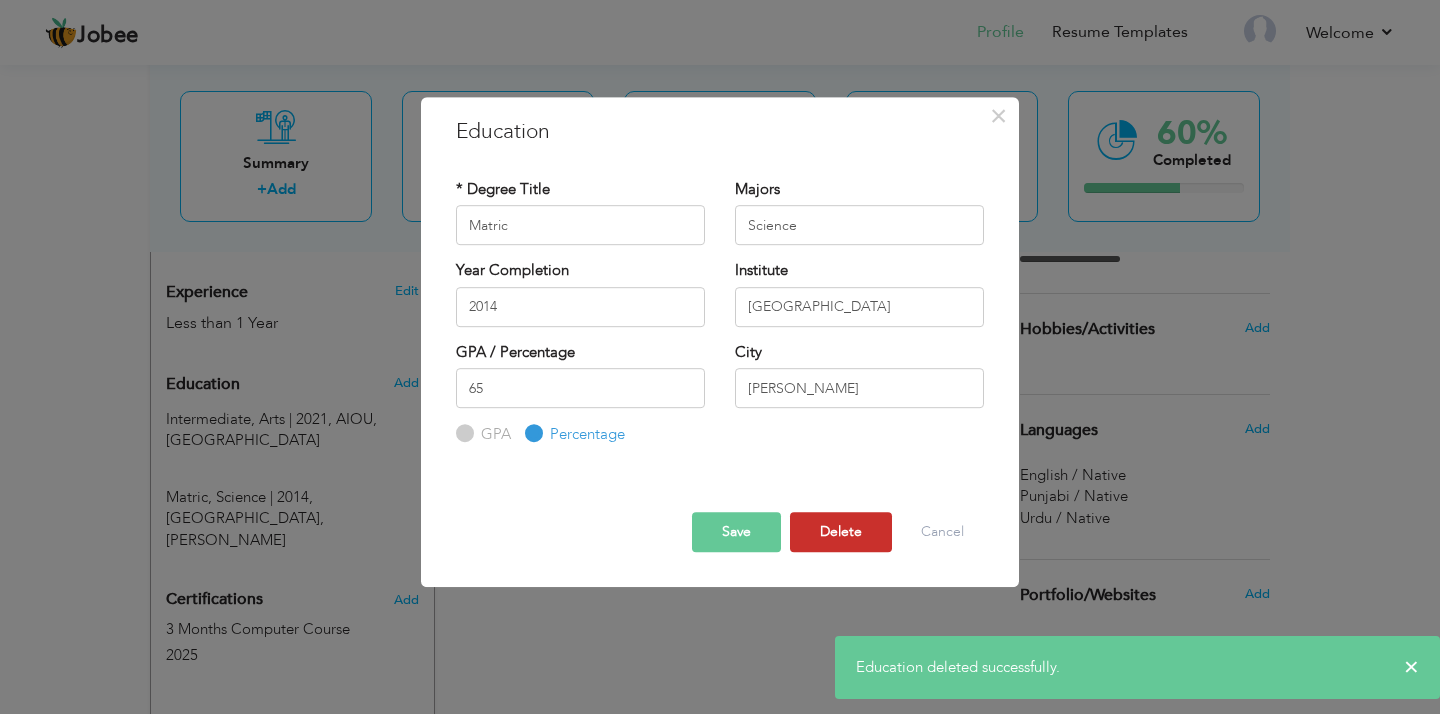 click on "Delete" at bounding box center (841, 532) 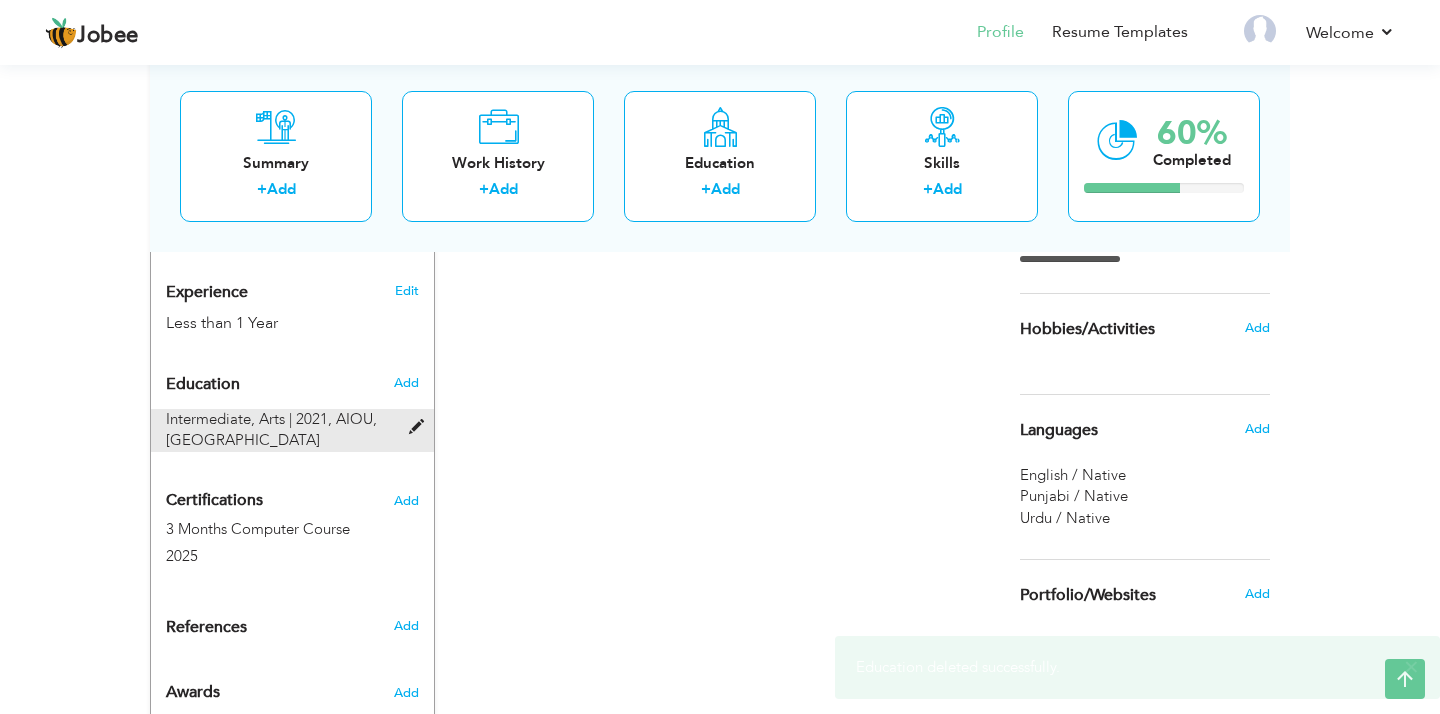 click at bounding box center (421, 427) 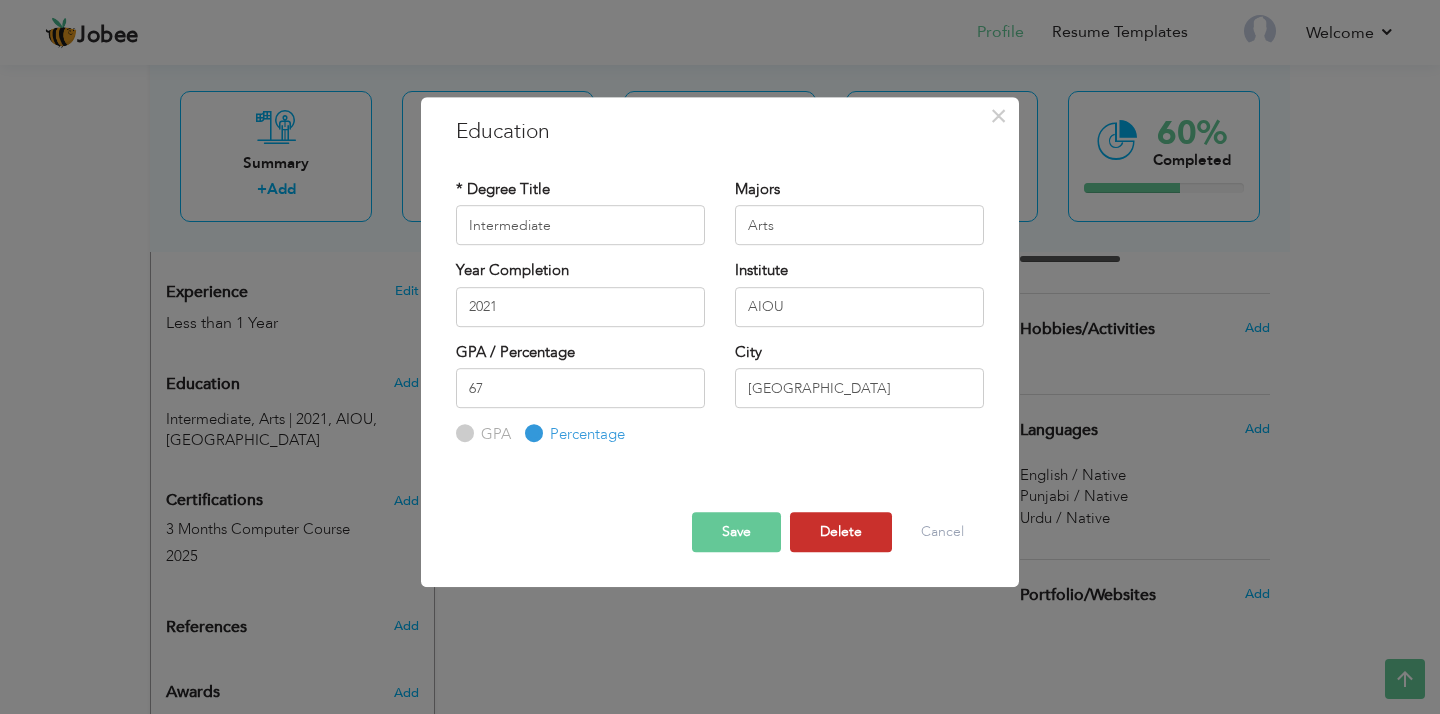 click on "Delete" at bounding box center (841, 532) 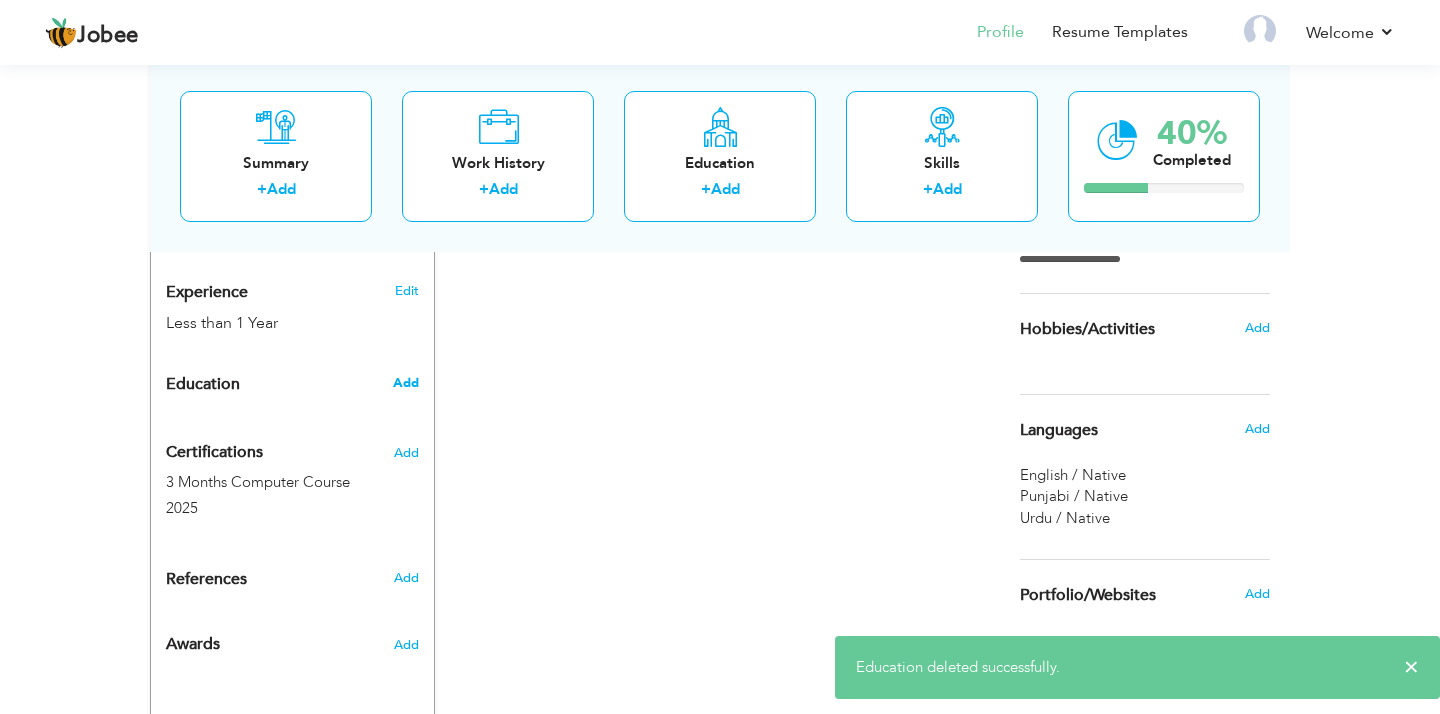 click on "Add" at bounding box center [406, 383] 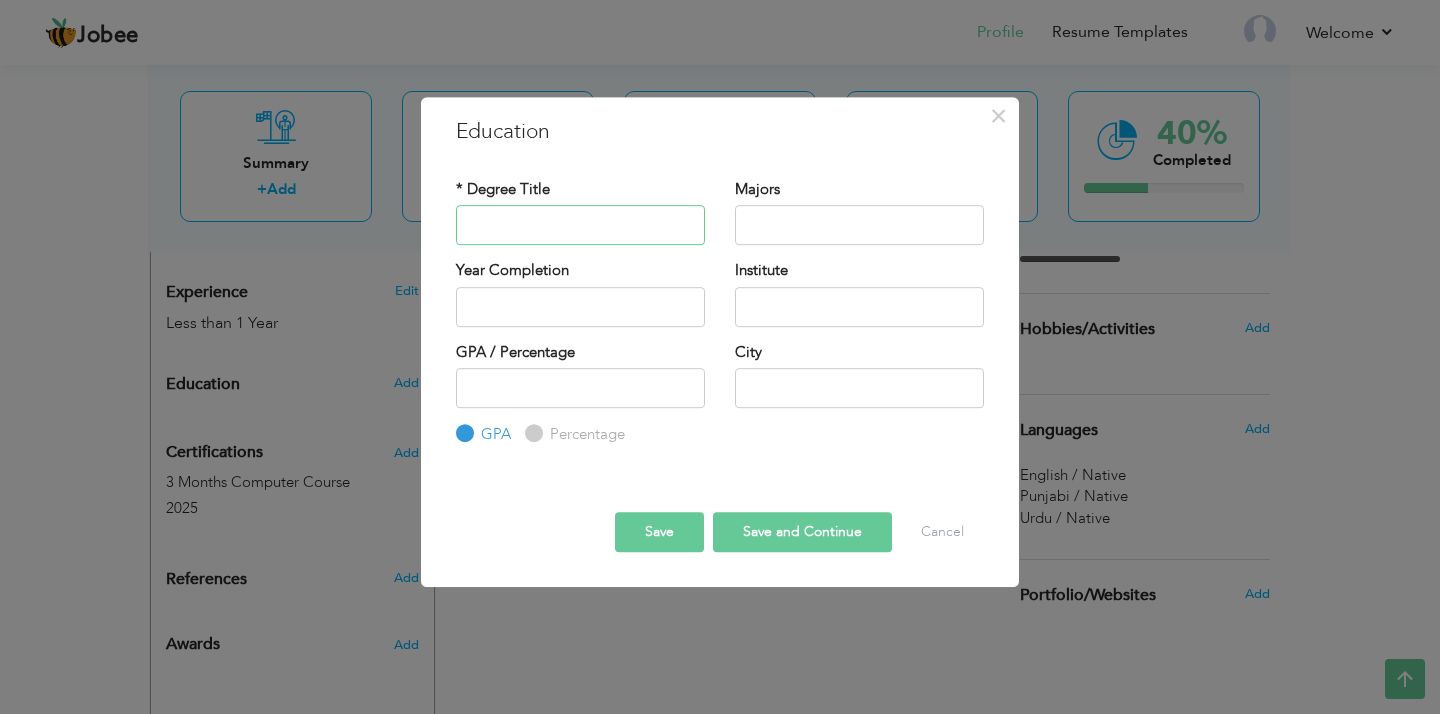 click at bounding box center (580, 225) 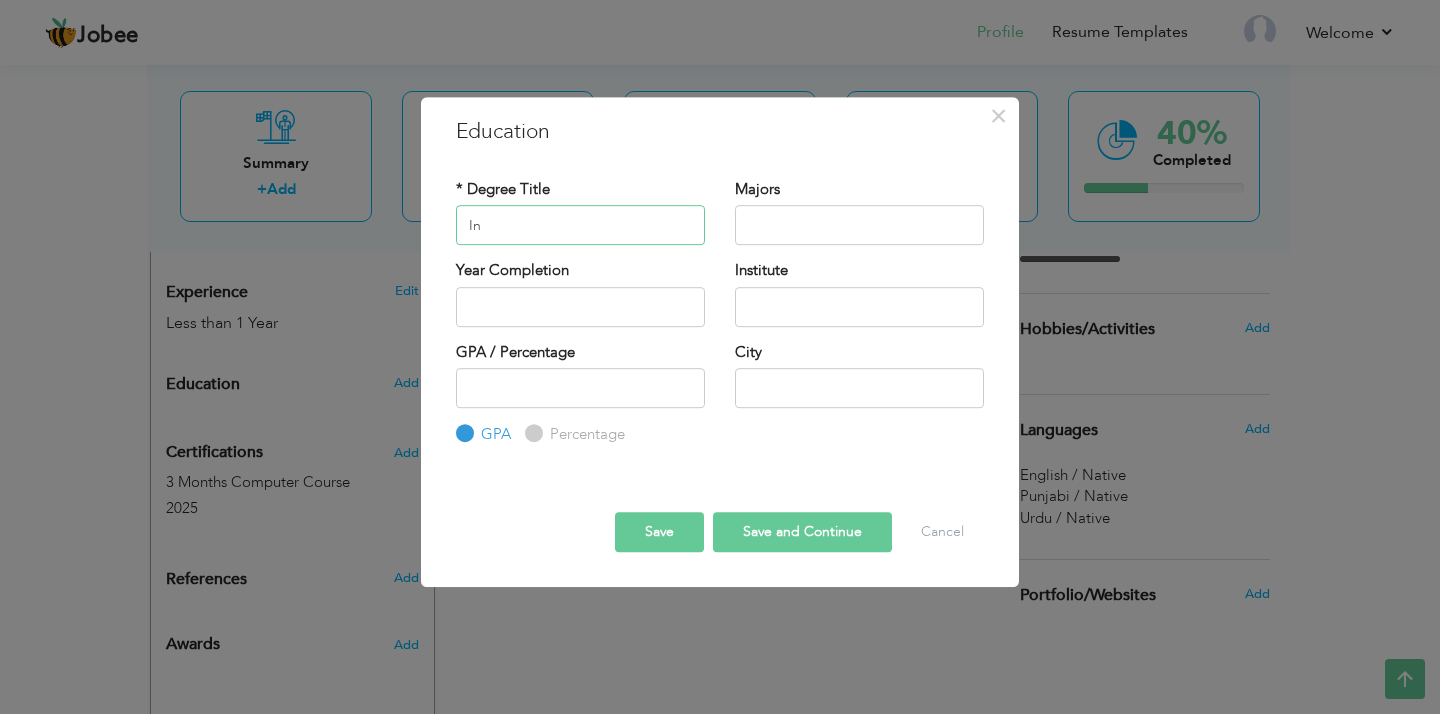 type on "I" 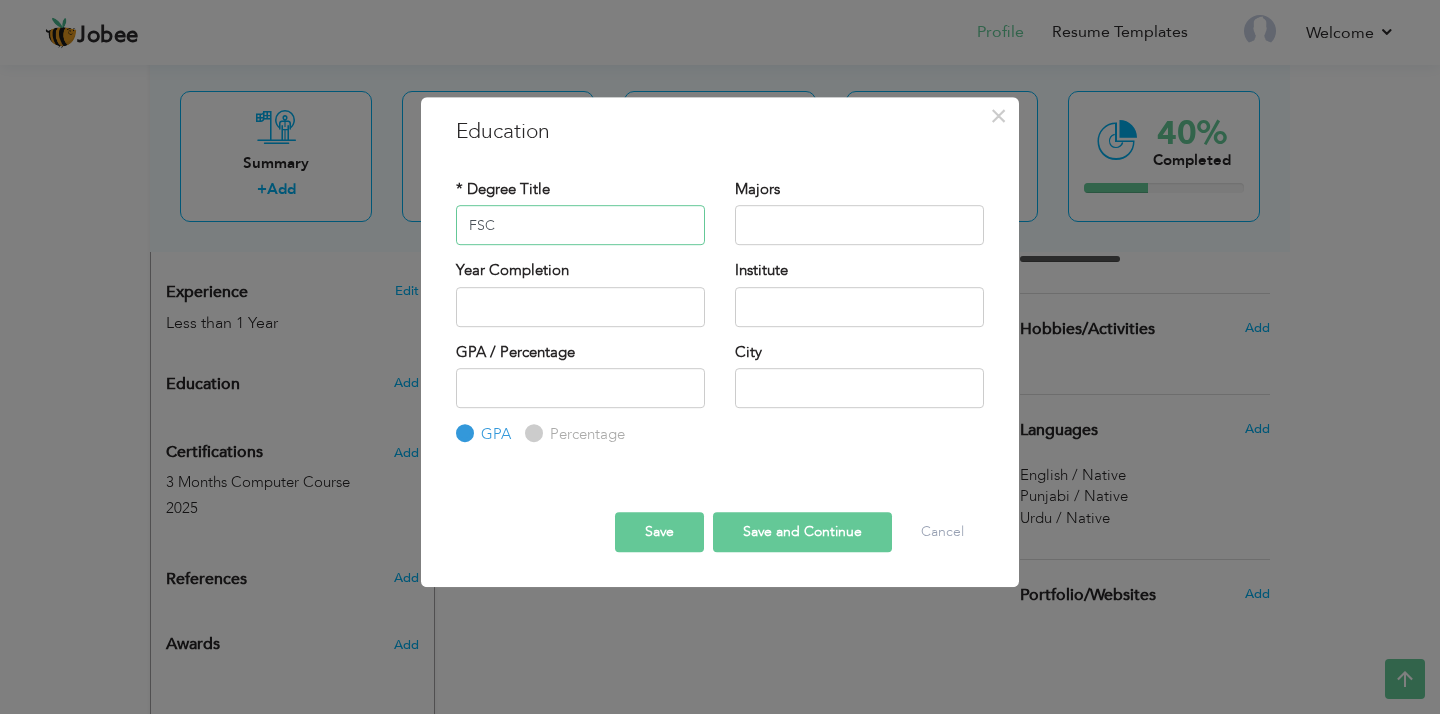type on "FSC Pre Engineering" 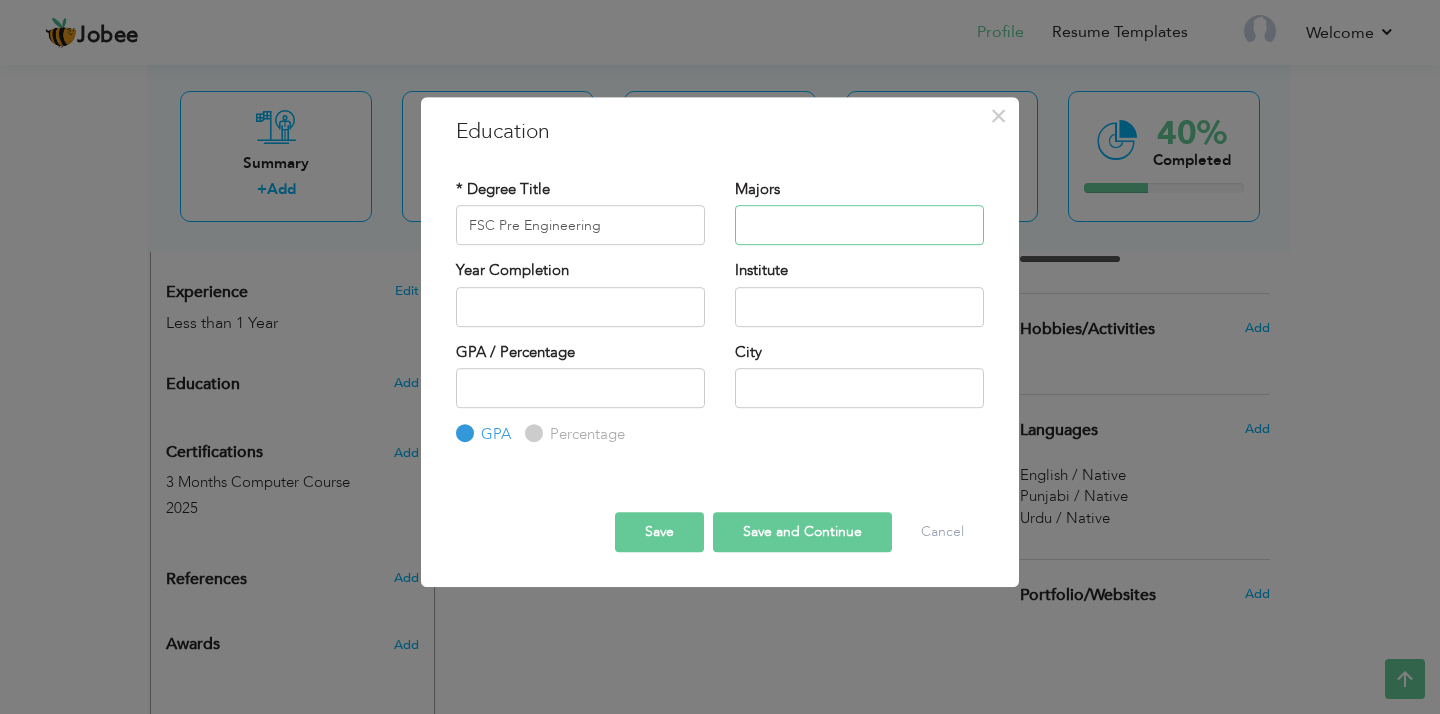 click at bounding box center (859, 225) 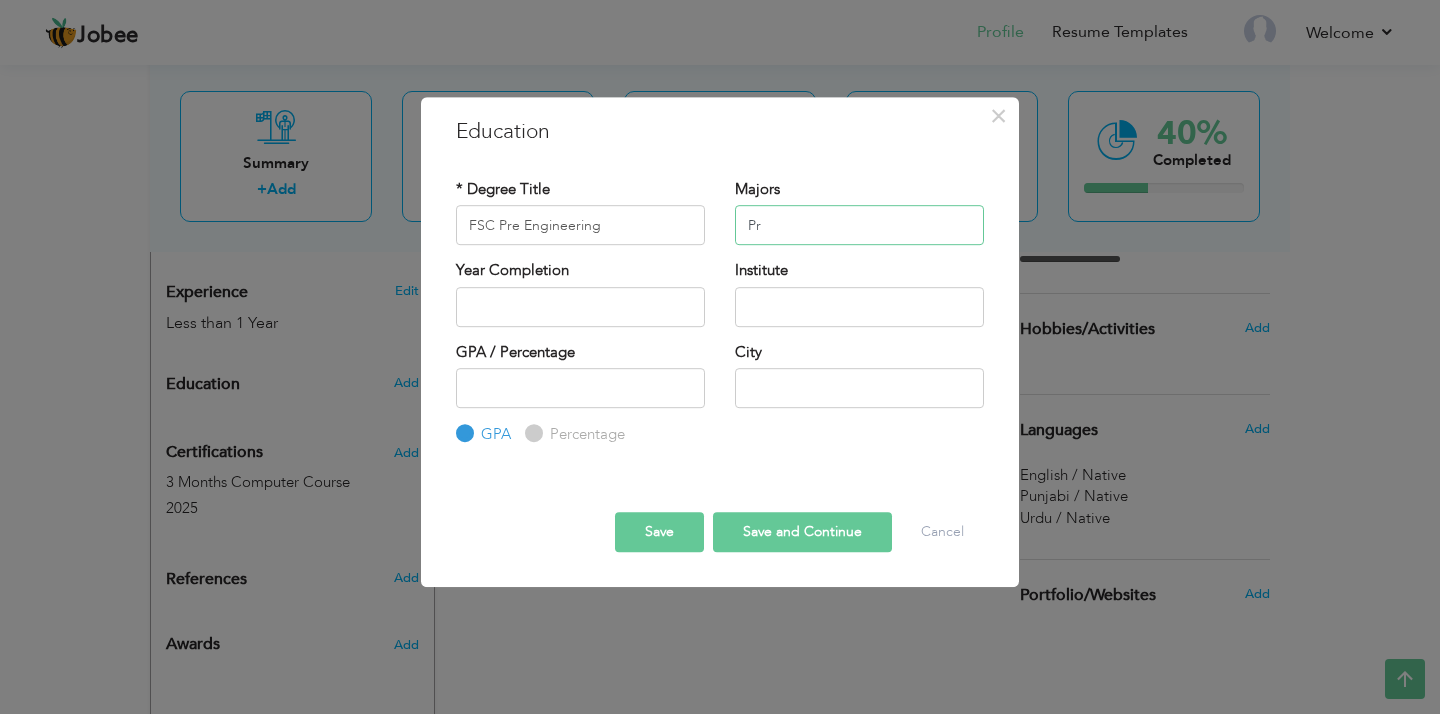 type on "P" 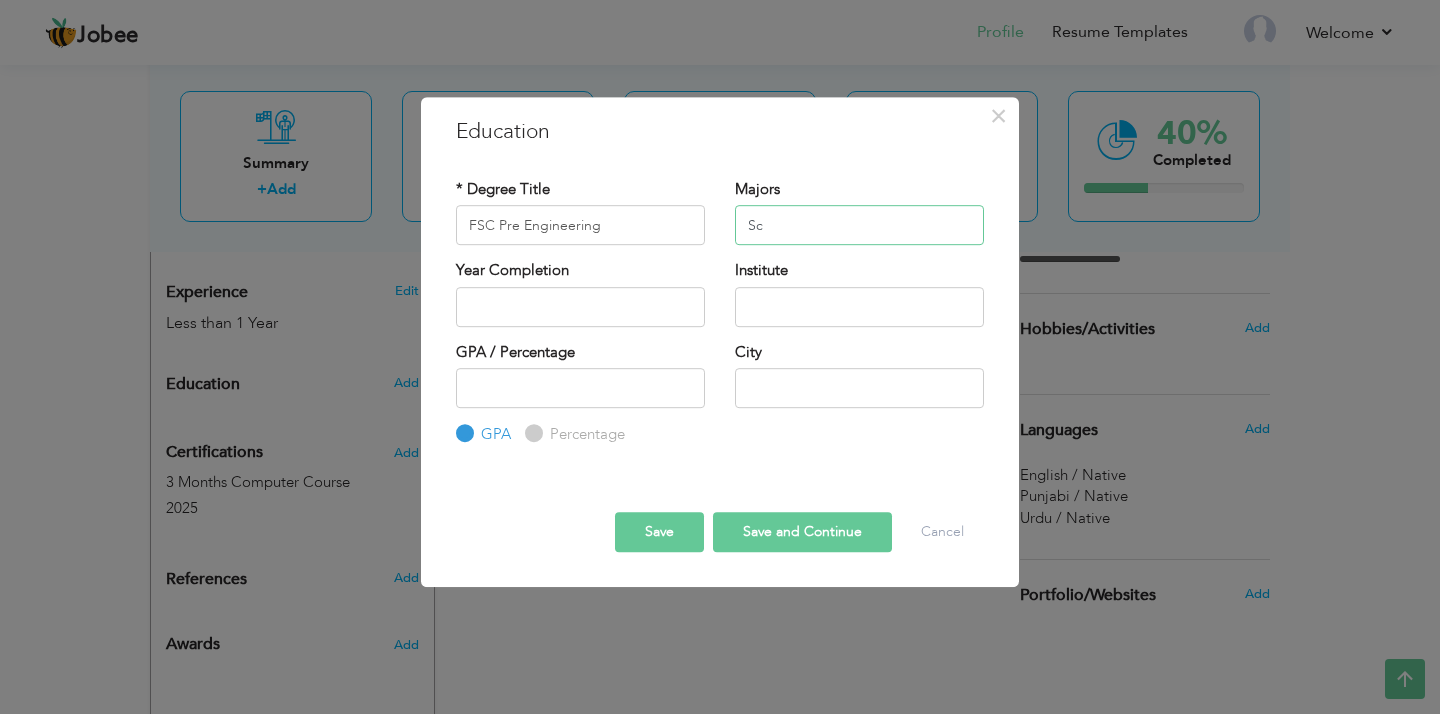 type on "S" 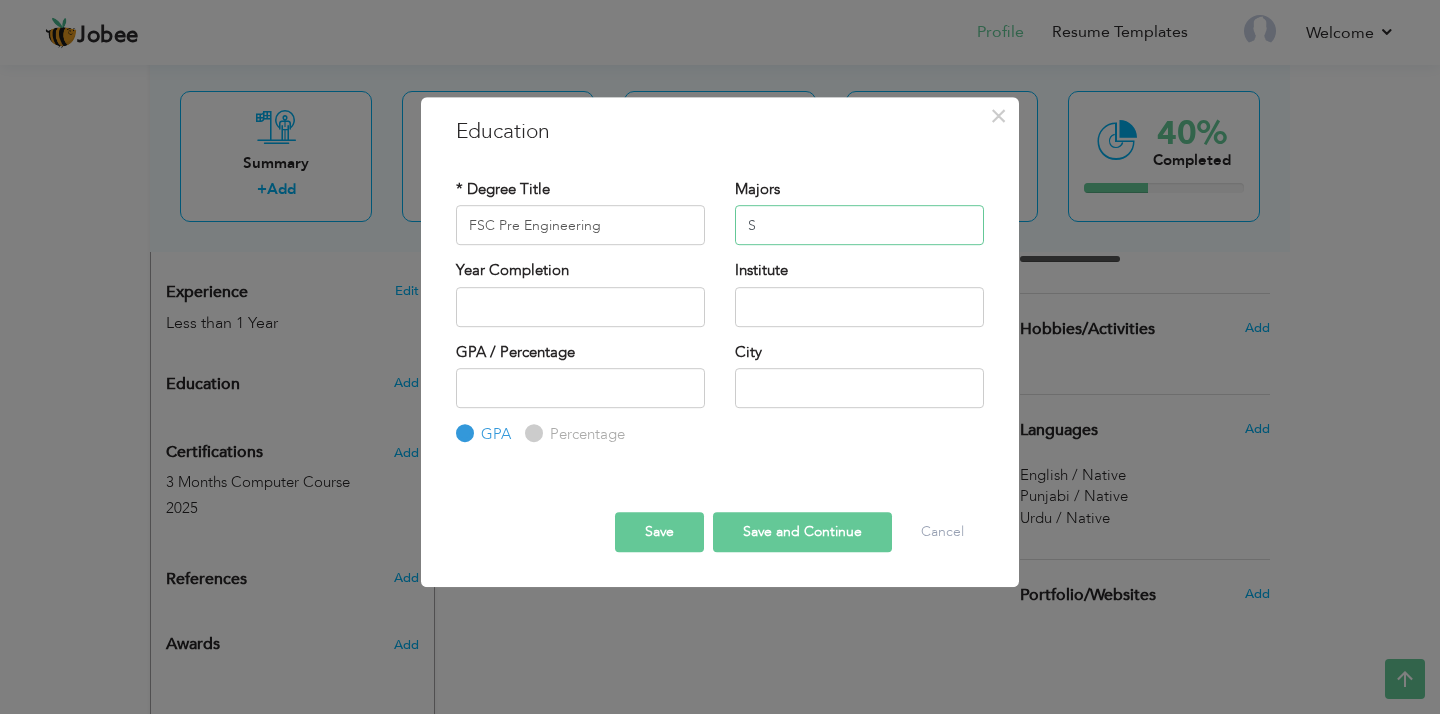 type 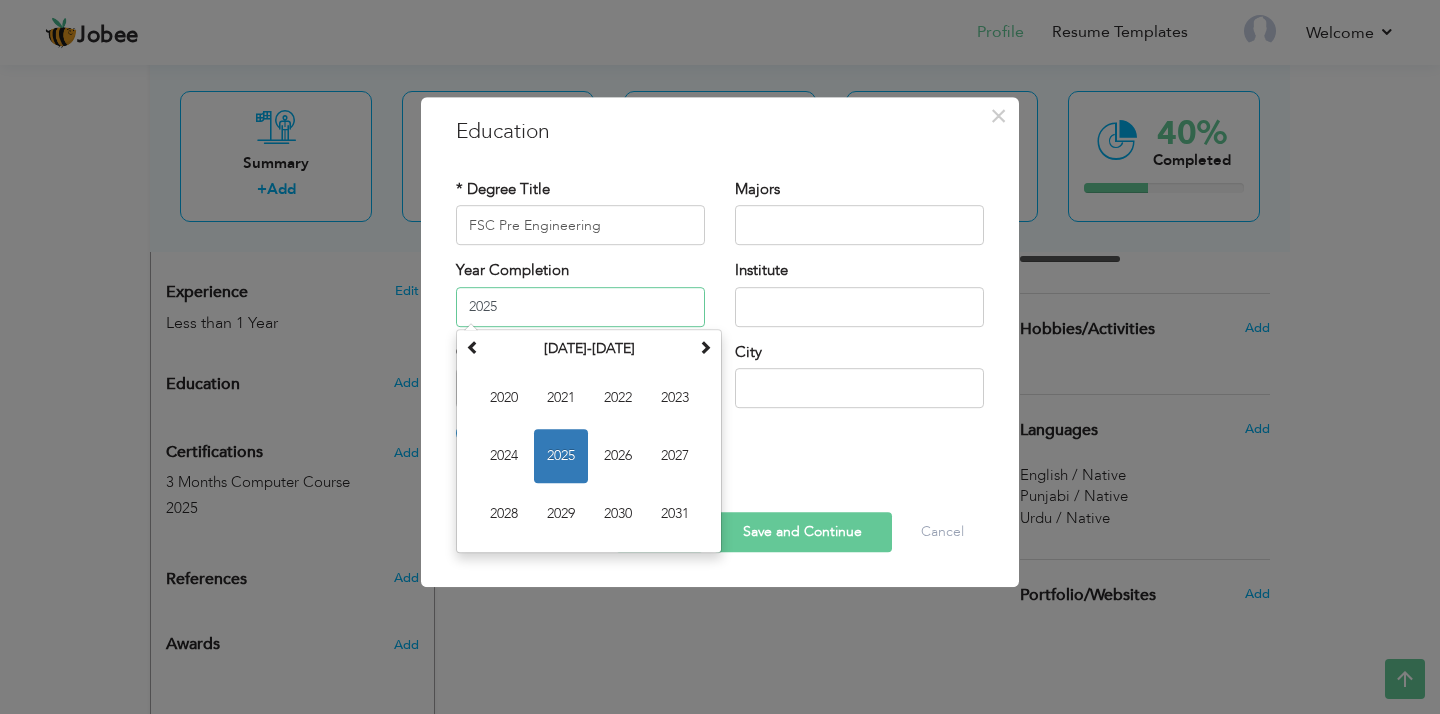 click on "2025" at bounding box center (580, 307) 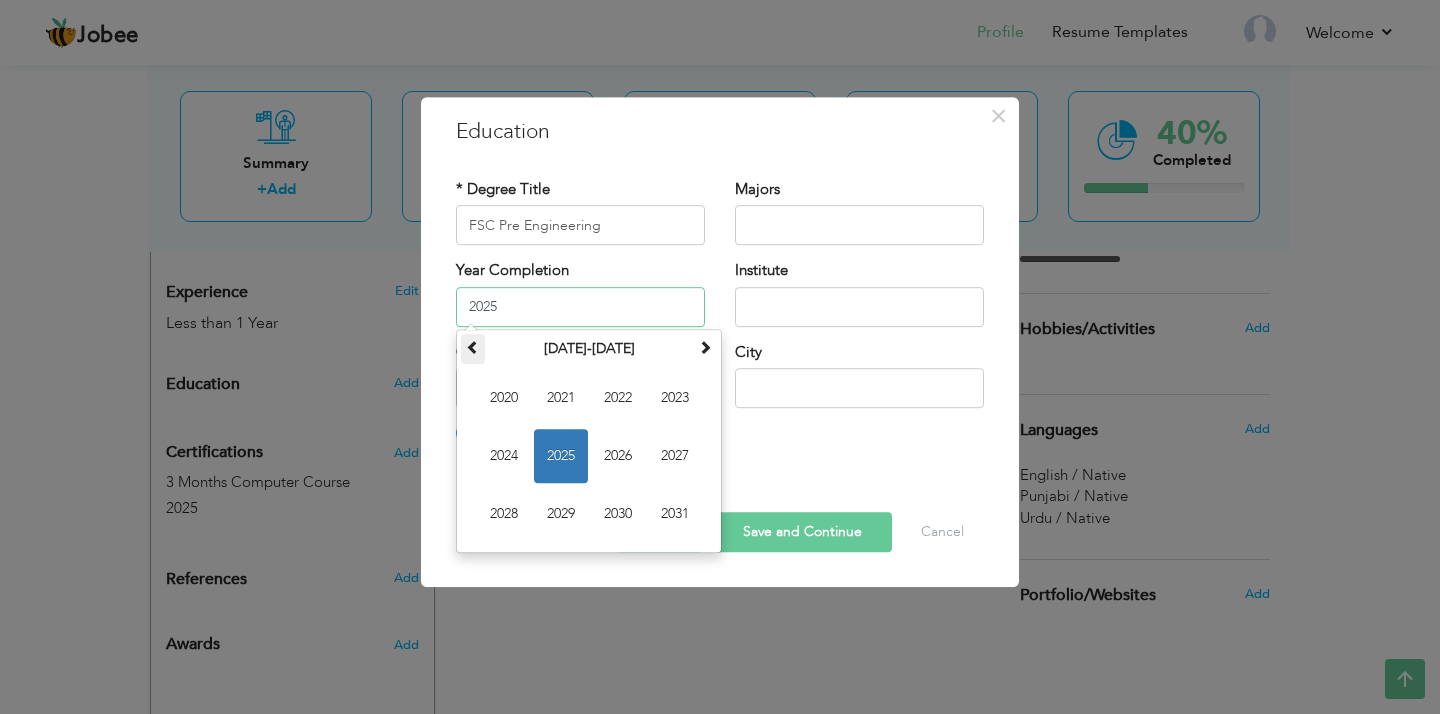 click at bounding box center (473, 347) 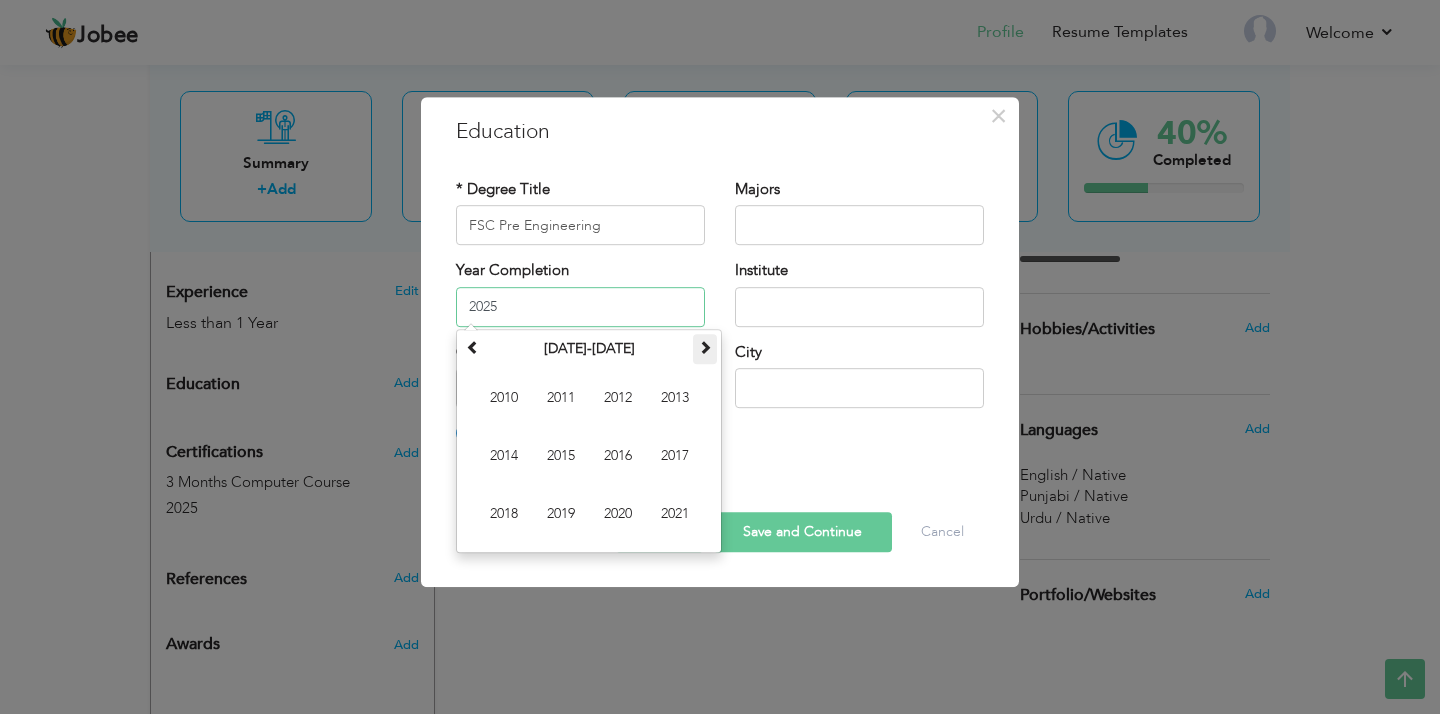 click at bounding box center (705, 347) 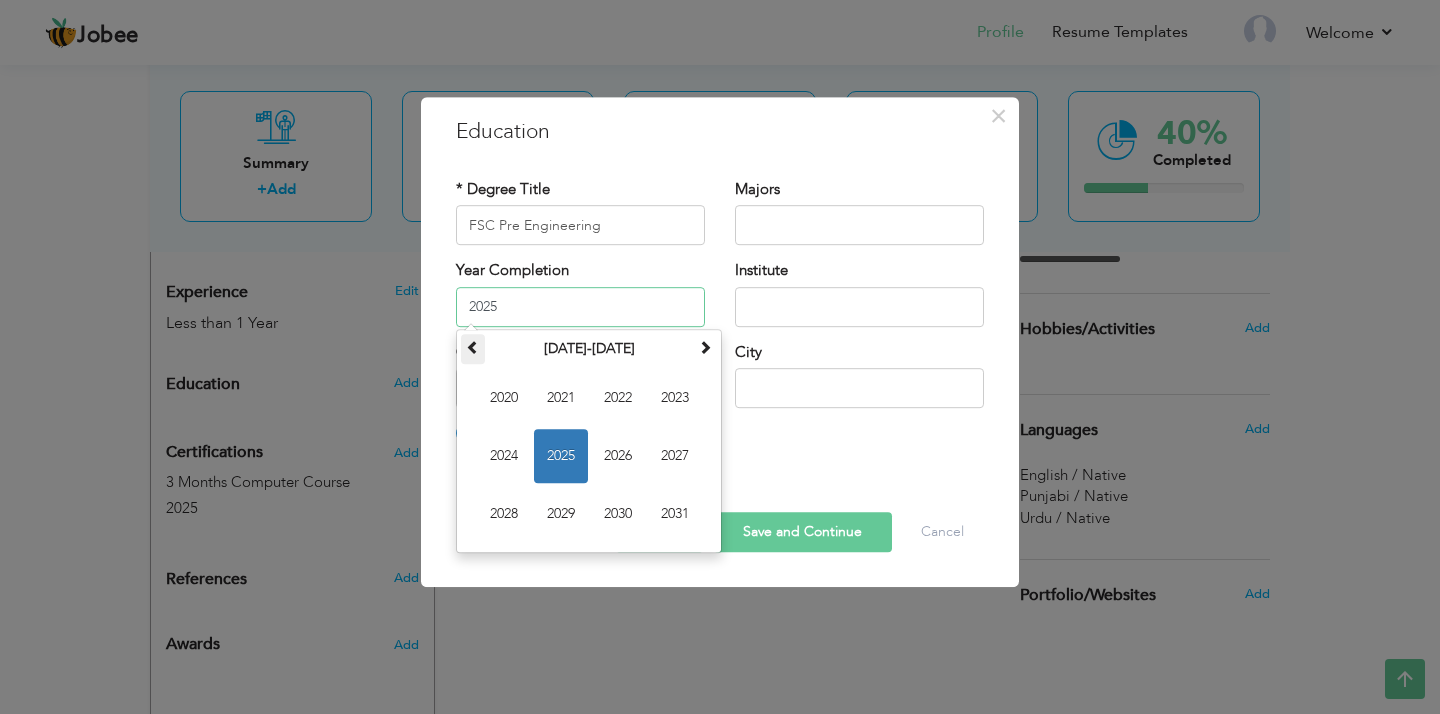 click at bounding box center [473, 347] 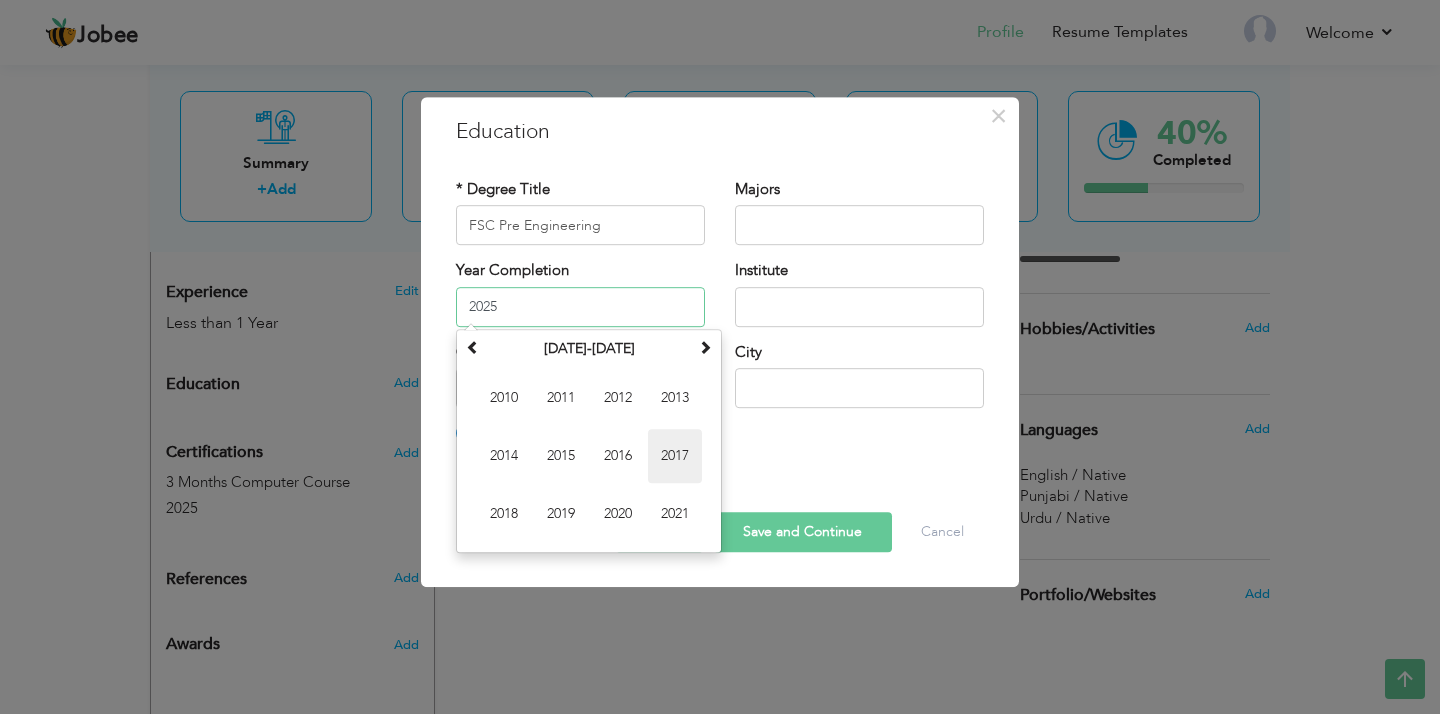 click on "2017" at bounding box center (675, 456) 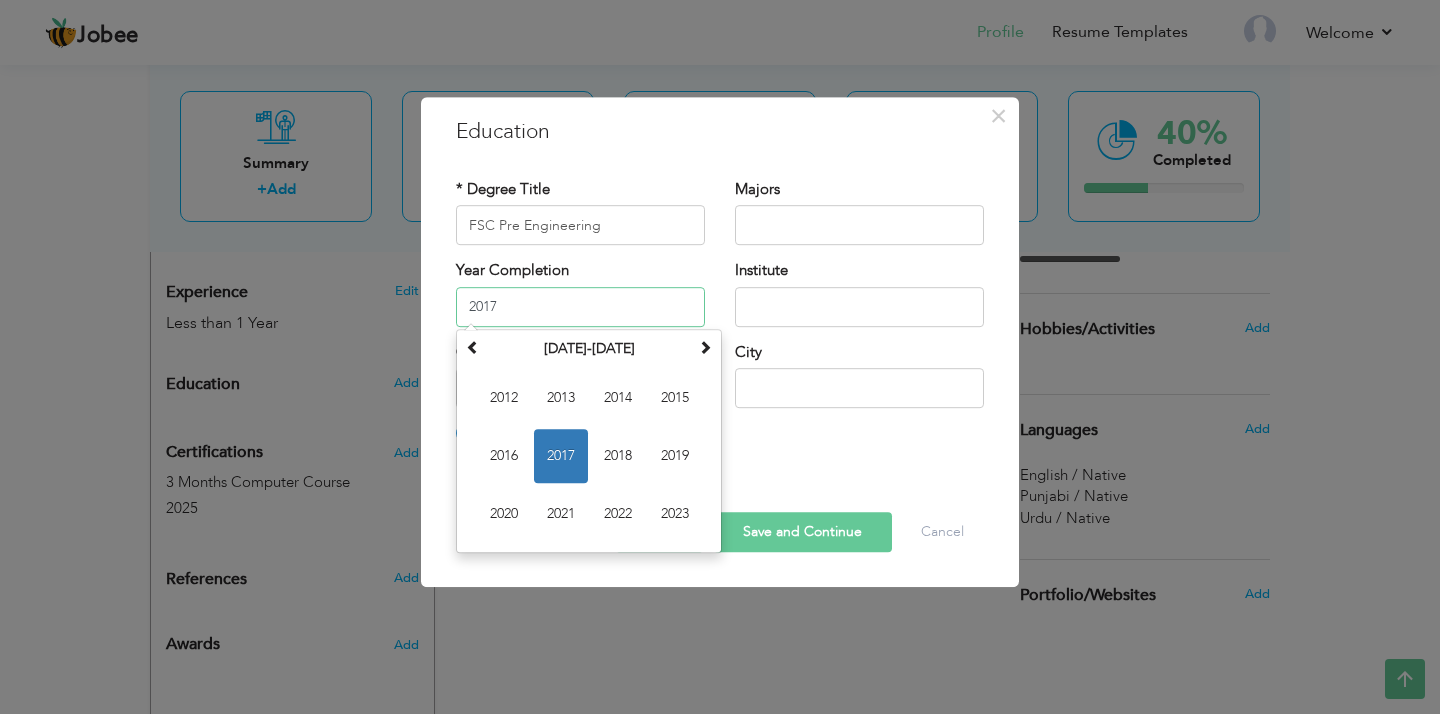 click on "2017" at bounding box center (580, 307) 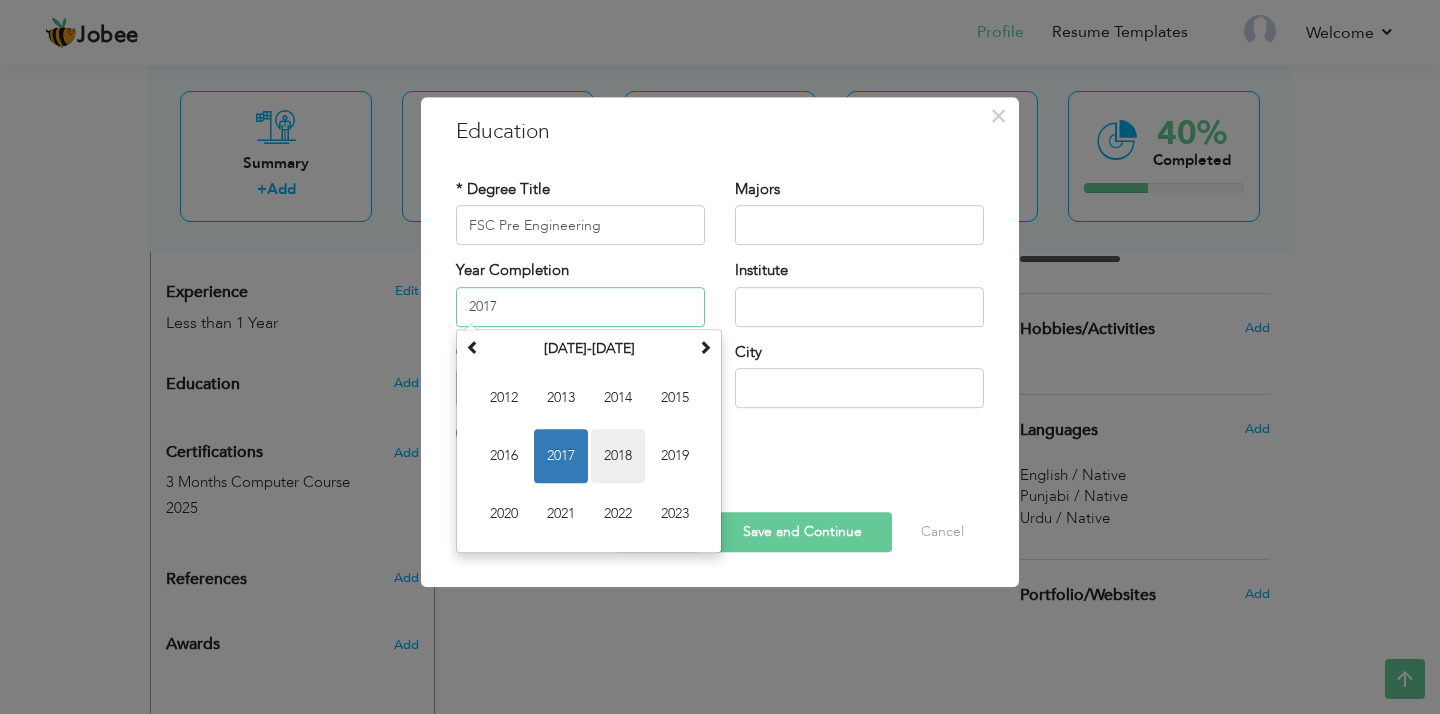 click on "2018" at bounding box center [618, 456] 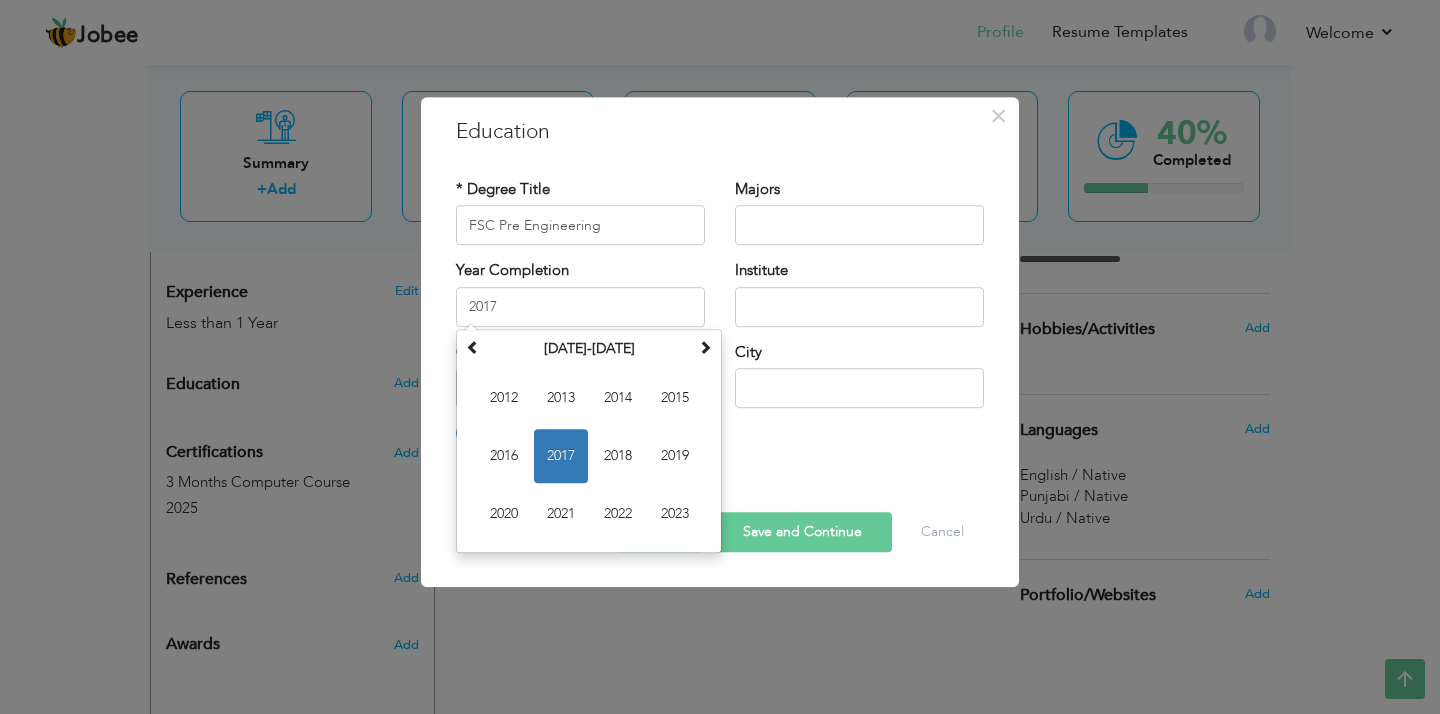 type on "2018" 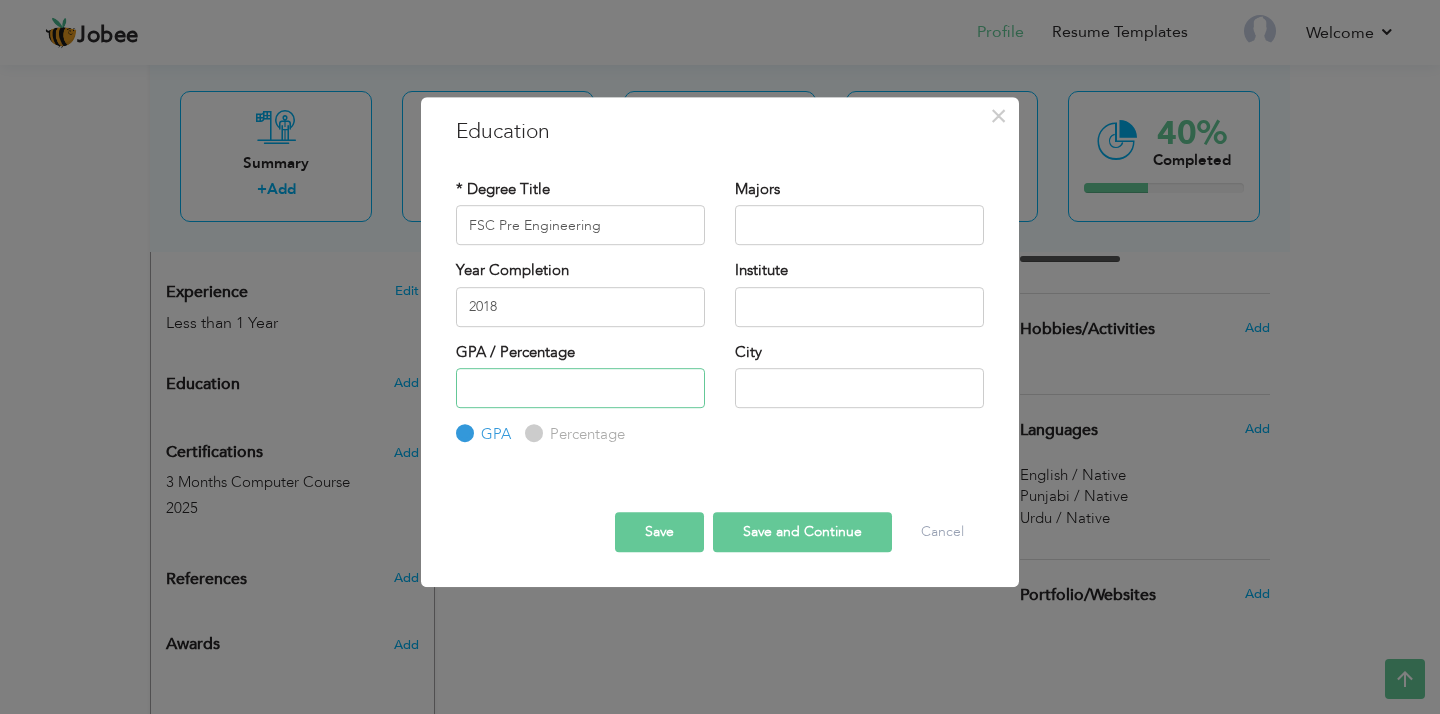 click at bounding box center (580, 388) 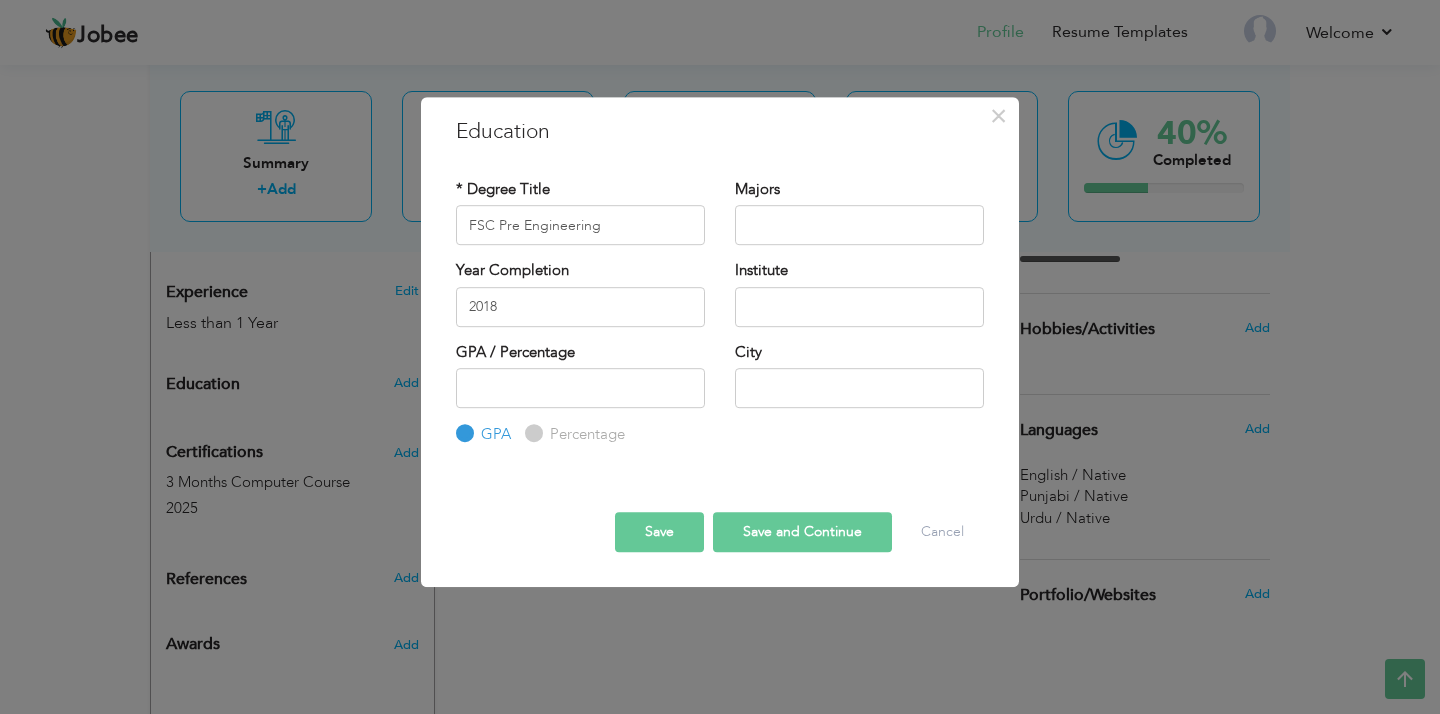 click on "Percentage" at bounding box center [585, 434] 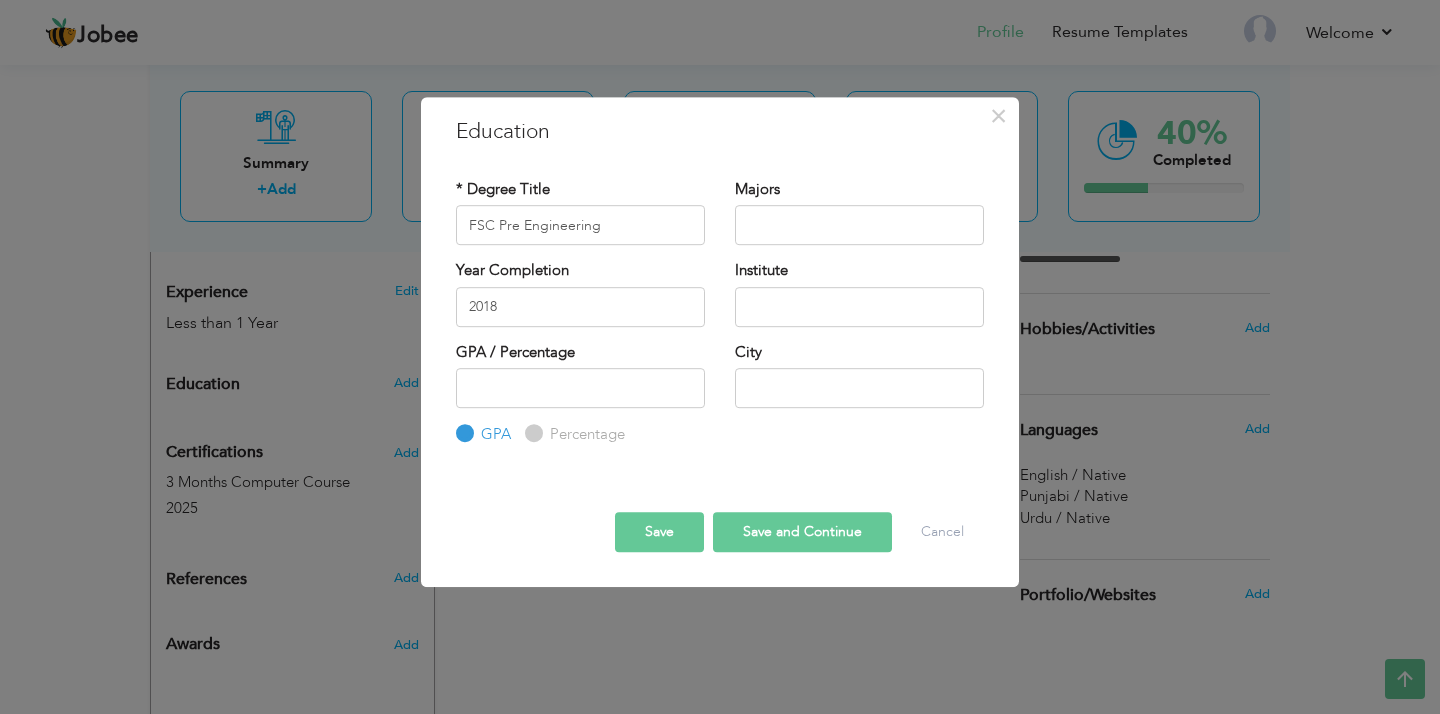 click on "Percentage" at bounding box center [531, 434] 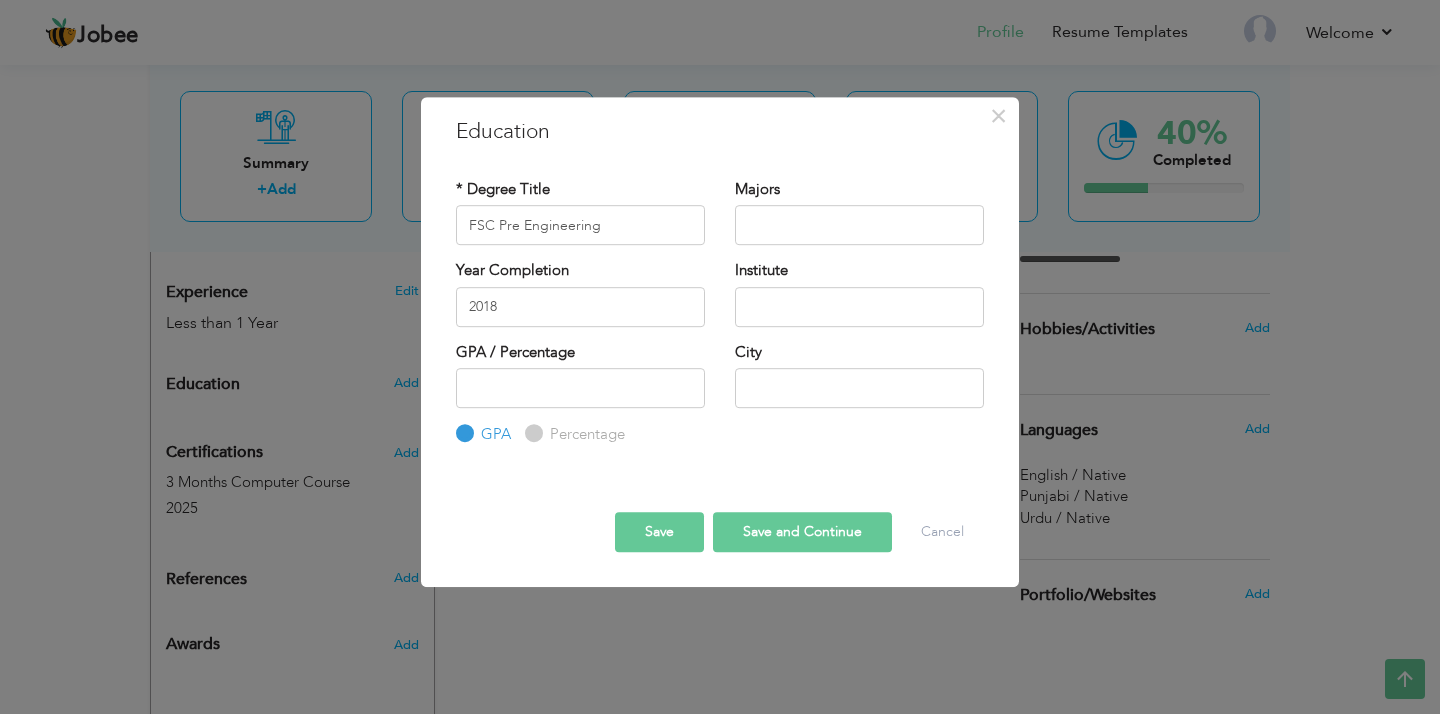 radio on "true" 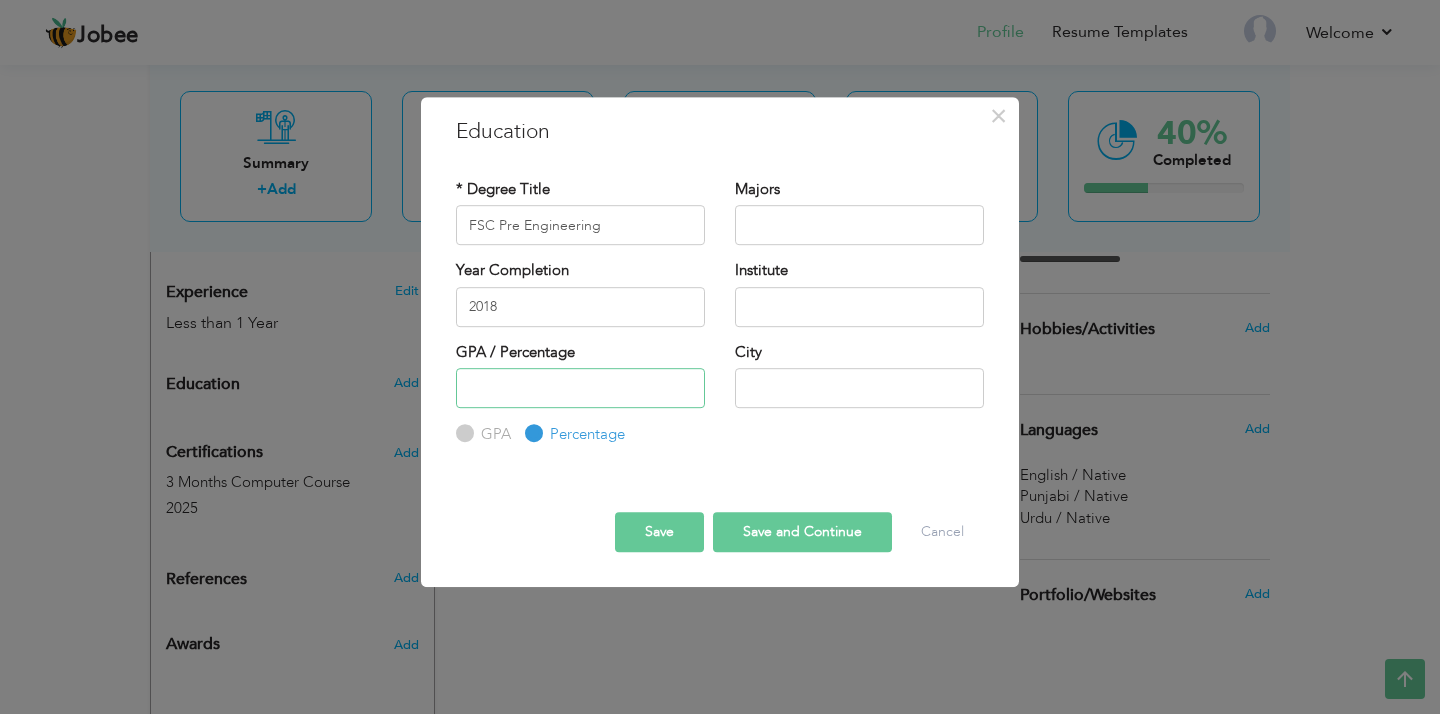 click at bounding box center [580, 388] 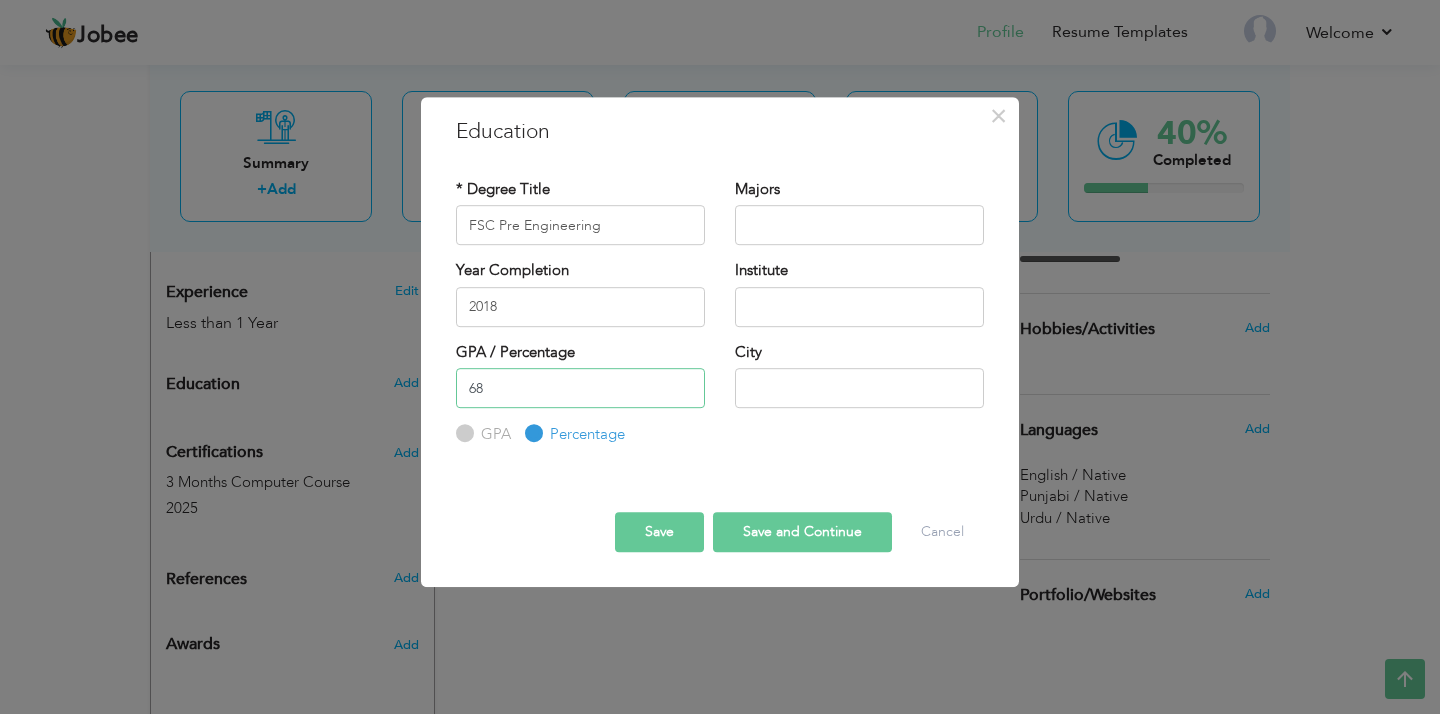 type on "68" 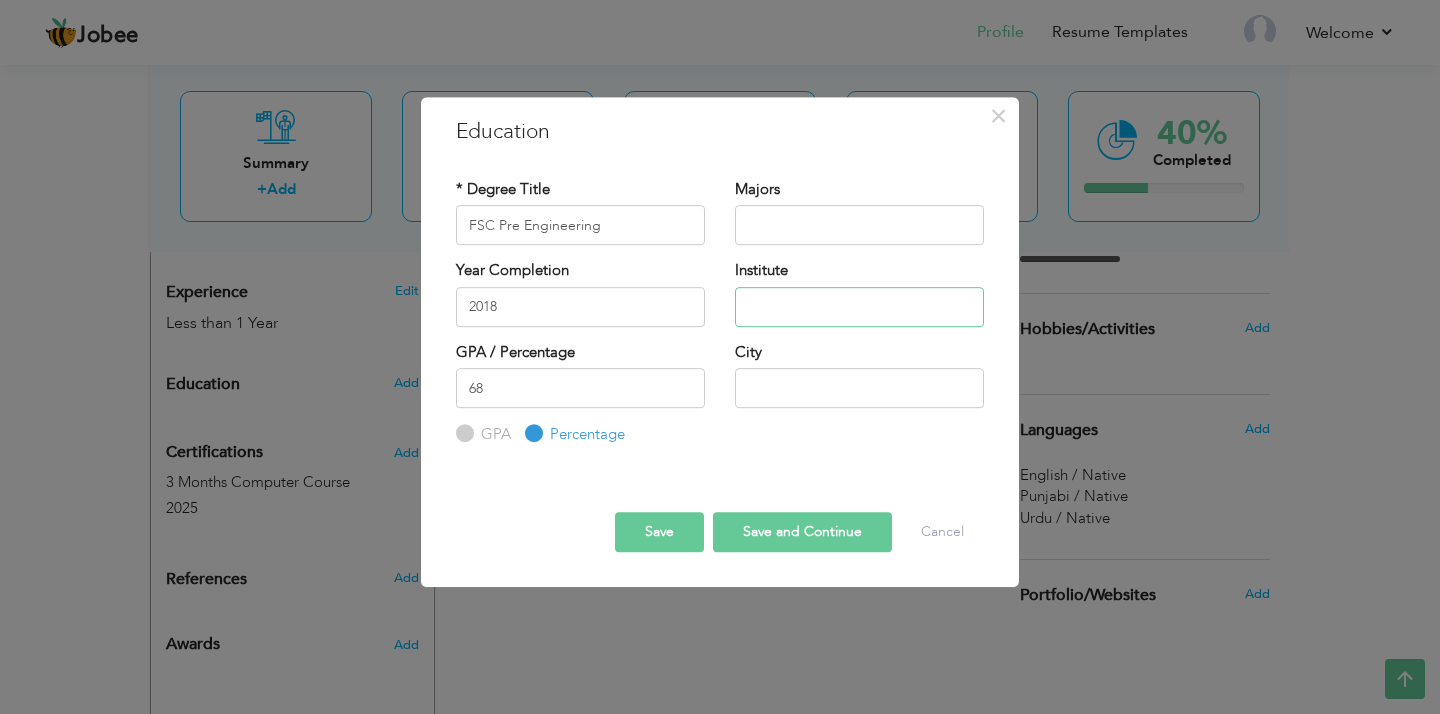 click at bounding box center (859, 307) 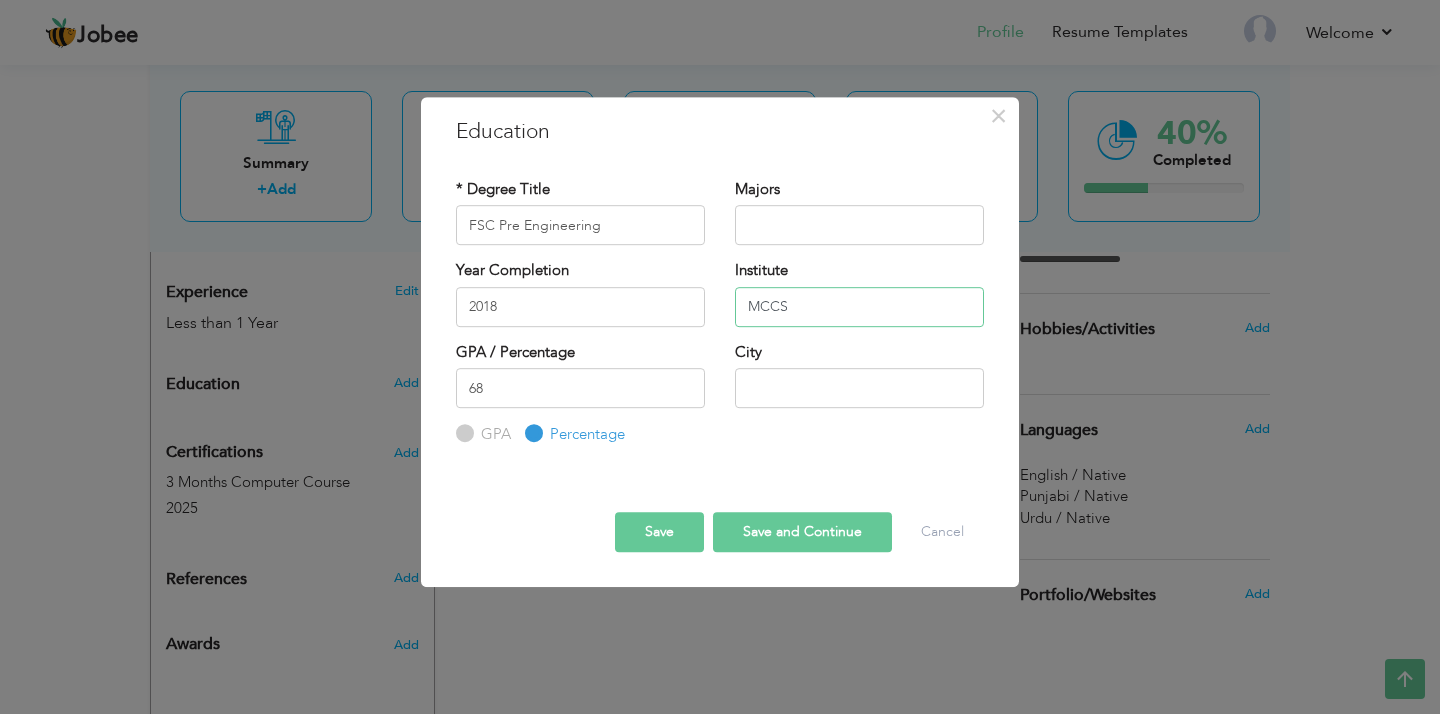 type on "MCCS" 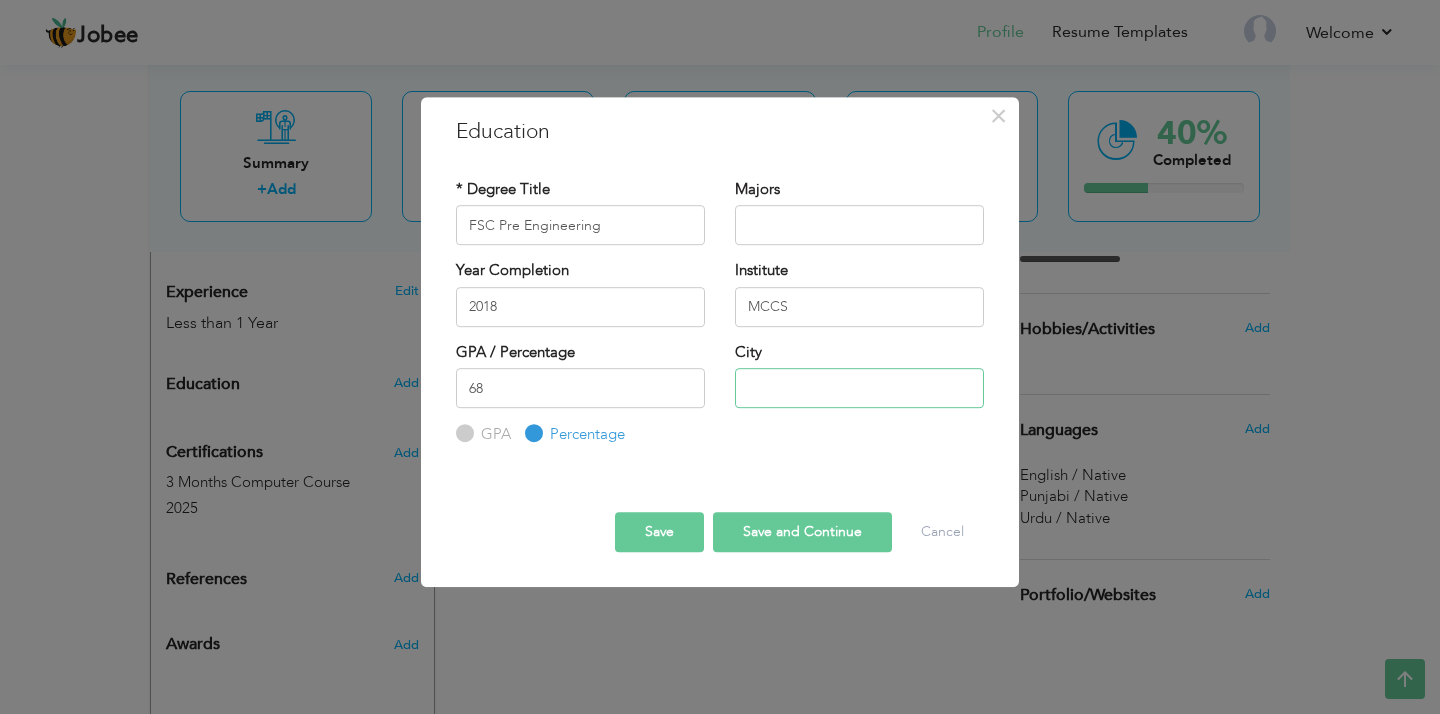 click at bounding box center (859, 388) 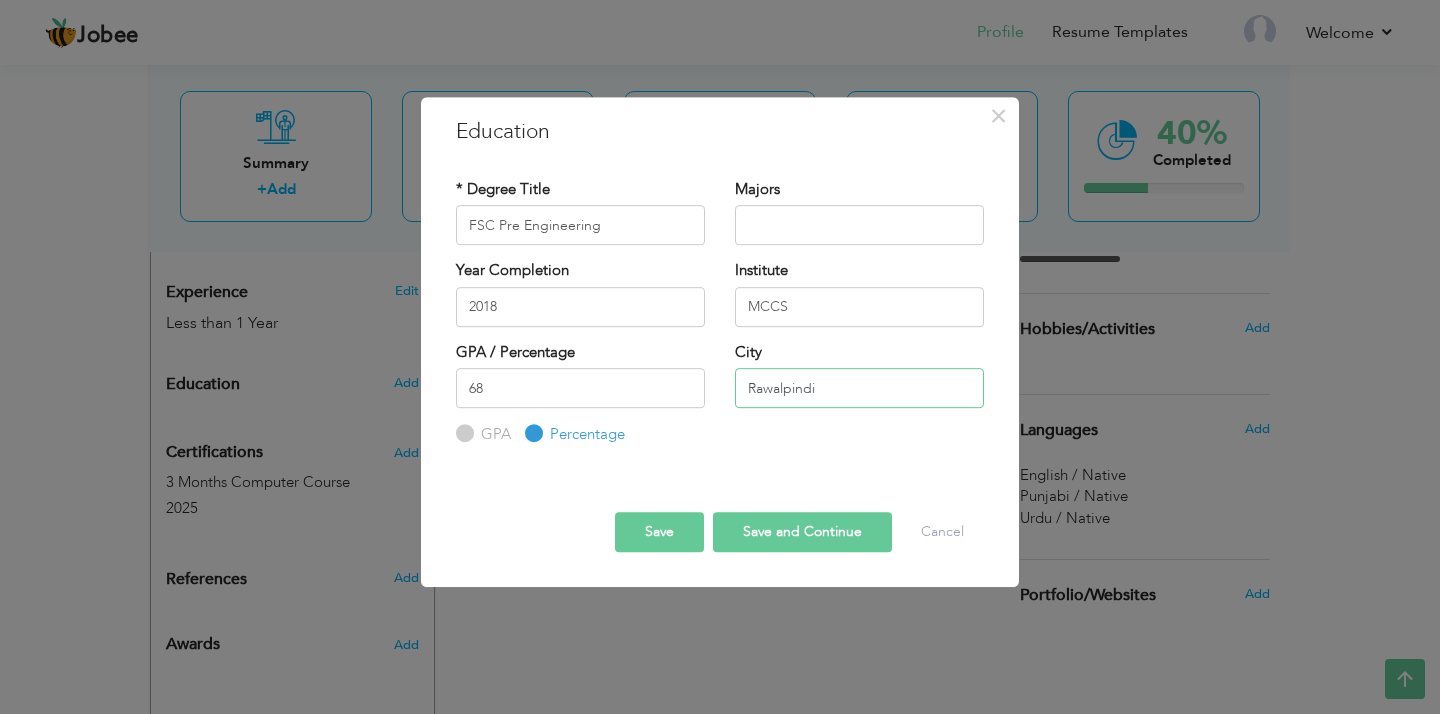 type on "Rawalpindi" 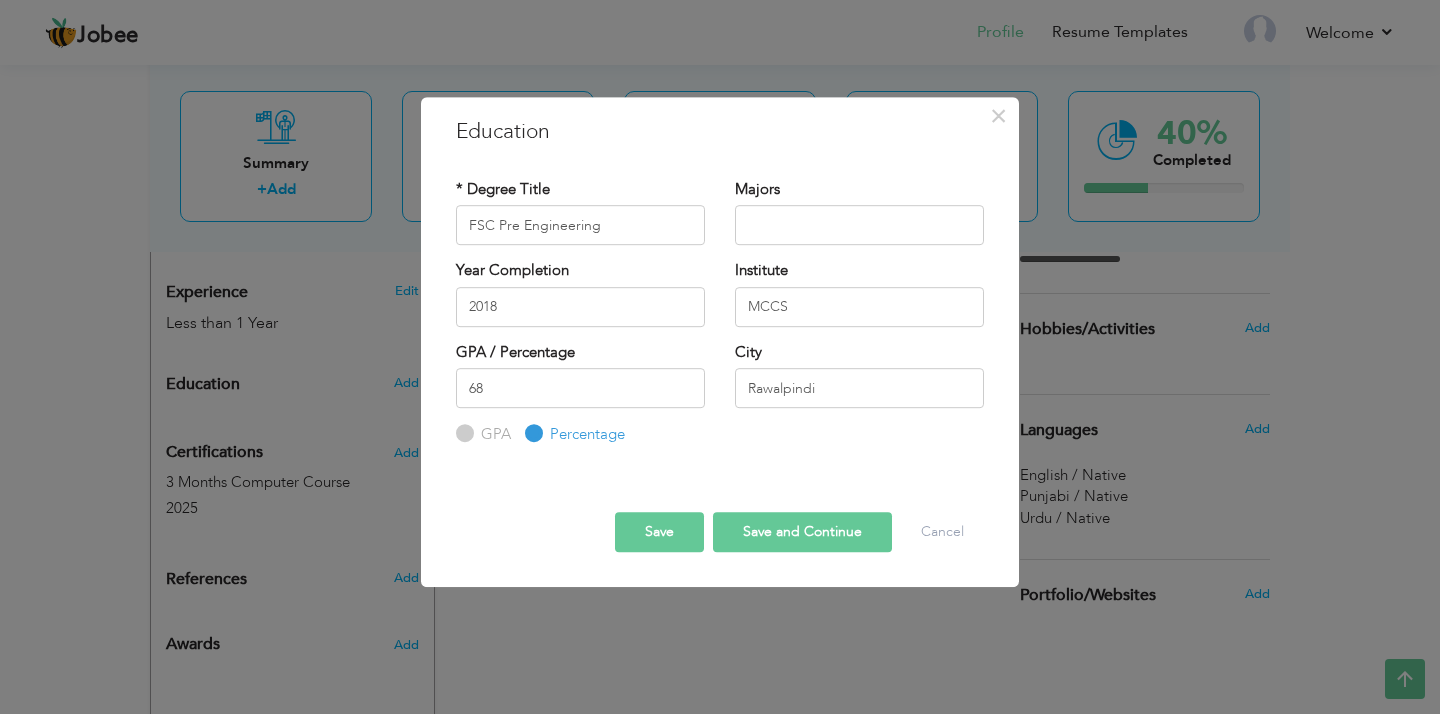 click on "Save and Continue" at bounding box center [802, 532] 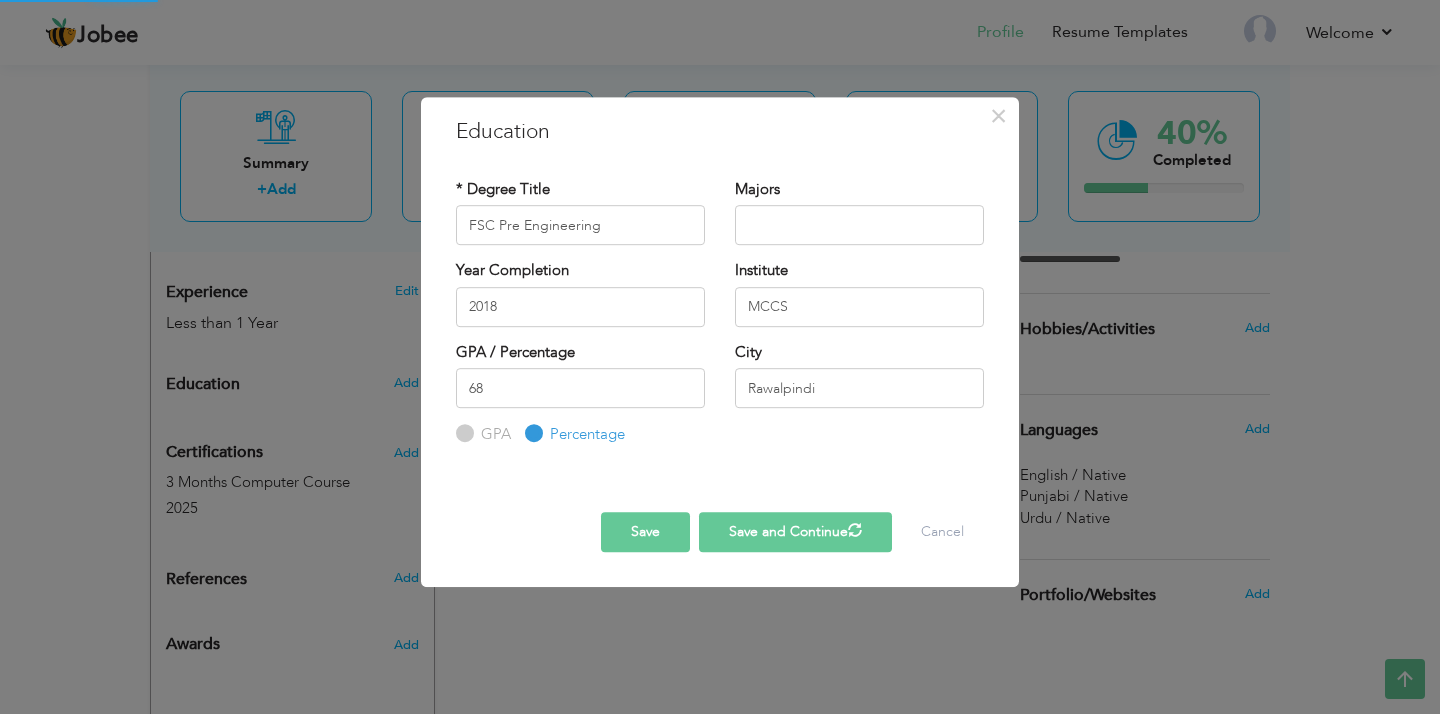 type 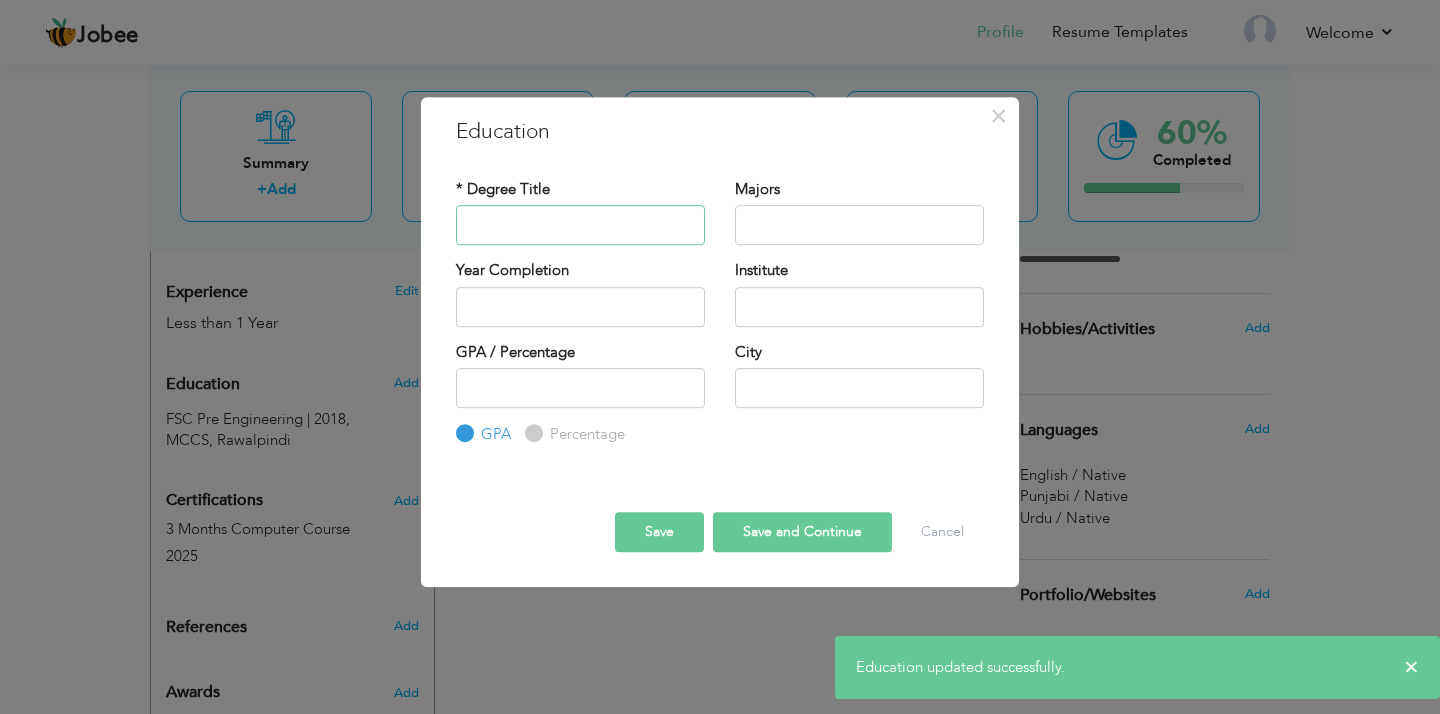 click at bounding box center (580, 225) 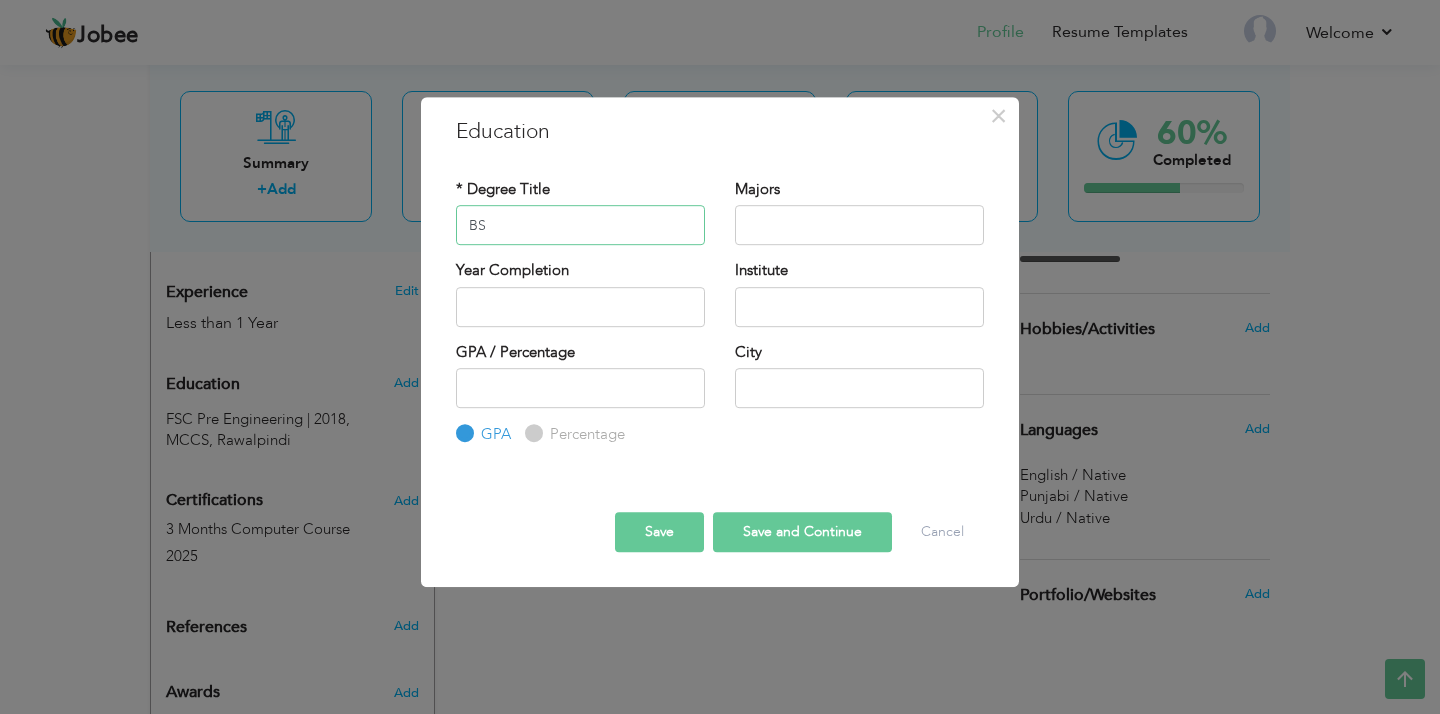 type on "BS" 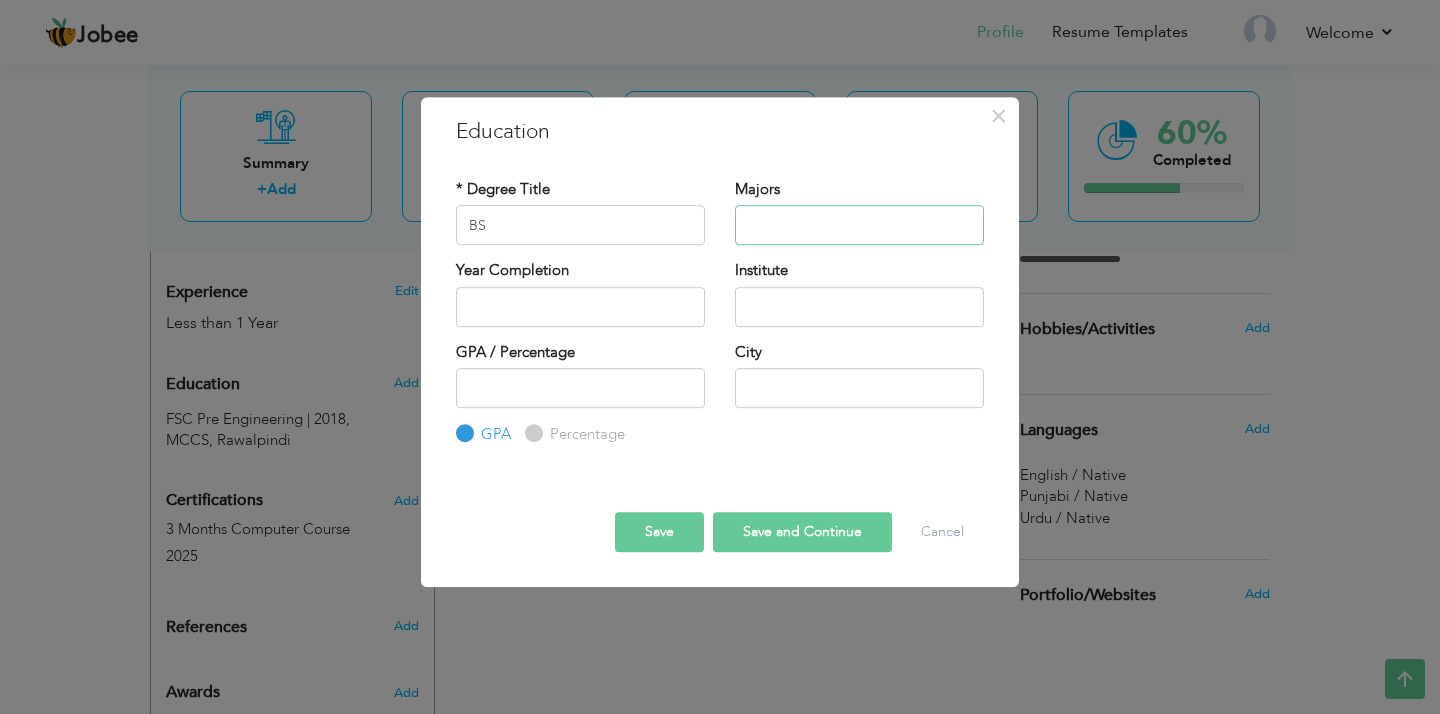 click at bounding box center [859, 225] 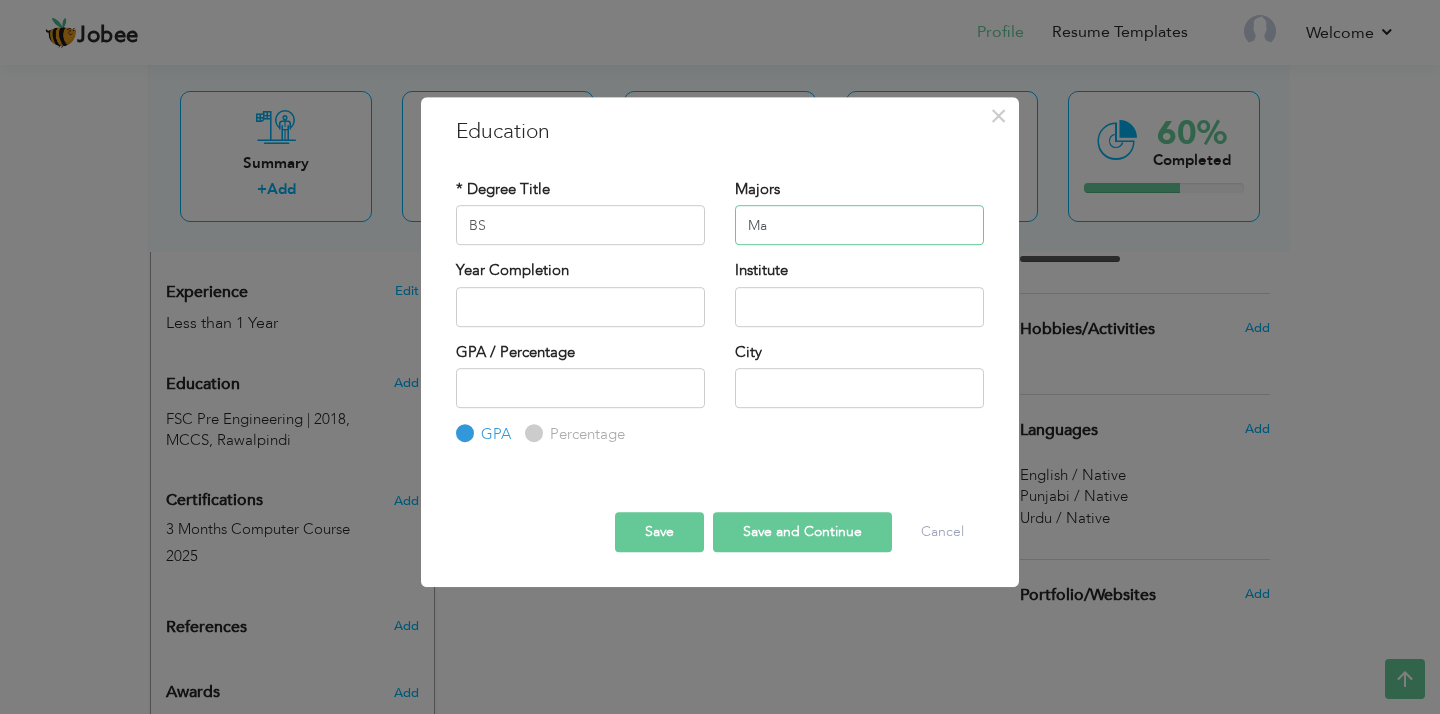 type on "M" 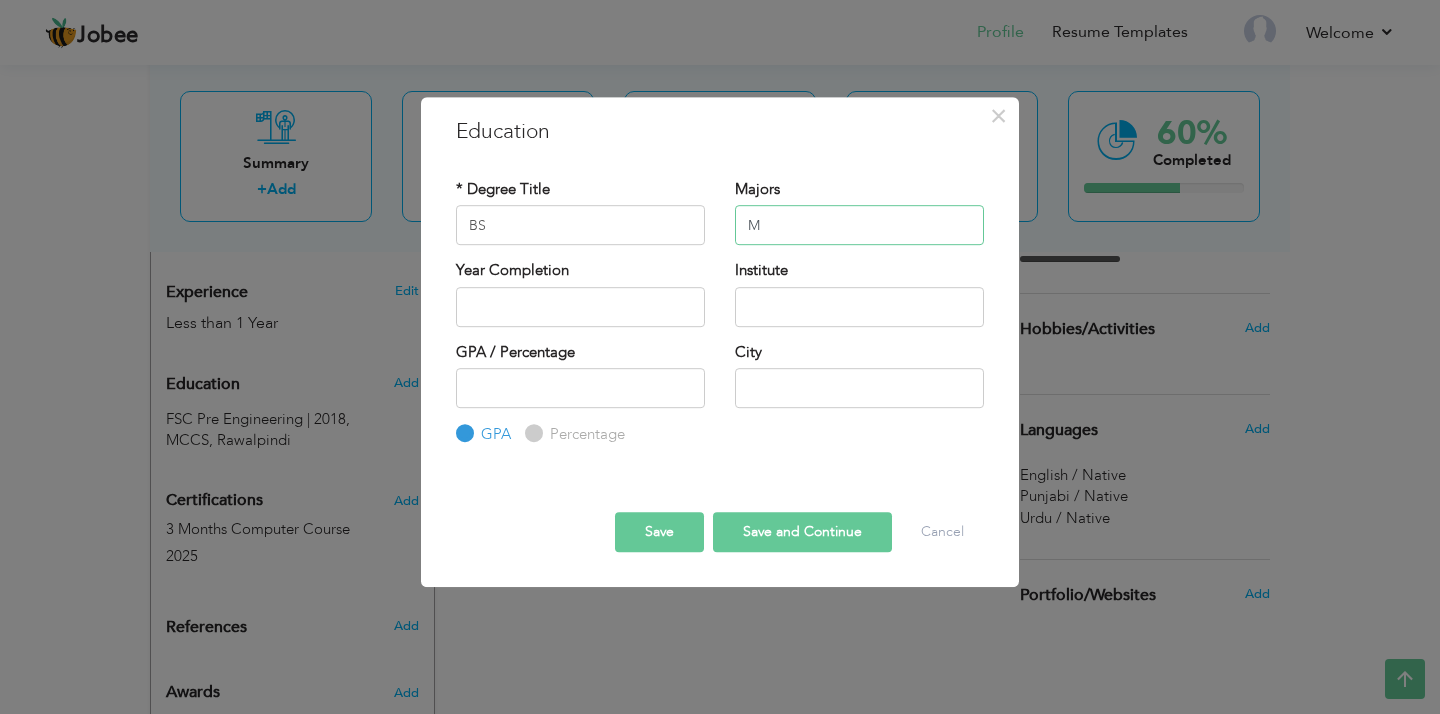 type 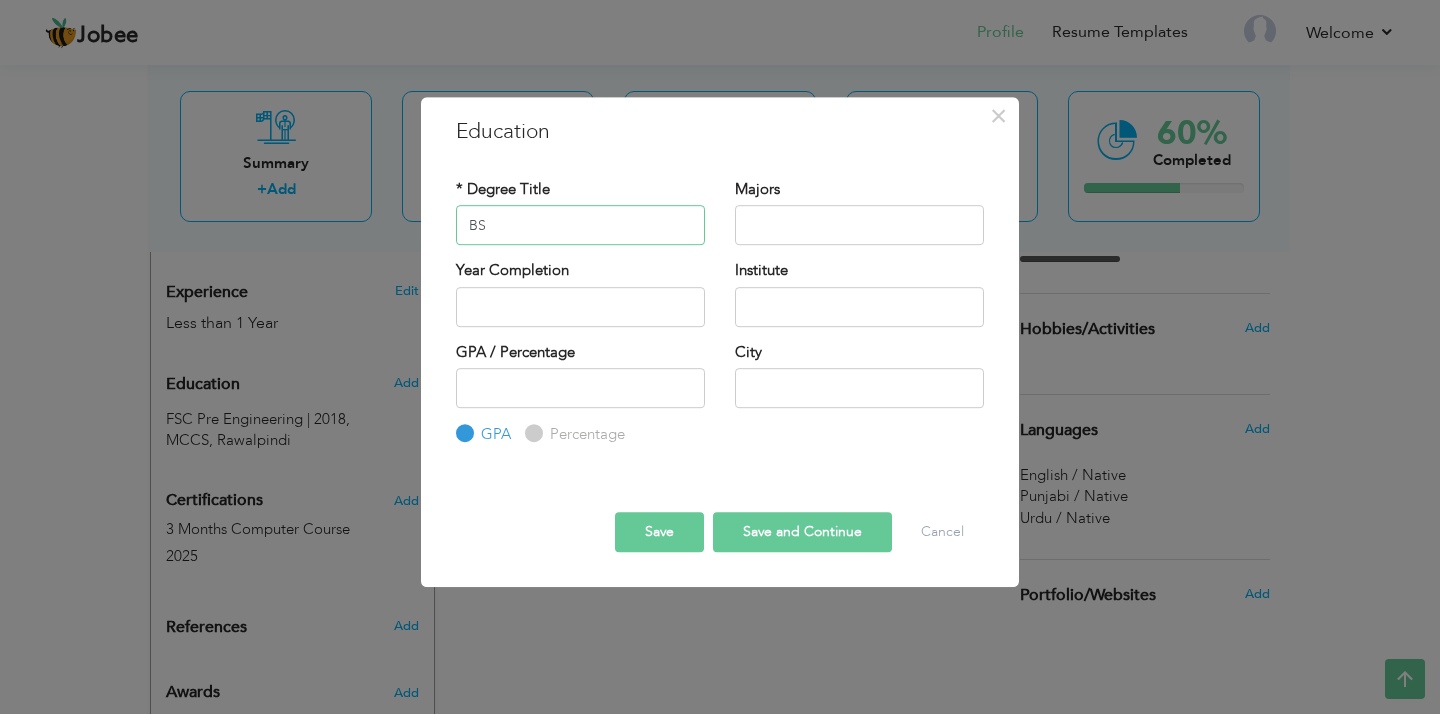 click on "BS" at bounding box center [580, 225] 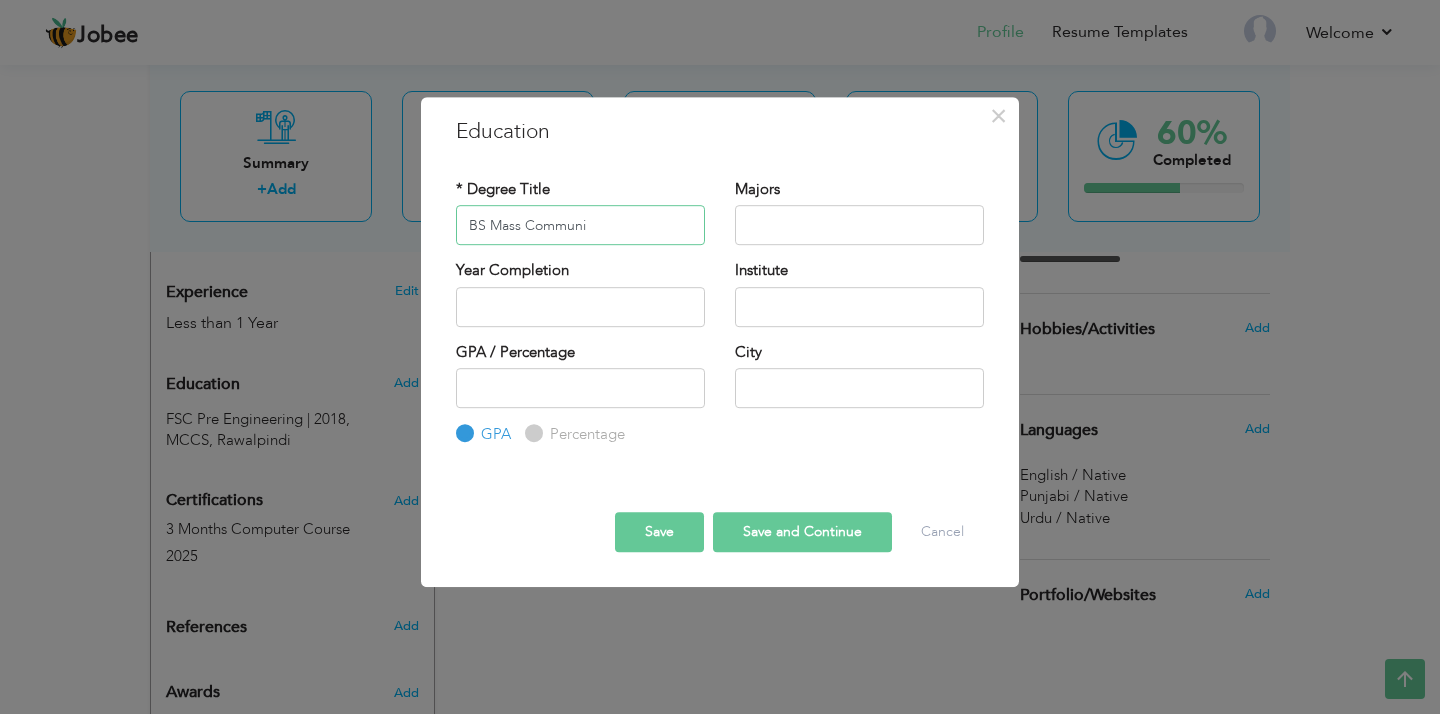 type on "BS Mass Communication" 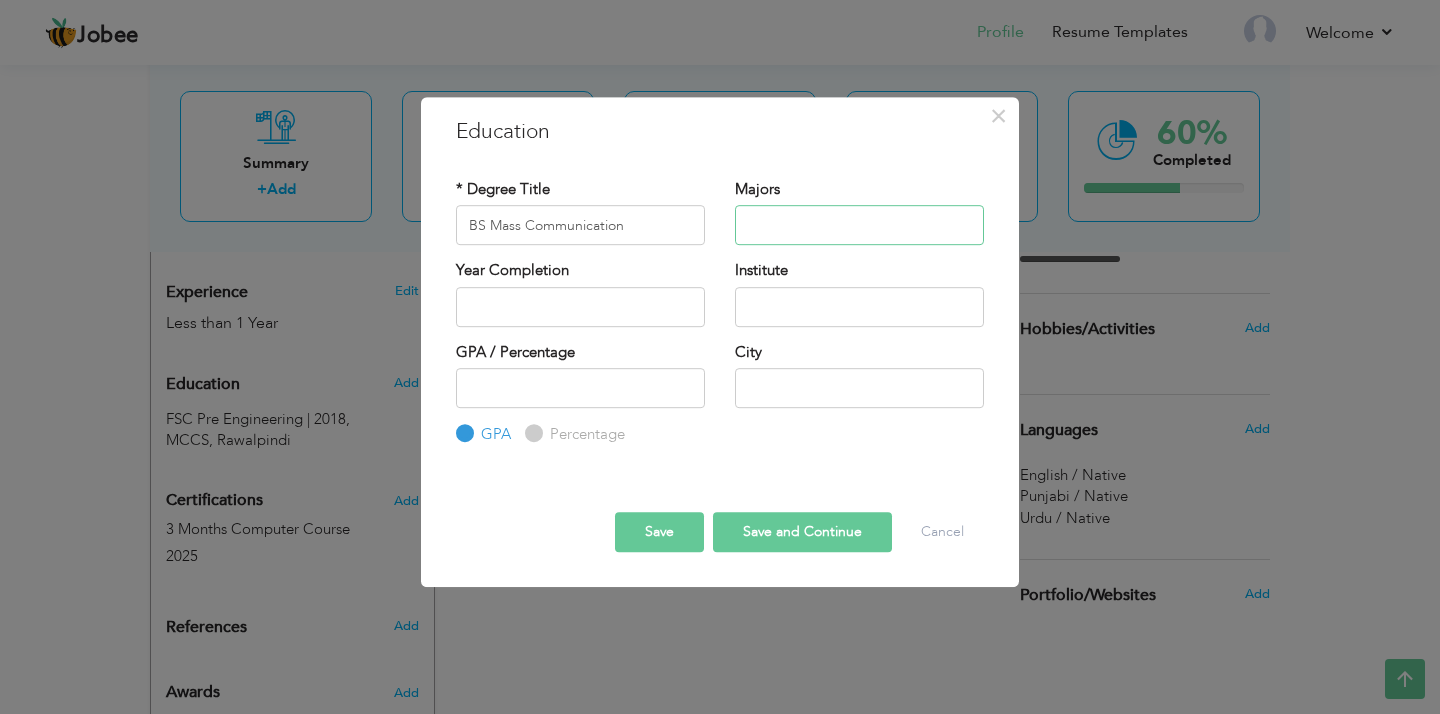 click at bounding box center [859, 225] 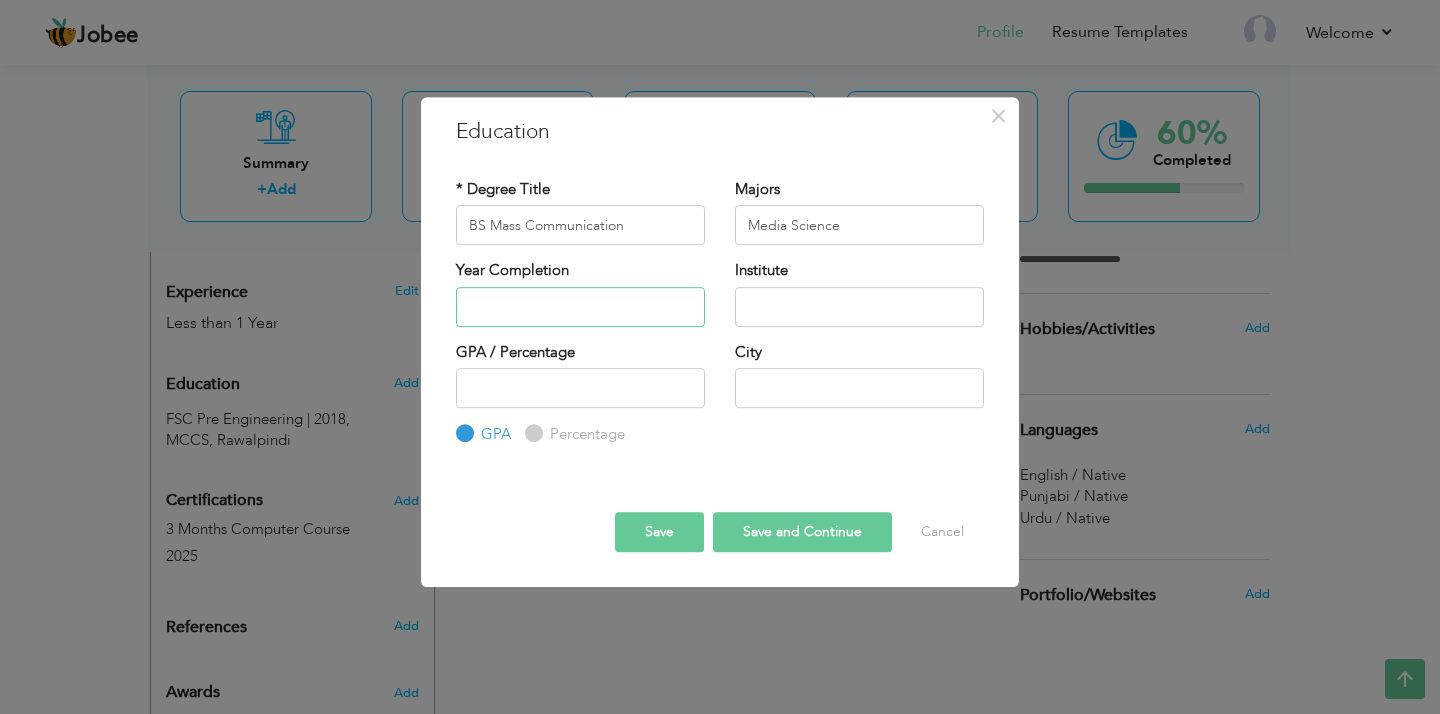 click at bounding box center (580, 307) 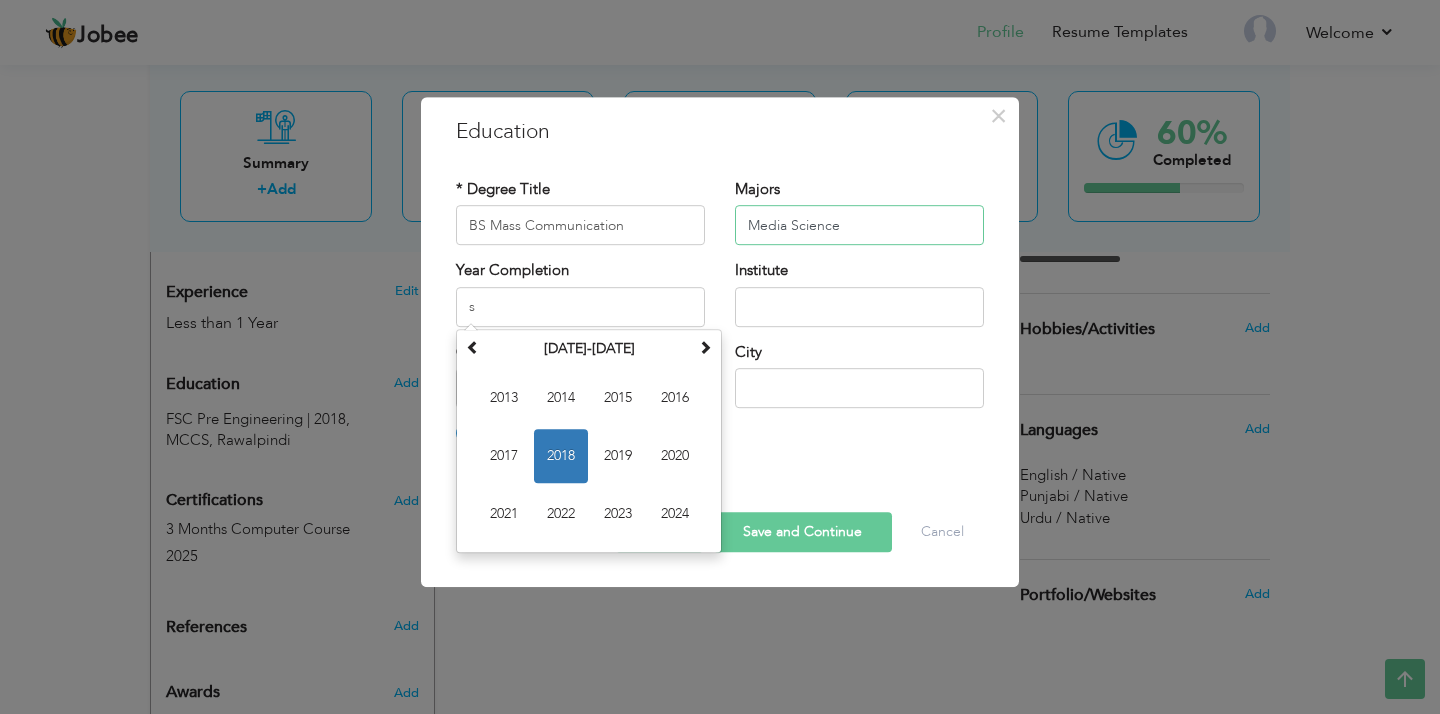 type on "2018" 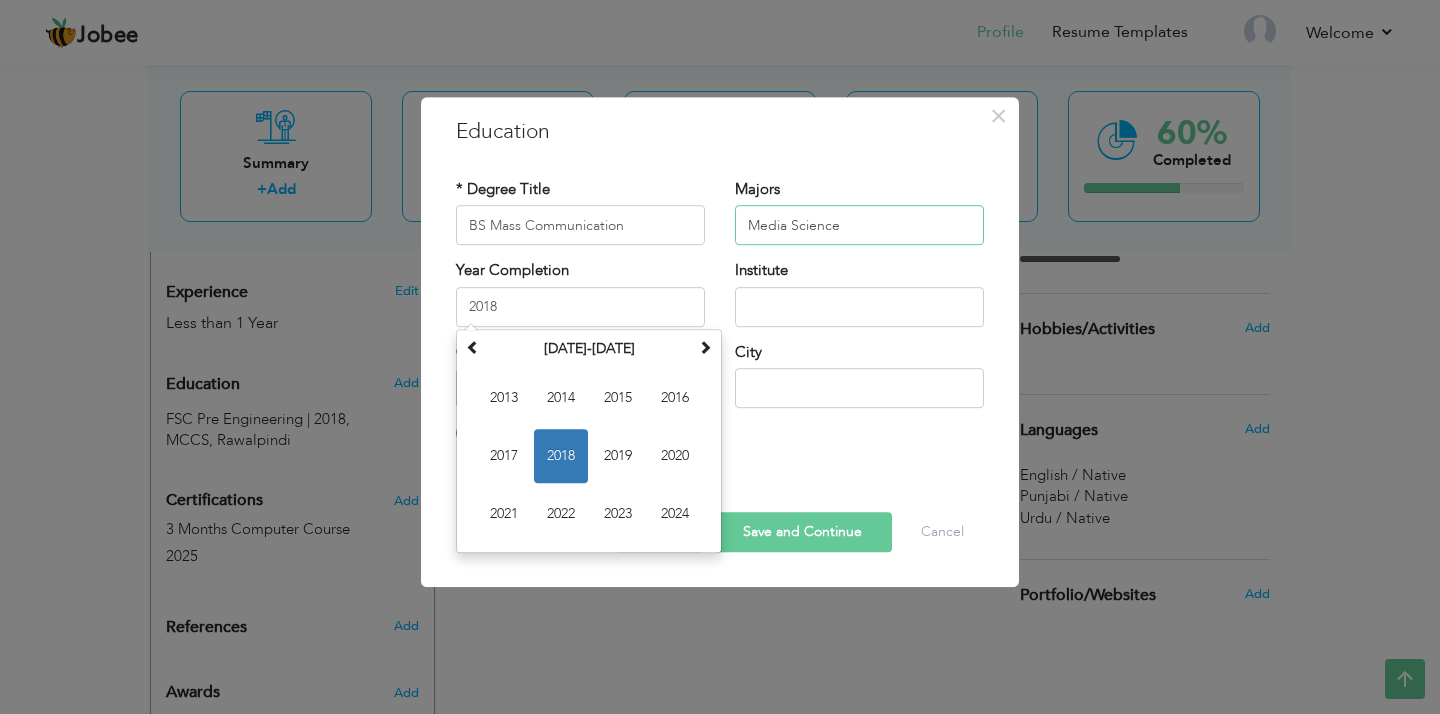 click on "Media Science" at bounding box center [859, 225] 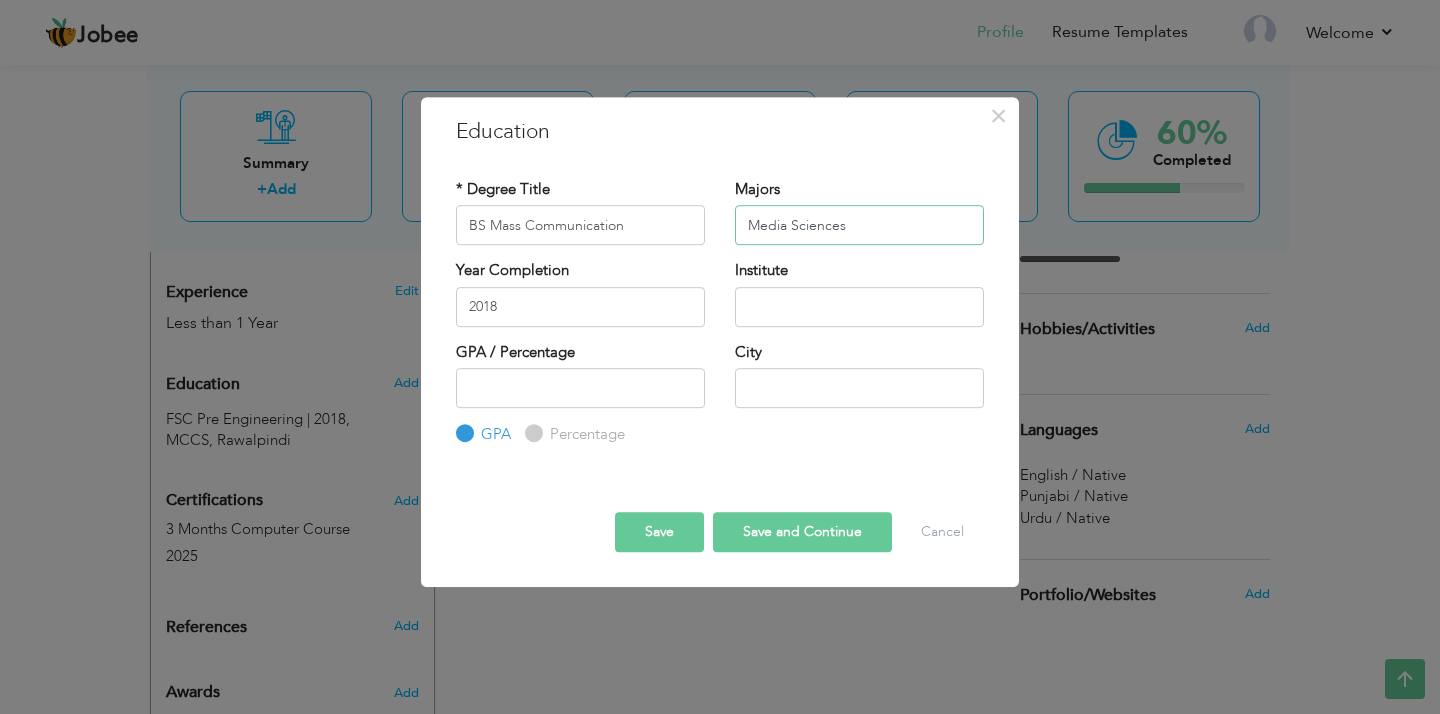 type on "Media Sciences" 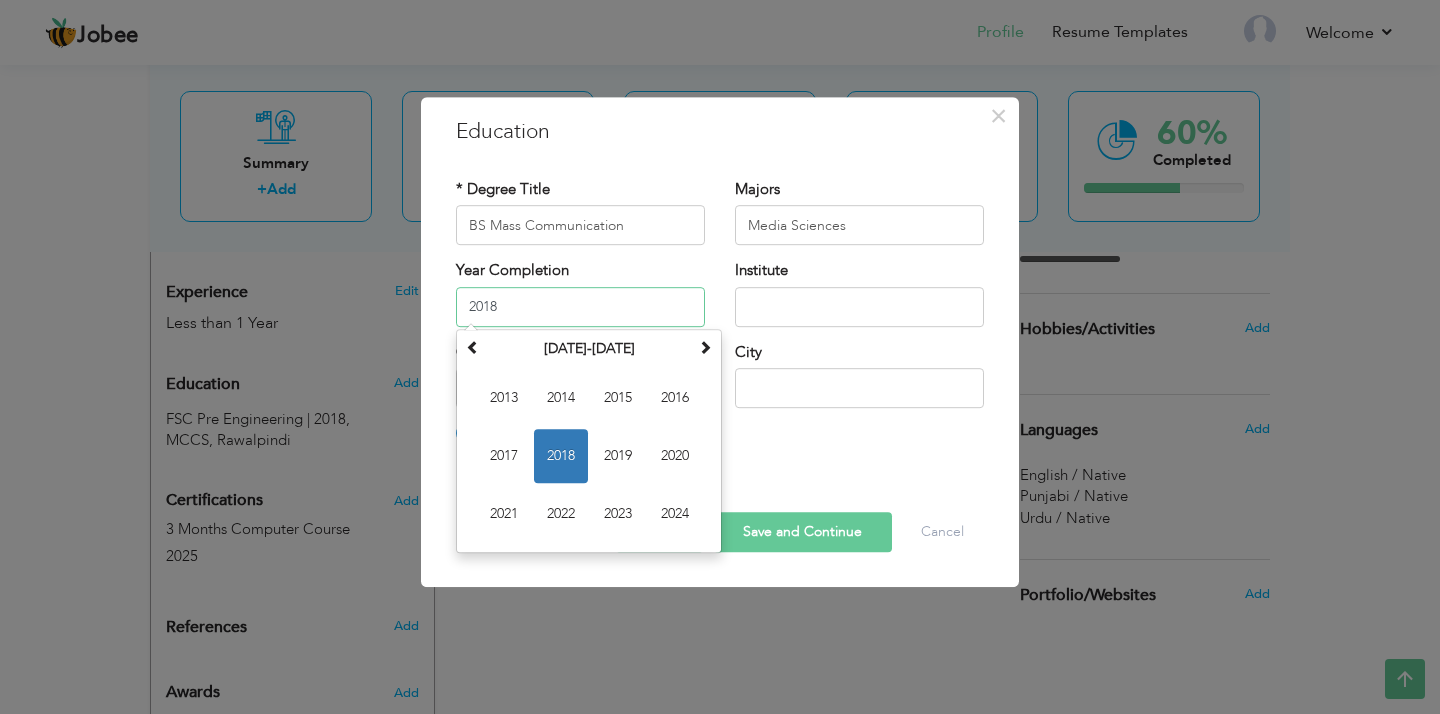 click on "2018" at bounding box center (580, 307) 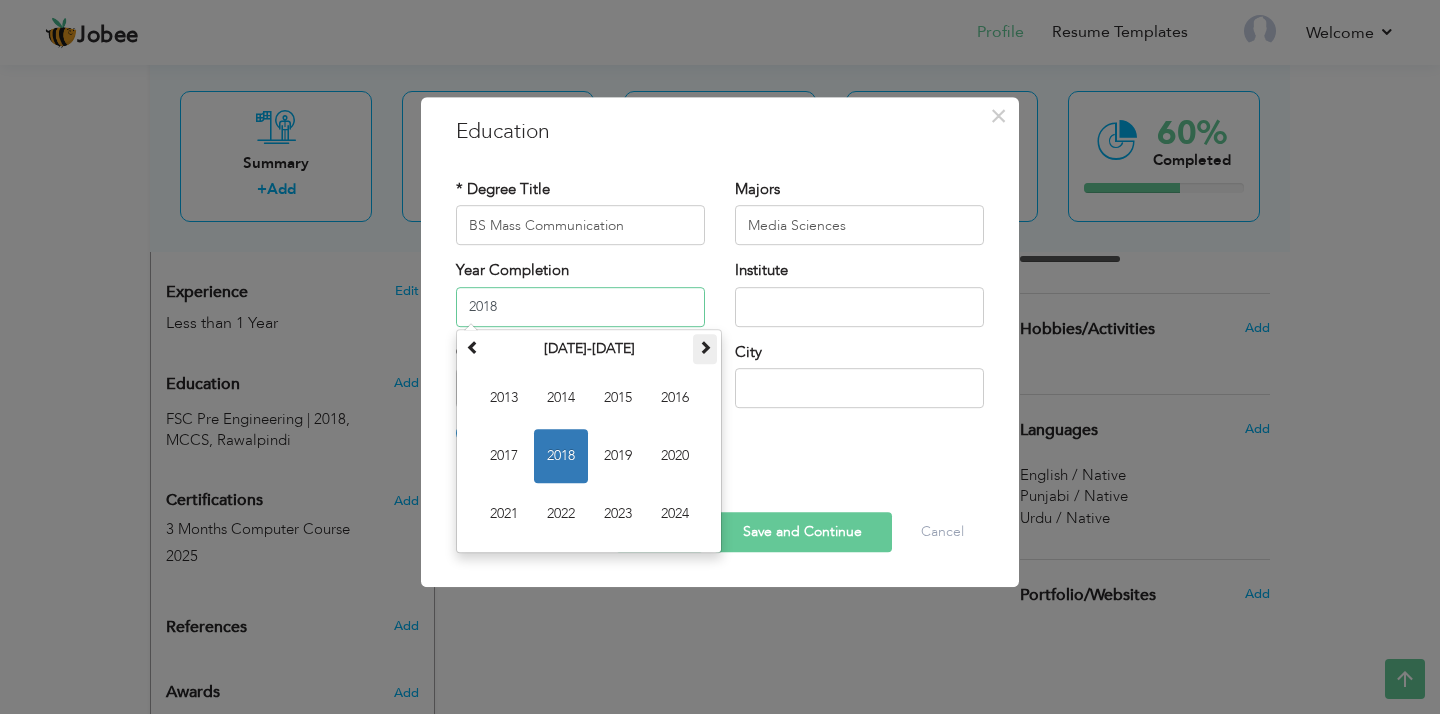 click at bounding box center [705, 347] 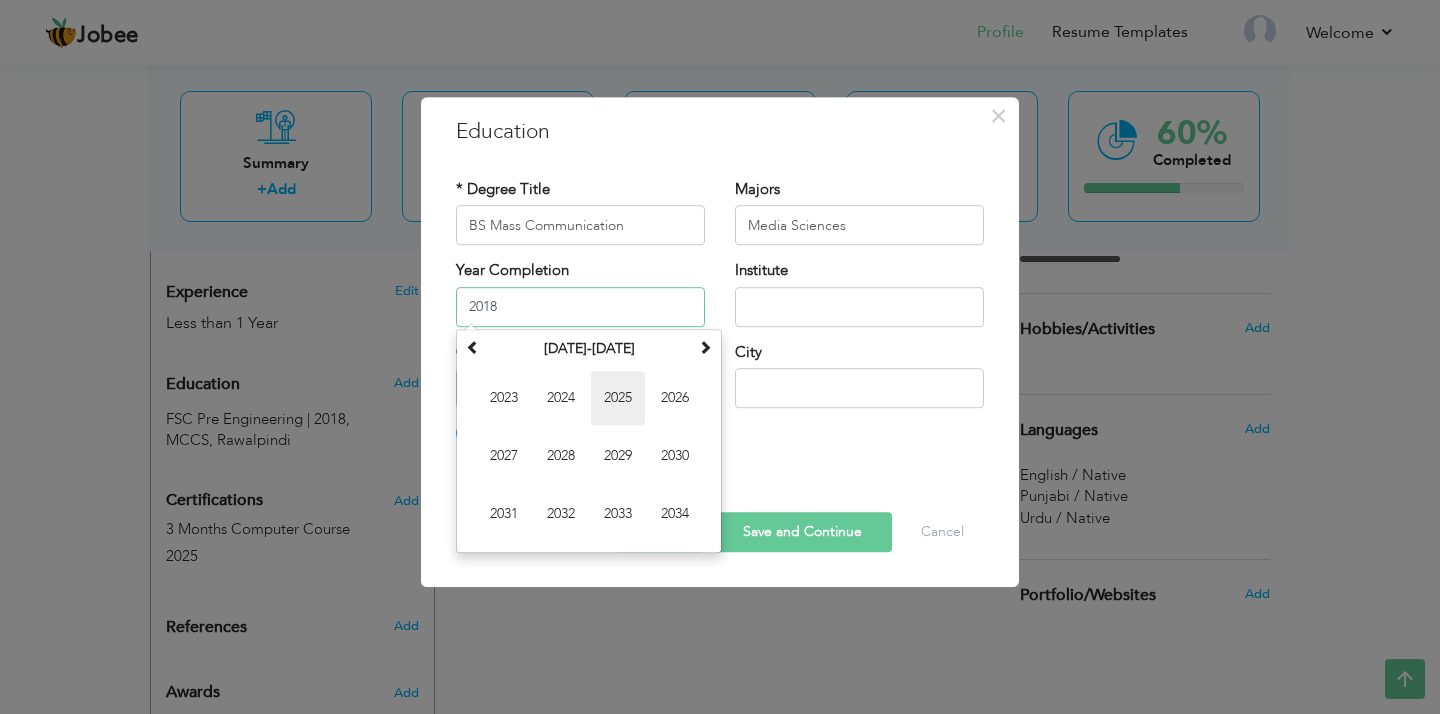 click on "2025" at bounding box center (618, 398) 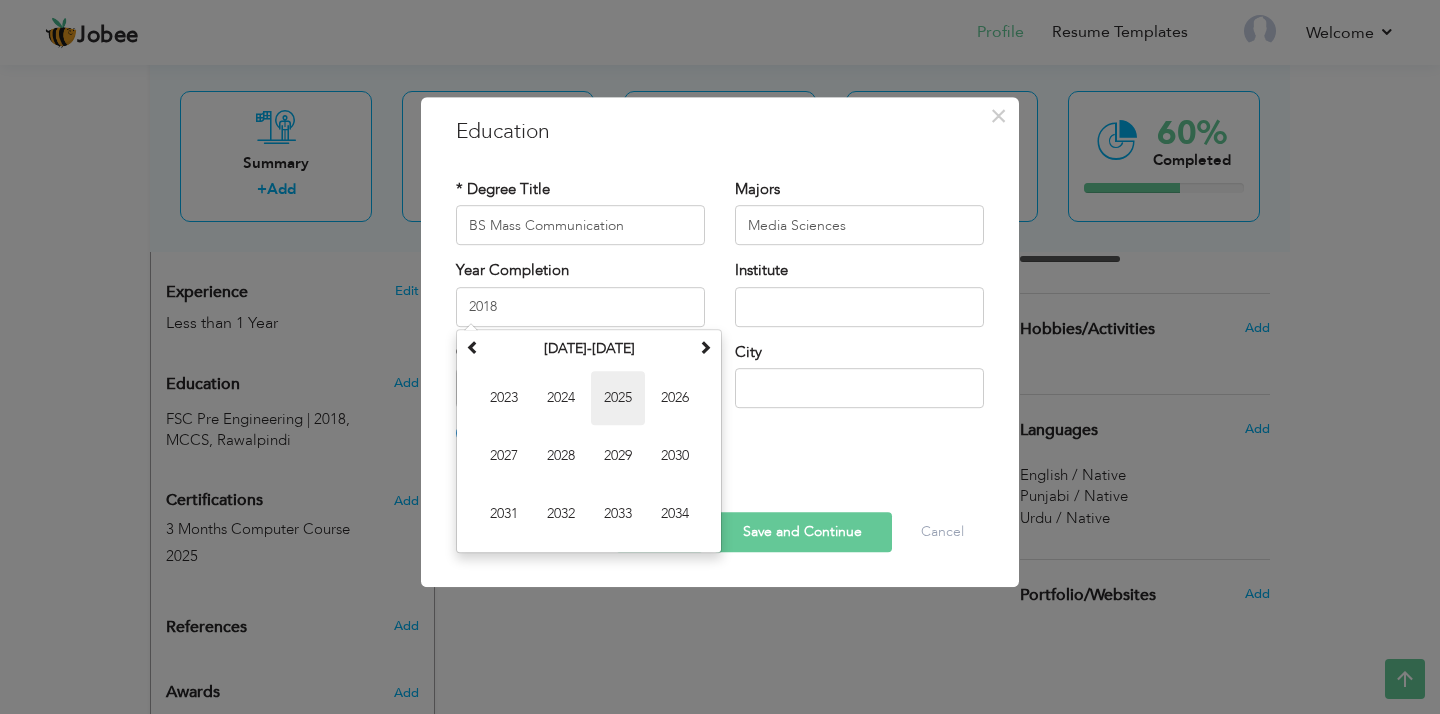 type on "2025" 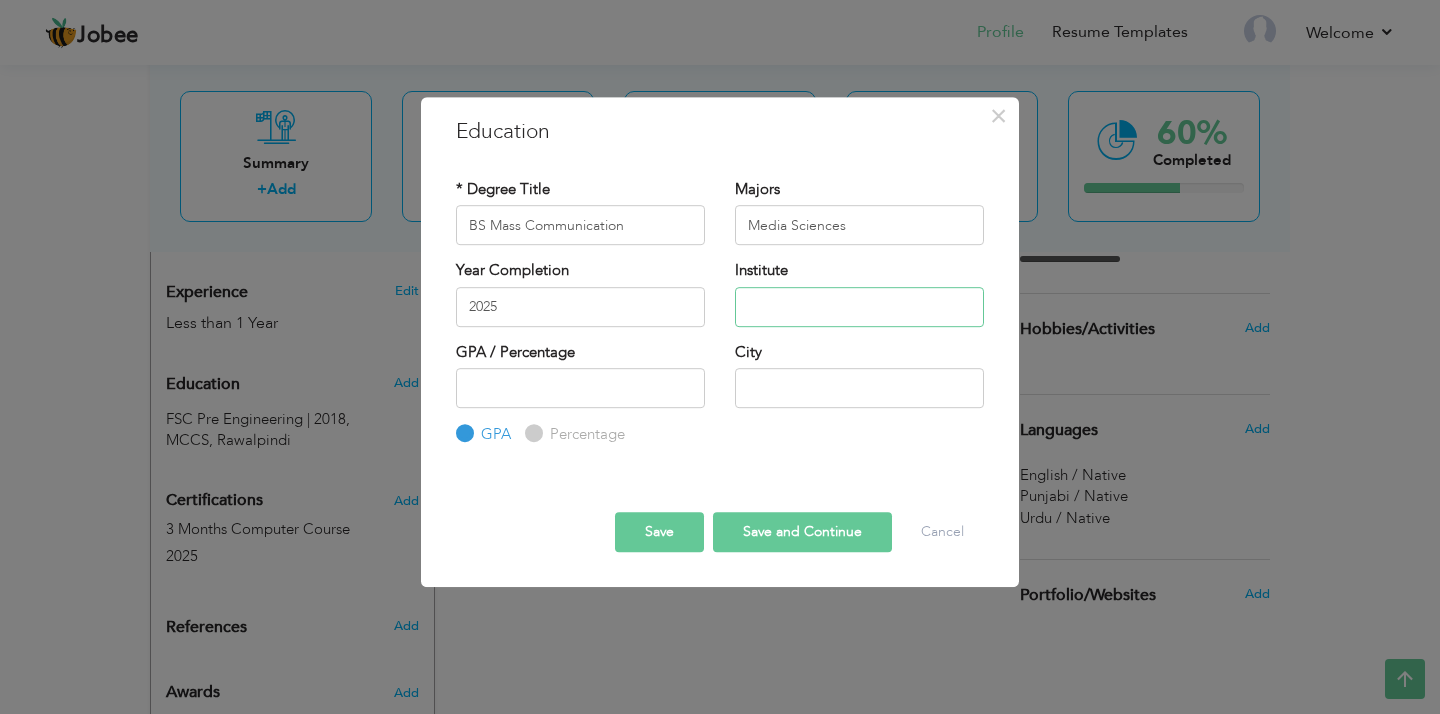 click at bounding box center [859, 307] 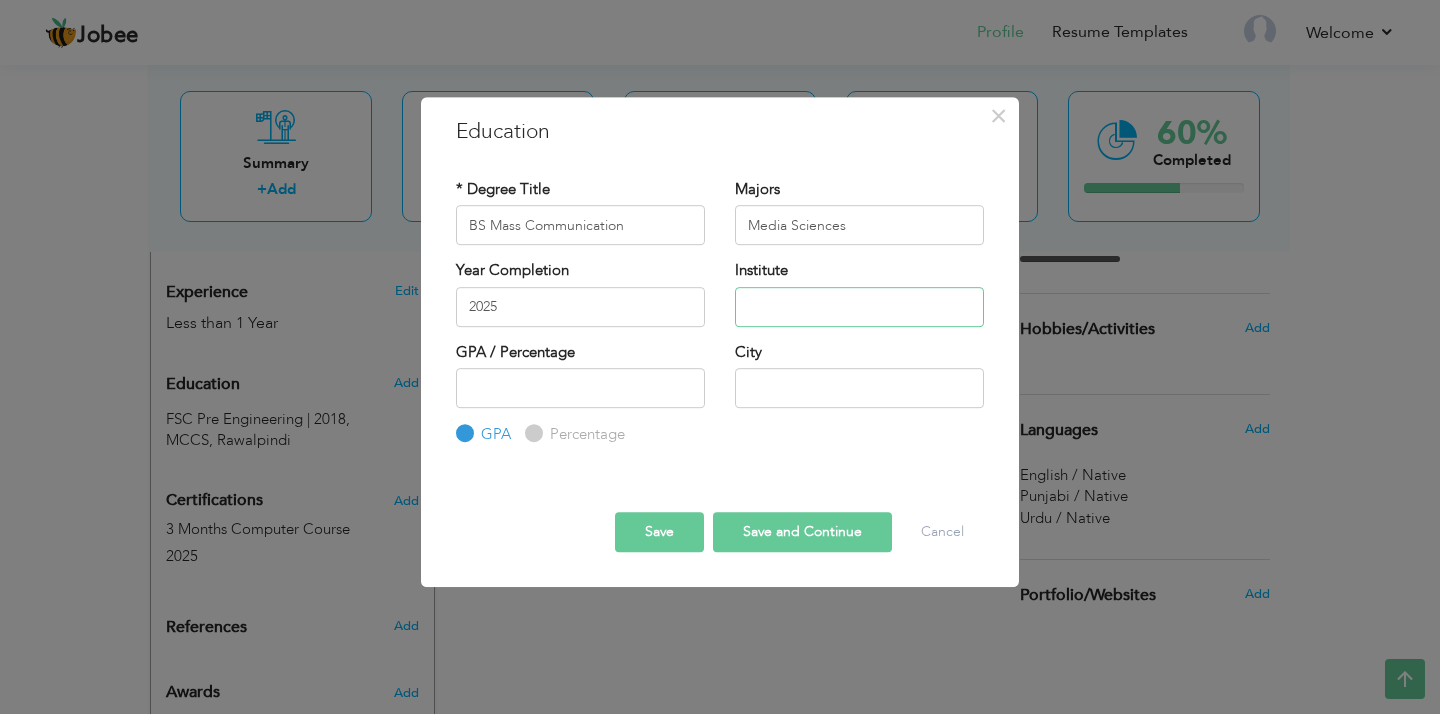type on "Virtual [GEOGRAPHIC_DATA]" 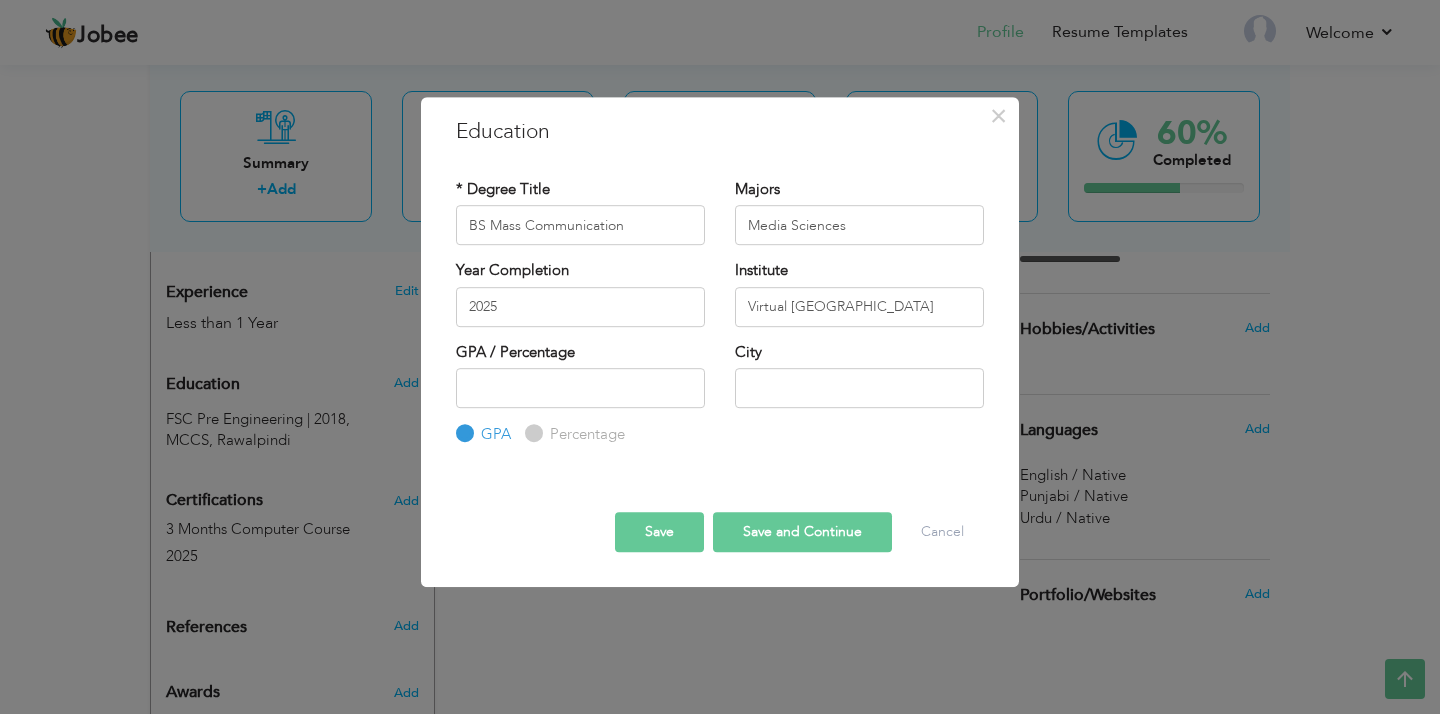 click on "Percentage" at bounding box center (585, 434) 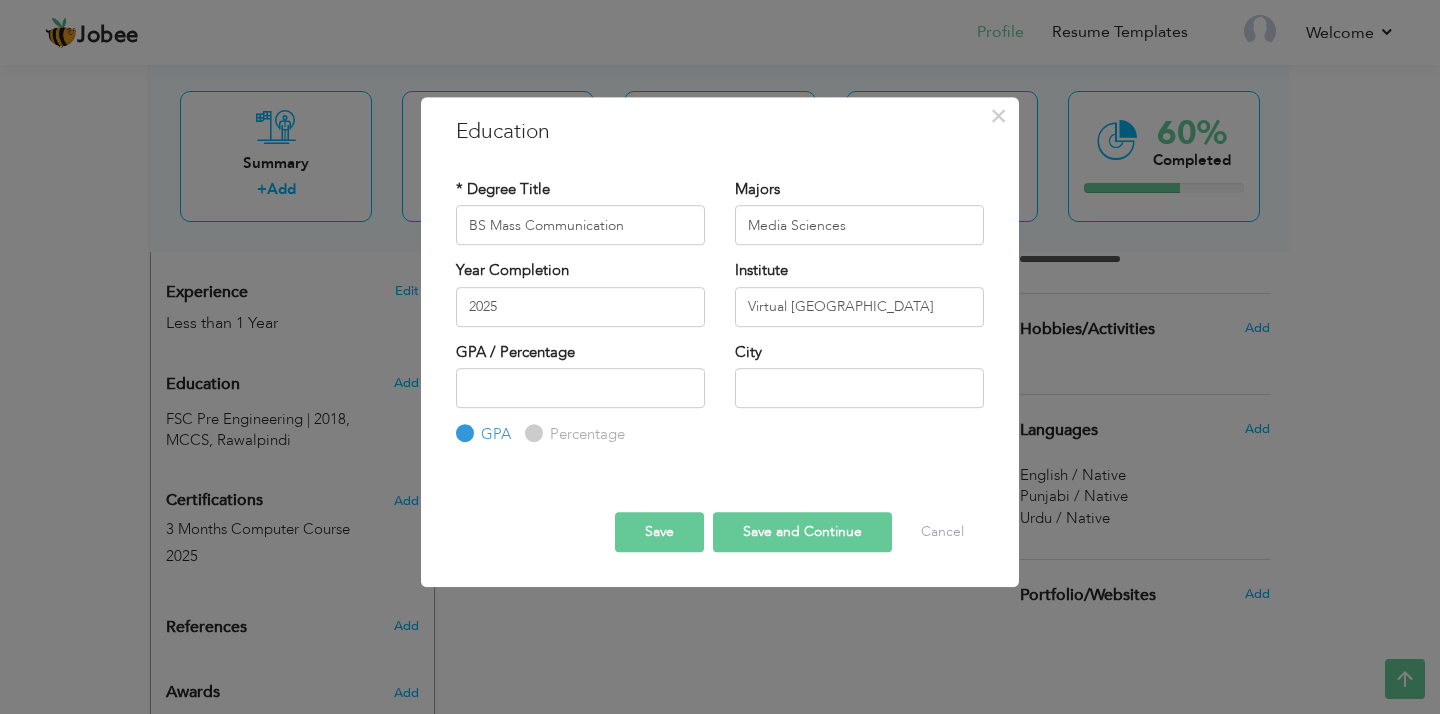 click on "Percentage" at bounding box center (531, 434) 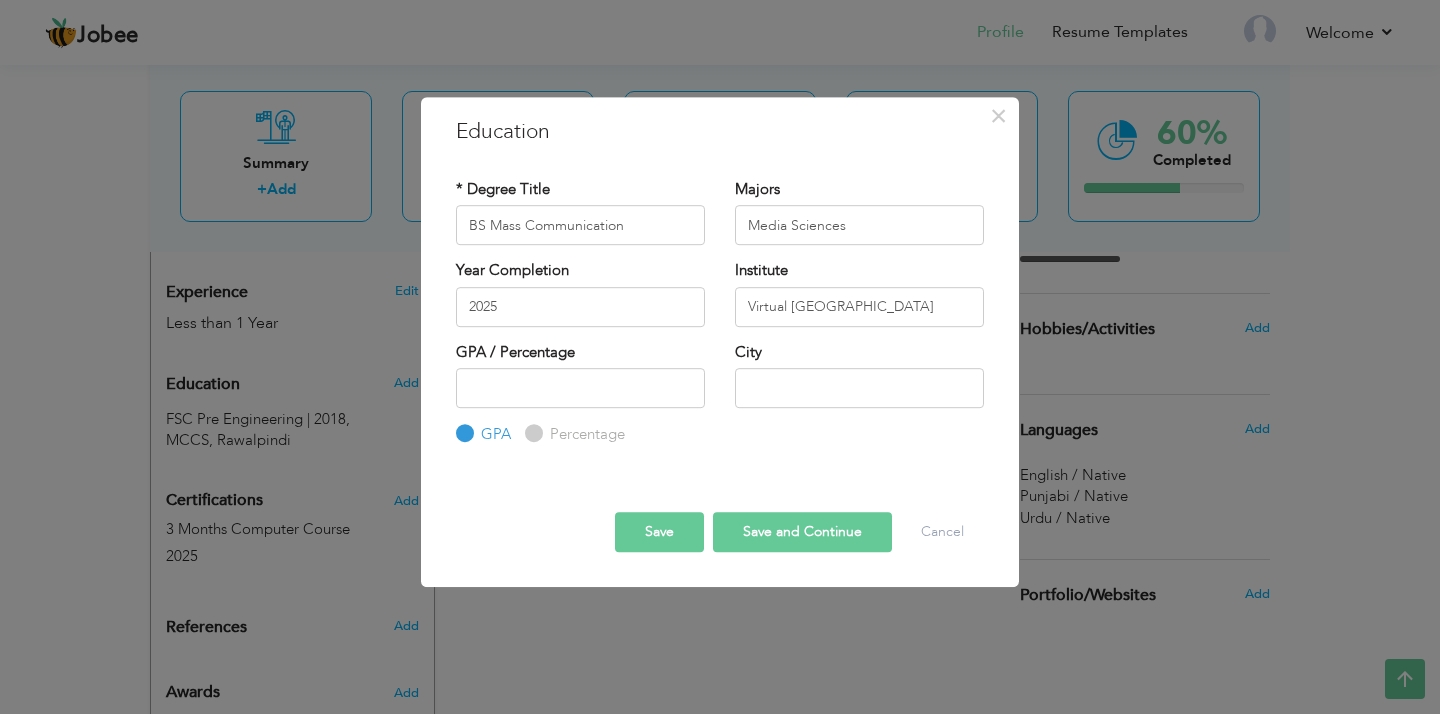 radio on "true" 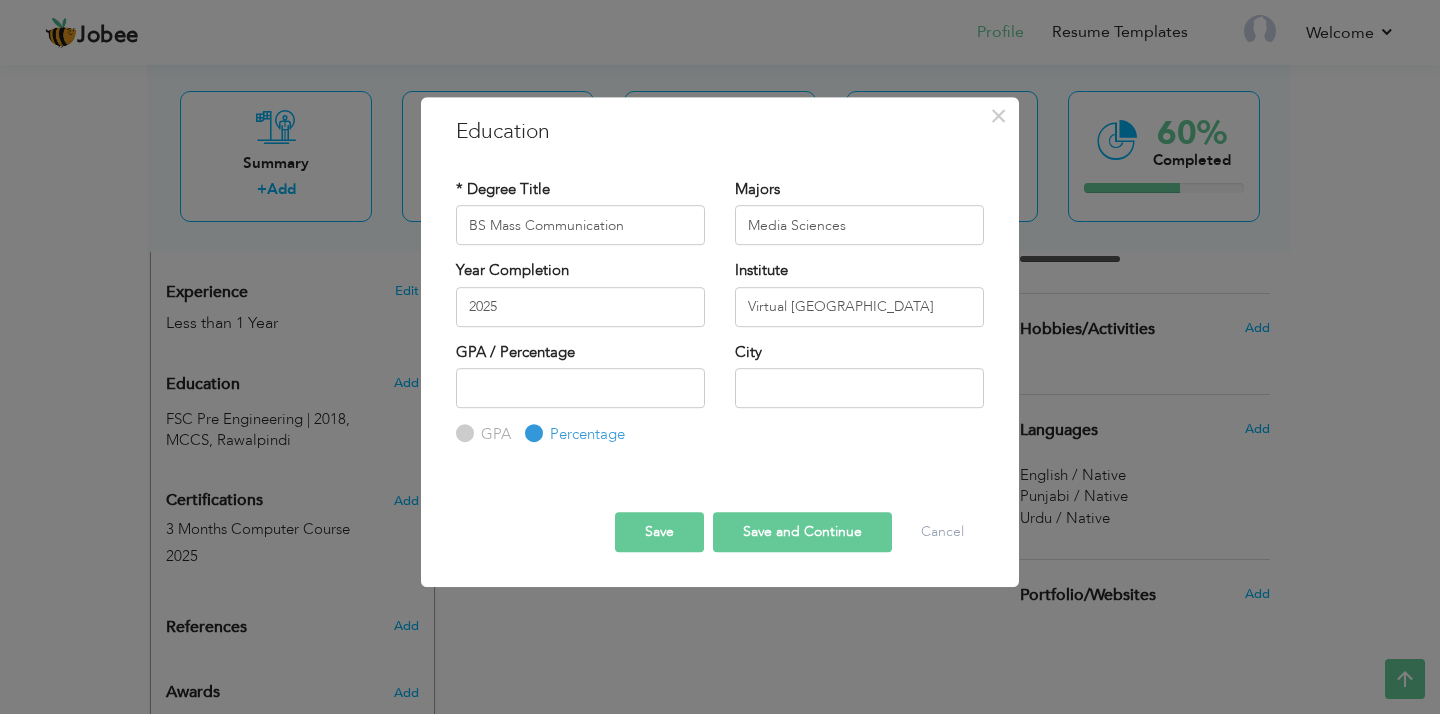 click on "GPA" at bounding box center (462, 434) 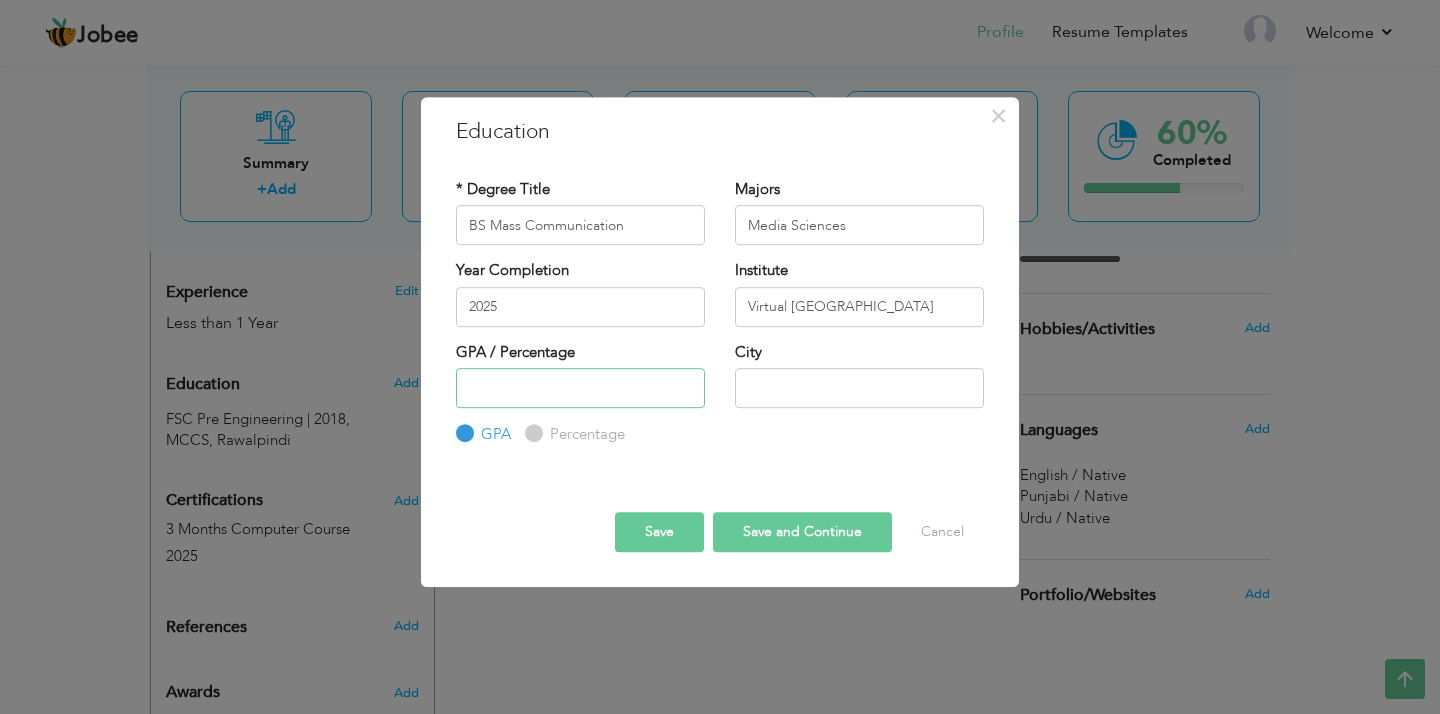 click at bounding box center [580, 388] 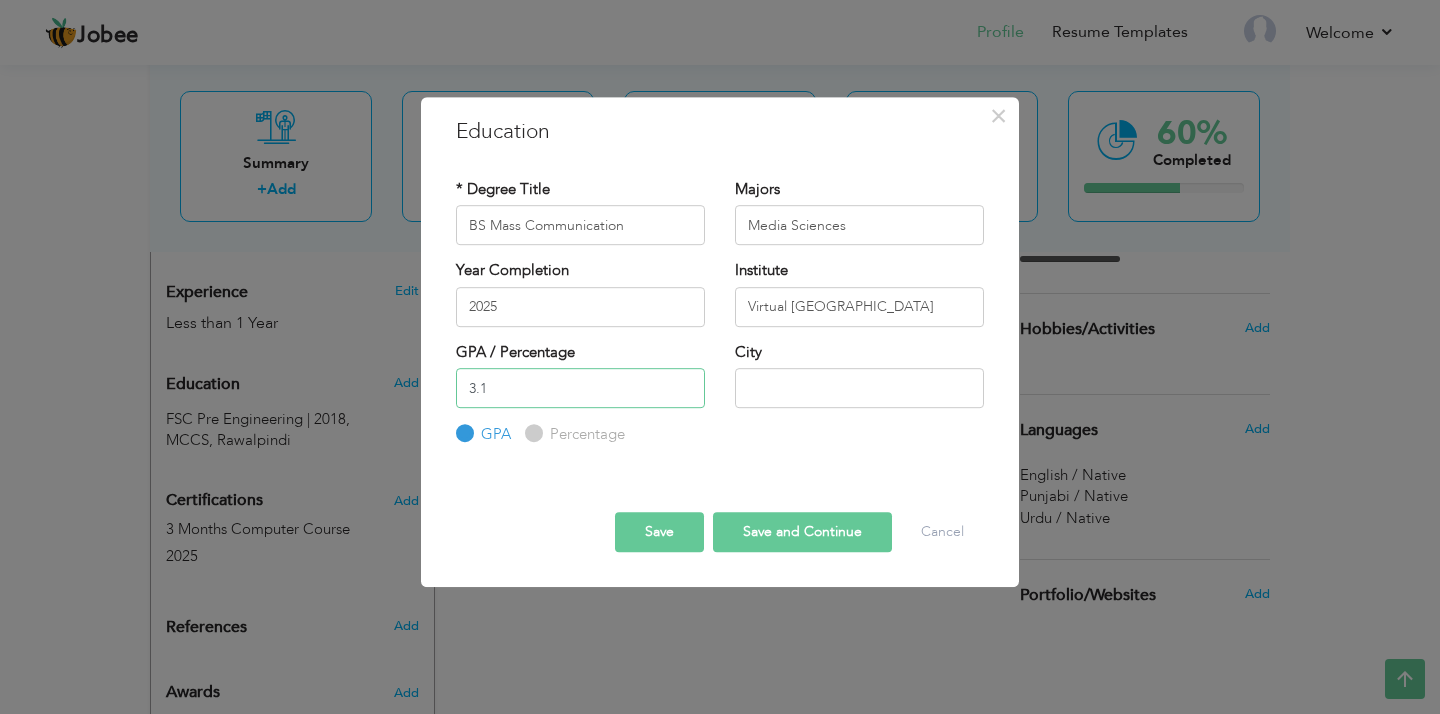 type on "3.1" 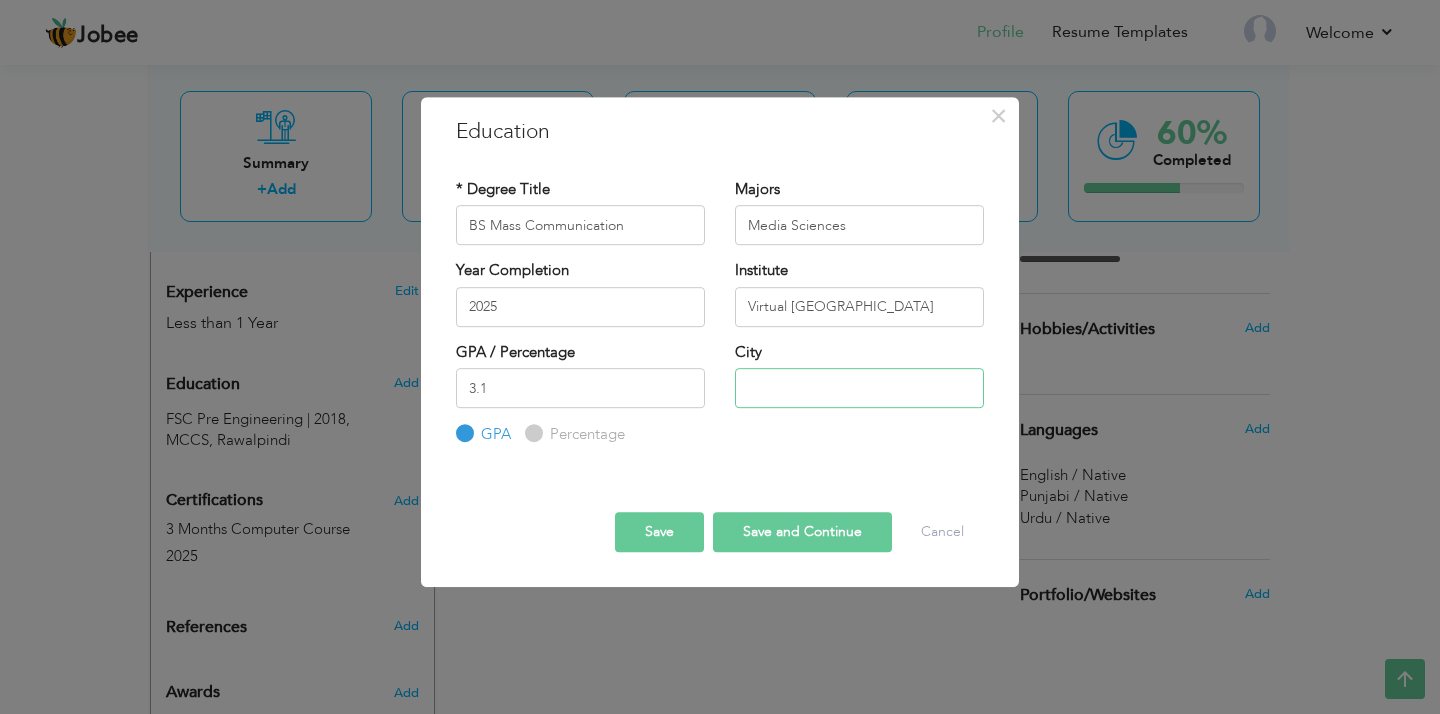 click at bounding box center (859, 388) 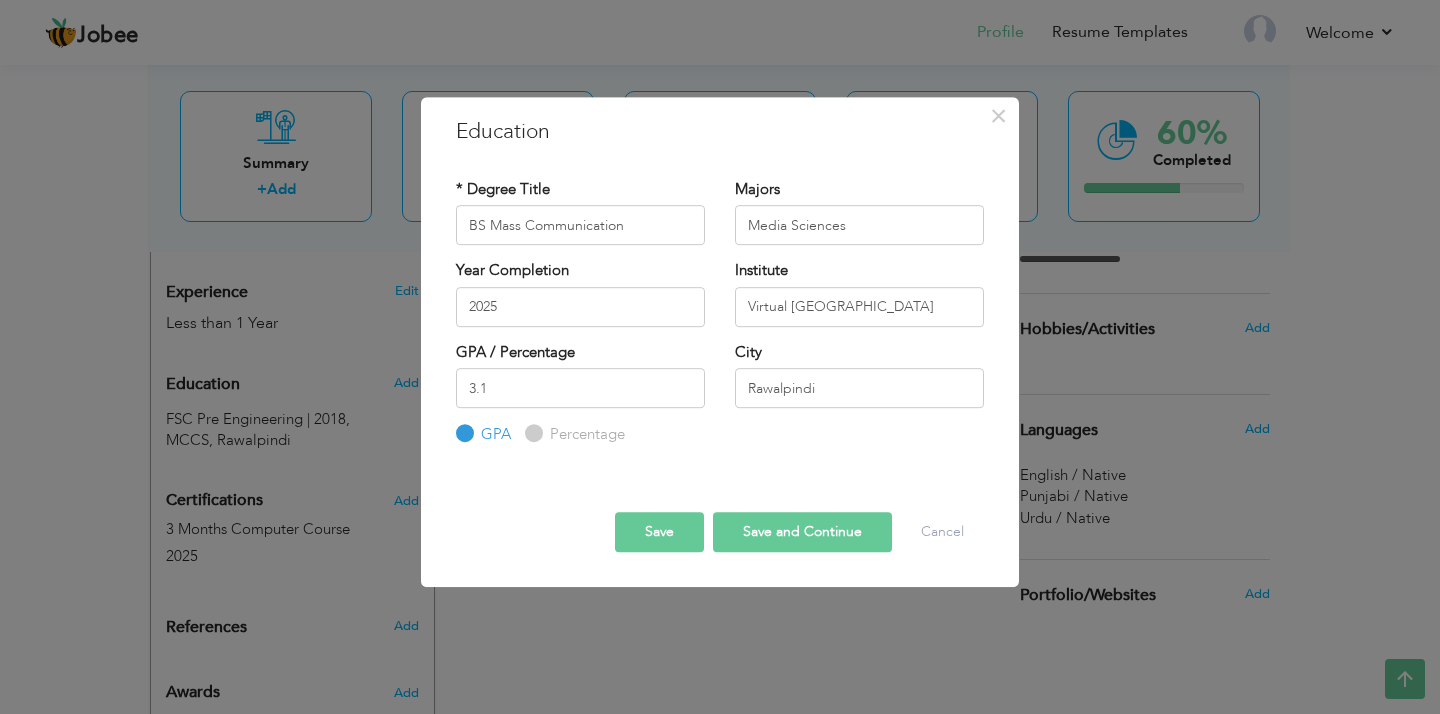 click on "Save" at bounding box center (659, 532) 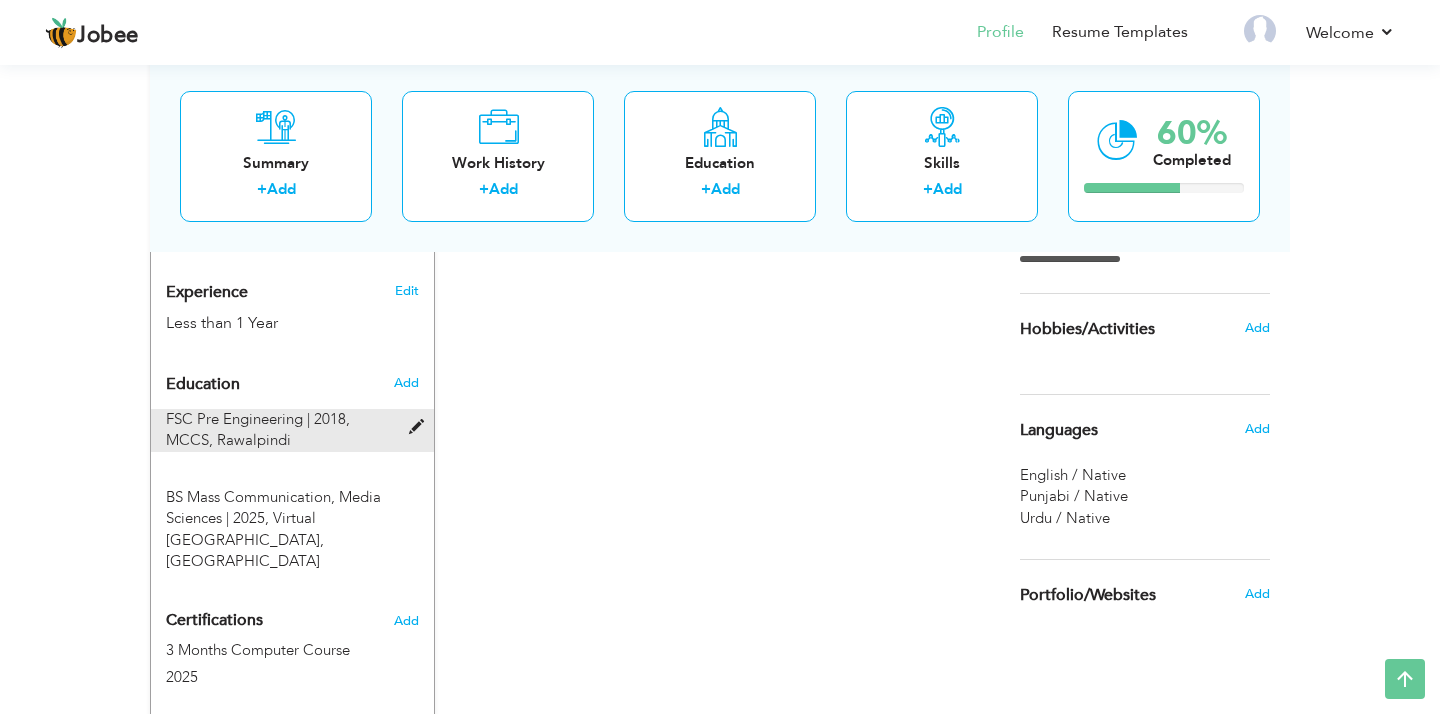 click at bounding box center (421, 427) 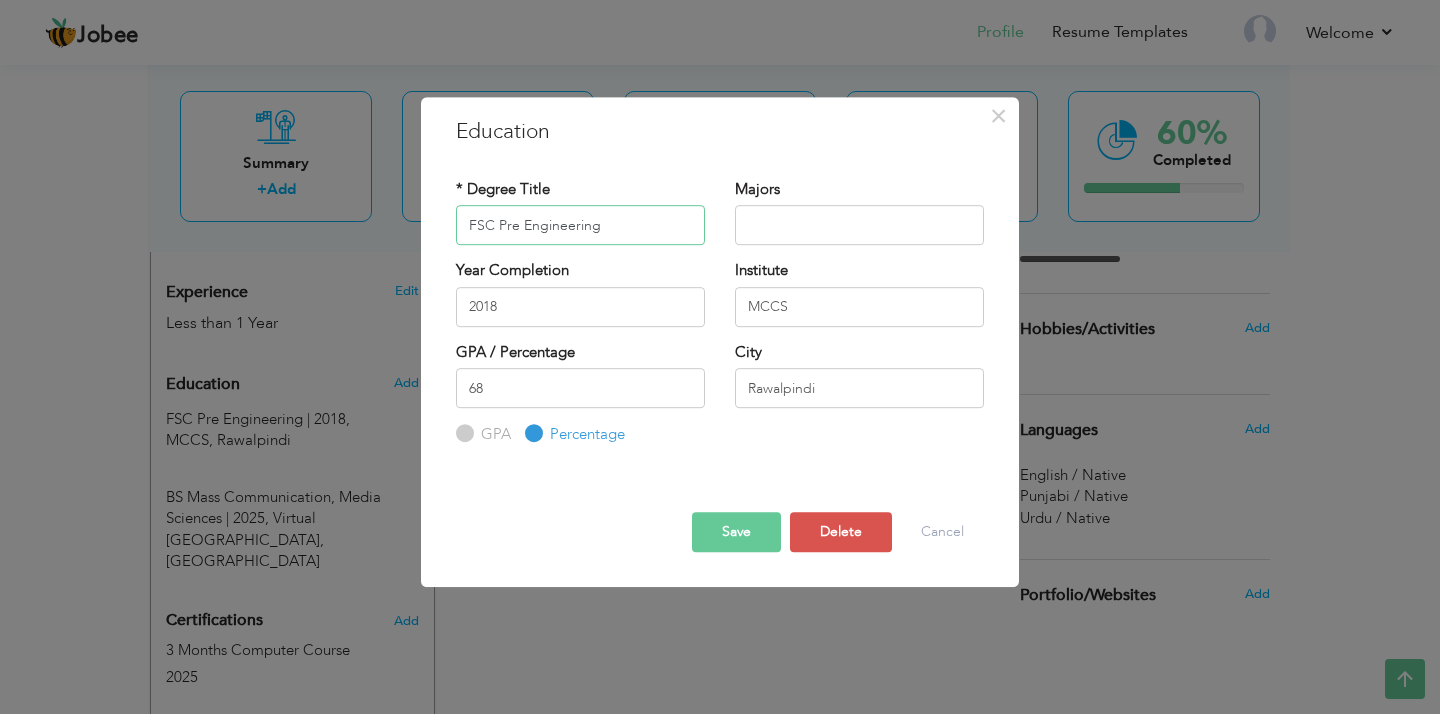 click on "FSC Pre Engineering" at bounding box center (580, 225) 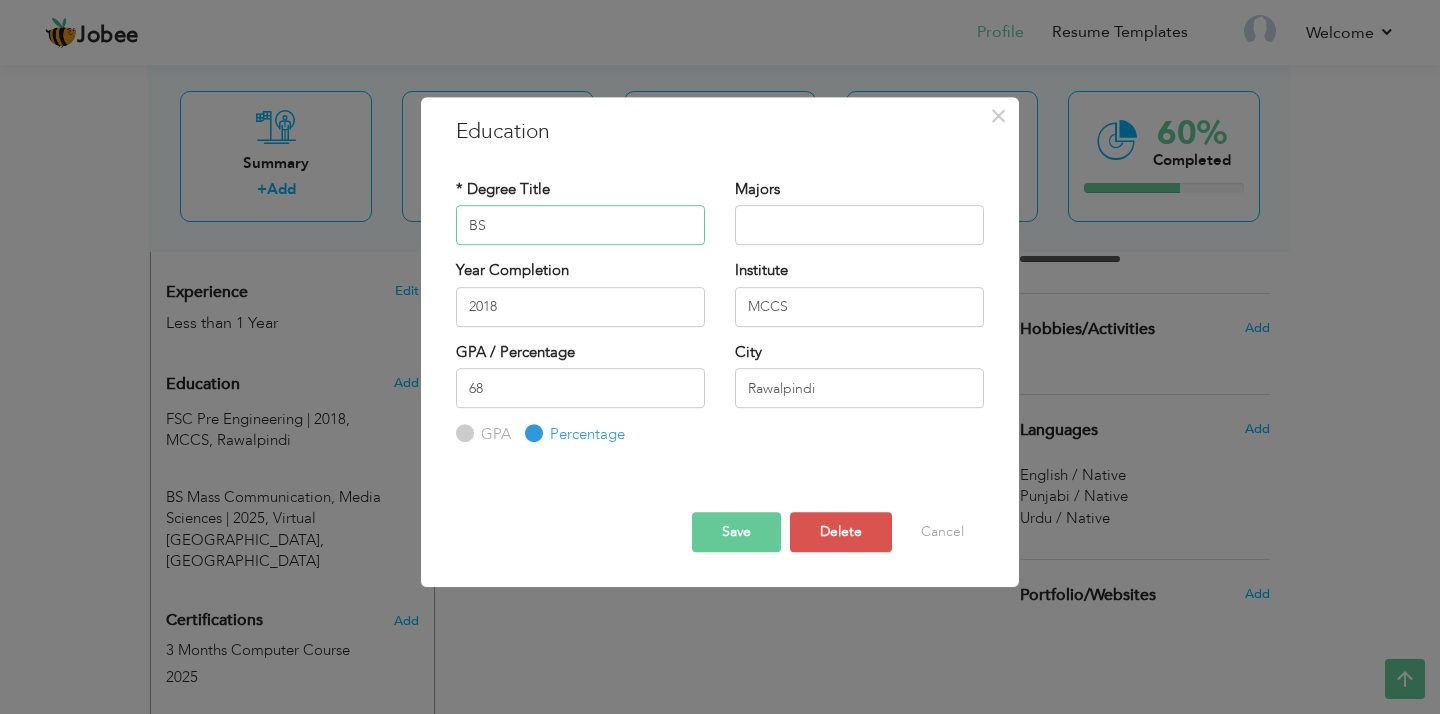 type on "BS Mass Communication" 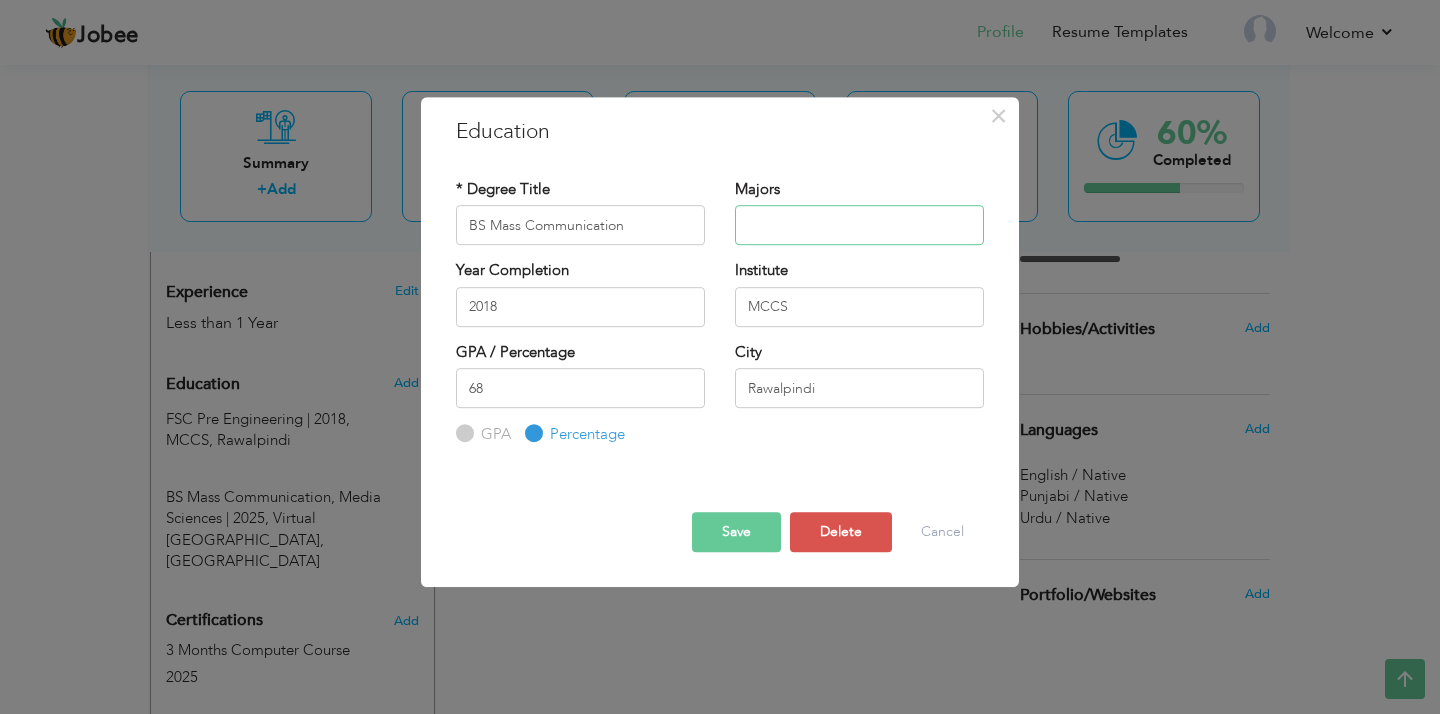 click at bounding box center (859, 225) 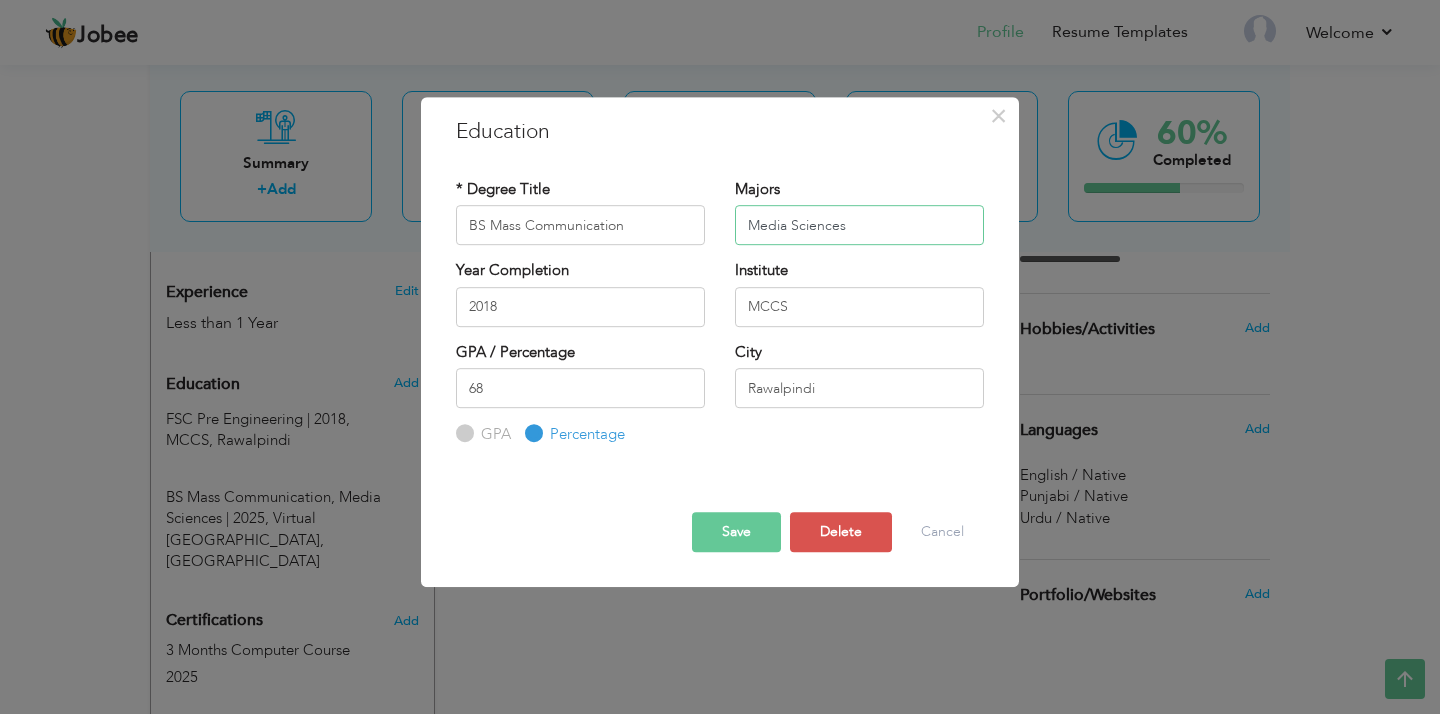 type on "Media Sciences" 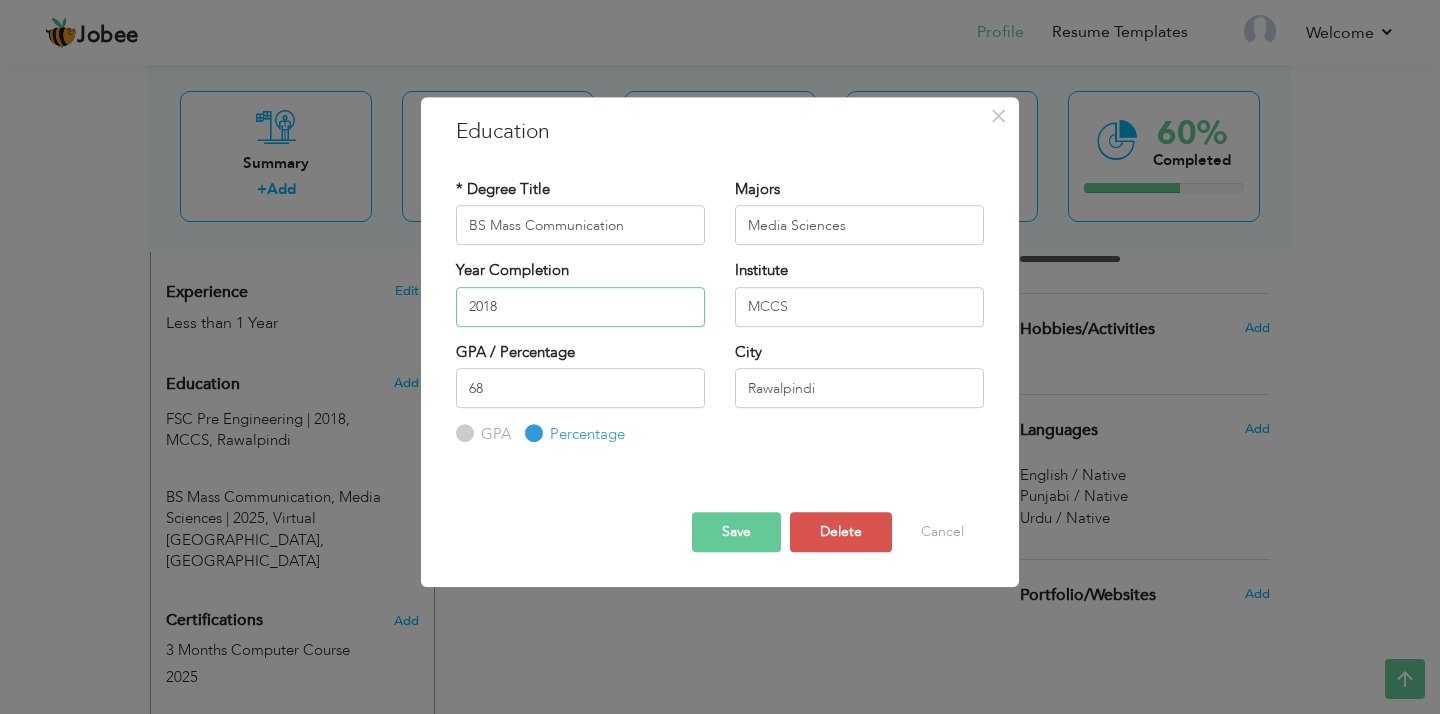 click on "2018" at bounding box center (580, 307) 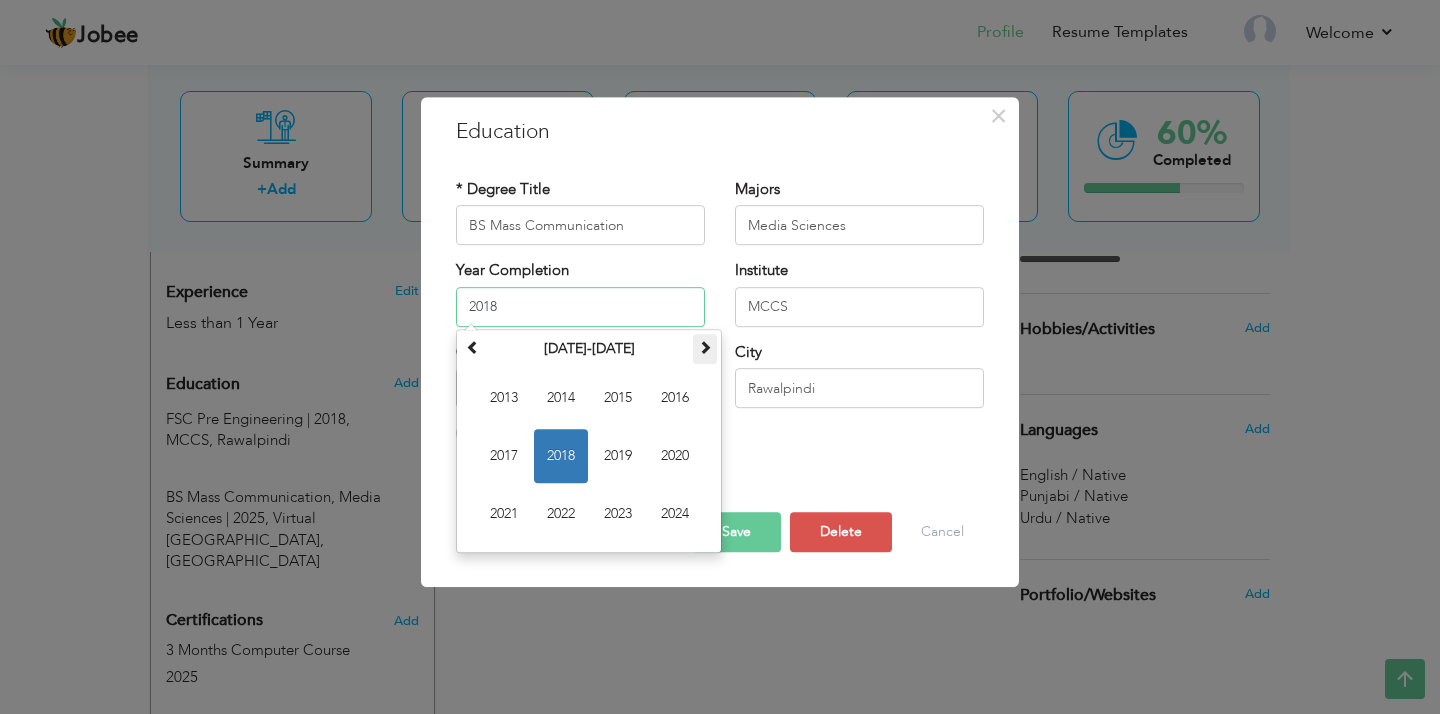 click at bounding box center [705, 347] 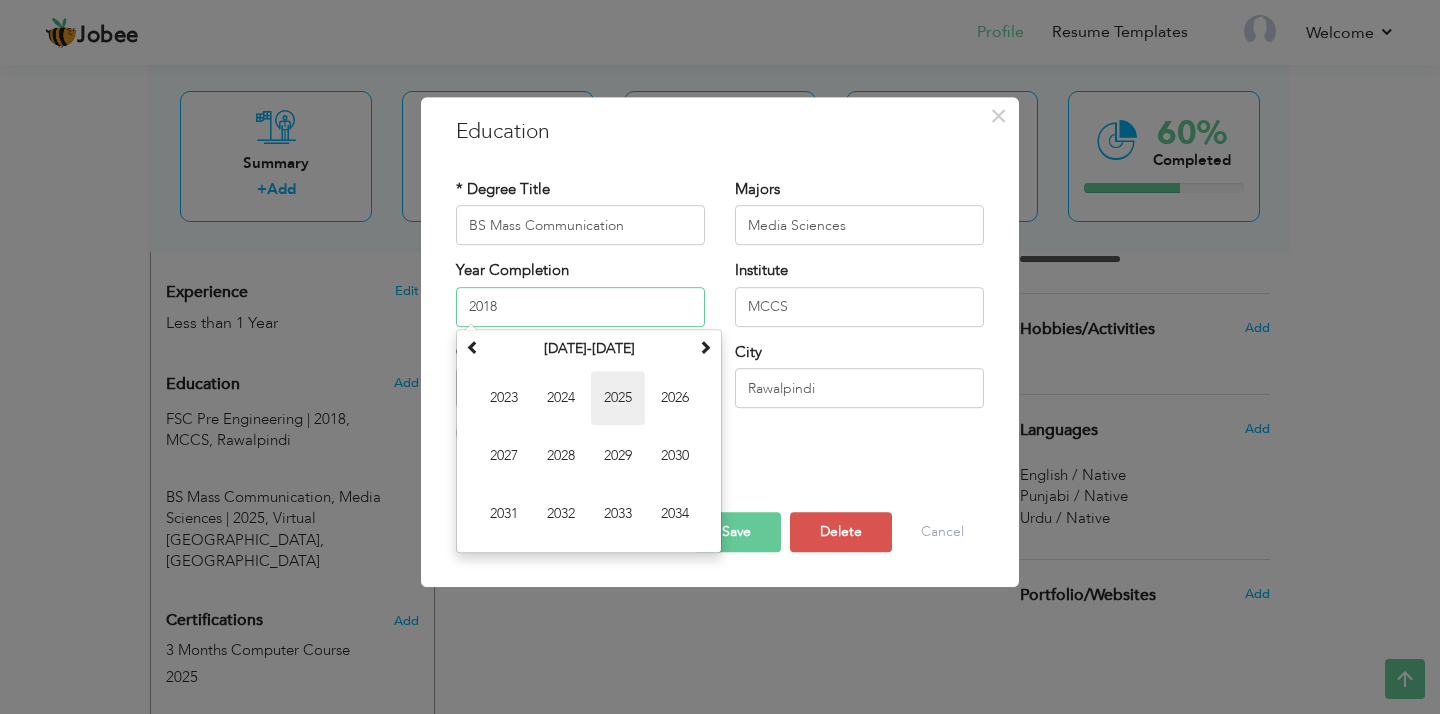 click on "2025" at bounding box center [618, 398] 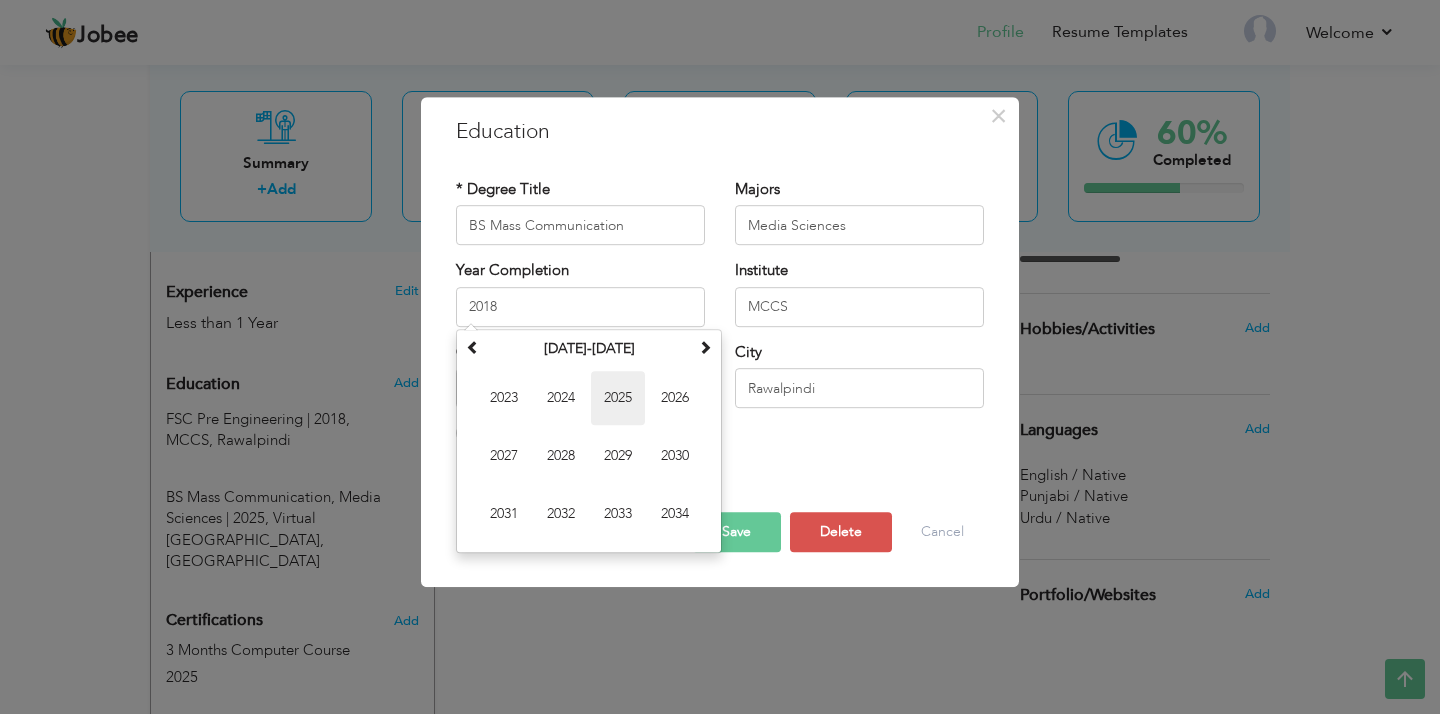 type on "2025" 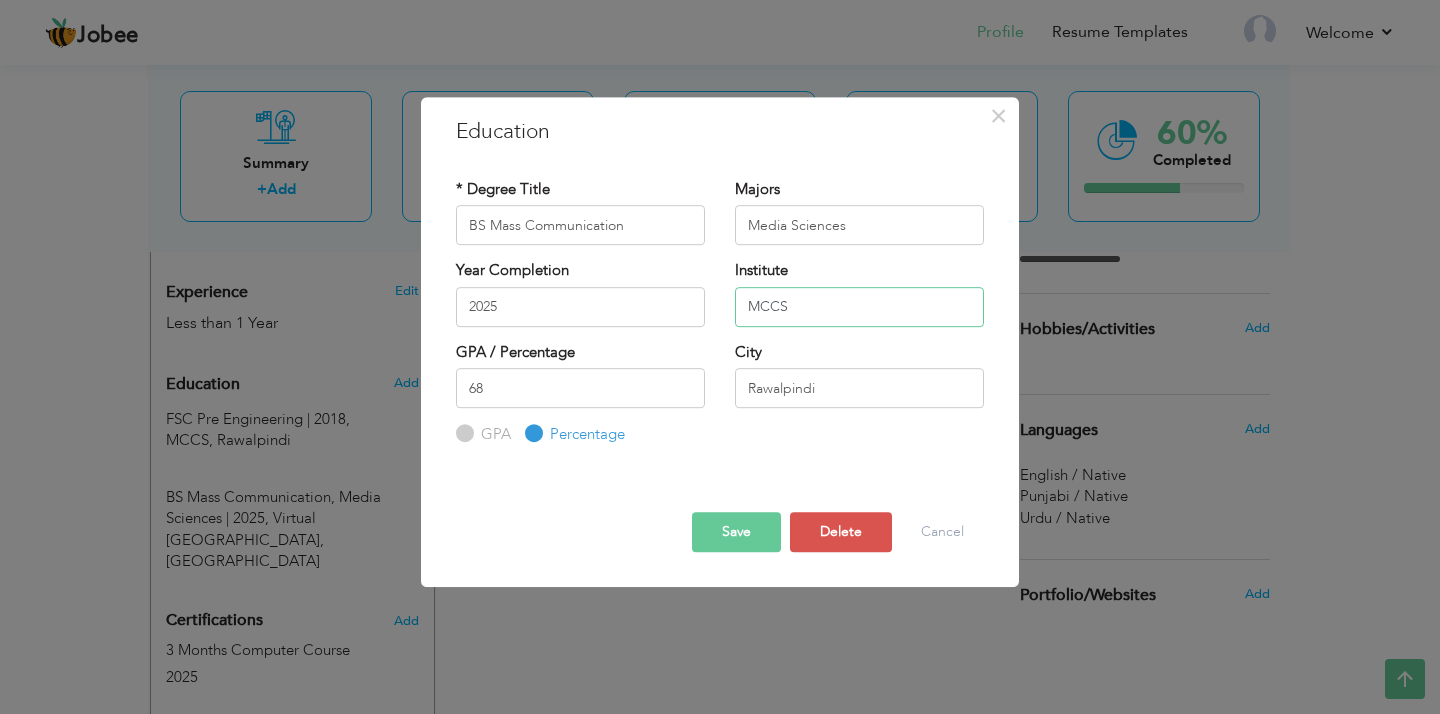 click on "MCCS" at bounding box center (859, 307) 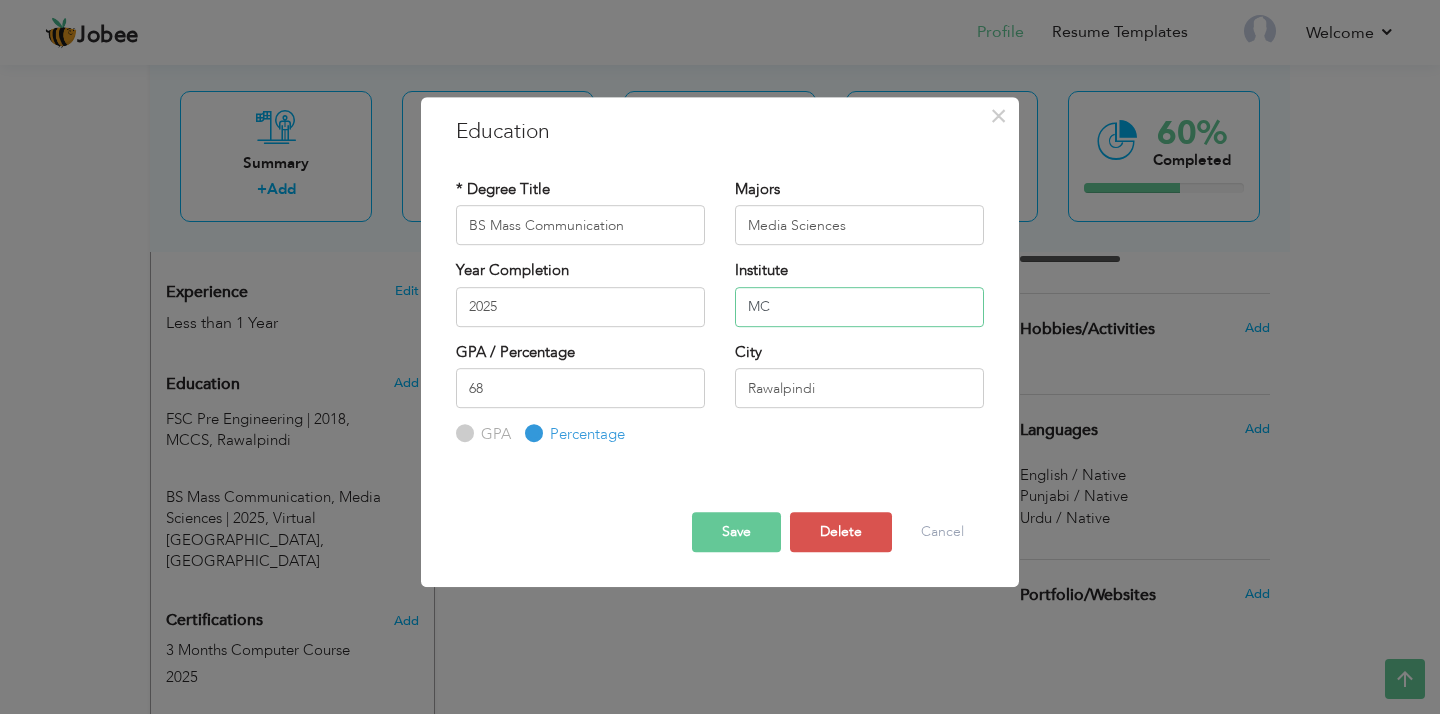 type on "M" 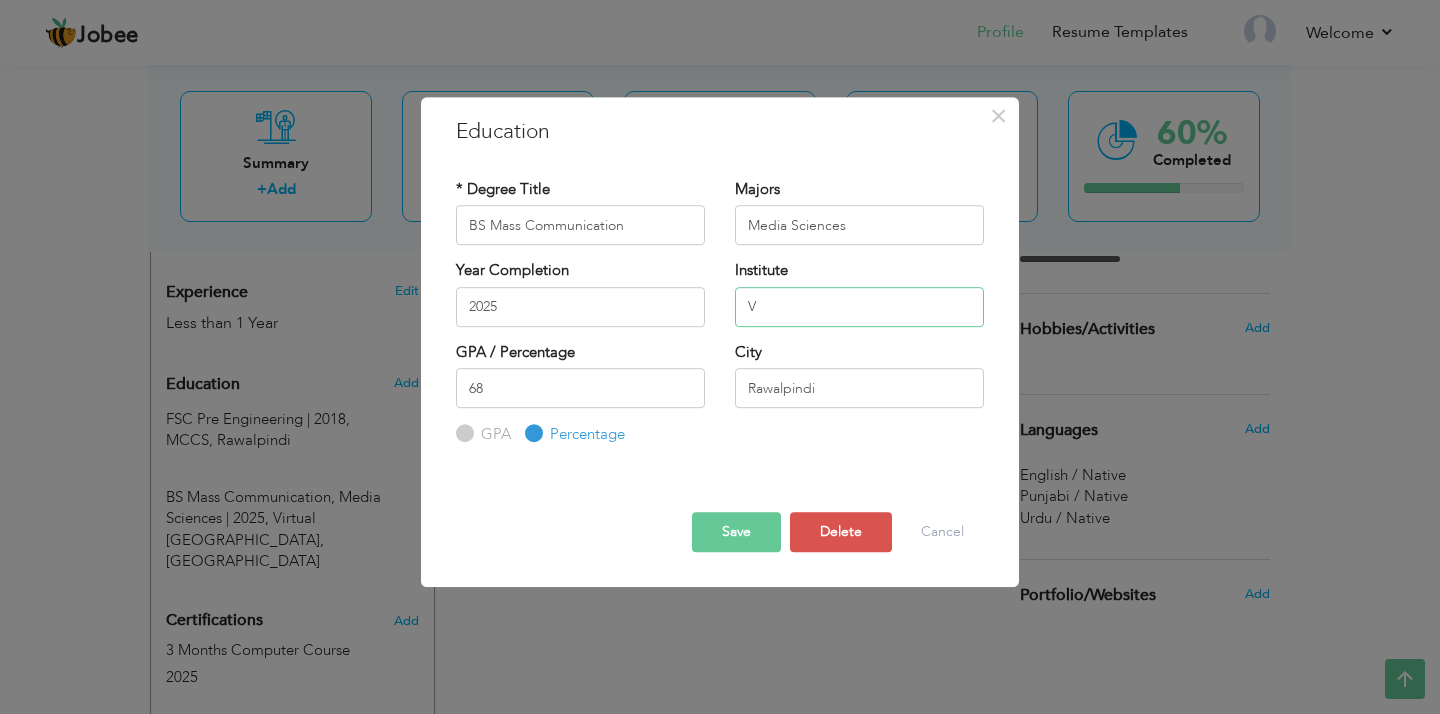 type on "Virtual [GEOGRAPHIC_DATA]" 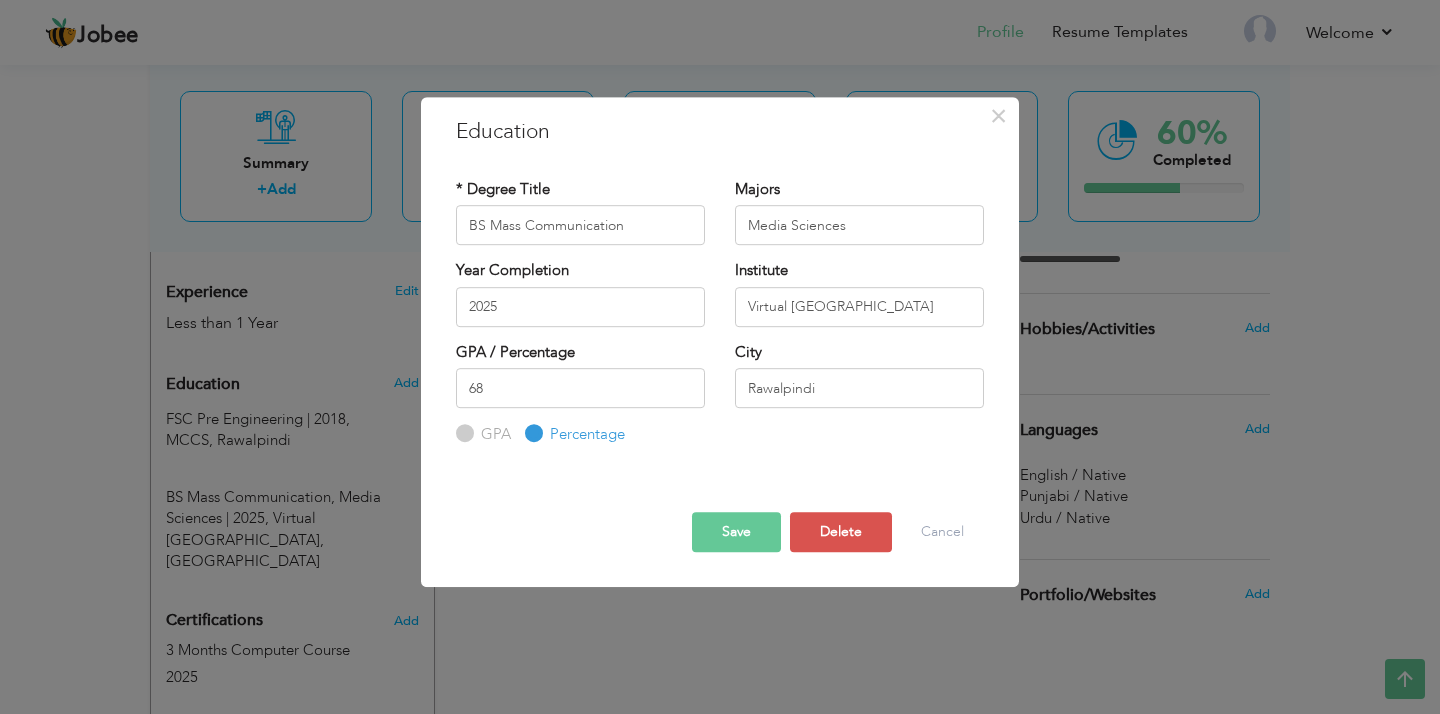 click on "GPA" at bounding box center [462, 434] 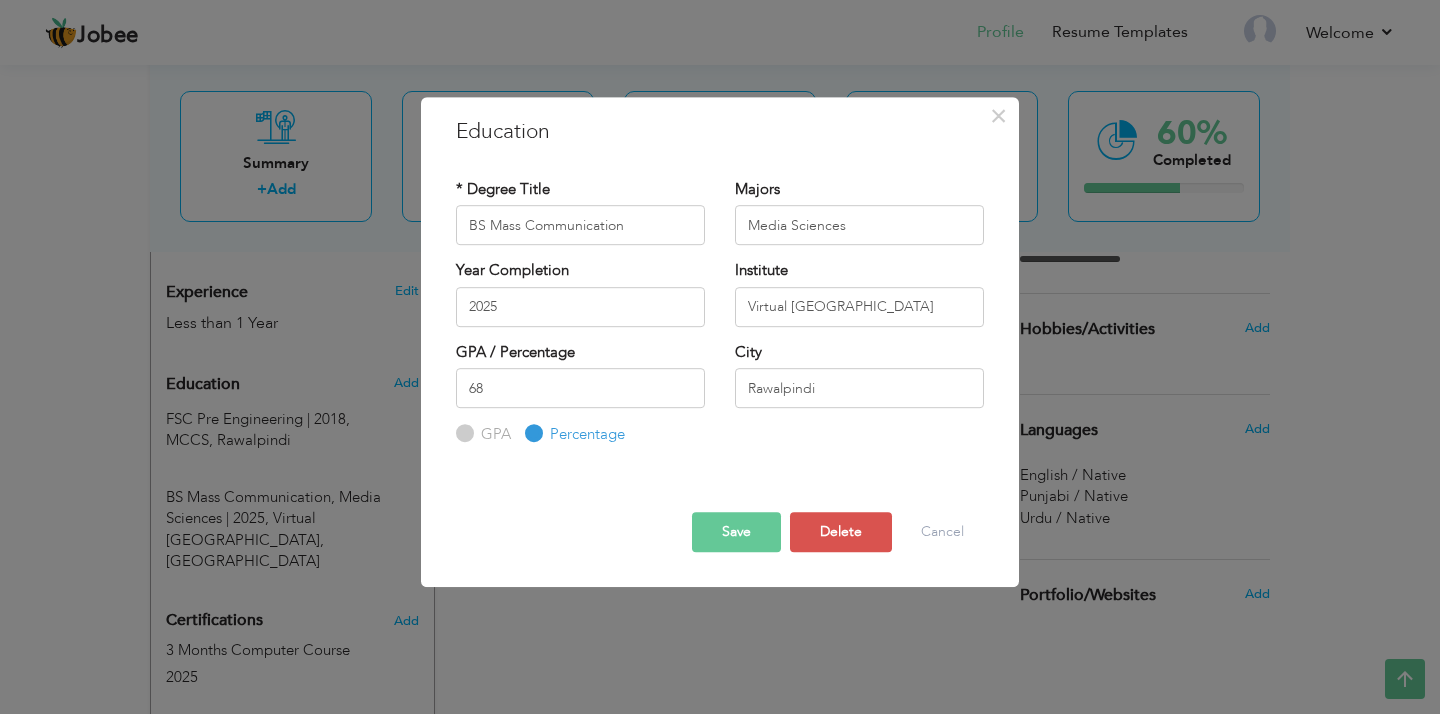 radio on "true" 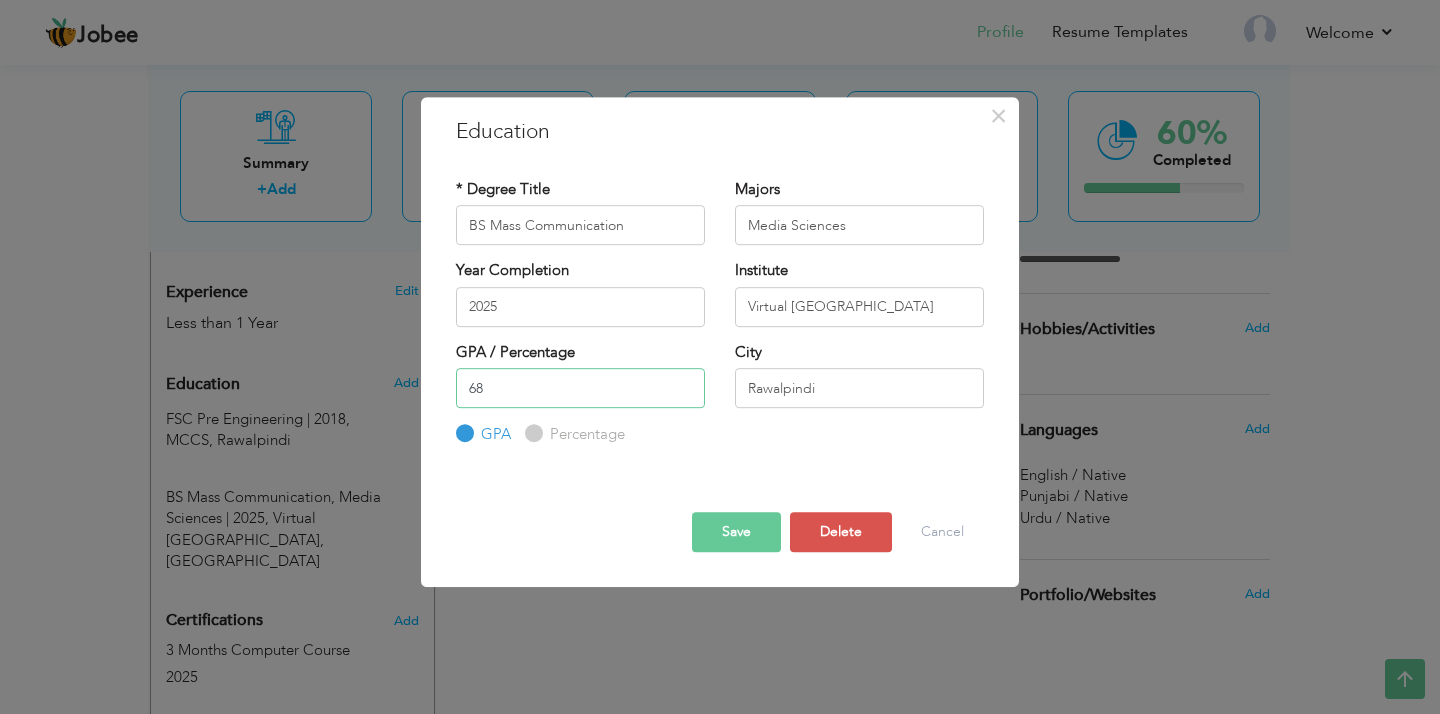 click on "68" at bounding box center (580, 388) 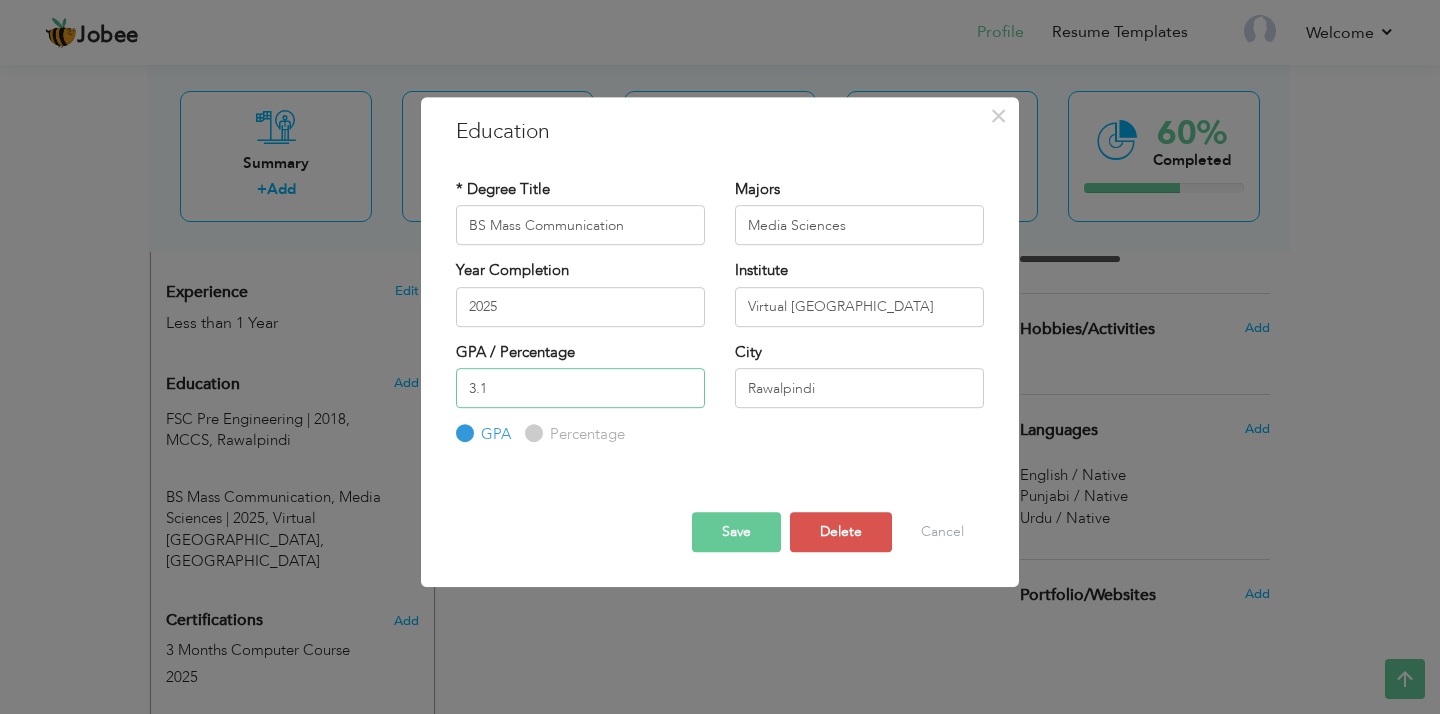 type on "3.1" 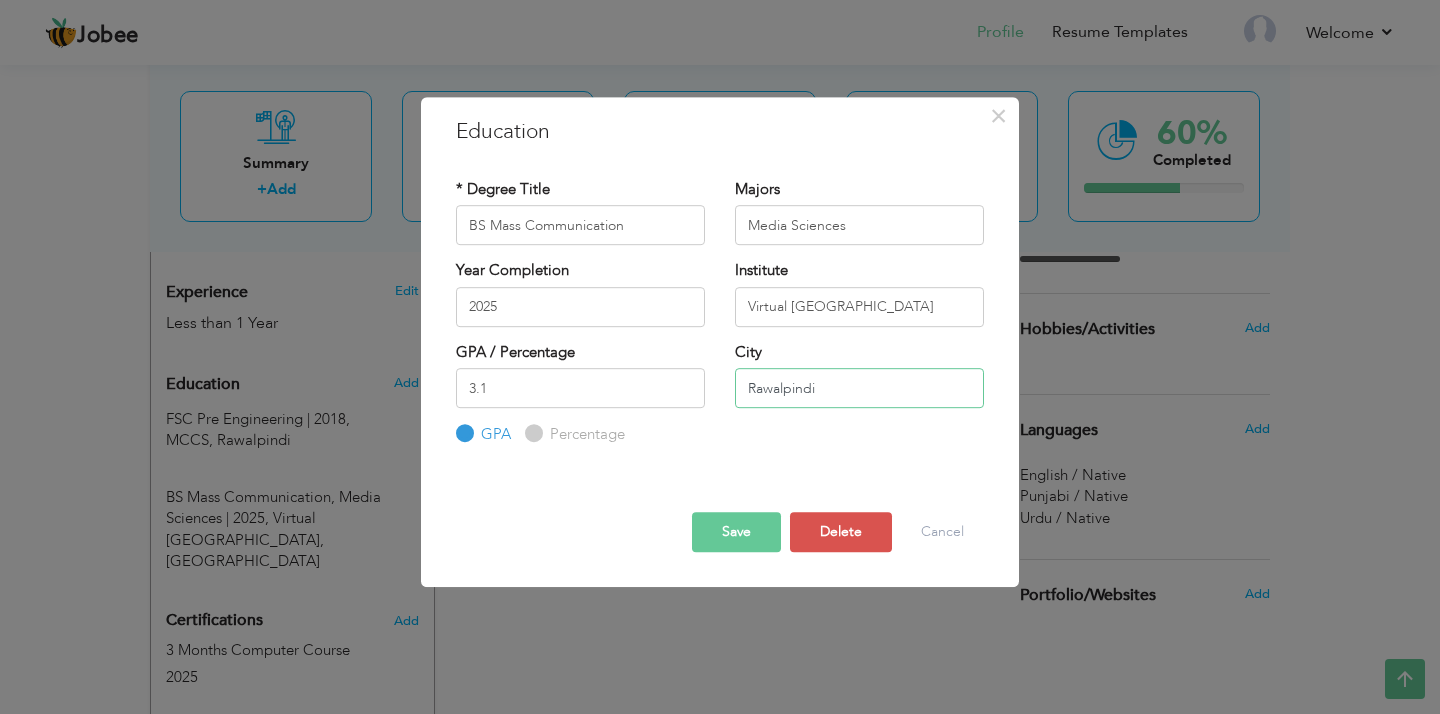 click on "Rawalpindi" at bounding box center [859, 388] 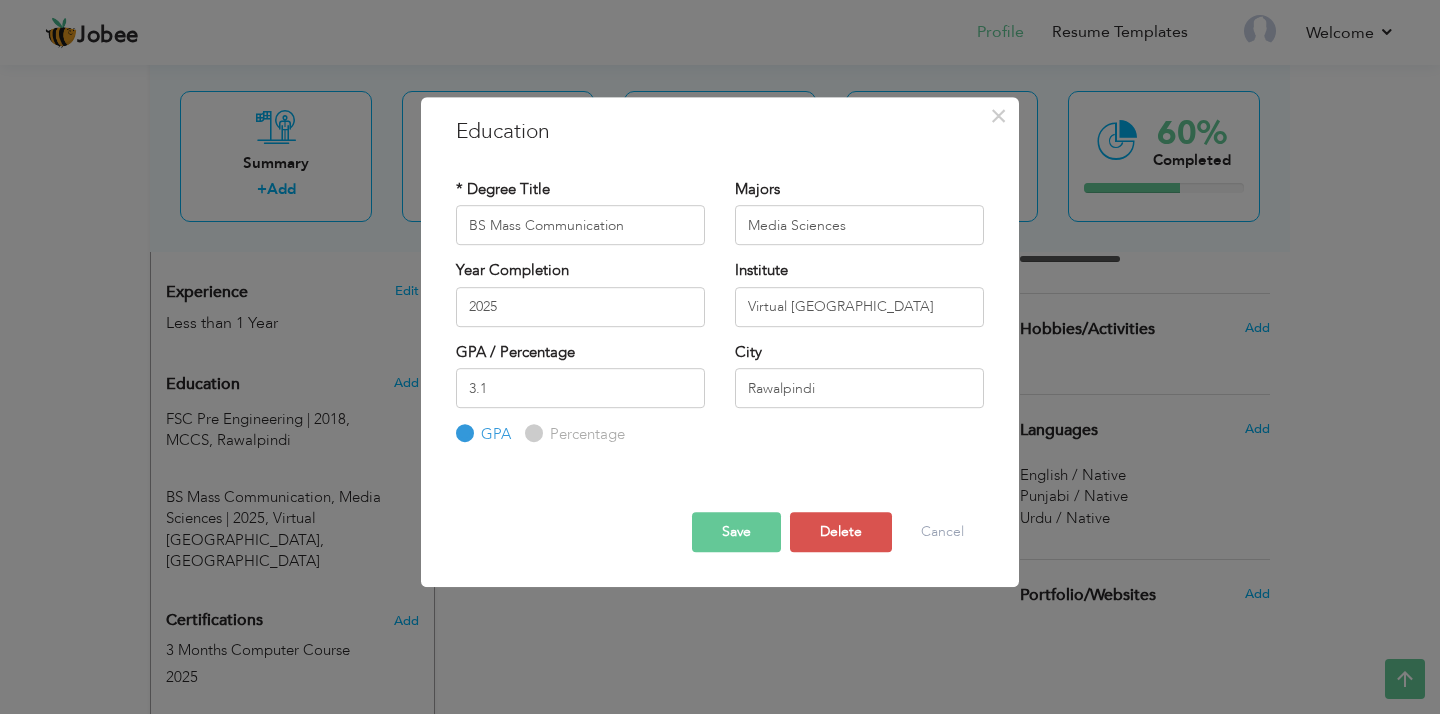 click on "Save" at bounding box center (736, 532) 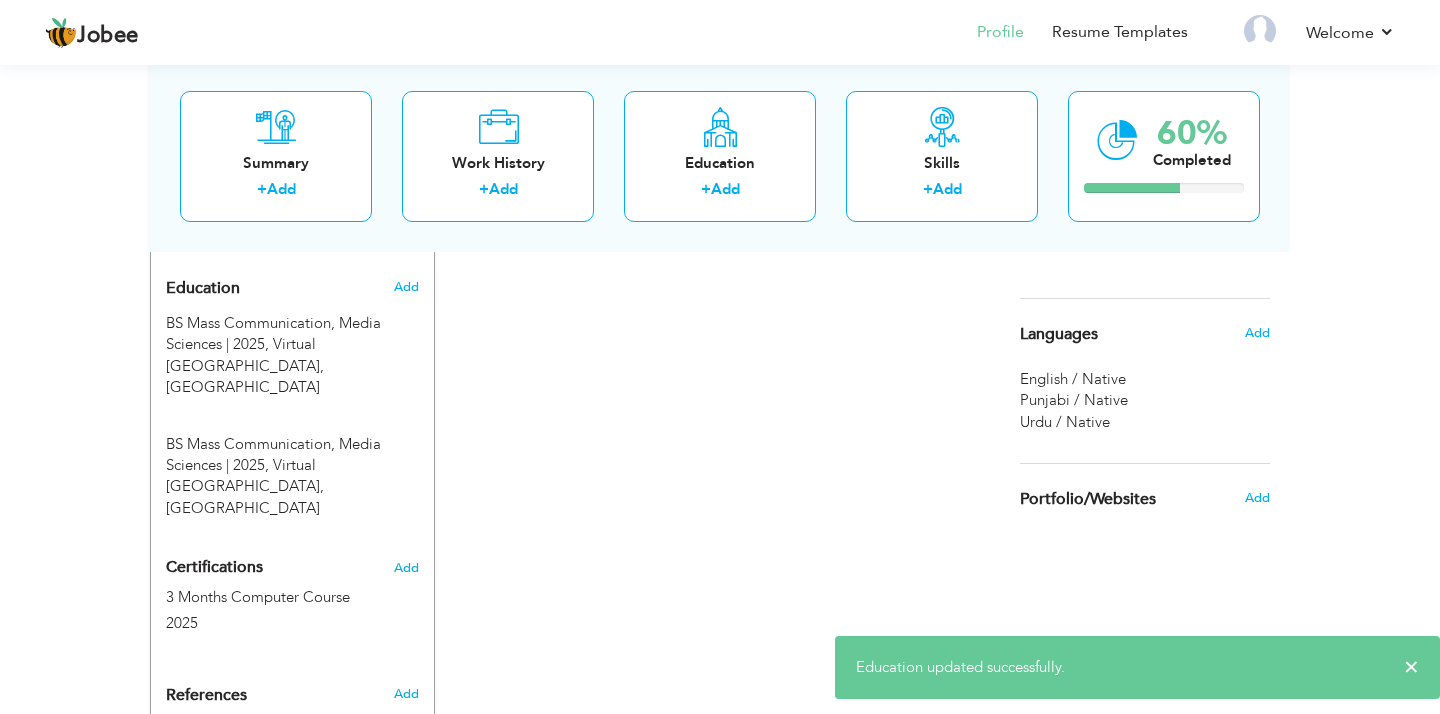 scroll, scrollTop: 882, scrollLeft: 0, axis: vertical 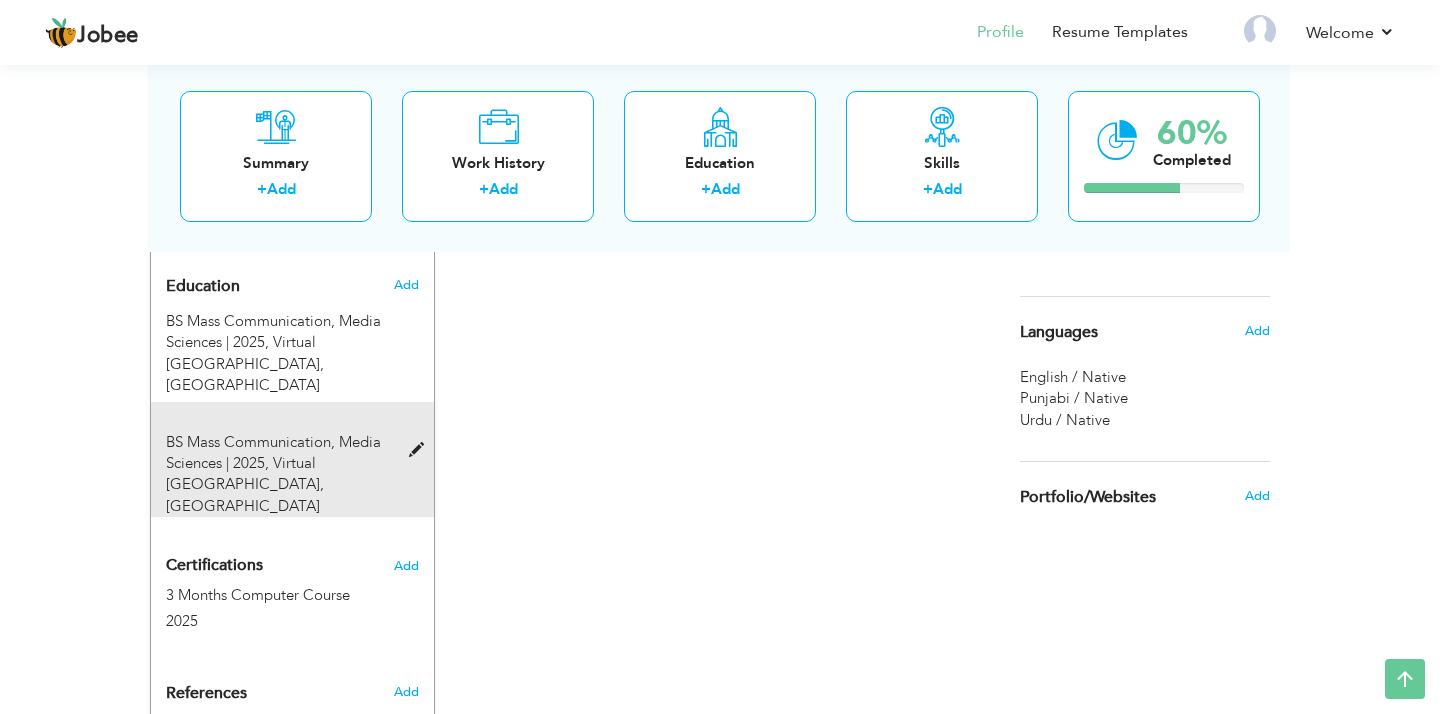click on "BS Mass Communication,  Media Sciences  |  2025,
Virtual University of Pakistan, Rawalpindi" at bounding box center [292, 460] 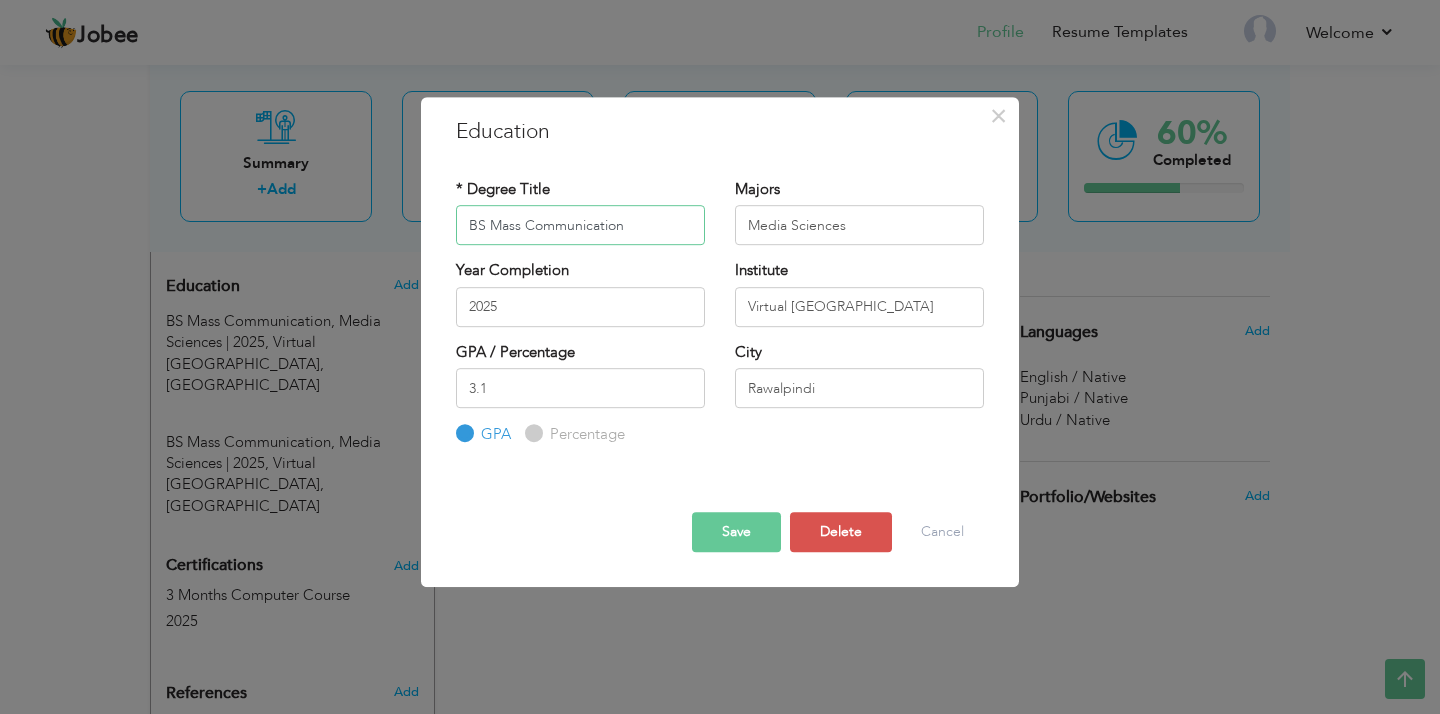 click on "BS Mass Communication" at bounding box center [580, 225] 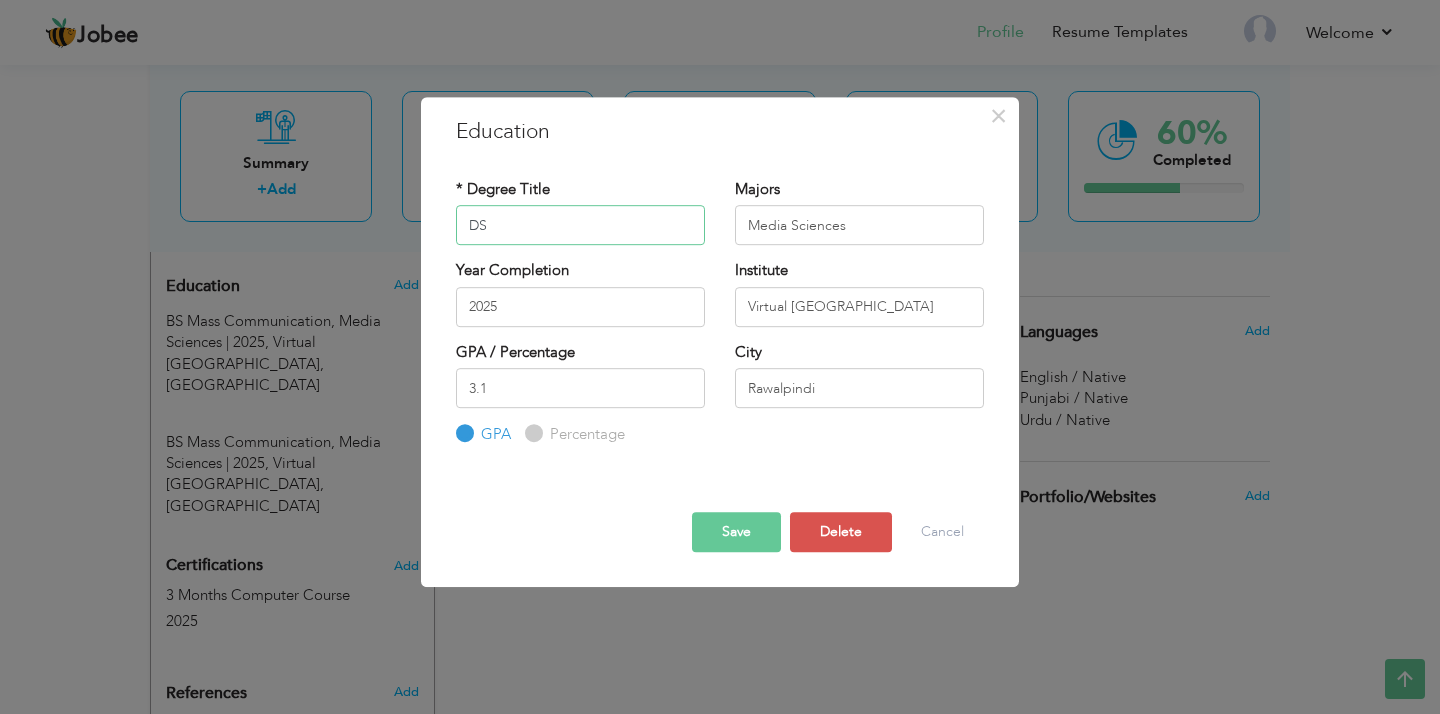type on "D" 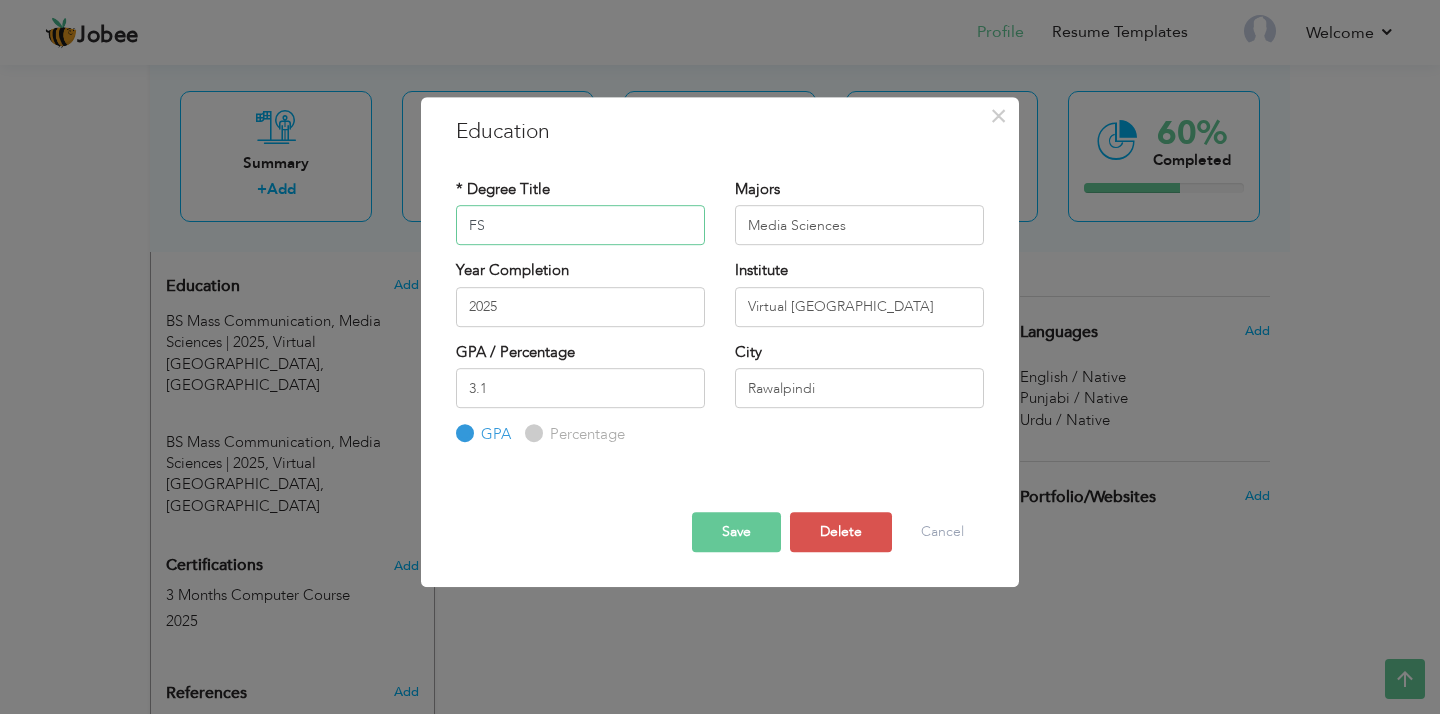type on "FSC Pre Engineering" 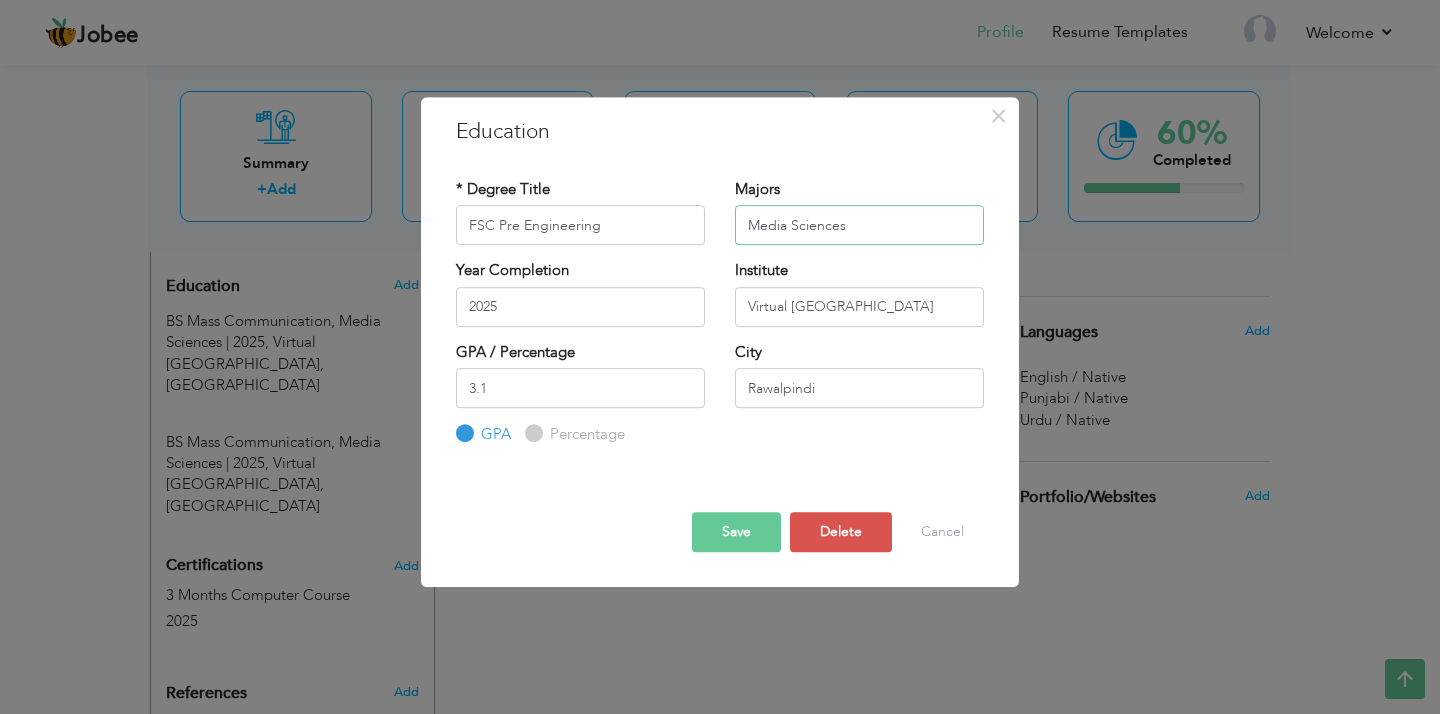 click on "Media Sciences" at bounding box center [859, 225] 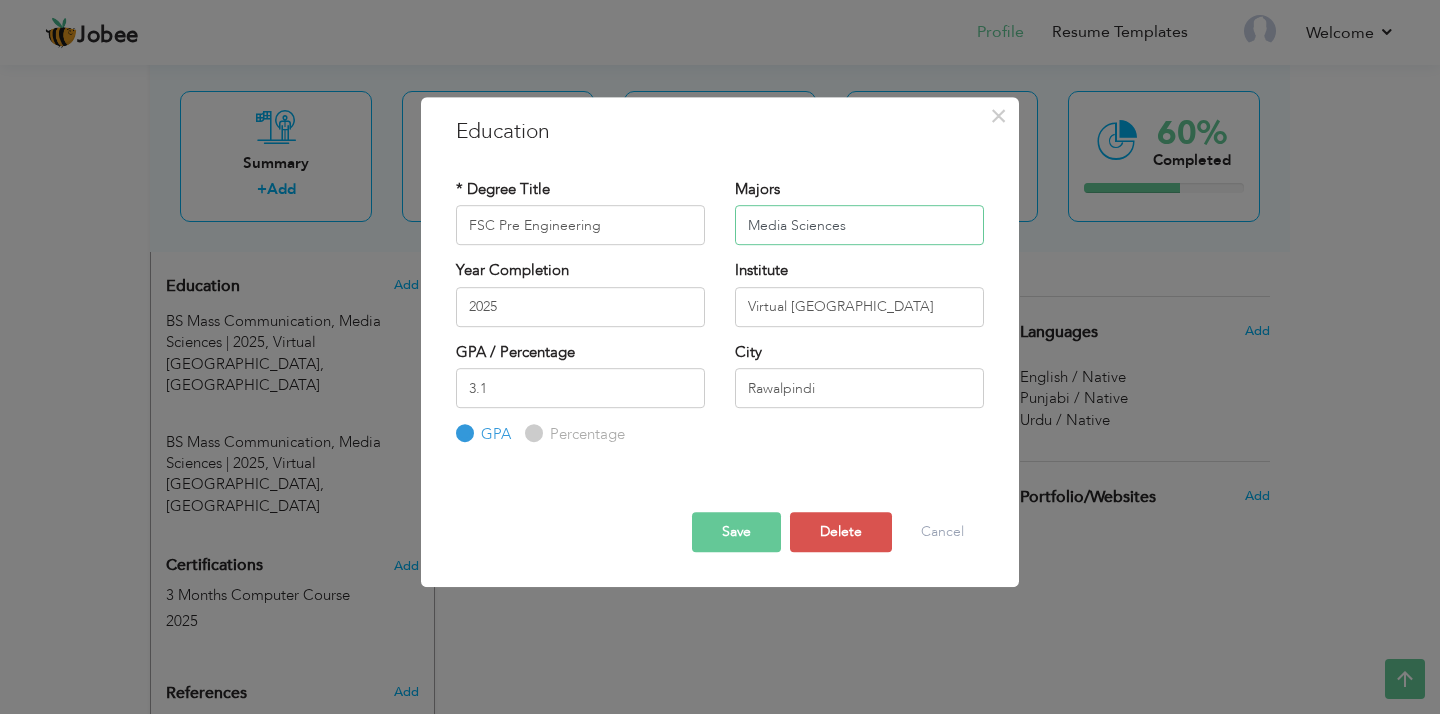 click on "Media Sciences" at bounding box center (859, 225) 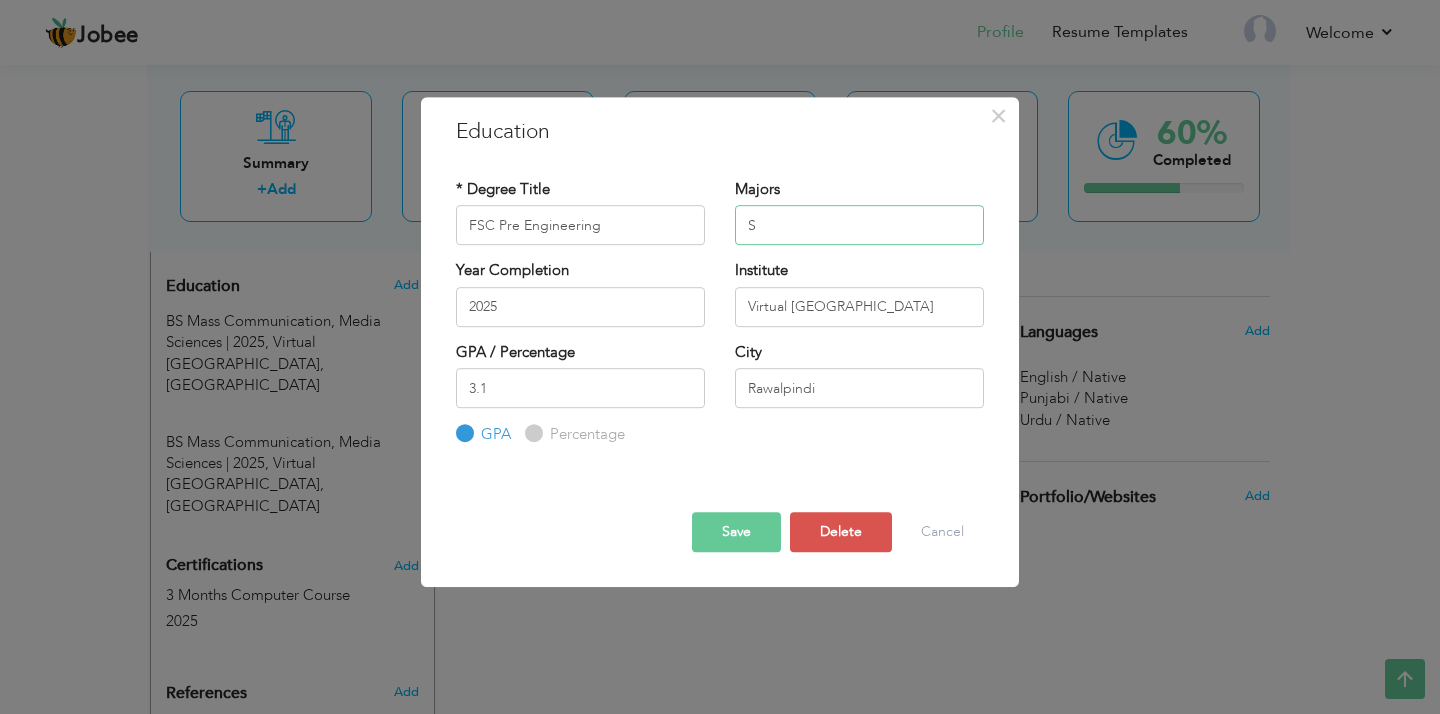 type on "Science" 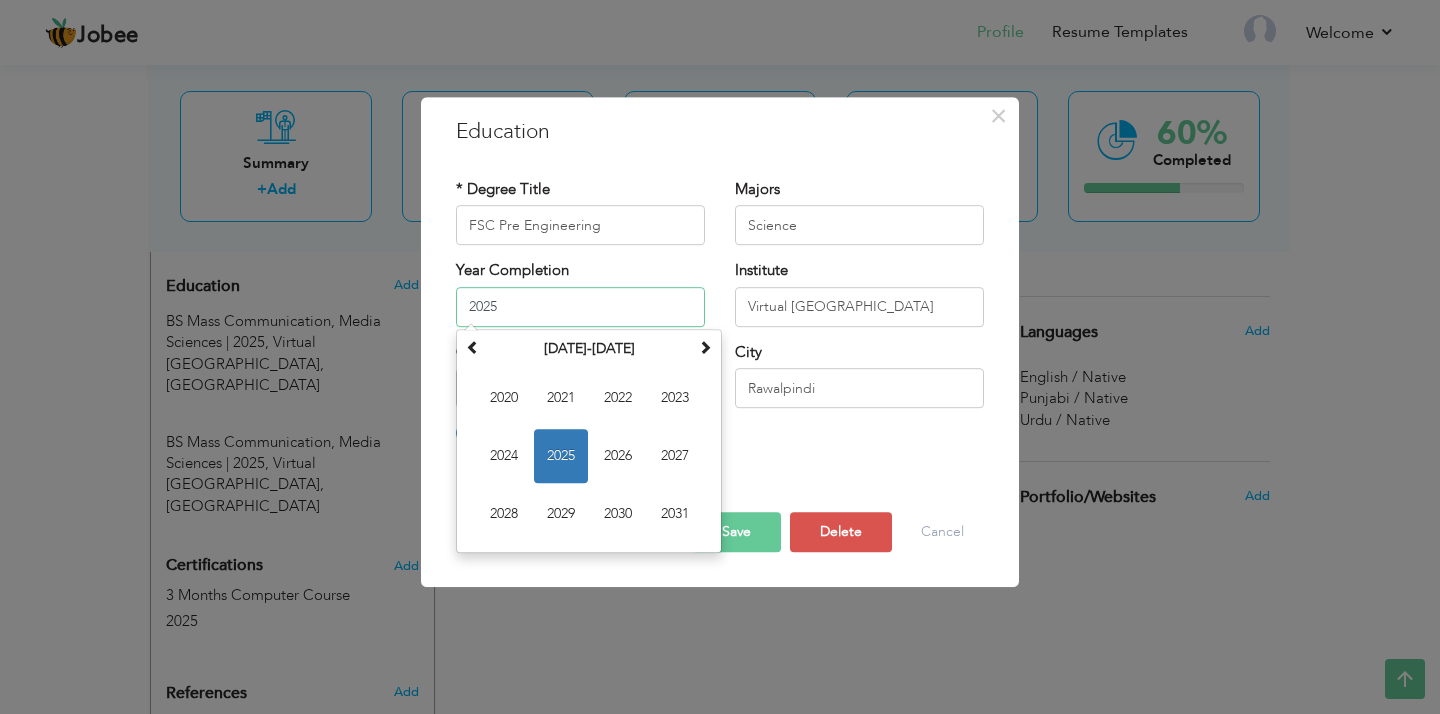 click on "2025" at bounding box center [580, 307] 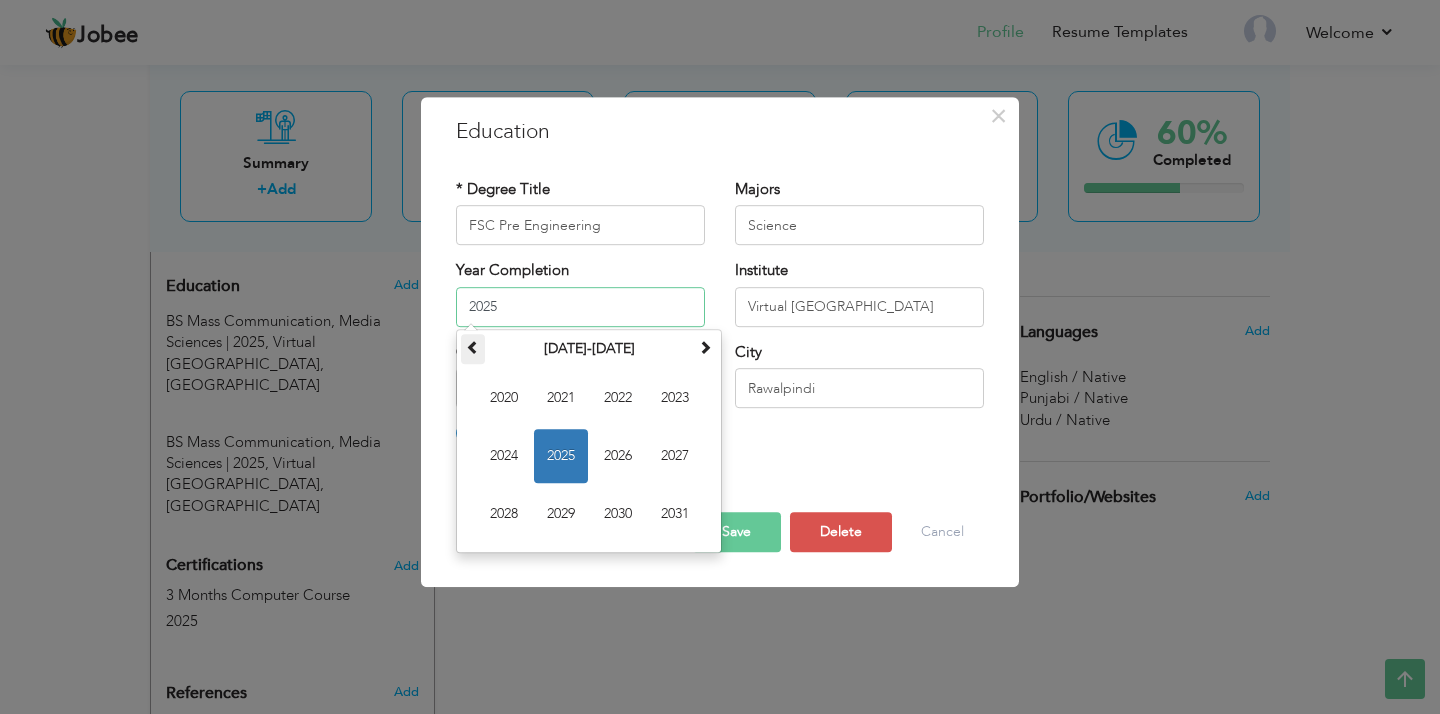 click at bounding box center [473, 349] 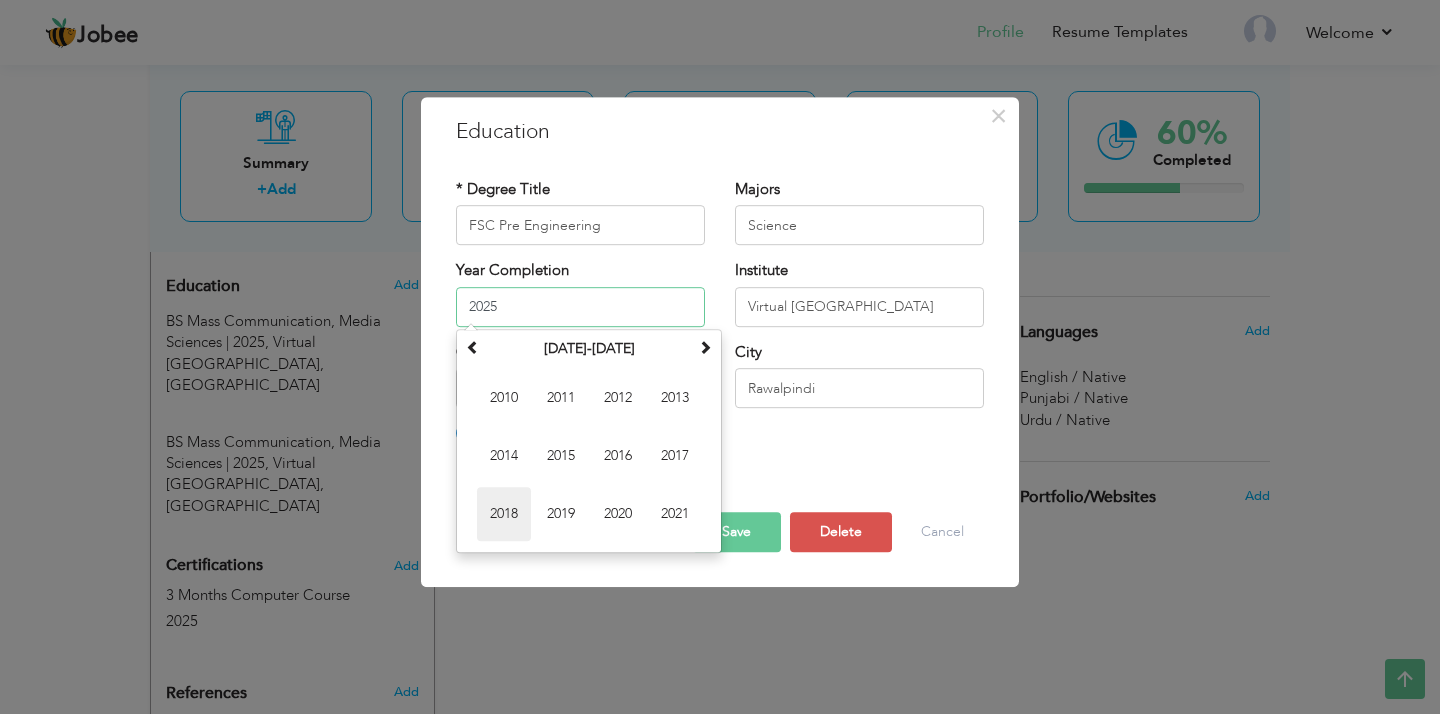 click on "2018" at bounding box center (504, 514) 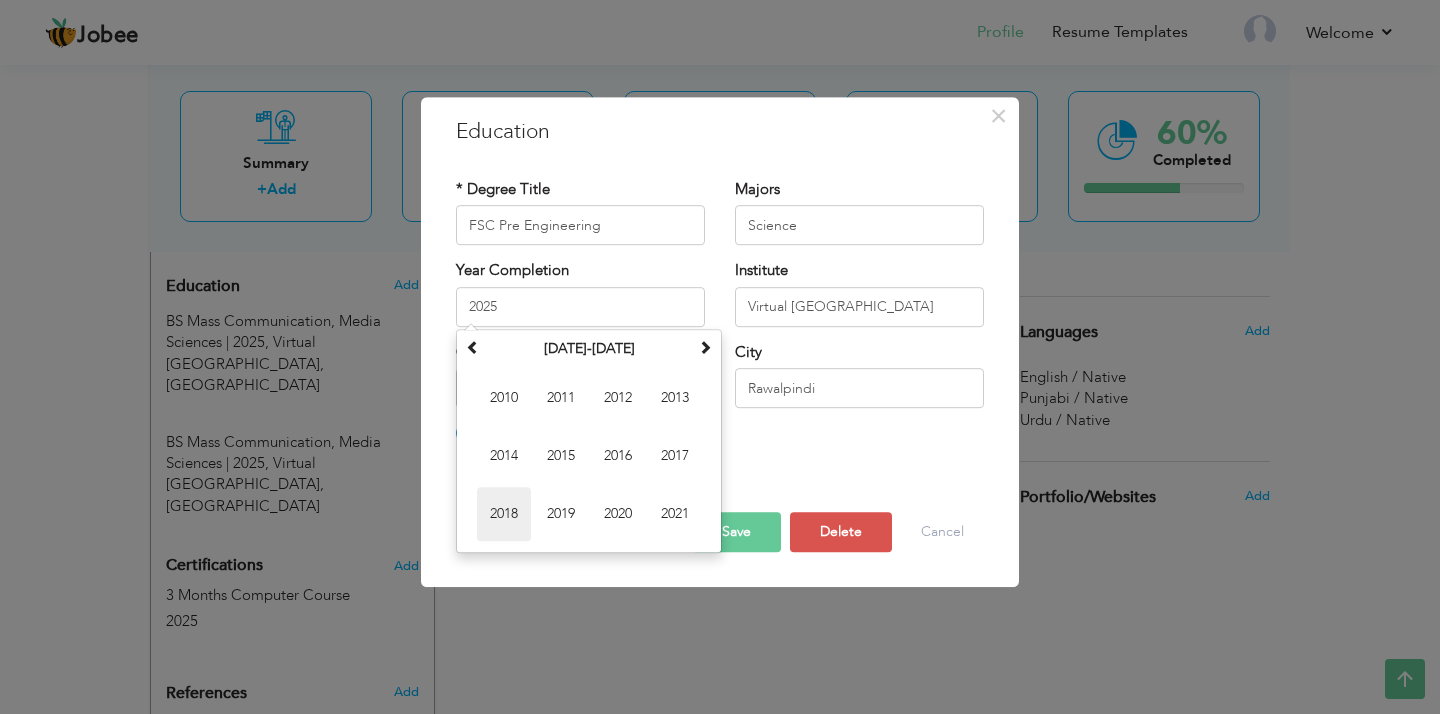 type on "2018" 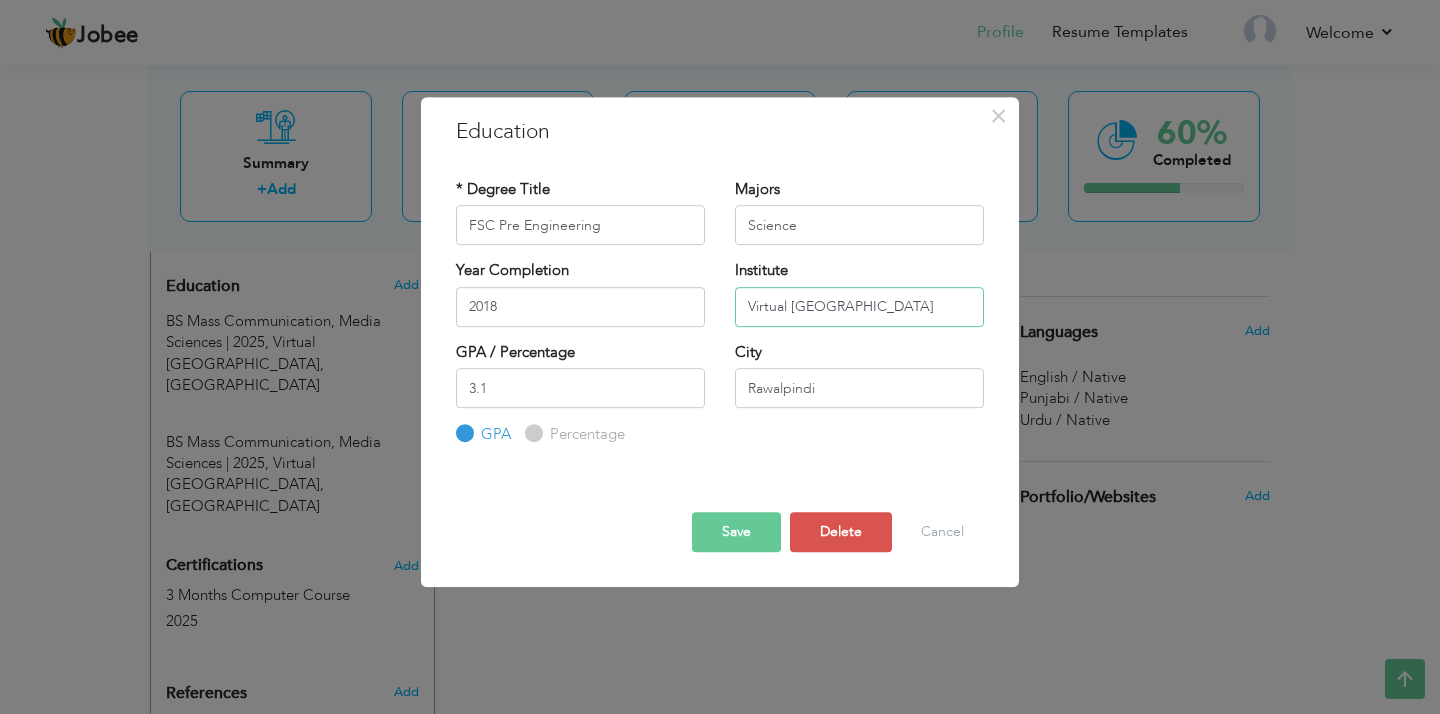 click on "Virtual [GEOGRAPHIC_DATA]" at bounding box center [859, 307] 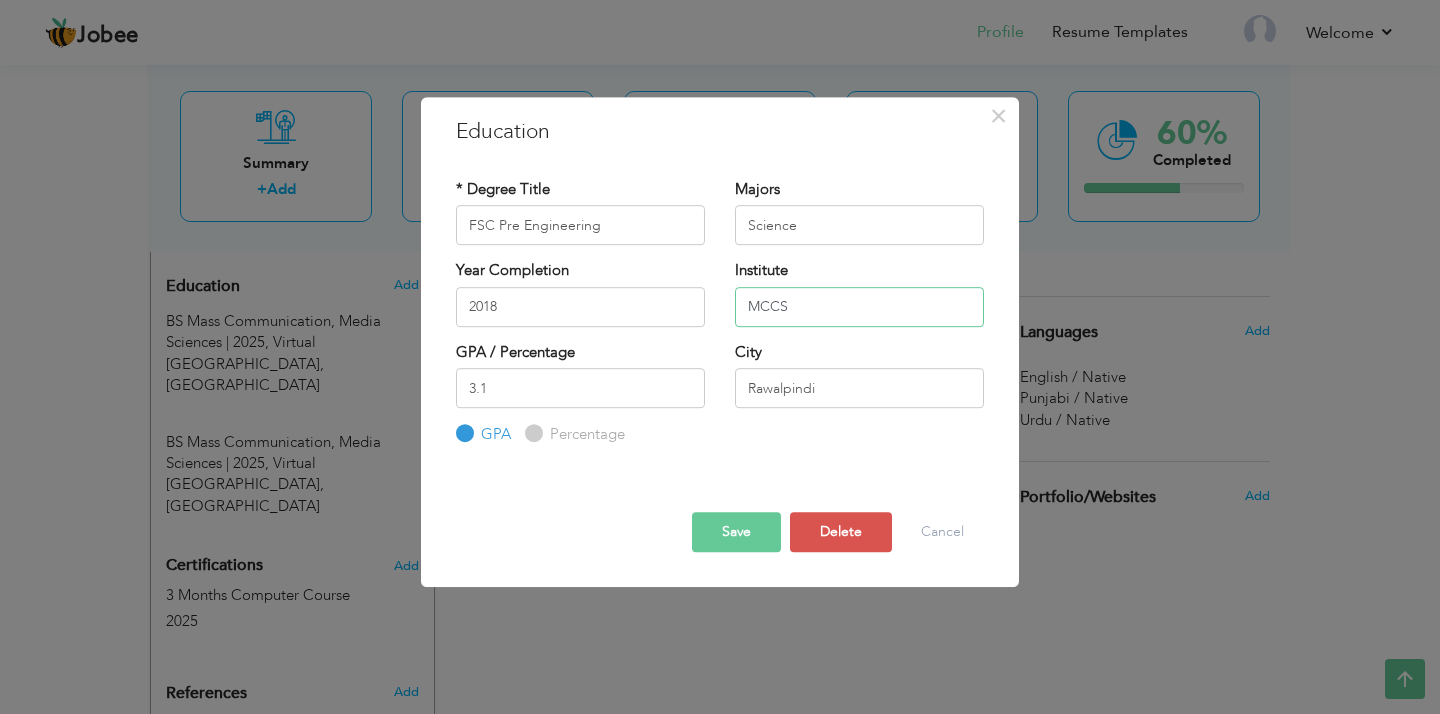 type on "MCCS" 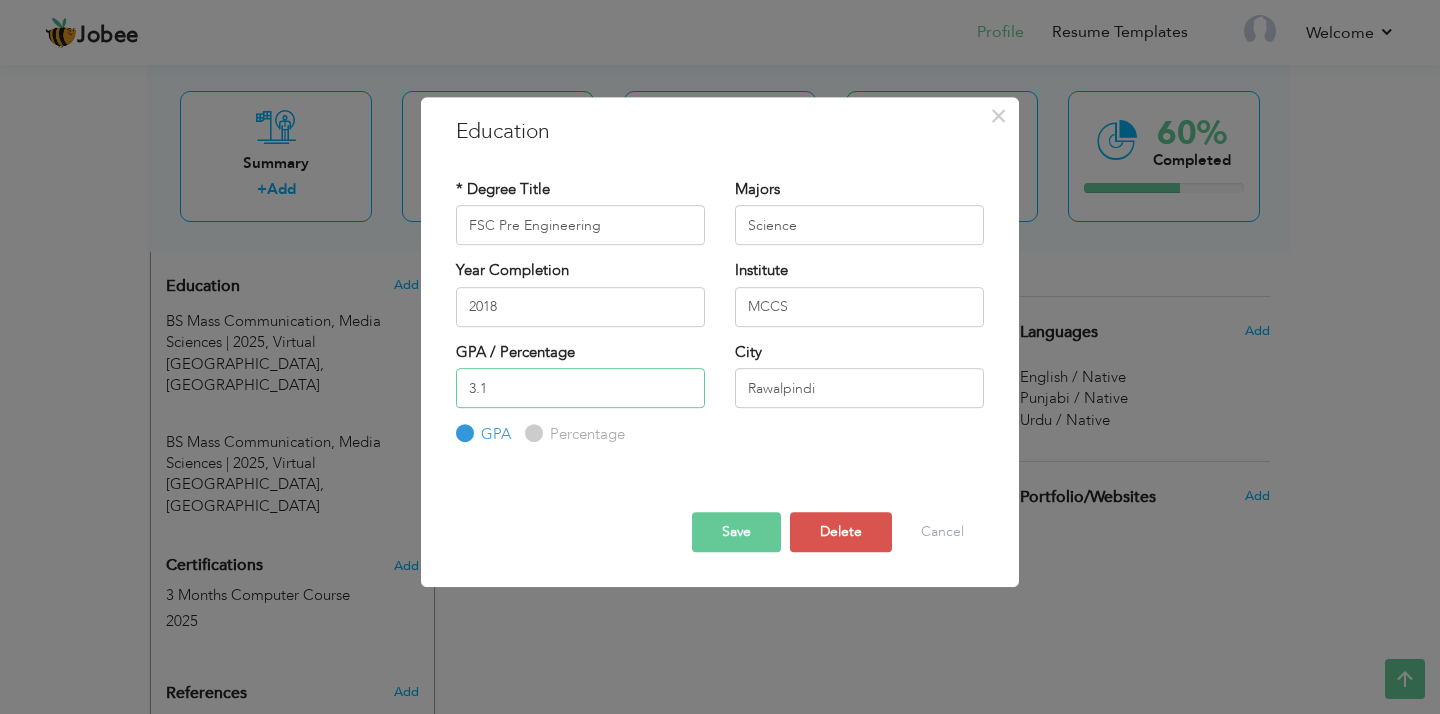 click on "3.1" at bounding box center [580, 388] 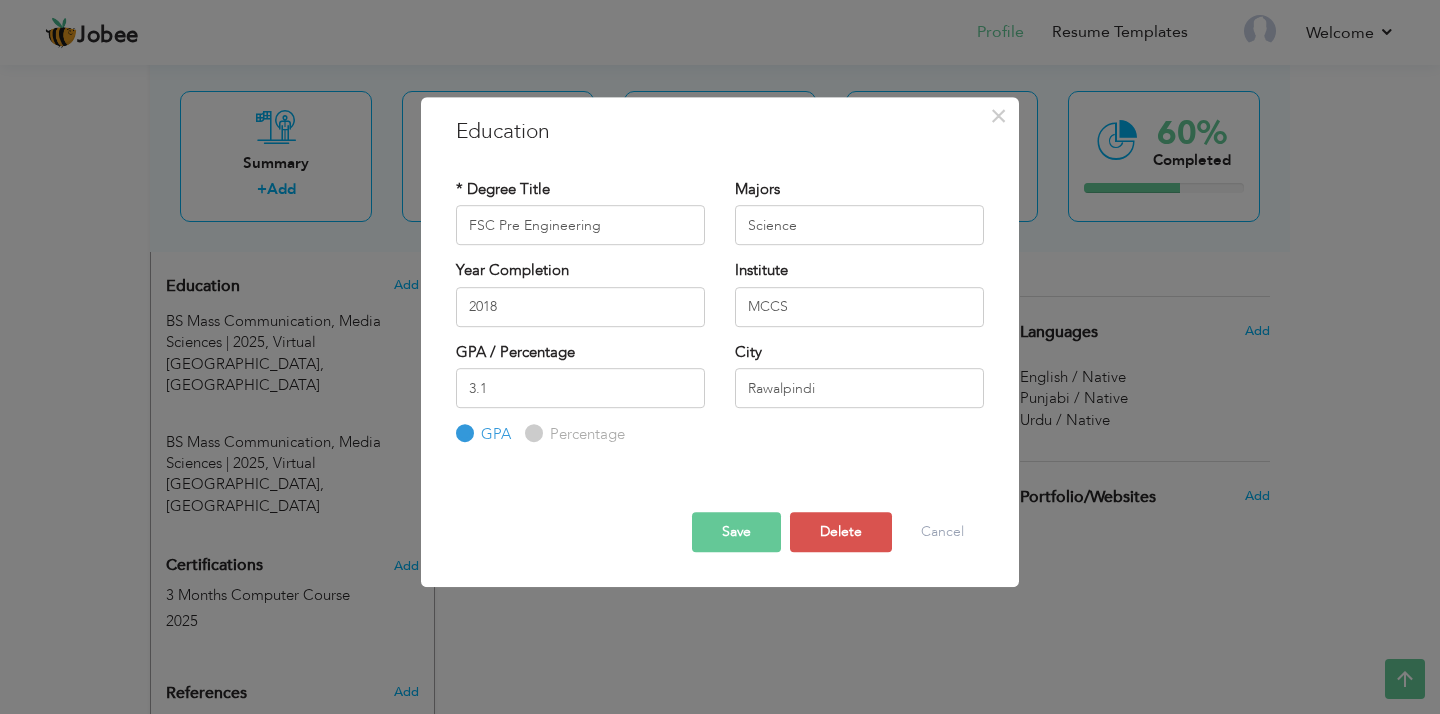 click on "Percentage" at bounding box center [585, 434] 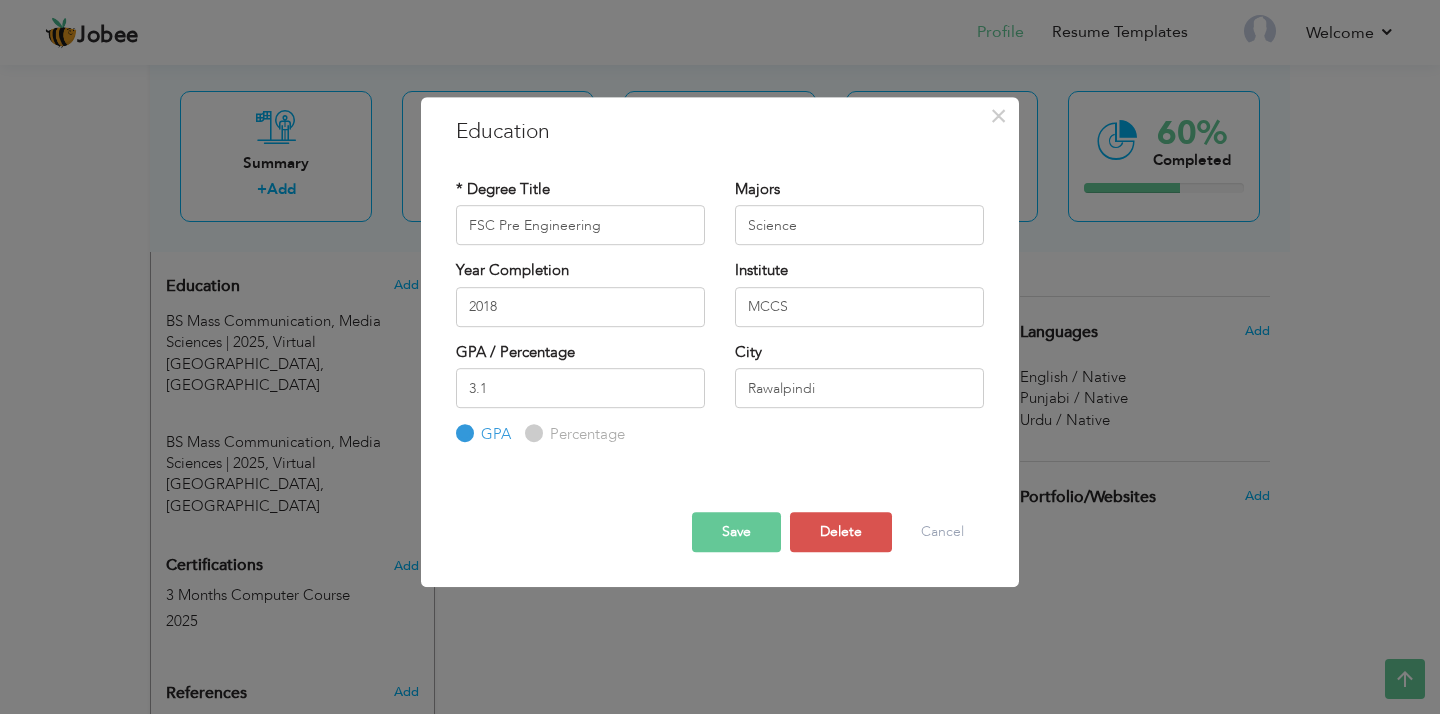 click on "Percentage" at bounding box center (531, 434) 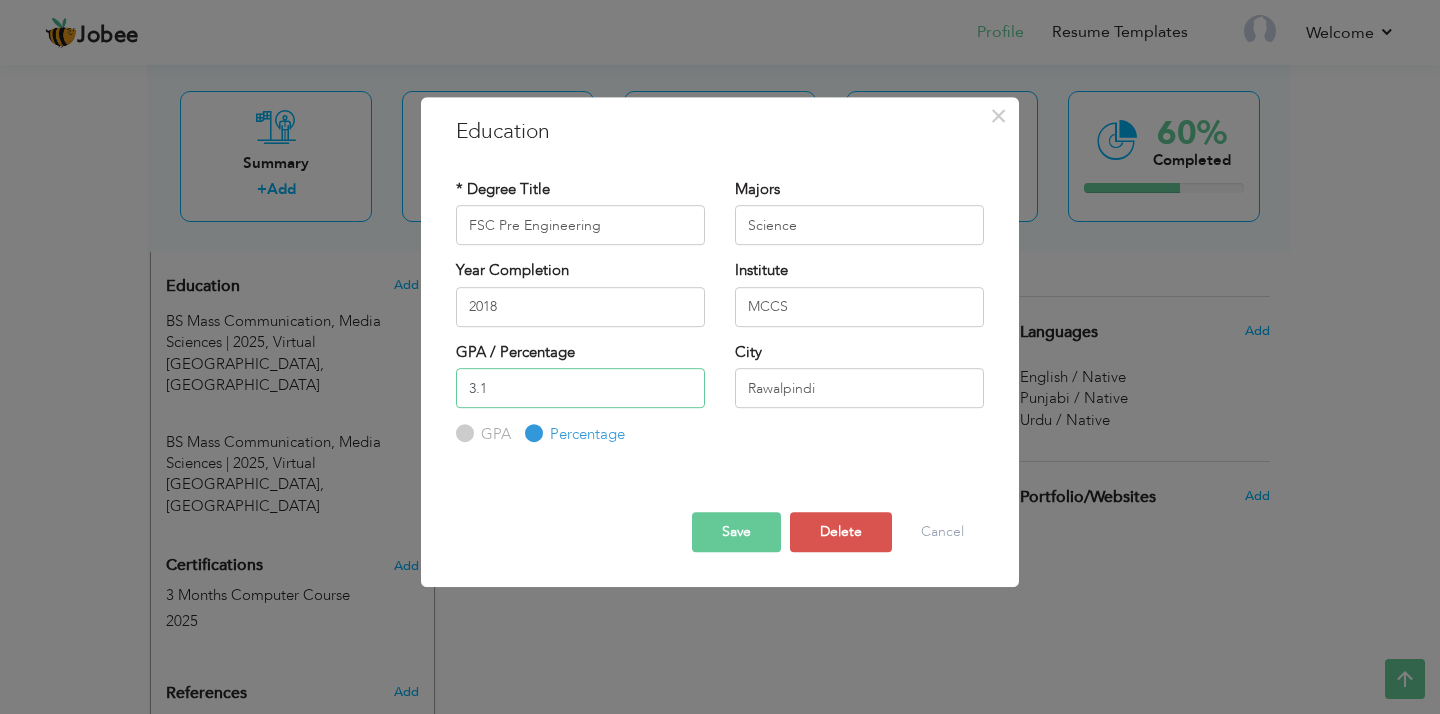 click on "3.1" at bounding box center [580, 388] 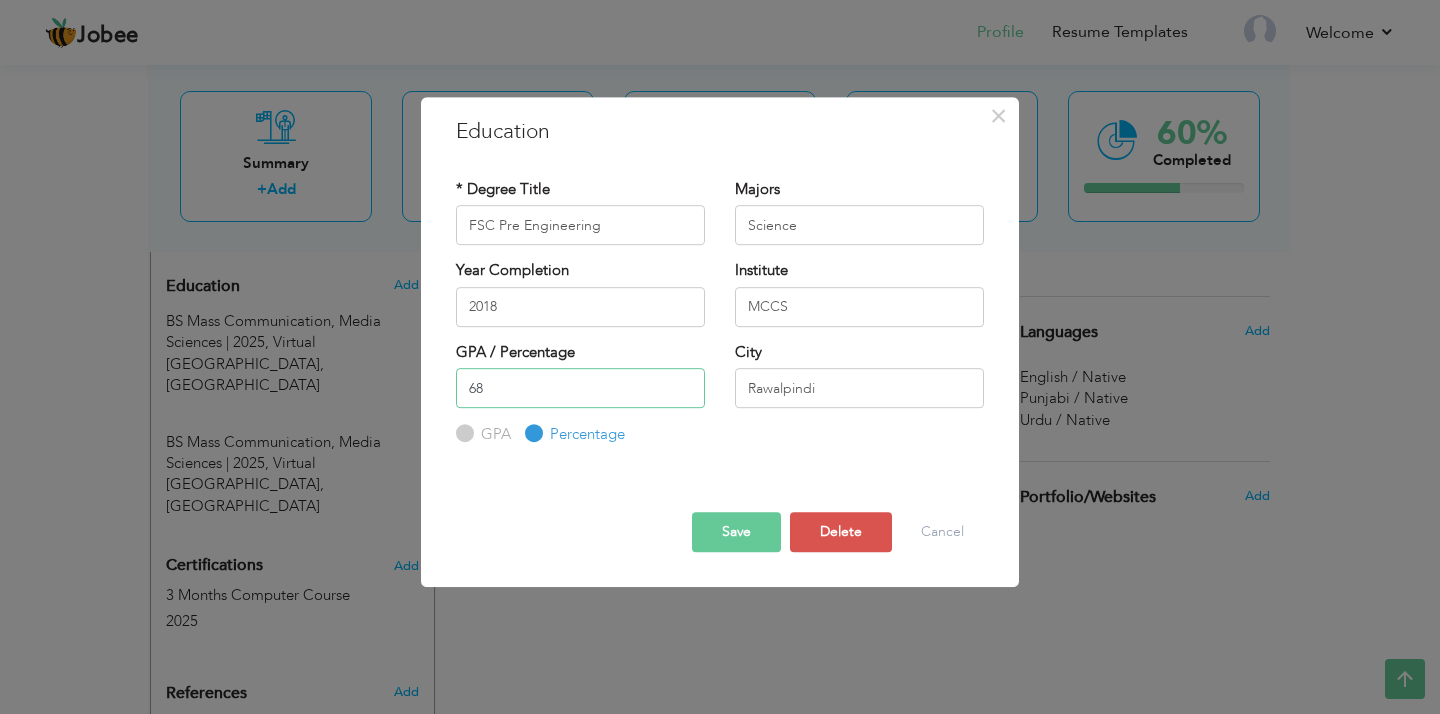 type on "68" 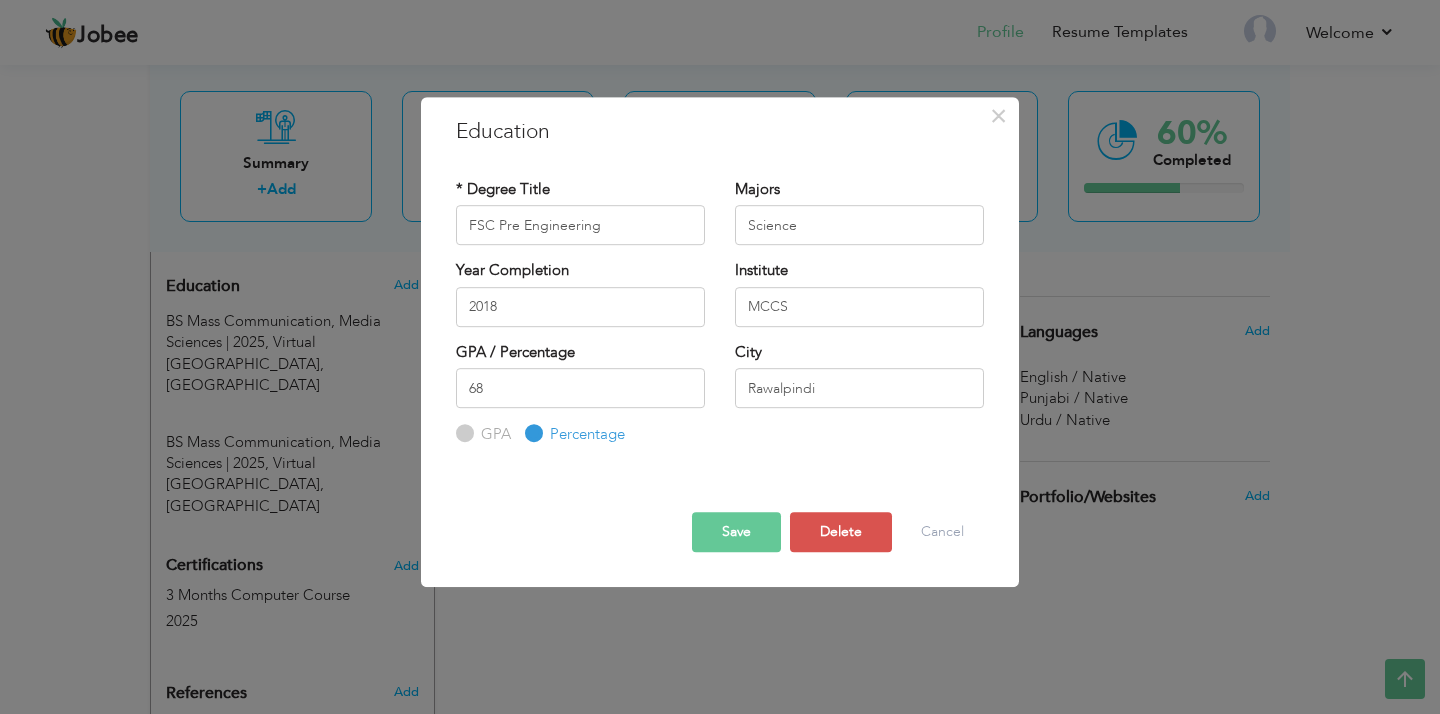click on "Save" at bounding box center (736, 532) 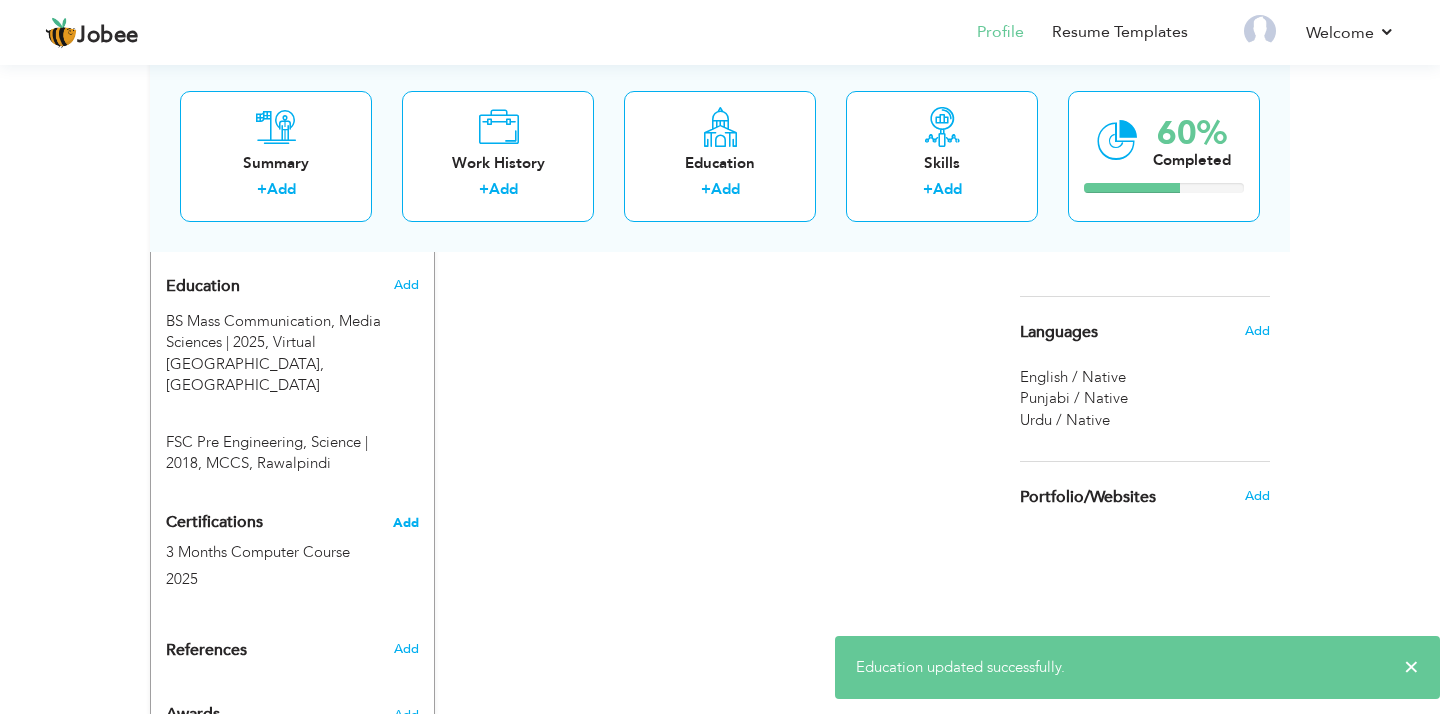 click on "Add" at bounding box center (406, 523) 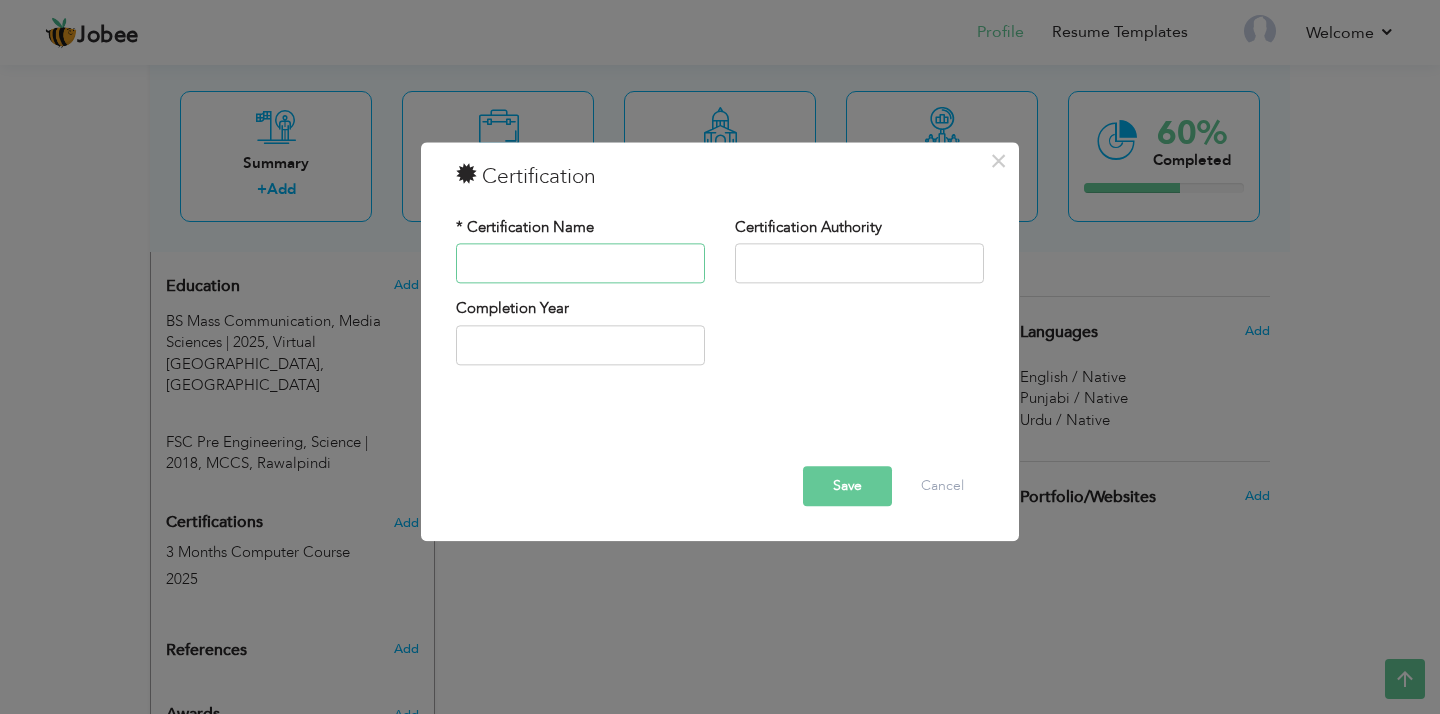 click at bounding box center (580, 264) 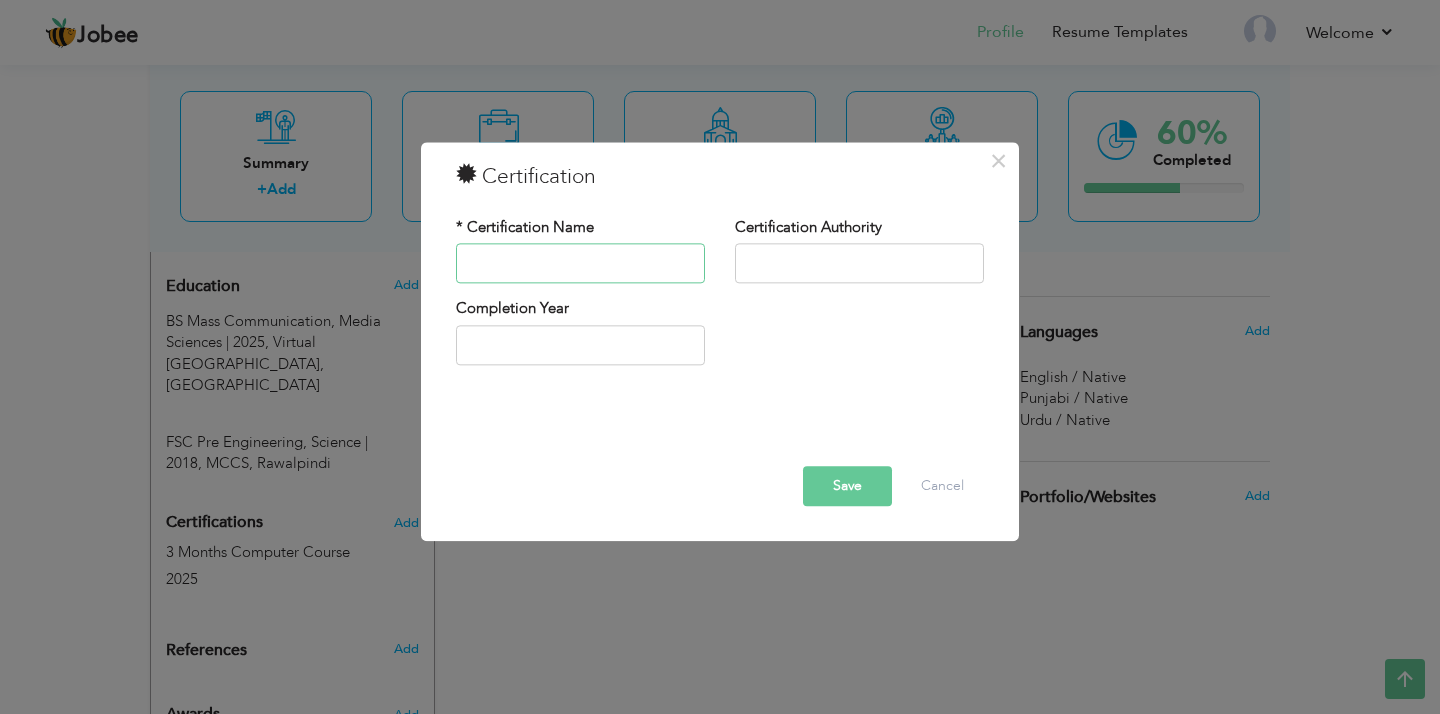 type on "Spoken English Course" 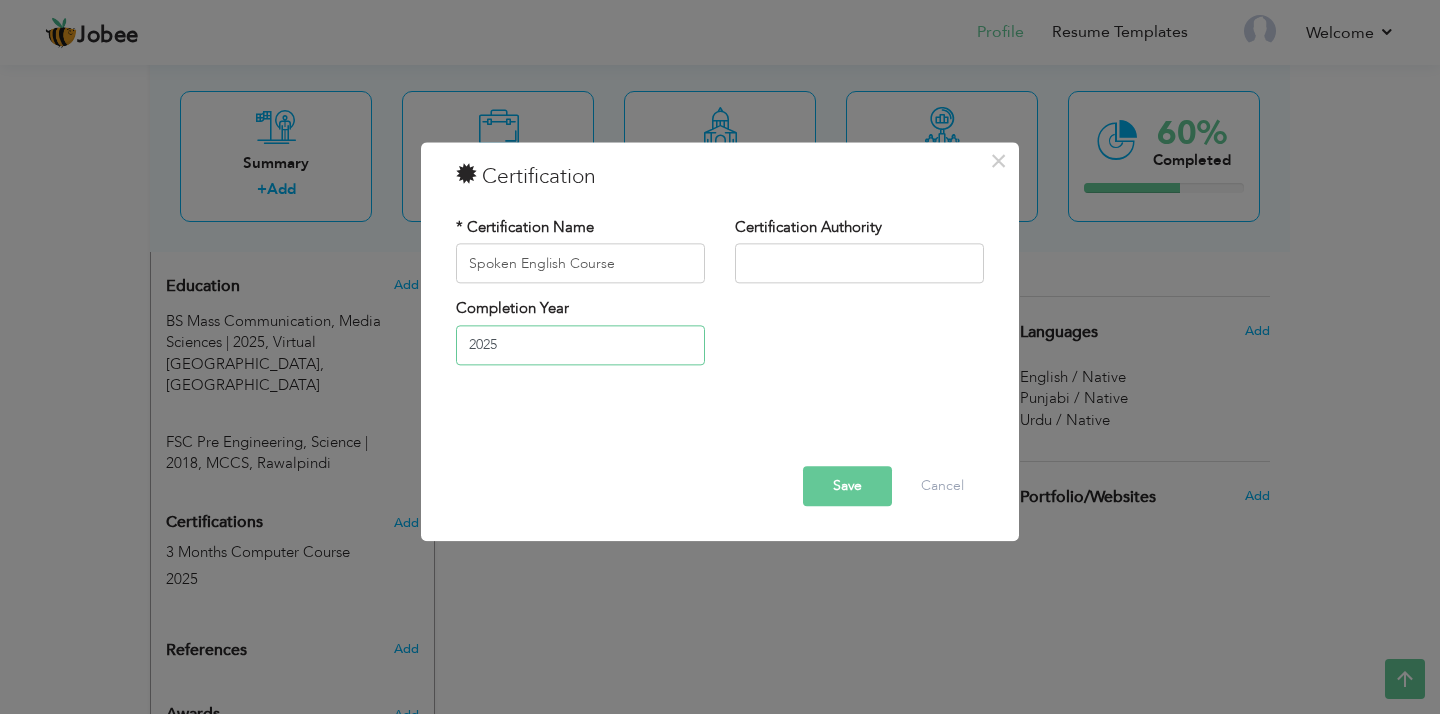 click on "2025" at bounding box center (580, 345) 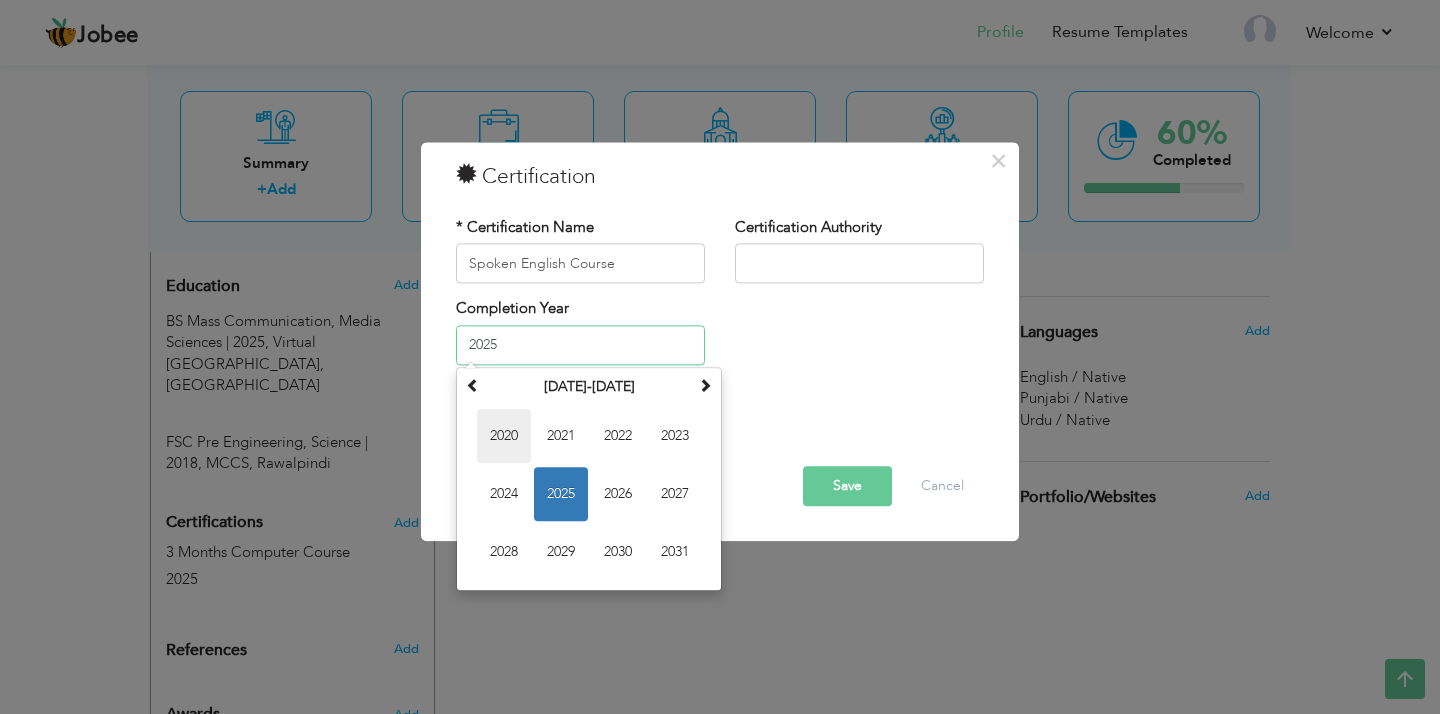 click on "2020" at bounding box center (504, 436) 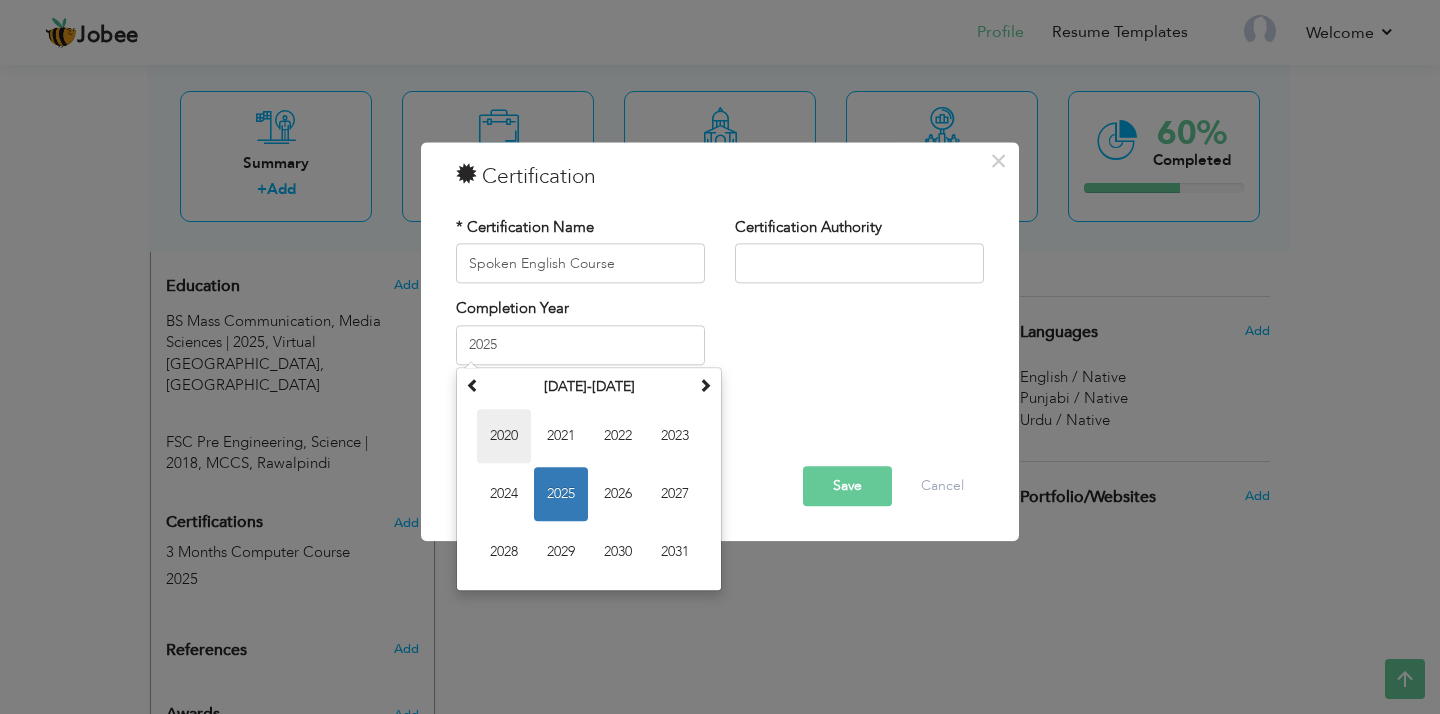 type on "2020" 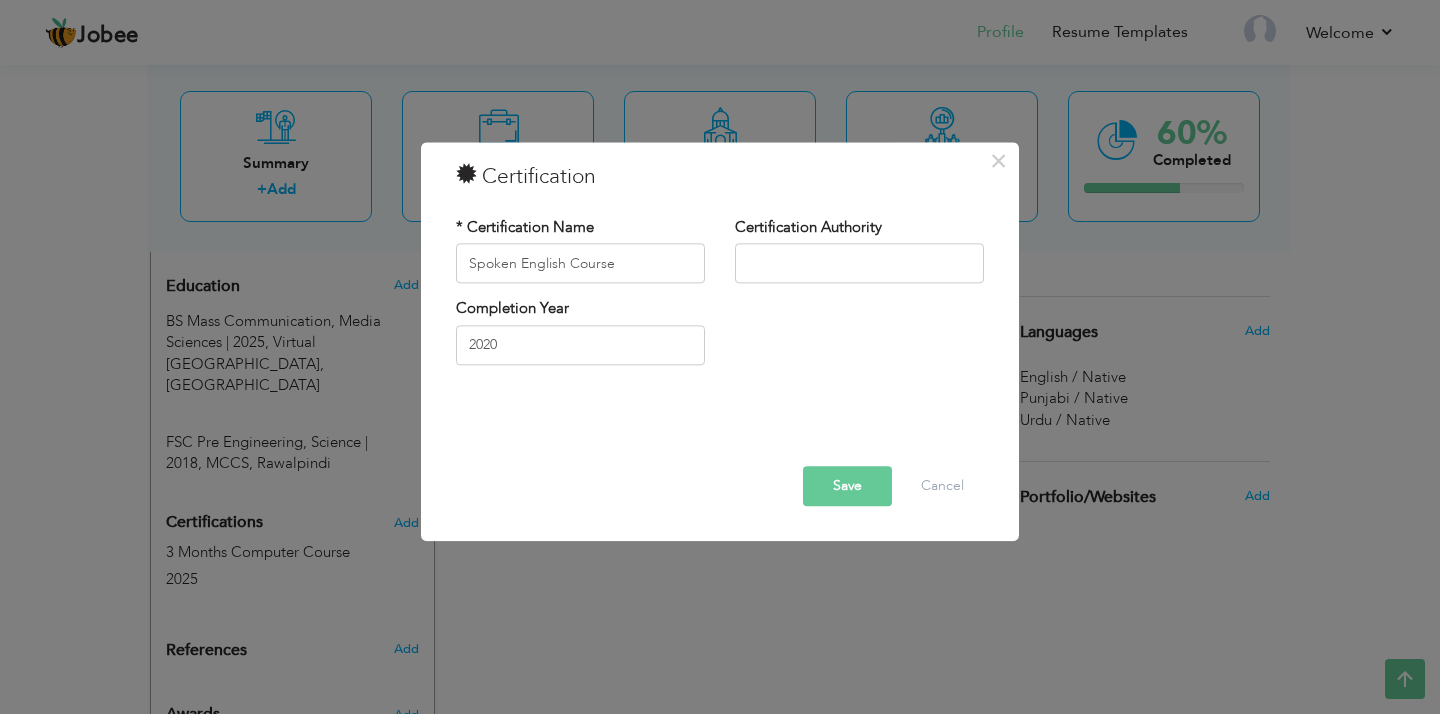 click on "Save" at bounding box center [847, 487] 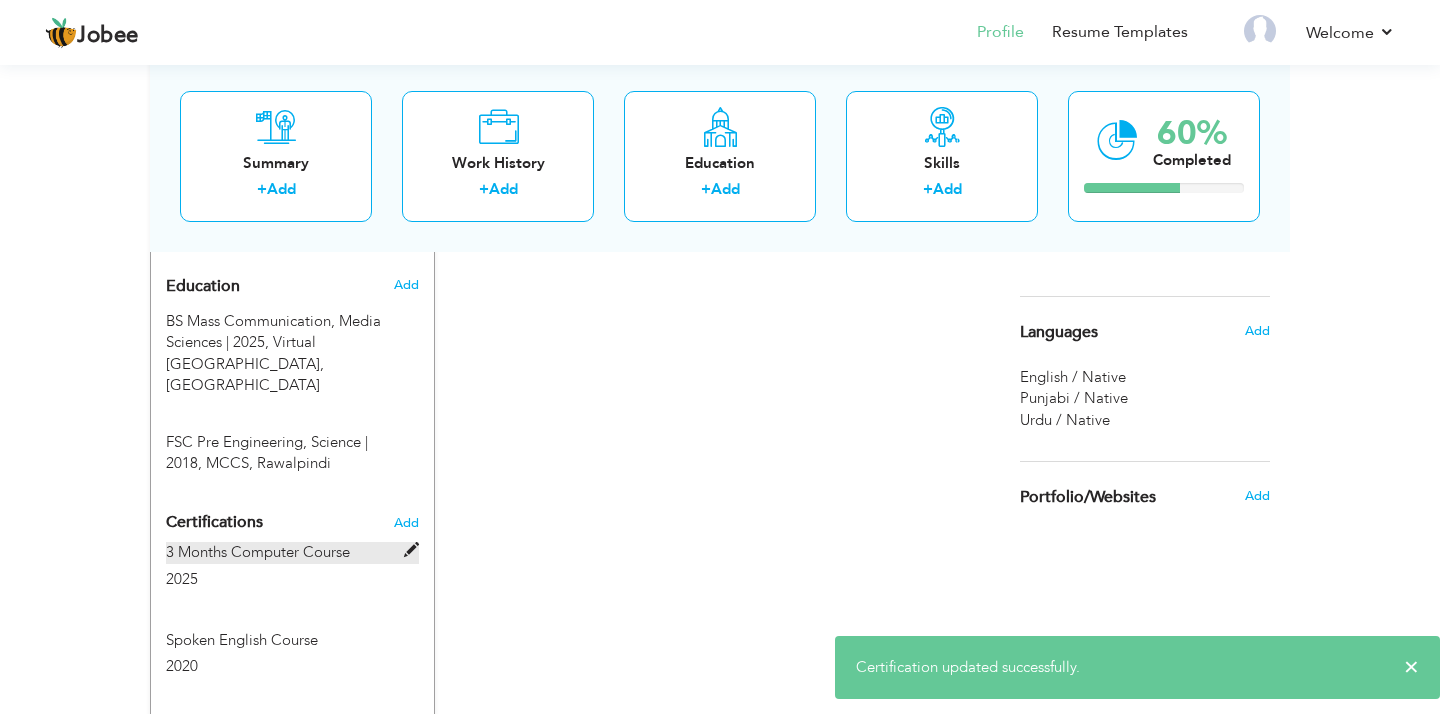 click at bounding box center [411, 550] 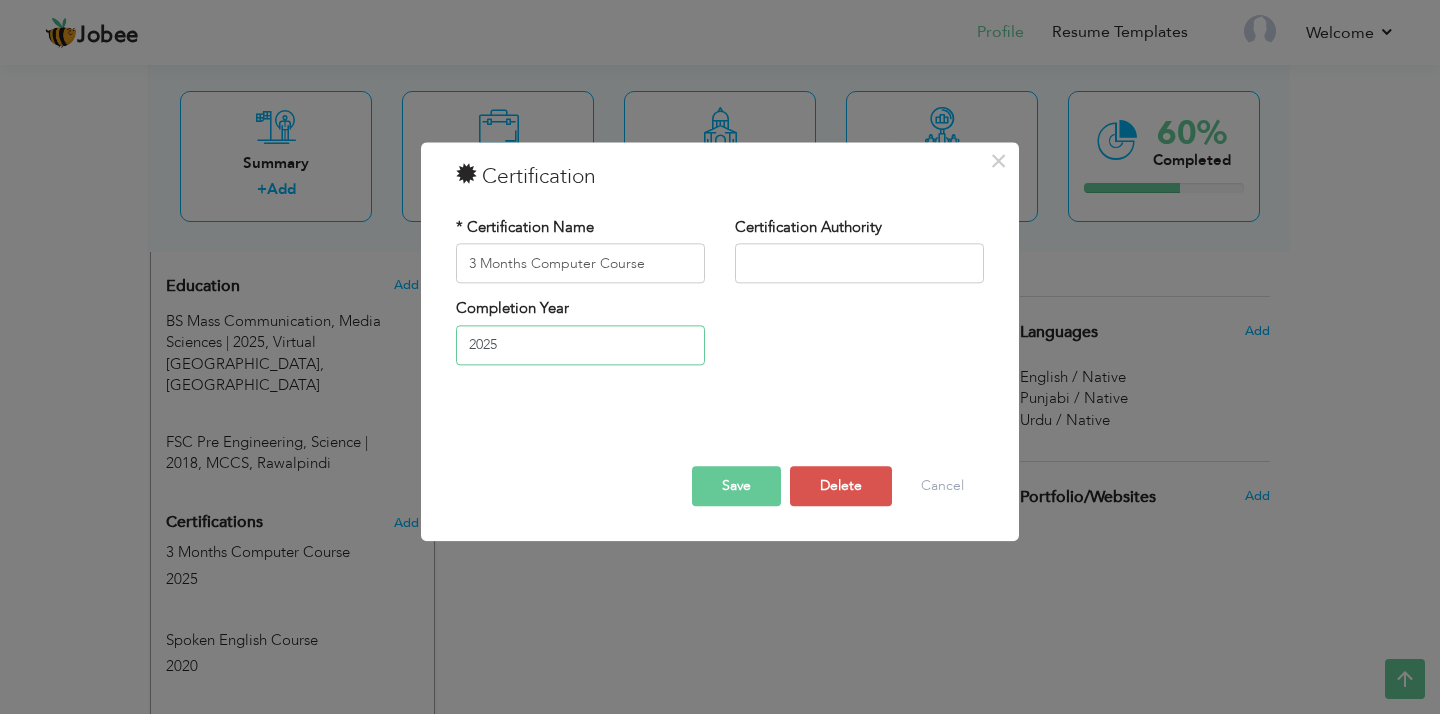 click on "2025" at bounding box center [580, 345] 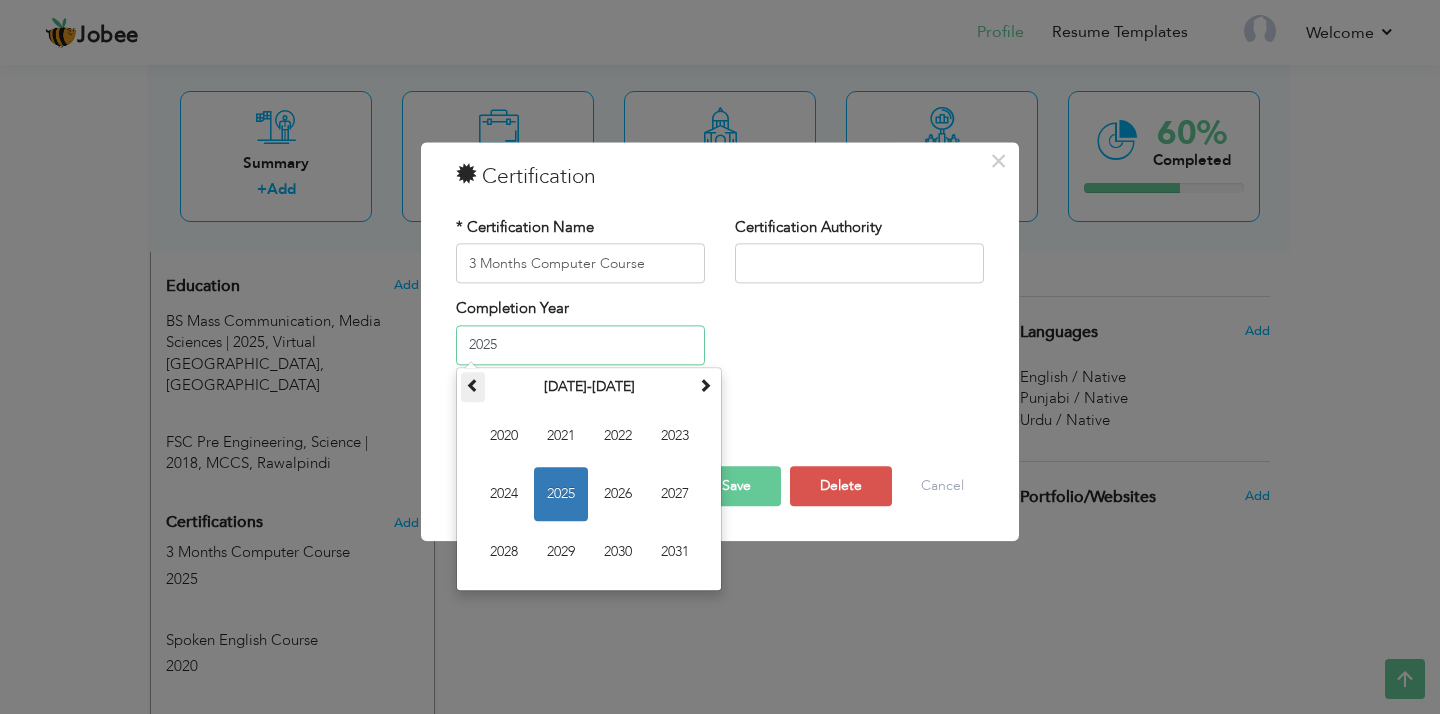 click at bounding box center (473, 387) 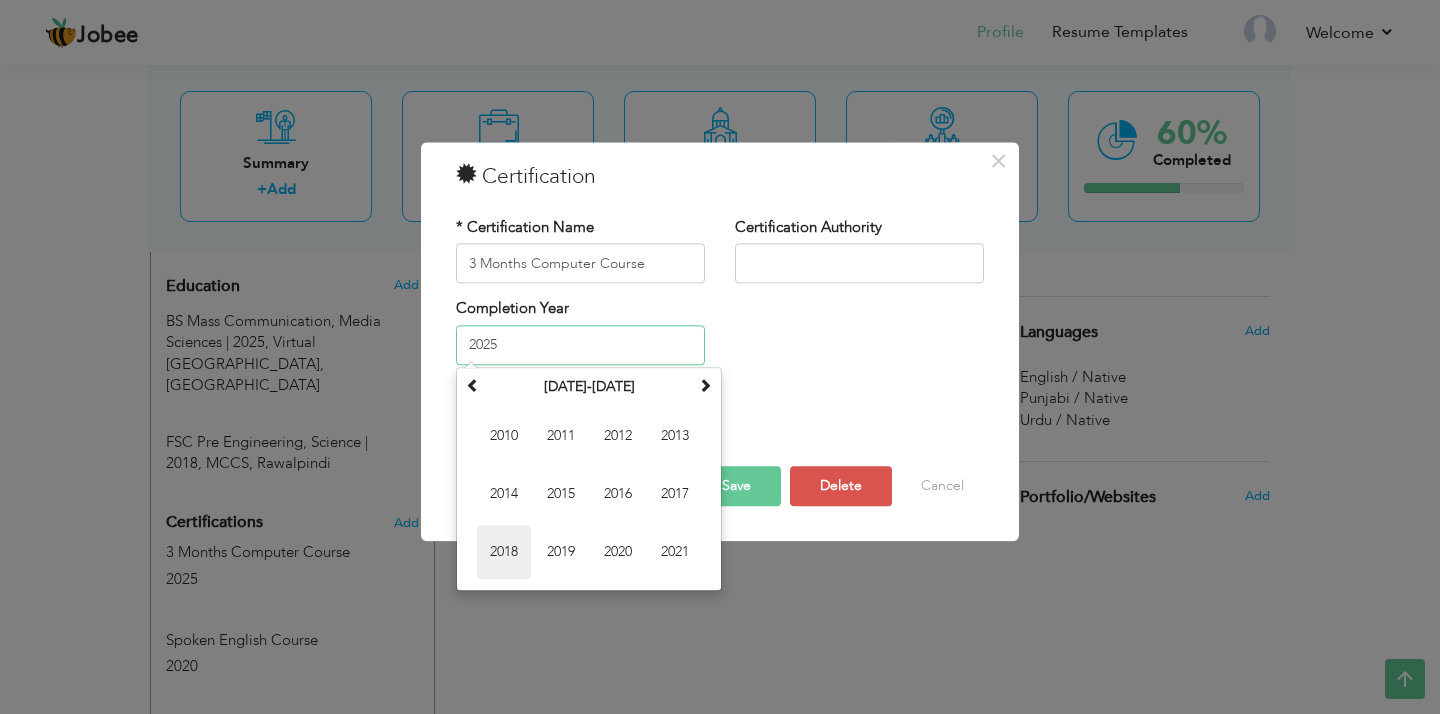 click on "2018" at bounding box center (504, 552) 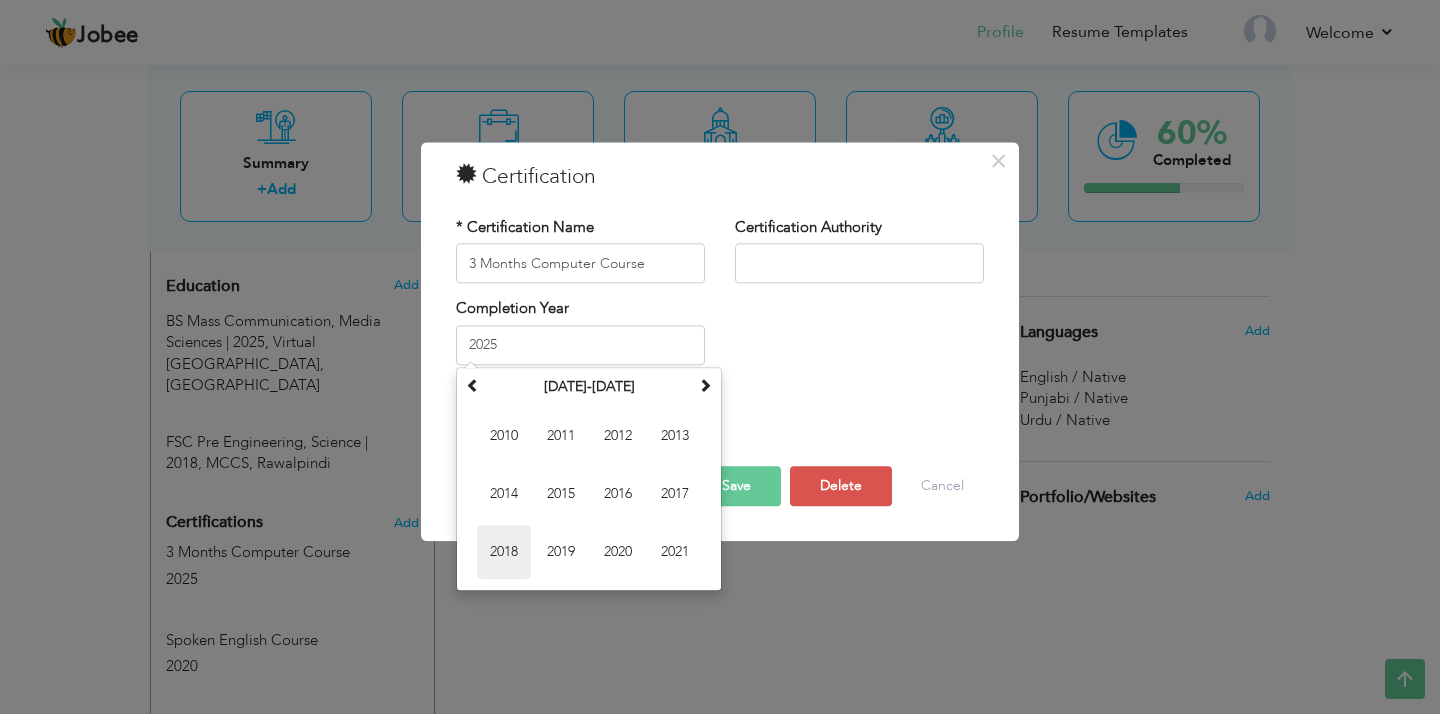 type on "2018" 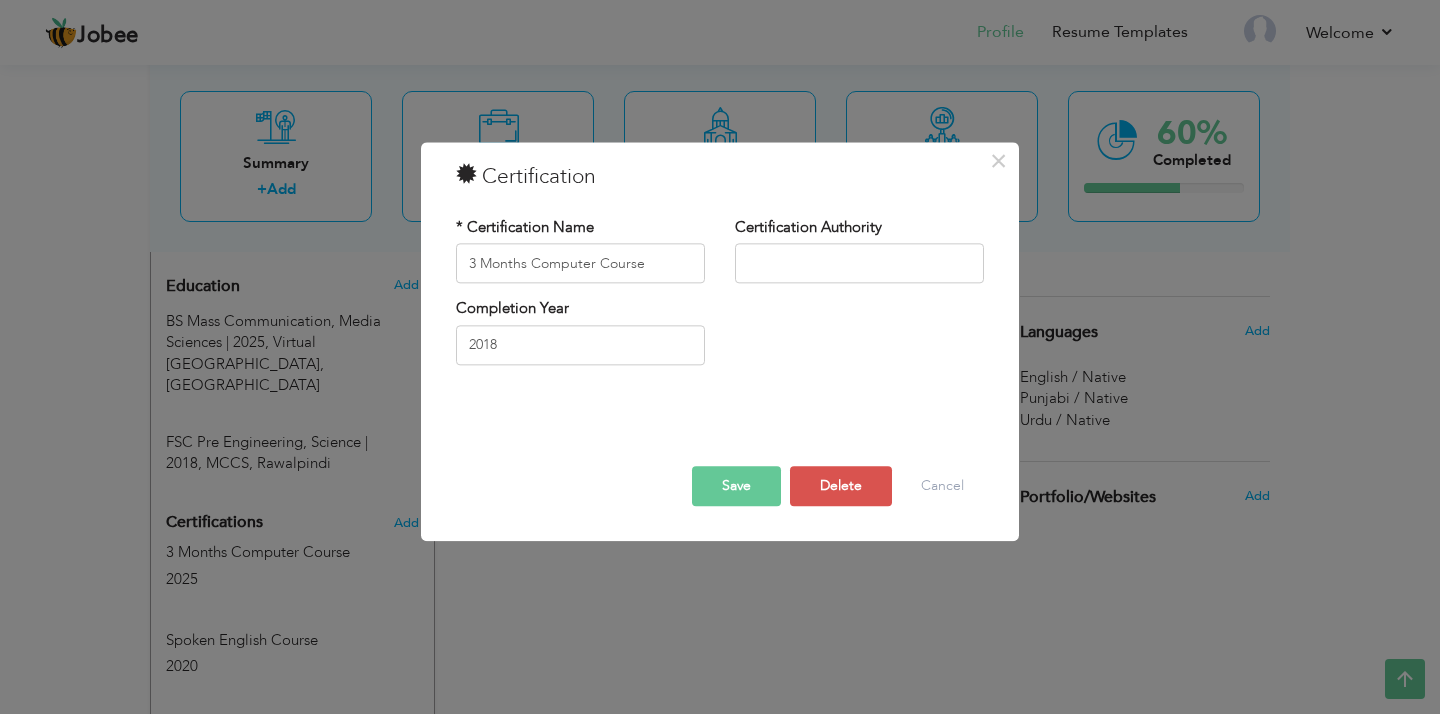 click on "Save" at bounding box center (736, 487) 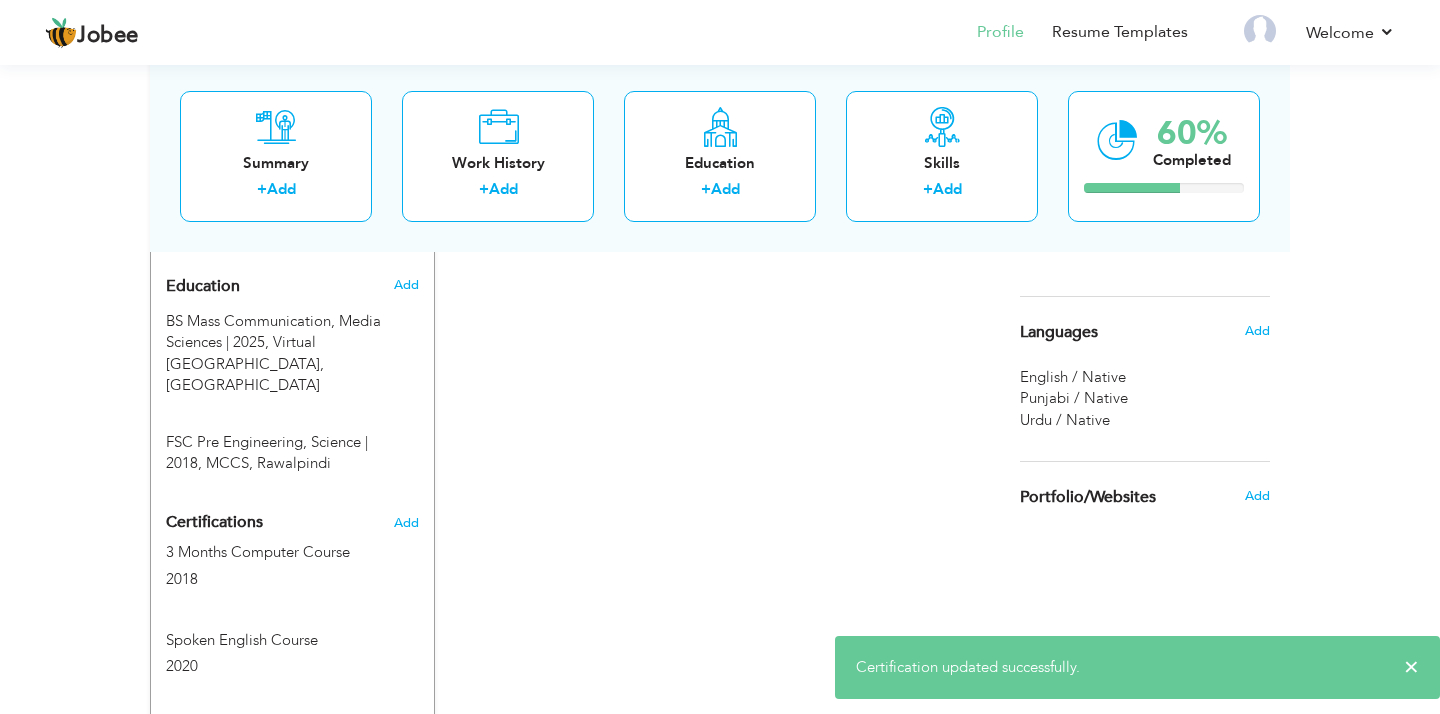 click on "Certifications
Add
3 Months Computer Course
2018
3 Months Computer Course
2018" at bounding box center (292, 595) 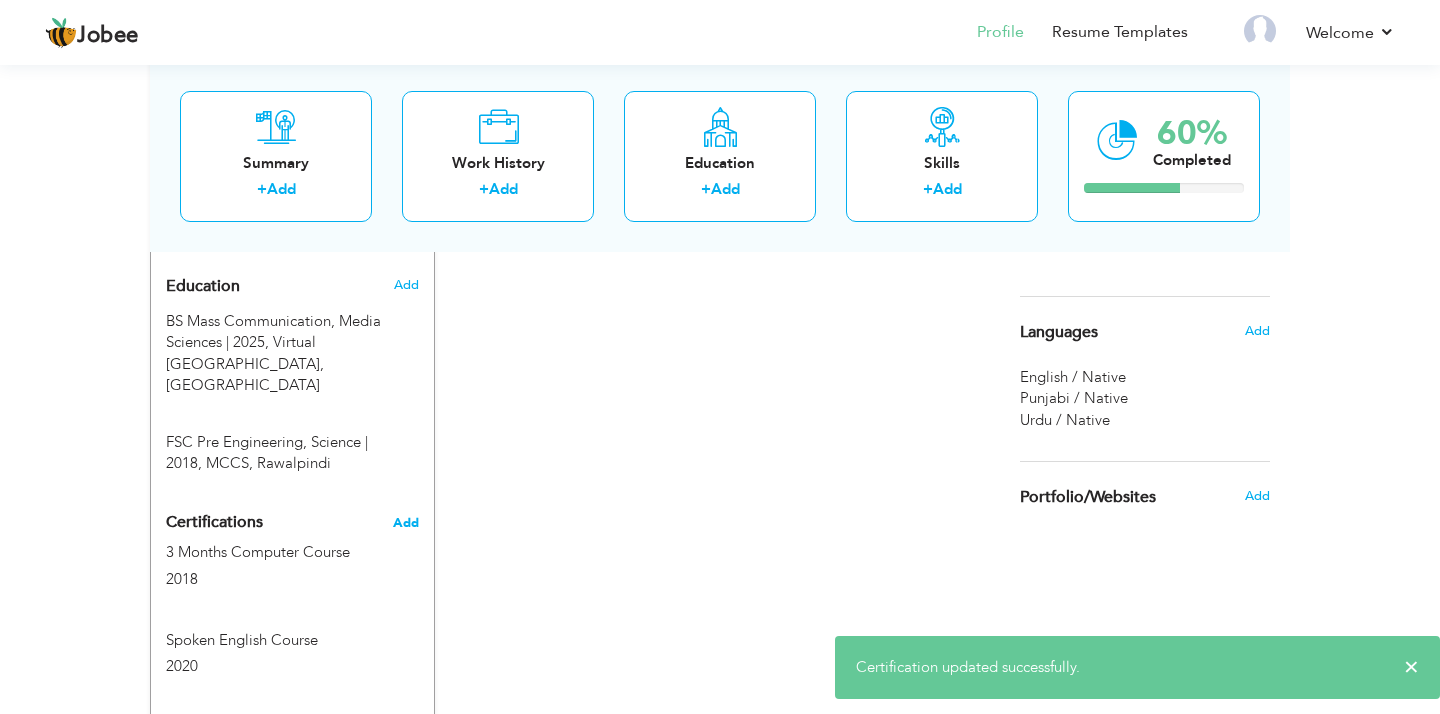 click on "Add" at bounding box center [406, 523] 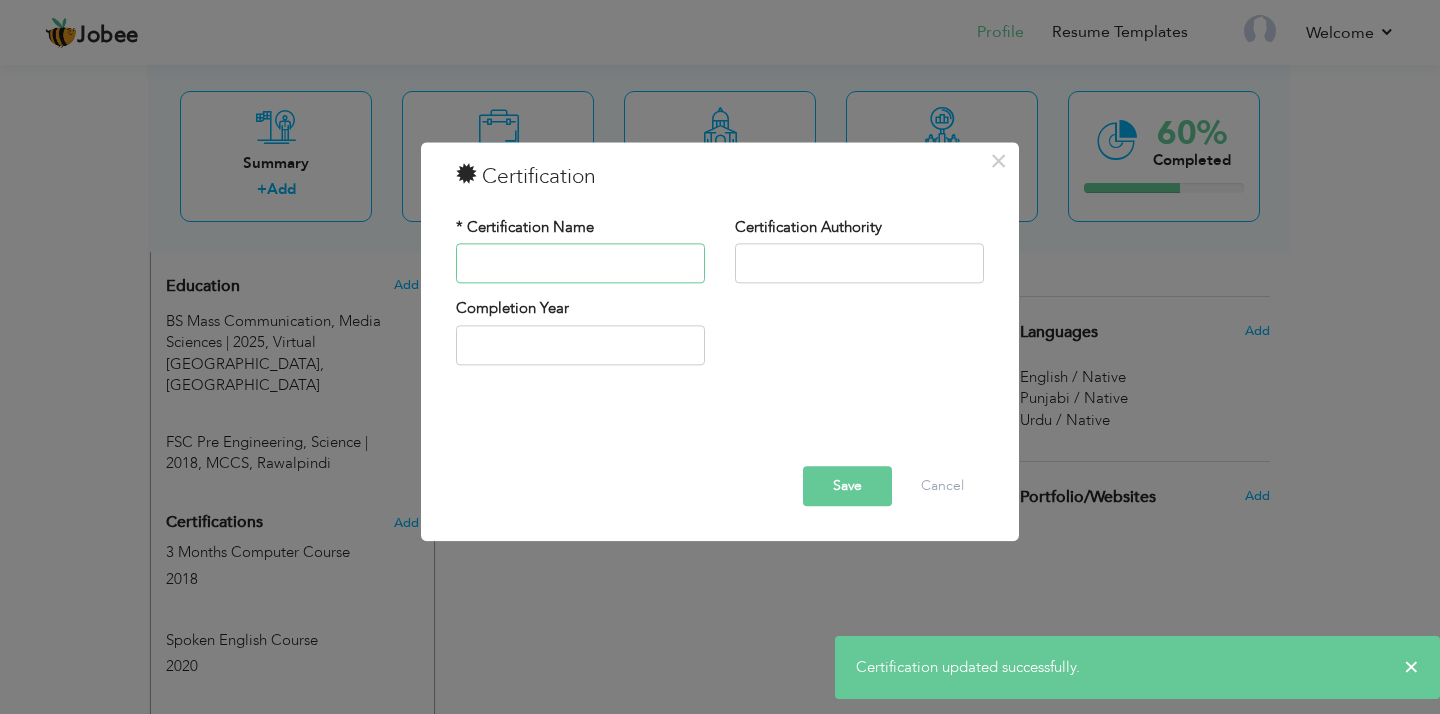 click at bounding box center (580, 264) 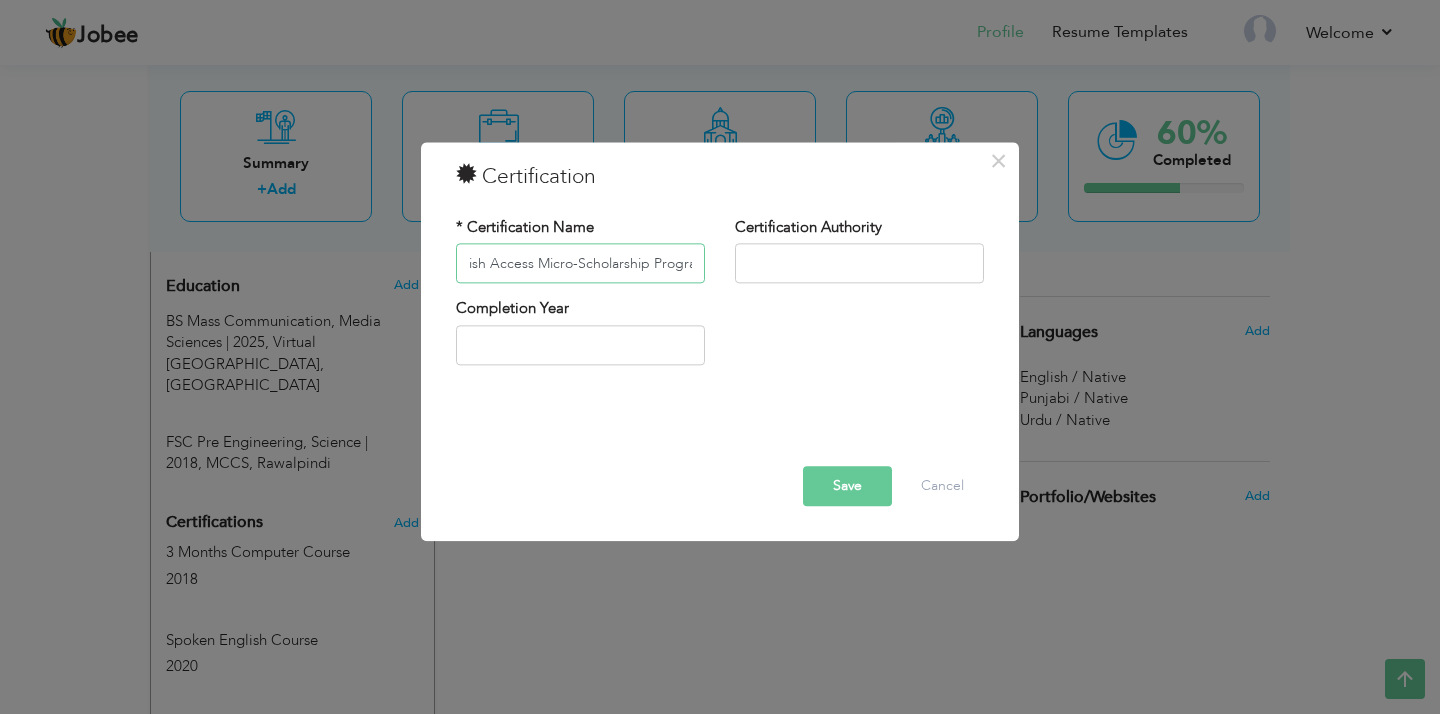 scroll, scrollTop: 0, scrollLeft: 40, axis: horizontal 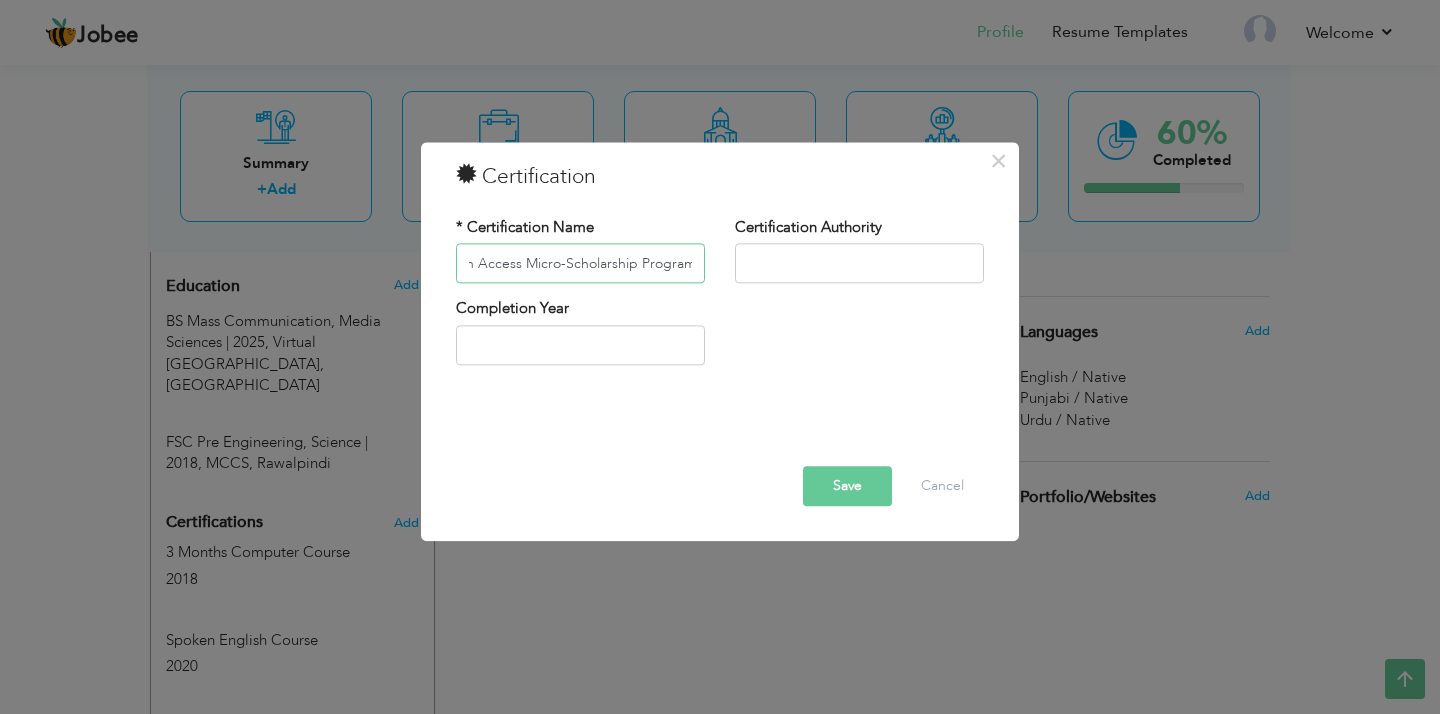 type on "English Access Micro-Scholarship Program" 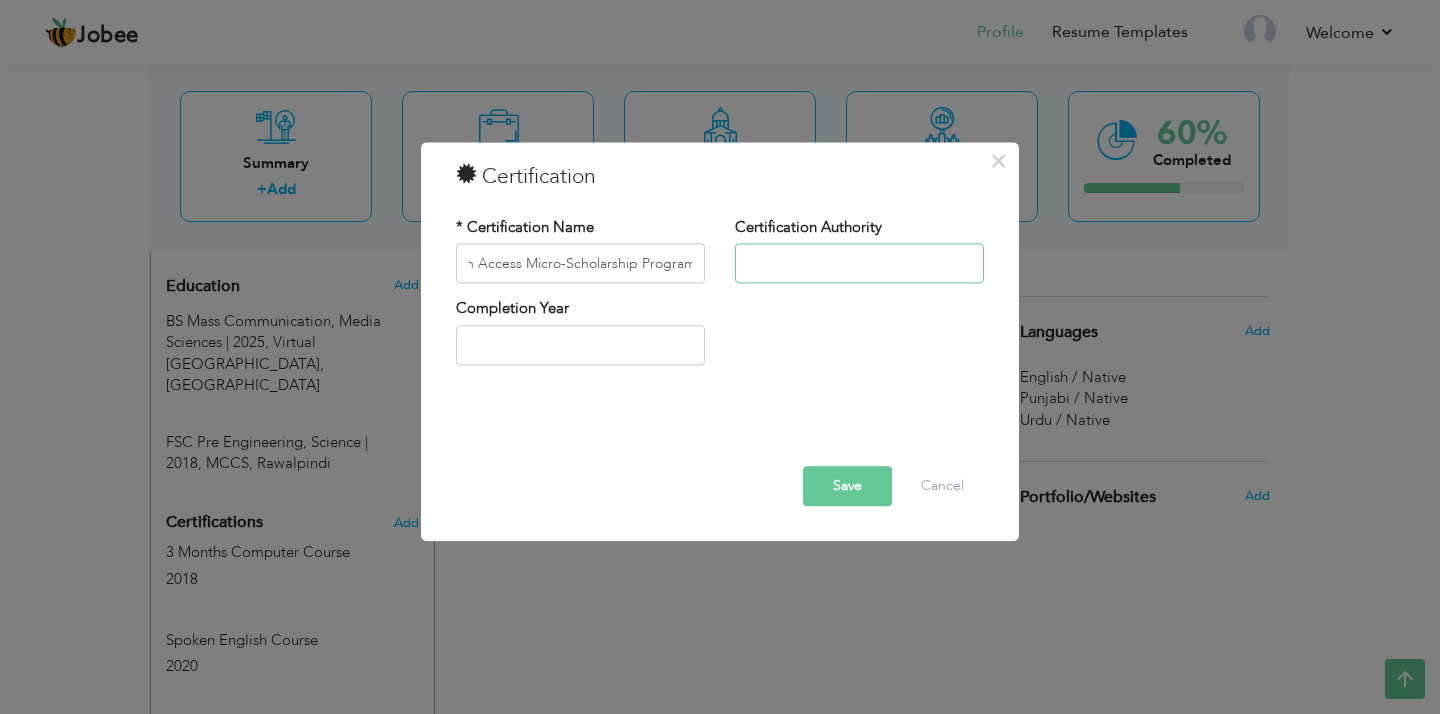 scroll, scrollTop: 0, scrollLeft: 0, axis: both 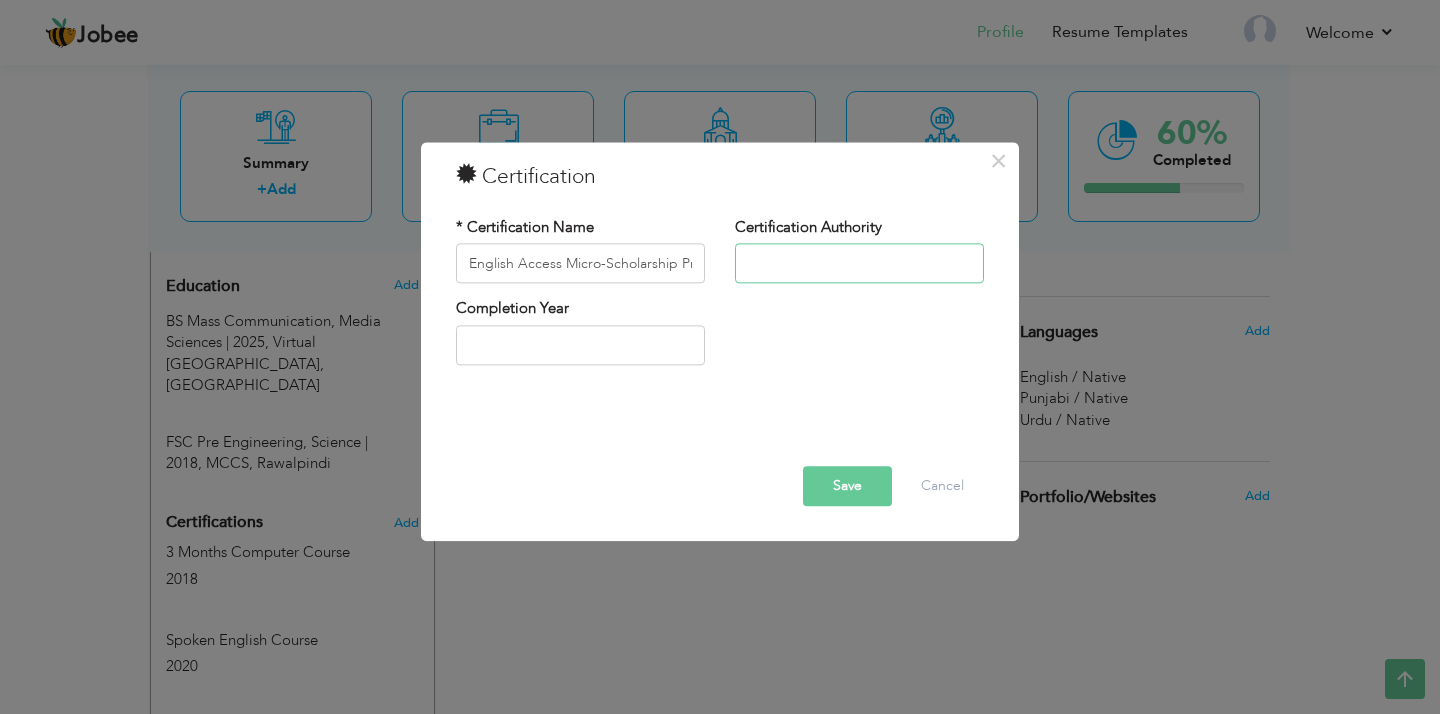 click at bounding box center (859, 264) 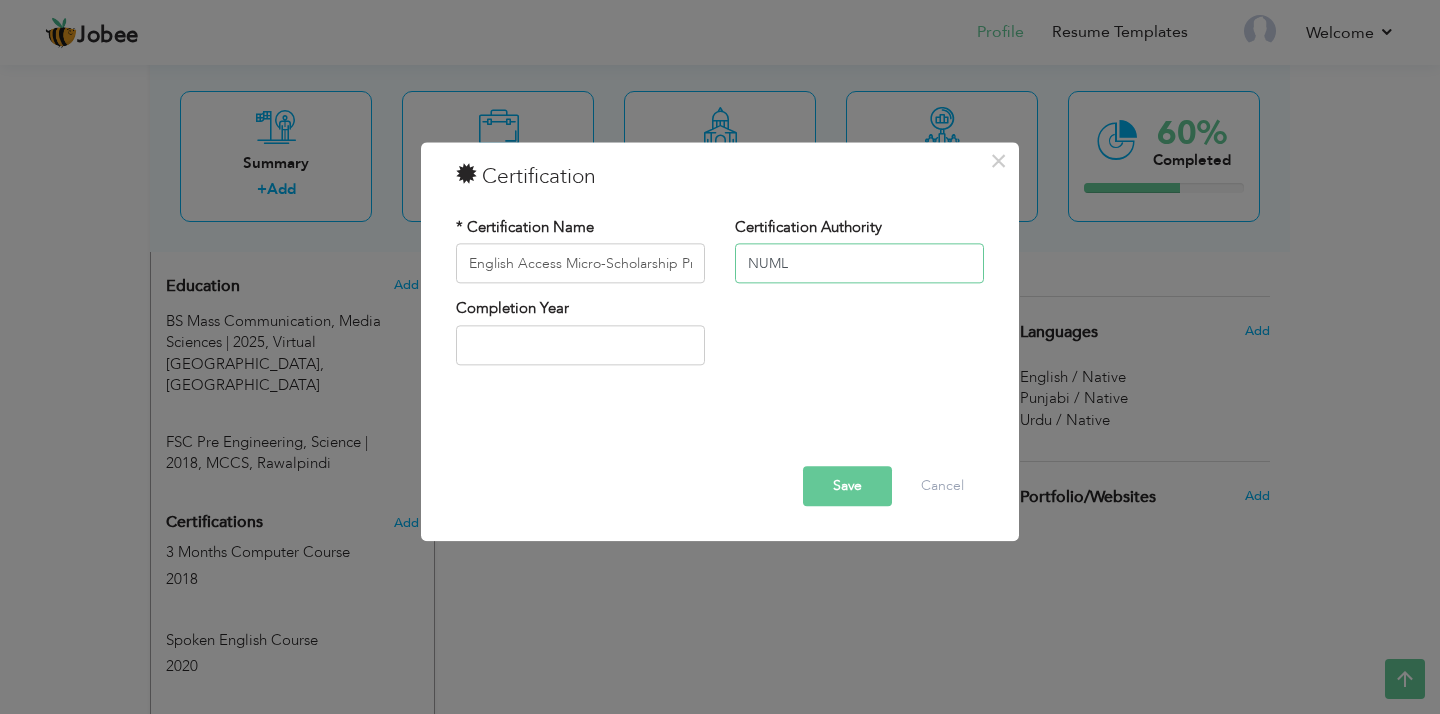 type on "NUML" 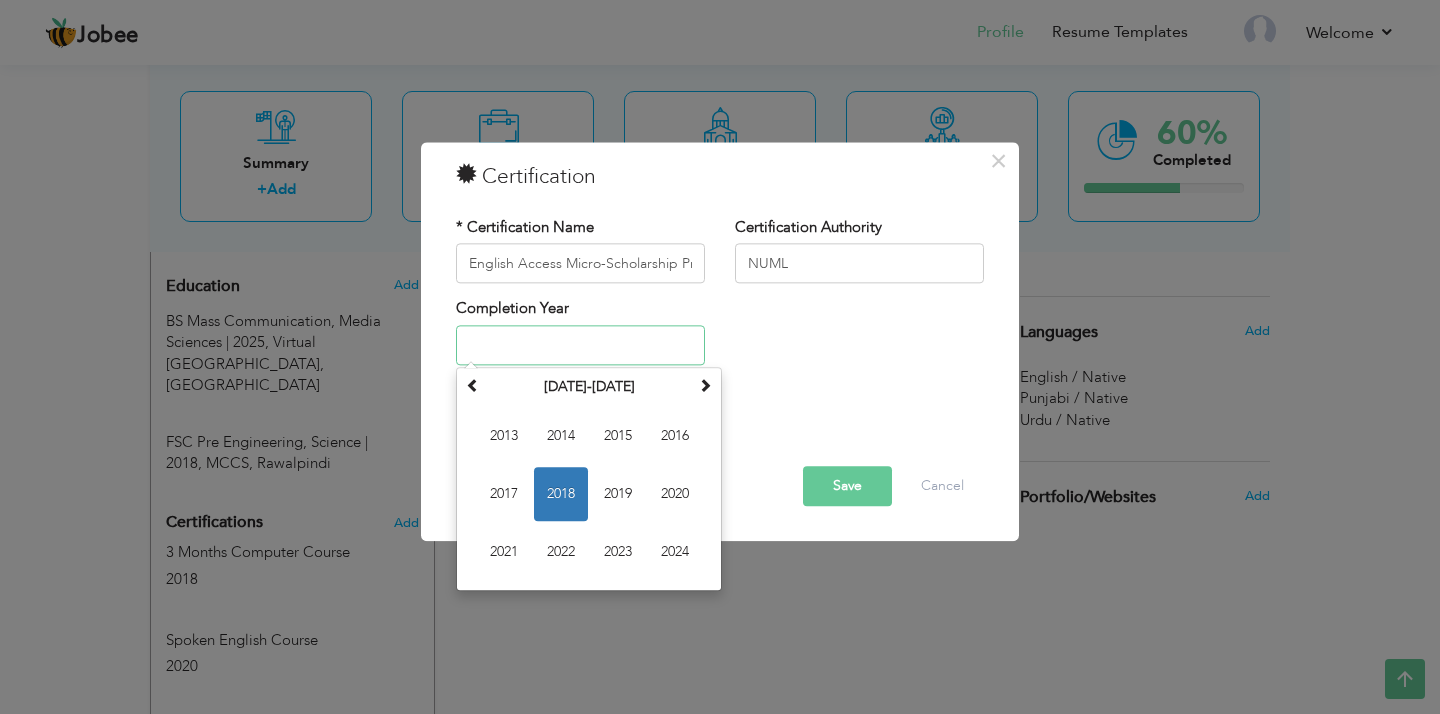 click at bounding box center (580, 345) 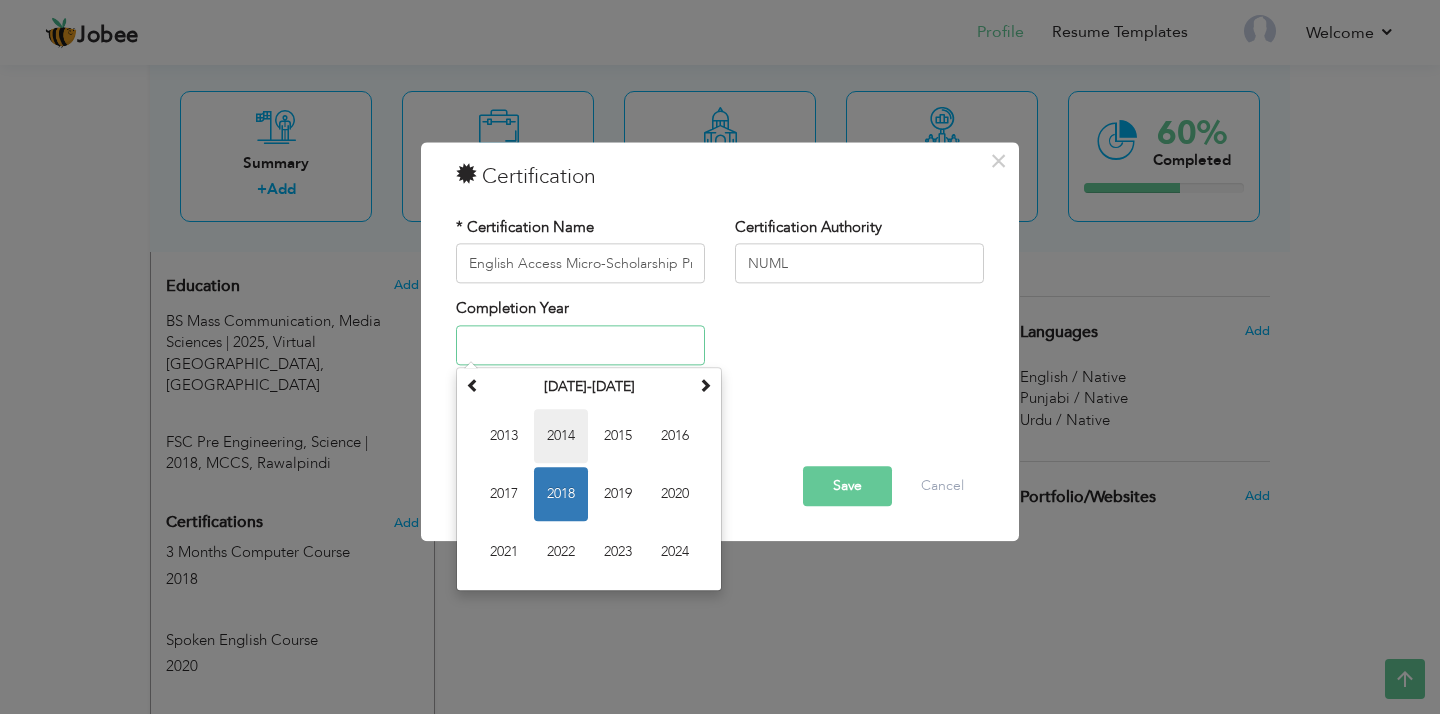 click on "2014" at bounding box center (561, 436) 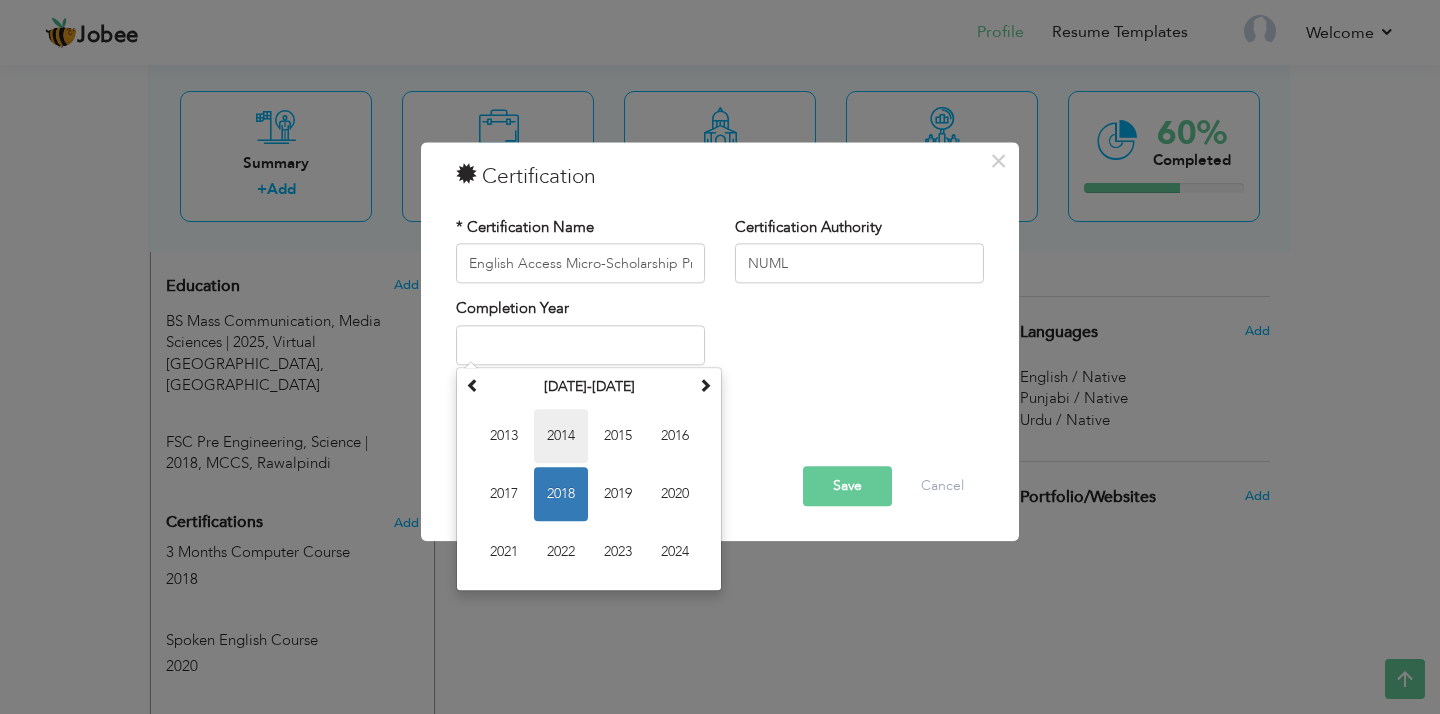type on "2014" 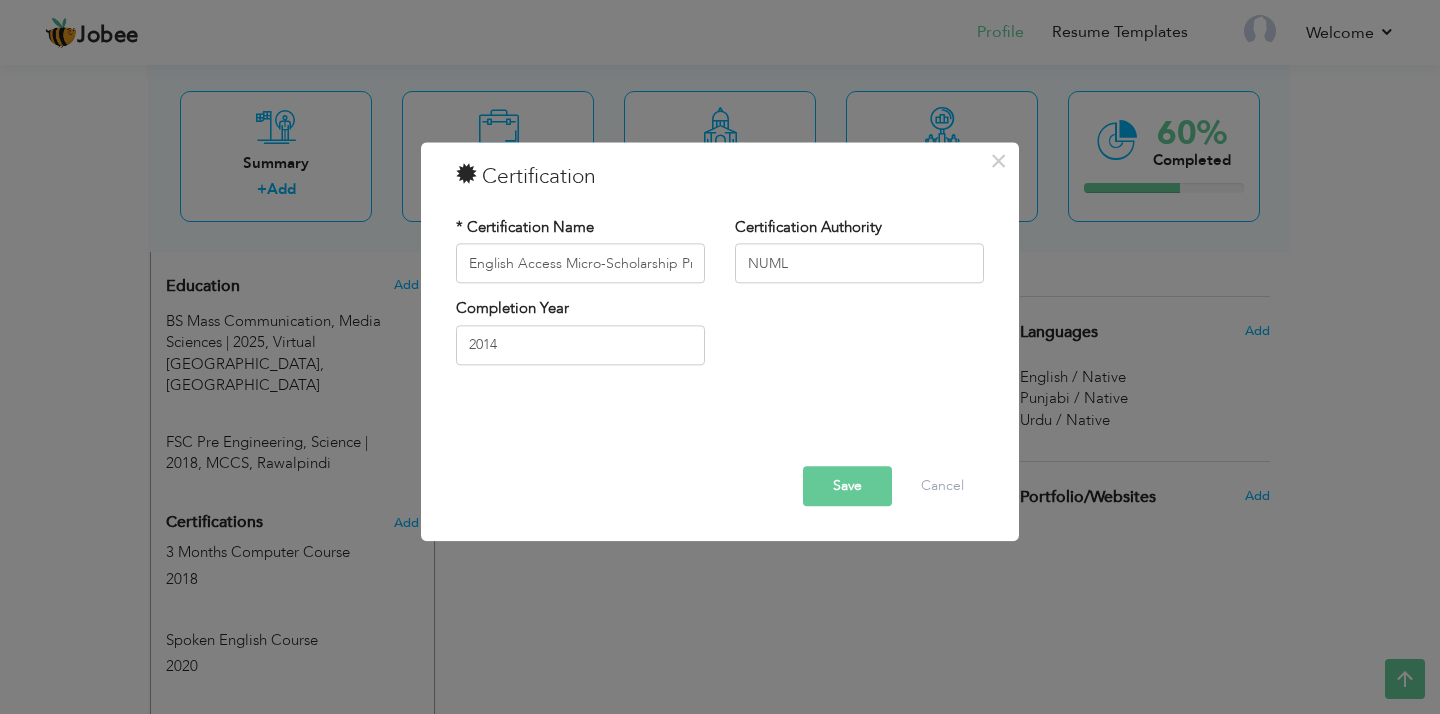 click on "Save" at bounding box center (847, 487) 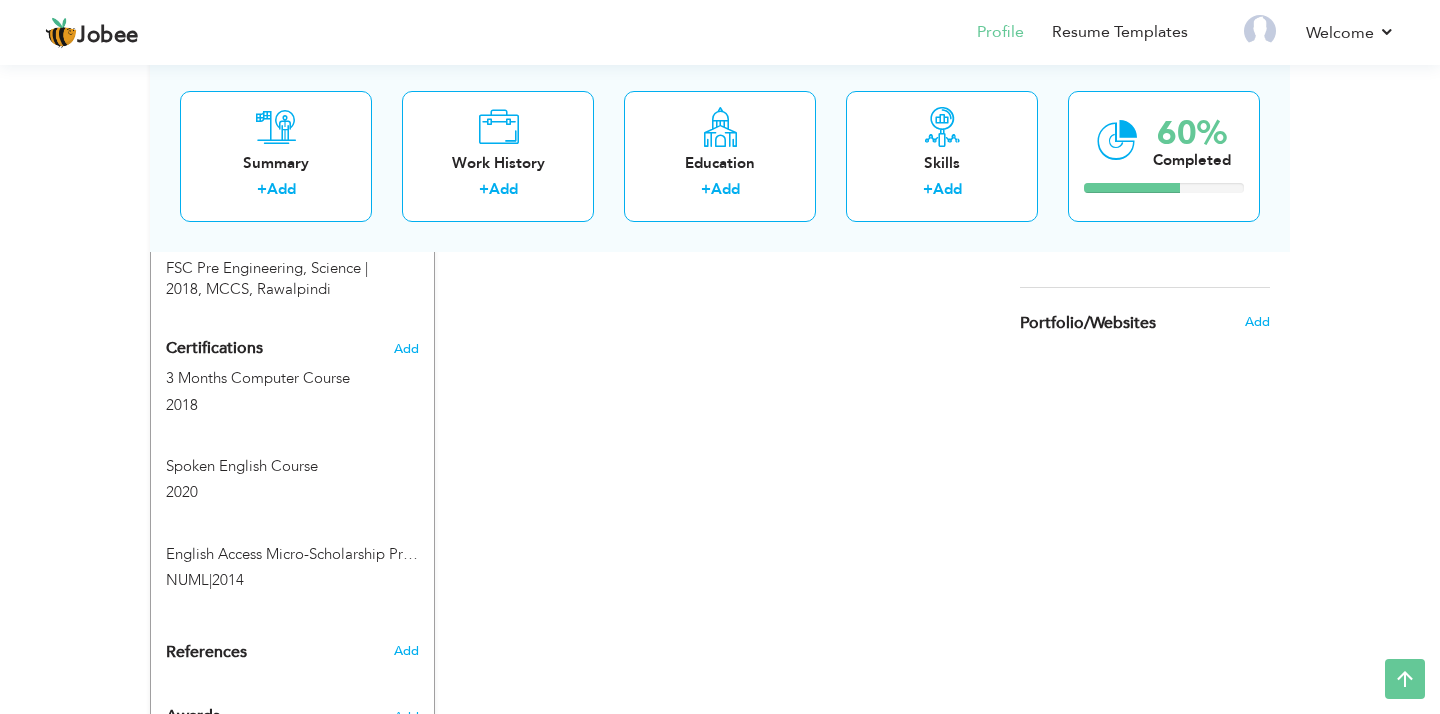 scroll, scrollTop: 1057, scrollLeft: 0, axis: vertical 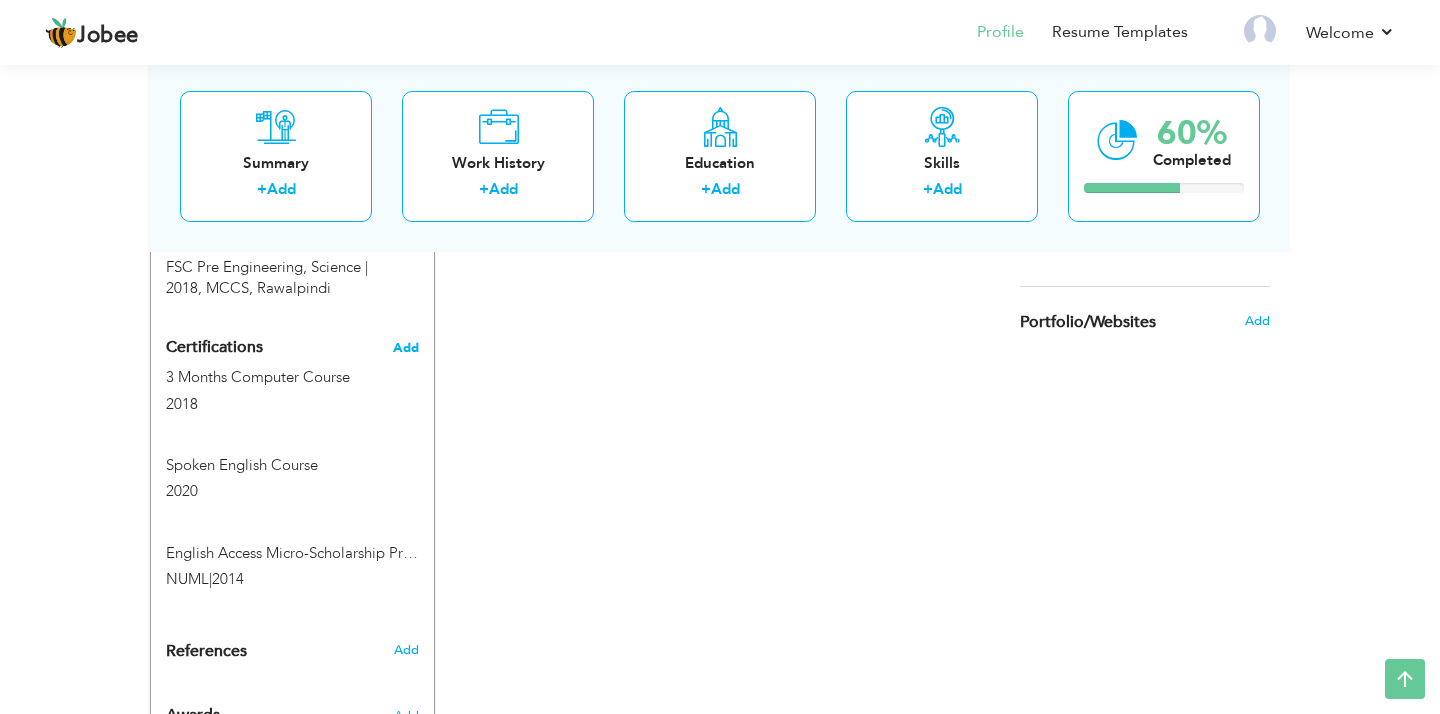 click on "Add" at bounding box center (406, 348) 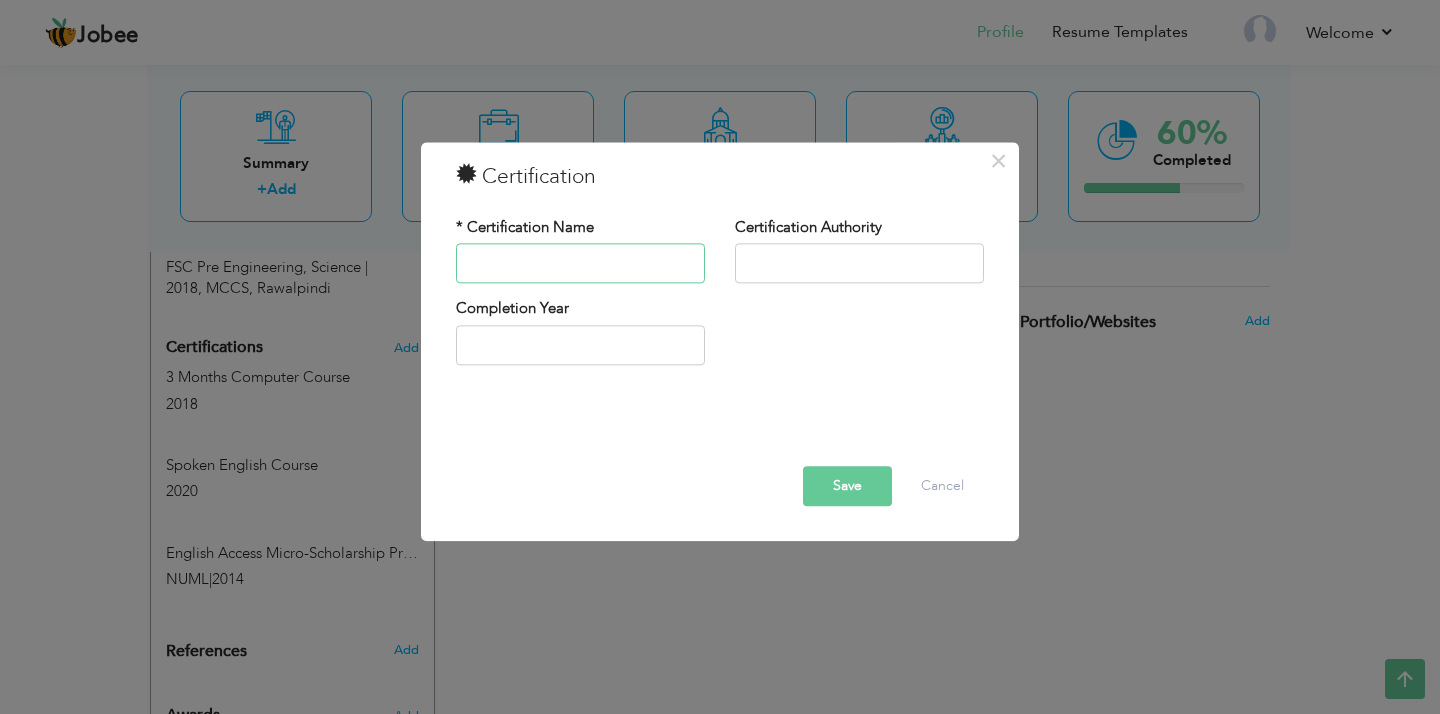 click at bounding box center (580, 264) 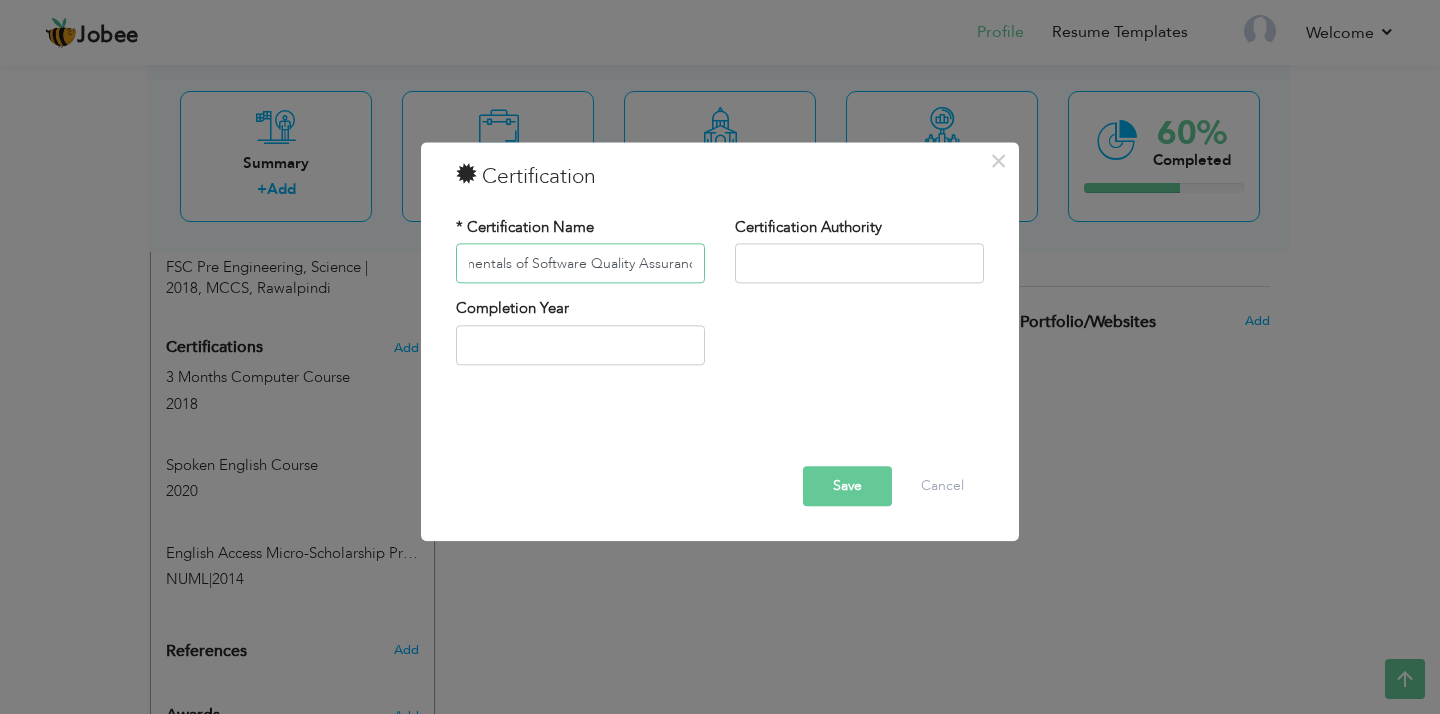 scroll, scrollTop: 0, scrollLeft: 54, axis: horizontal 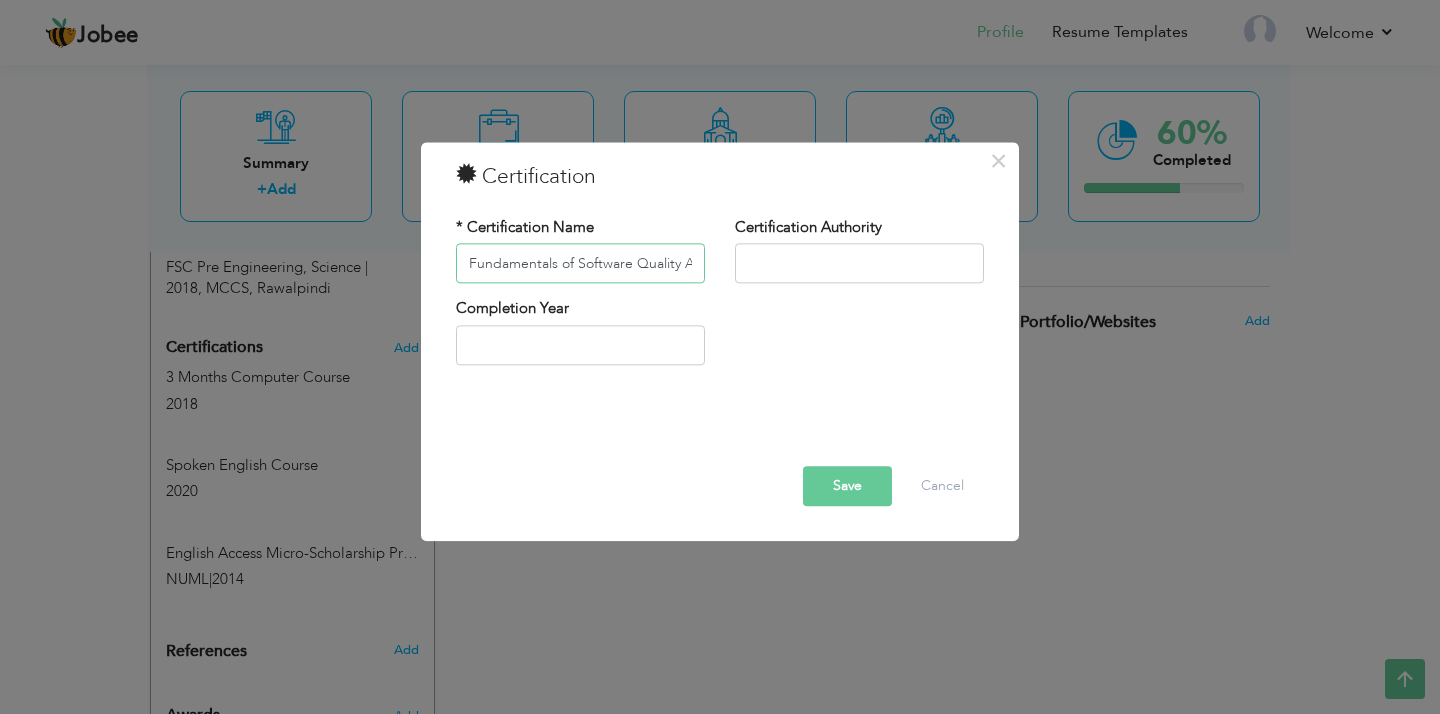 drag, startPoint x: 562, startPoint y: 258, endPoint x: 470, endPoint y: 258, distance: 92 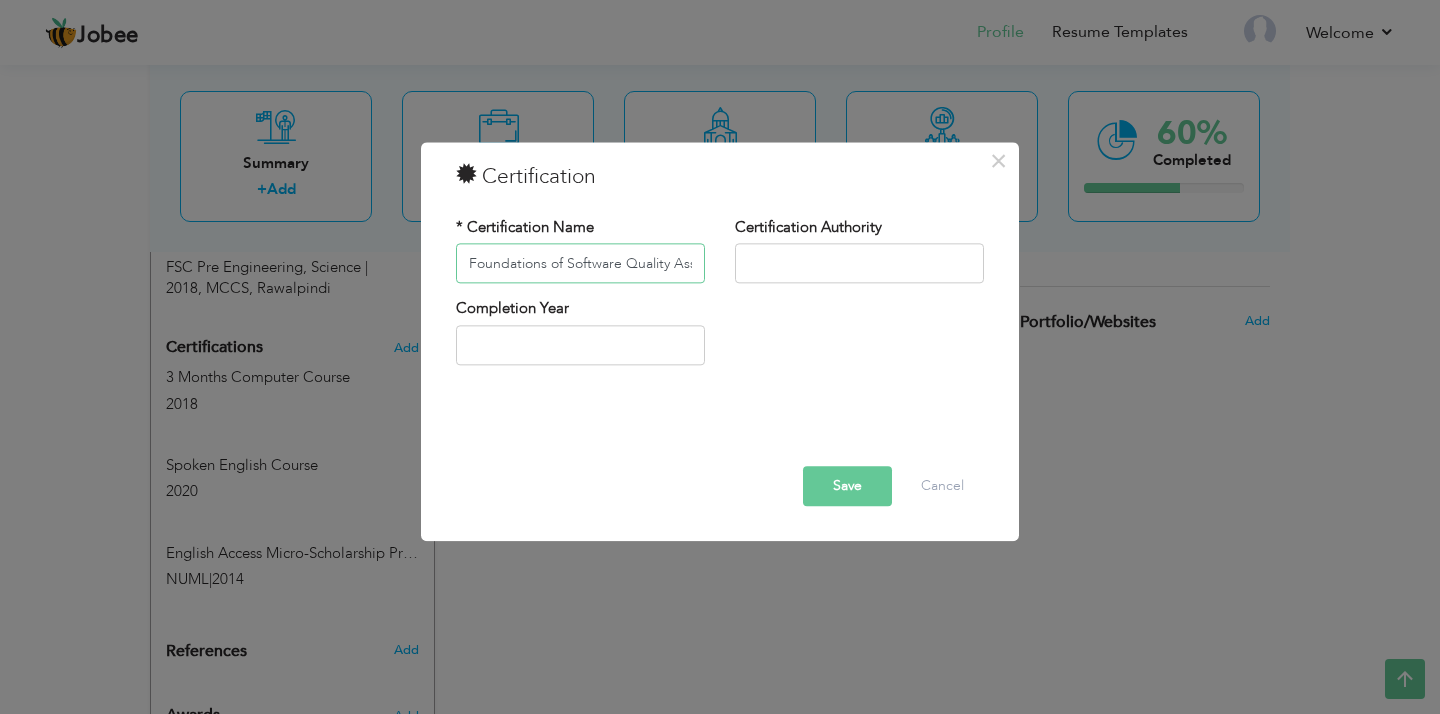 scroll, scrollTop: 0, scrollLeft: 44, axis: horizontal 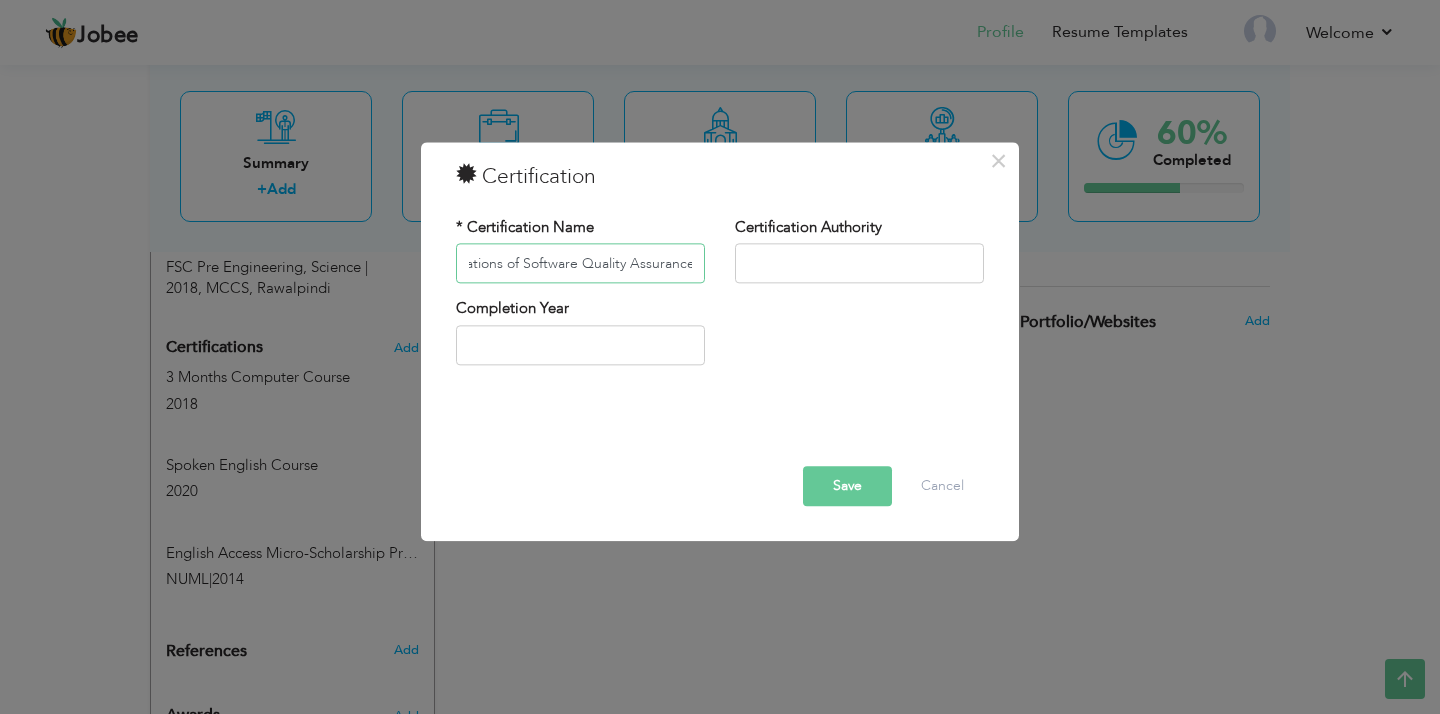 drag, startPoint x: 620, startPoint y: 260, endPoint x: 772, endPoint y: 280, distance: 153.31015 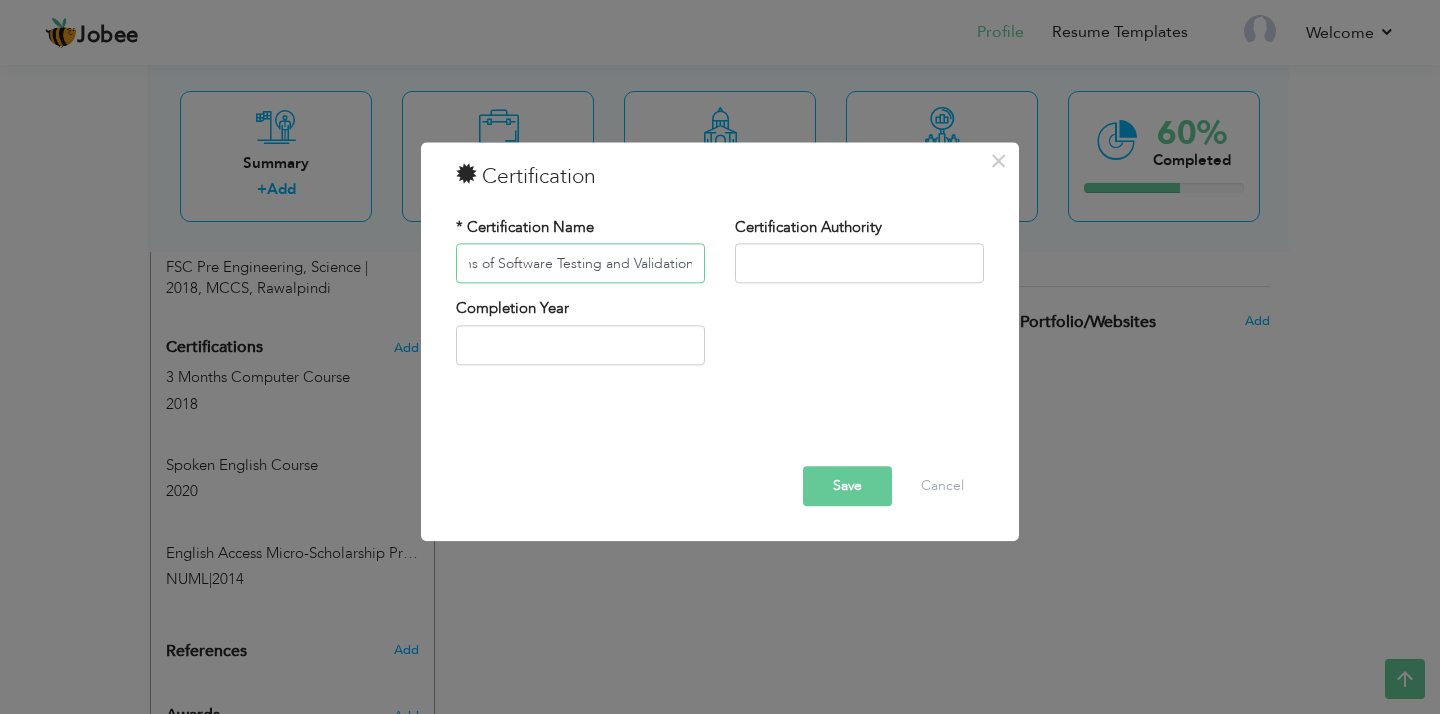 scroll, scrollTop: 0, scrollLeft: 75, axis: horizontal 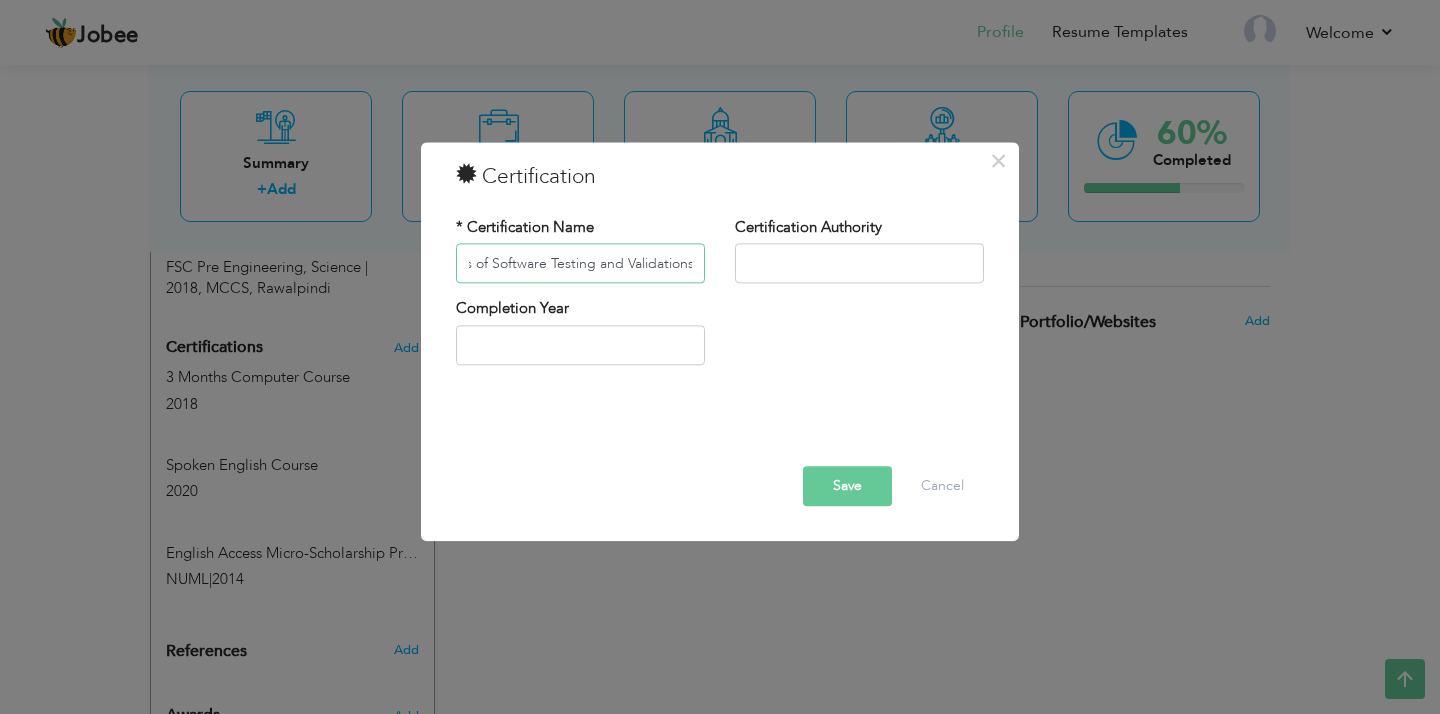 type on "Foundations of Software Testing and Validations" 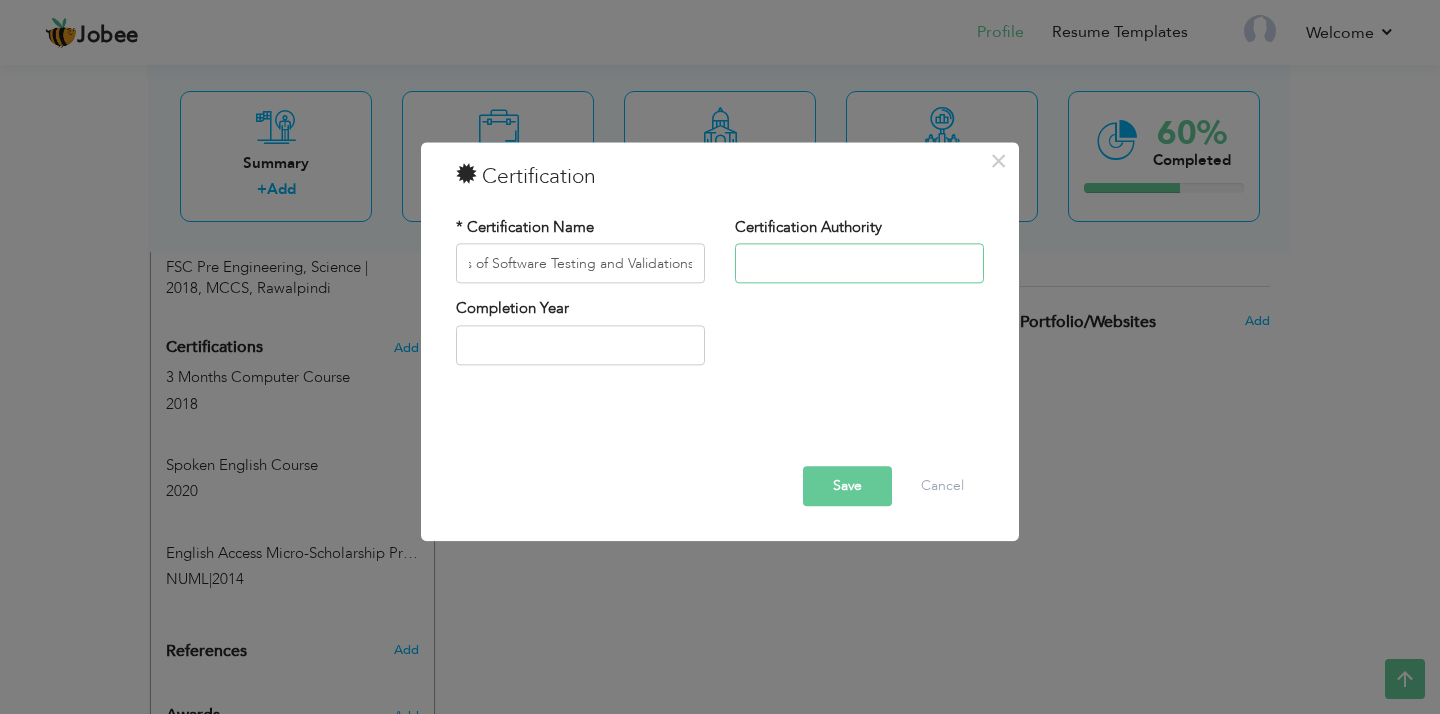 click at bounding box center (859, 264) 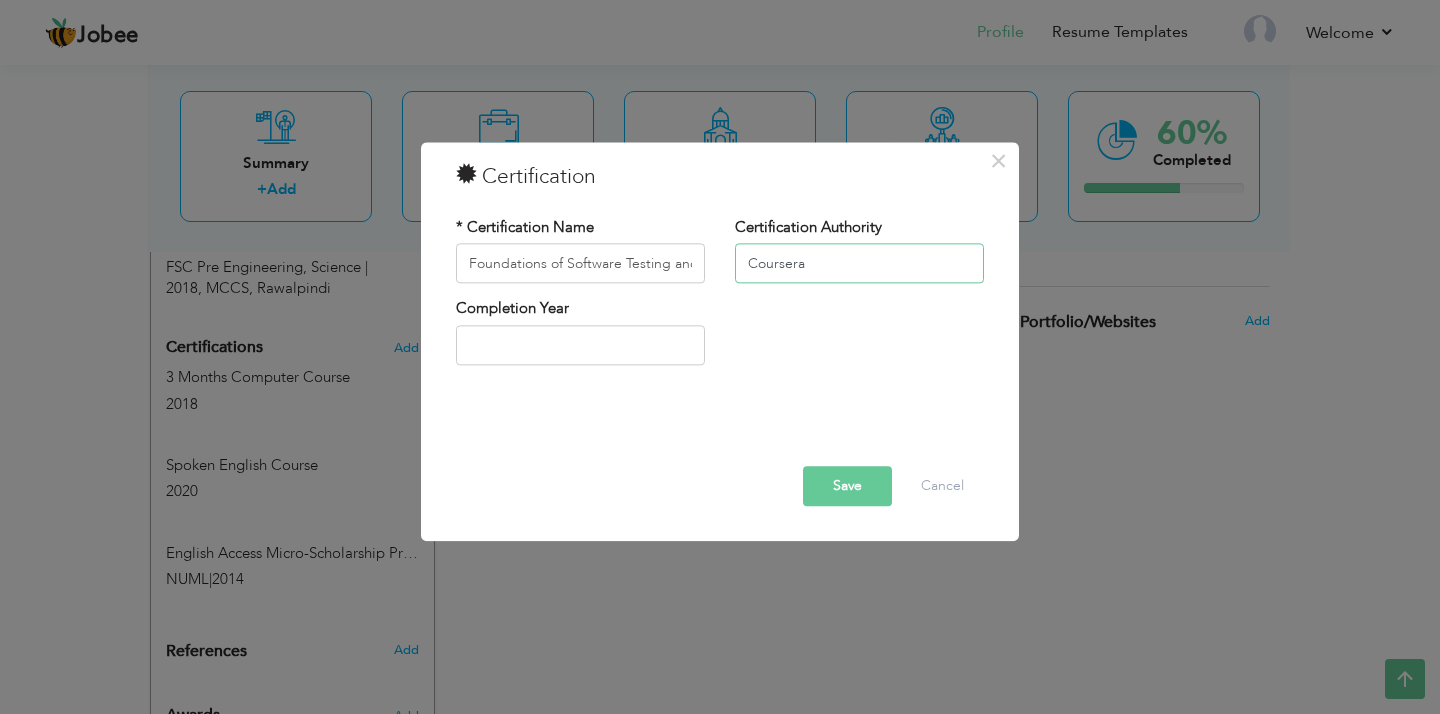 type on "Coursera" 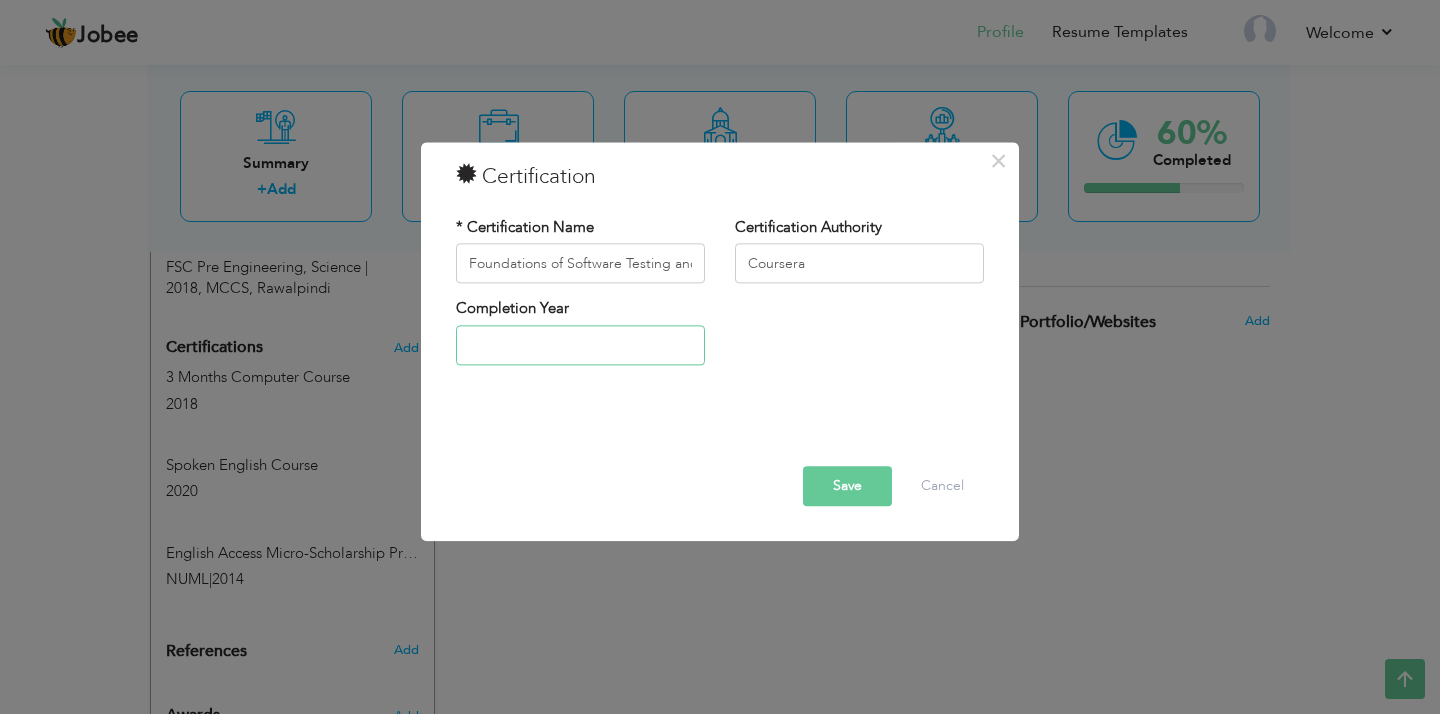 click at bounding box center [580, 345] 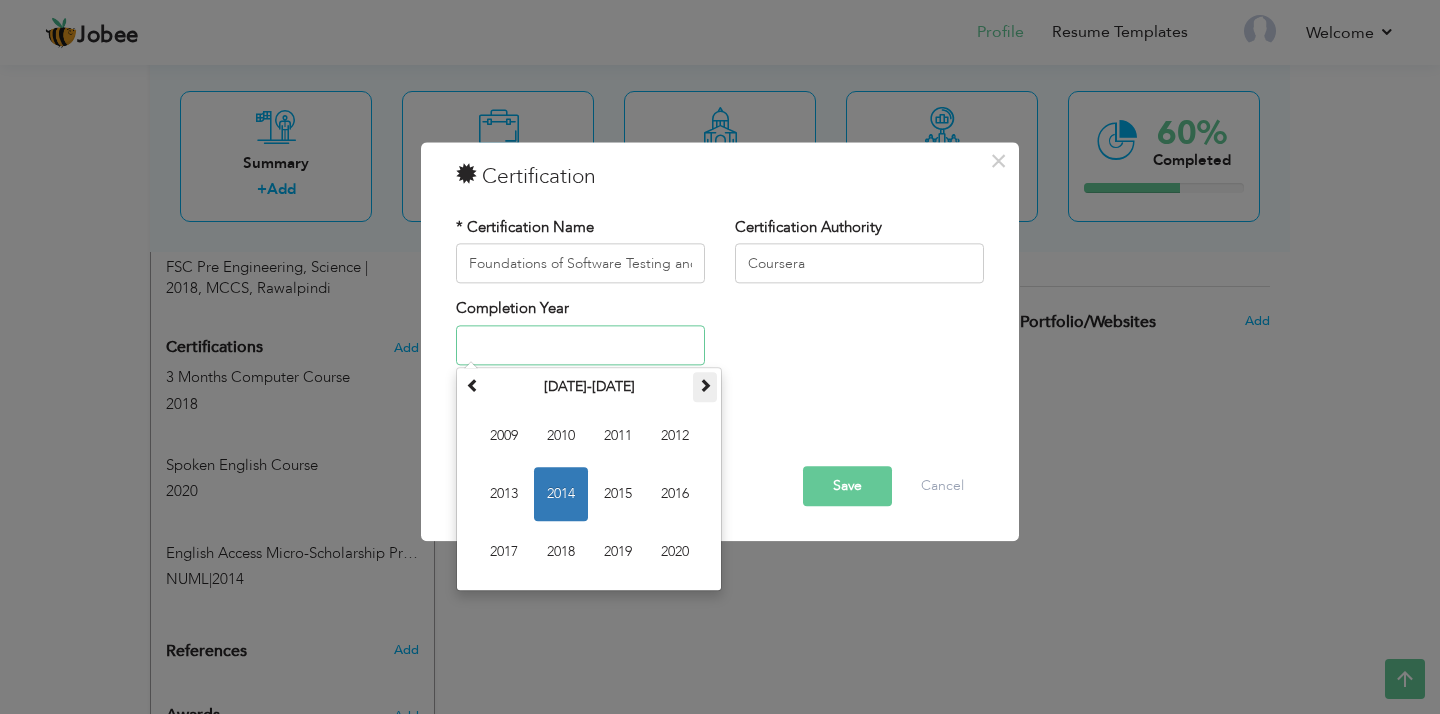 click at bounding box center [705, 385] 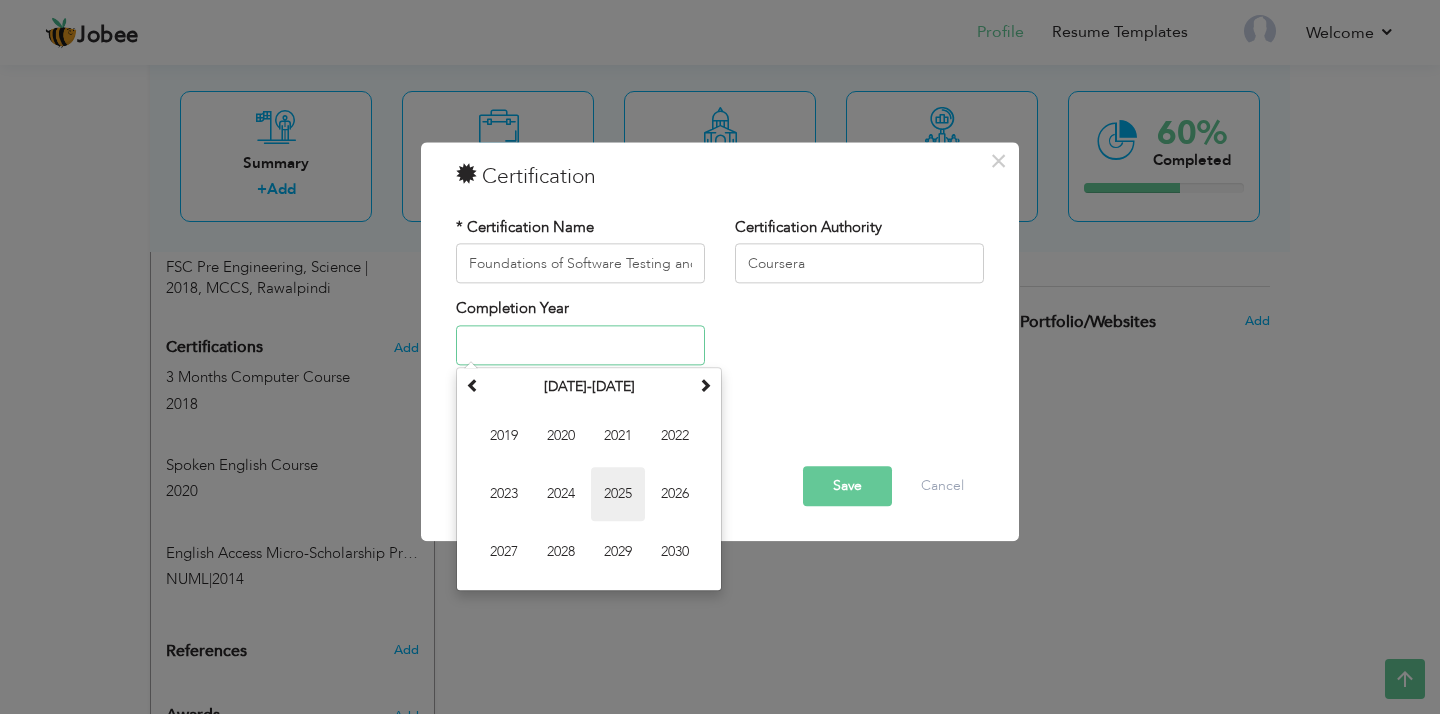 click on "2025" at bounding box center [618, 494] 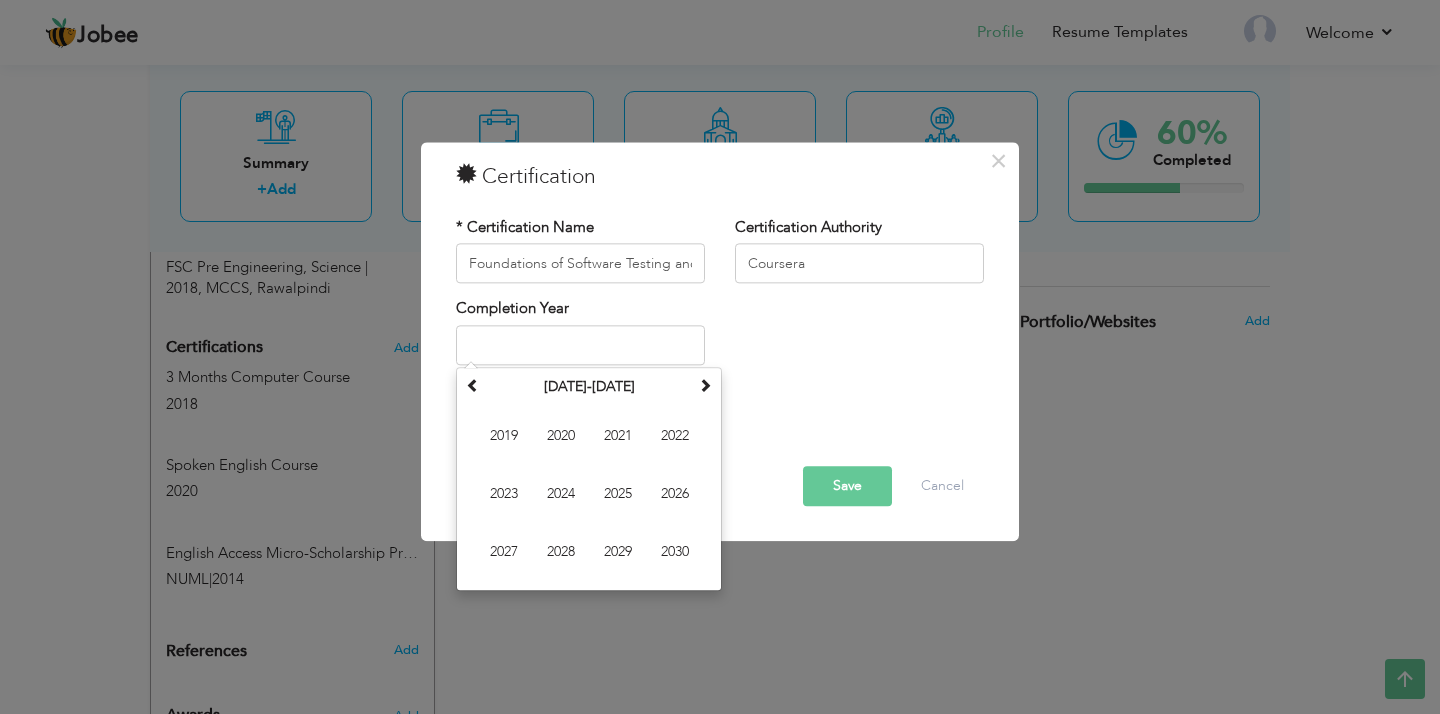 type on "2025" 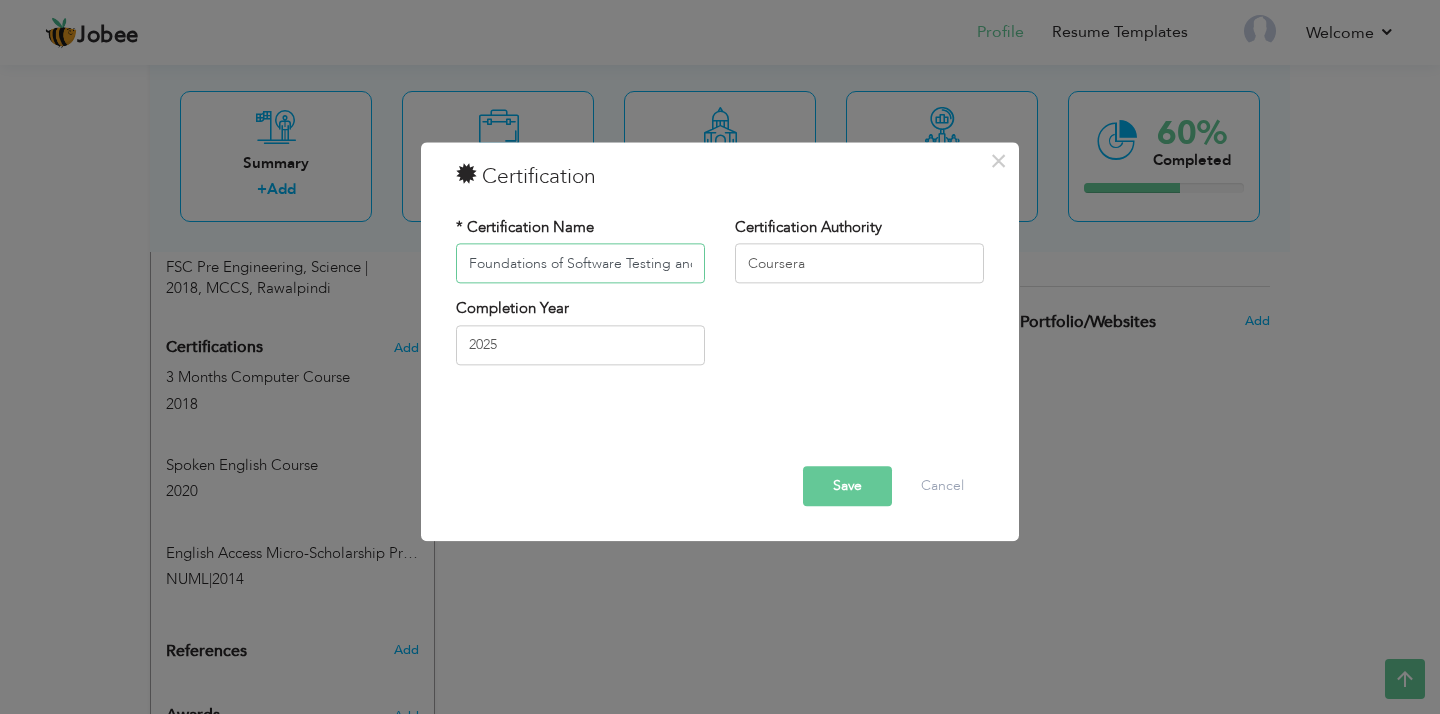 click on "Foundations of Software Testing and Validations" at bounding box center [580, 264] 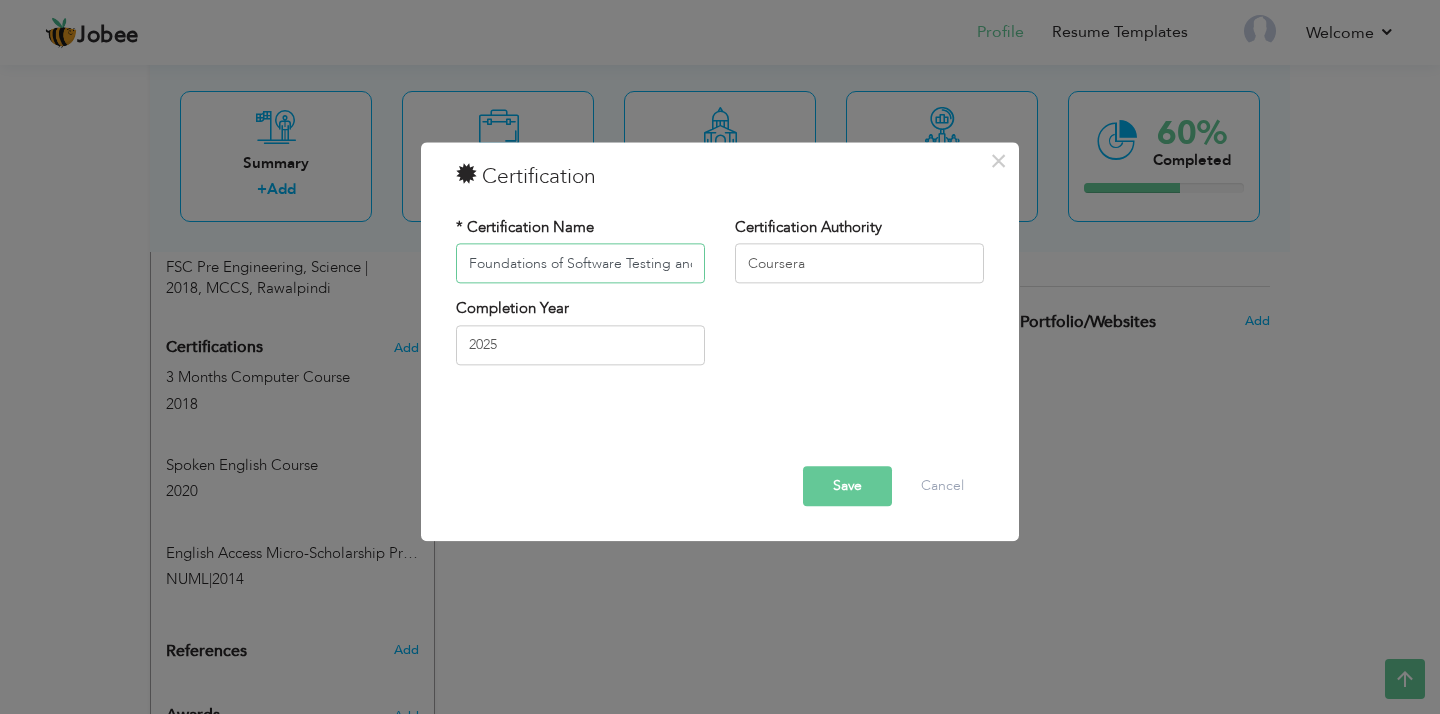 scroll, scrollTop: 0, scrollLeft: 75, axis: horizontal 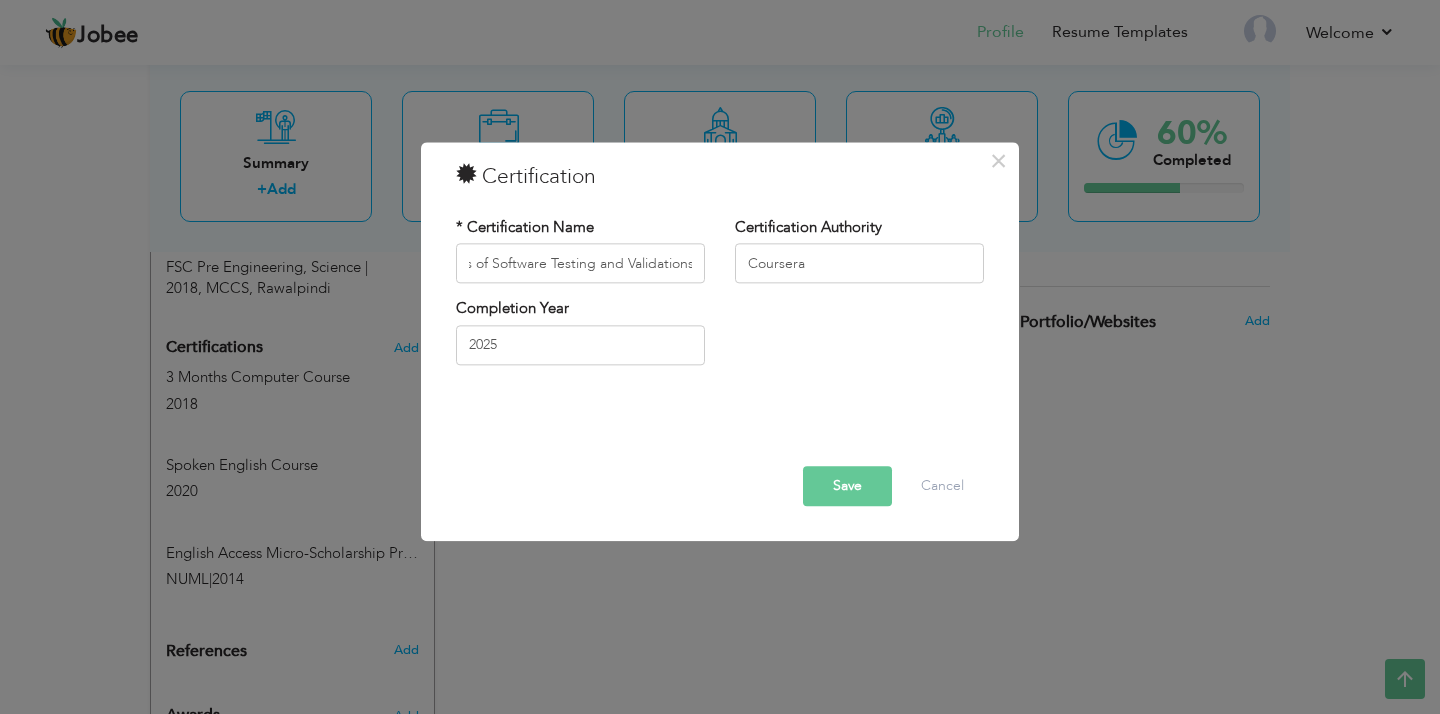 click on "Save" at bounding box center (847, 487) 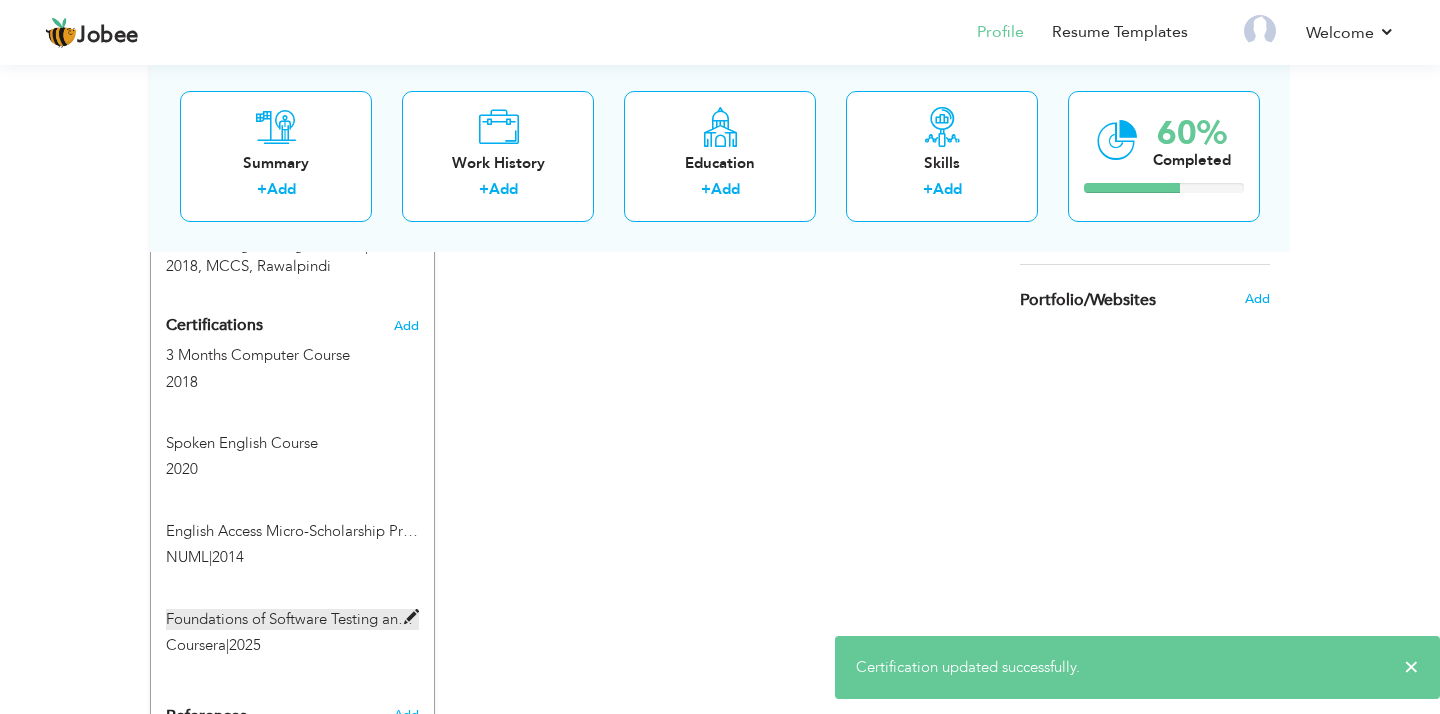 scroll, scrollTop: 1068, scrollLeft: 0, axis: vertical 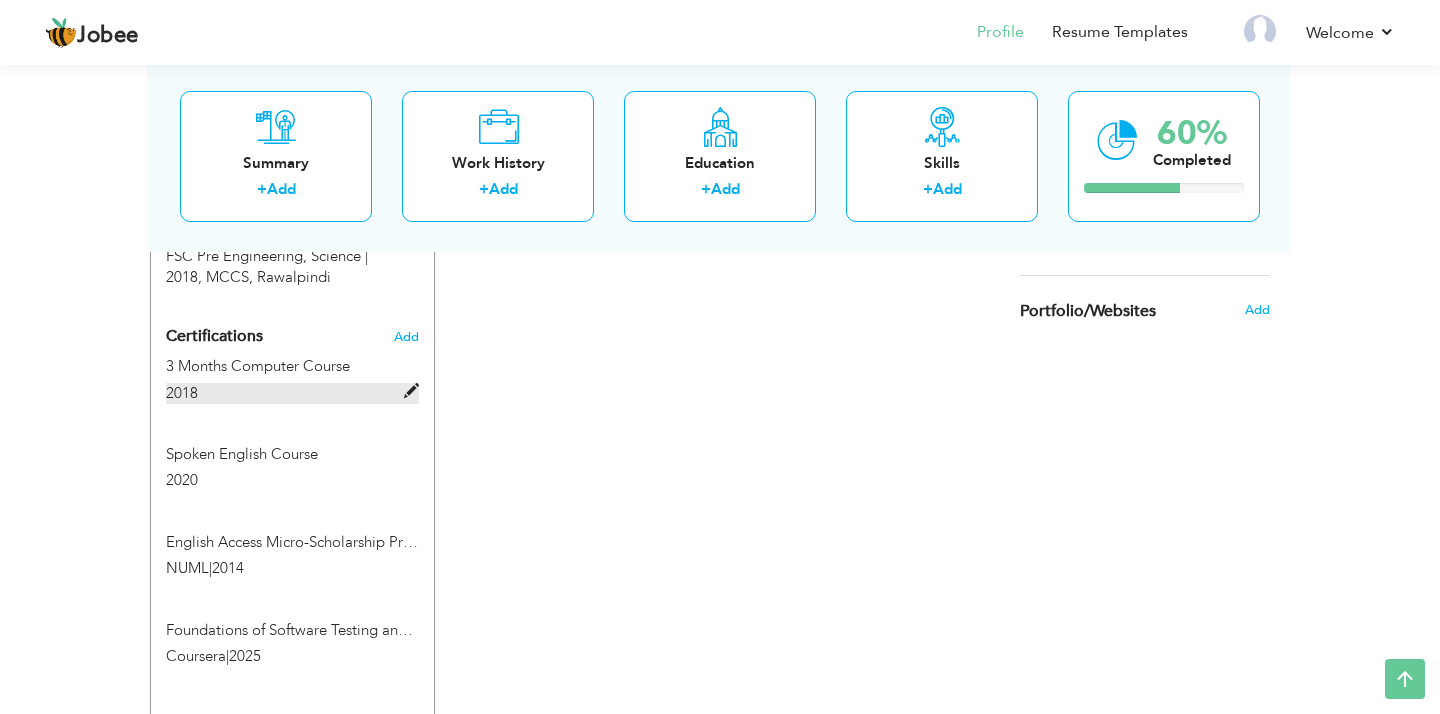 click at bounding box center (411, 391) 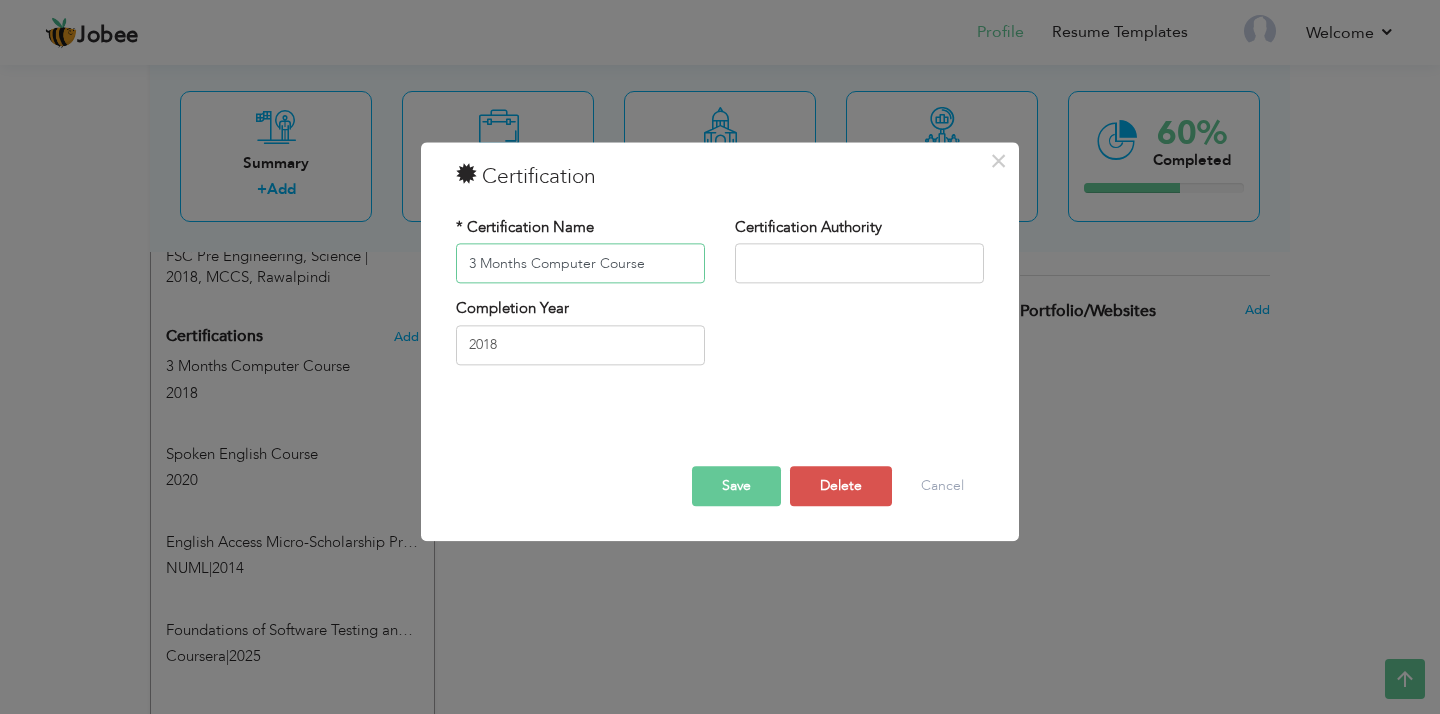 click on "3 Months Computer Course" at bounding box center [580, 264] 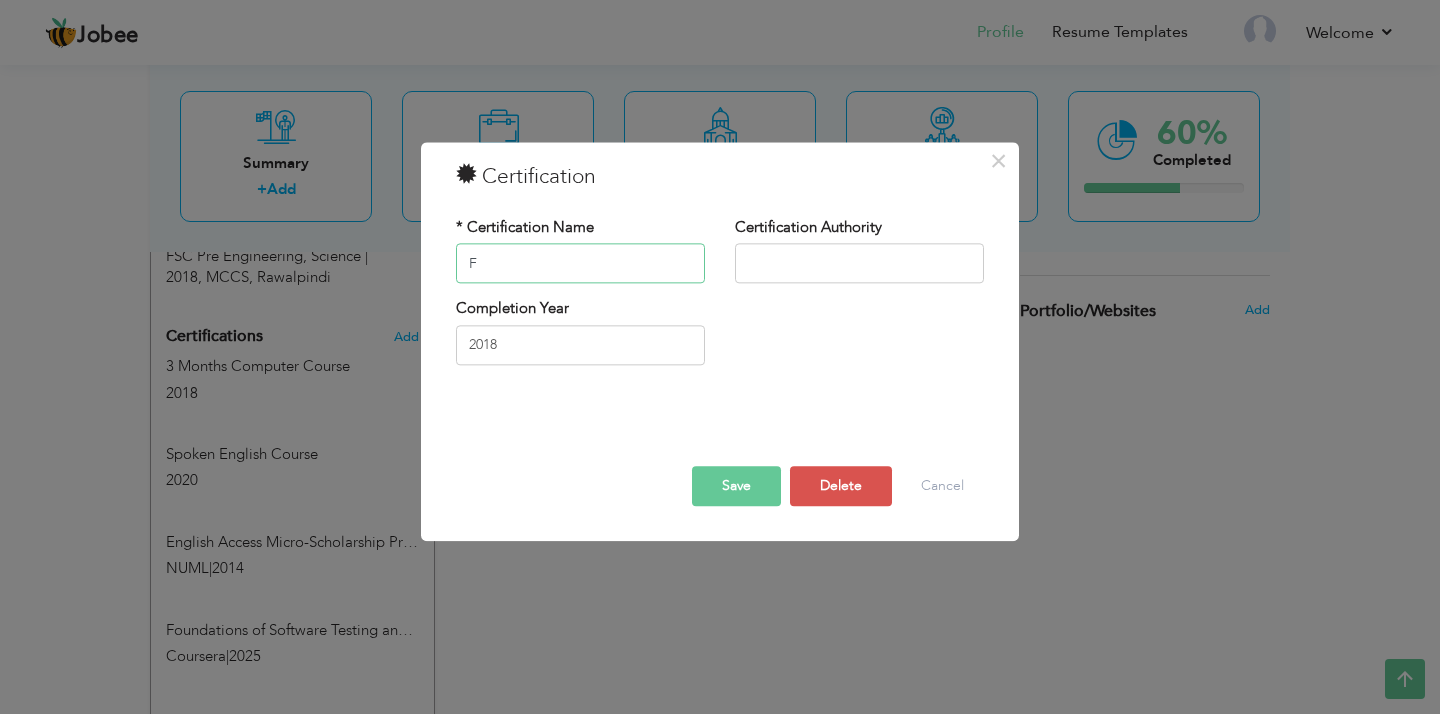 type on "Foundations of Software Testing and Validations" 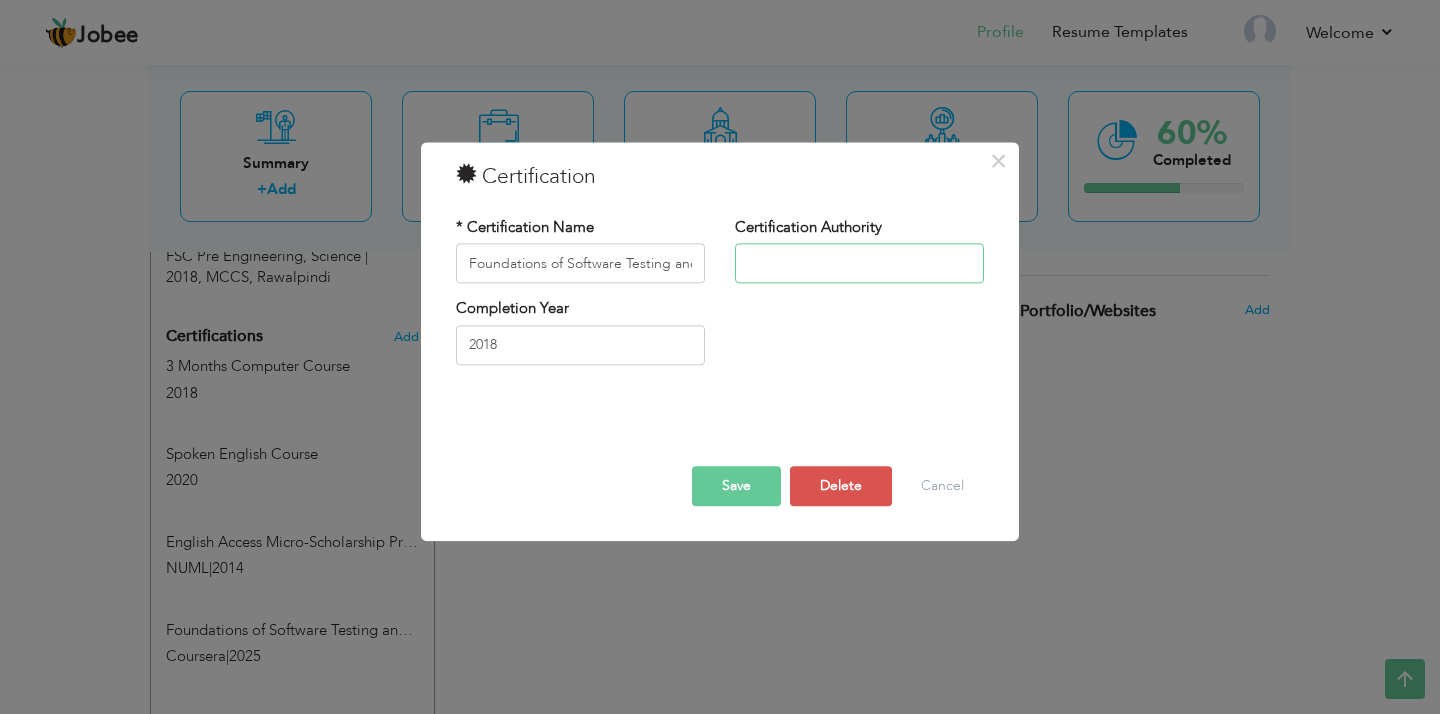 click at bounding box center (859, 264) 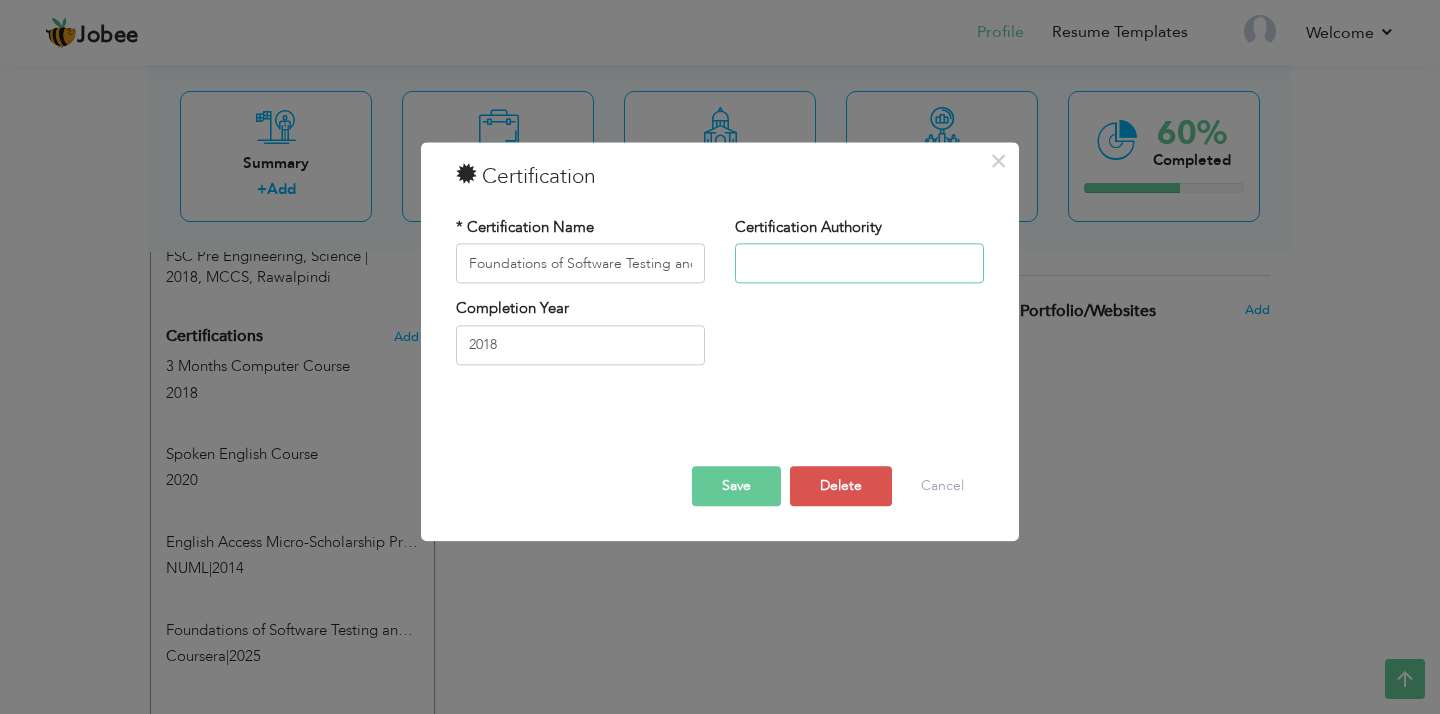 type on "Coursera" 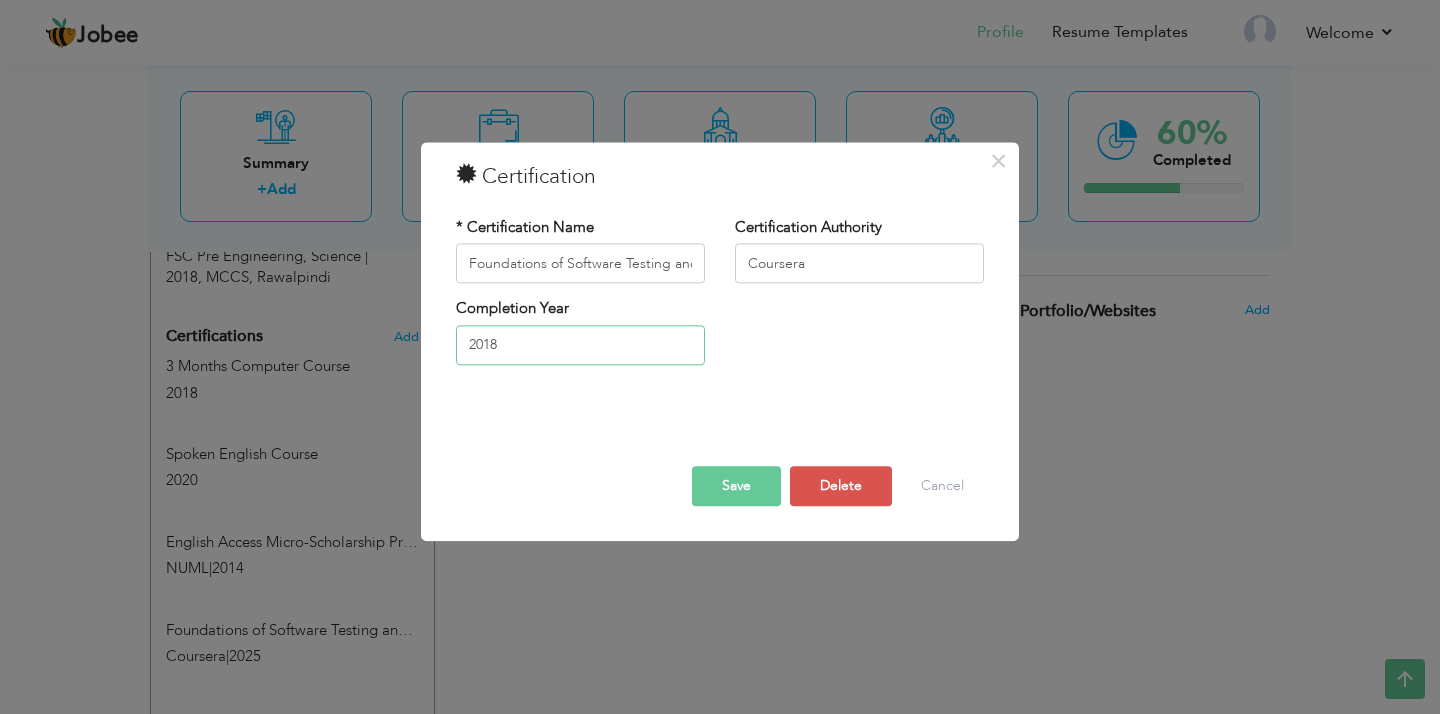 click on "2018" at bounding box center [580, 345] 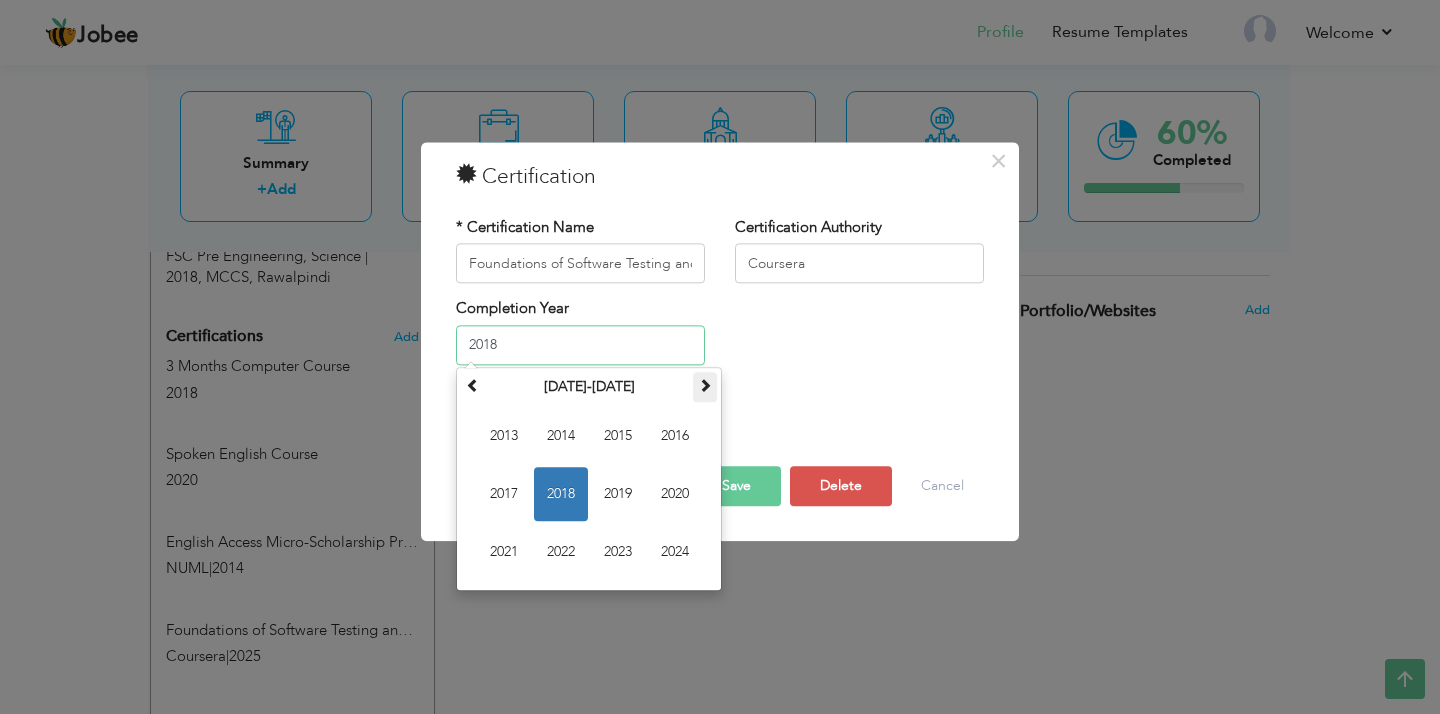 click at bounding box center [705, 385] 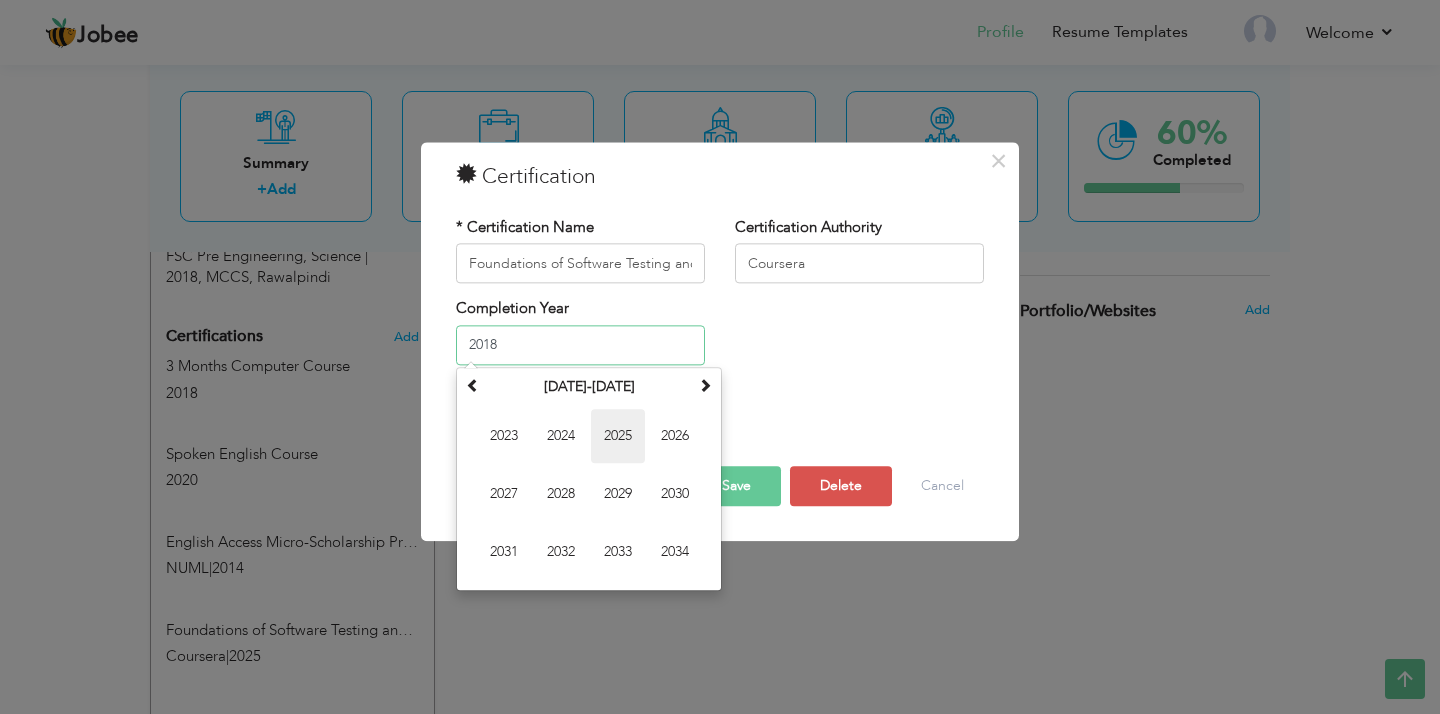 click on "2025" at bounding box center [618, 436] 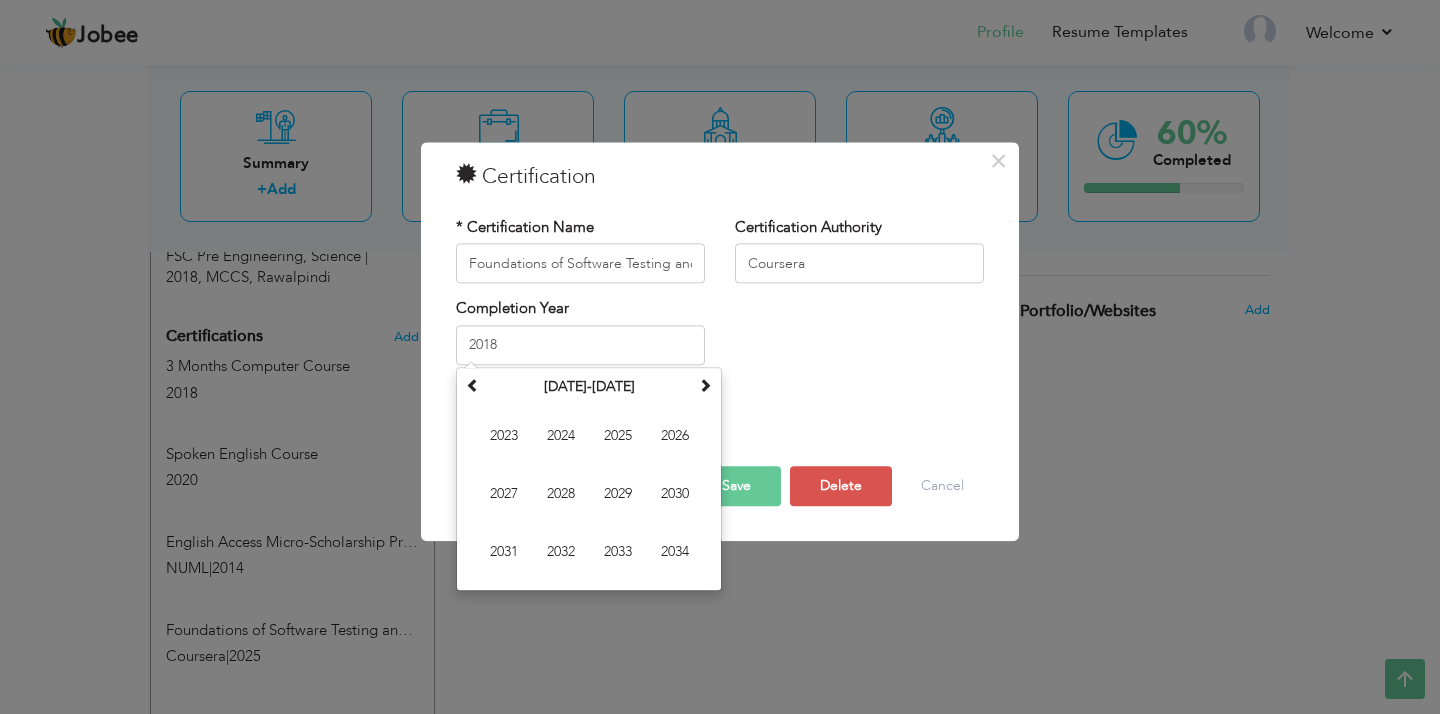 type on "2025" 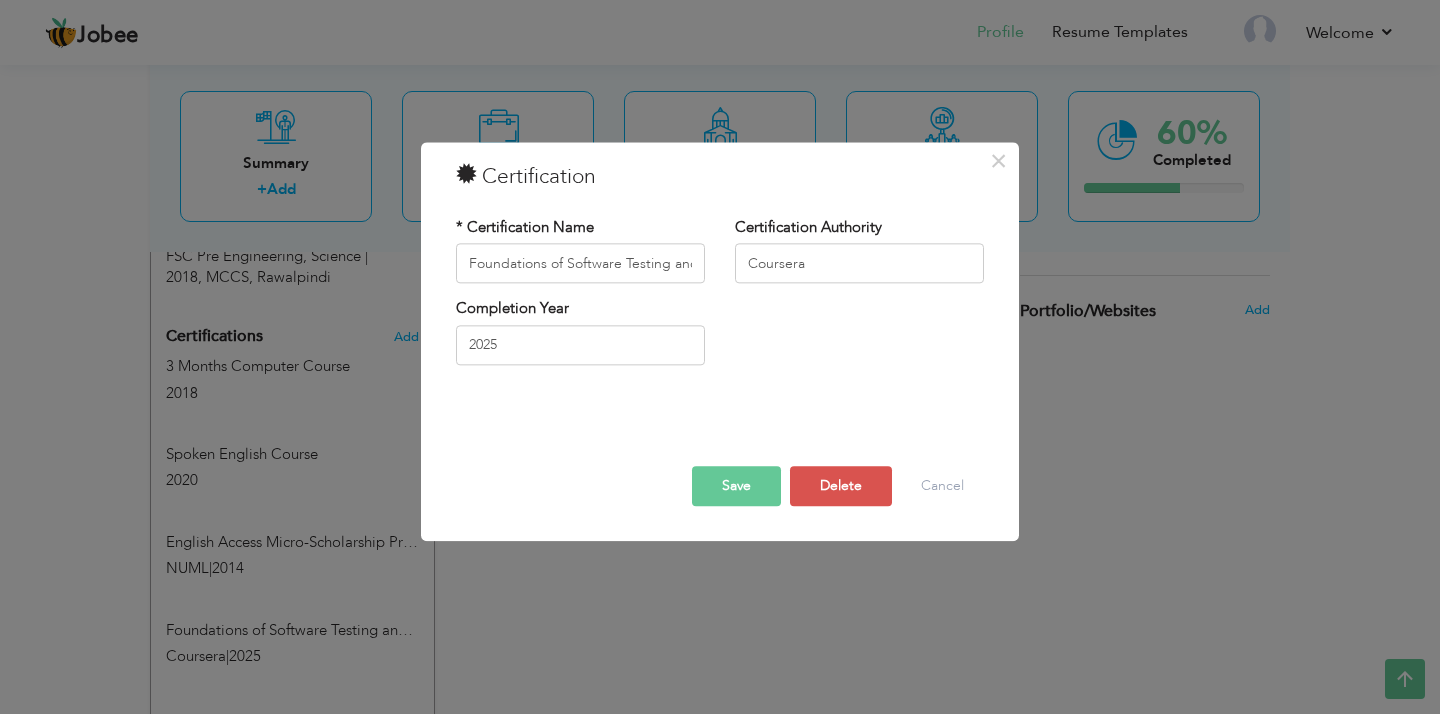 click on "Save" at bounding box center (736, 487) 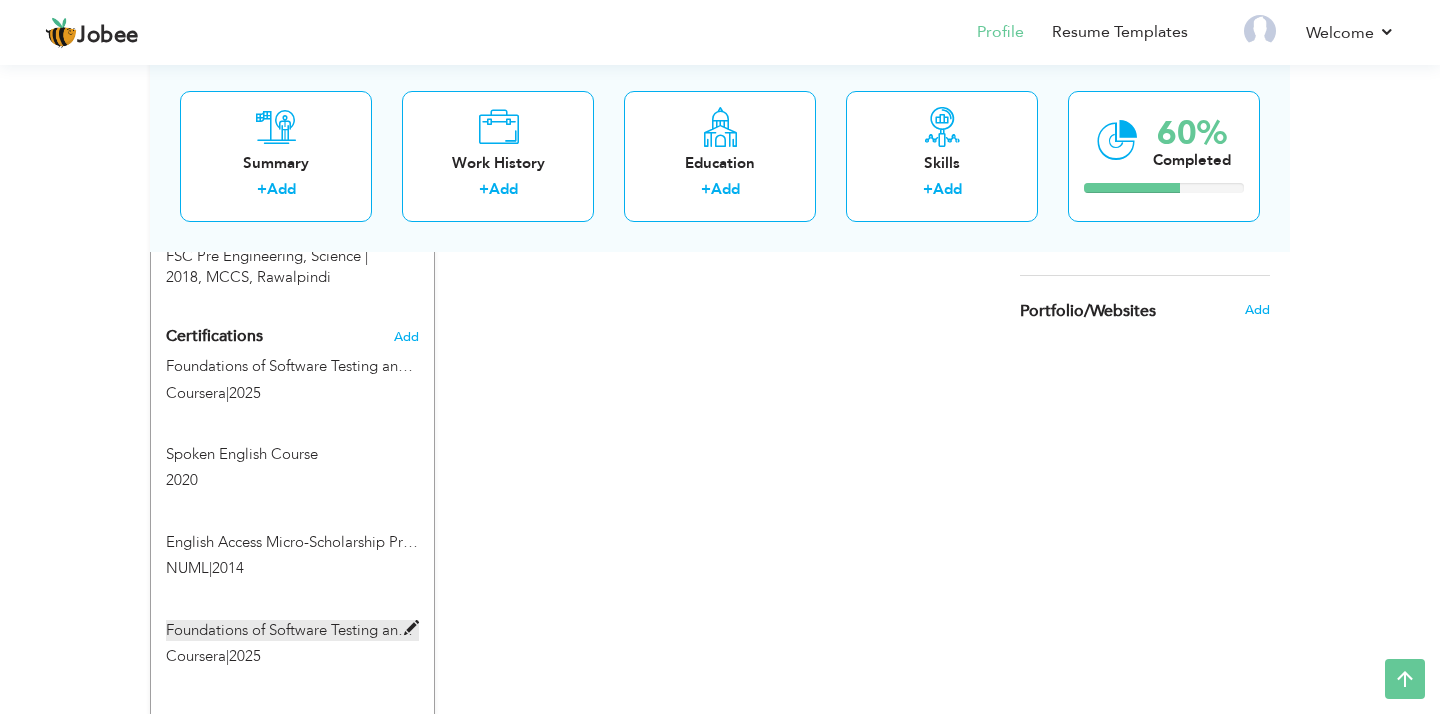 click at bounding box center (411, 628) 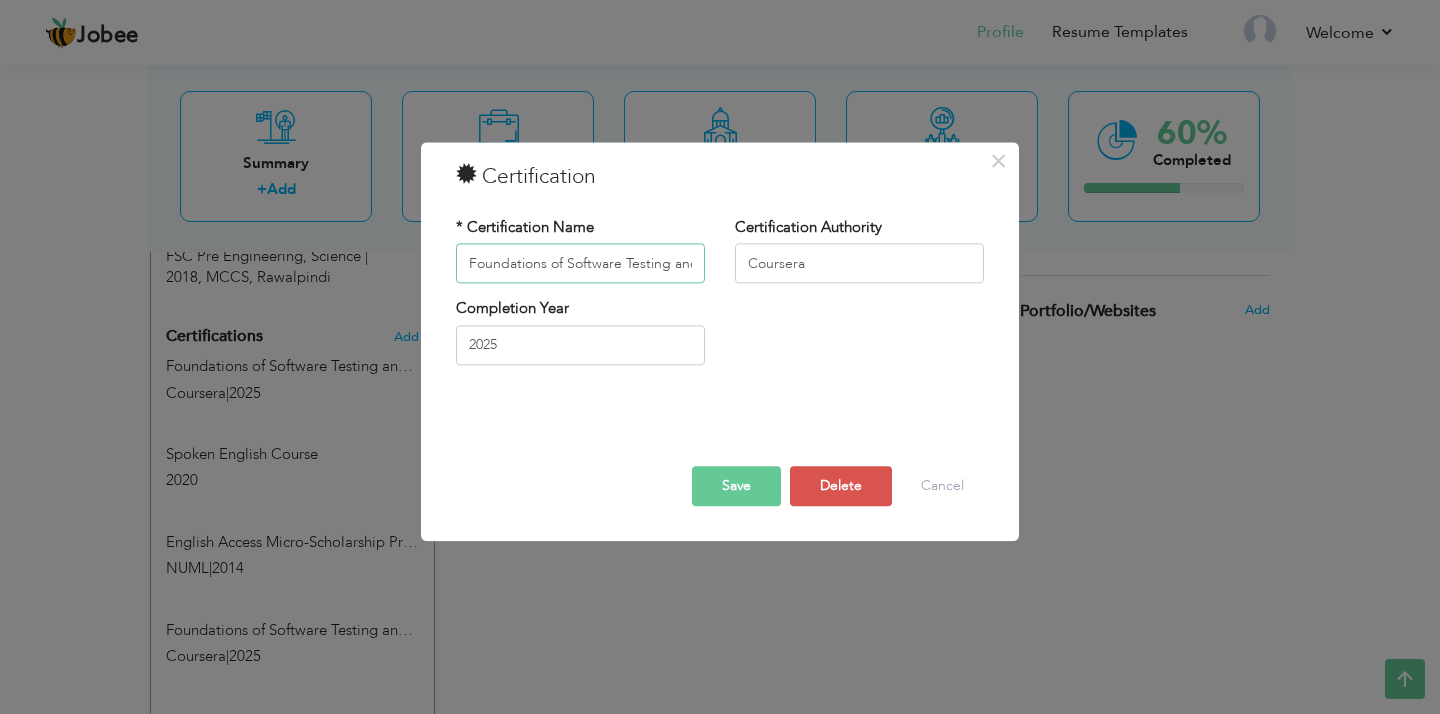 scroll, scrollTop: 0, scrollLeft: 75, axis: horizontal 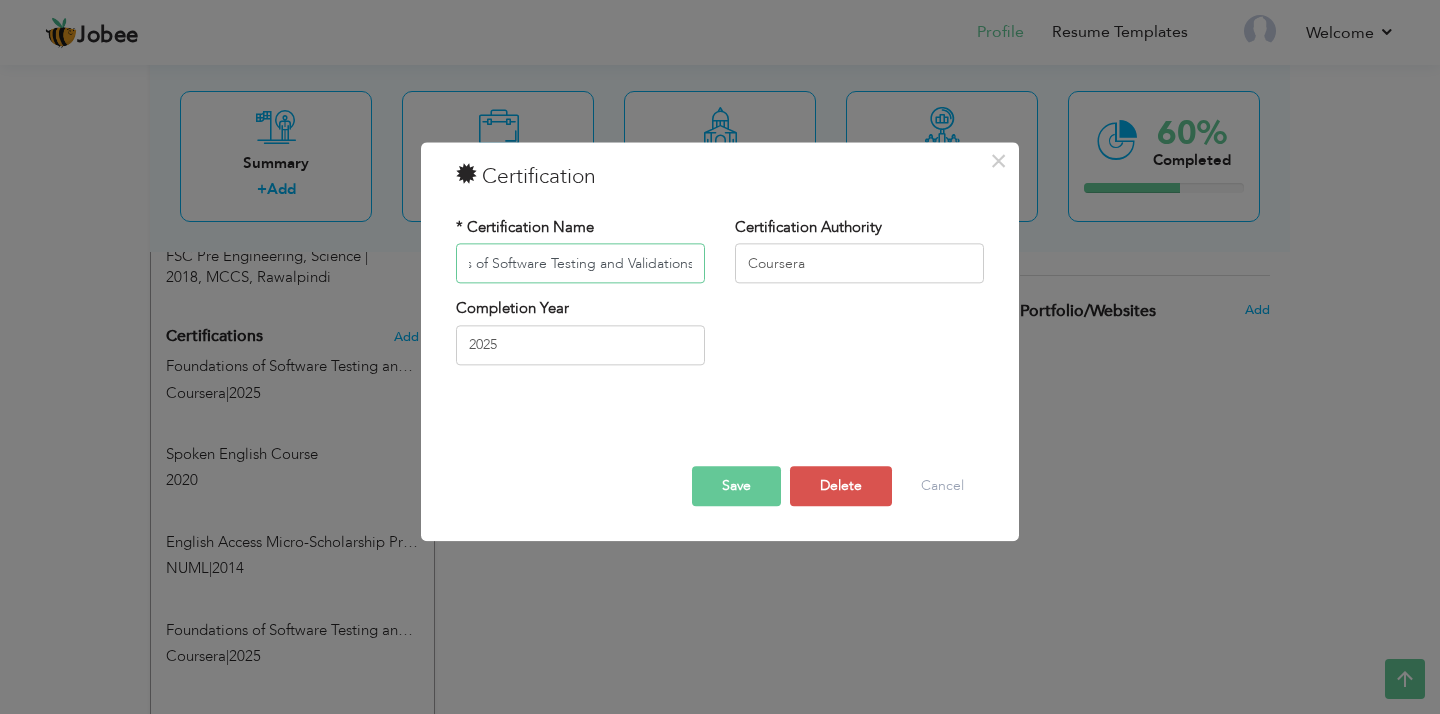 click on "Foundations of Software Testing and Validations" at bounding box center [580, 264] 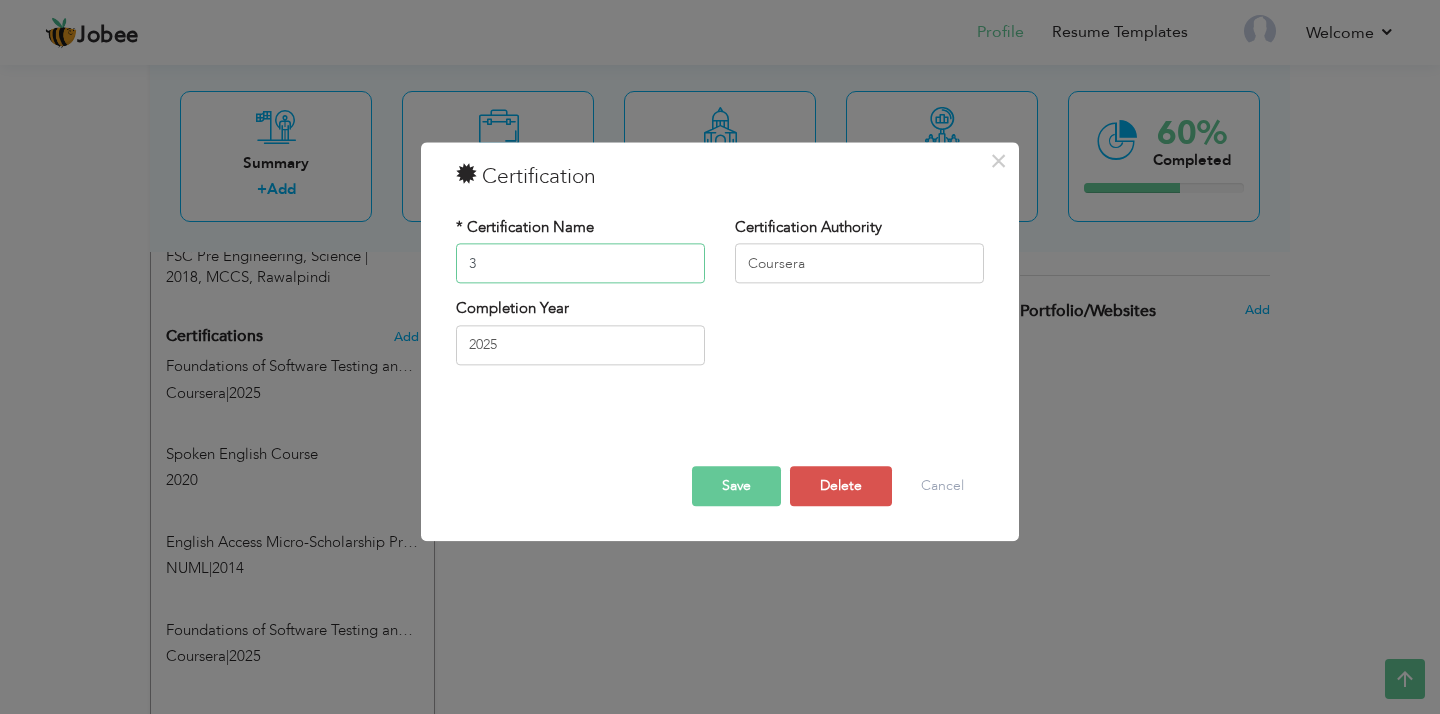 scroll, scrollTop: 0, scrollLeft: 0, axis: both 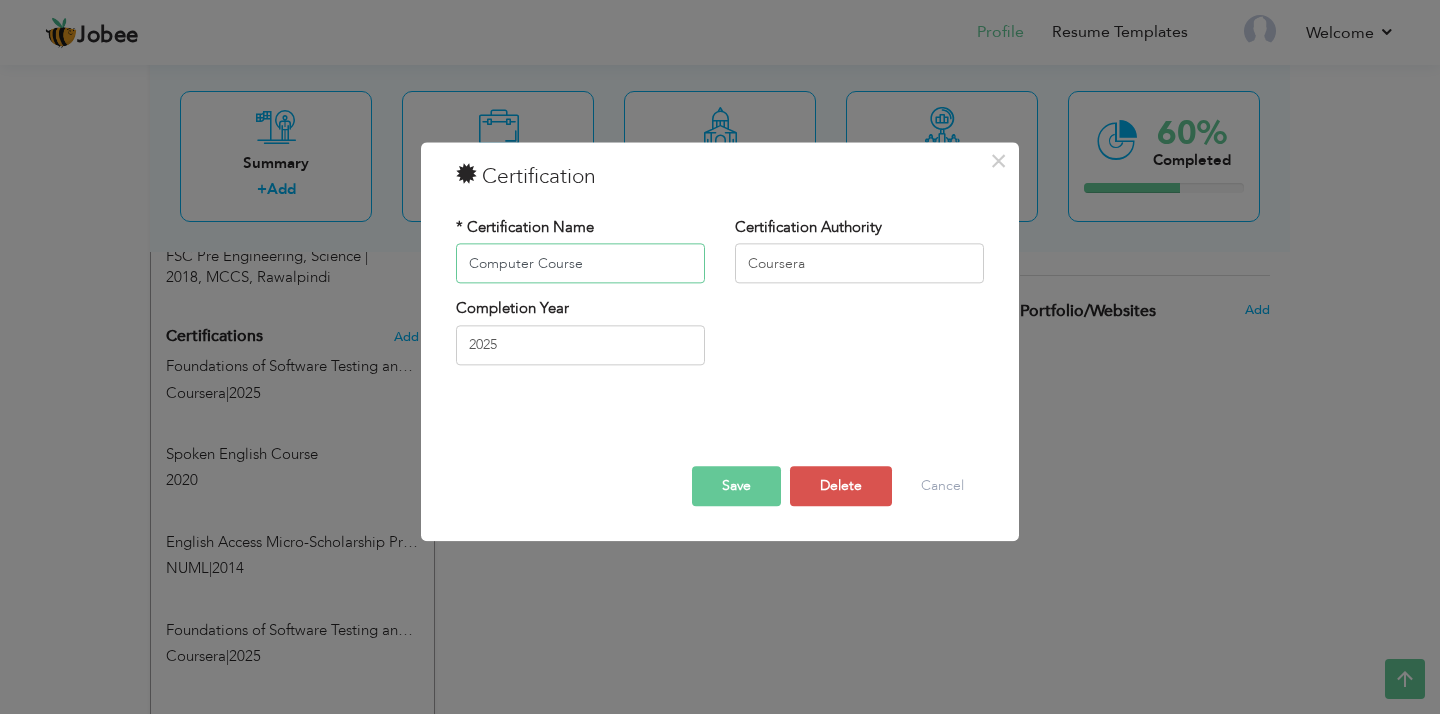 type on "Computer Course" 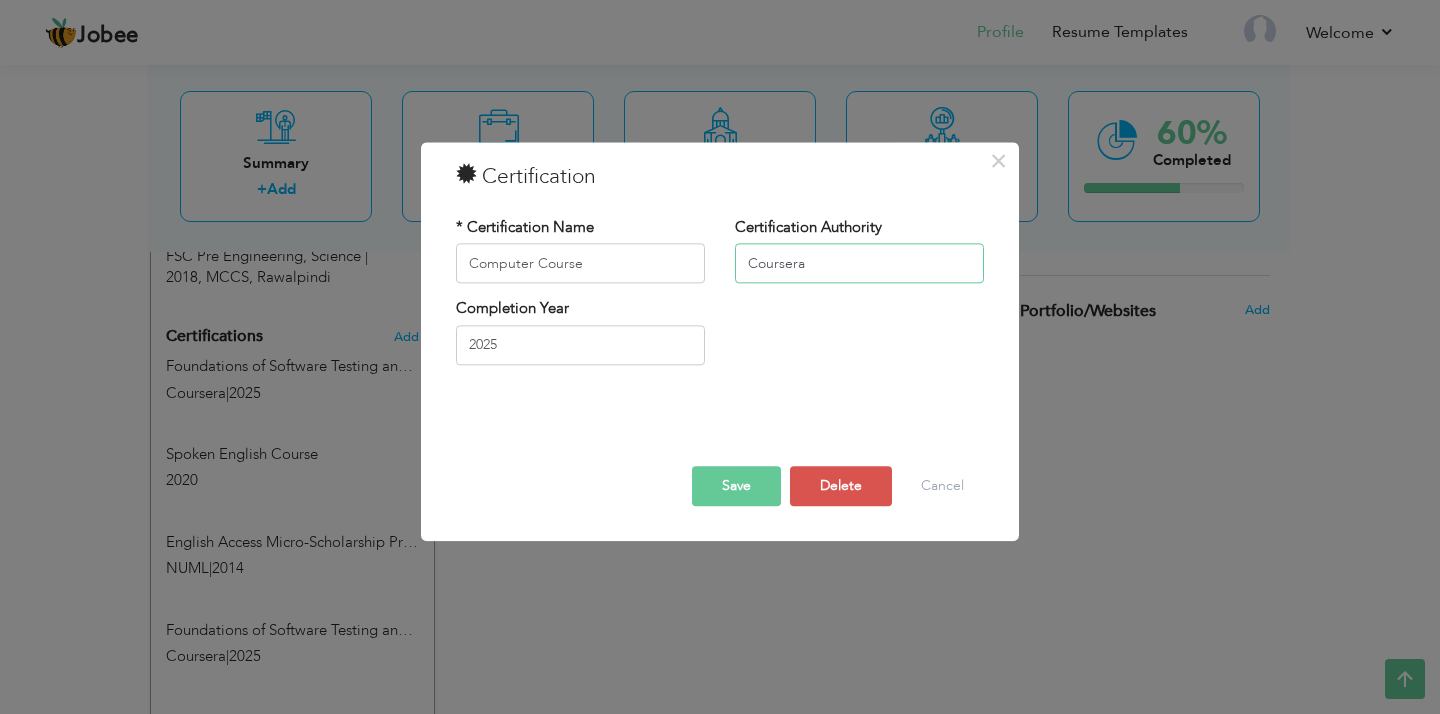 click on "Coursera" at bounding box center (859, 264) 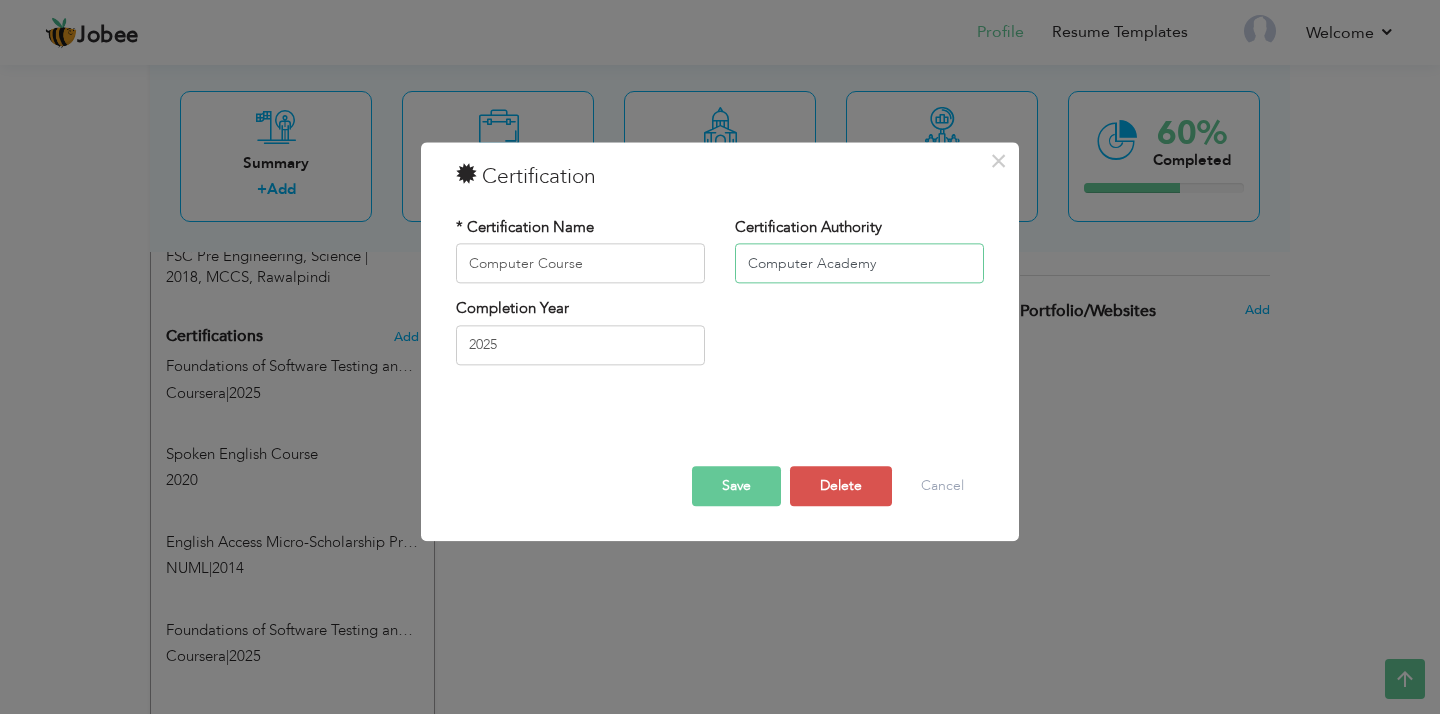 type on "Computer Academy" 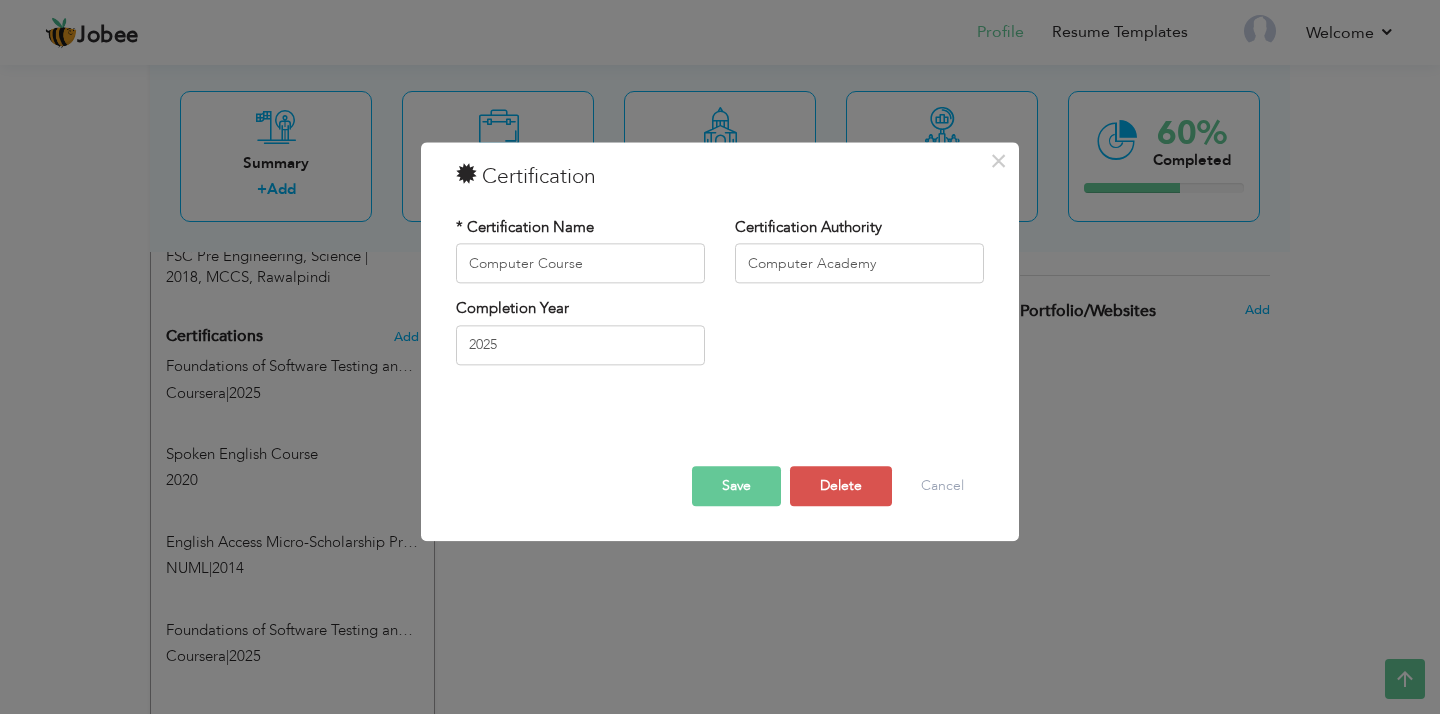 click on "Completion Year
2025" at bounding box center [580, 332] 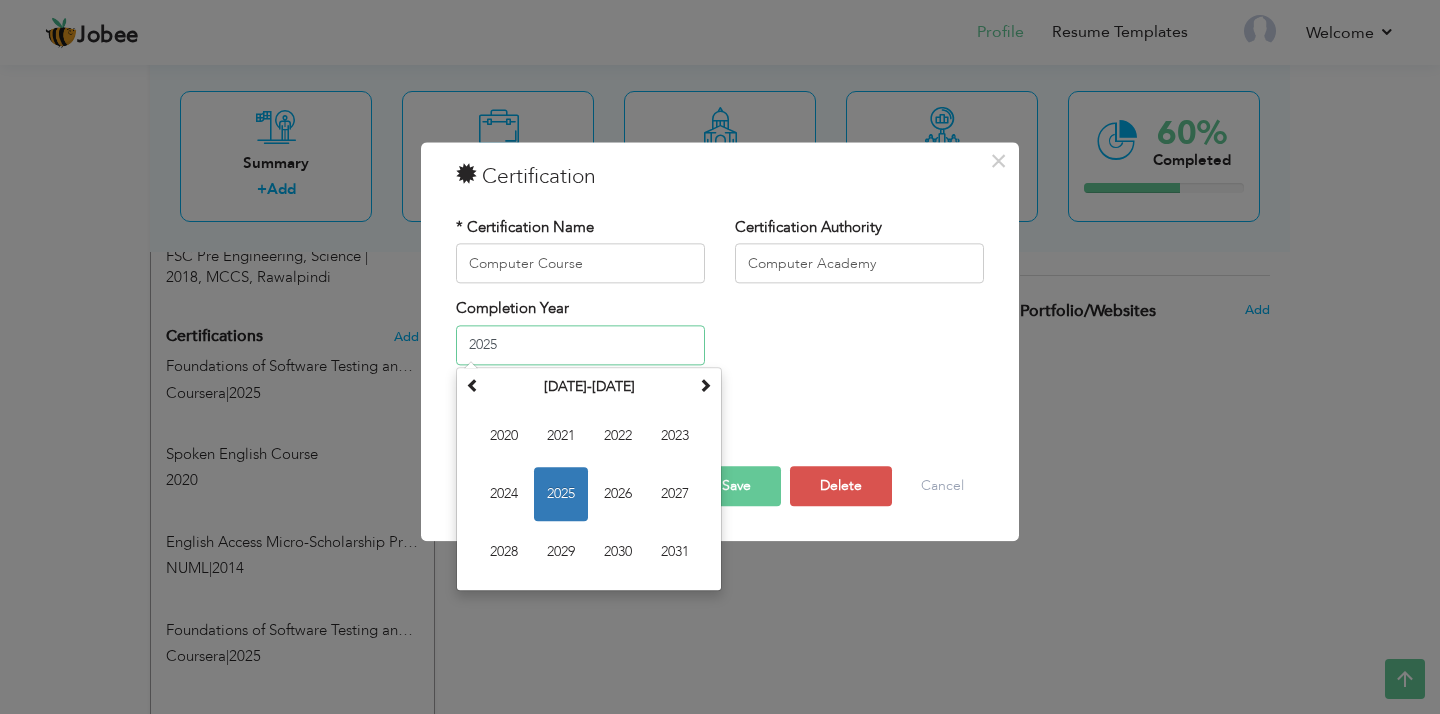 click on "2025" at bounding box center [580, 345] 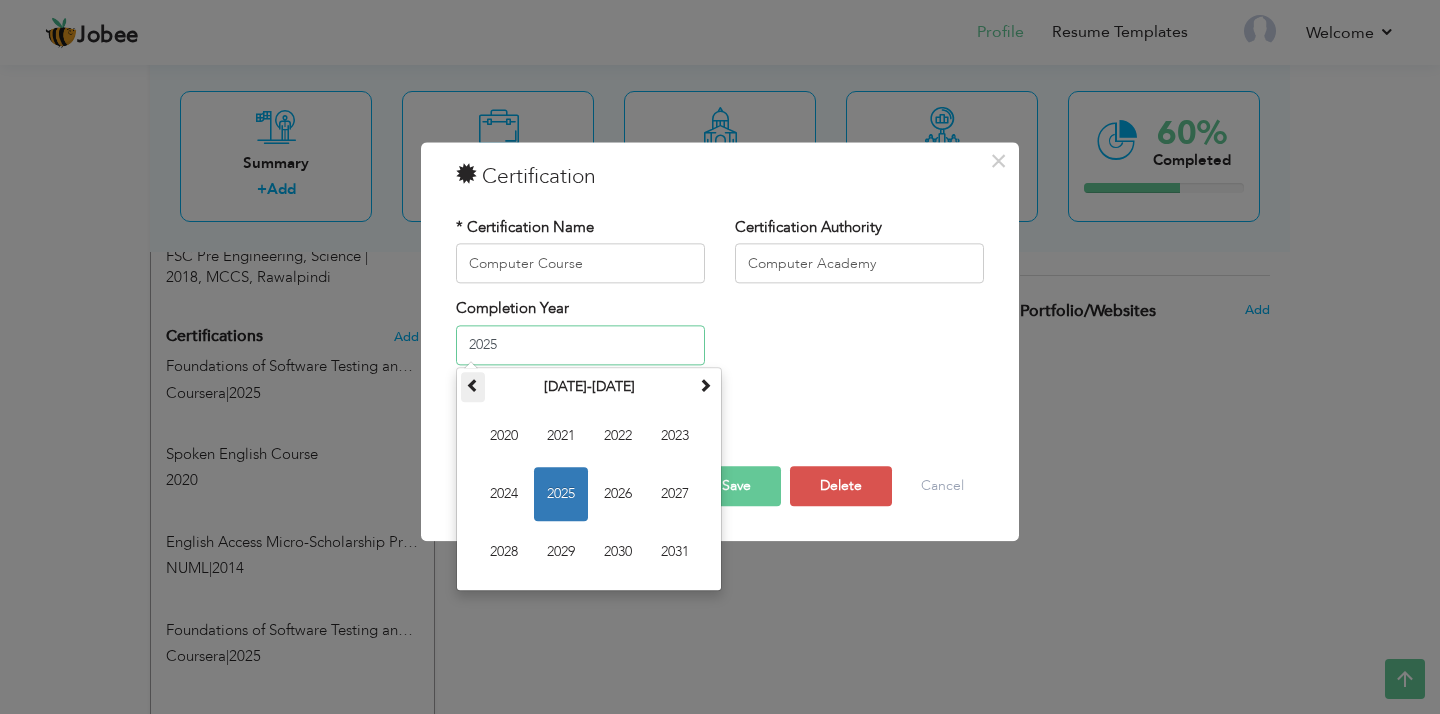 click at bounding box center [473, 385] 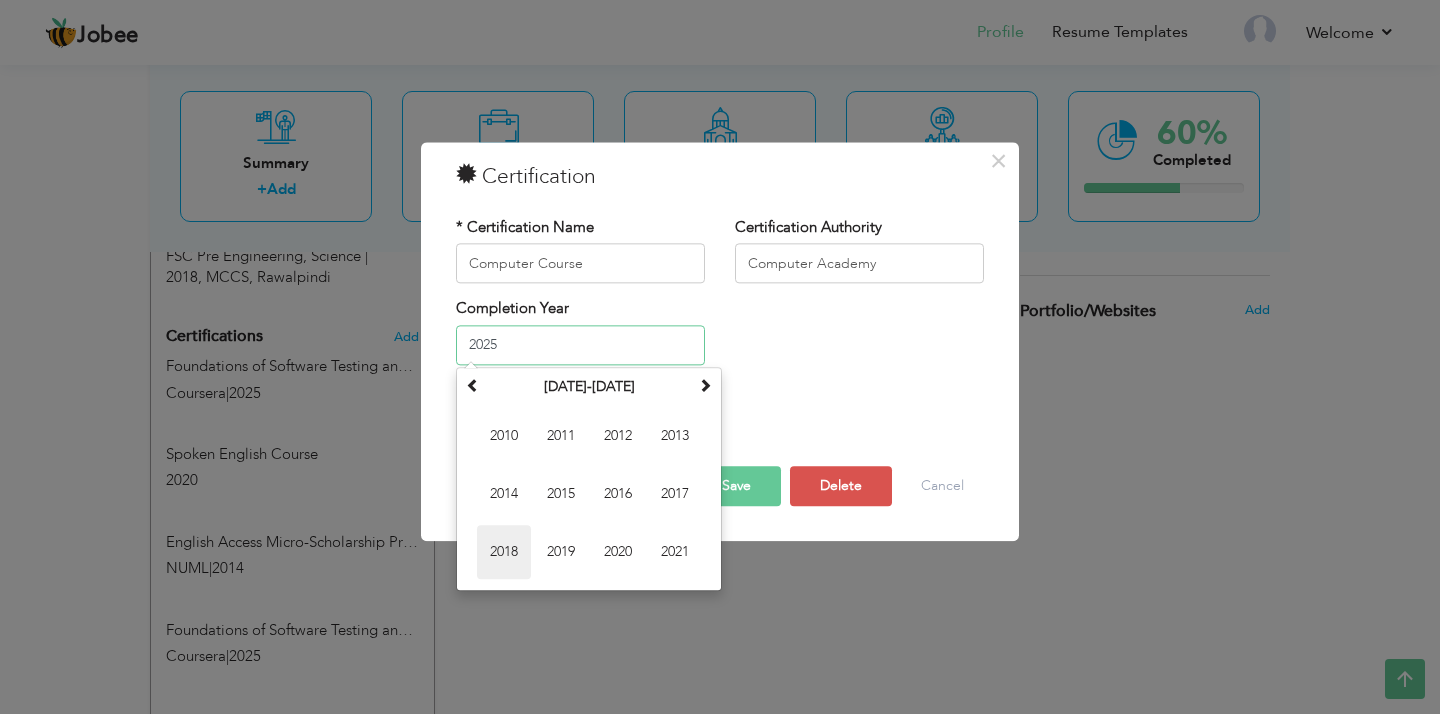 click on "2018" at bounding box center (504, 552) 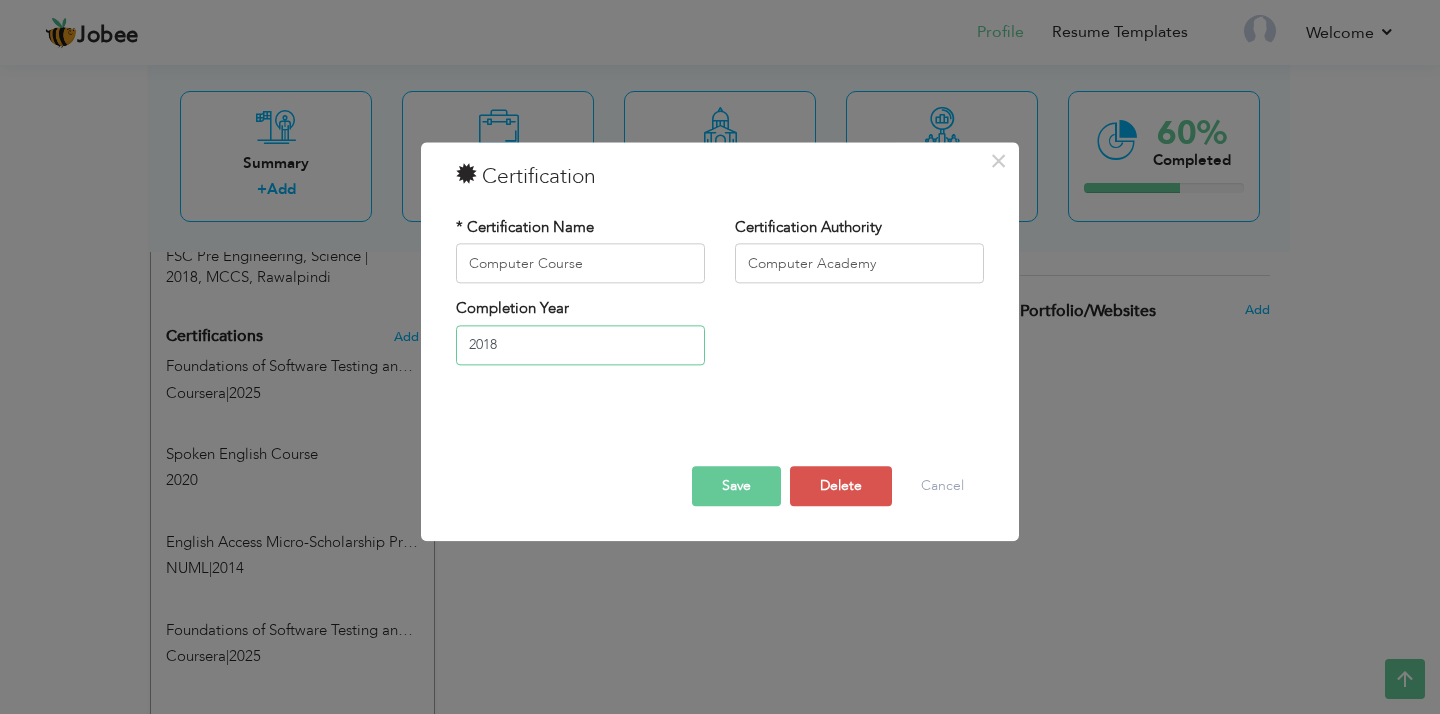 click on "2018" at bounding box center [580, 345] 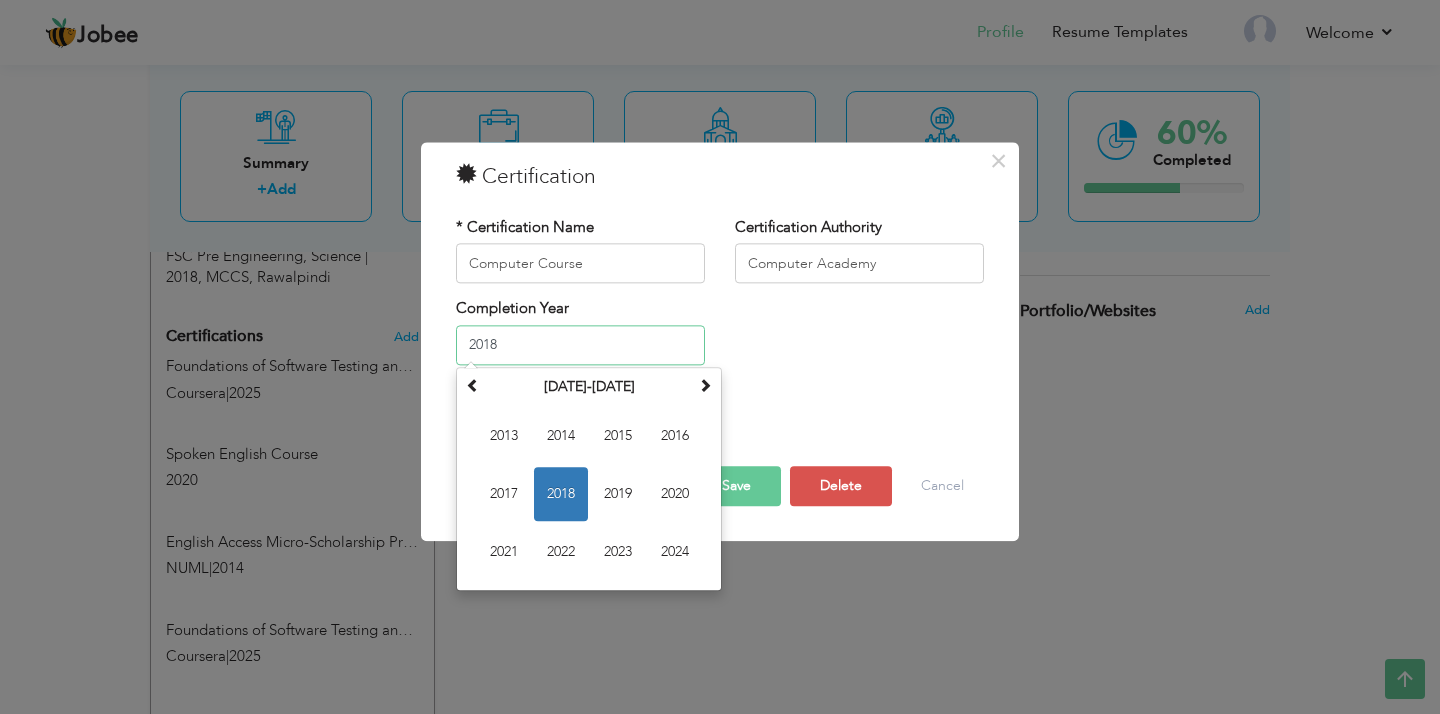 click on "2018" at bounding box center [580, 345] 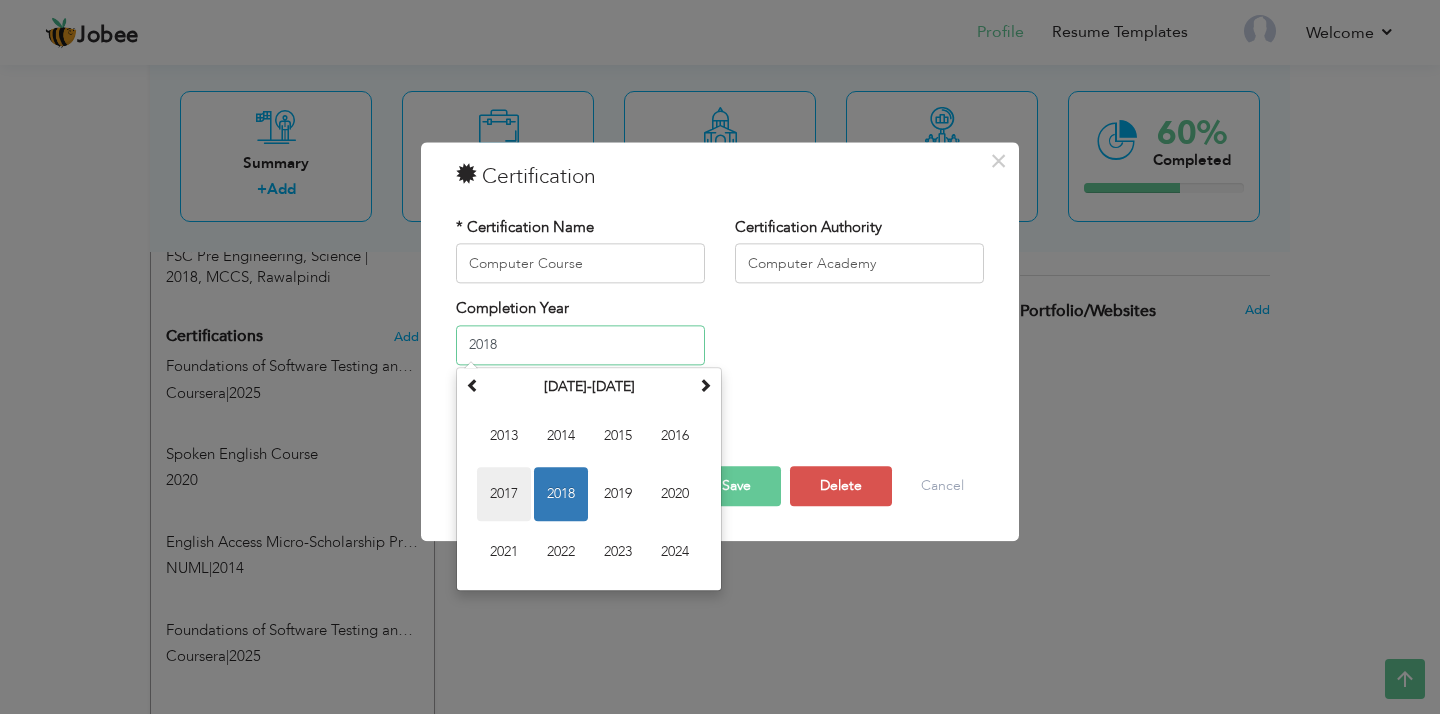 click on "2017" at bounding box center [504, 494] 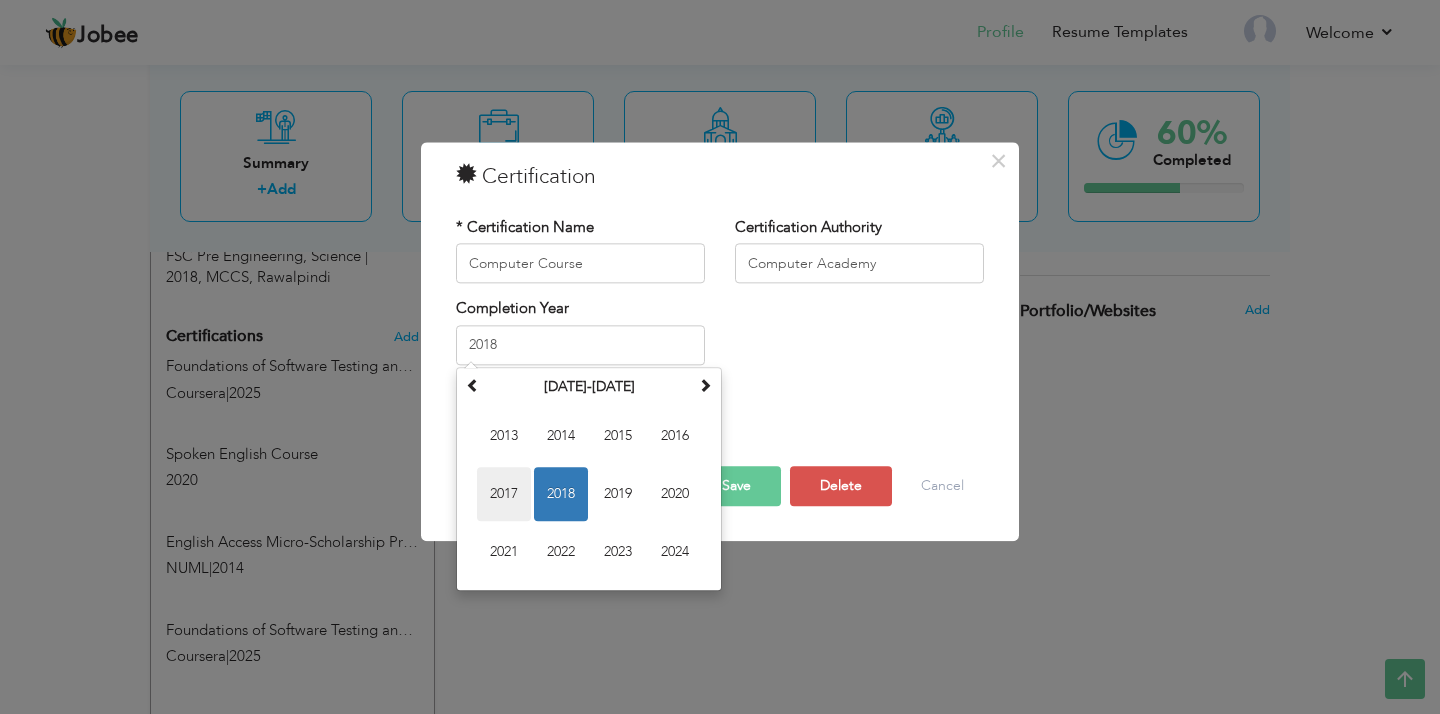 type on "2017" 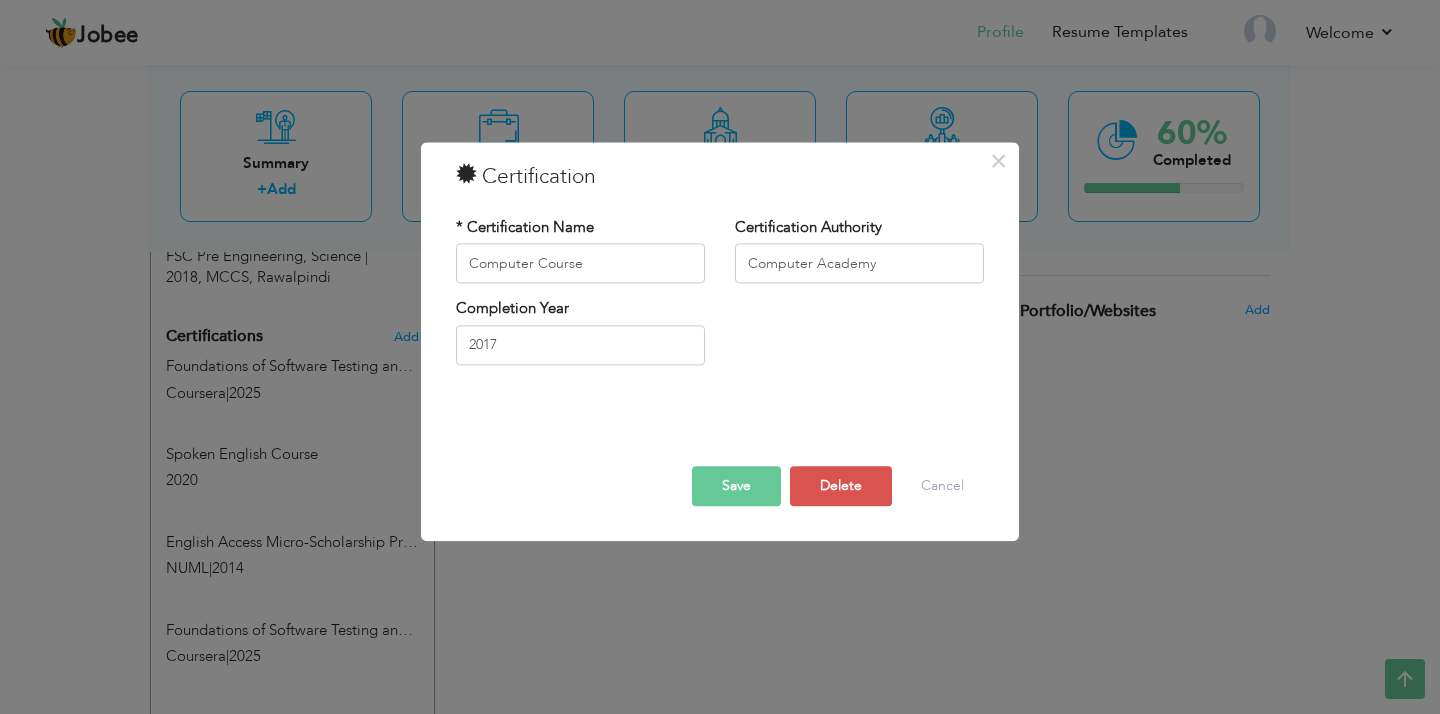 click on "Save" at bounding box center (736, 487) 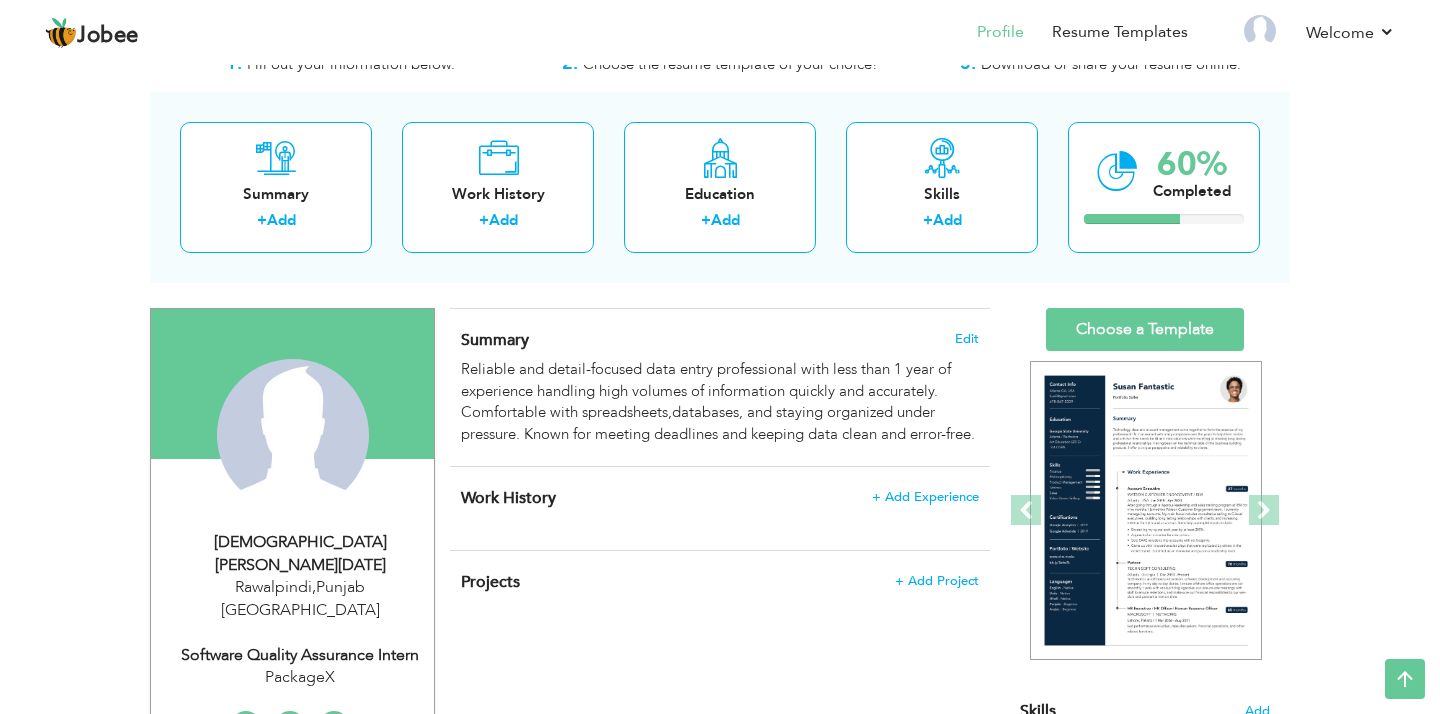 scroll, scrollTop: 0, scrollLeft: 0, axis: both 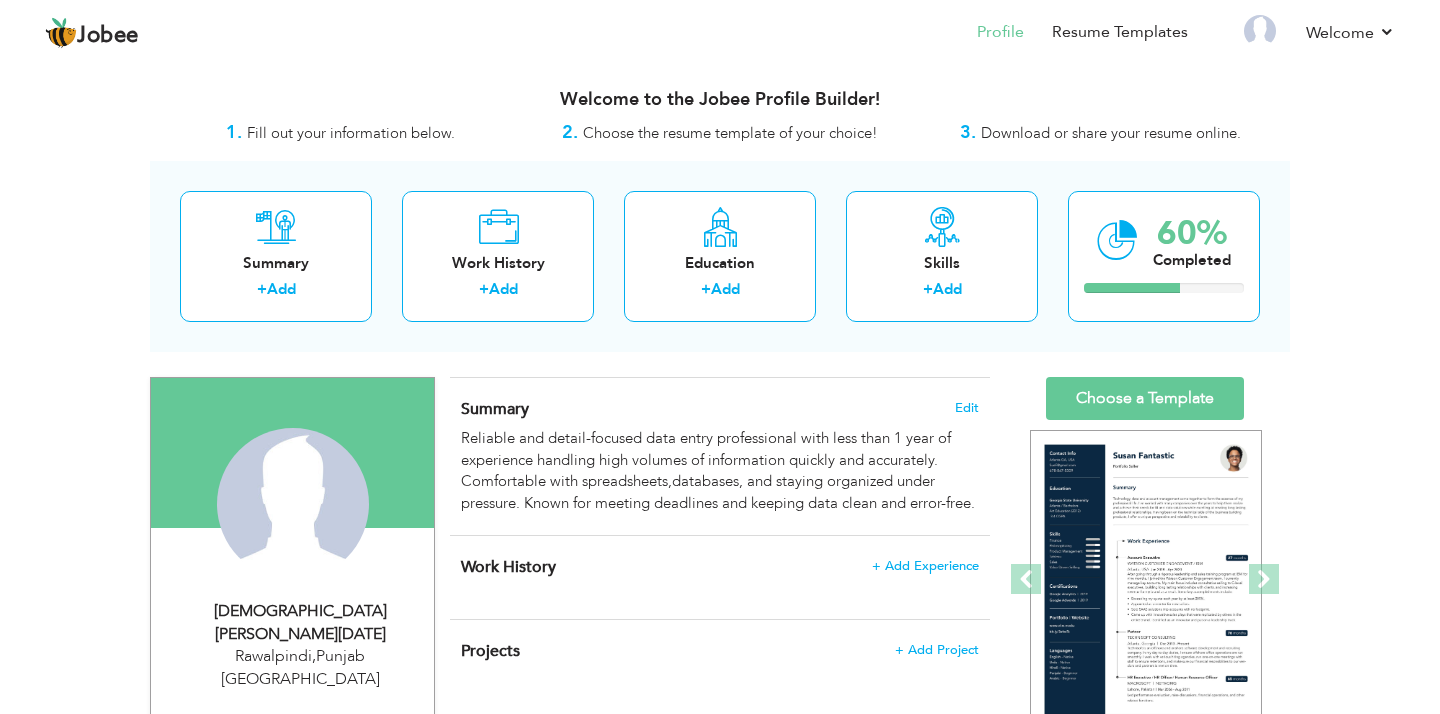 click on "Summary
Edit
Reliable and detail-focused data entry professional with less than 1 year of experience handling high volumes of information quickly and accurately. Comfortable with spreadsheets,databases, and staying organized under pressure. Known for meeting deadlines and keeping data clean and error-free." at bounding box center [720, 457] 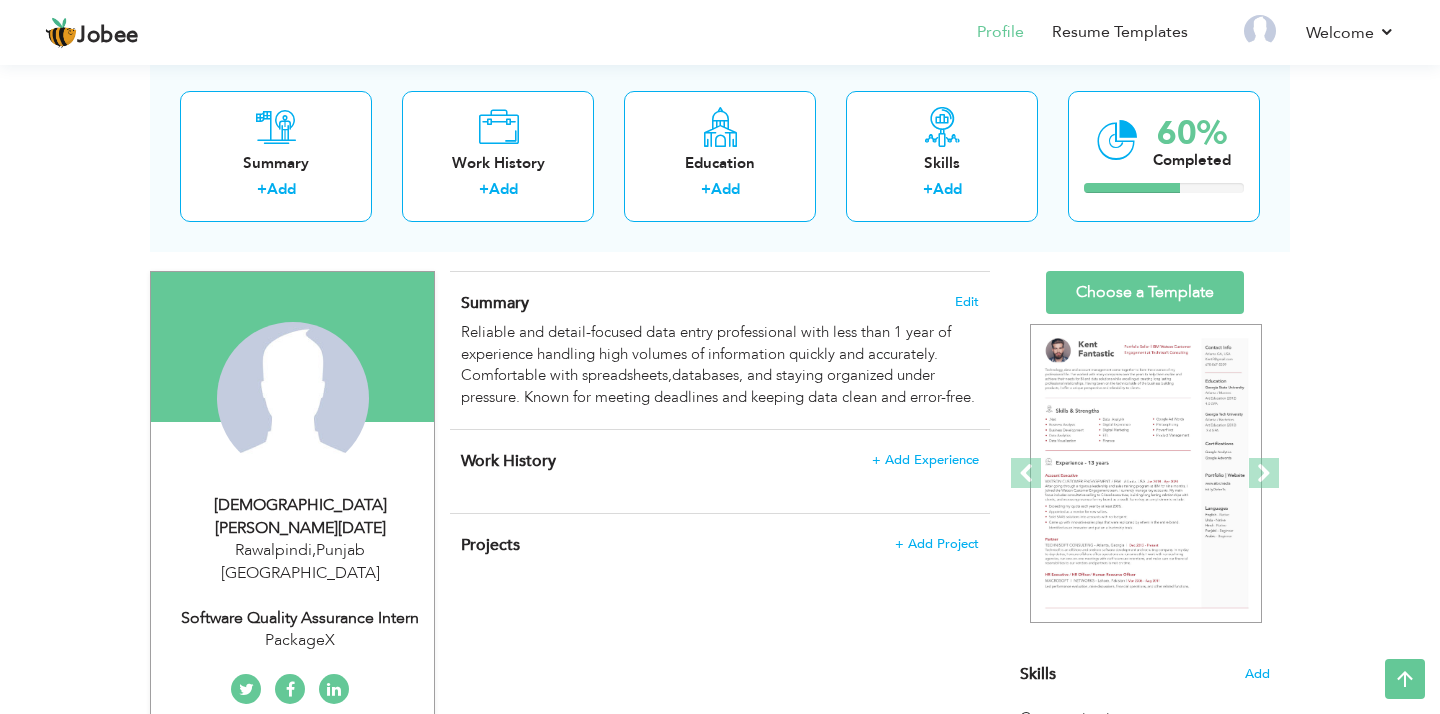 scroll, scrollTop: 102, scrollLeft: 0, axis: vertical 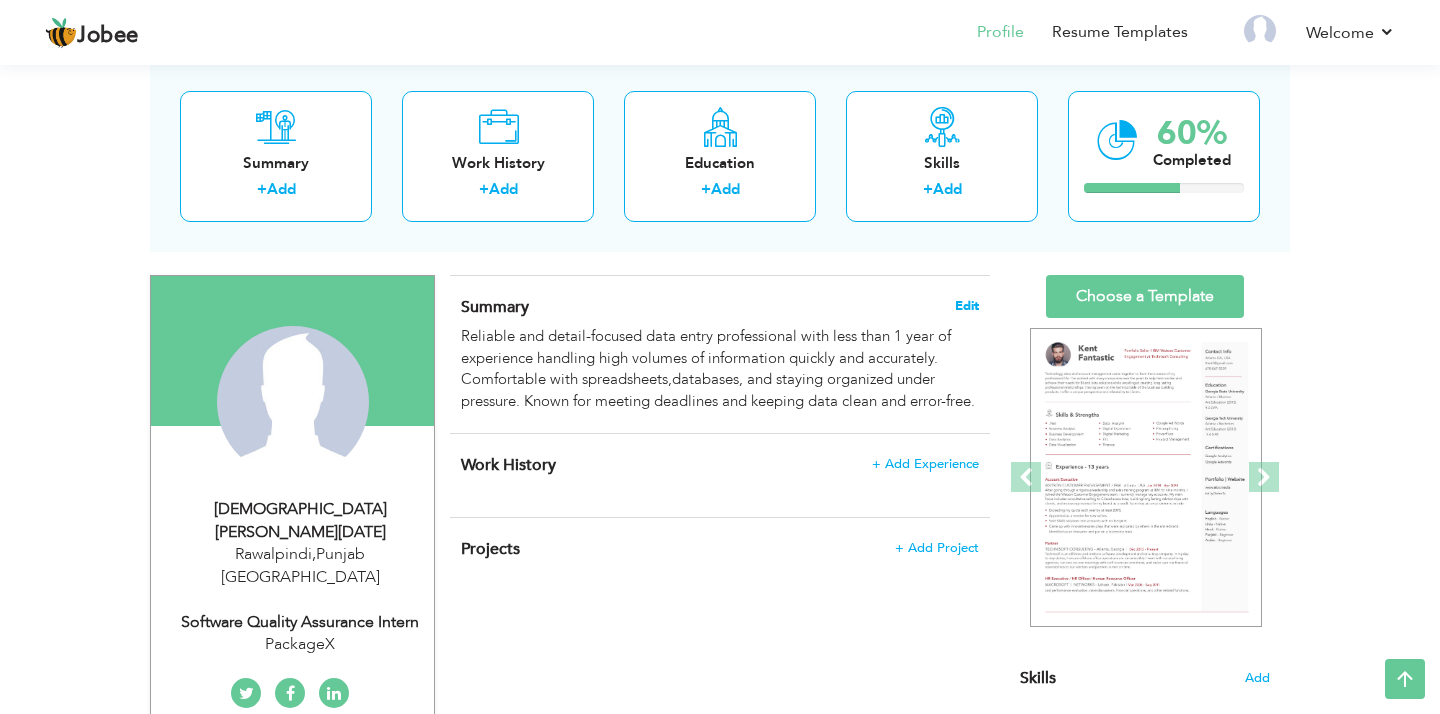 click on "Edit" at bounding box center (967, 306) 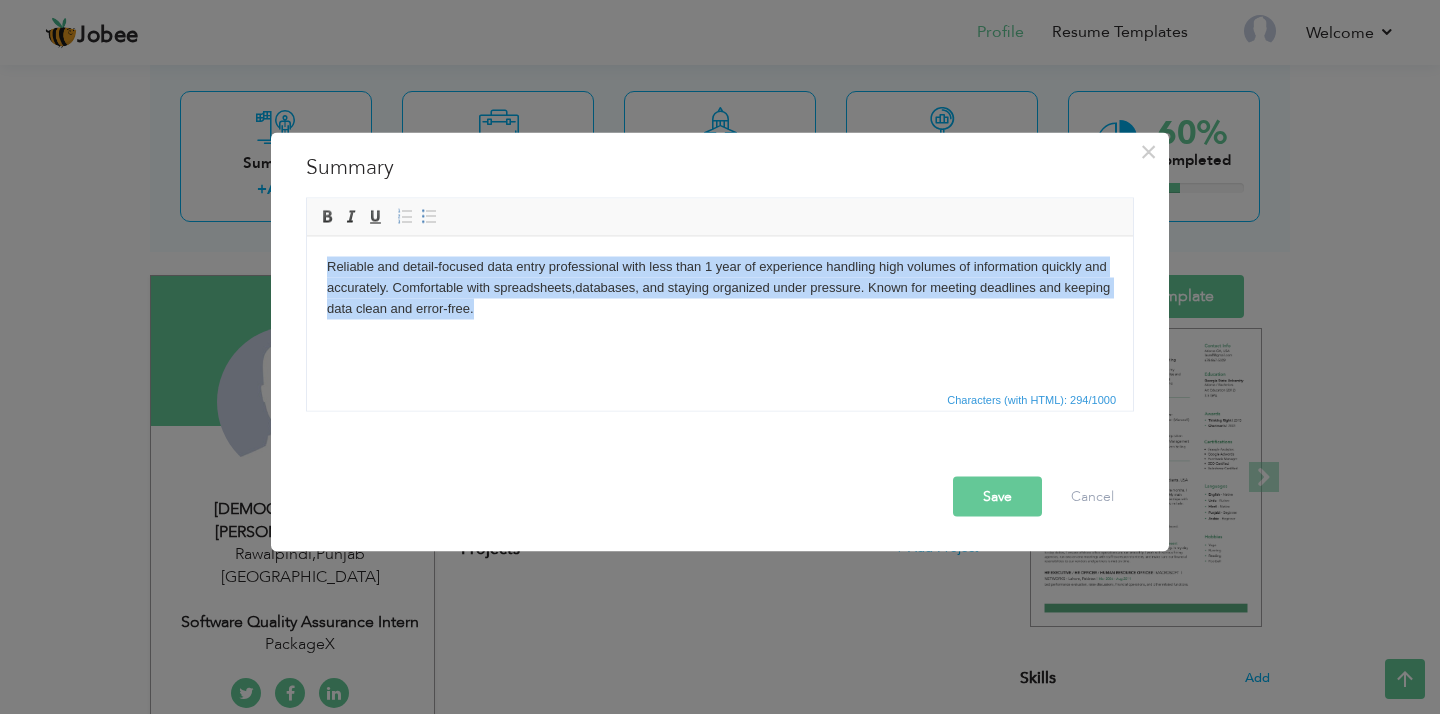 drag, startPoint x: 323, startPoint y: 269, endPoint x: 500, endPoint y: 308, distance: 181.2457 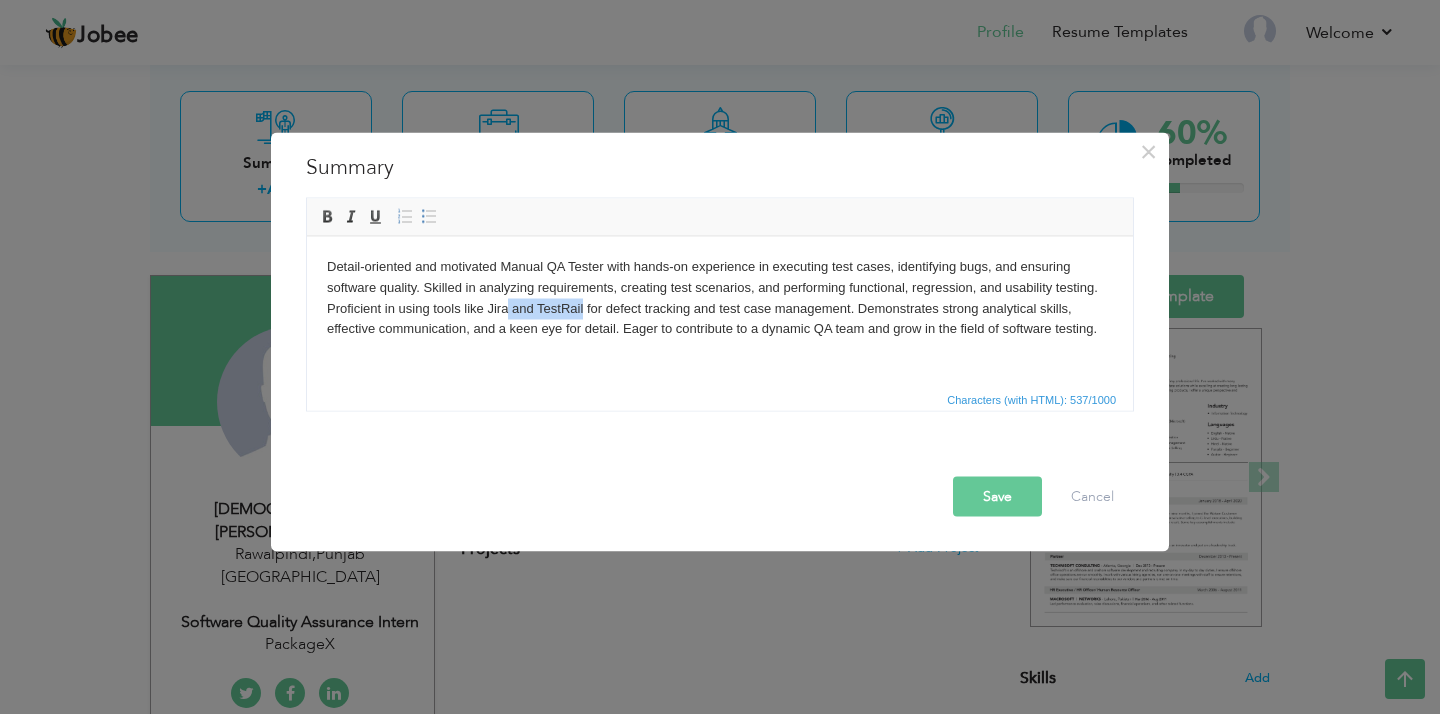 drag, startPoint x: 508, startPoint y: 307, endPoint x: 585, endPoint y: 307, distance: 77 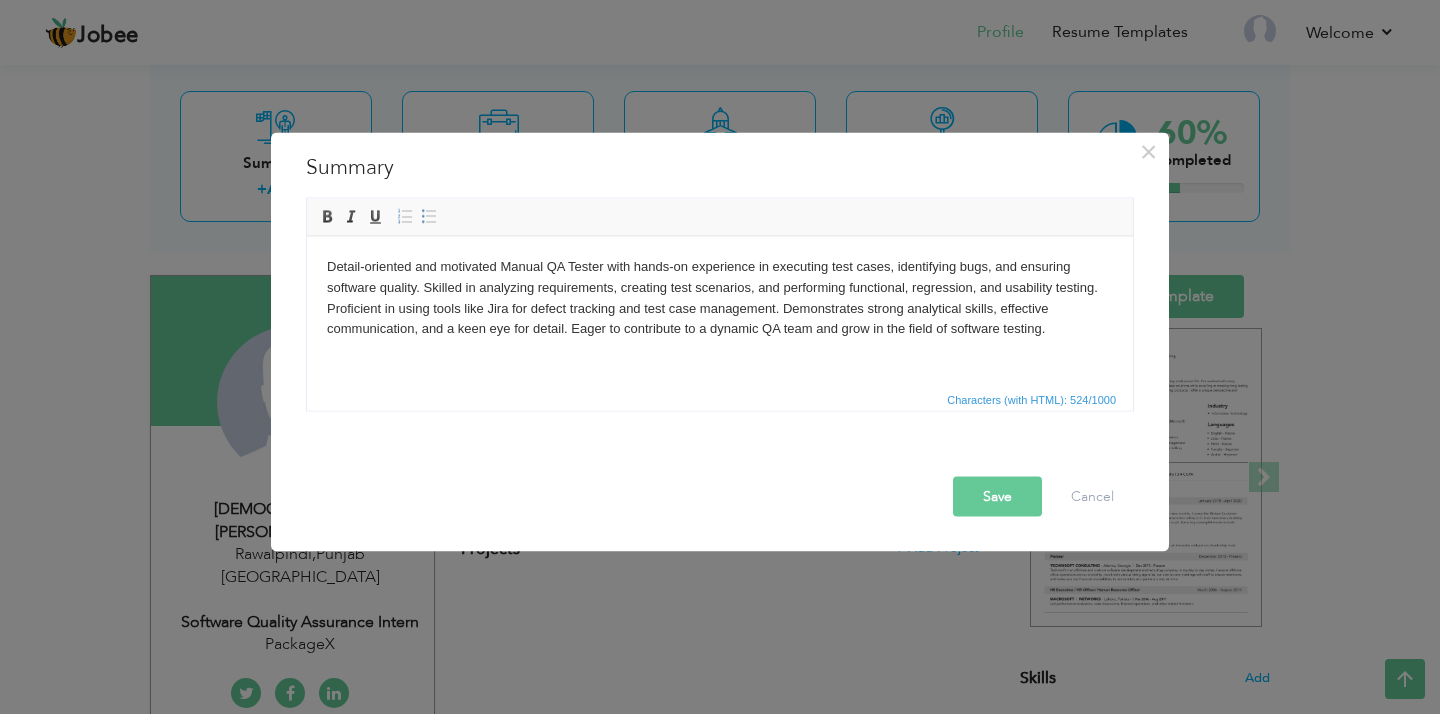 click on "Detail-oriented and motivated Manual QA Tester with hands-on experience in executing test cases, identifying bugs, and ensuring software quality. Skilled in analyzing requirements, creating test scenarios, and performing functional, regression, and usability testing. Proficient in using tools like Jira for defect tracking and test case management. Demonstrates strong analytical skills, effective communication, and a keen eye for detail. Eager to contribute to a dynamic QA team and grow in the field of software testing." at bounding box center [720, 297] 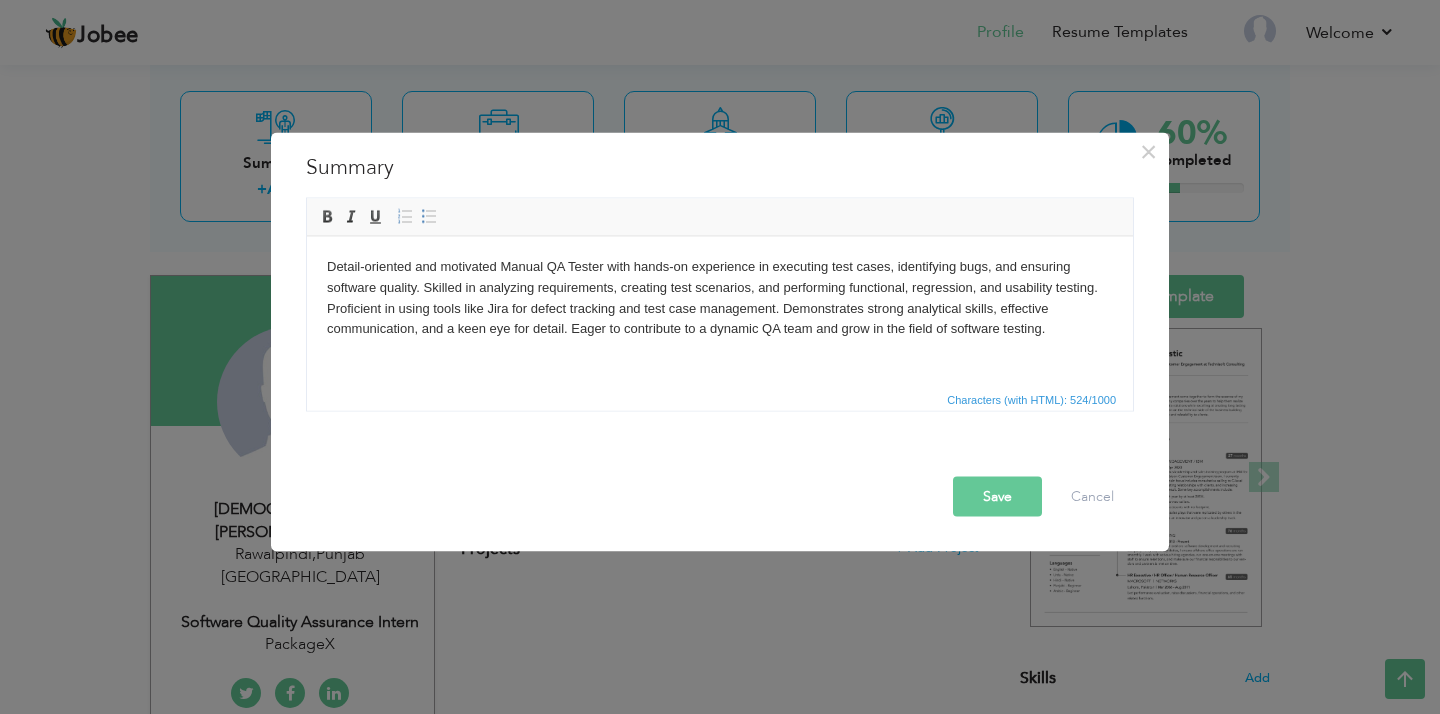 click on "Save" at bounding box center (997, 497) 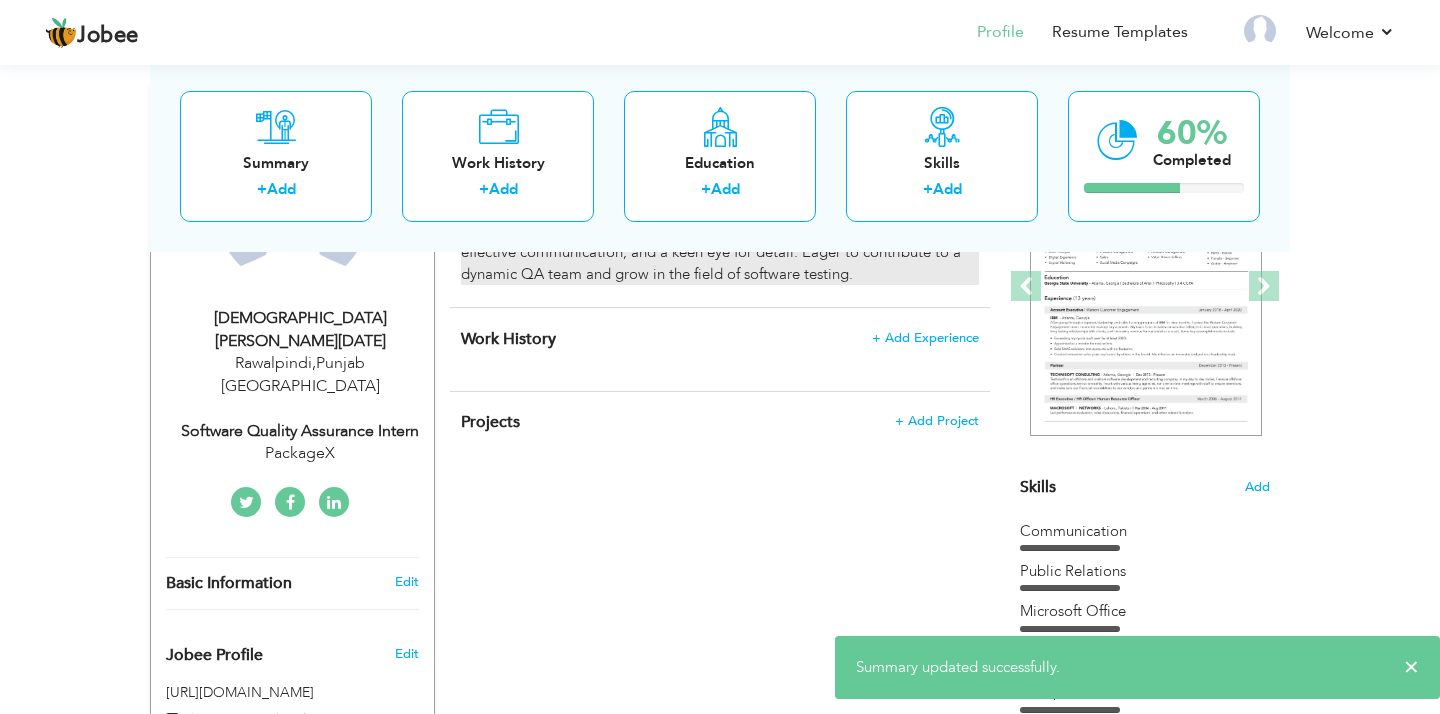 scroll, scrollTop: 296, scrollLeft: 0, axis: vertical 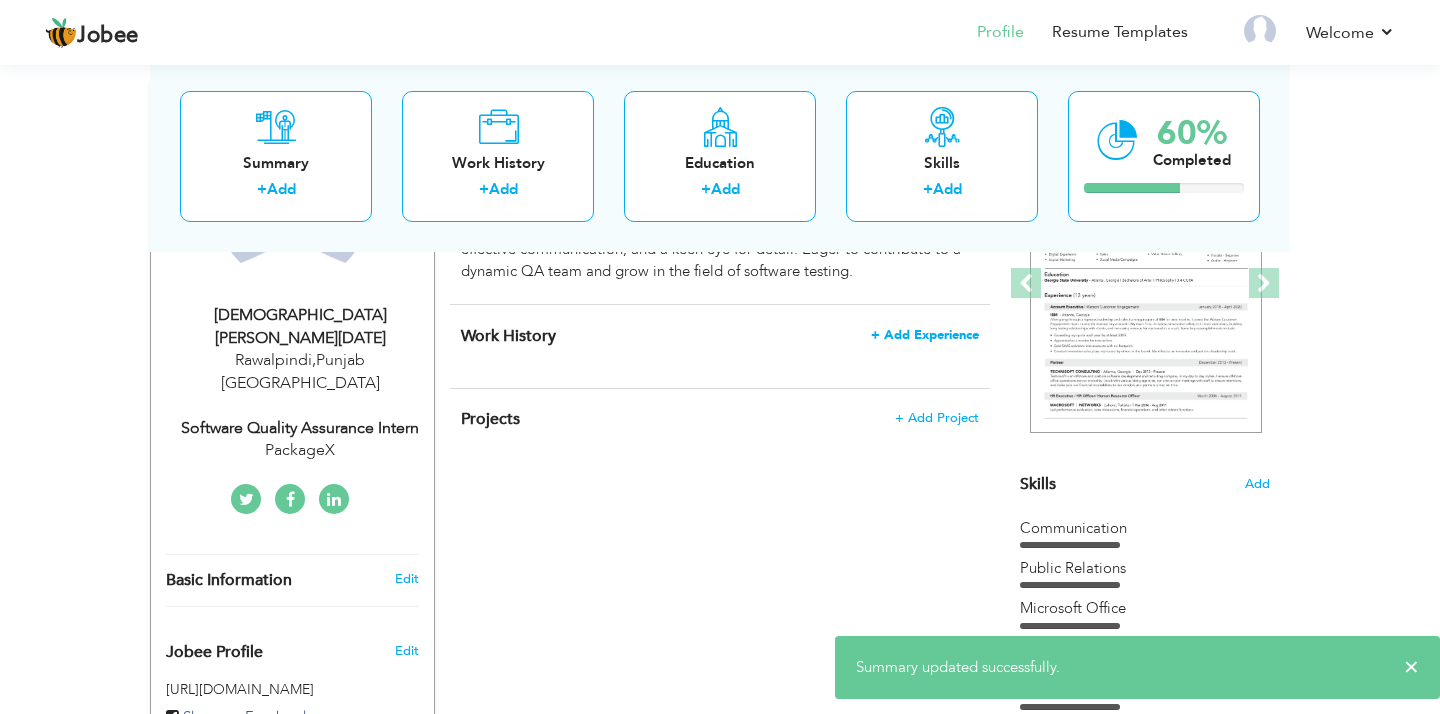 click on "+ Add Experience" at bounding box center [925, 335] 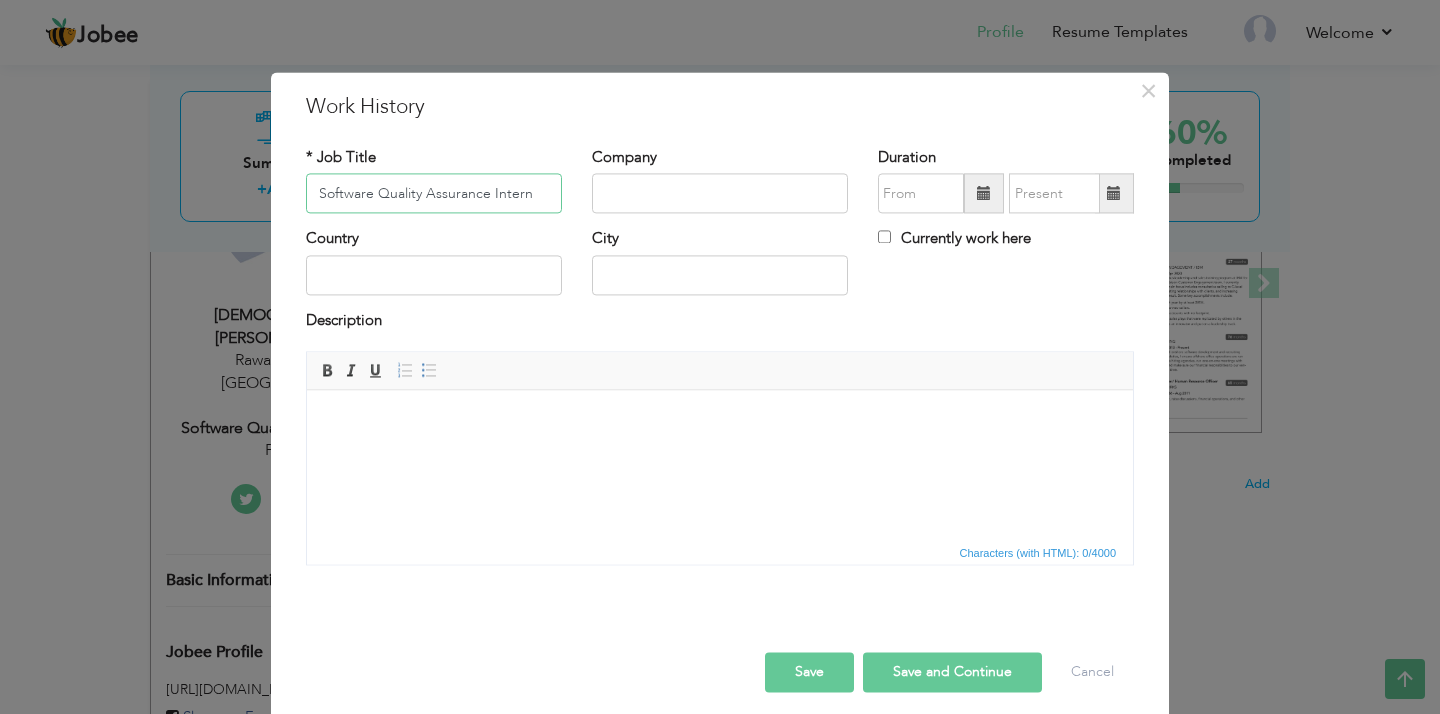 type on "Software Quality Assurance Intern" 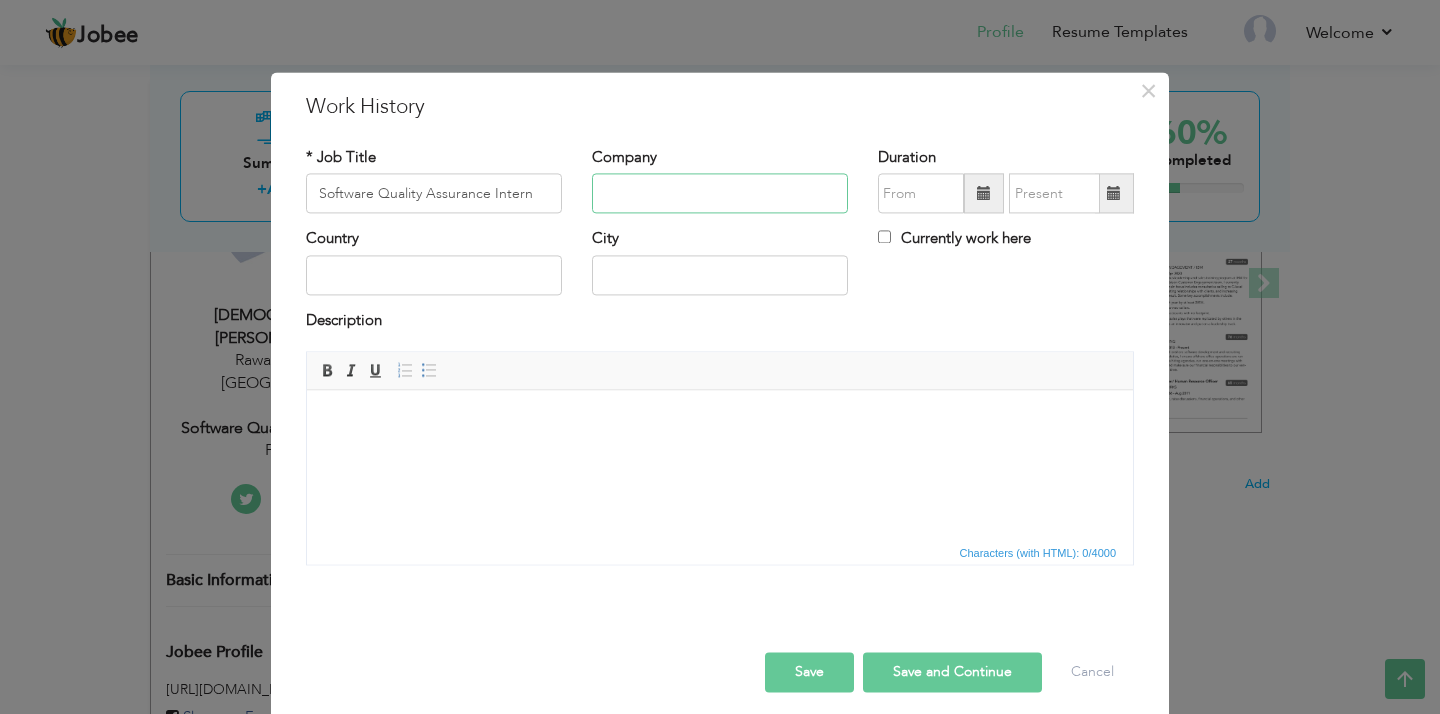 click at bounding box center [720, 194] 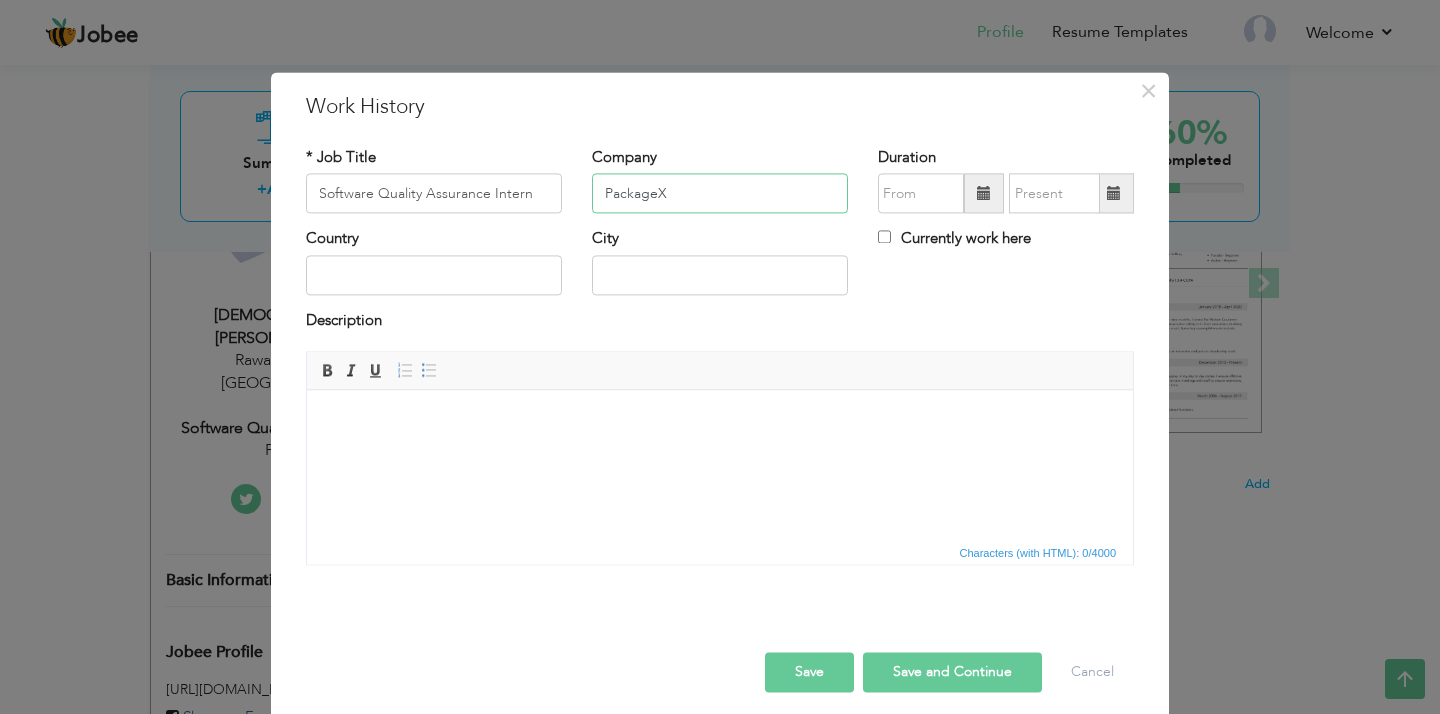 type on "PackageX" 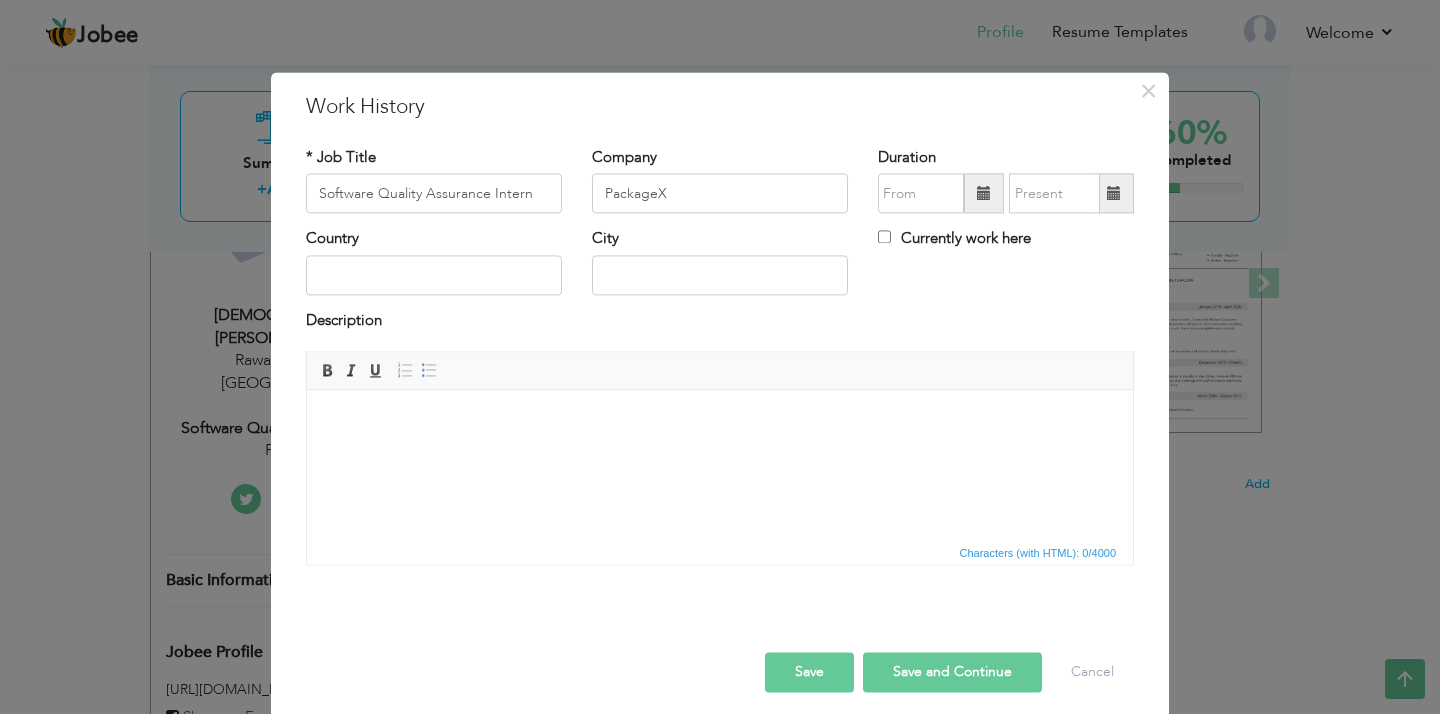 click at bounding box center [984, 193] 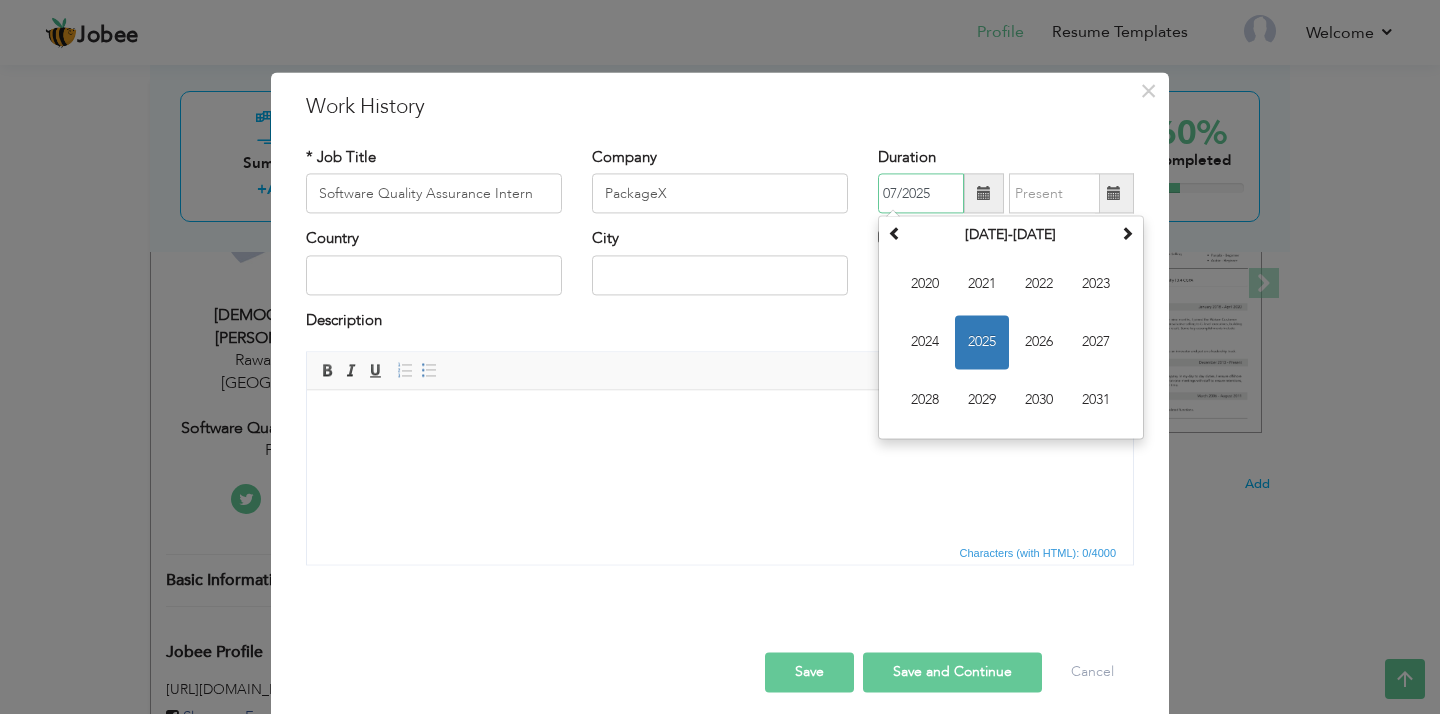click on "2025" at bounding box center [982, 343] 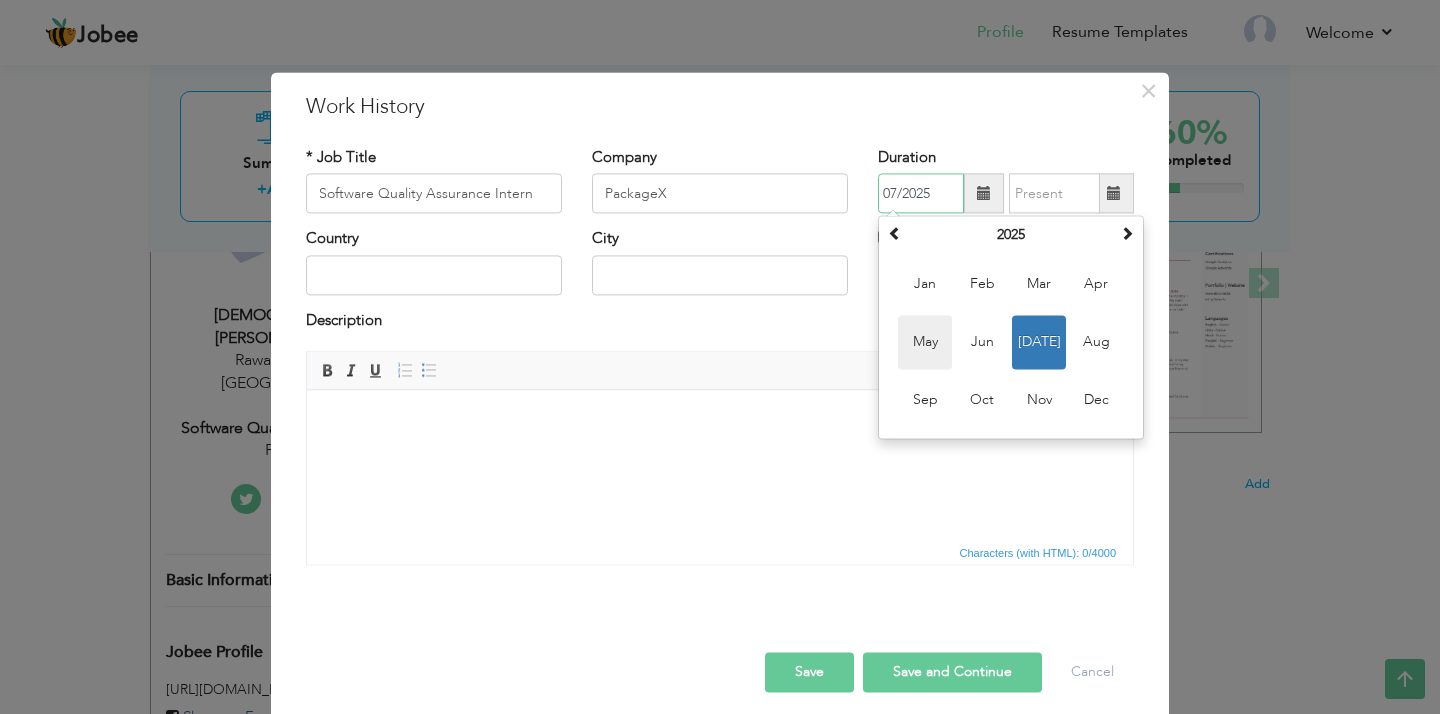 click on "May" at bounding box center (925, 343) 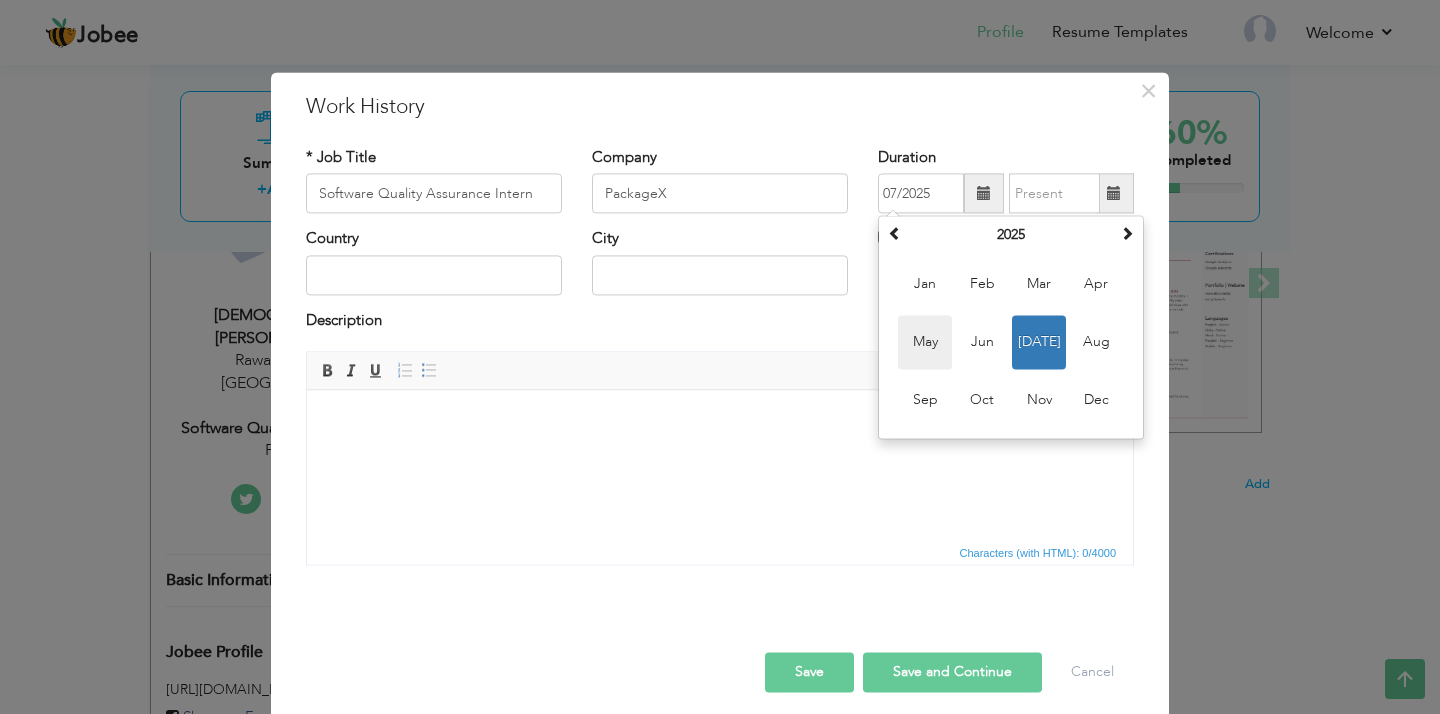 type on "05/2025" 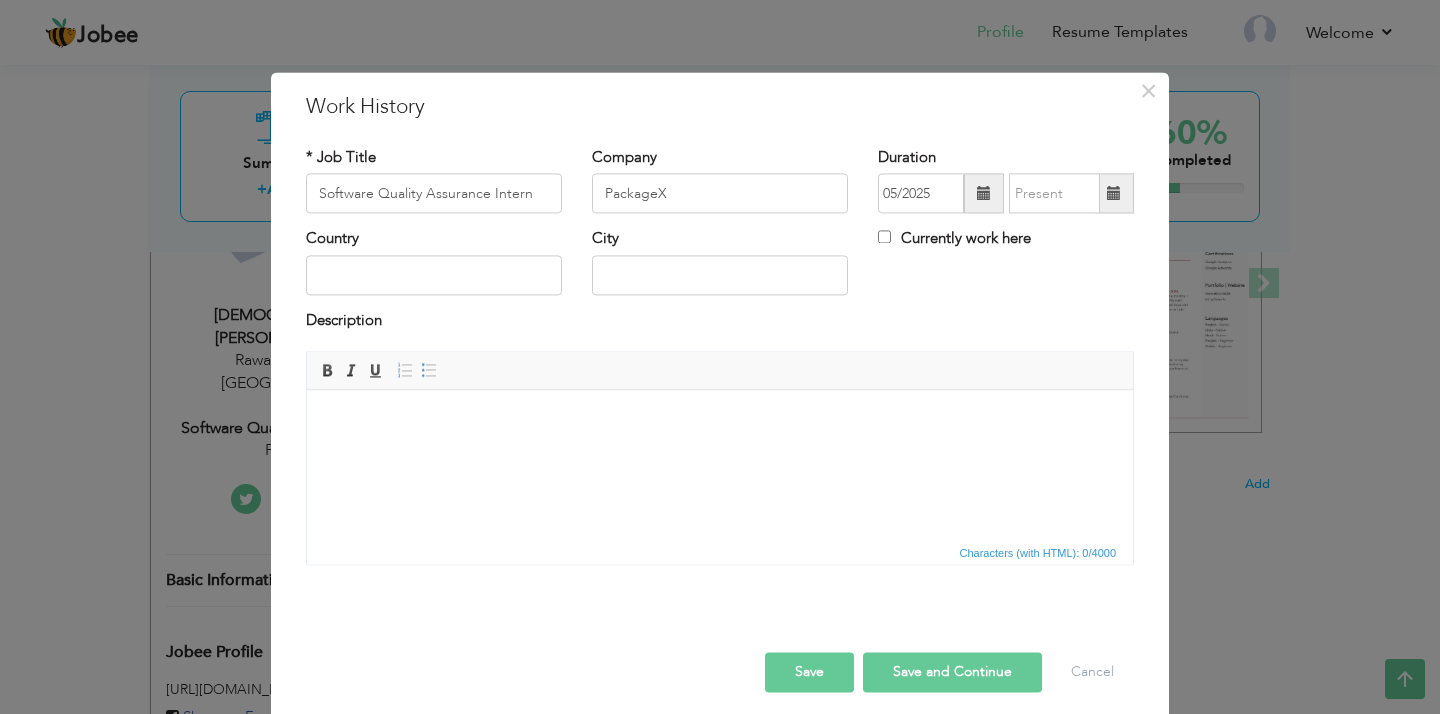 click on "Currently work here" at bounding box center [954, 239] 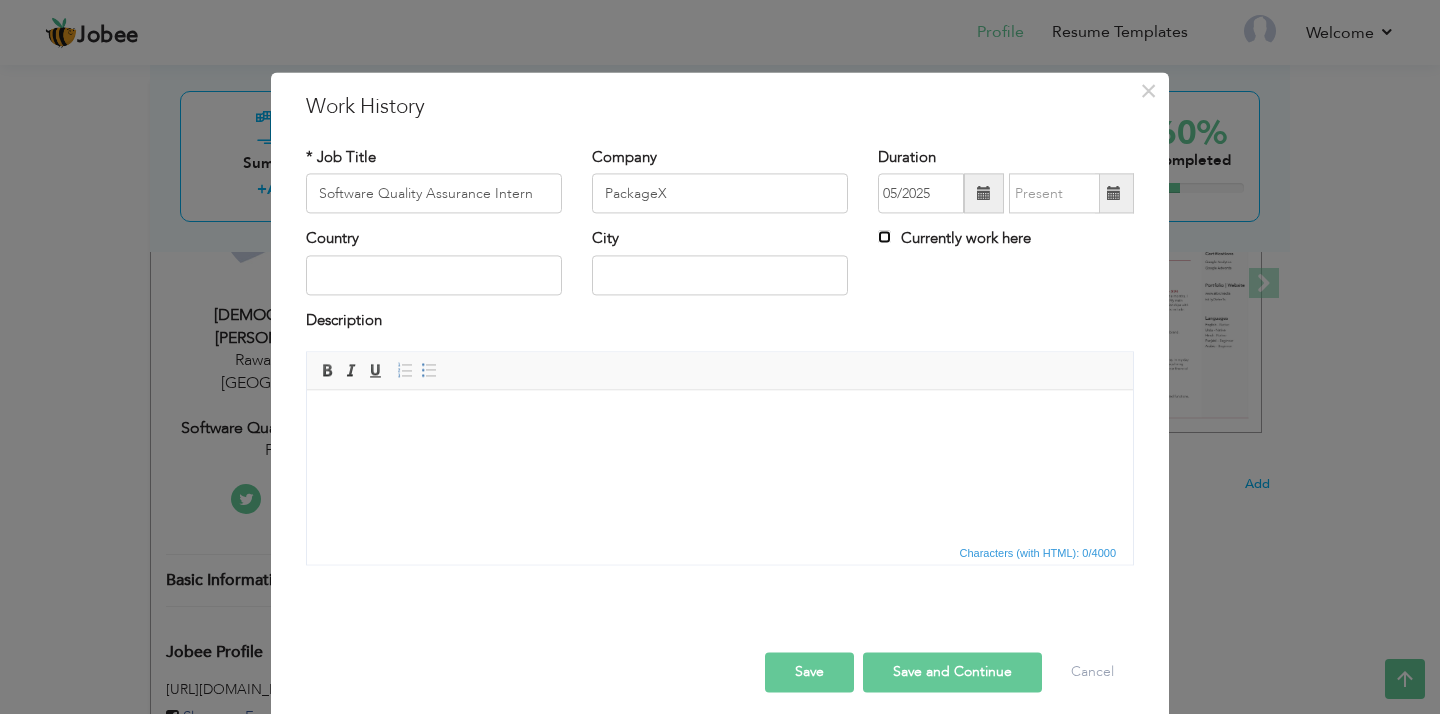 click on "Currently work here" at bounding box center [884, 237] 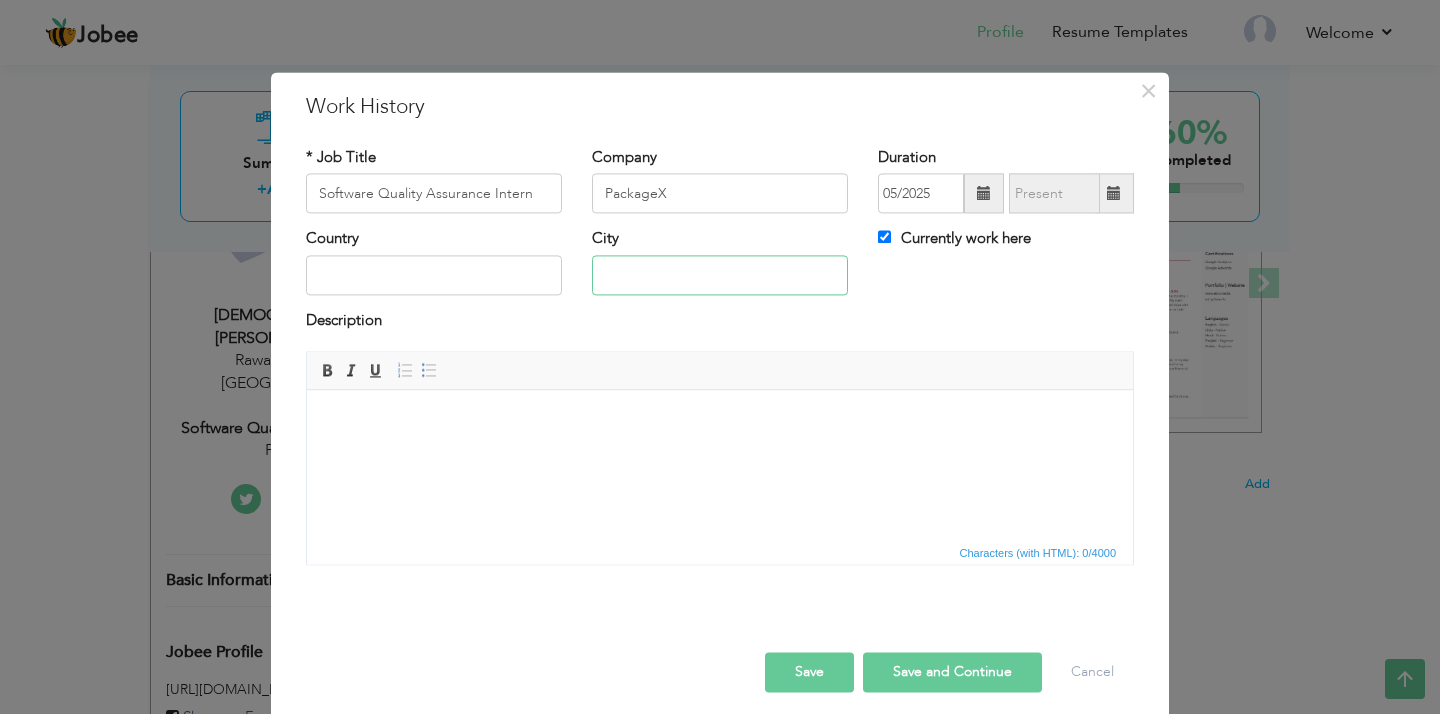 click at bounding box center [720, 275] 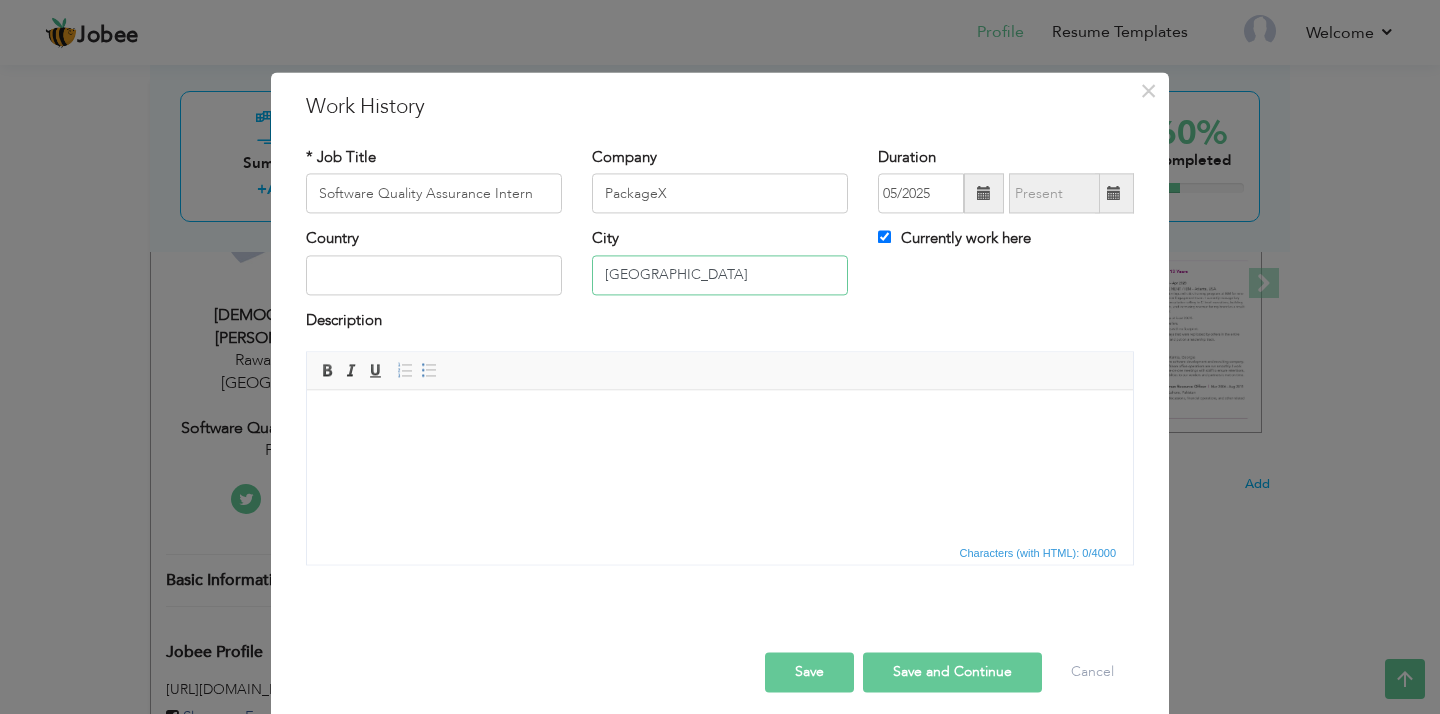 type on "[GEOGRAPHIC_DATA]" 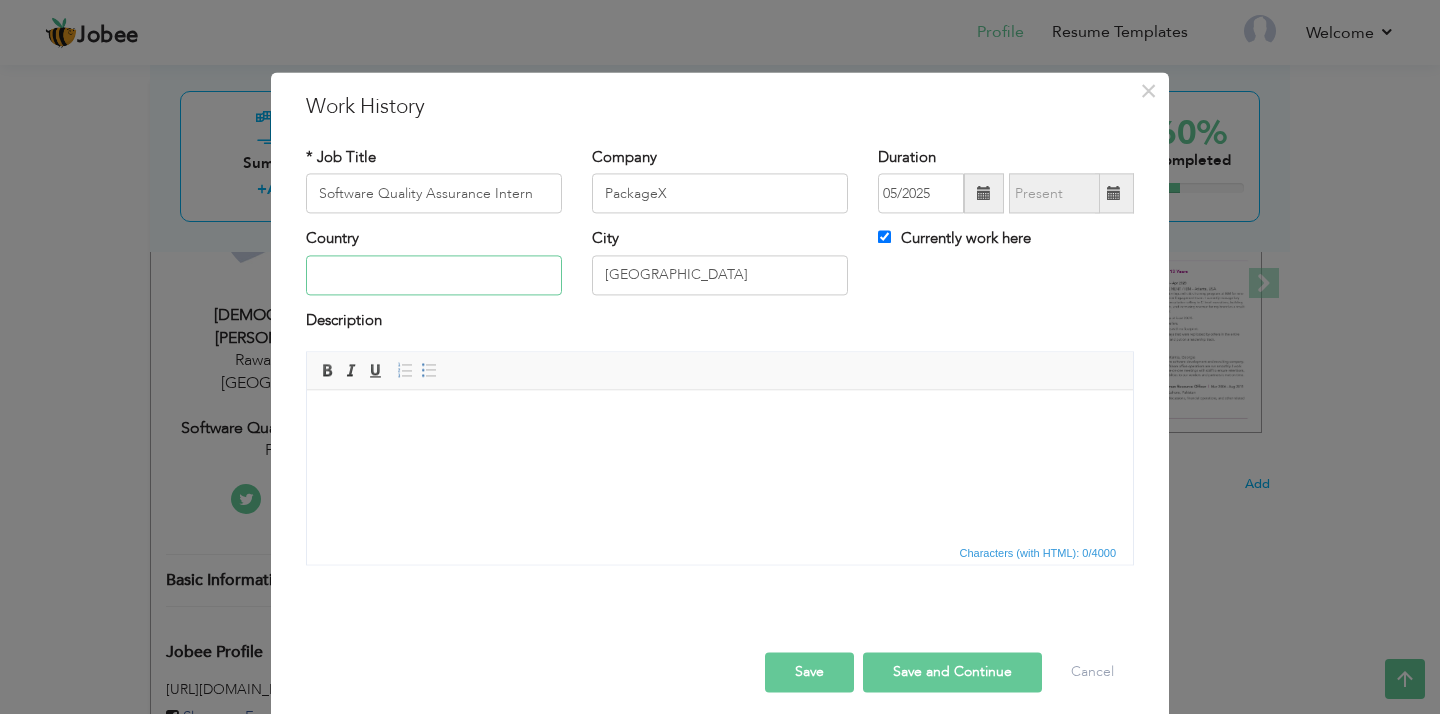 click at bounding box center [434, 275] 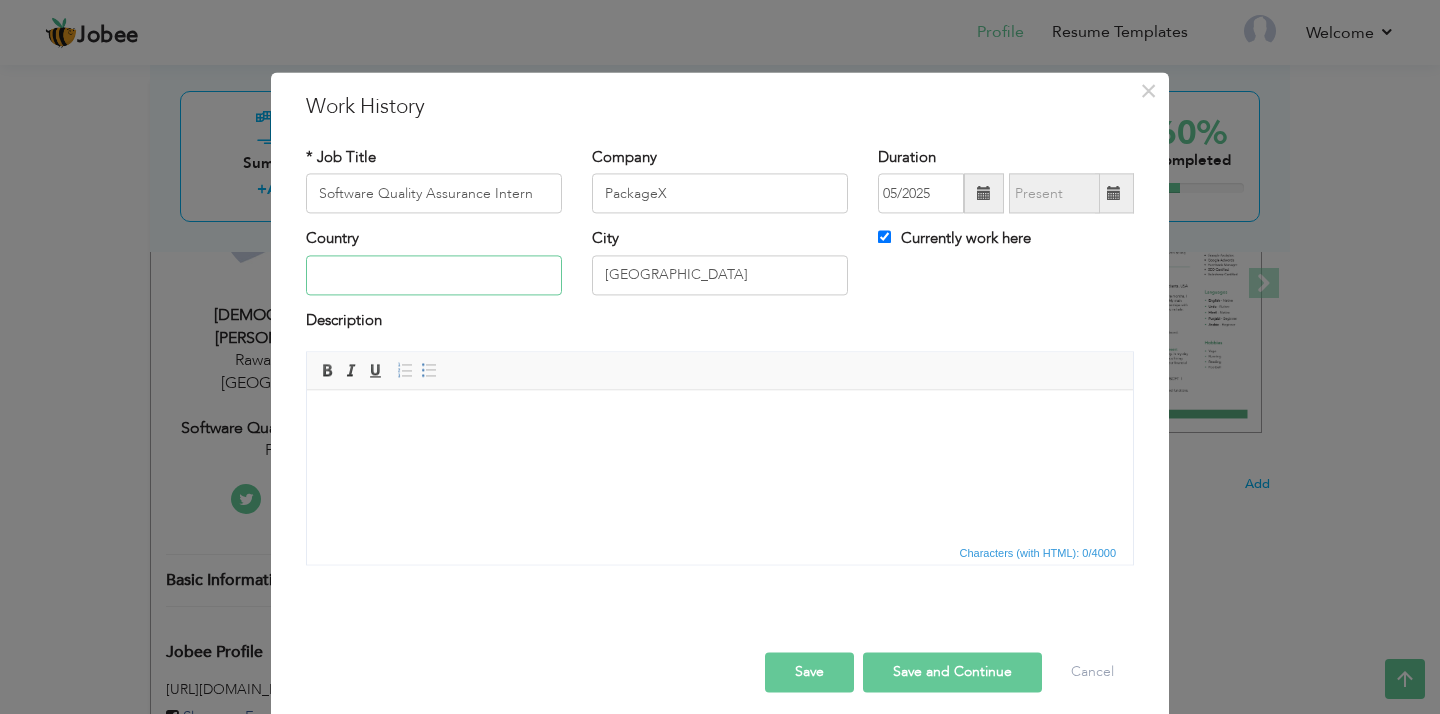 type on "[GEOGRAPHIC_DATA]" 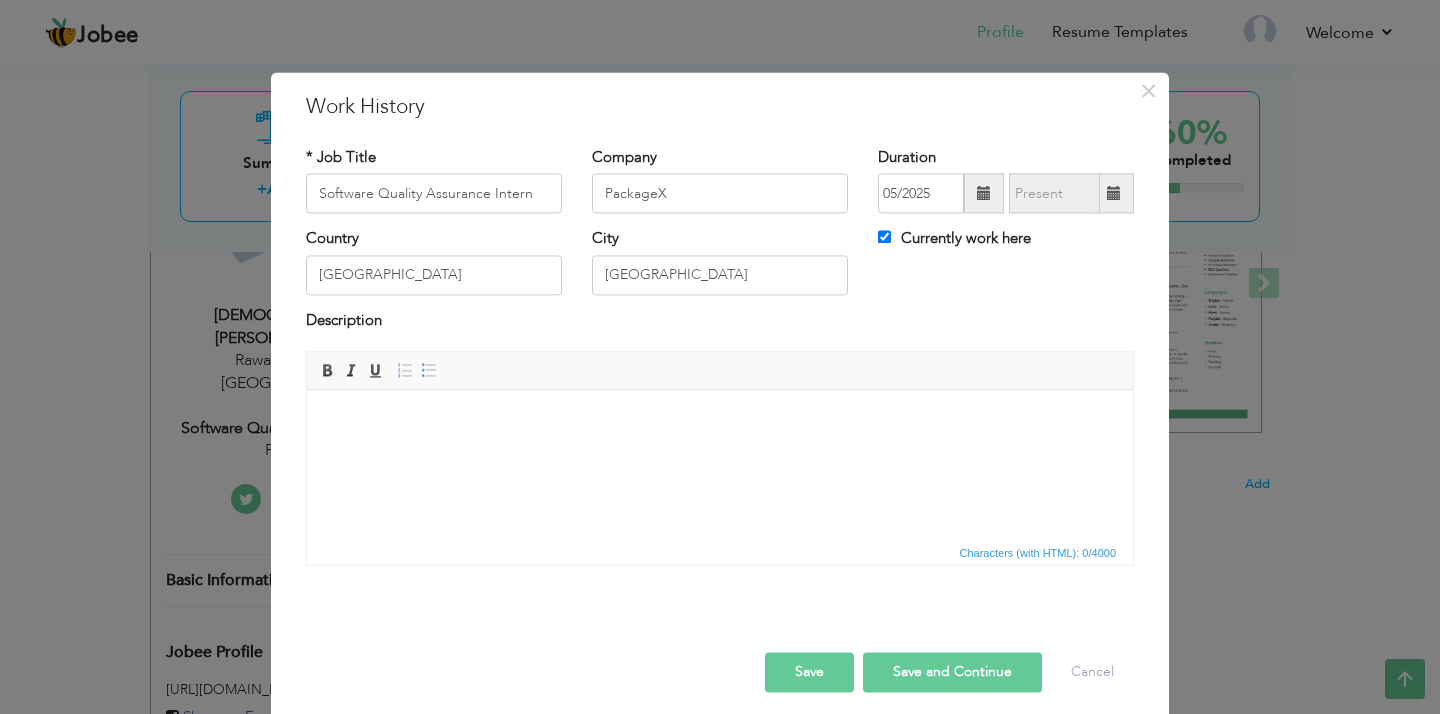 click at bounding box center (720, 420) 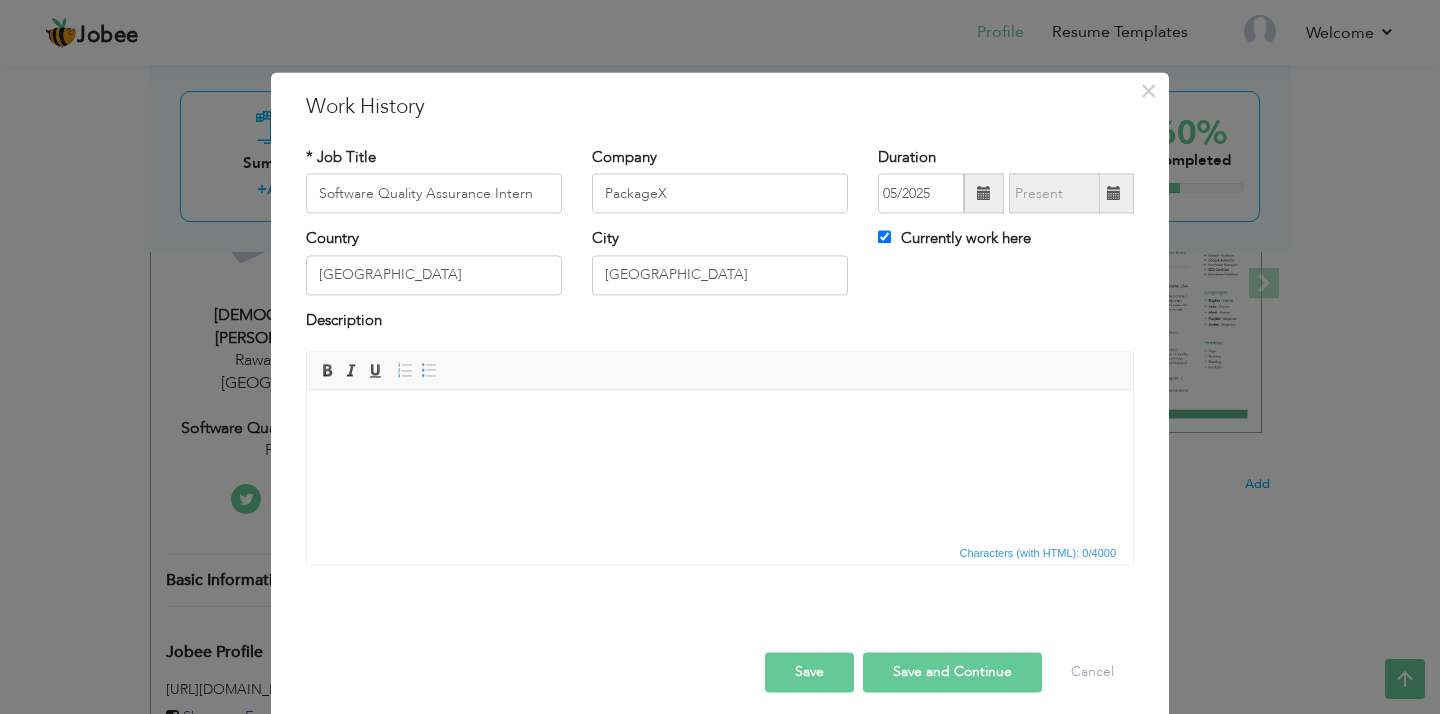 scroll, scrollTop: 14, scrollLeft: 0, axis: vertical 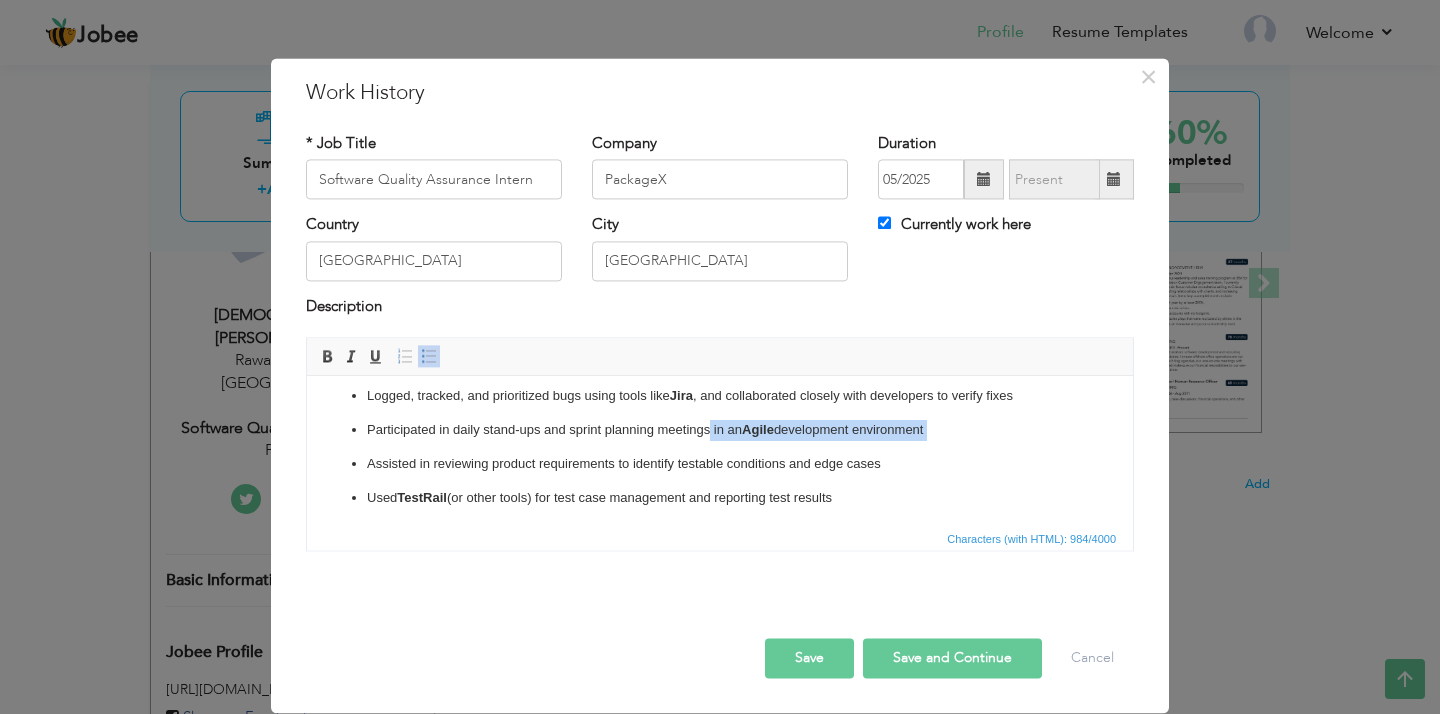 drag, startPoint x: 709, startPoint y: 429, endPoint x: 979, endPoint y: 443, distance: 270.36273 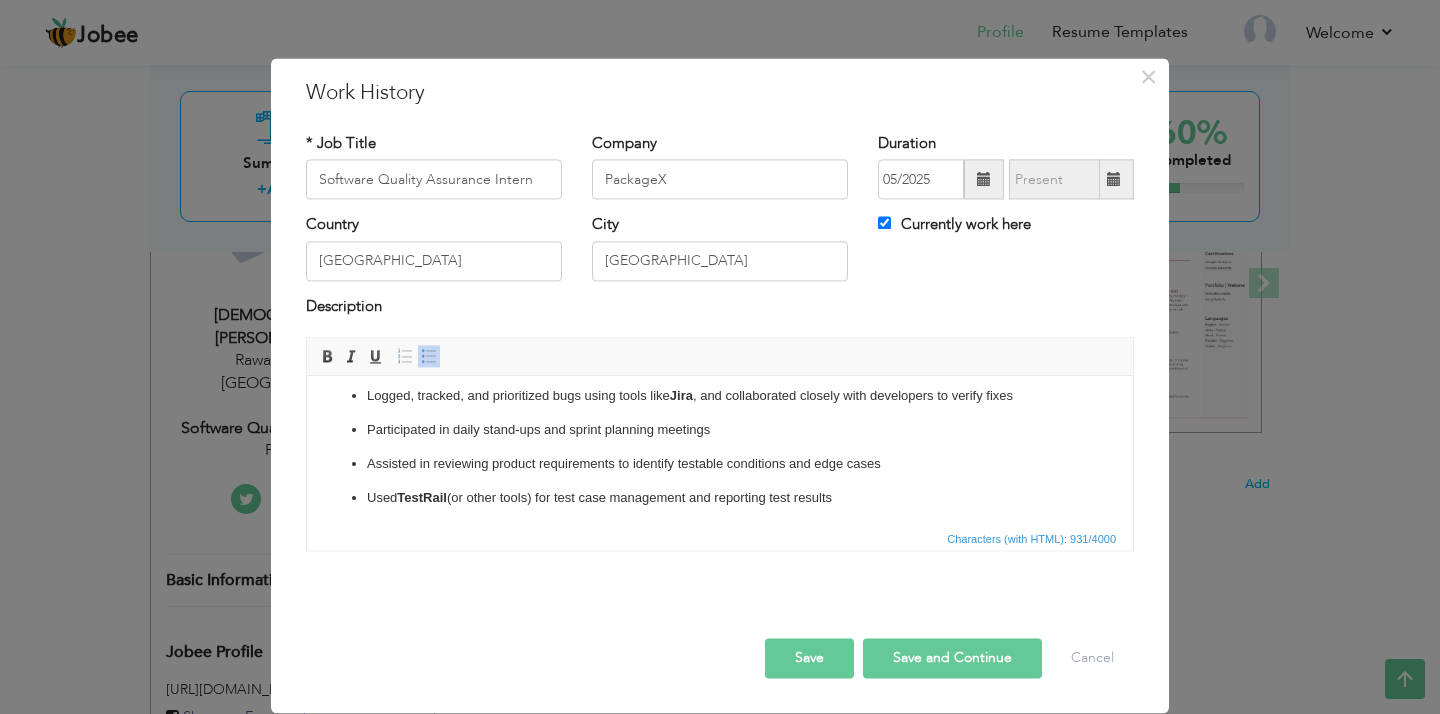 click on "Participated in daily stand-ups and sprint planning meetings" at bounding box center (720, 430) 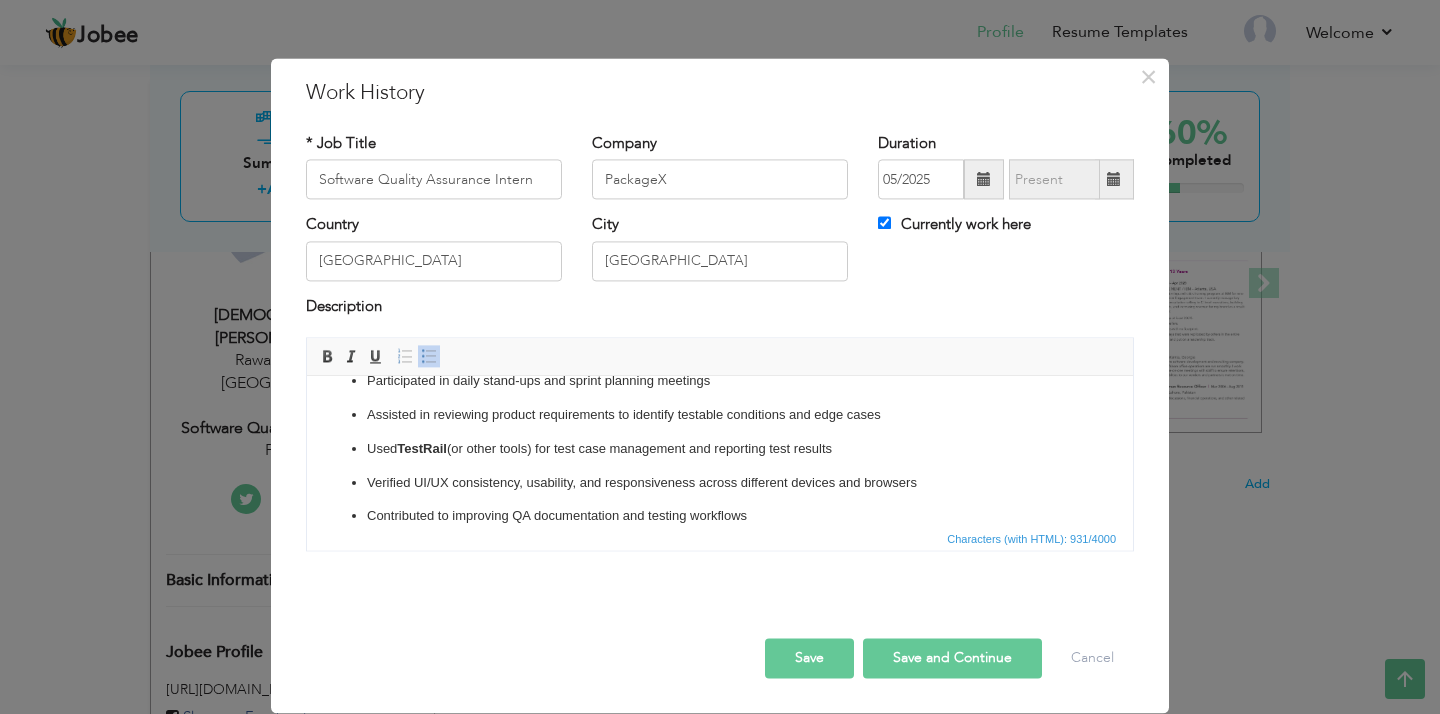 scroll, scrollTop: 168, scrollLeft: 0, axis: vertical 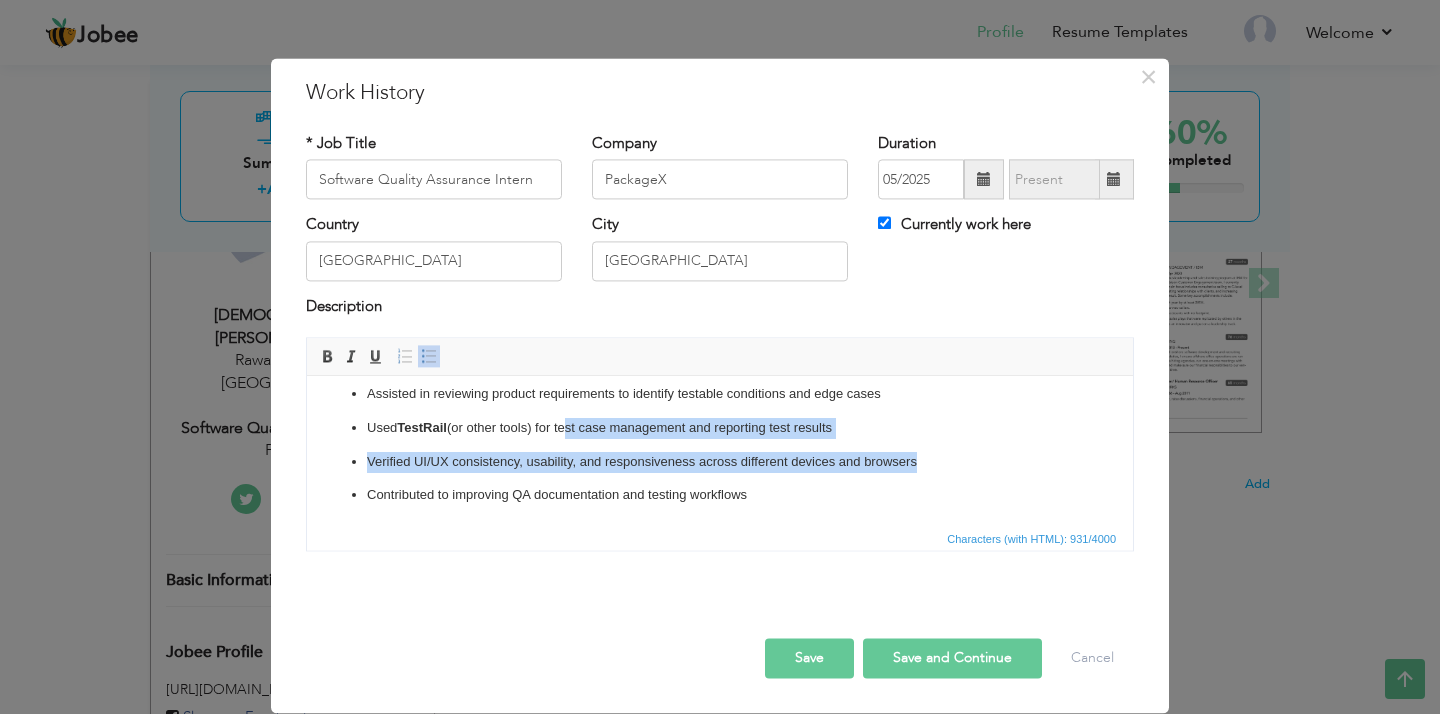 drag, startPoint x: 943, startPoint y: 466, endPoint x: 568, endPoint y: 431, distance: 376.6298 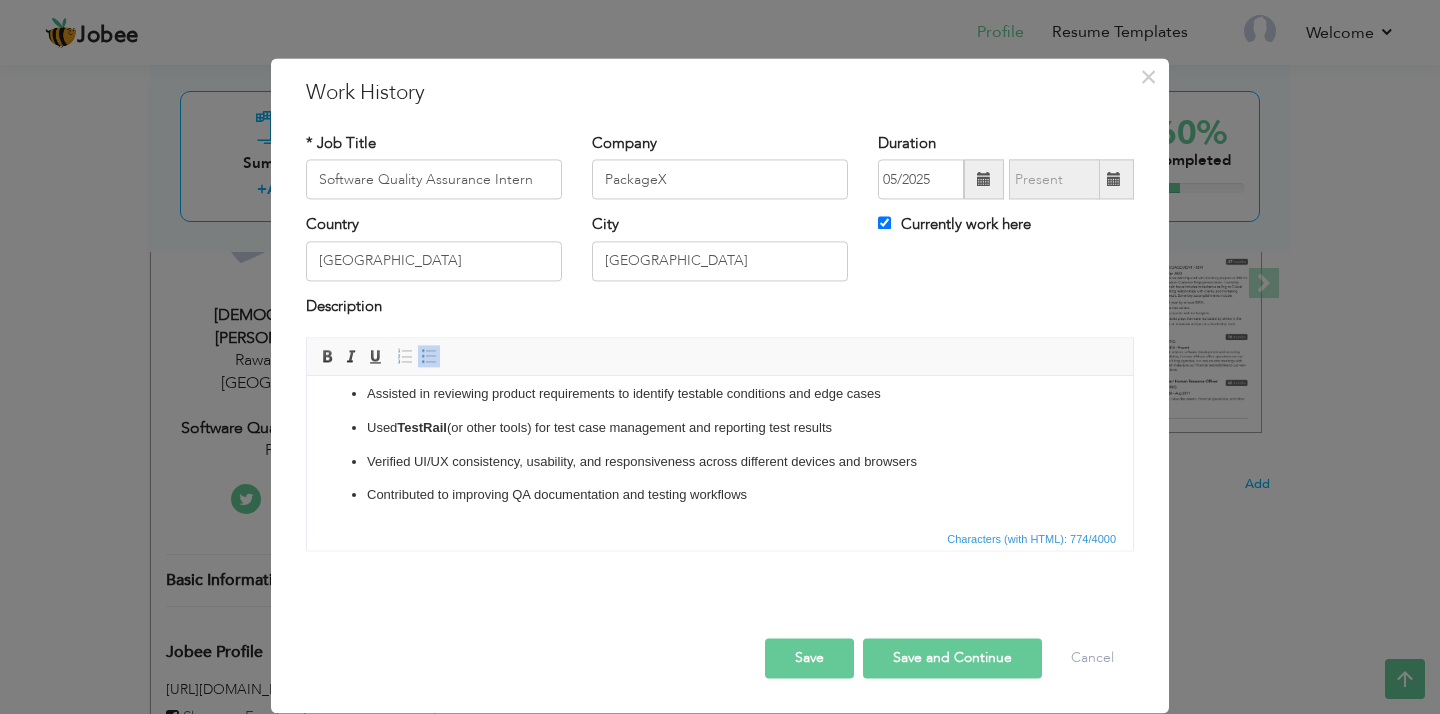 scroll, scrollTop: 134, scrollLeft: 0, axis: vertical 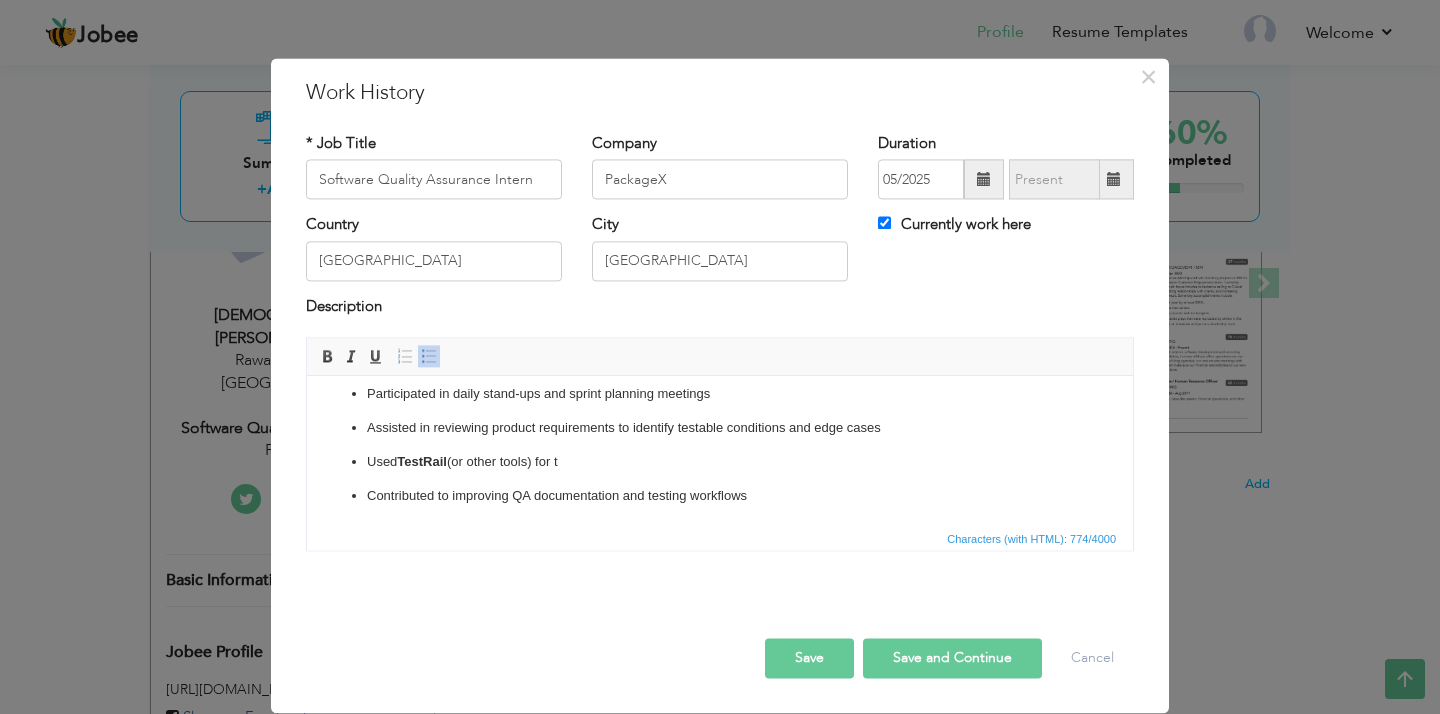 type 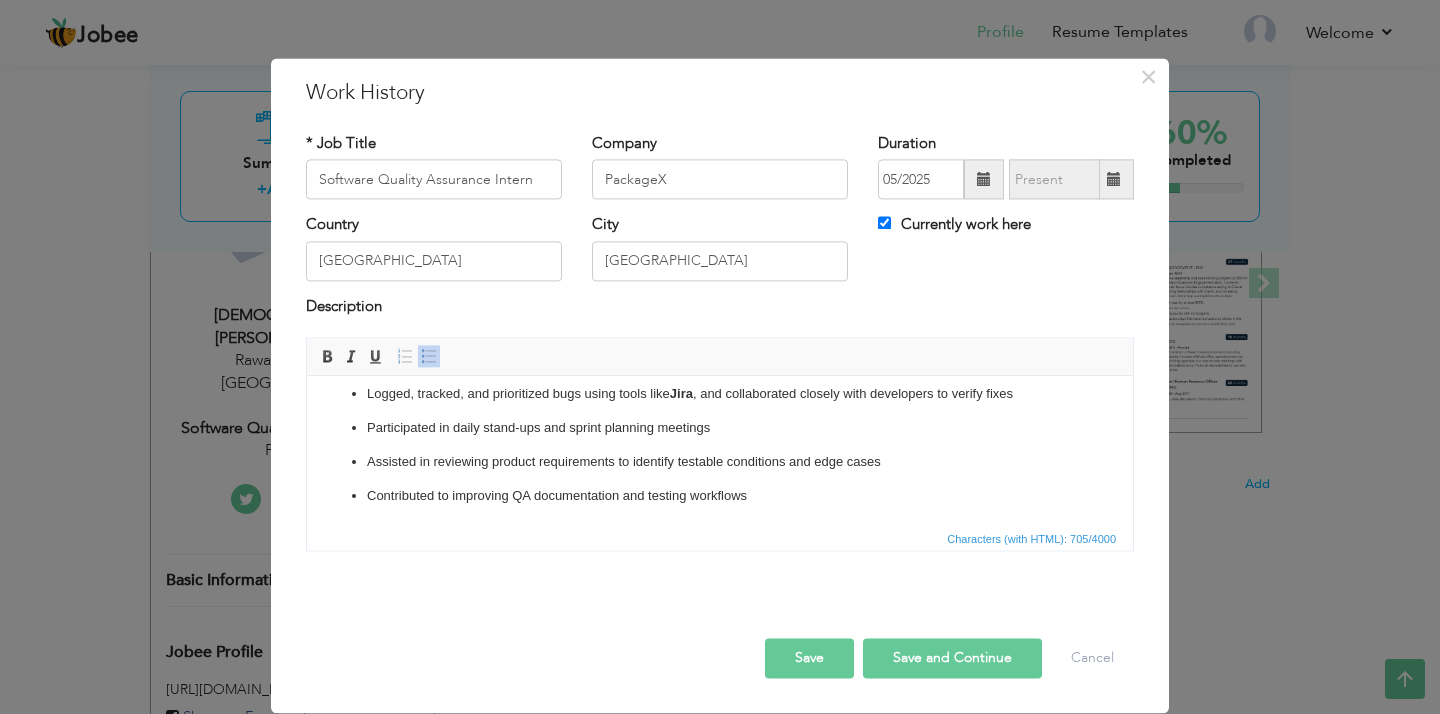scroll, scrollTop: 0, scrollLeft: 0, axis: both 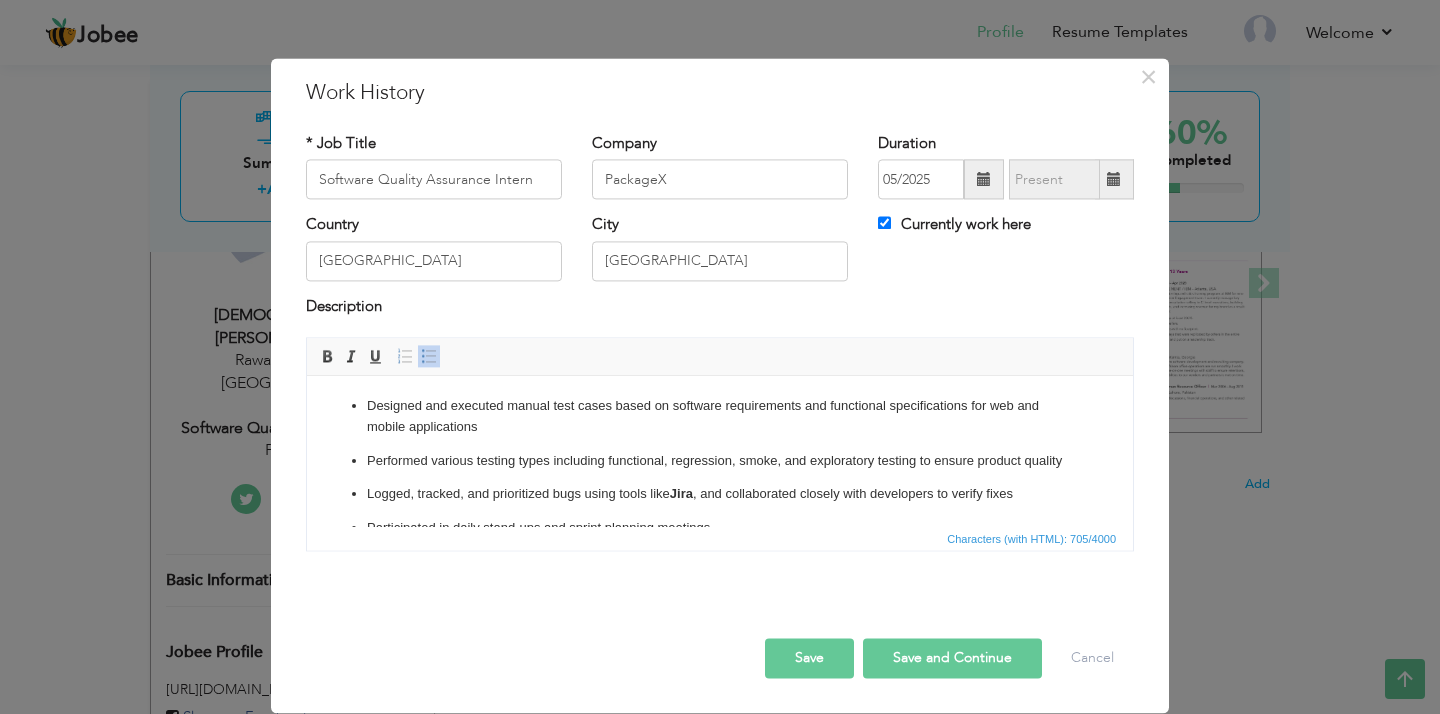 click on "Save" at bounding box center [809, 659] 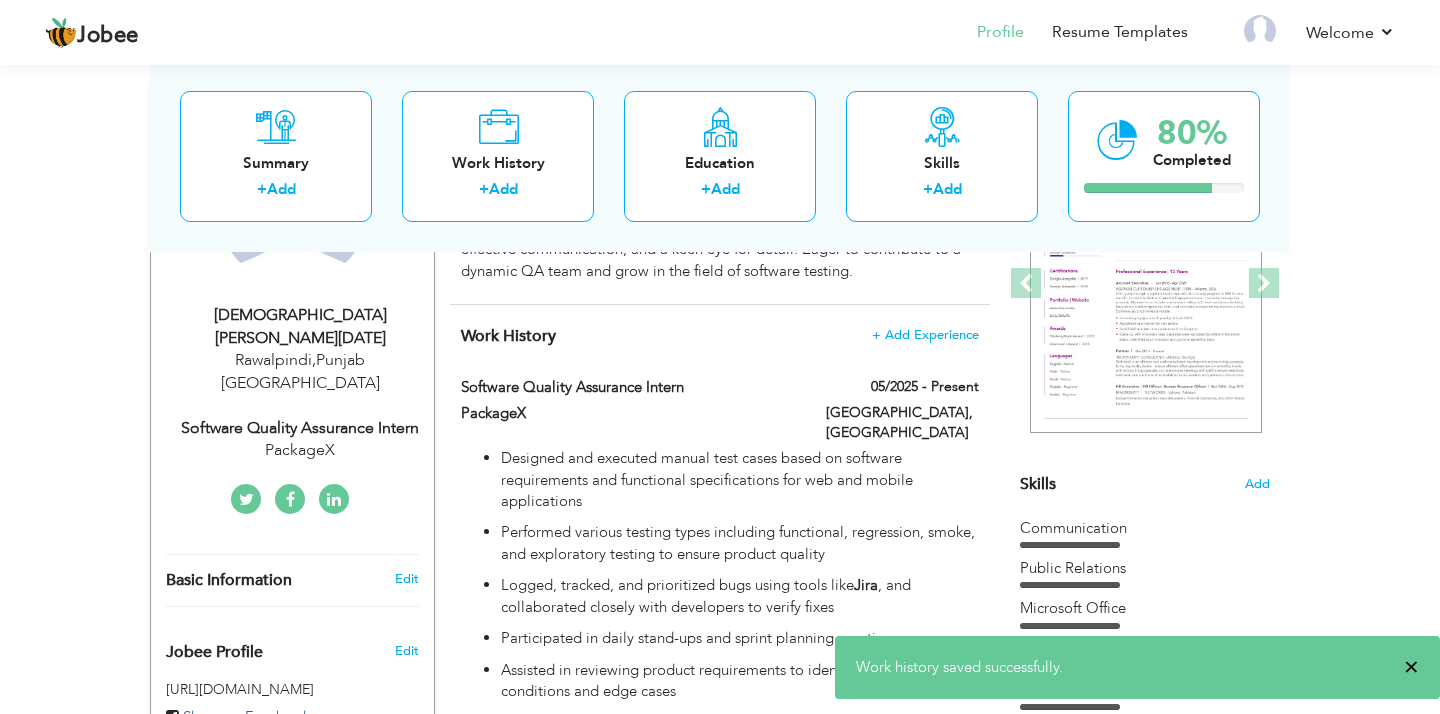 click on "×" at bounding box center [1411, 667] 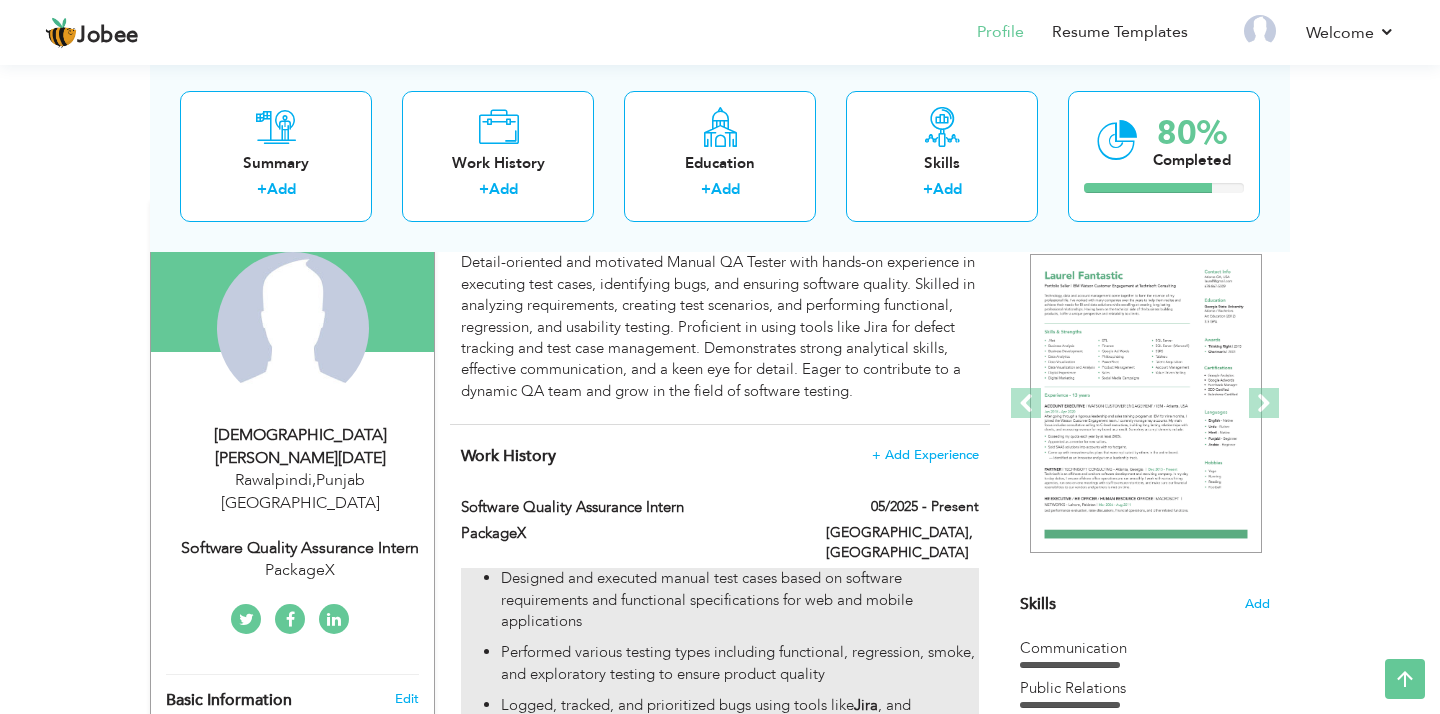 scroll, scrollTop: 171, scrollLeft: 0, axis: vertical 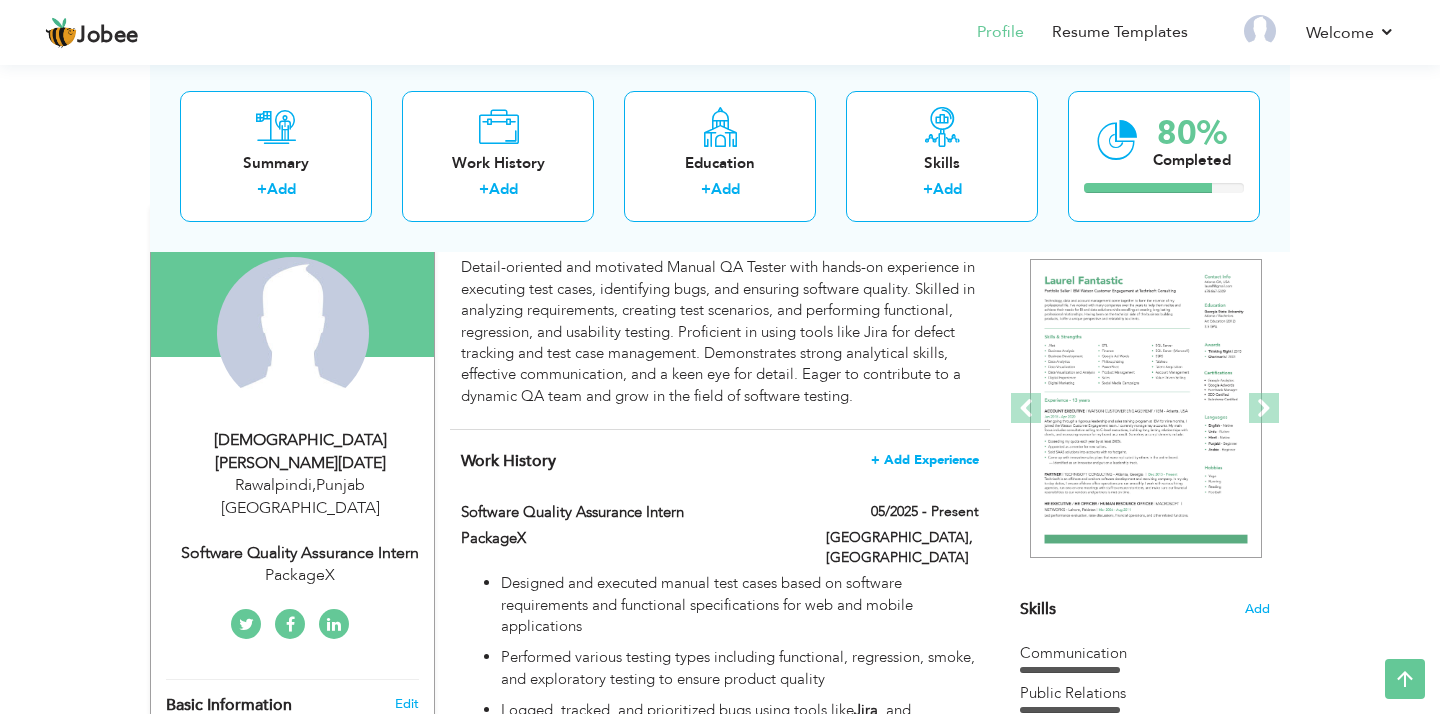 click on "+ Add Experience" at bounding box center [925, 460] 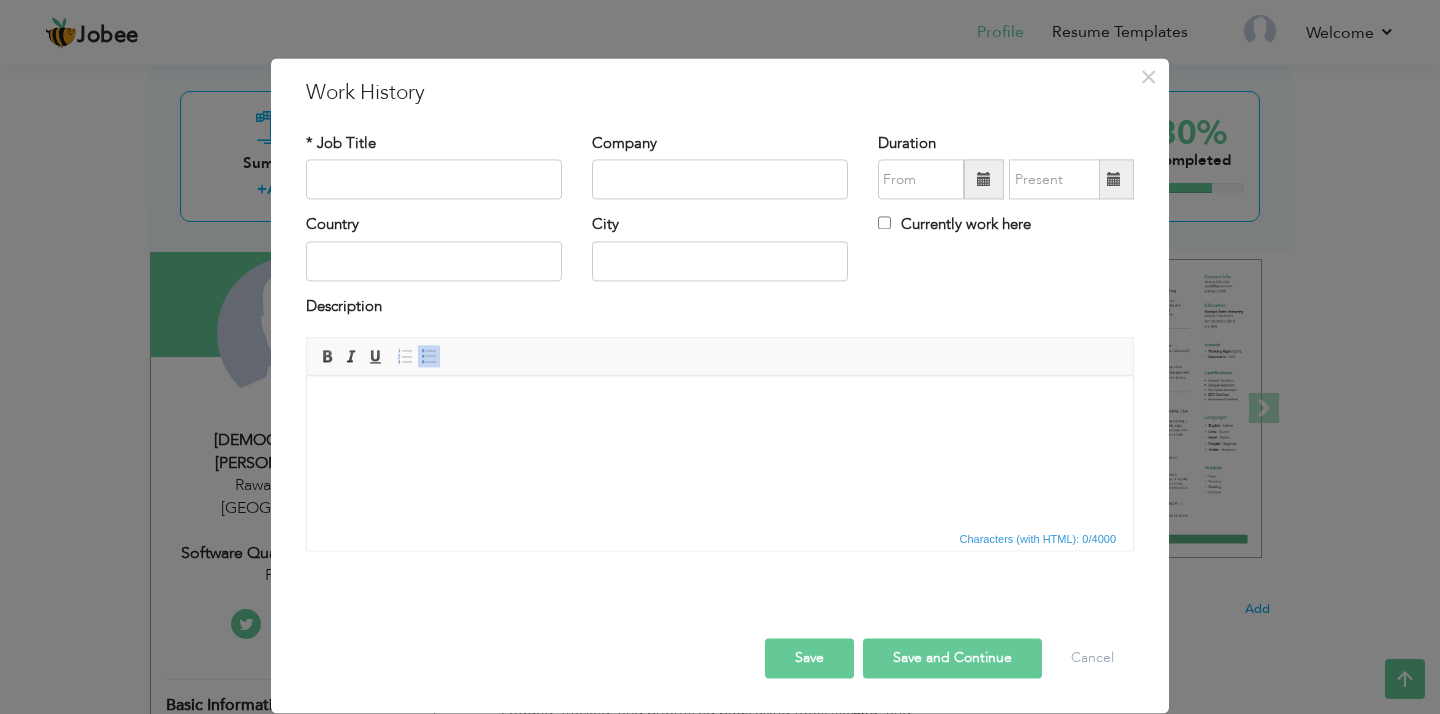 scroll, scrollTop: 0, scrollLeft: 0, axis: both 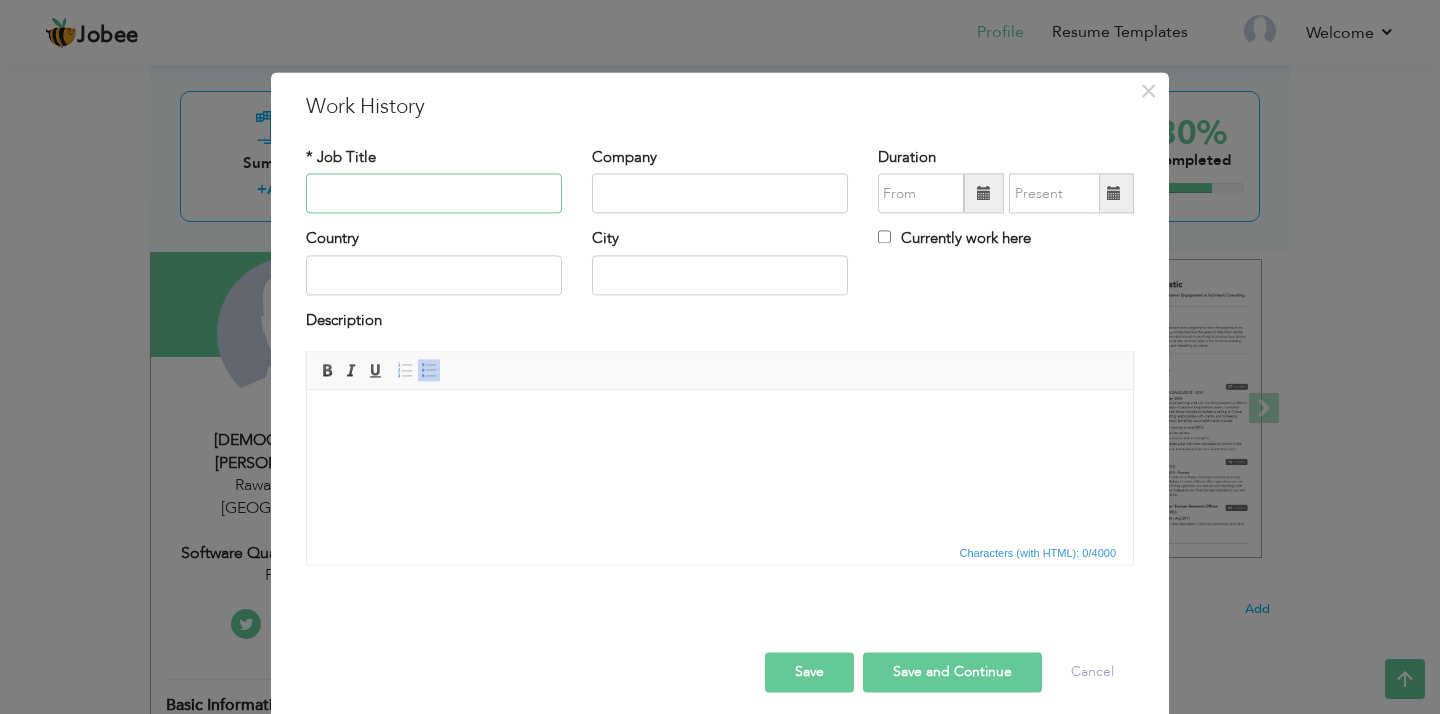 click at bounding box center [434, 194] 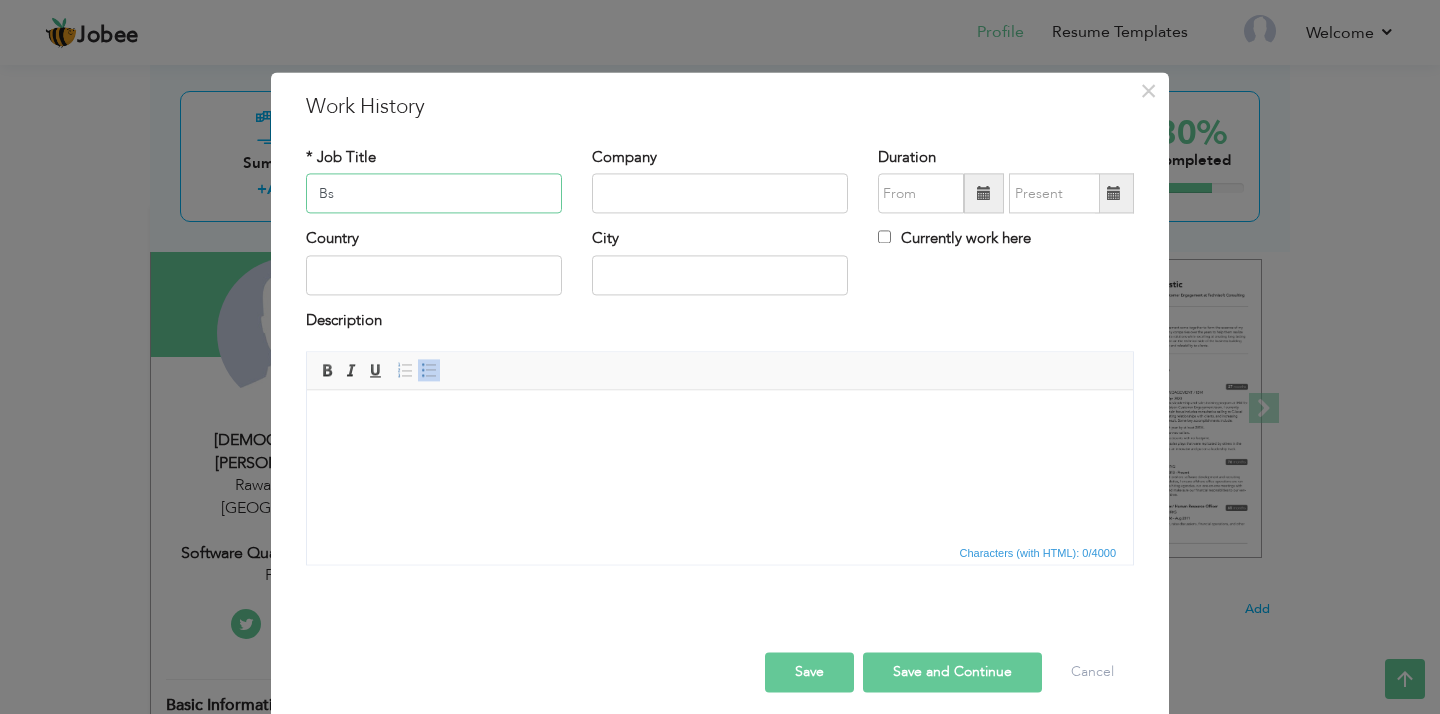 type on "B" 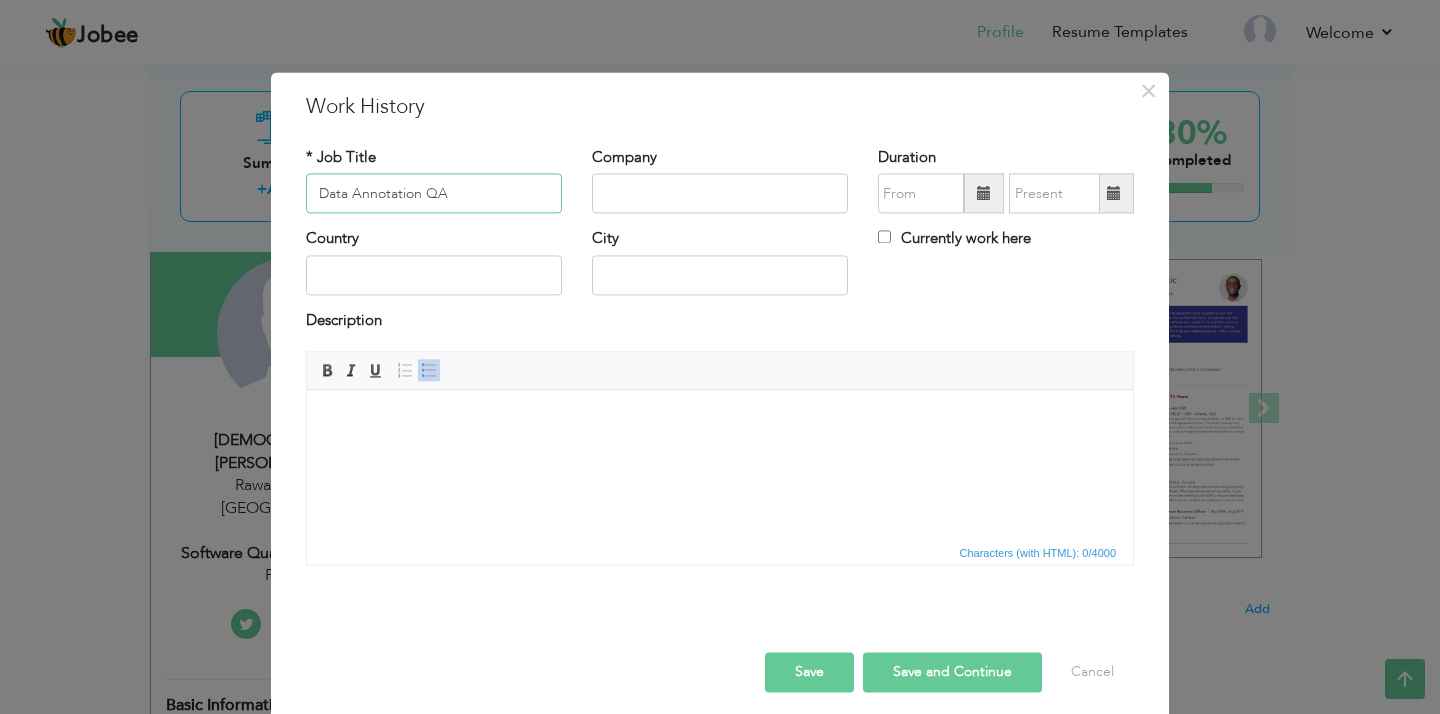 type on "Data Annotation QA" 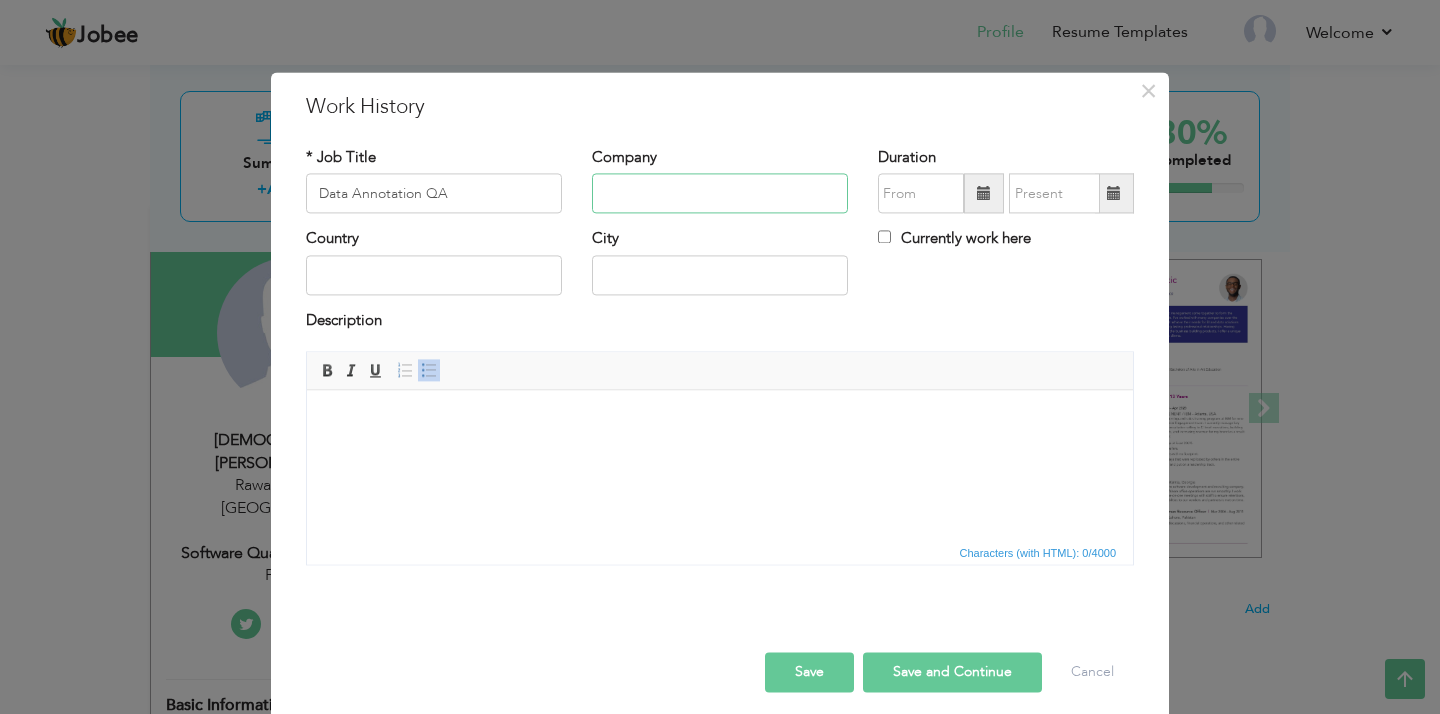 click at bounding box center (720, 194) 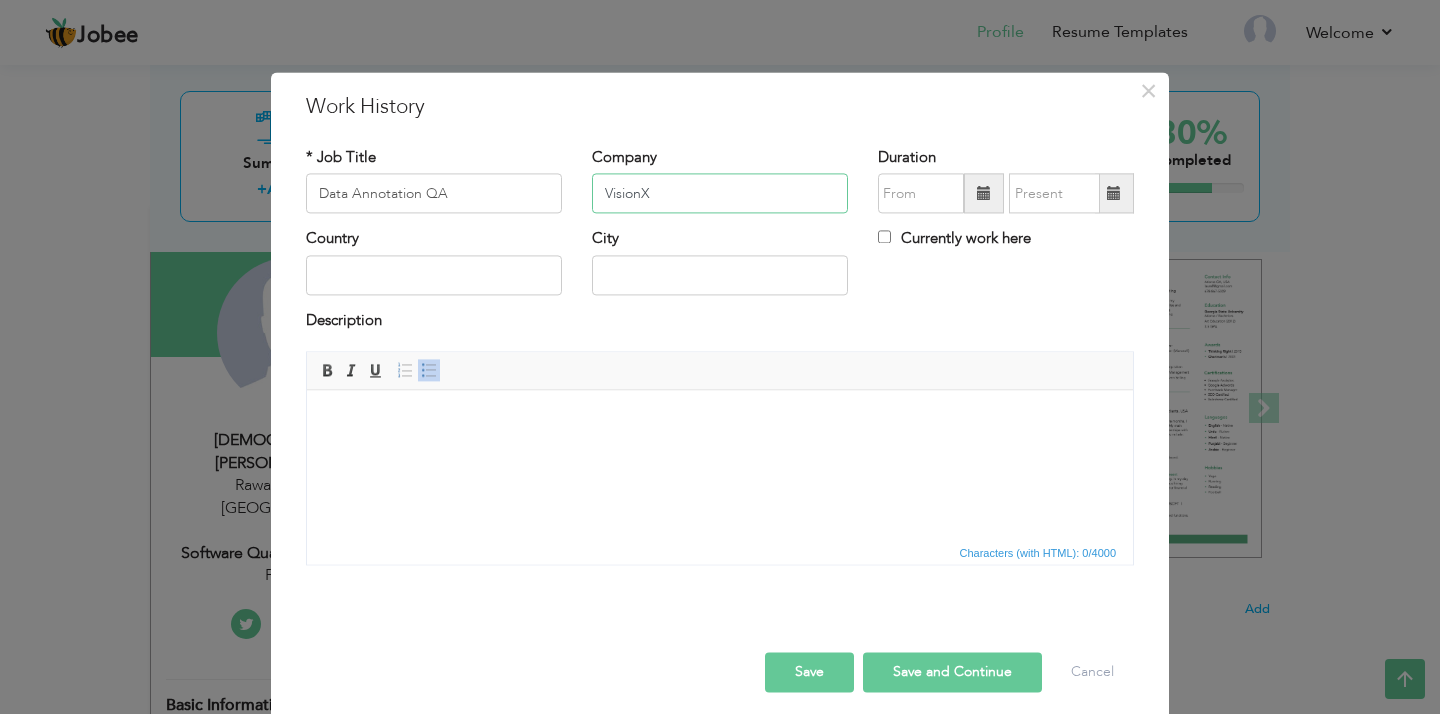 type on "VisionX" 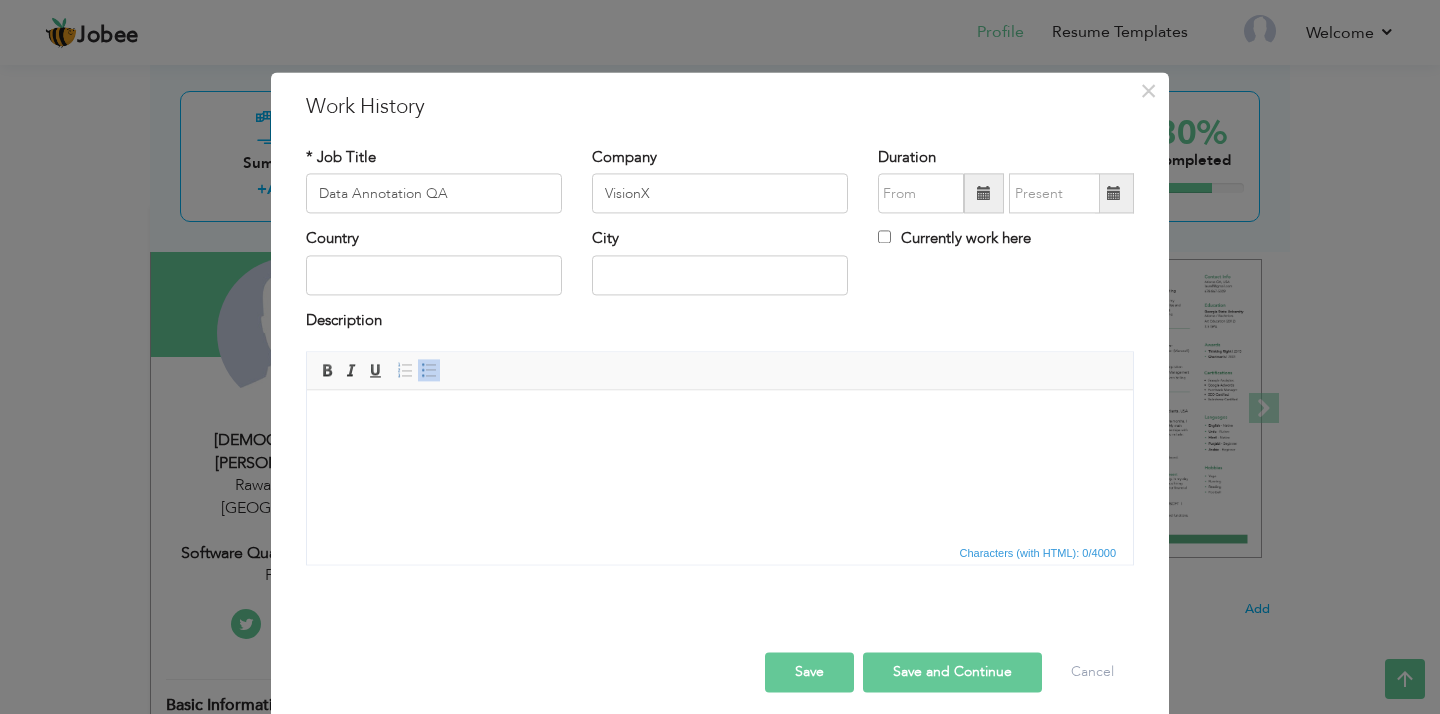 click at bounding box center (984, 194) 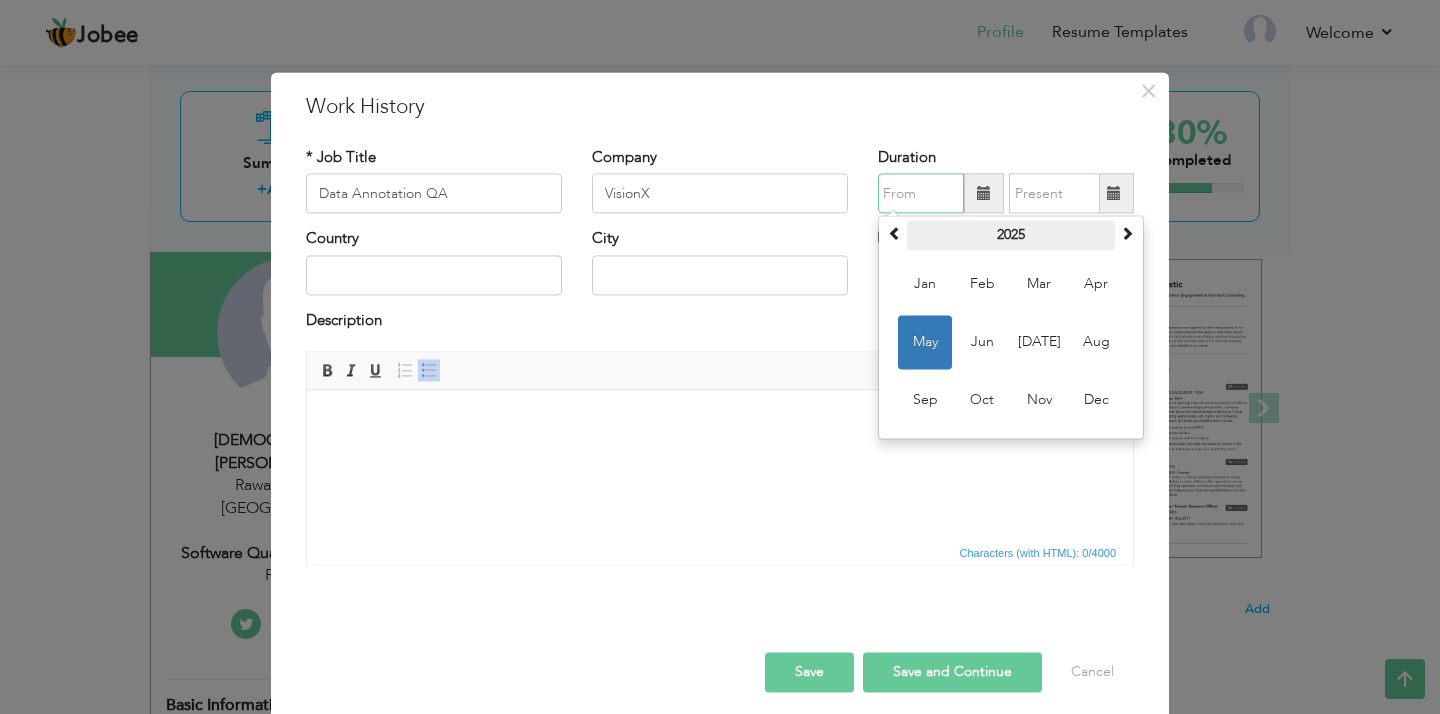 click on "2025" at bounding box center (1011, 236) 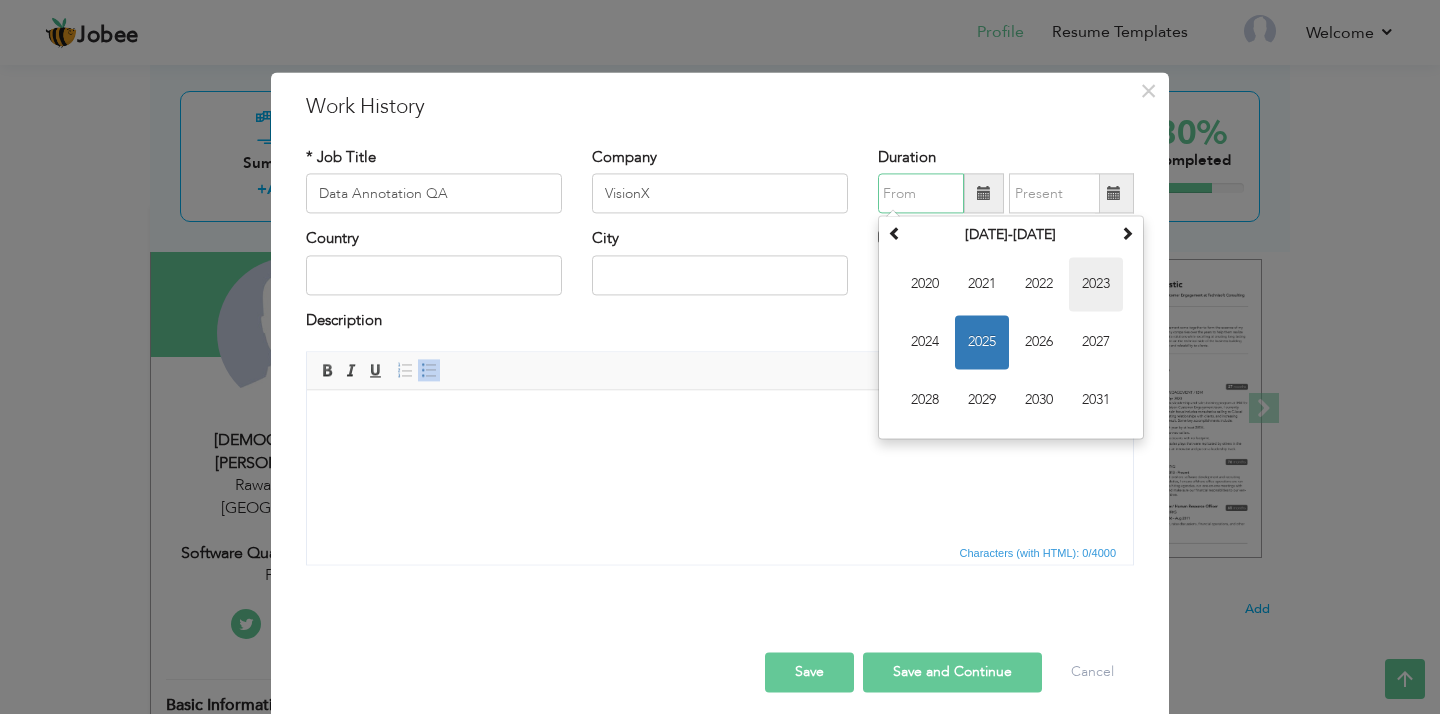 click on "2023" at bounding box center (1096, 285) 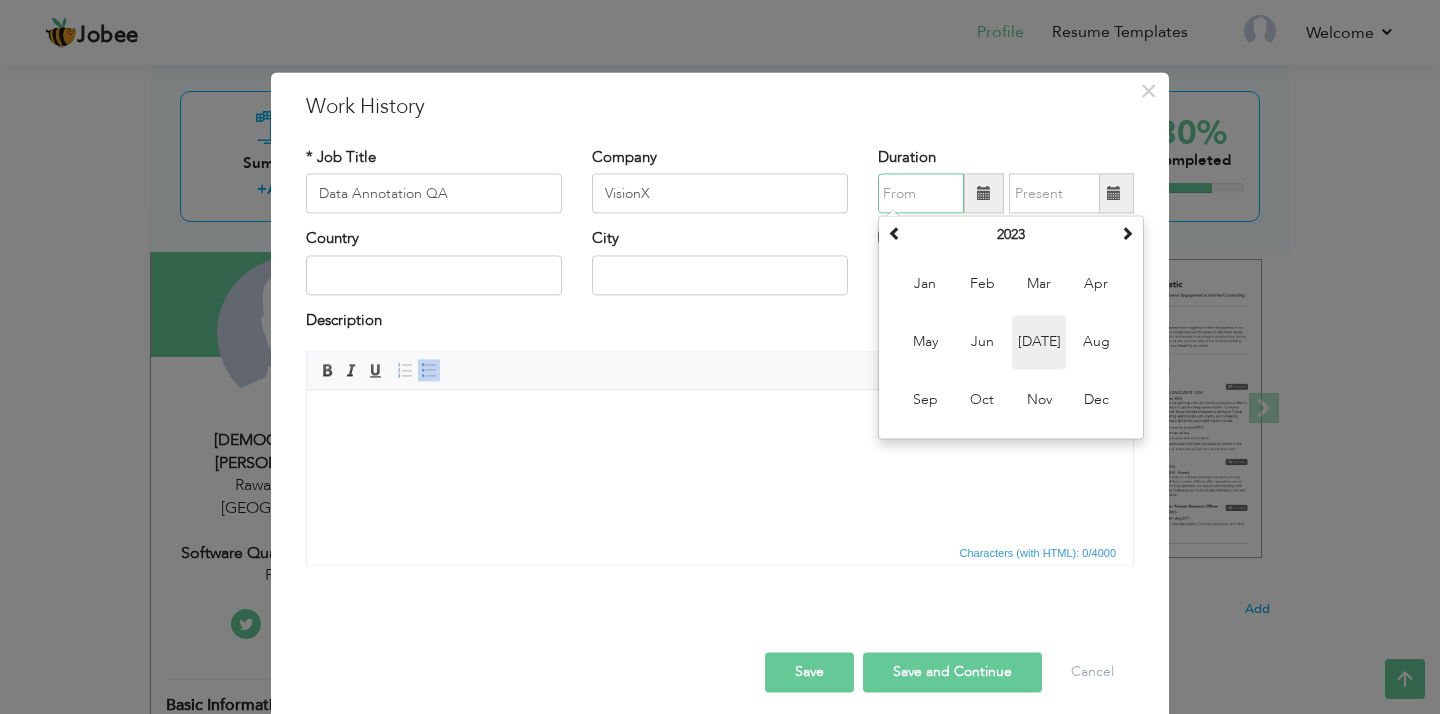 click on "Jul" at bounding box center [1039, 343] 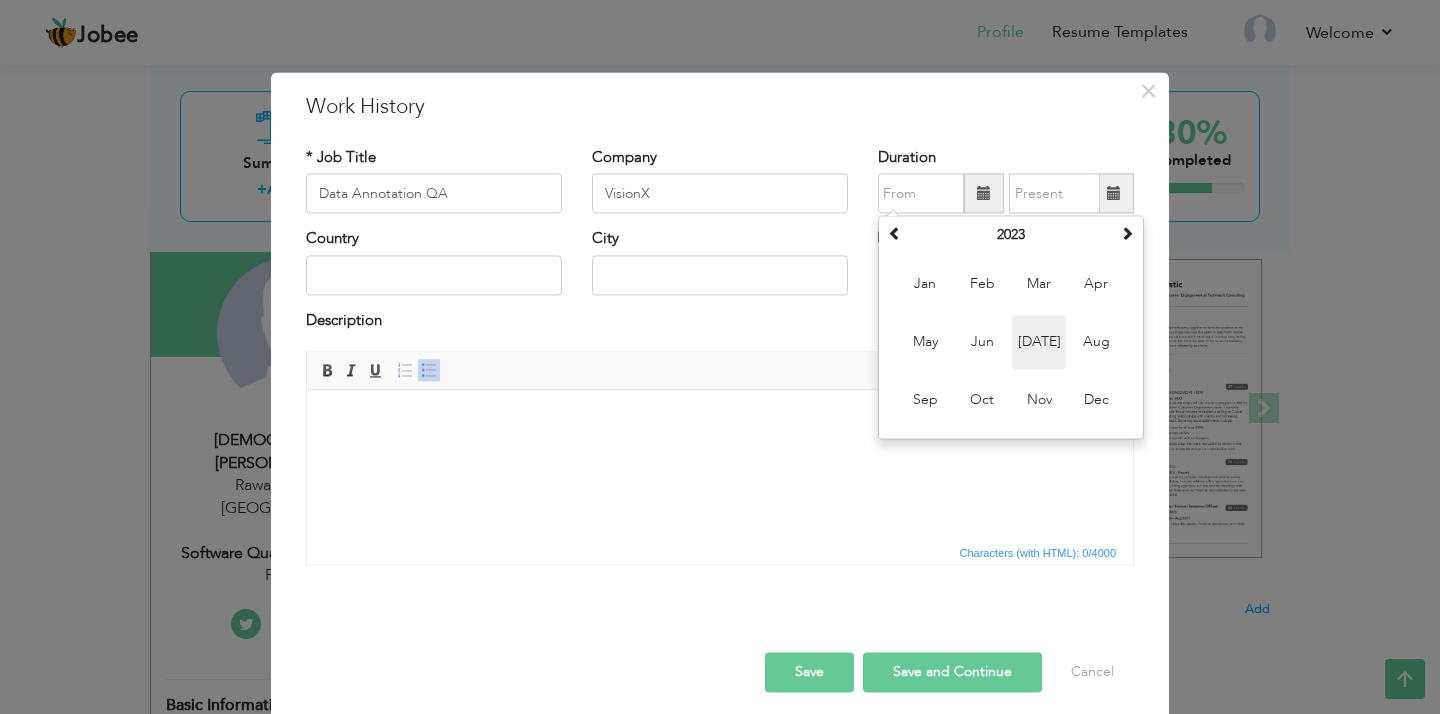 type on "07/2023" 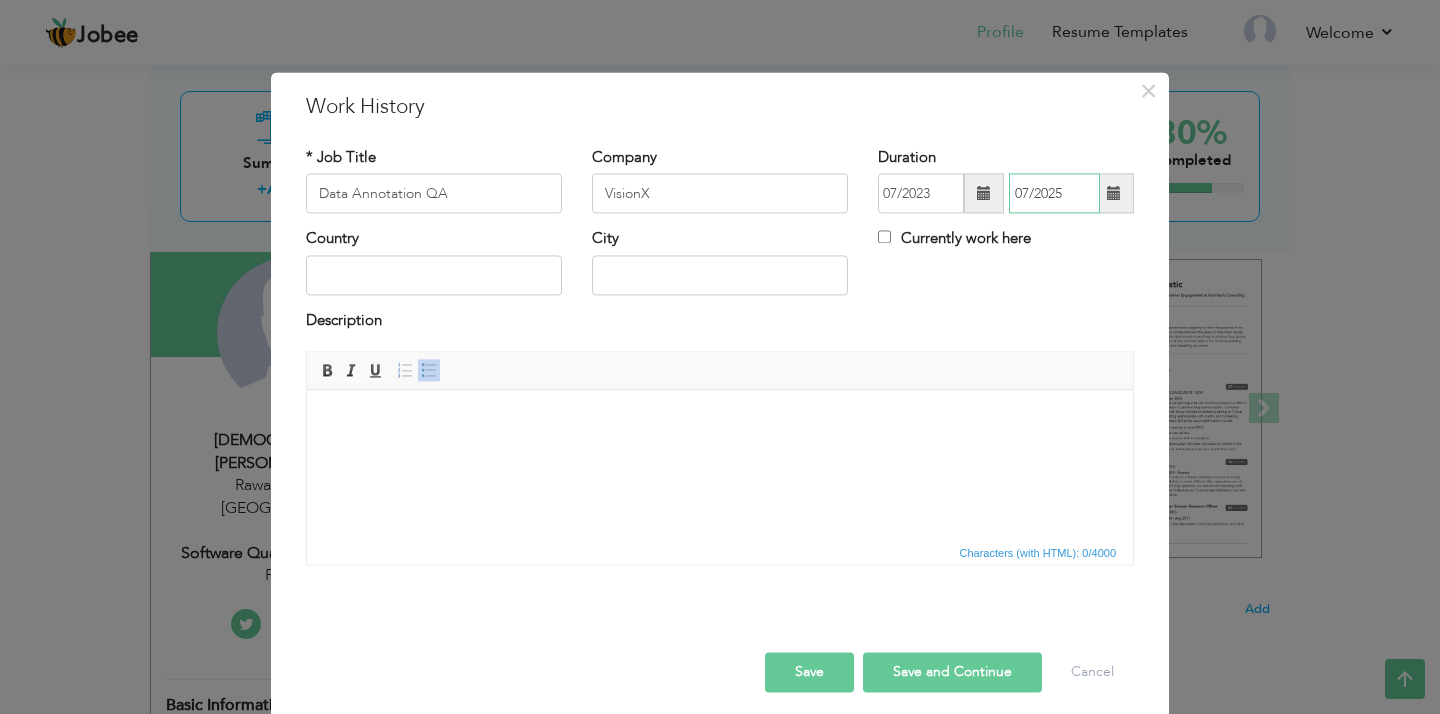 click on "07/2025" at bounding box center [1054, 194] 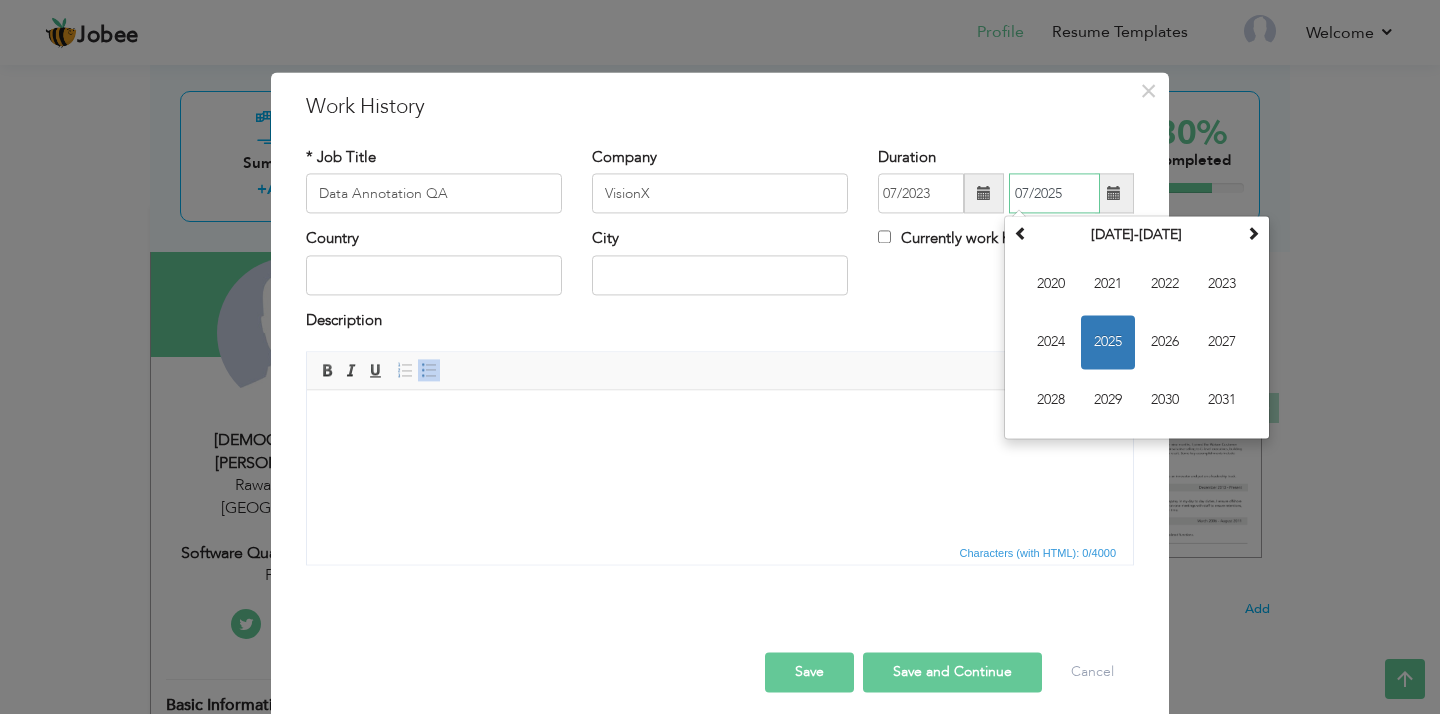 click on "2025" at bounding box center (1108, 343) 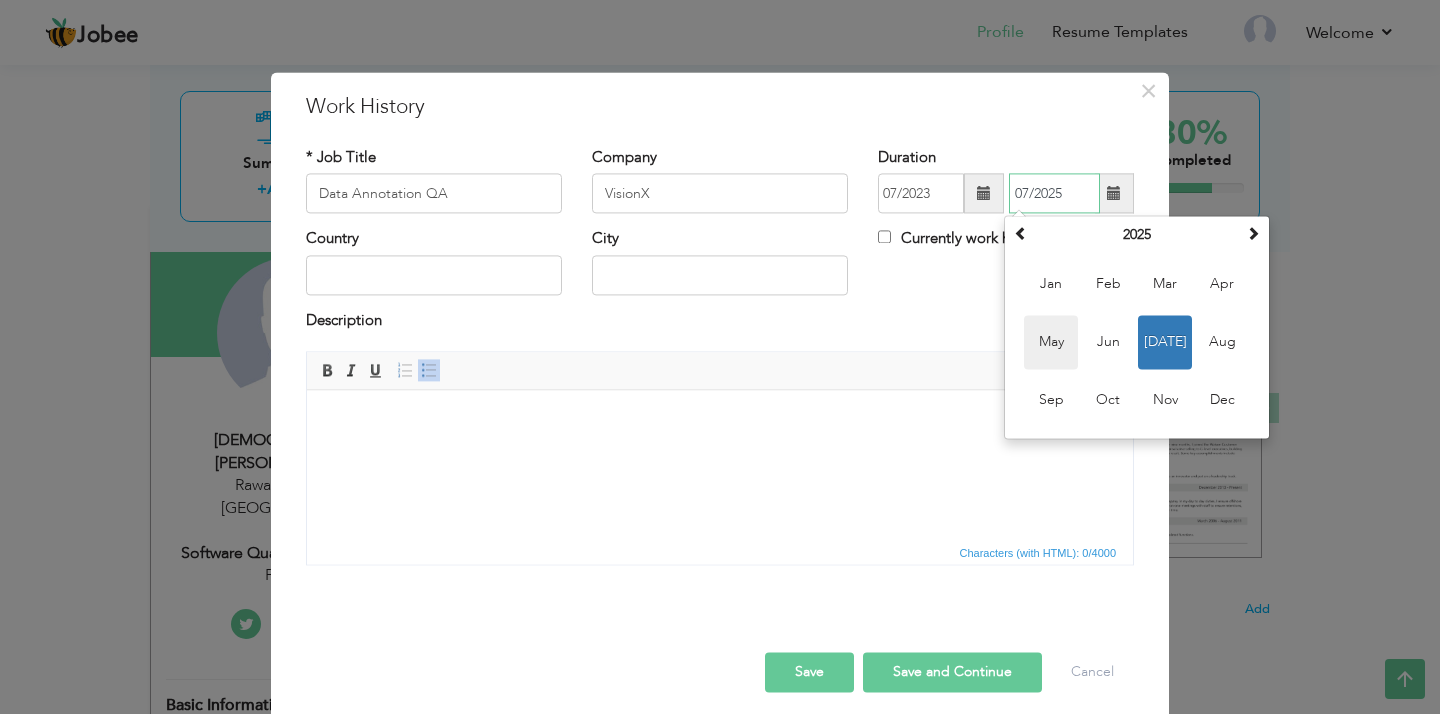 click on "May" at bounding box center (1051, 343) 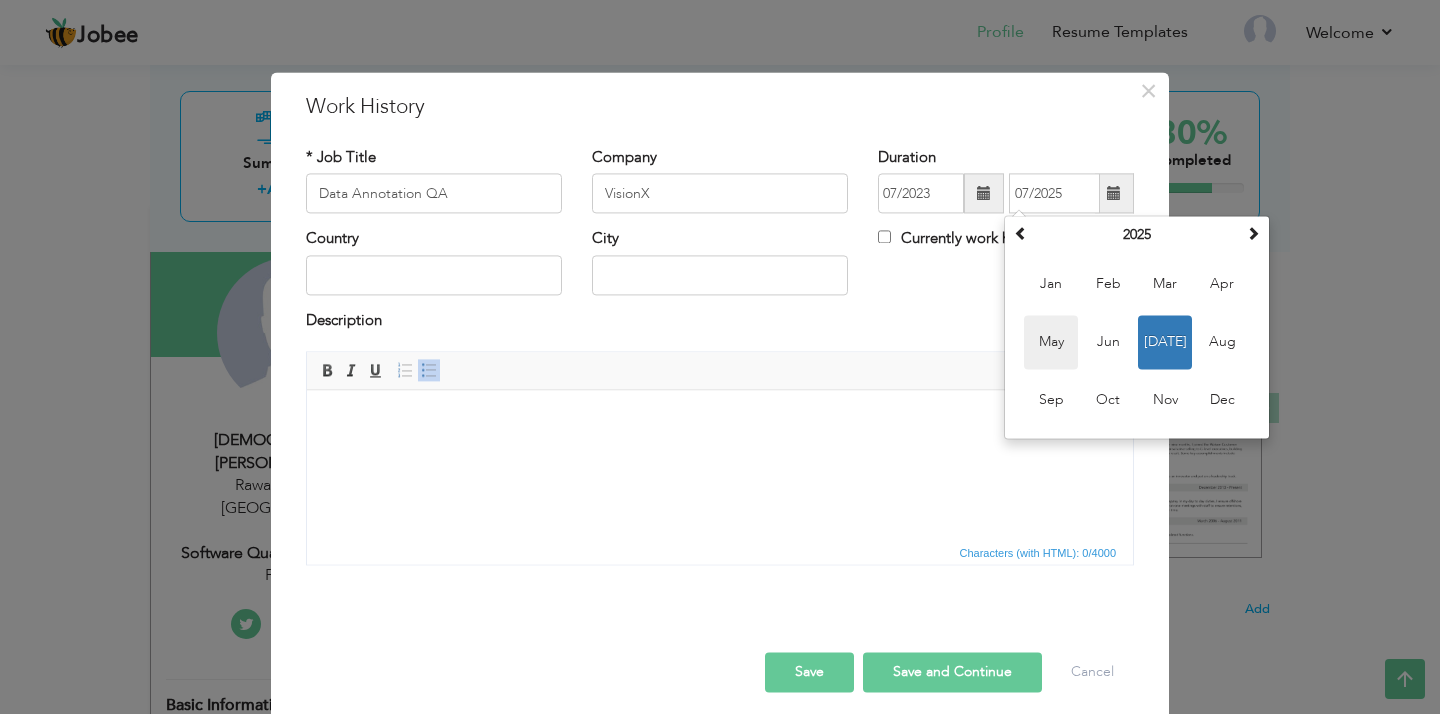 type on "05/2025" 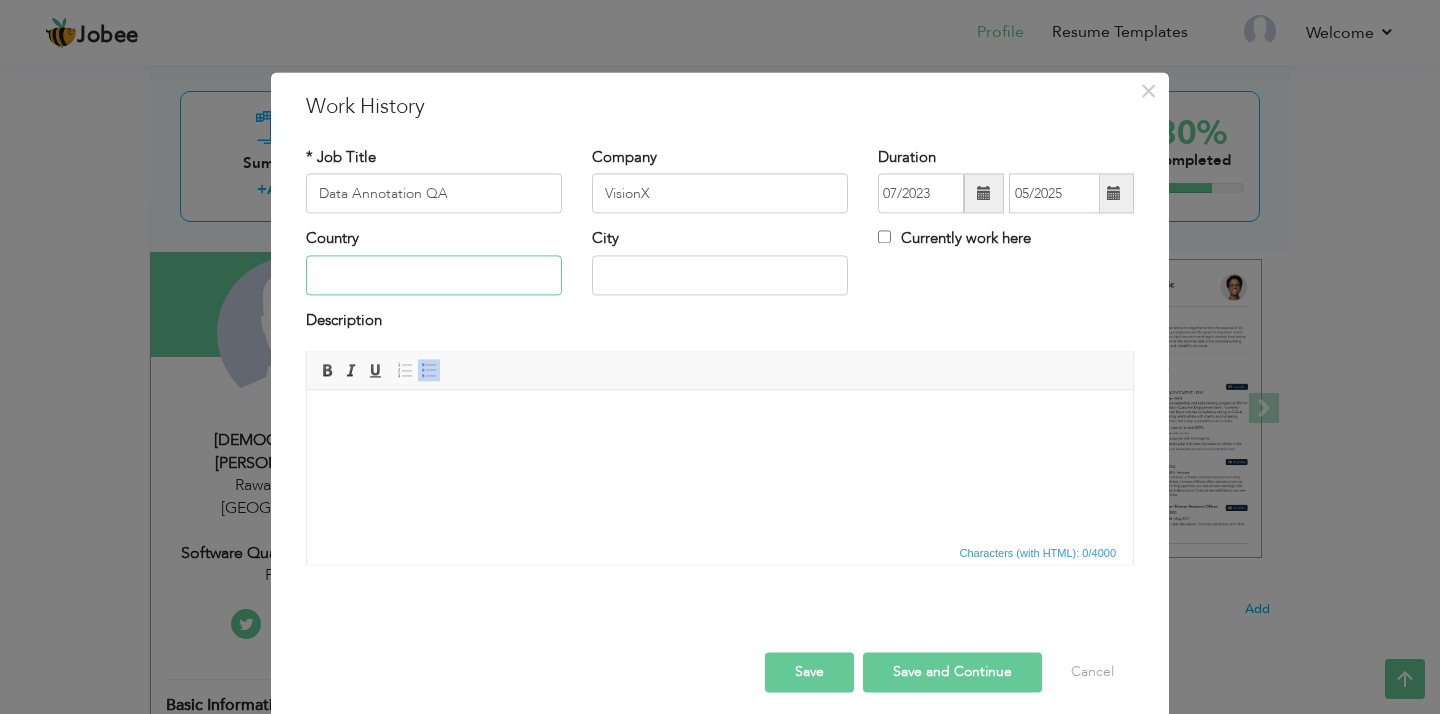 click at bounding box center [434, 275] 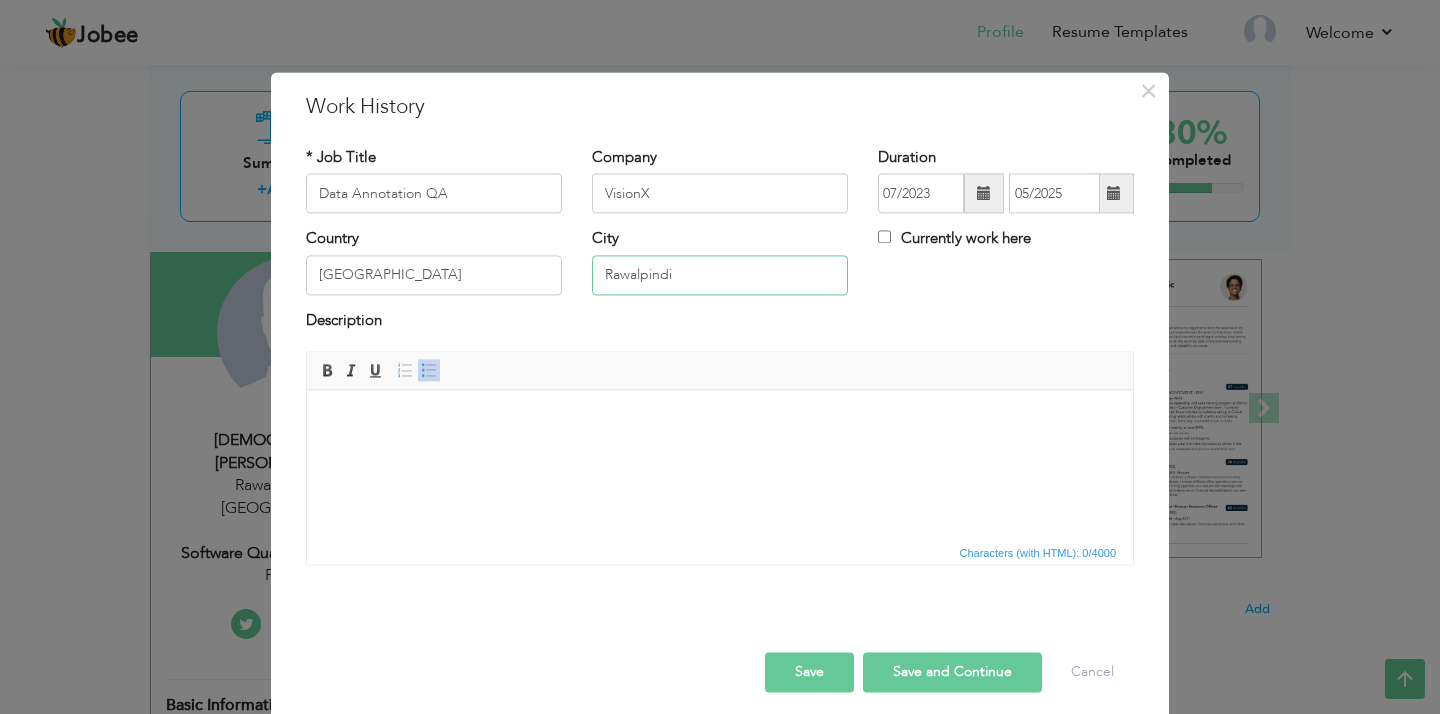 click on "Rawalpindi" at bounding box center (720, 275) 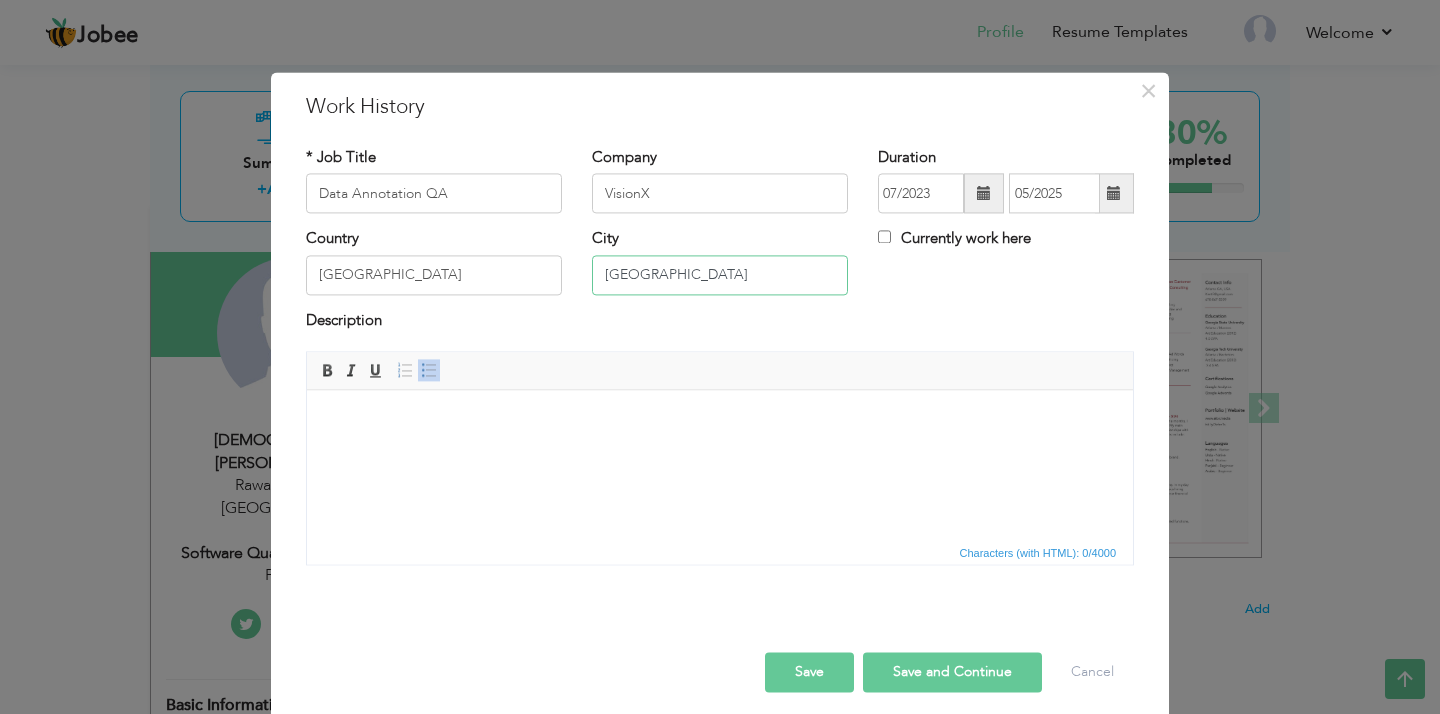 type on "[GEOGRAPHIC_DATA]" 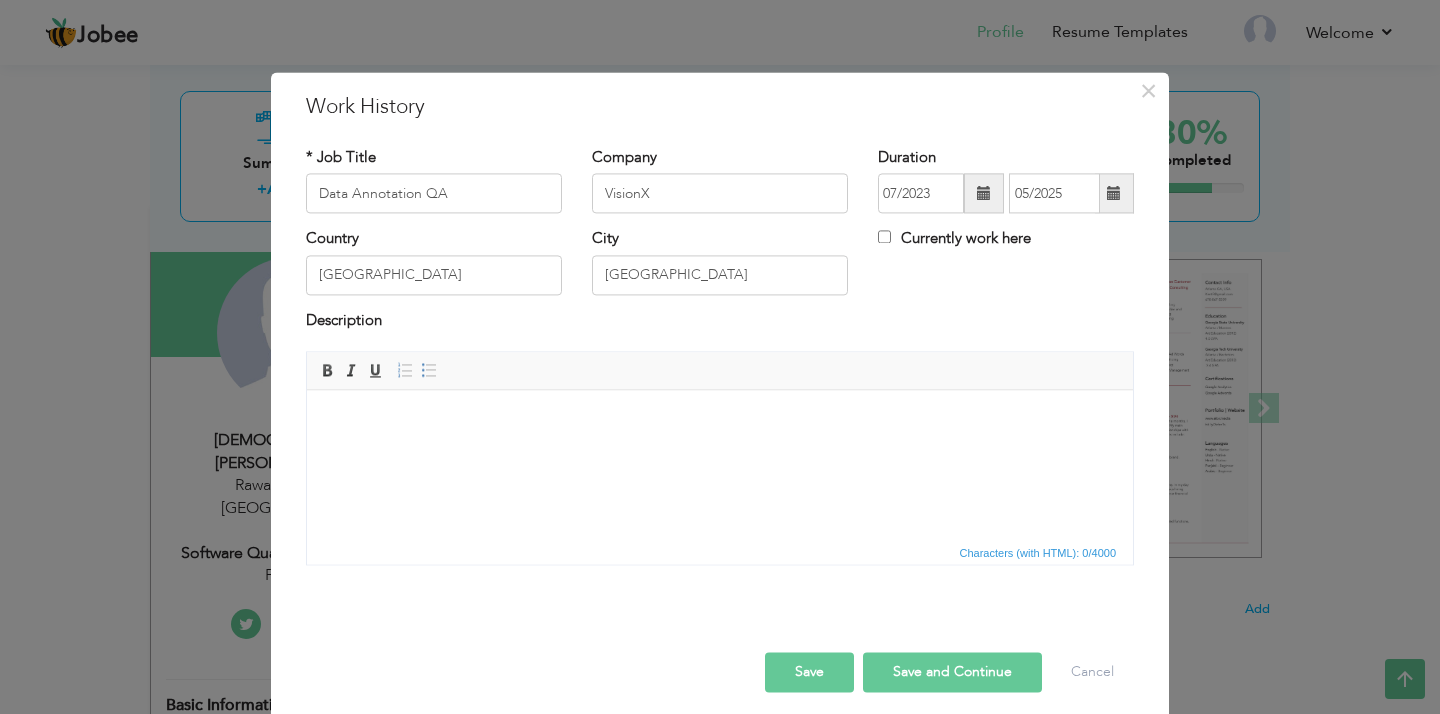 click at bounding box center [720, 420] 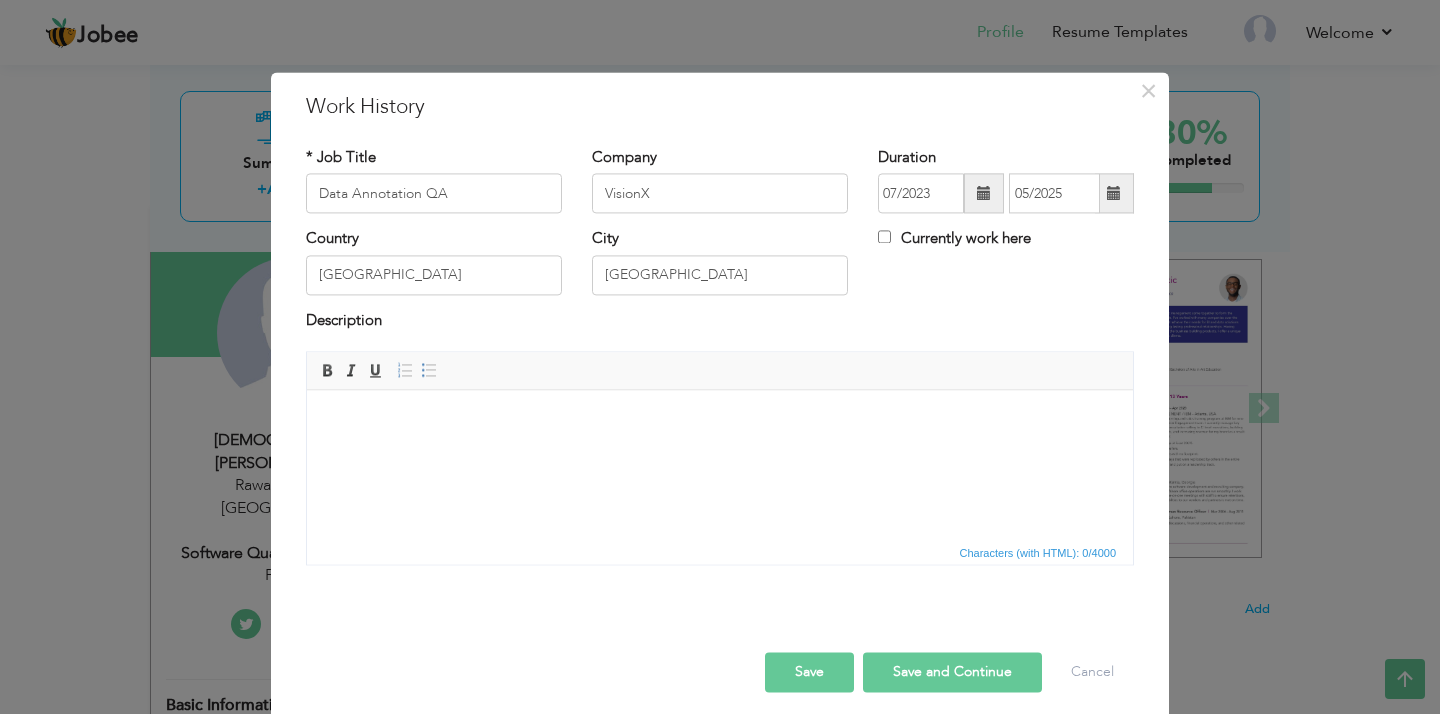 click at bounding box center (720, 420) 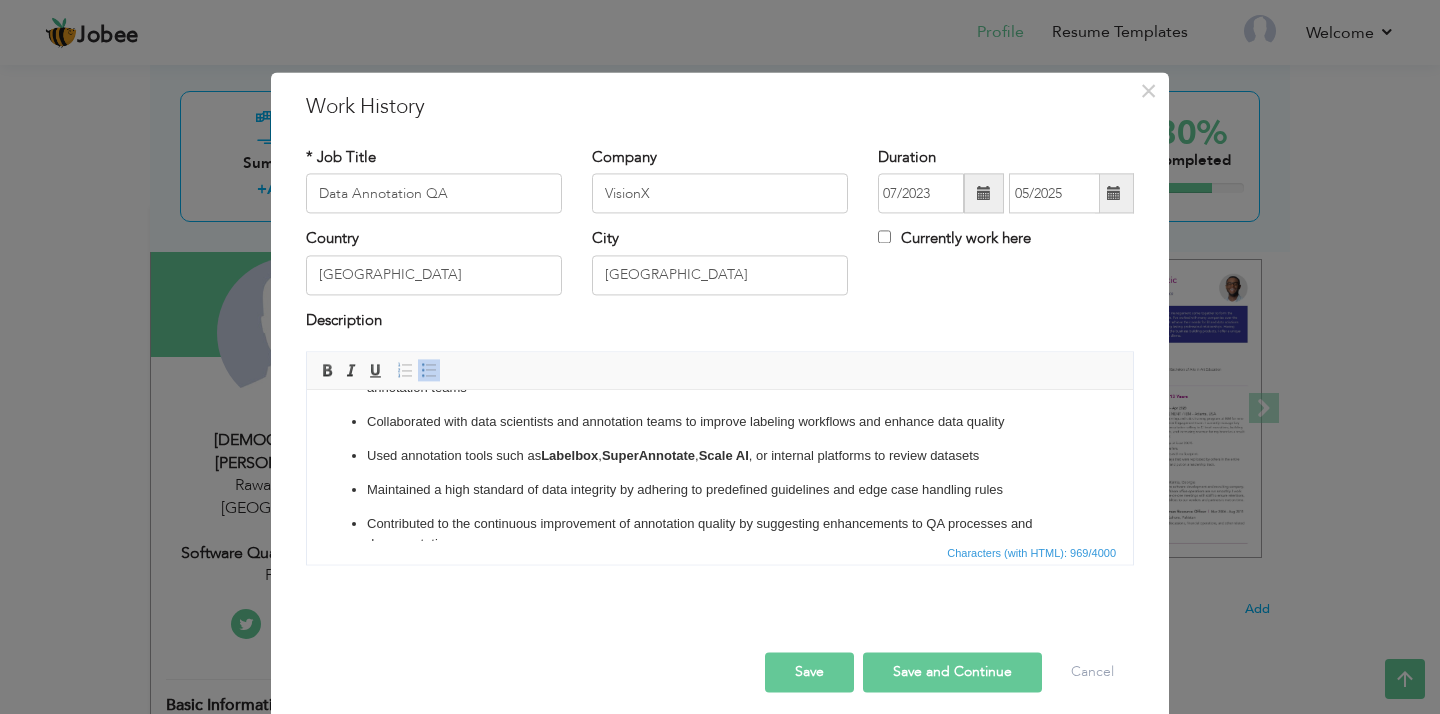 scroll, scrollTop: 125, scrollLeft: 0, axis: vertical 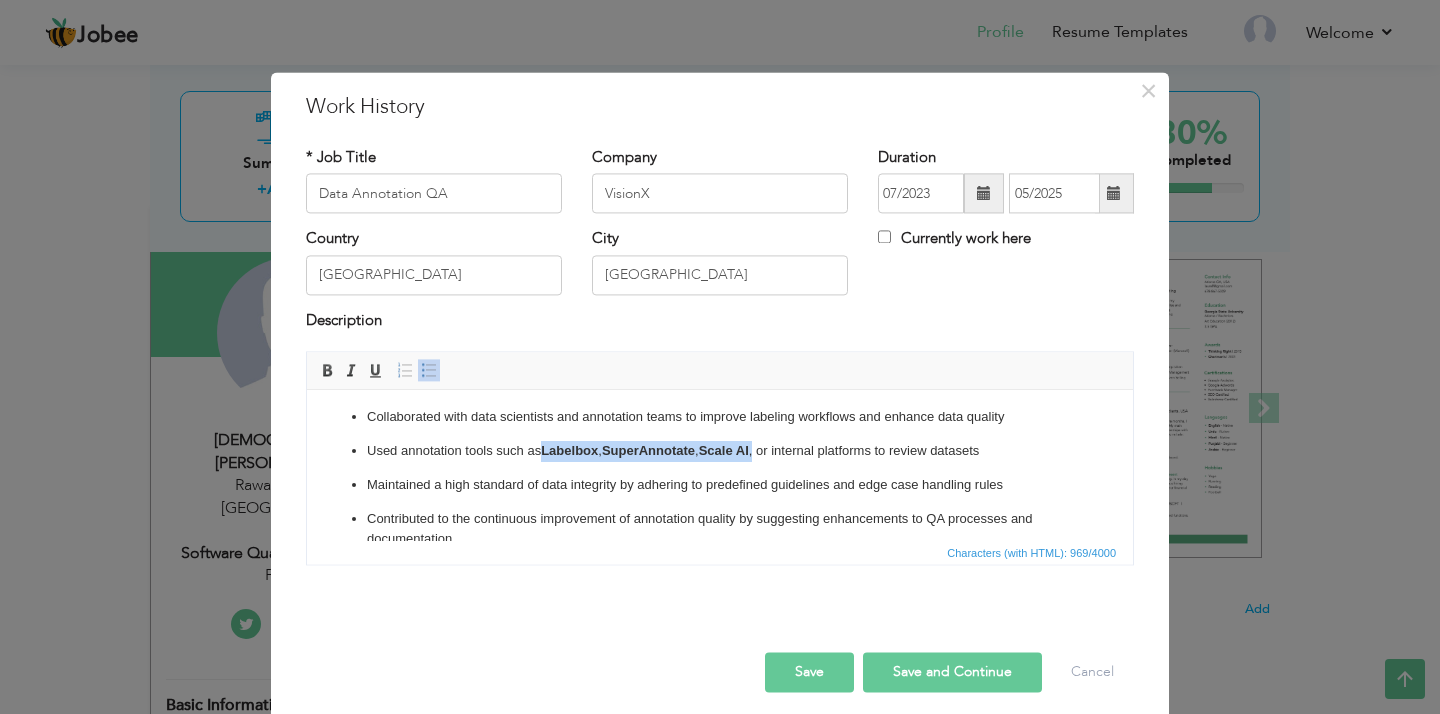 drag, startPoint x: 544, startPoint y: 452, endPoint x: 757, endPoint y: 454, distance: 213.00938 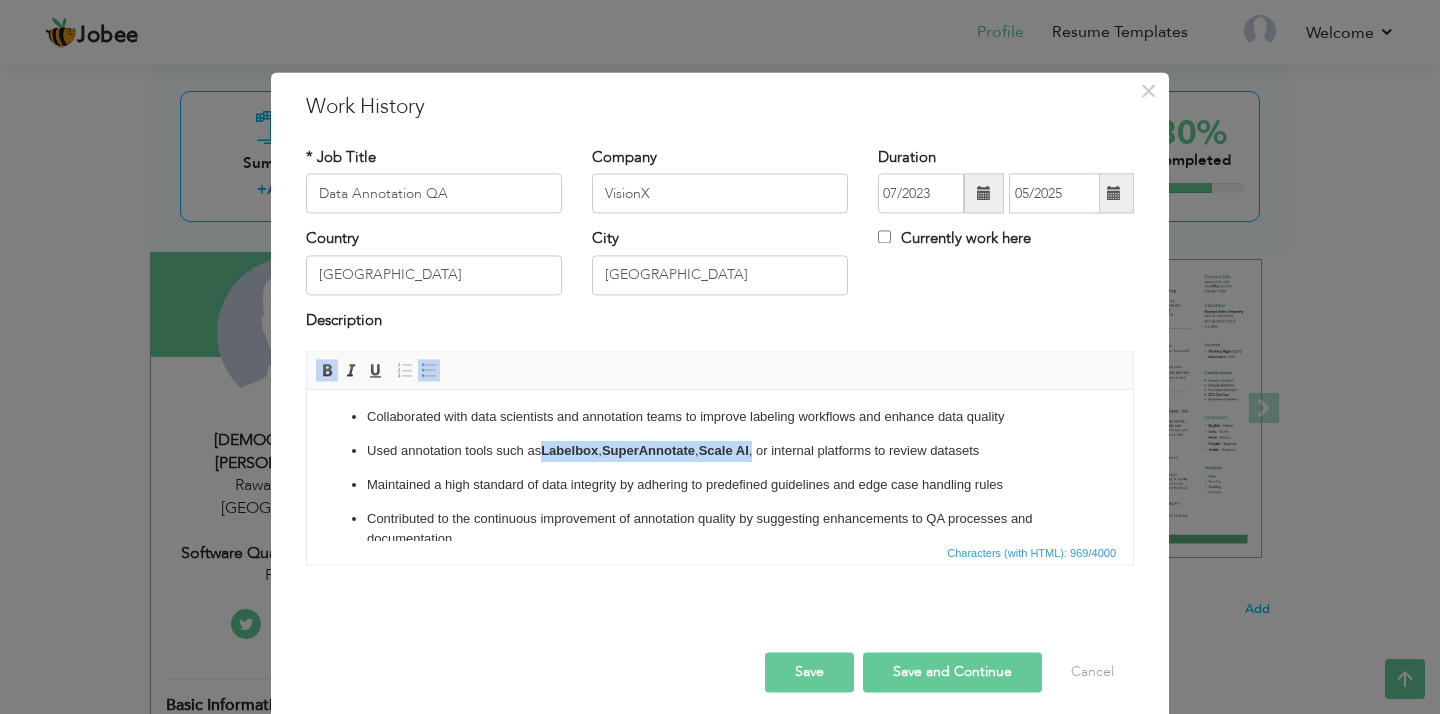 type 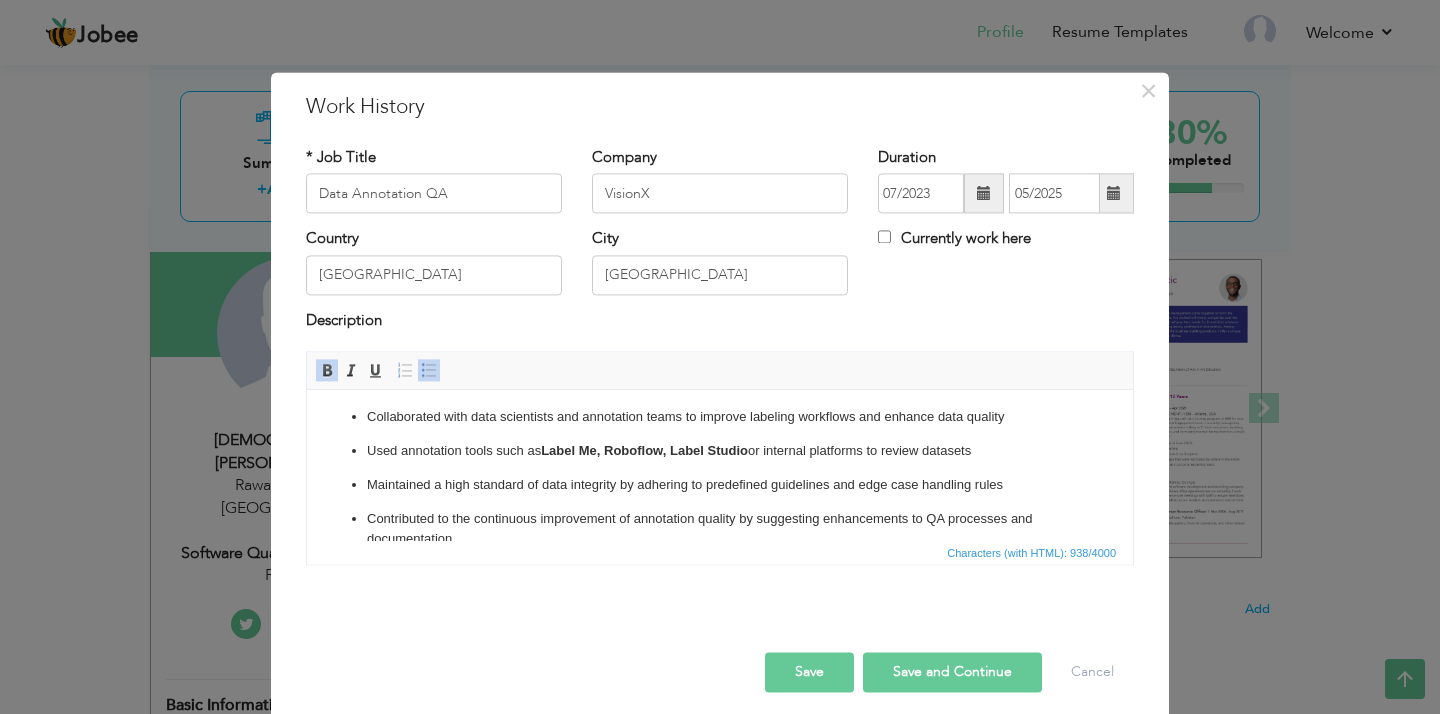 scroll, scrollTop: 155, scrollLeft: 0, axis: vertical 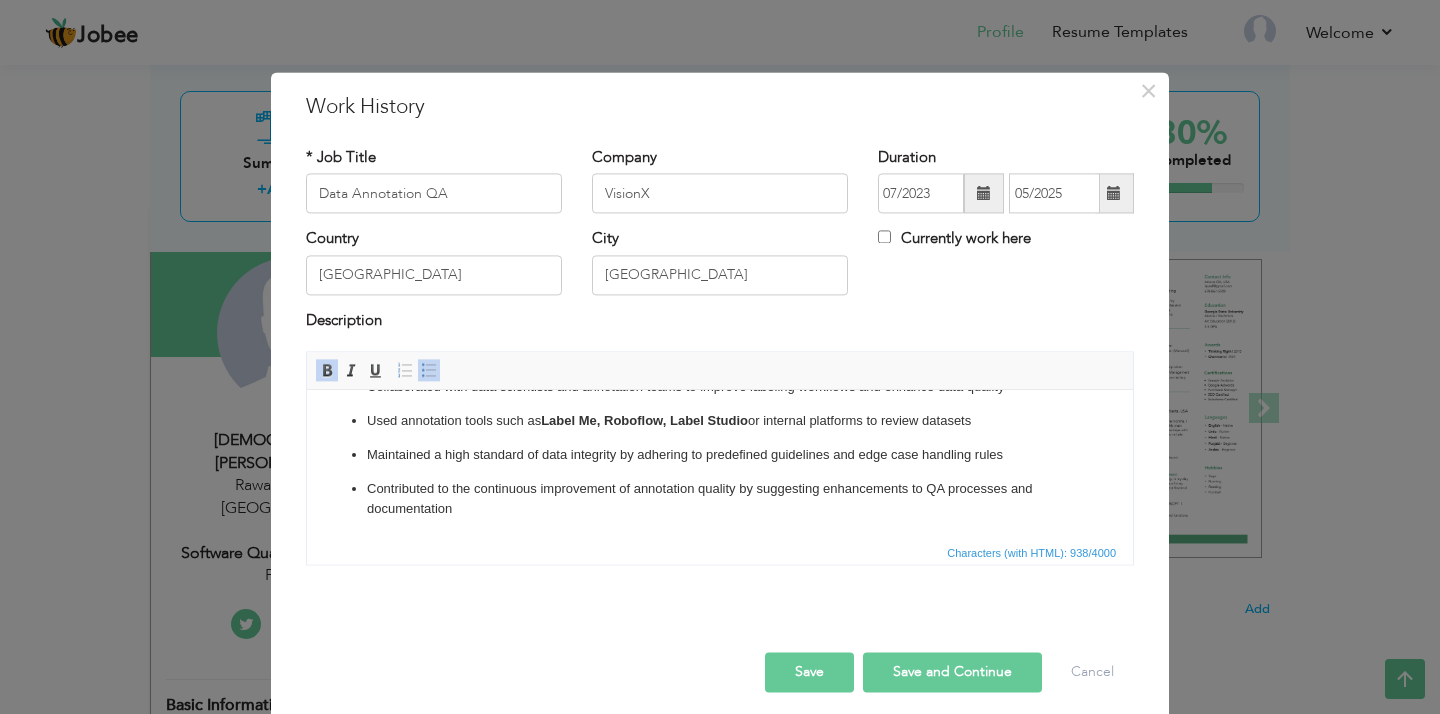 click on "Contributed to the continuous improvement of annotation quality by suggesting enhancements to QA processes and documentation" at bounding box center [720, 500] 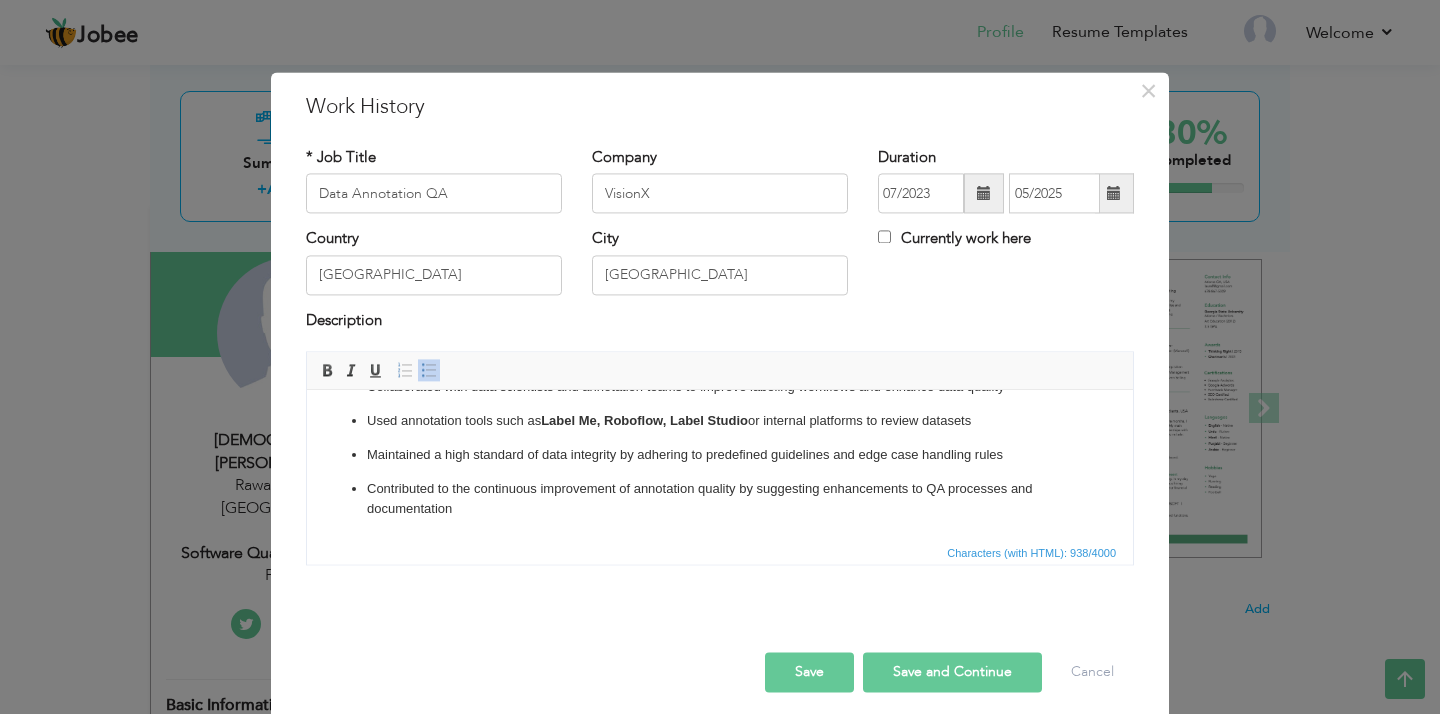 click on "Label Me, Roboflow, Label Studio" at bounding box center (644, 420) 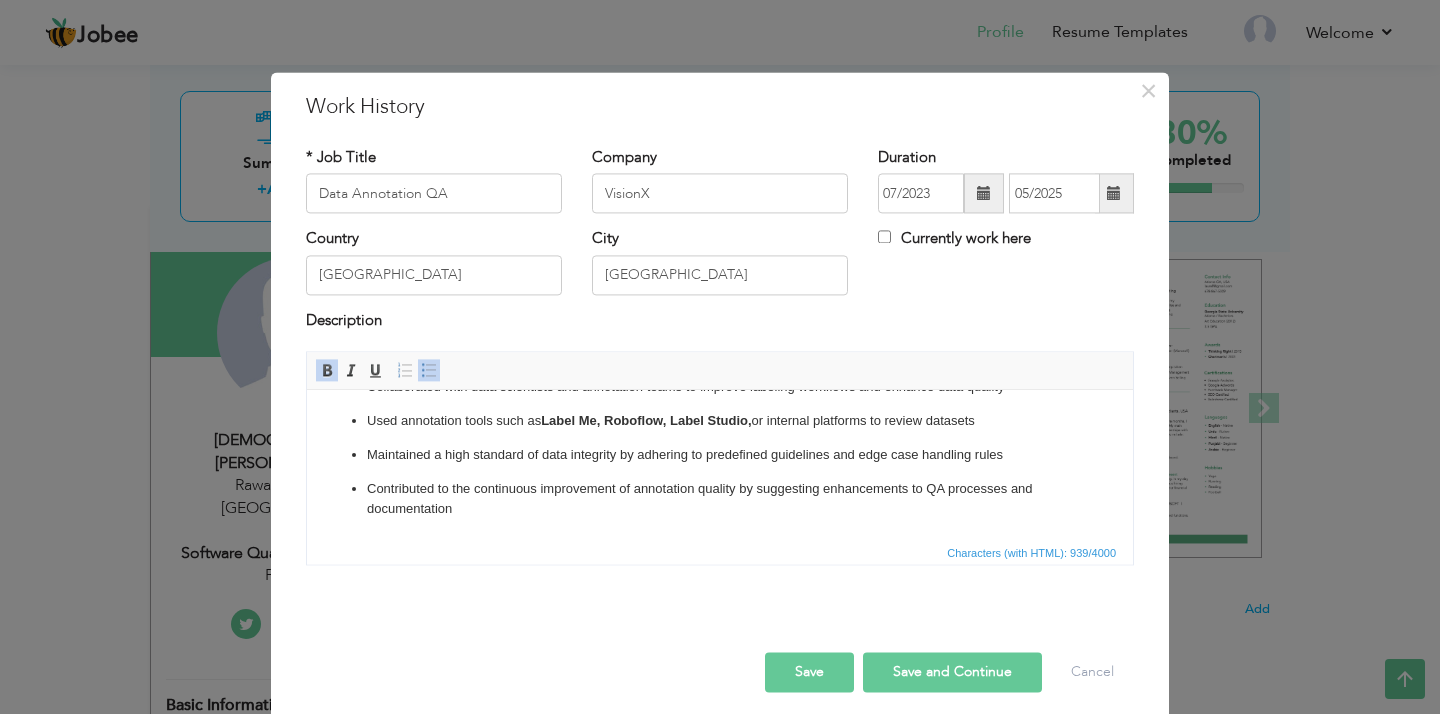 click on "Reviewed, validated, and ensured the accuracy and consistency of labeled data used for training machine learning models Conducted quality assurance checks on annotated datasets across text, image, audio, or video formats Identified and corrected annotation errors, maintained labeling guidelines, and provided constructive feedback to annotation teams Collaborated with data scientists and annotation teams to improve labeling workflows and enhance data quality Used annotation tools such as  Label Me, Roboflow, Label Studio,  or internal platforms to review datasets Maintained a high standard of data integrity by adhering to predefined guidelines and edge case handling rules Contributed to the continuous improvement of annotation quality by suggesting enhancements to QA processes and documentation" at bounding box center (720, 387) 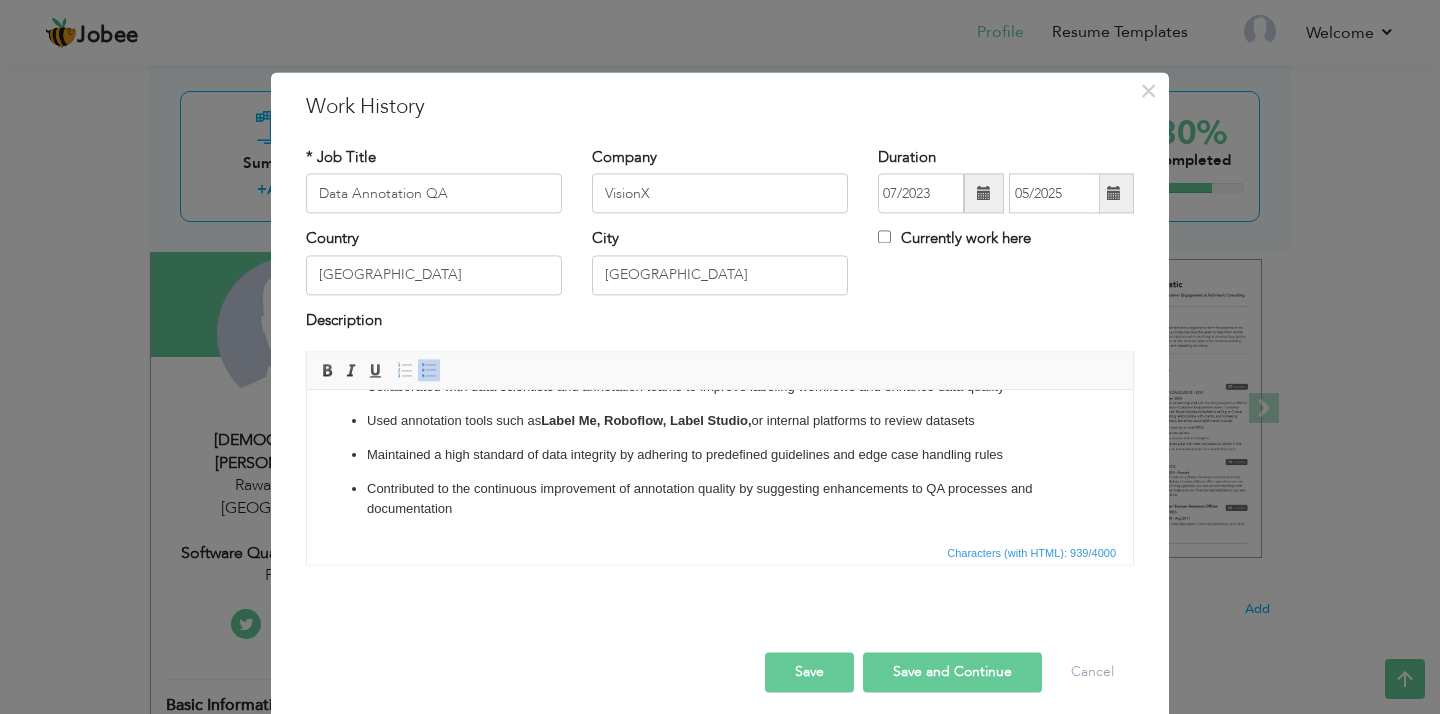 scroll, scrollTop: 14, scrollLeft: 0, axis: vertical 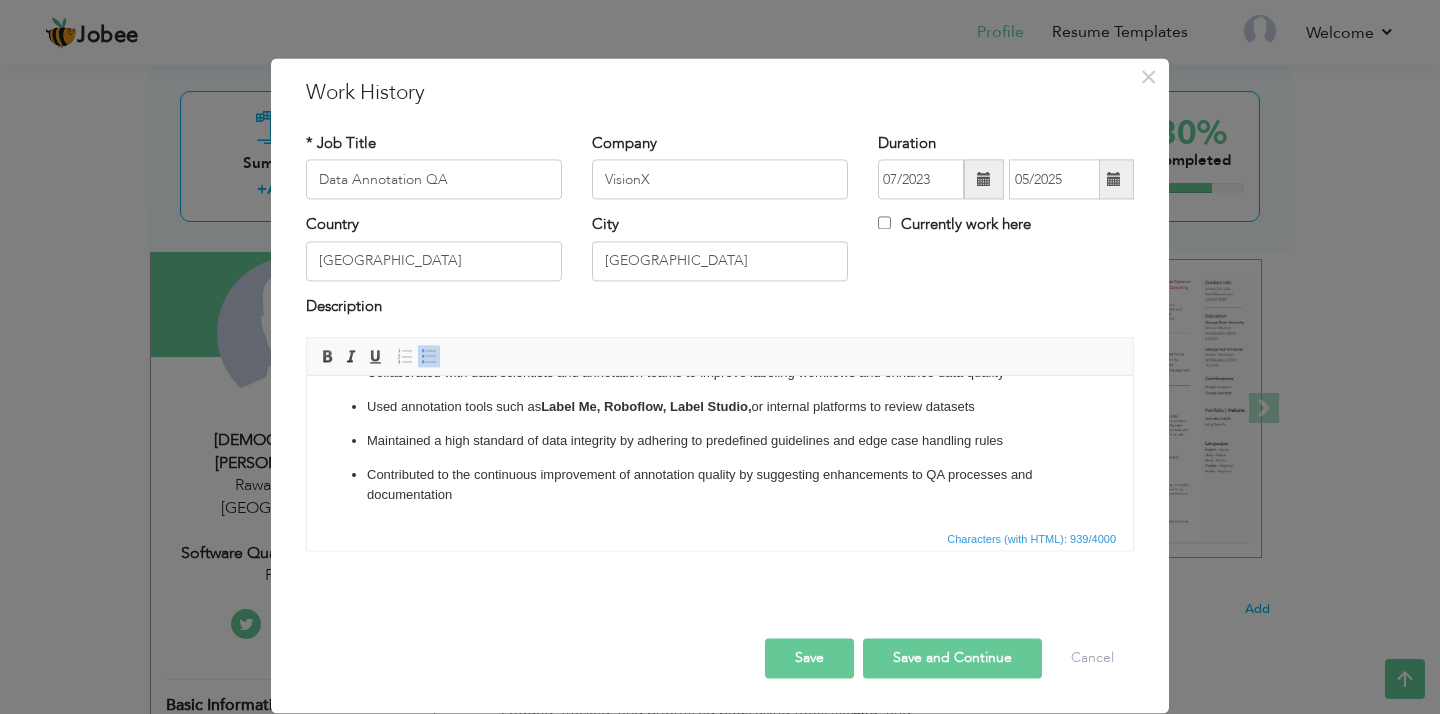click on "Save" at bounding box center [809, 659] 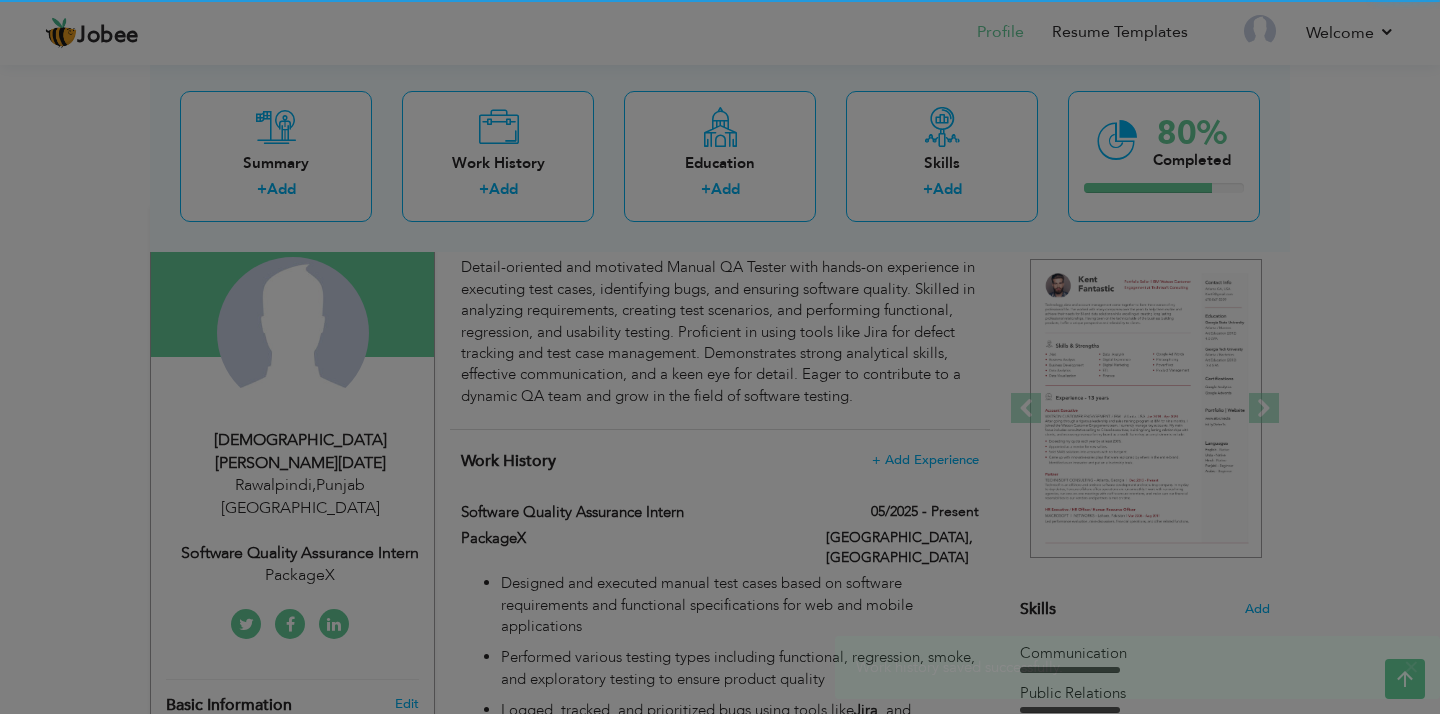 scroll, scrollTop: 0, scrollLeft: 0, axis: both 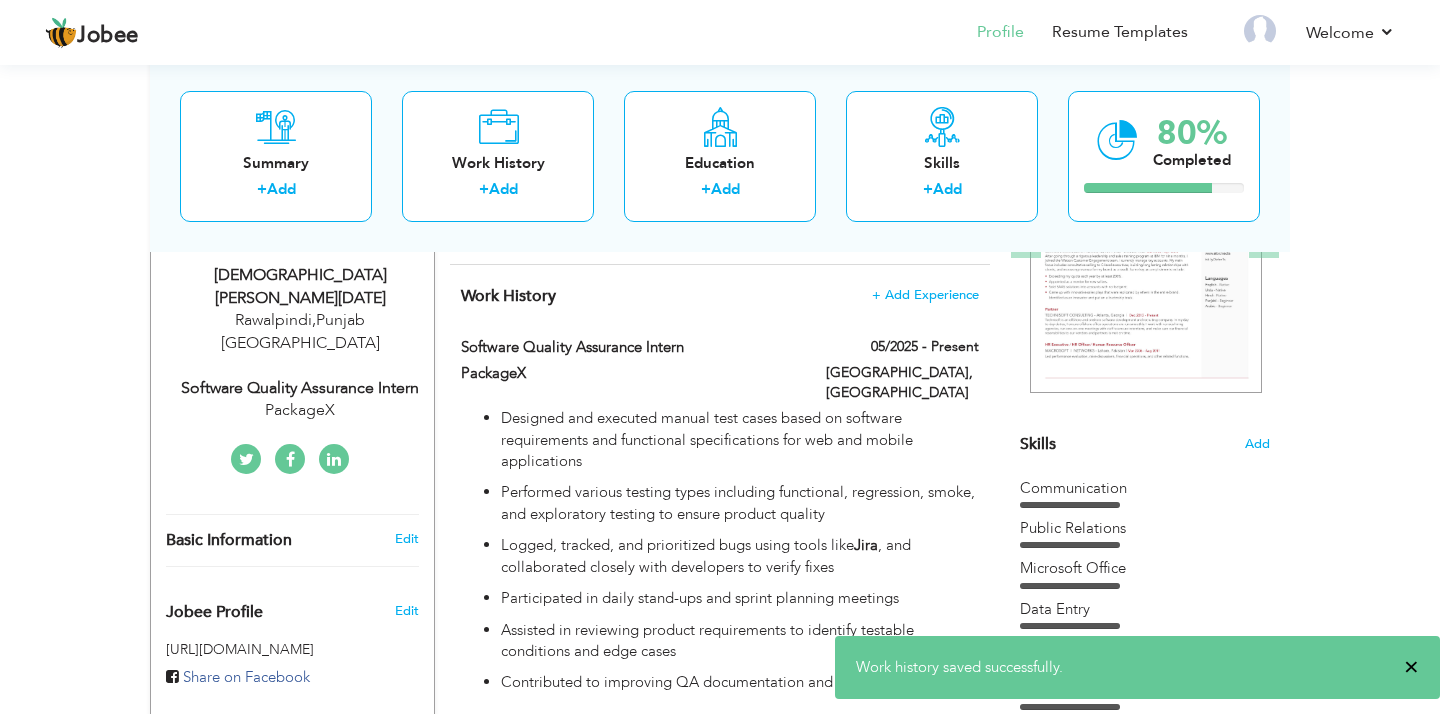 click on "×" at bounding box center [1411, 667] 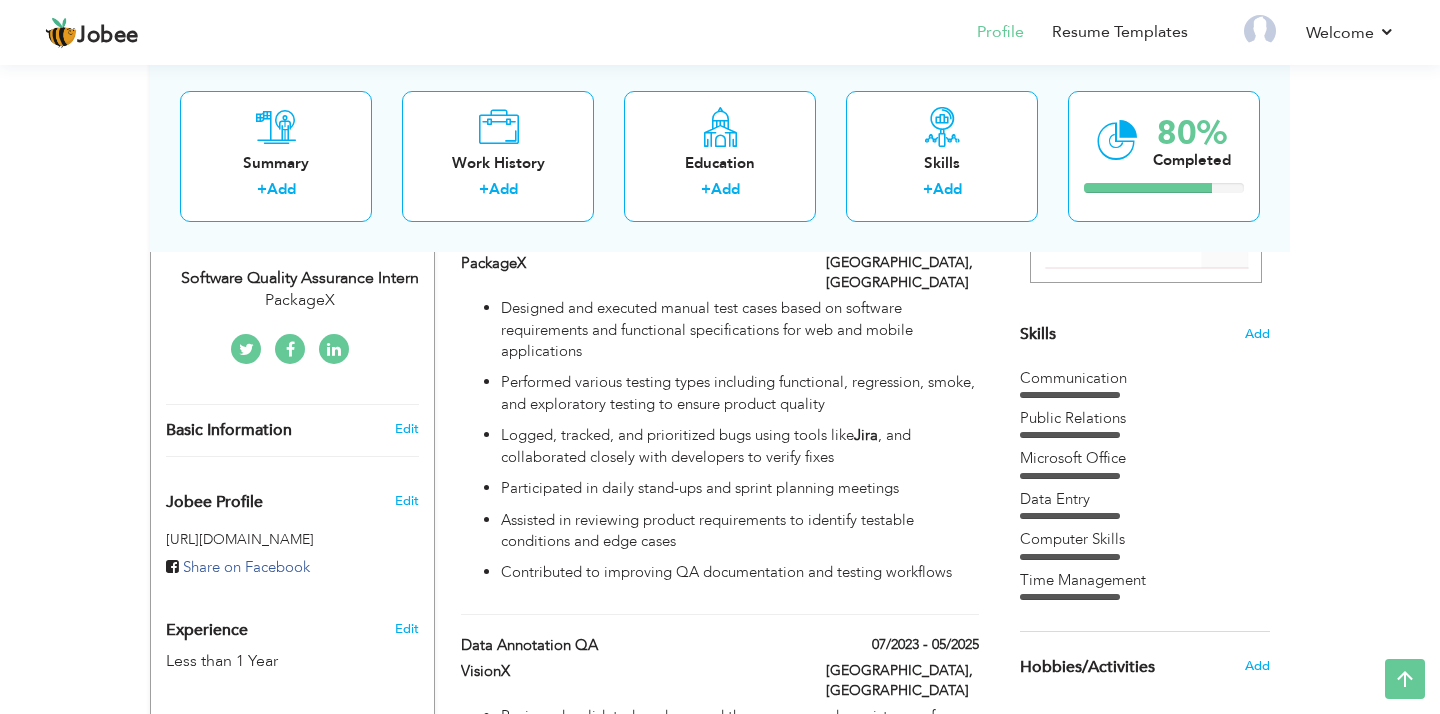 scroll, scrollTop: 443, scrollLeft: 0, axis: vertical 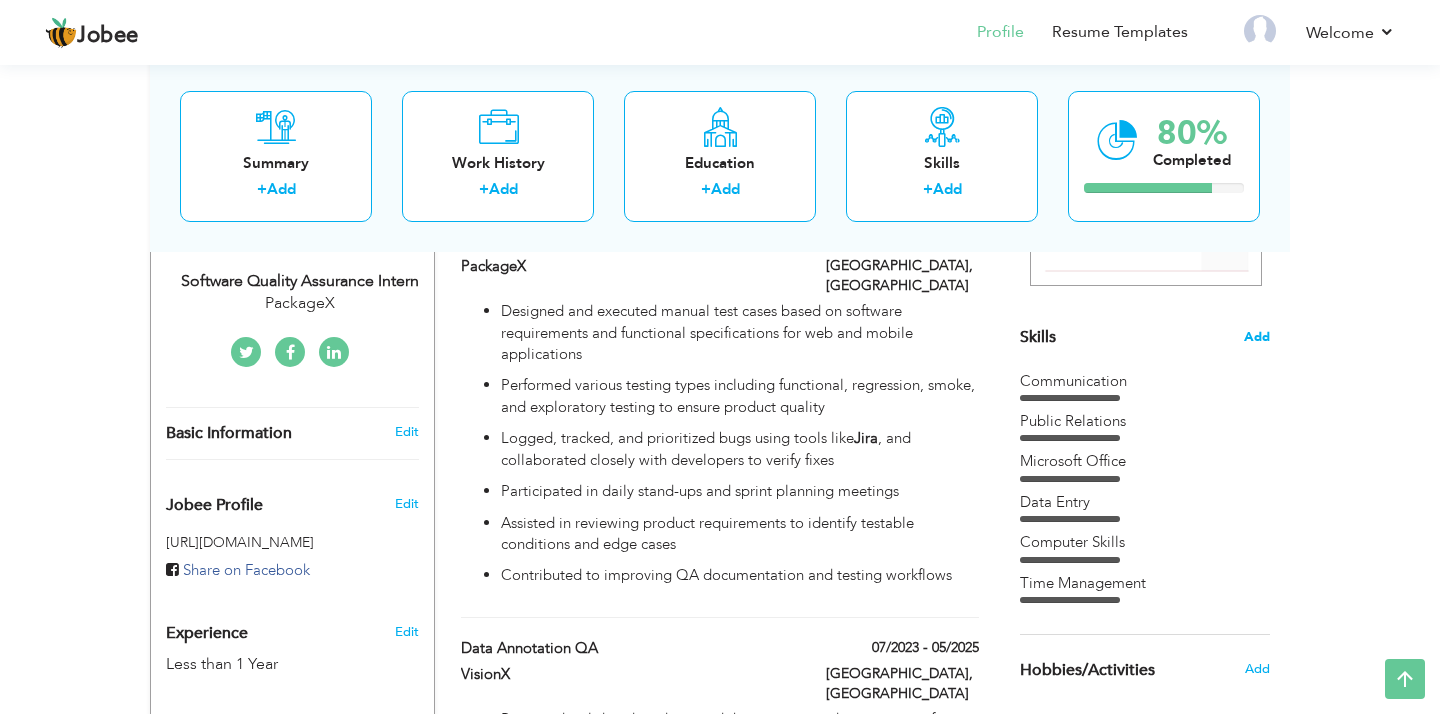 click on "Add" at bounding box center [1257, 337] 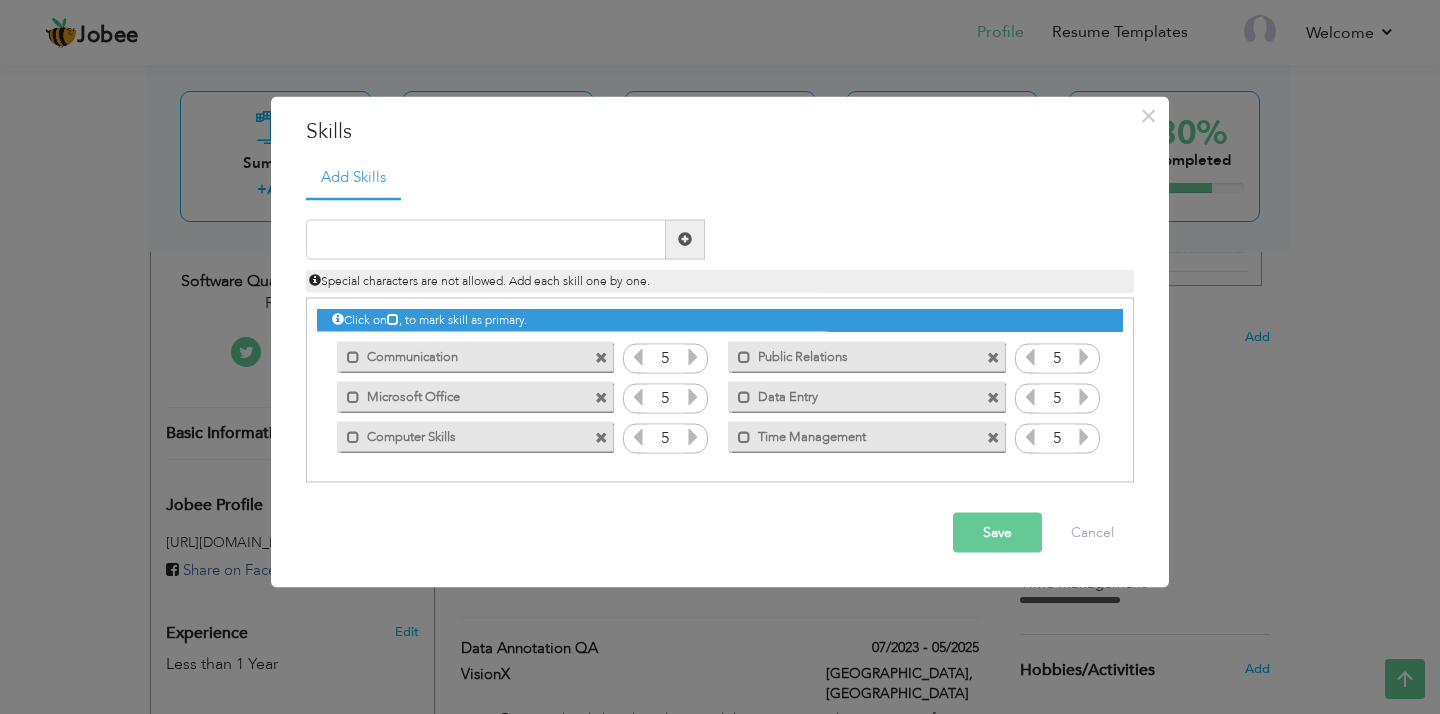 click at bounding box center [601, 358] 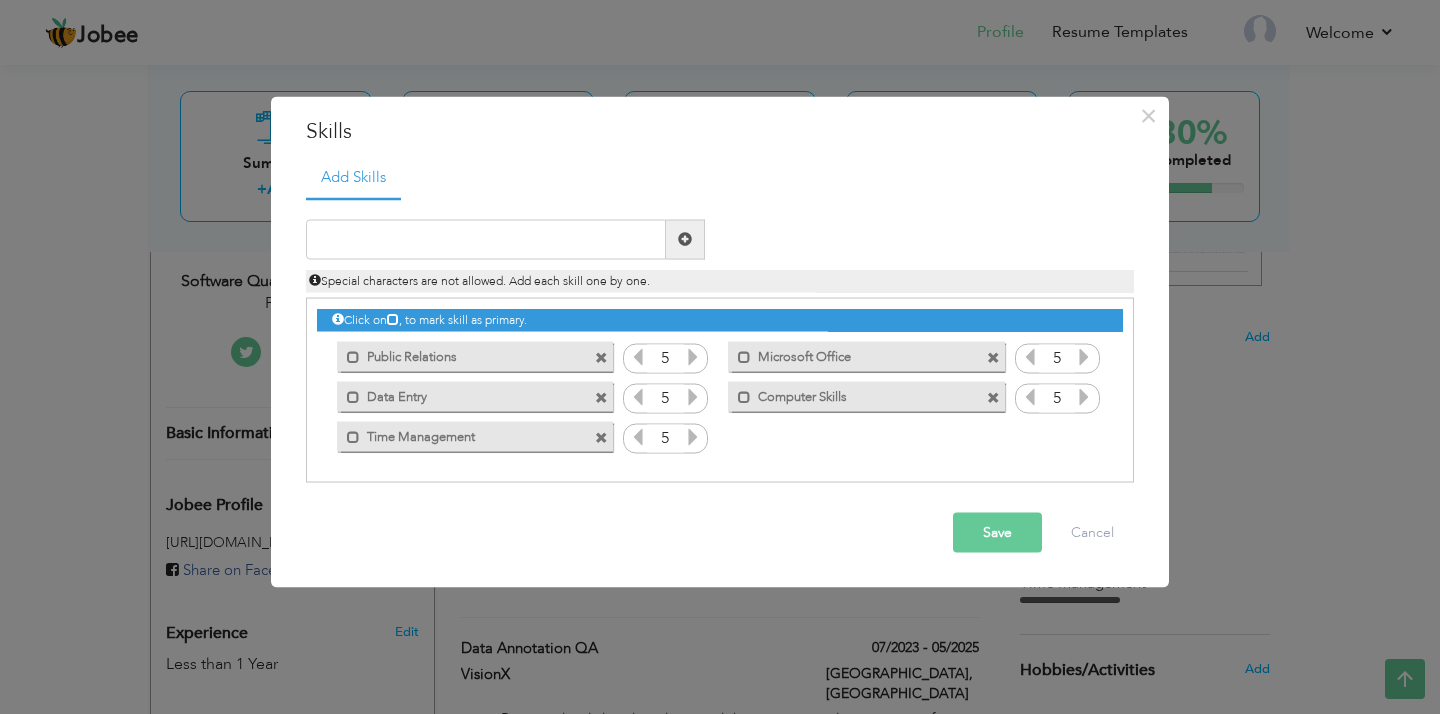 click at bounding box center (601, 358) 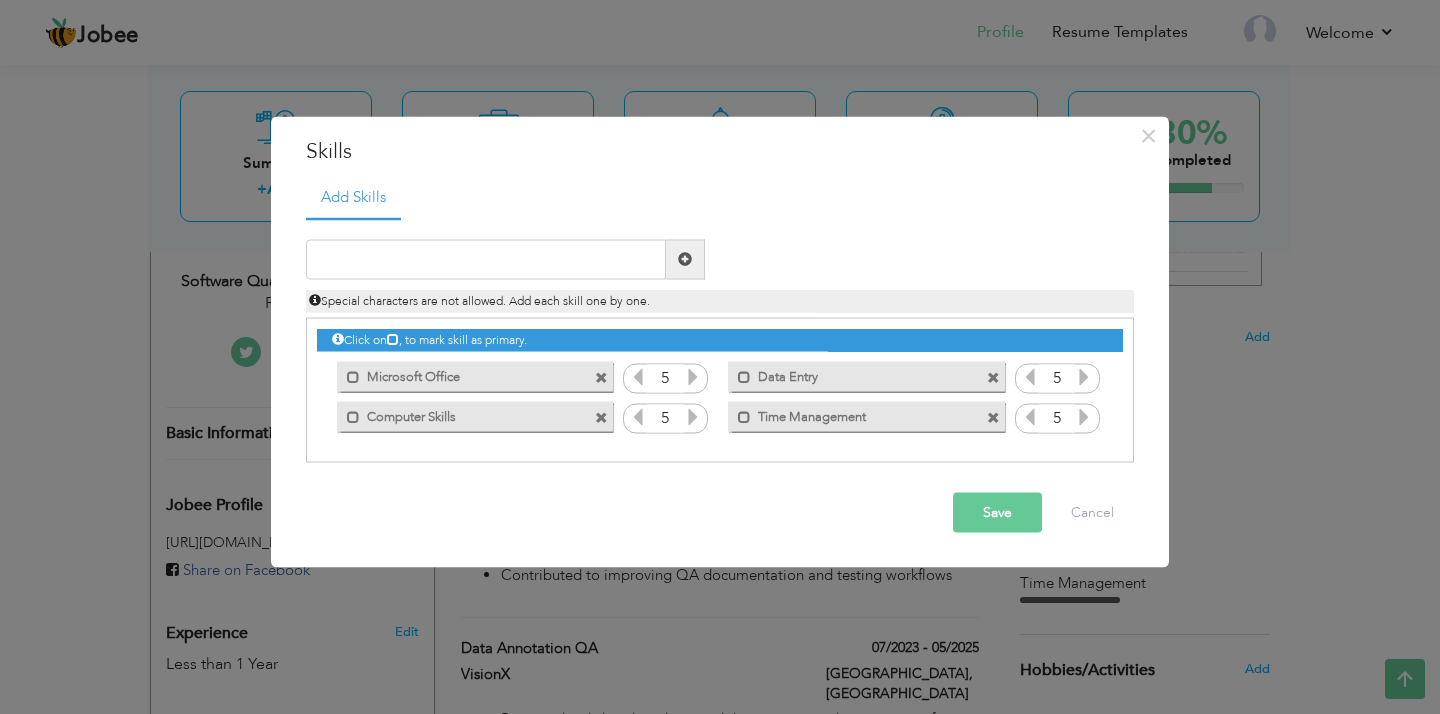 click on "Click on  , to mark skill as primary.
Mark as primary skill. Communication 5 5 5 5 5 5" at bounding box center (720, 378) 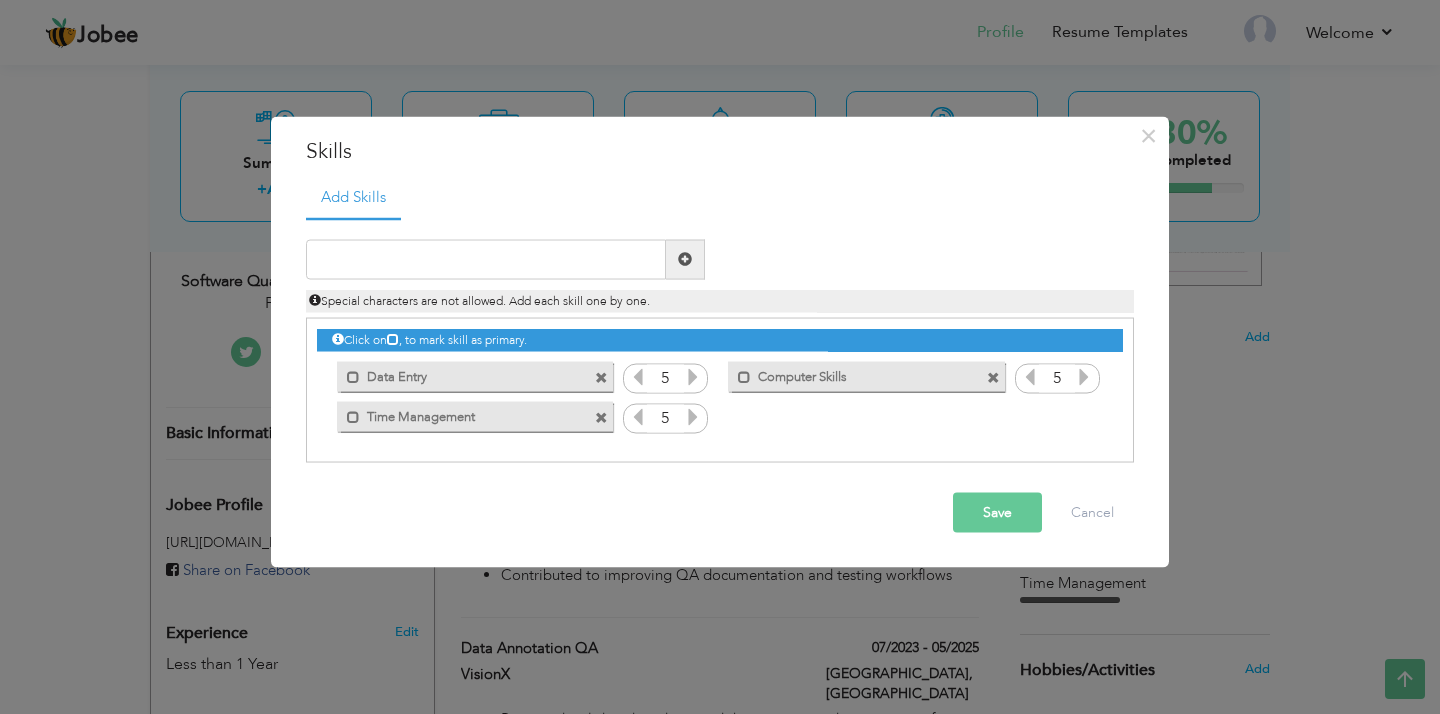 click at bounding box center [604, 372] 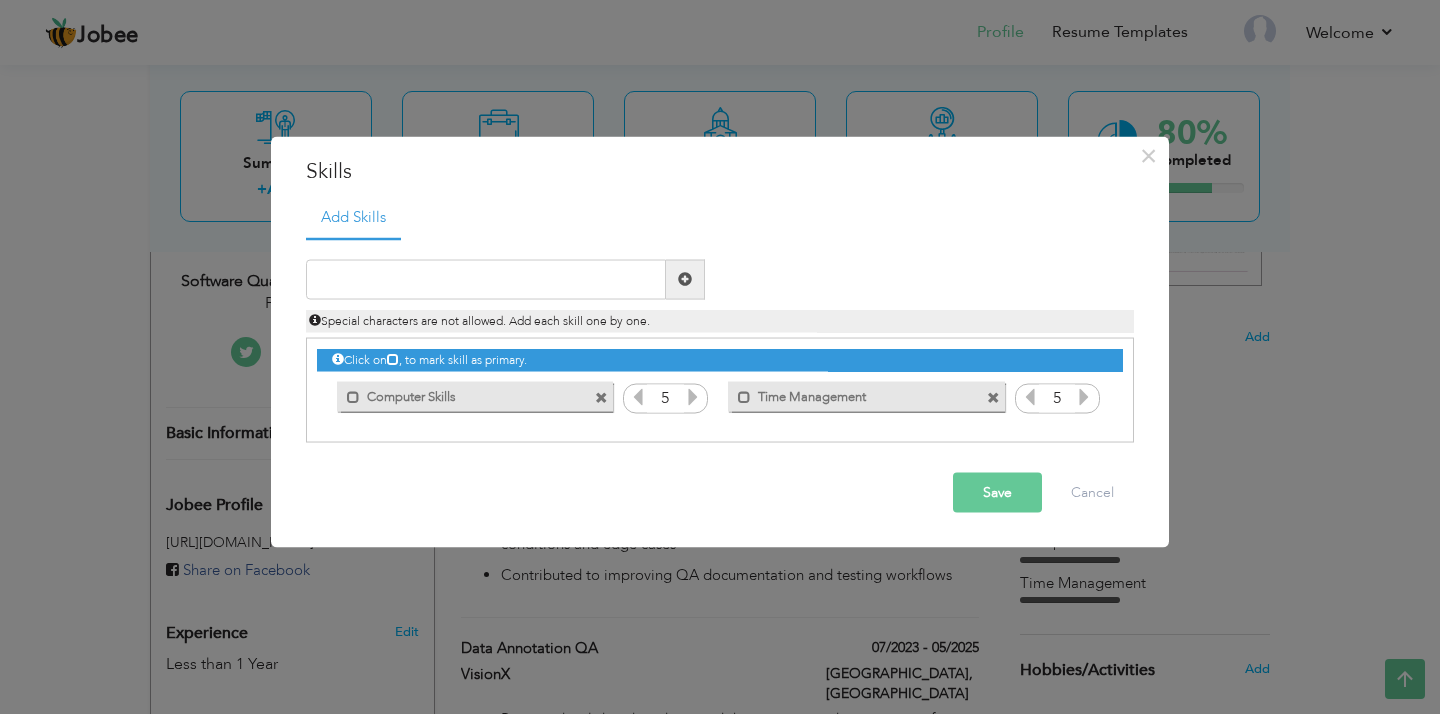 click on "Click on  , to mark skill as primary." at bounding box center [720, 360] 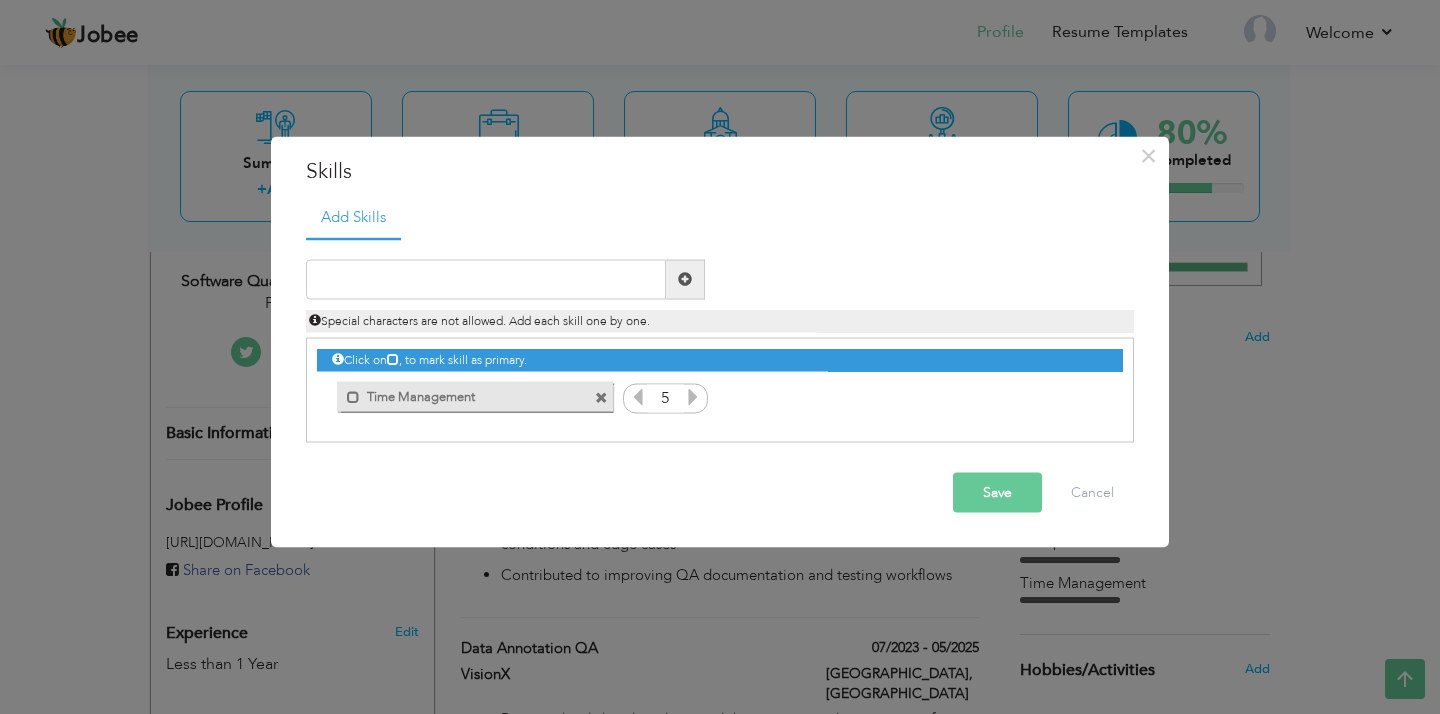 click at bounding box center (601, 398) 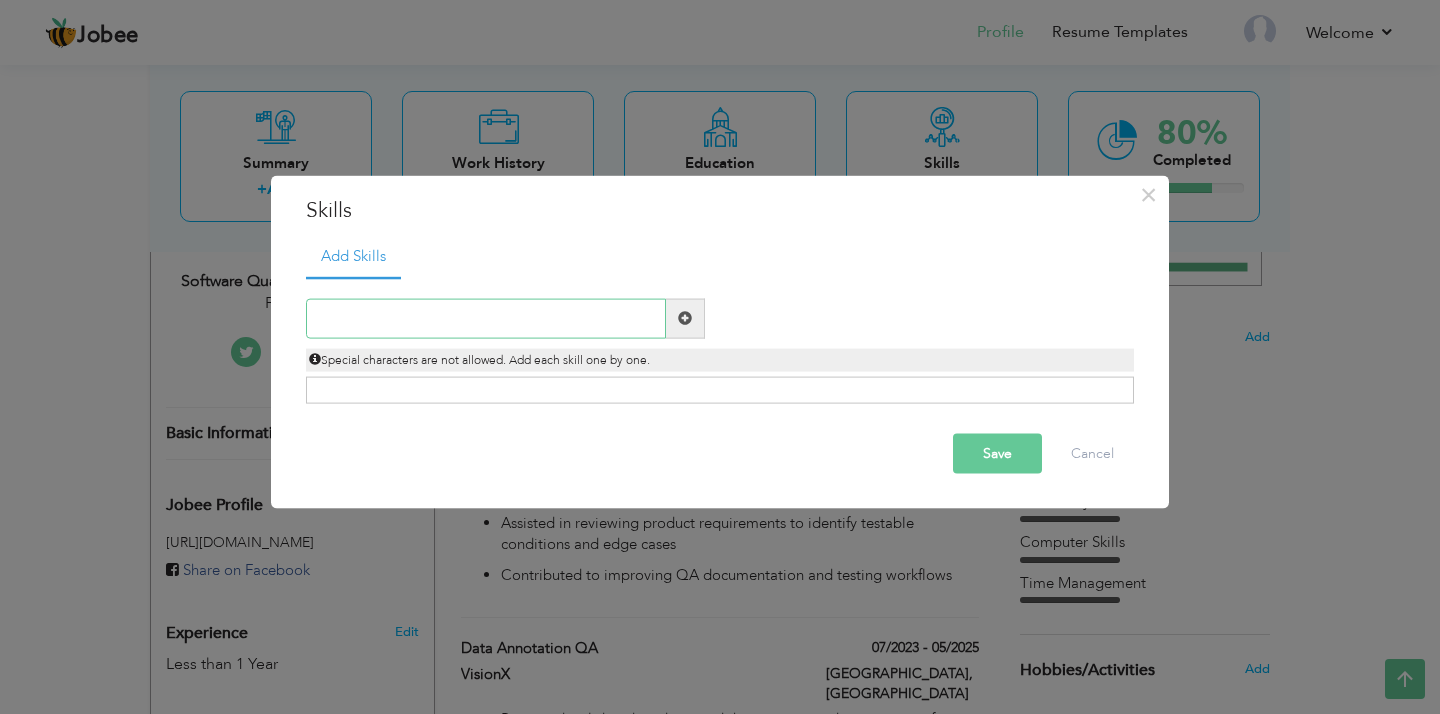 click at bounding box center [486, 318] 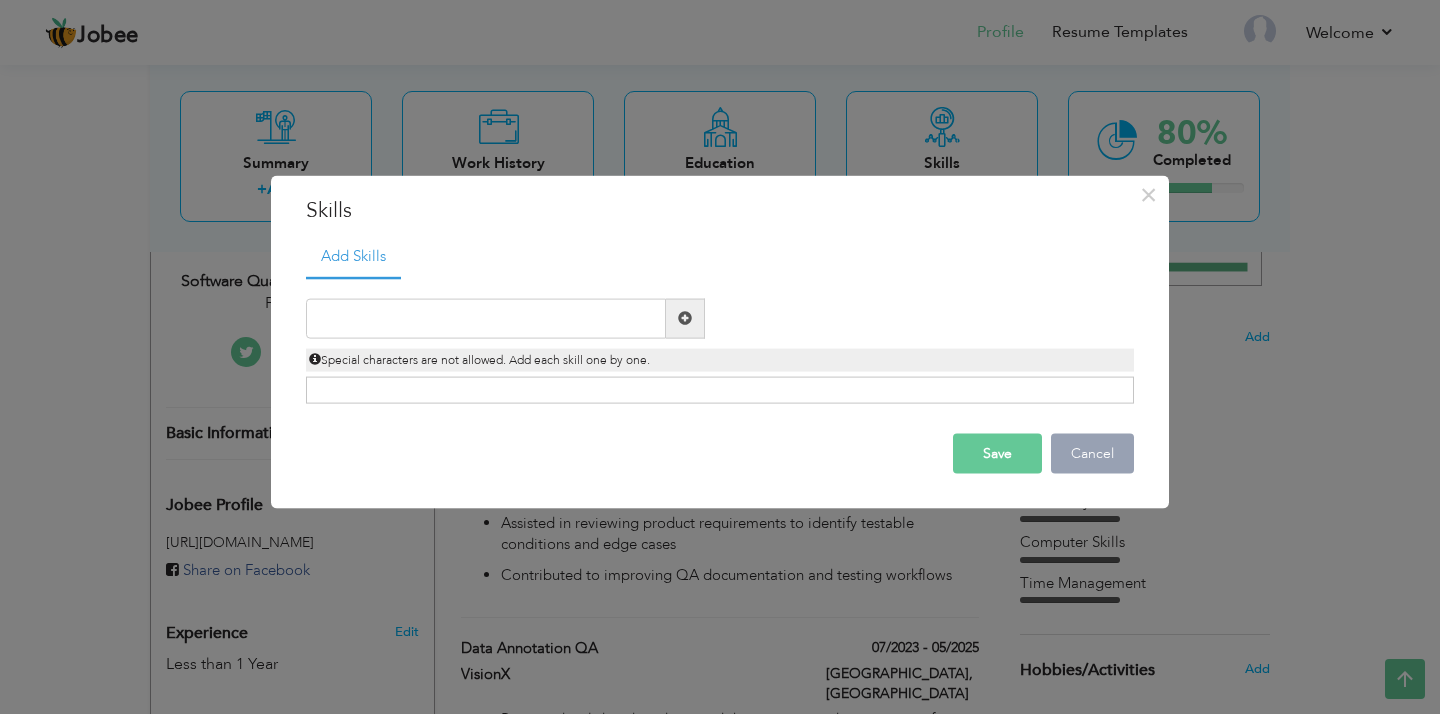 click on "Cancel" at bounding box center [1092, 453] 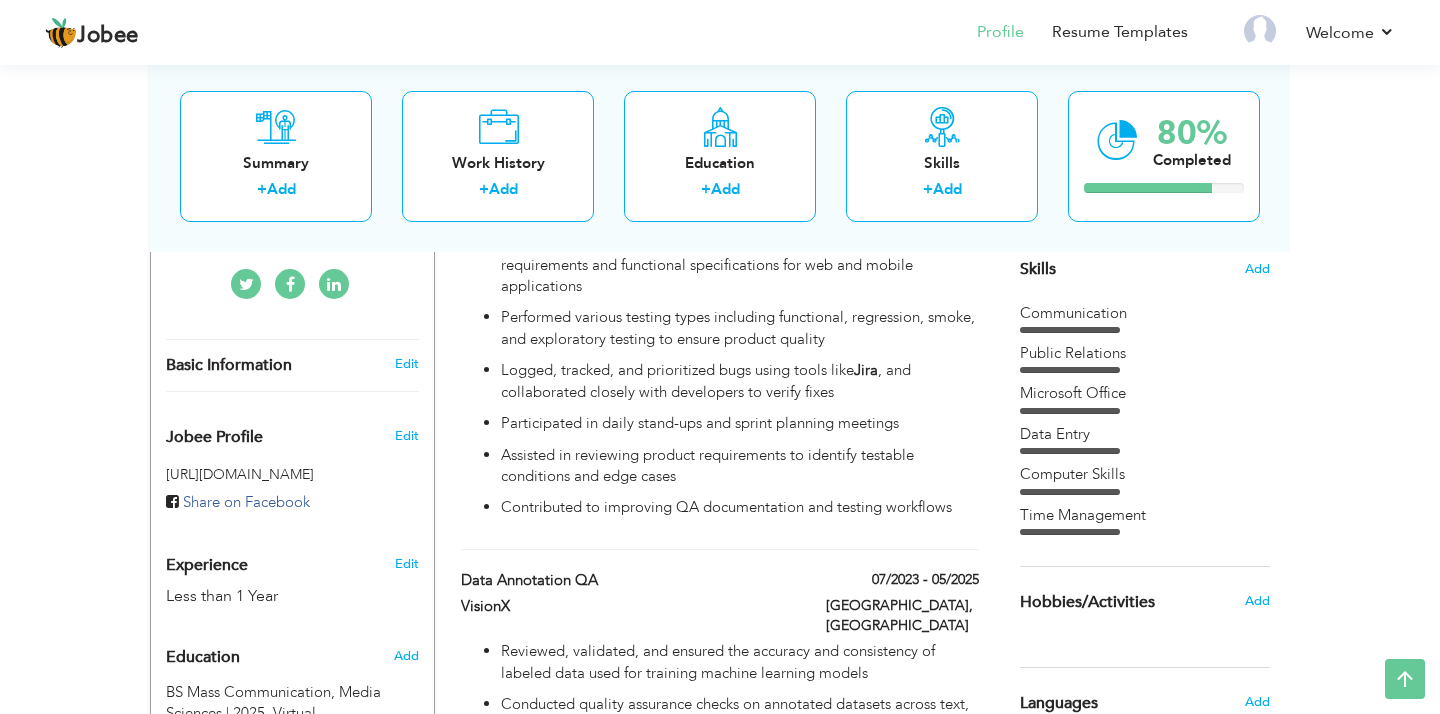 scroll, scrollTop: 512, scrollLeft: 0, axis: vertical 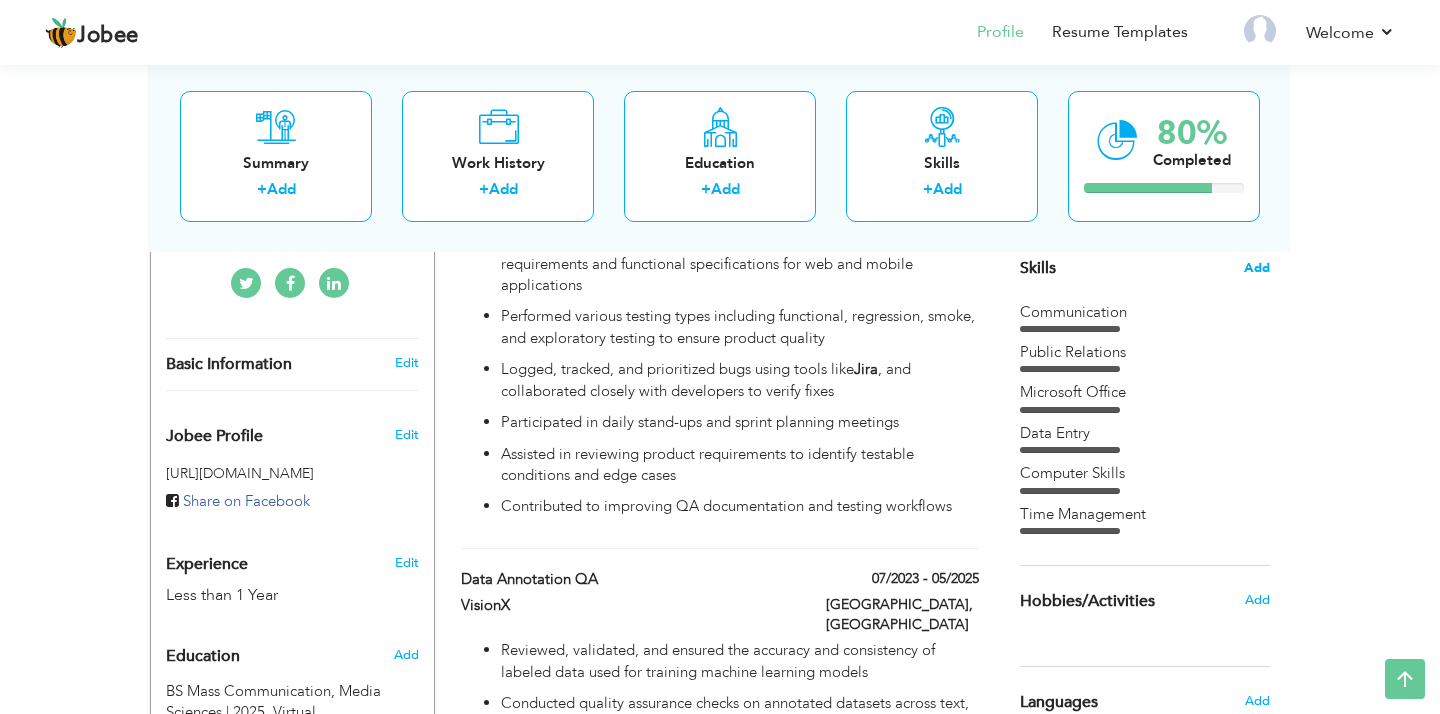 click on "Add" at bounding box center (1257, 268) 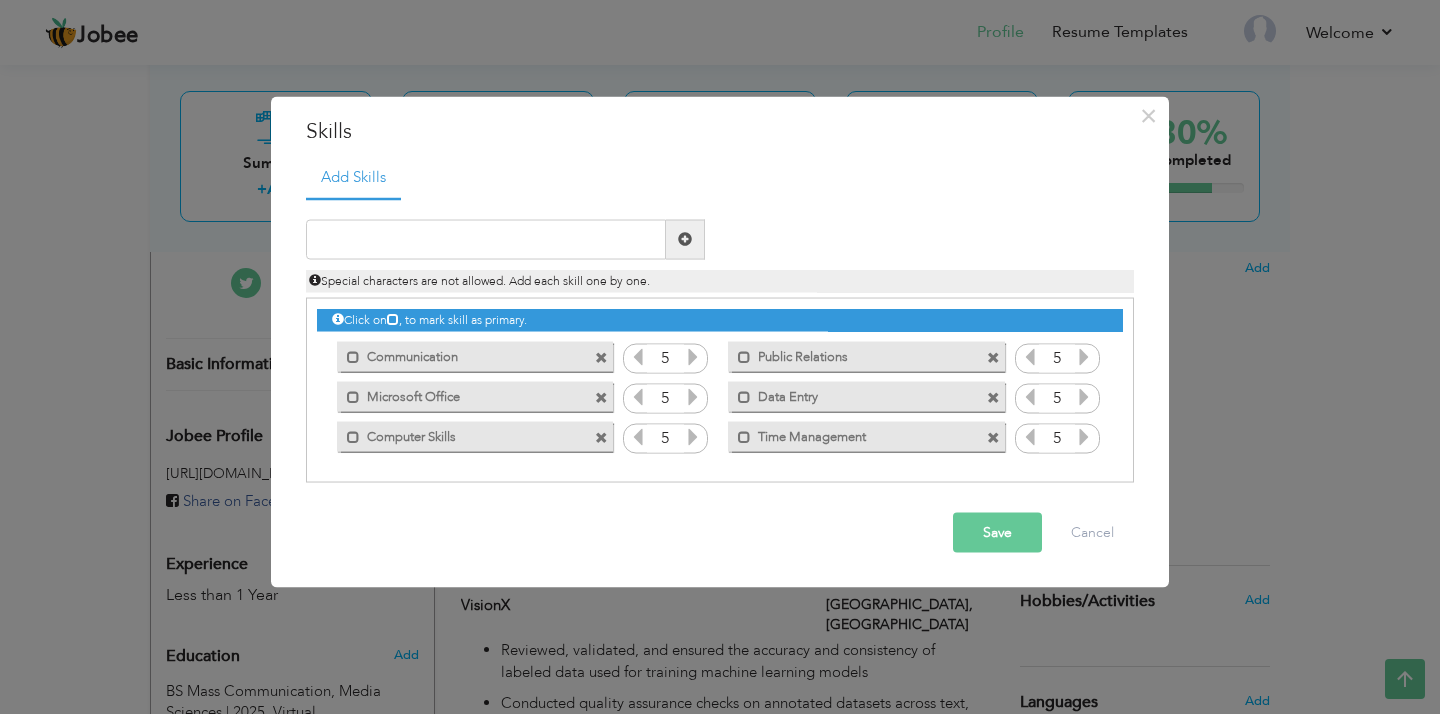 click at bounding box center (601, 358) 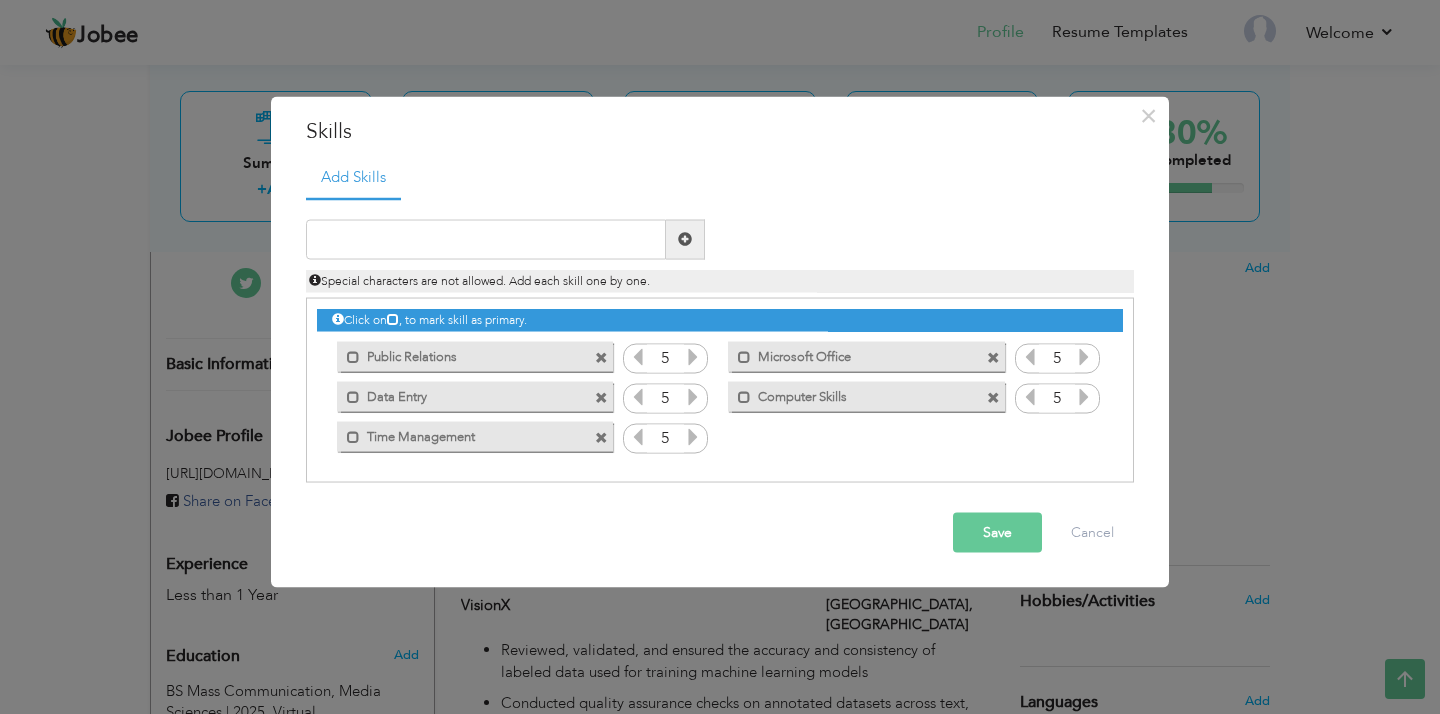 click at bounding box center (601, 358) 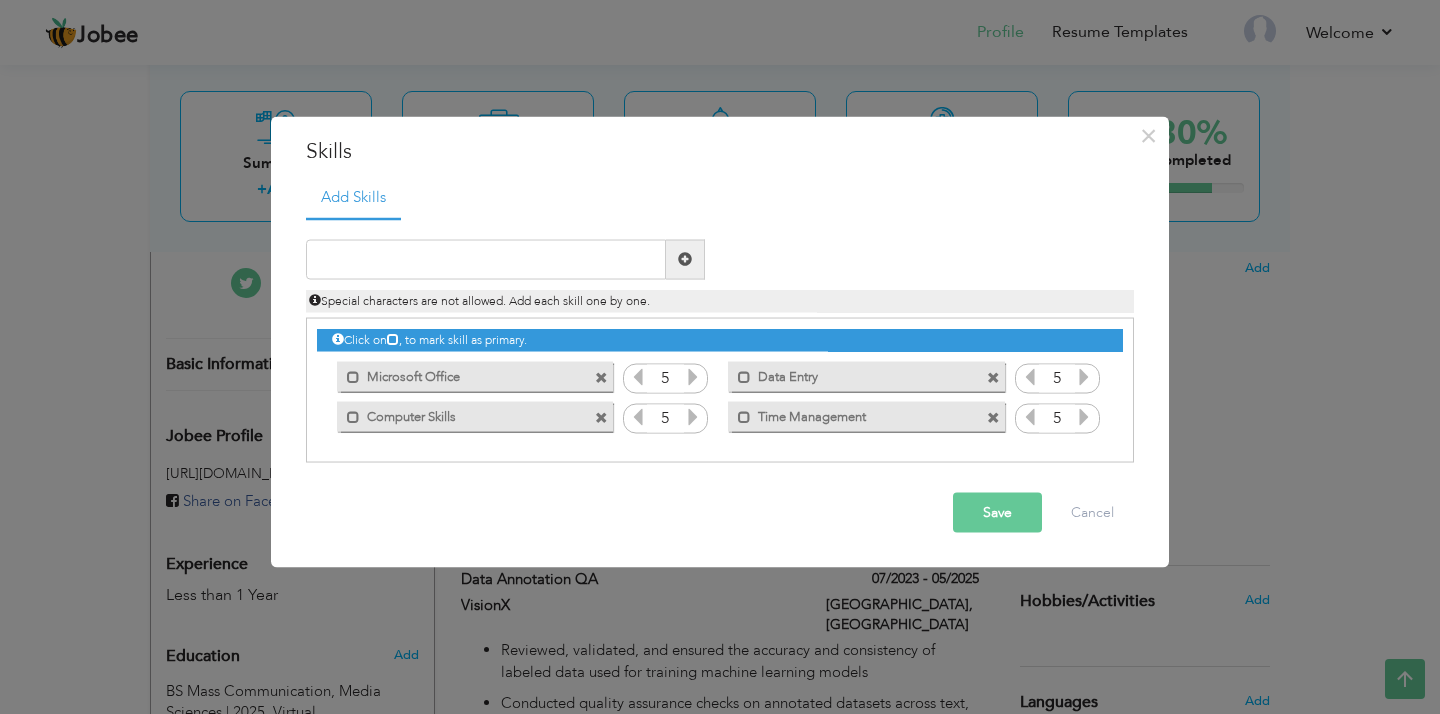 click on "Mark as primary skill.
Microsoft Office" at bounding box center [470, 377] 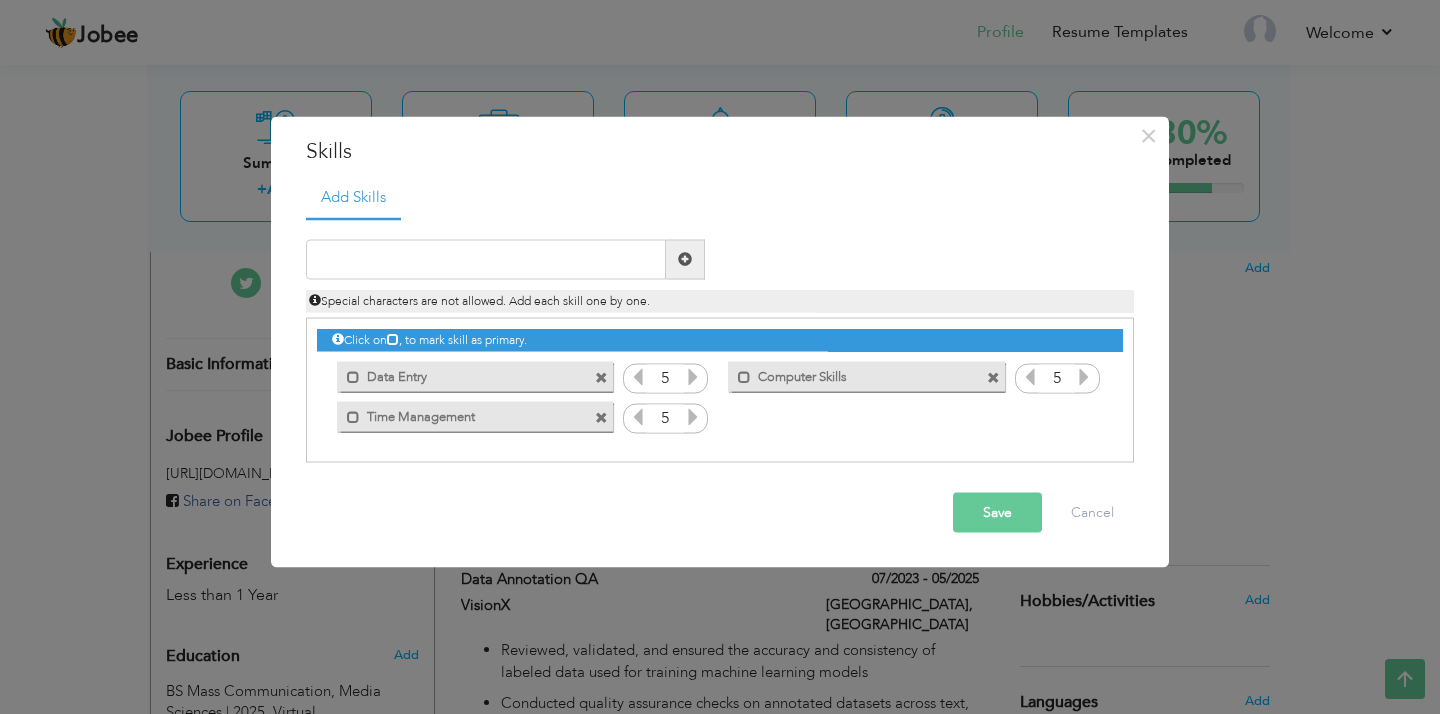 click at bounding box center (601, 378) 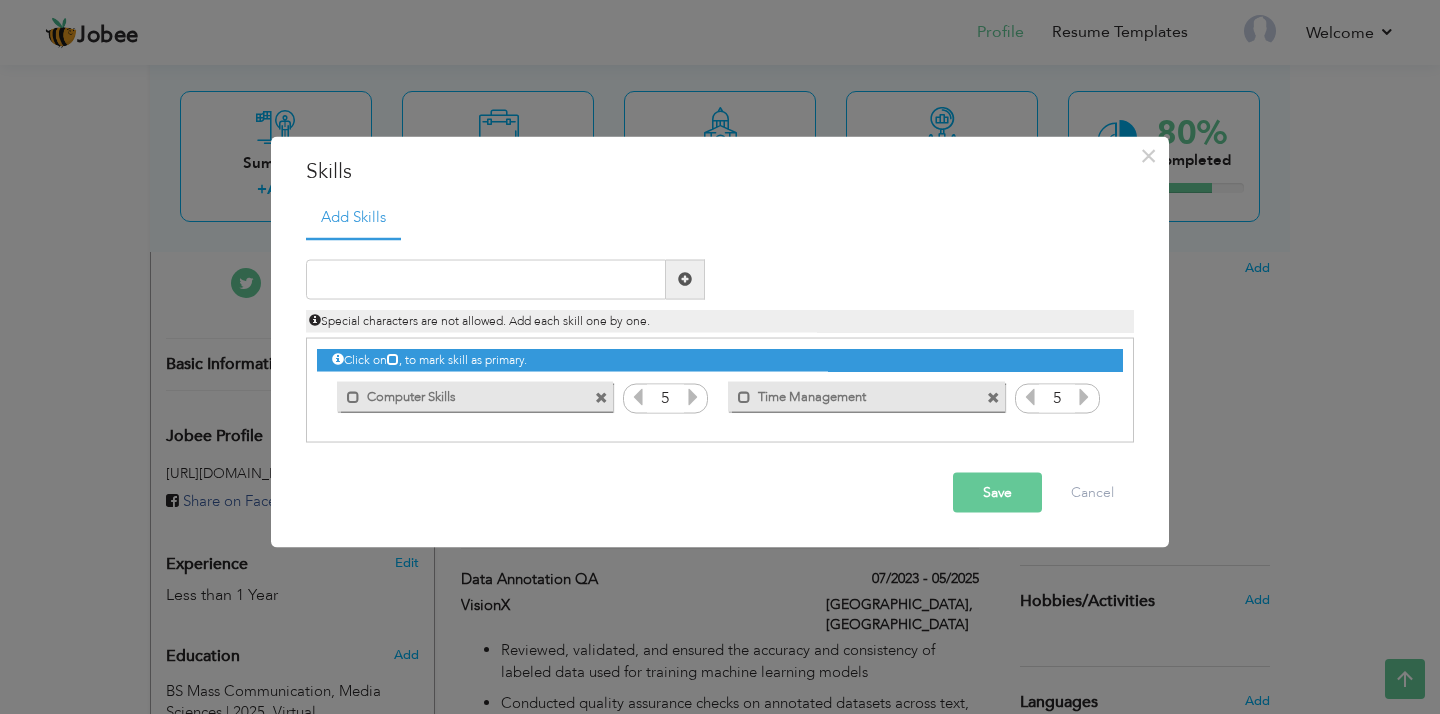 click at bounding box center (601, 398) 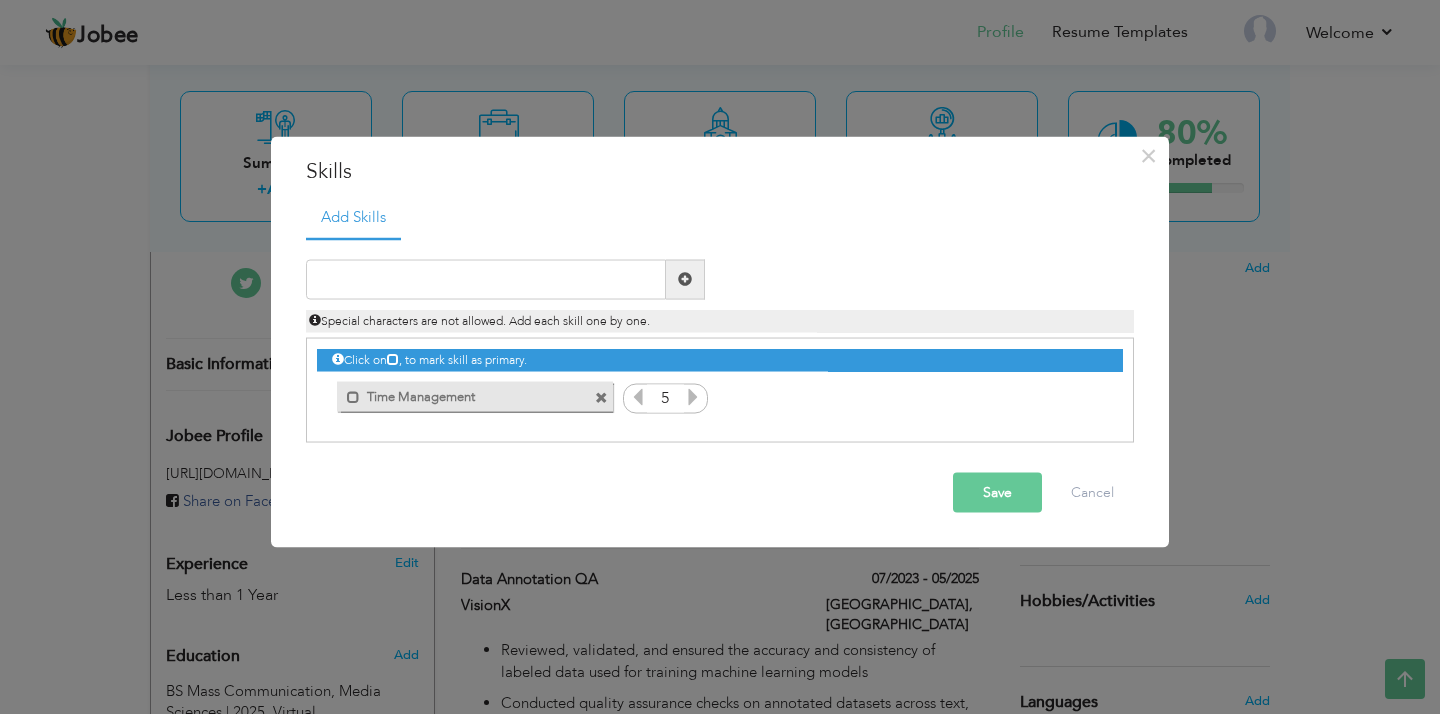 click at bounding box center (601, 398) 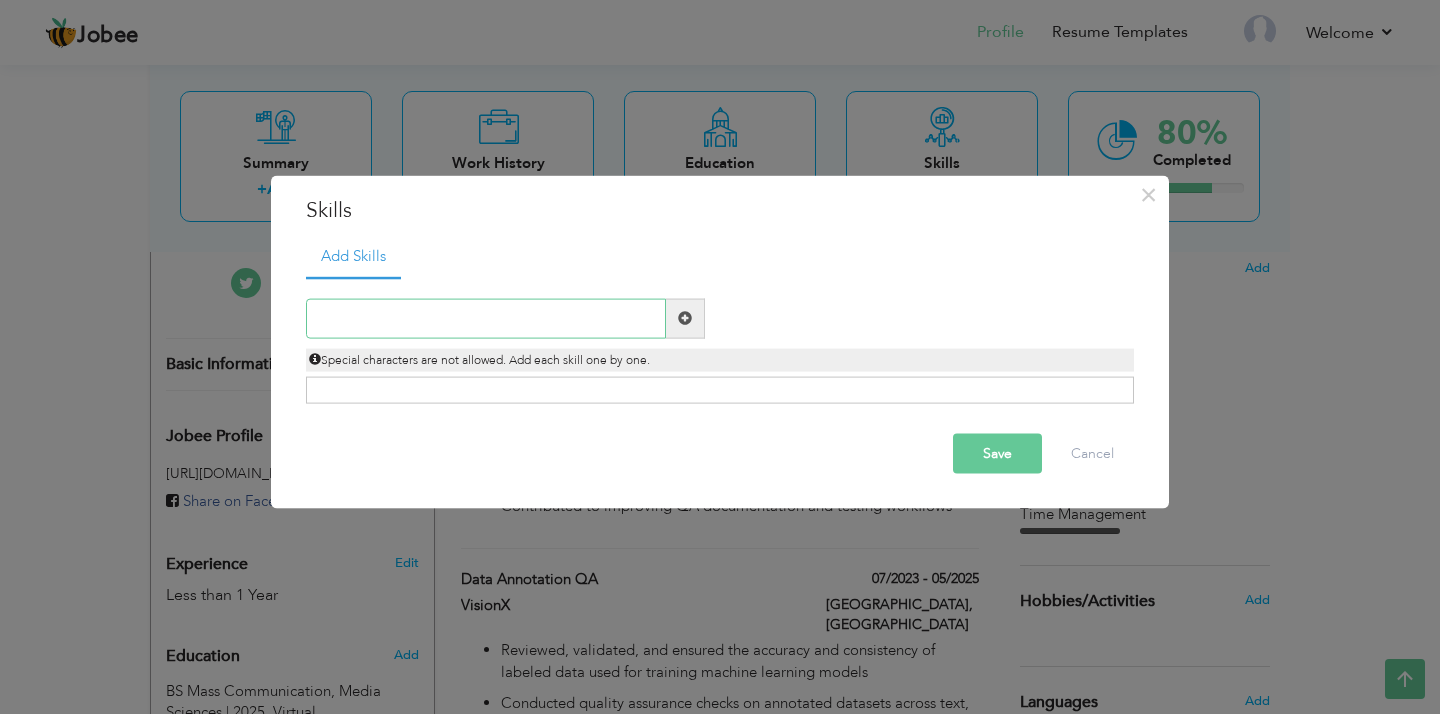 click at bounding box center [486, 318] 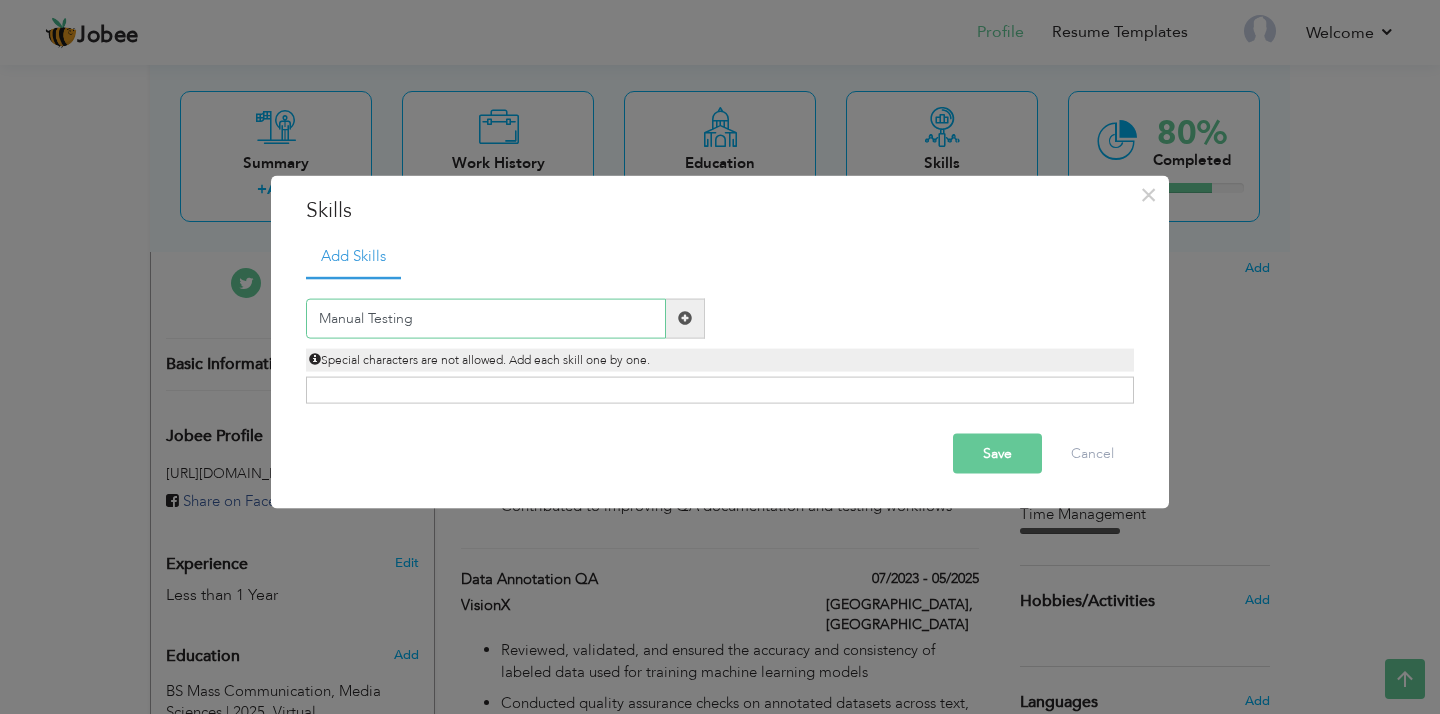 type on "Manual Testing" 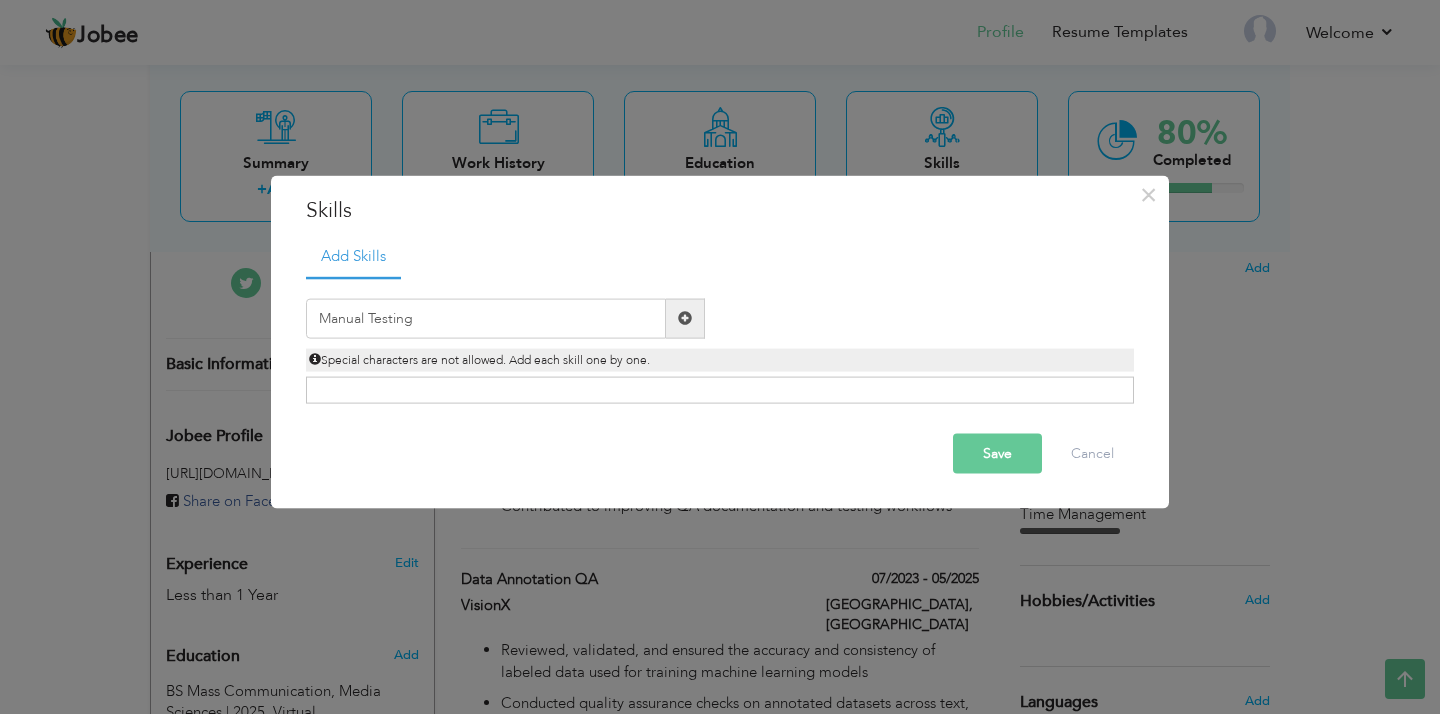click at bounding box center [685, 318] 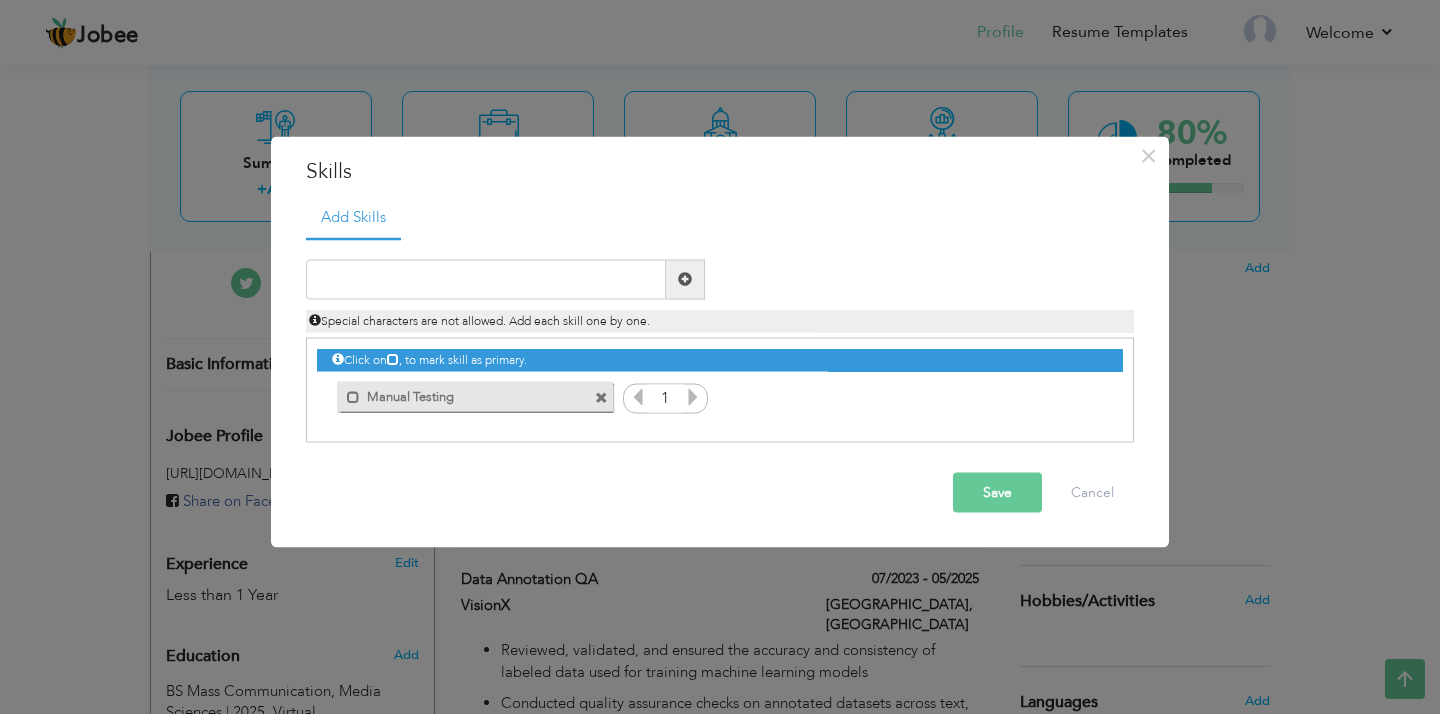 click on "1" at bounding box center (665, 399) 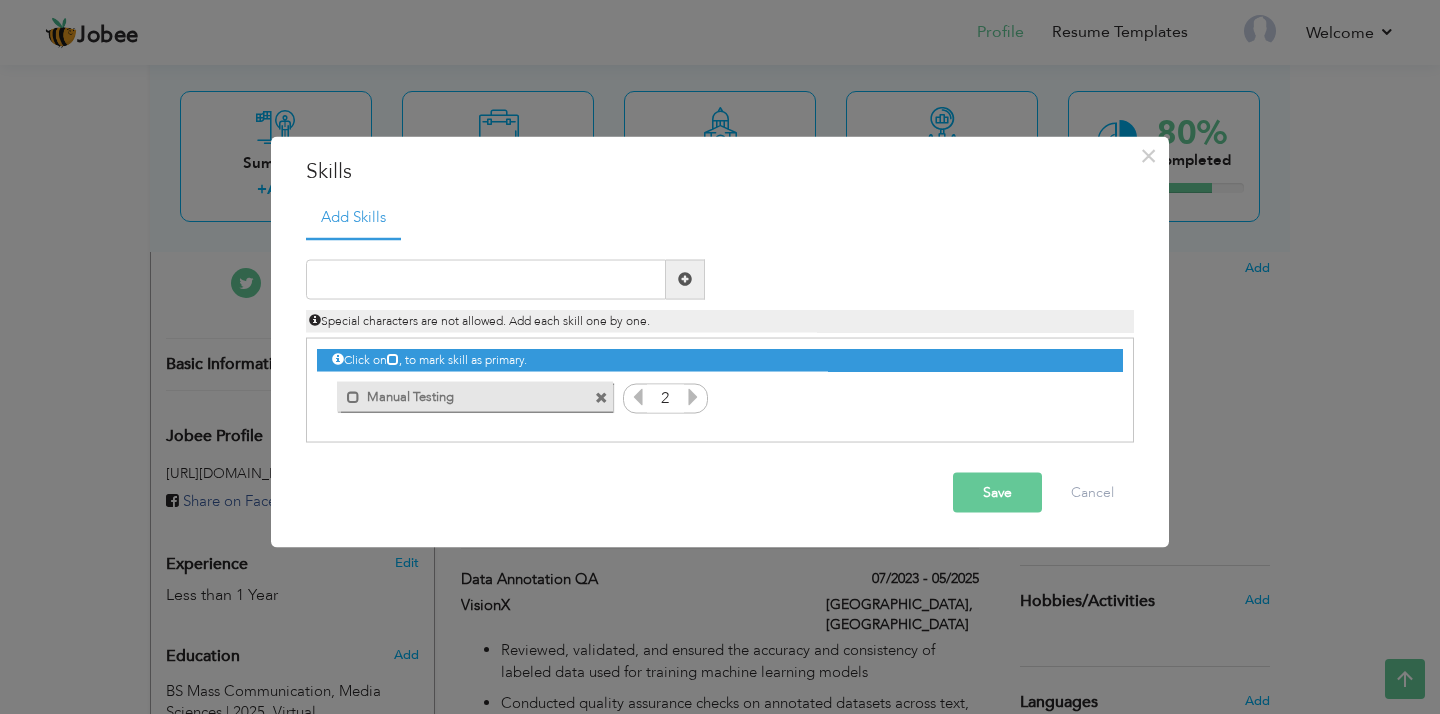 click at bounding box center (693, 399) 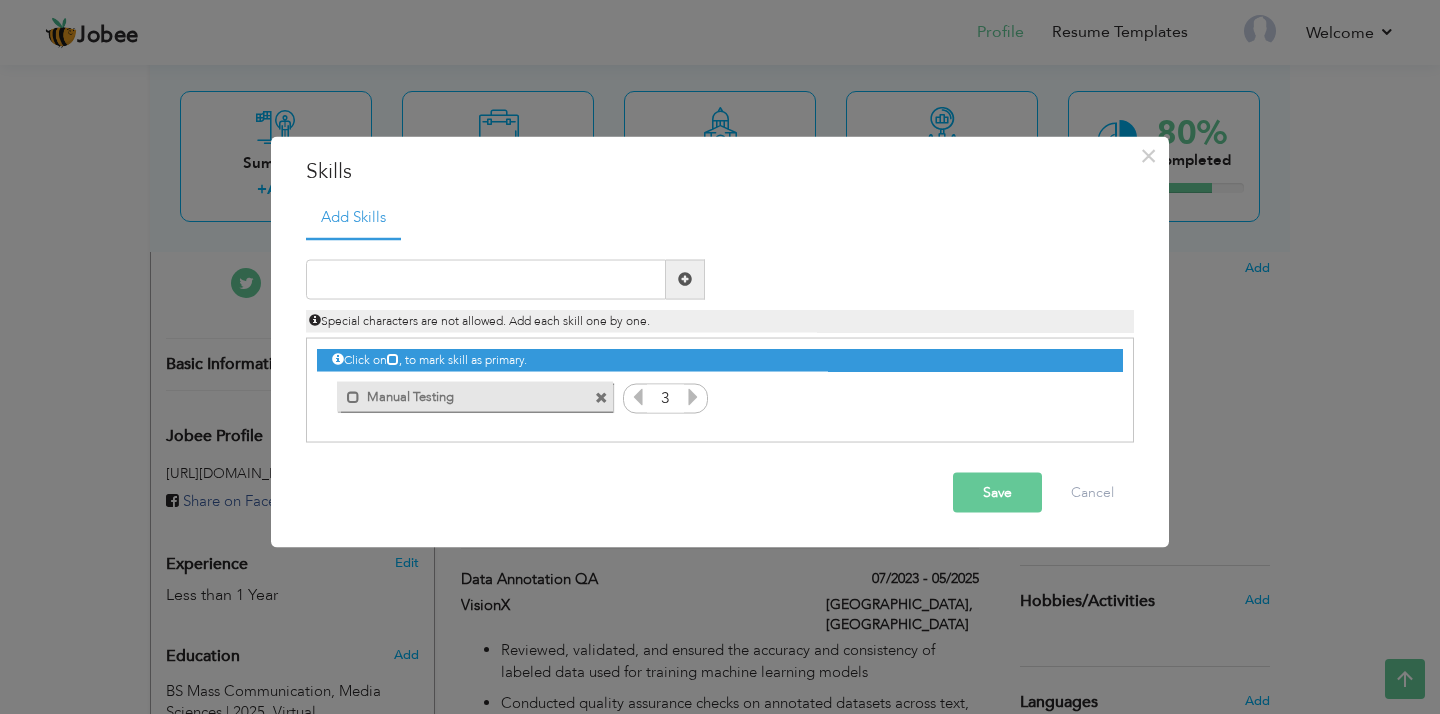 click at bounding box center [693, 399] 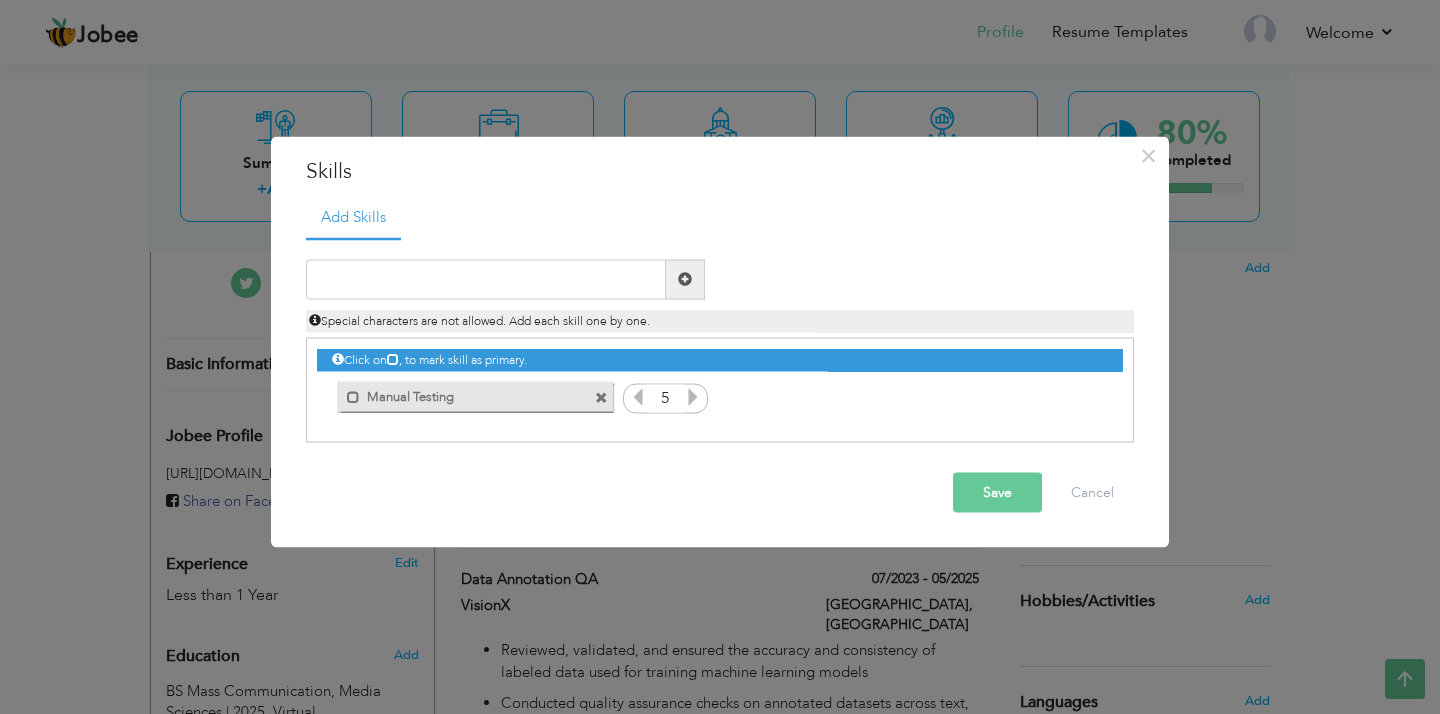 click at bounding box center (693, 399) 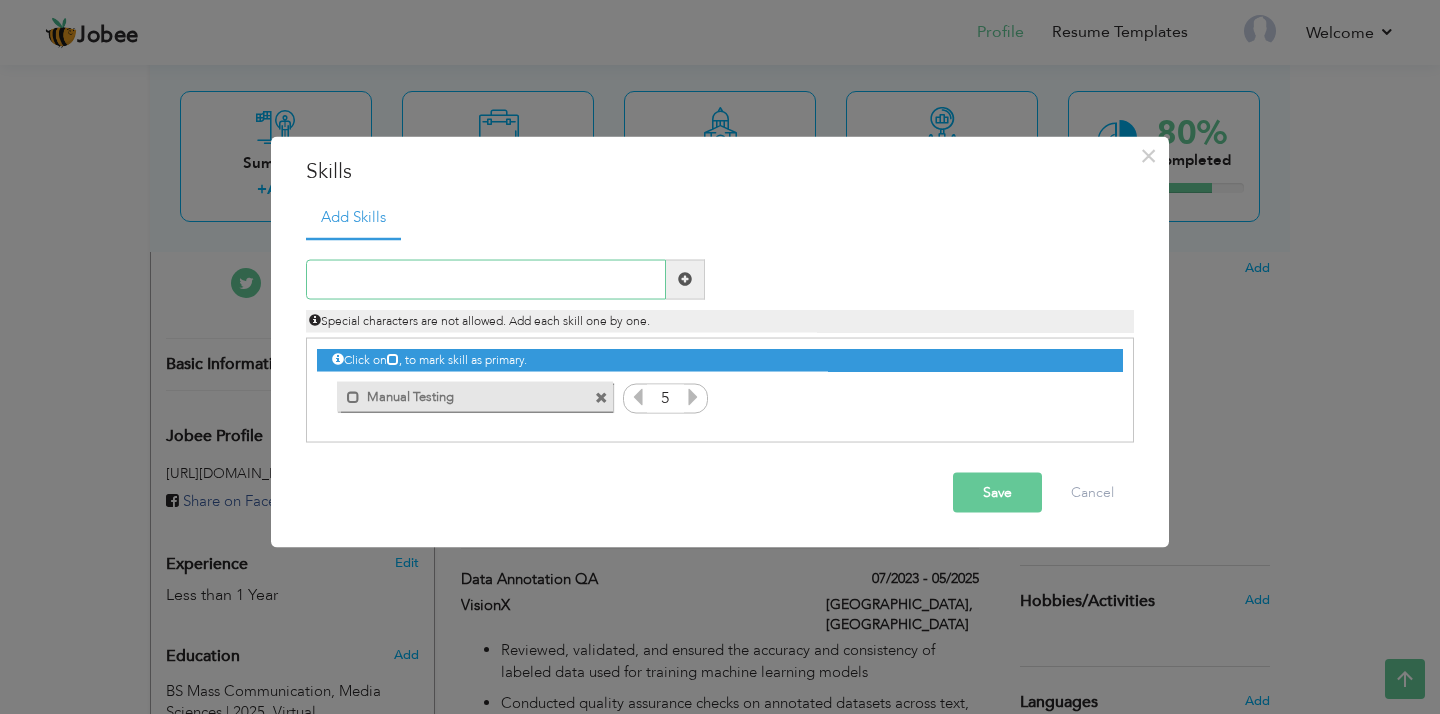 click at bounding box center [486, 279] 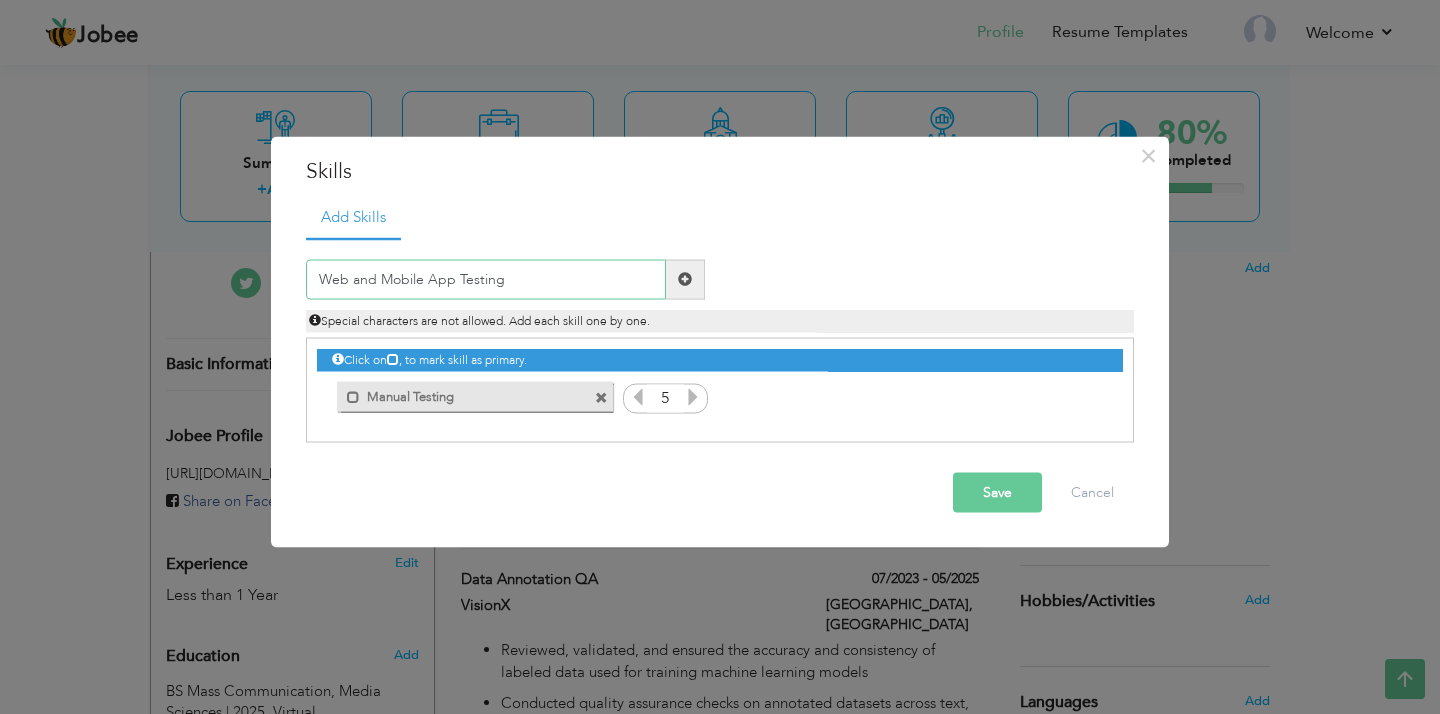 type on "Web and Mobile App Testing" 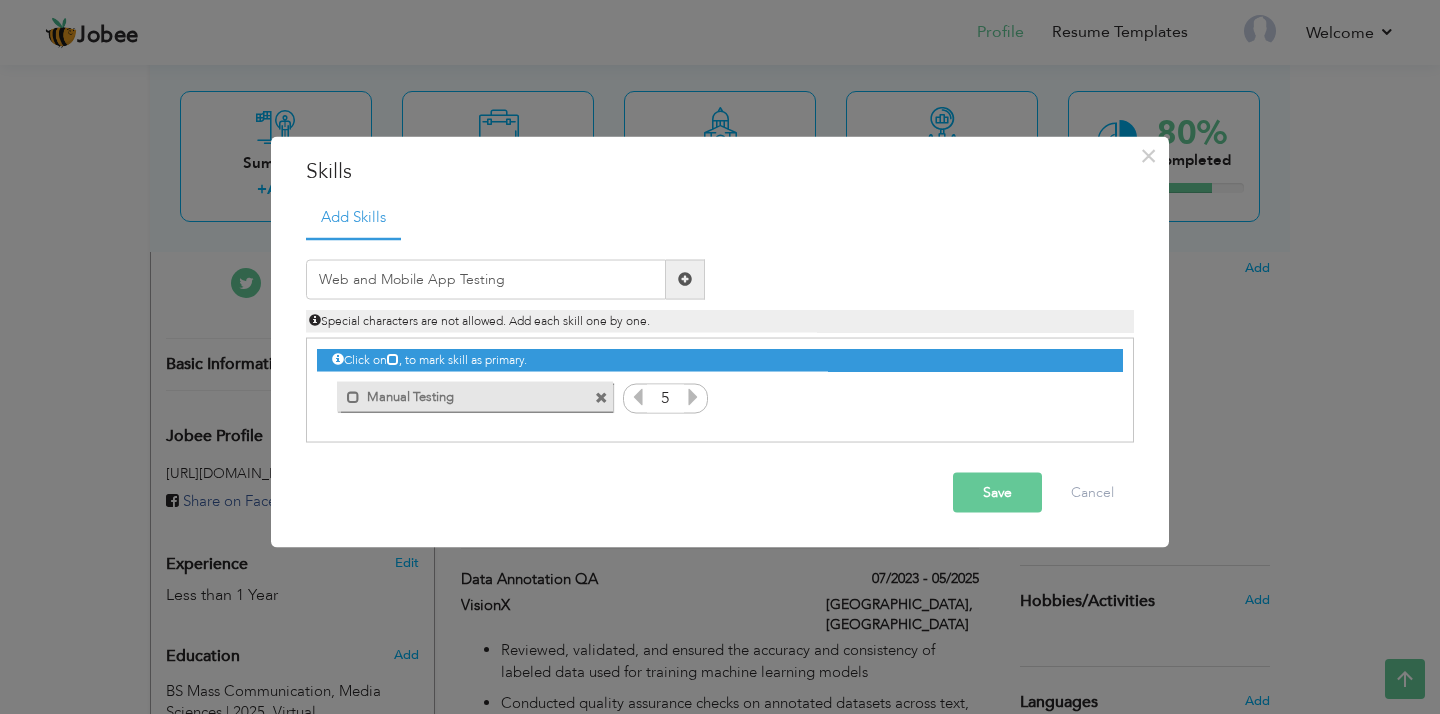 click at bounding box center [685, 279] 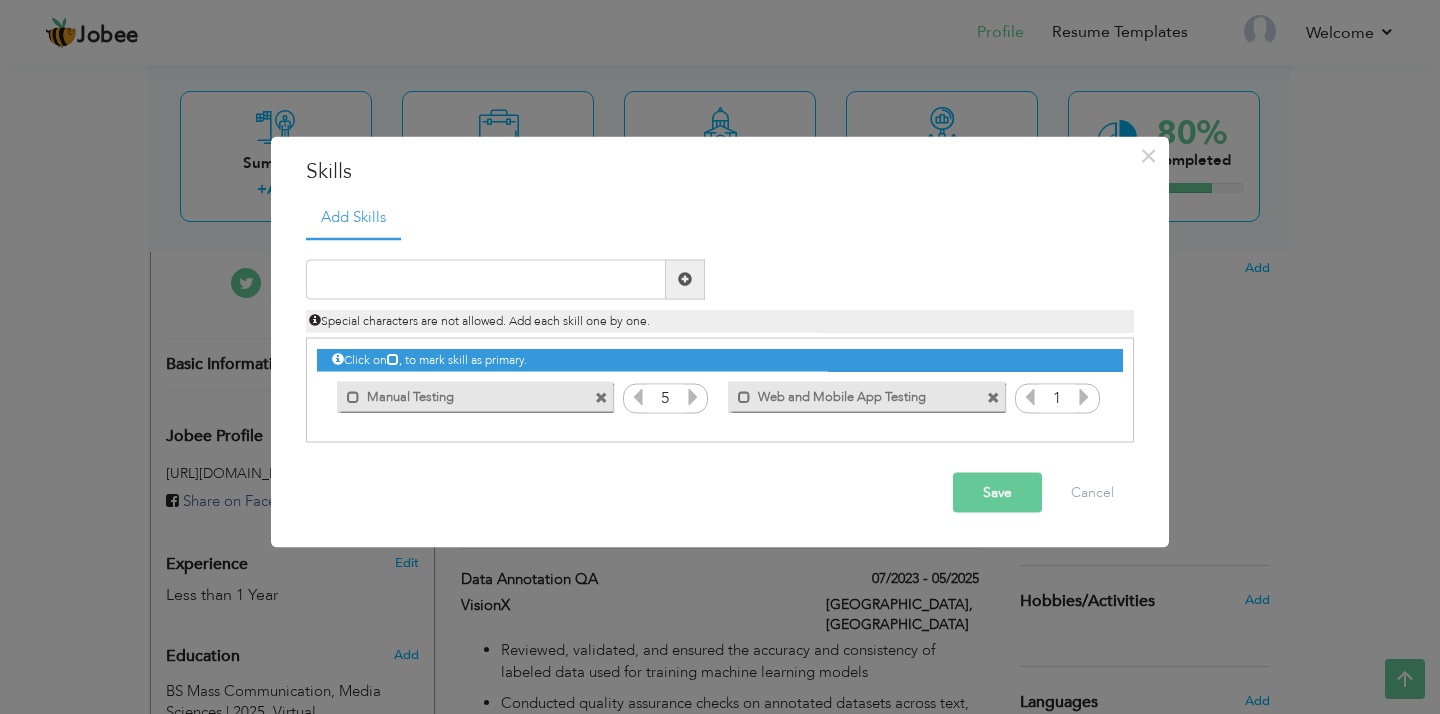 click at bounding box center [1084, 396] 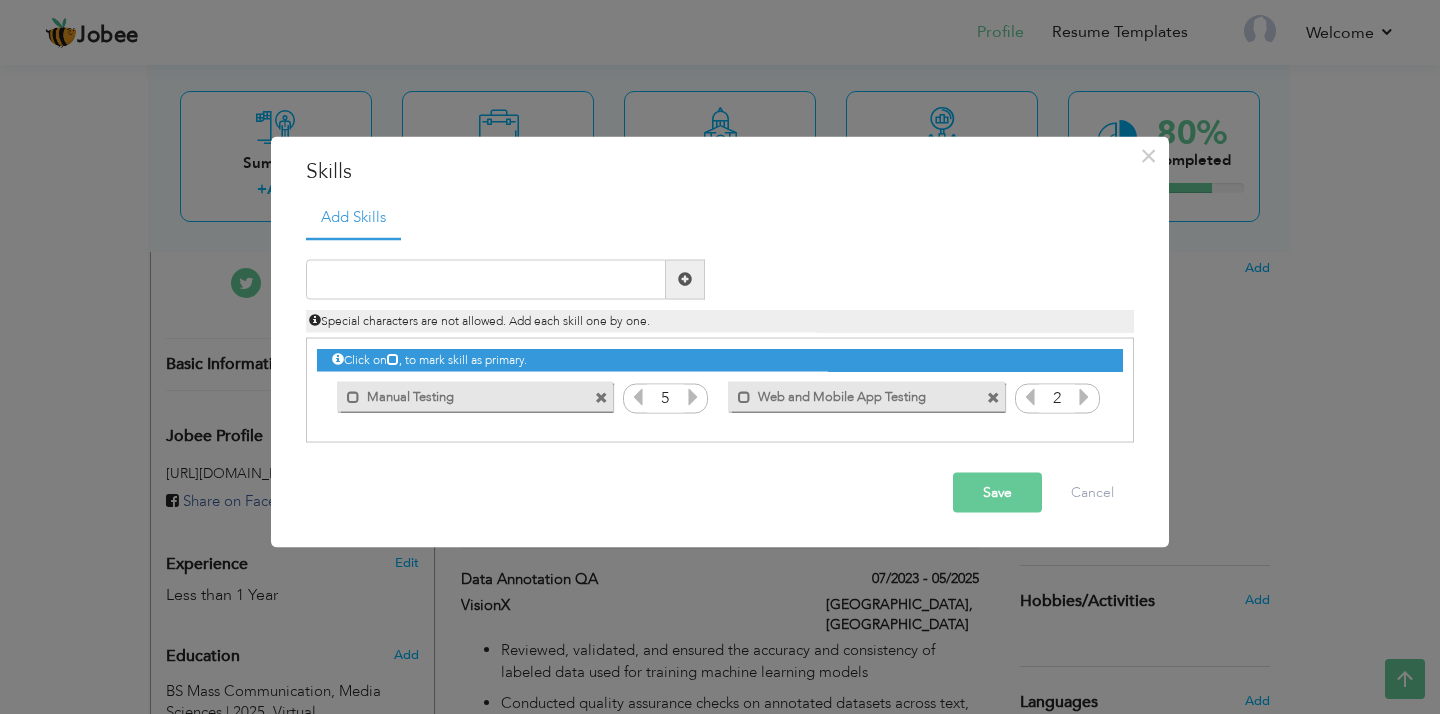 click at bounding box center [1084, 396] 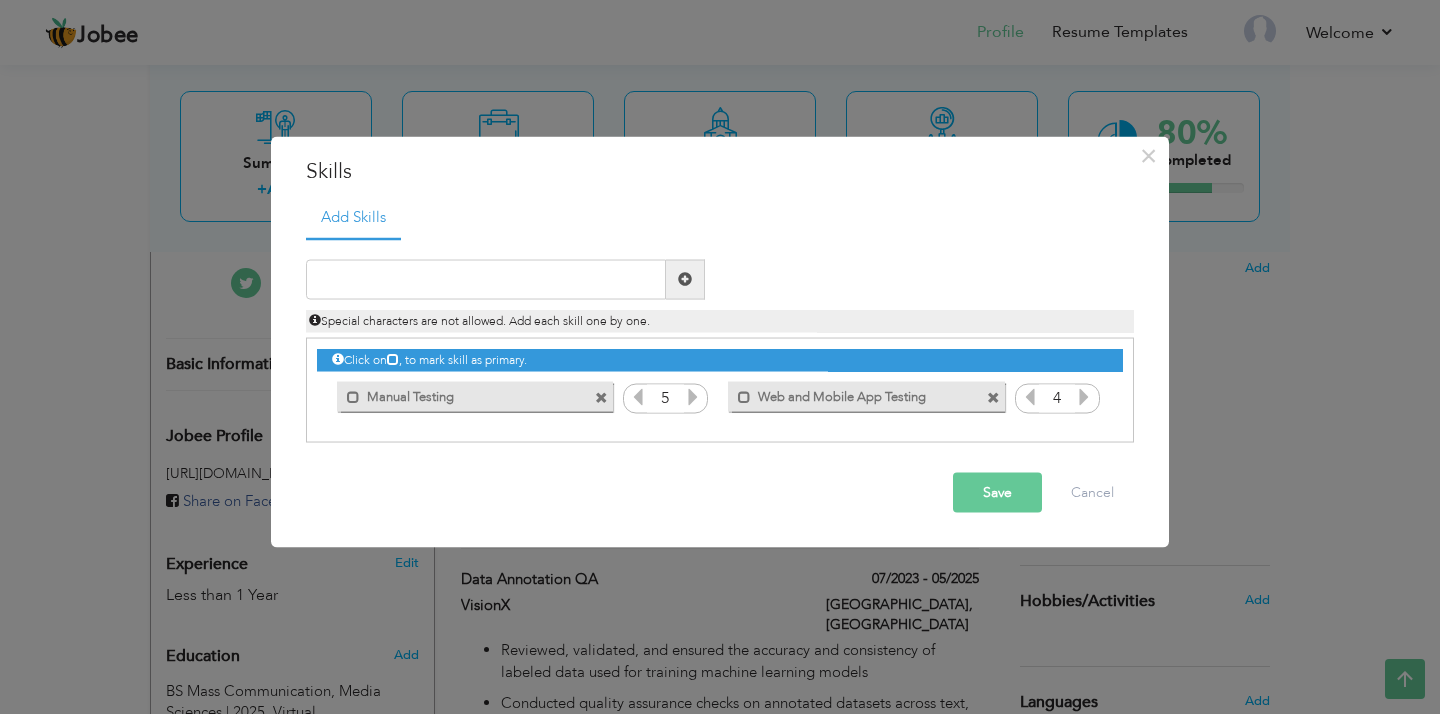 click at bounding box center [1084, 396] 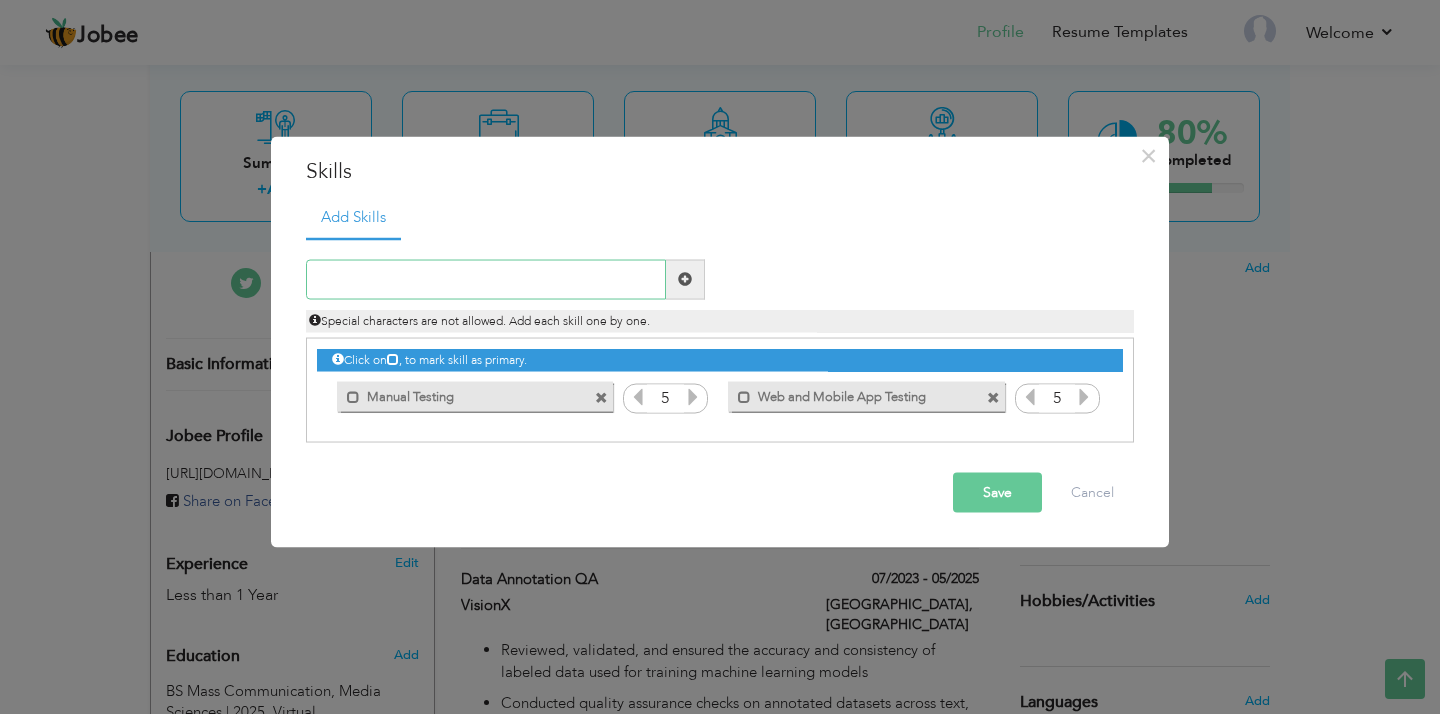 click at bounding box center [486, 279] 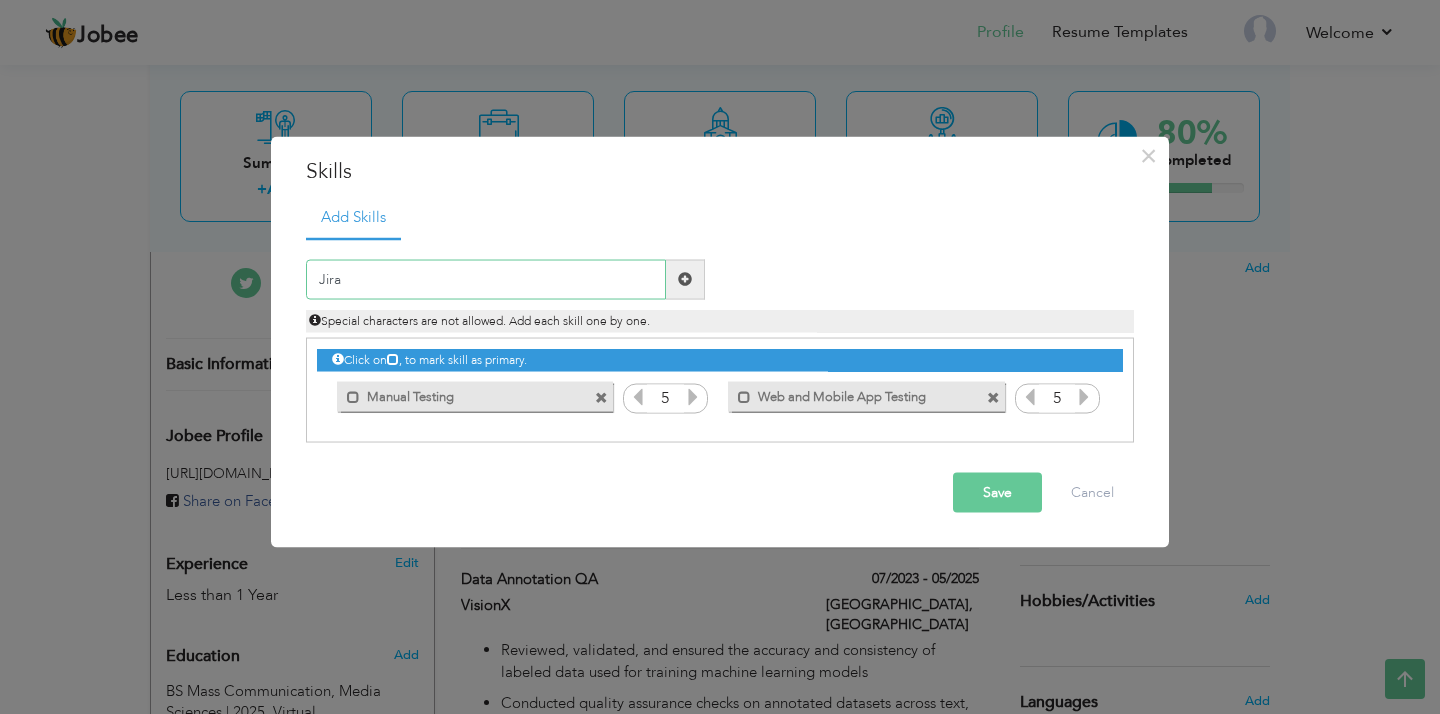 type on "Jira" 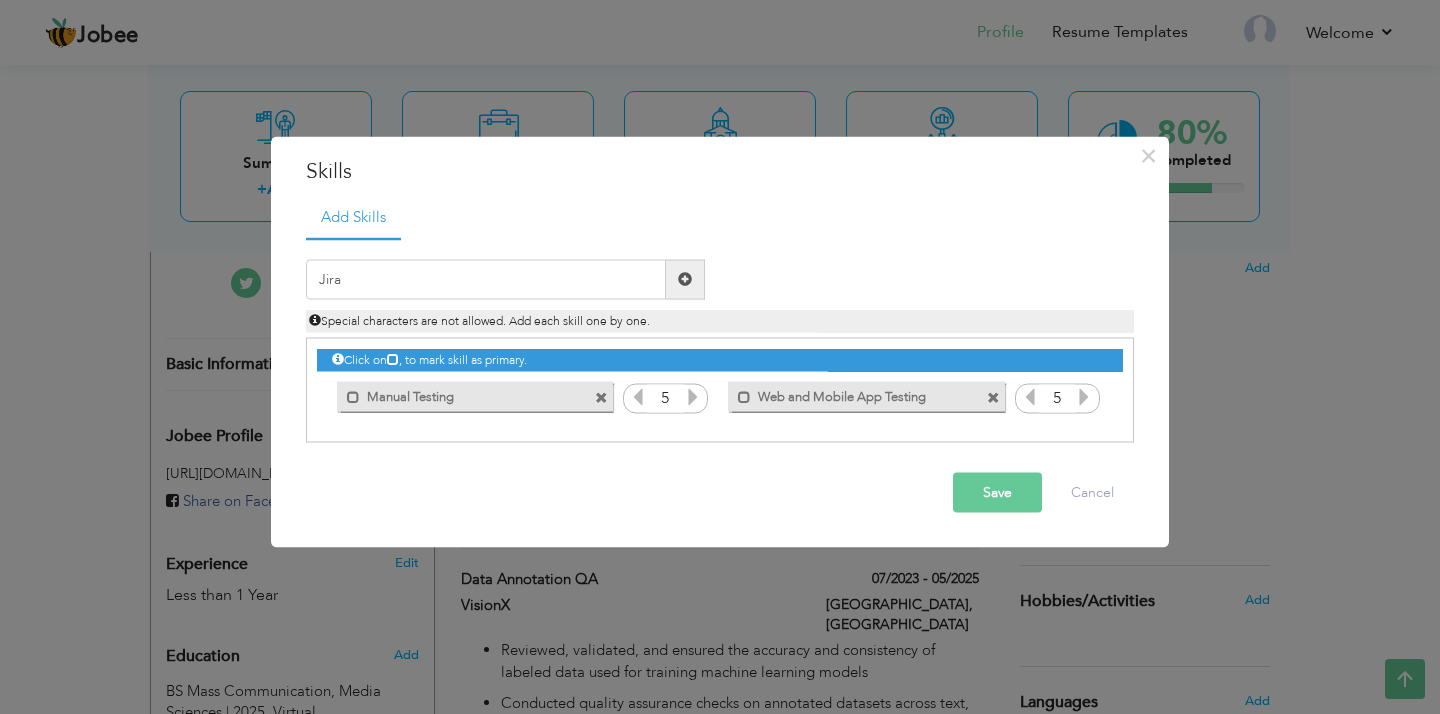 click at bounding box center [685, 279] 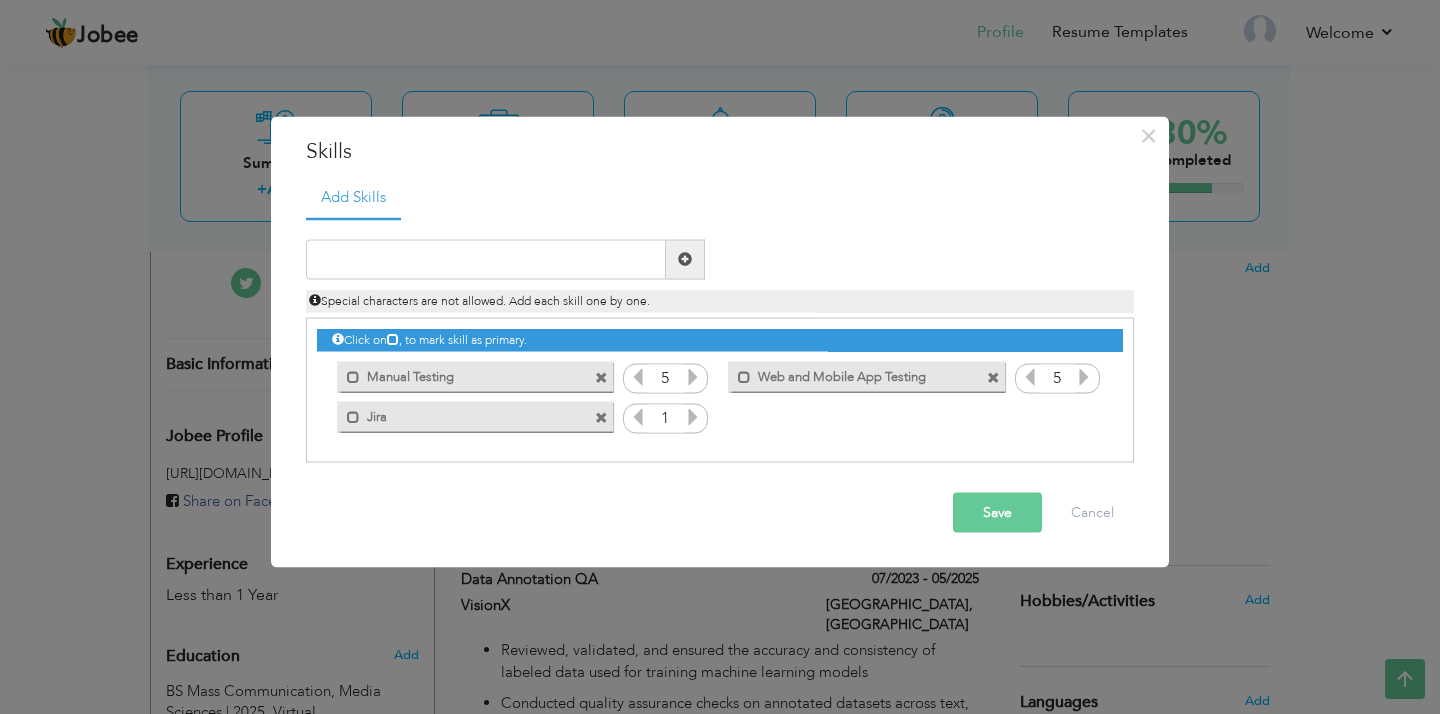 click on "1" at bounding box center [665, 419] 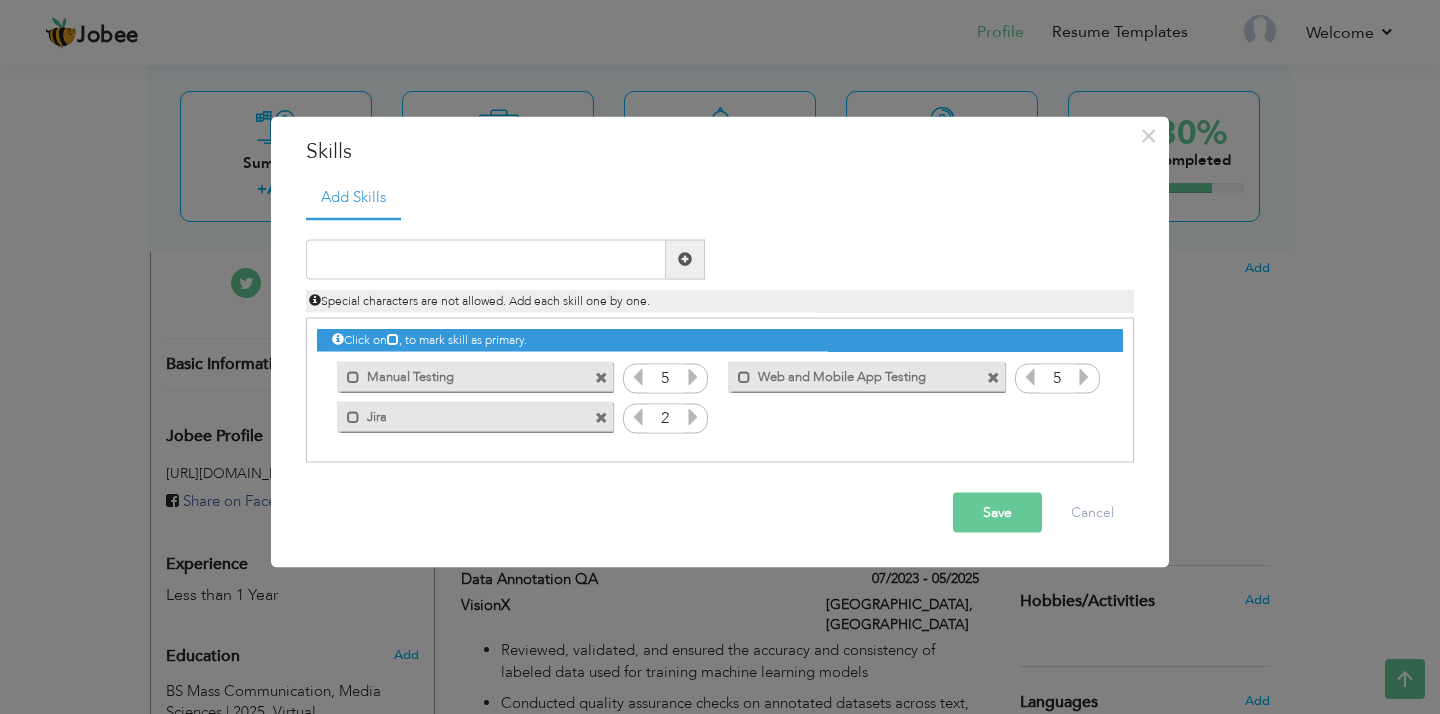 click at bounding box center (693, 416) 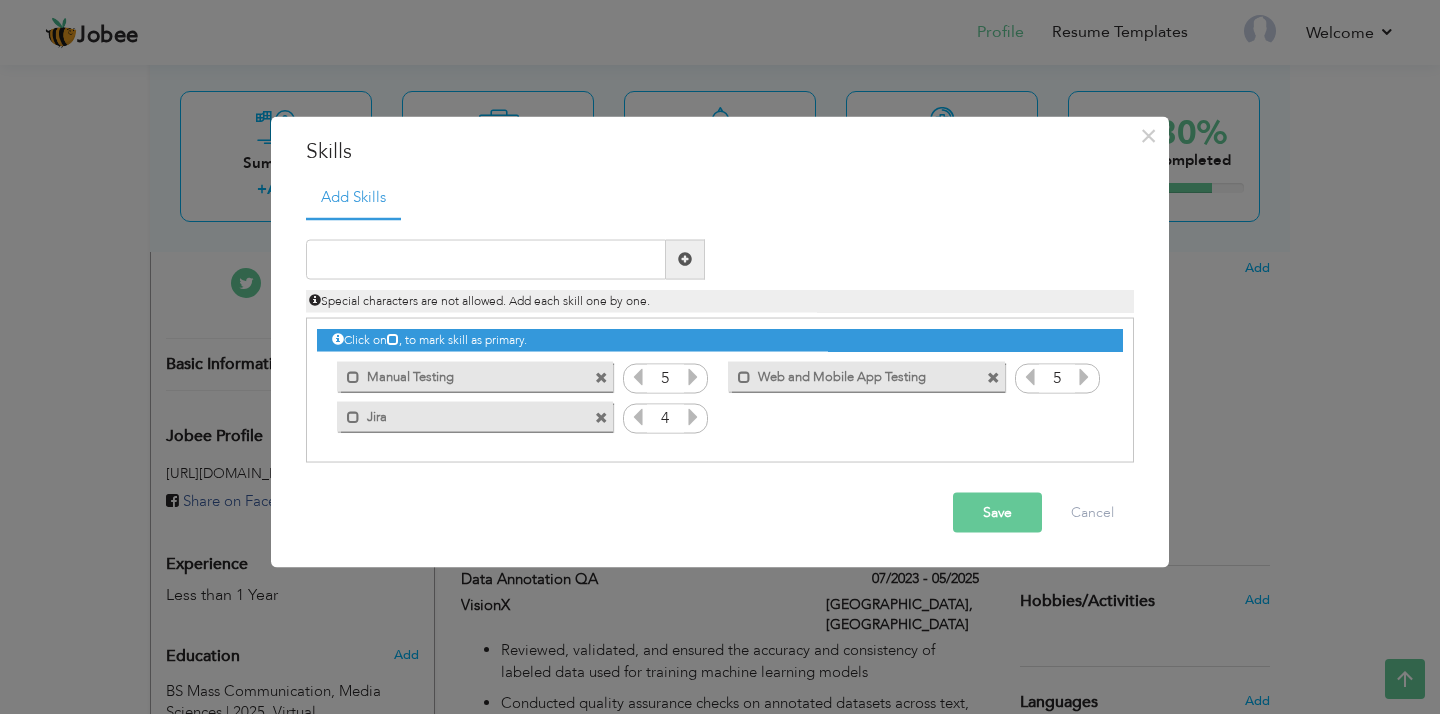 click at bounding box center (693, 416) 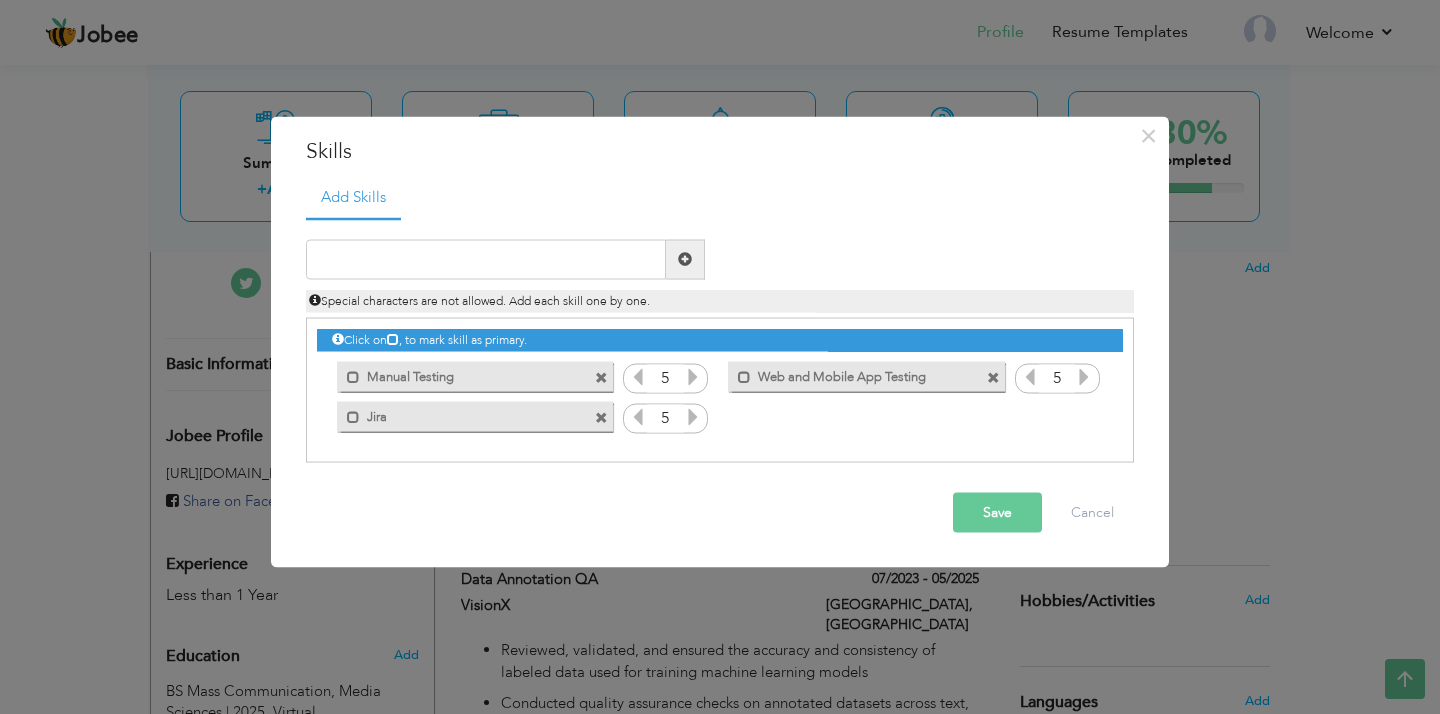 click at bounding box center [693, 416] 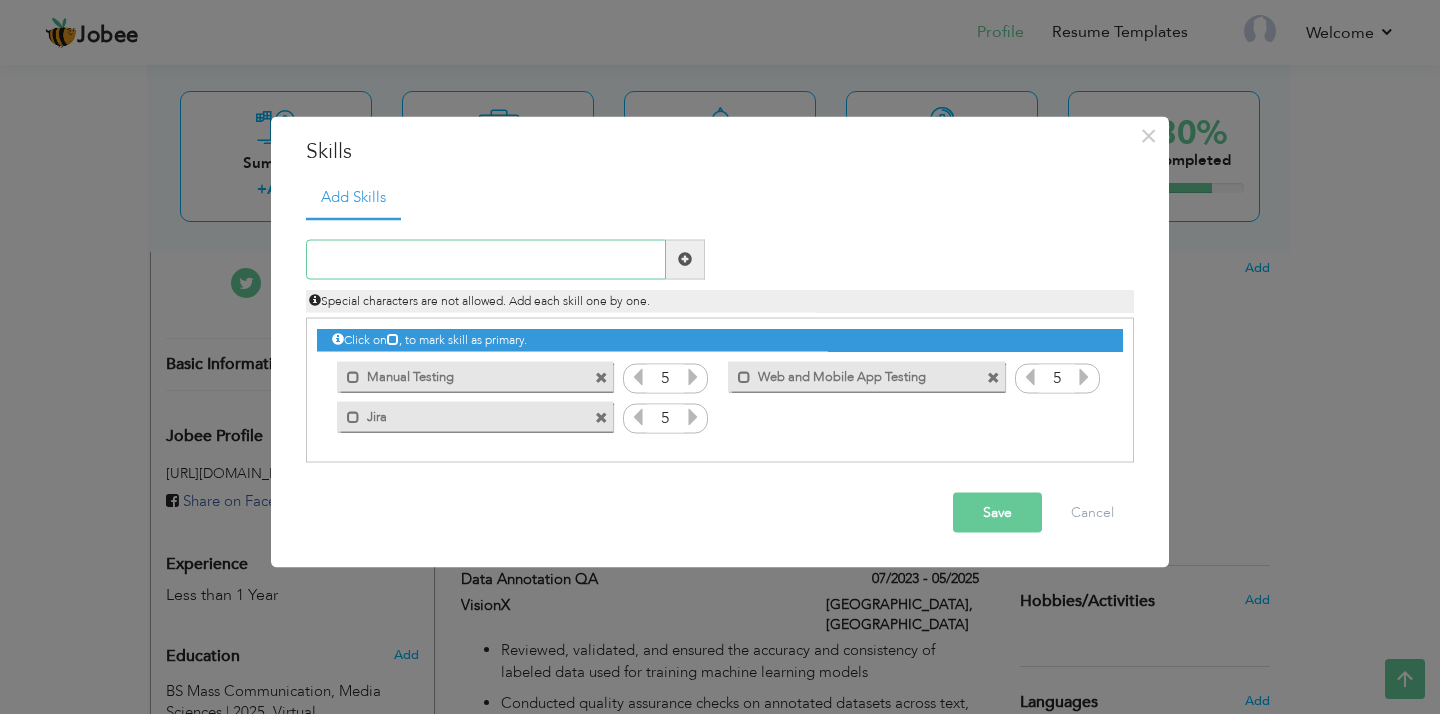 click at bounding box center [486, 259] 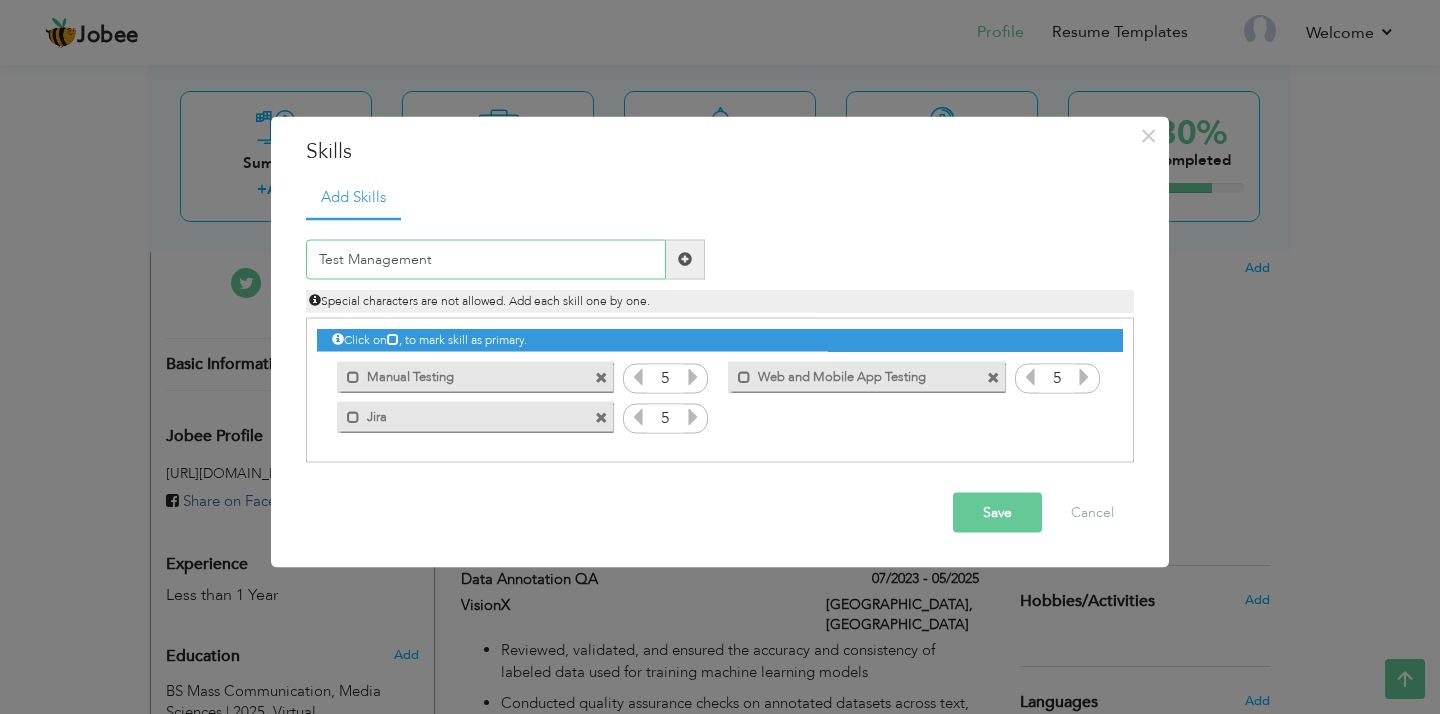click on "Test Management" at bounding box center [486, 259] 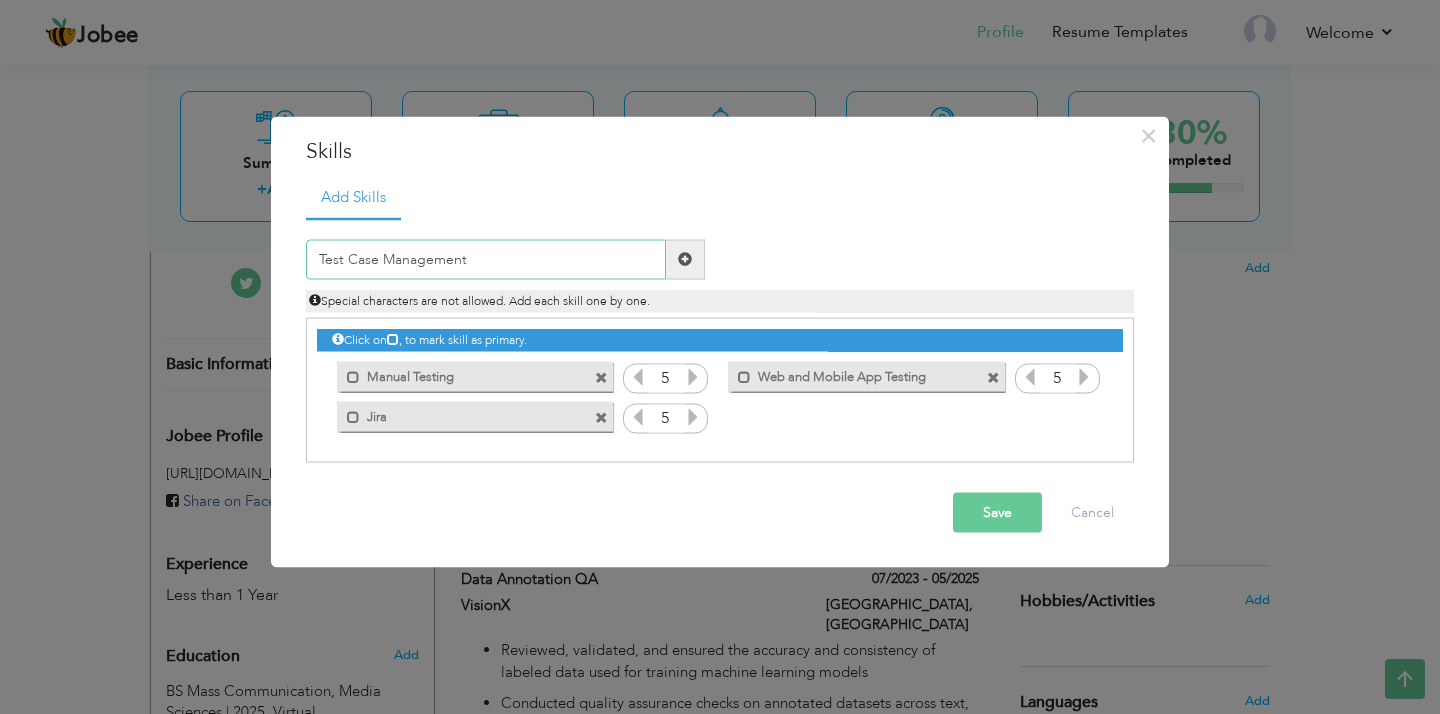 type on "Test Case Management" 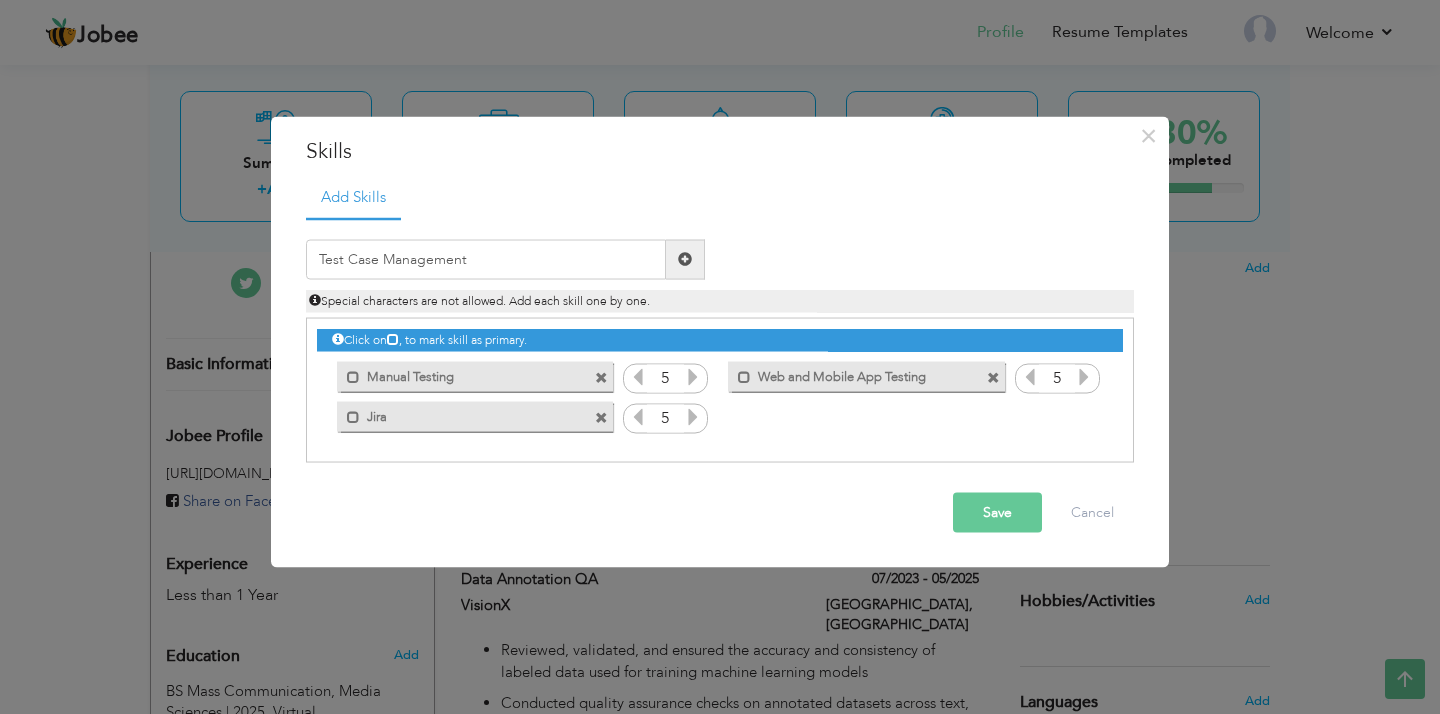 click at bounding box center [685, 259] 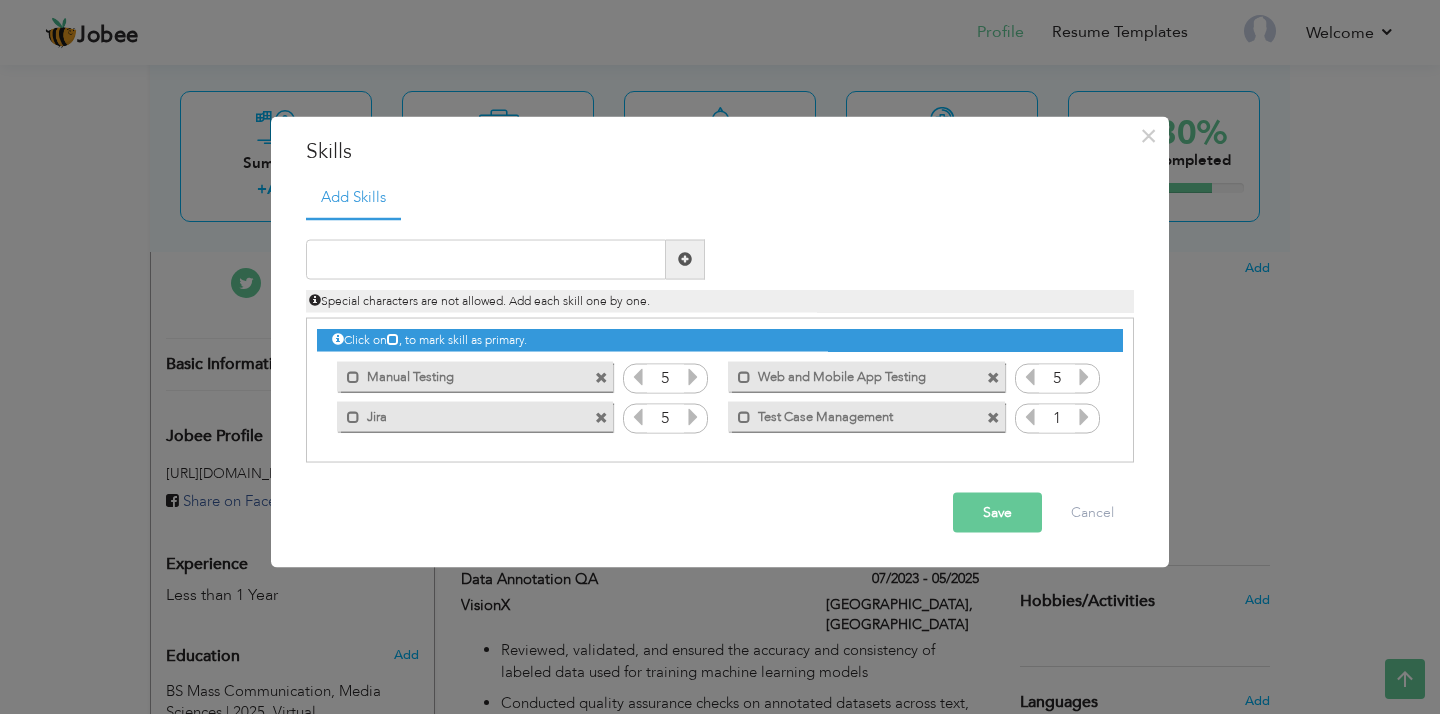 click at bounding box center [1084, 416] 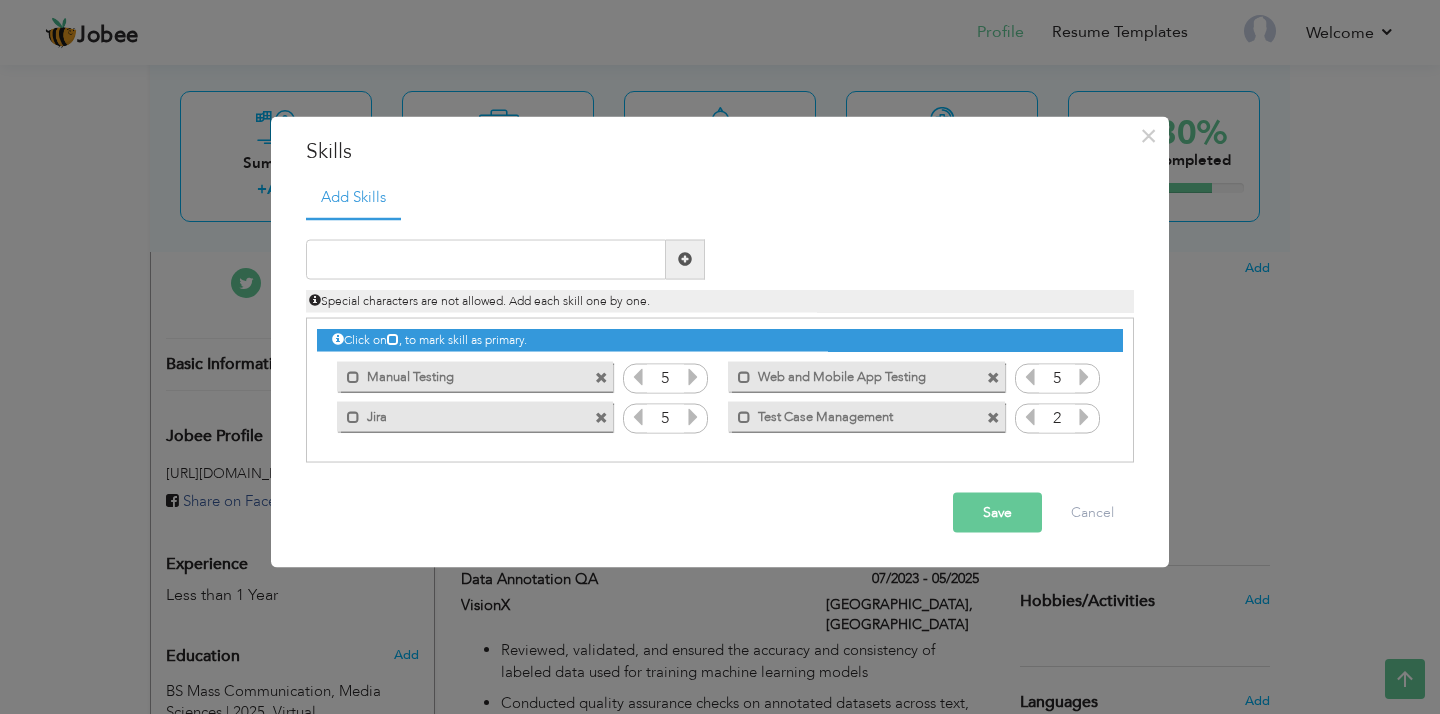 click at bounding box center (1084, 416) 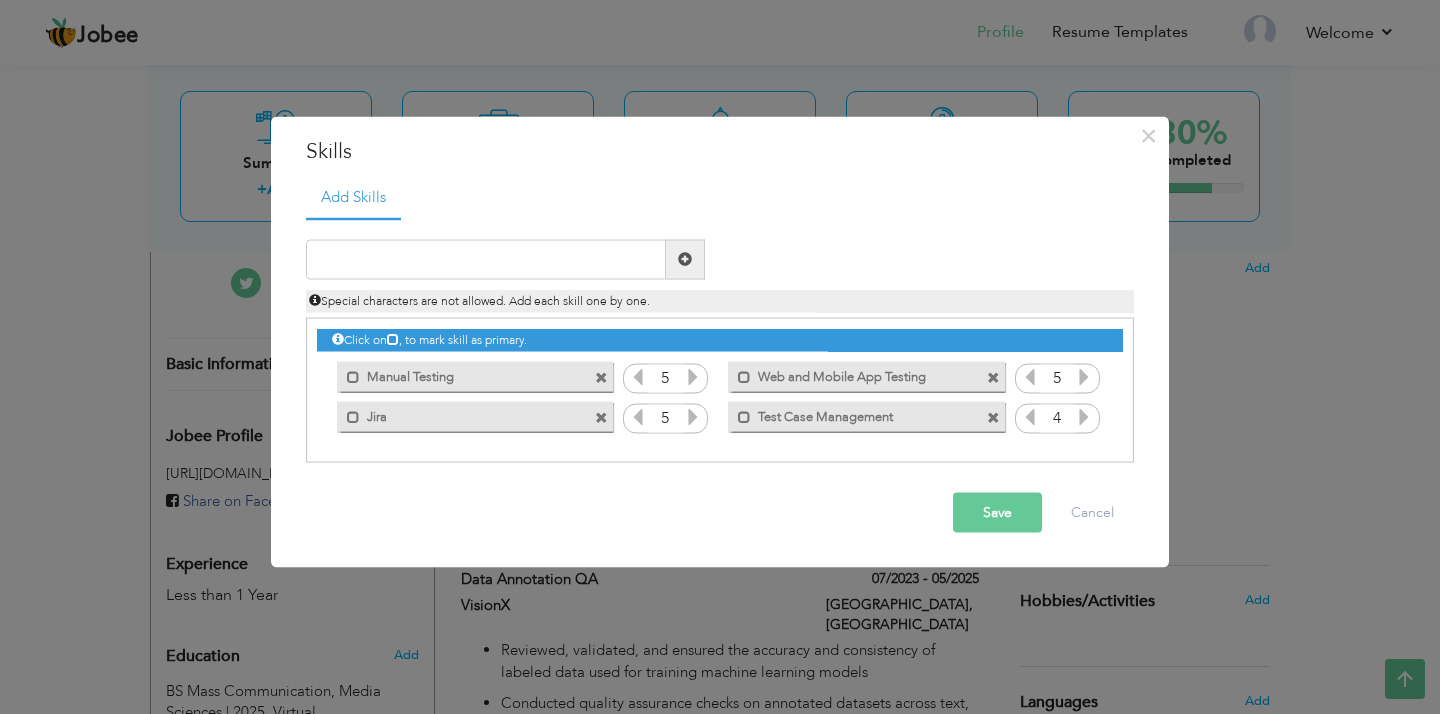 click at bounding box center (1084, 416) 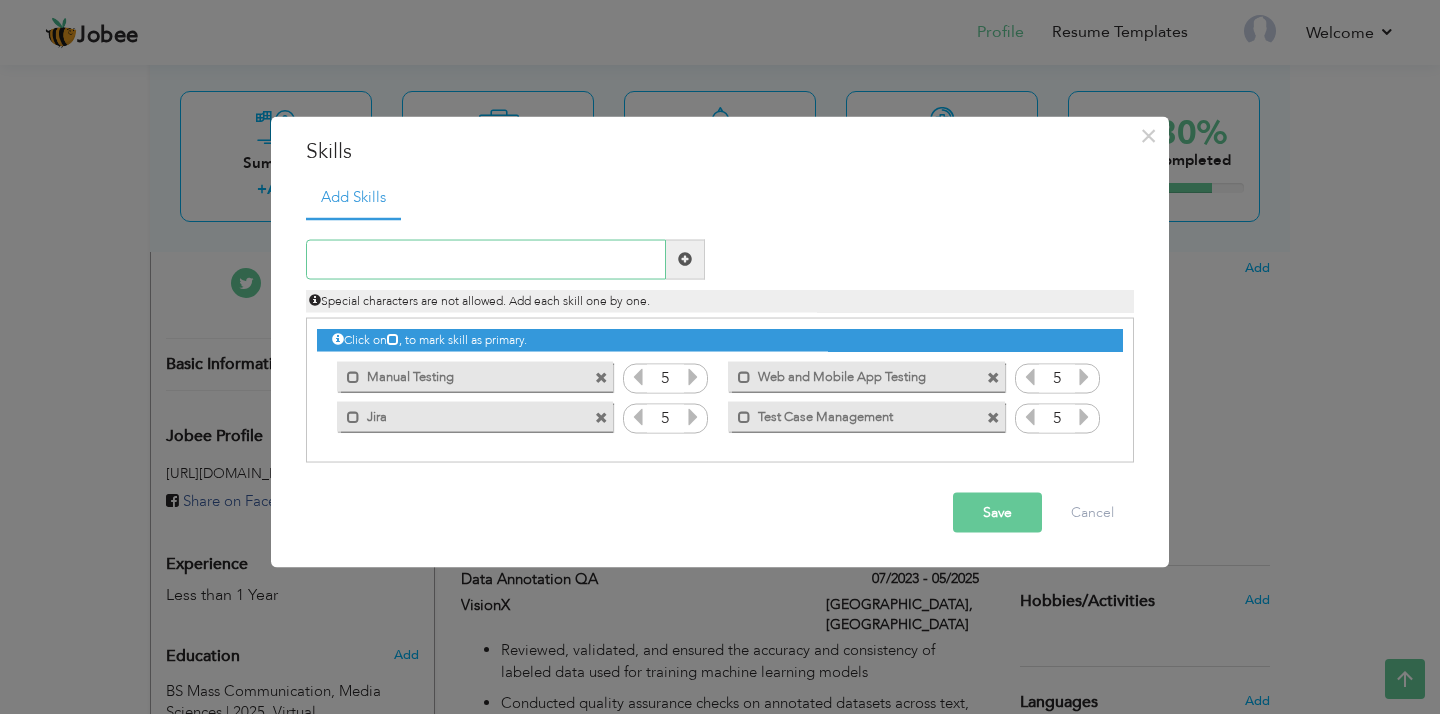 click at bounding box center (486, 259) 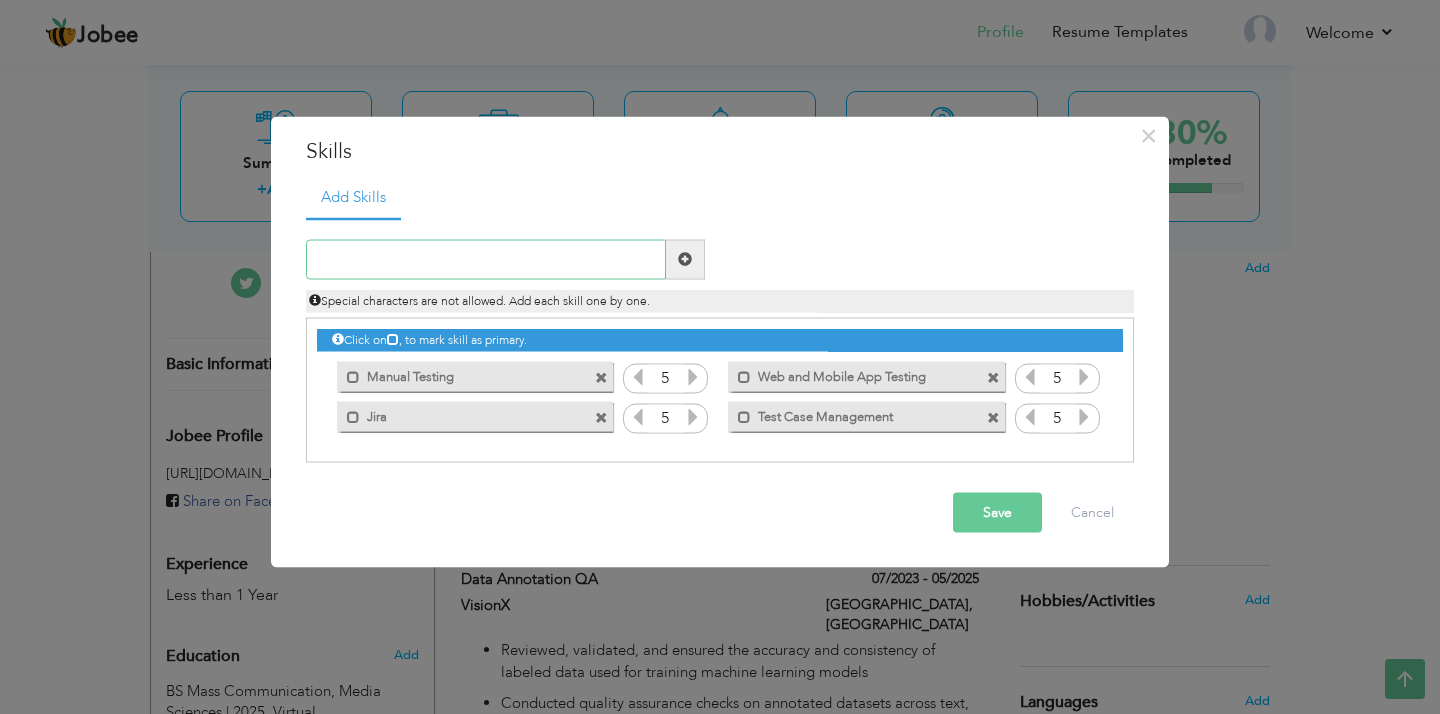 click at bounding box center (486, 259) 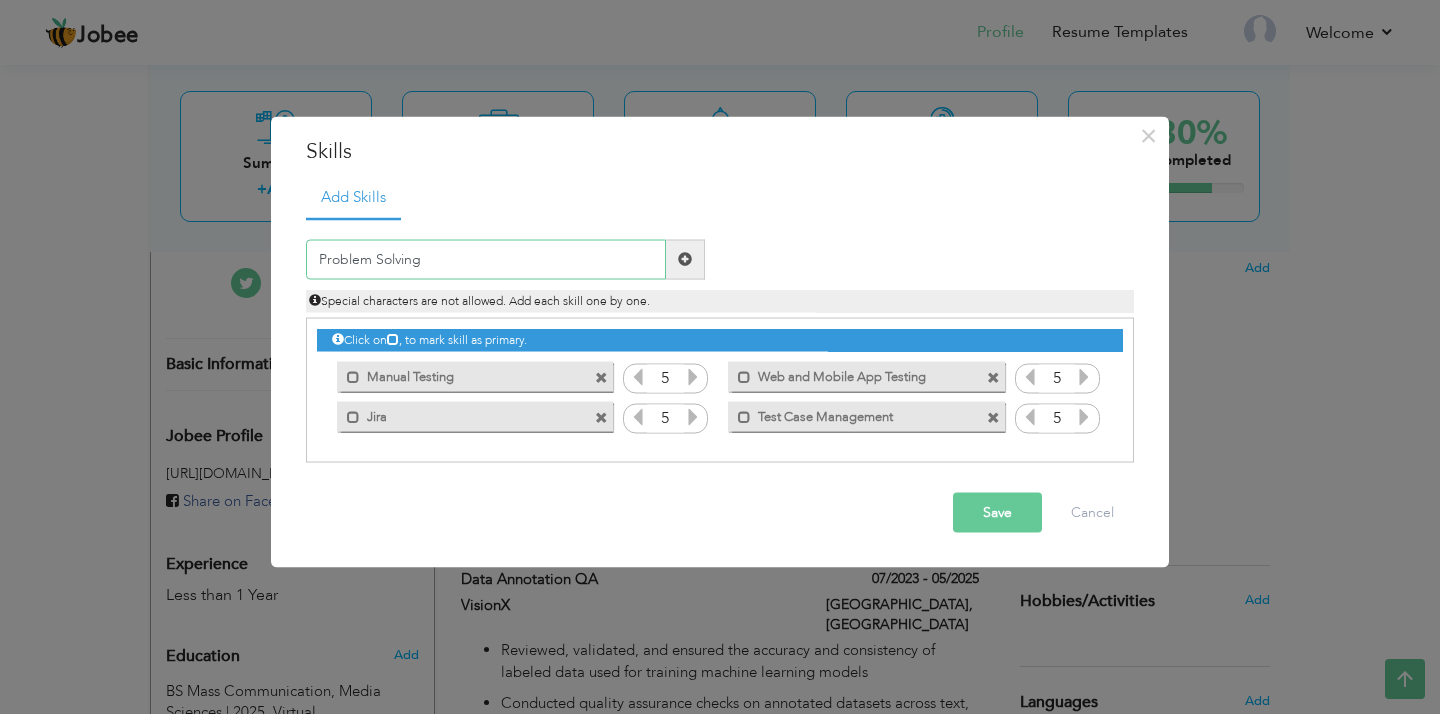 type on "Problem Solving" 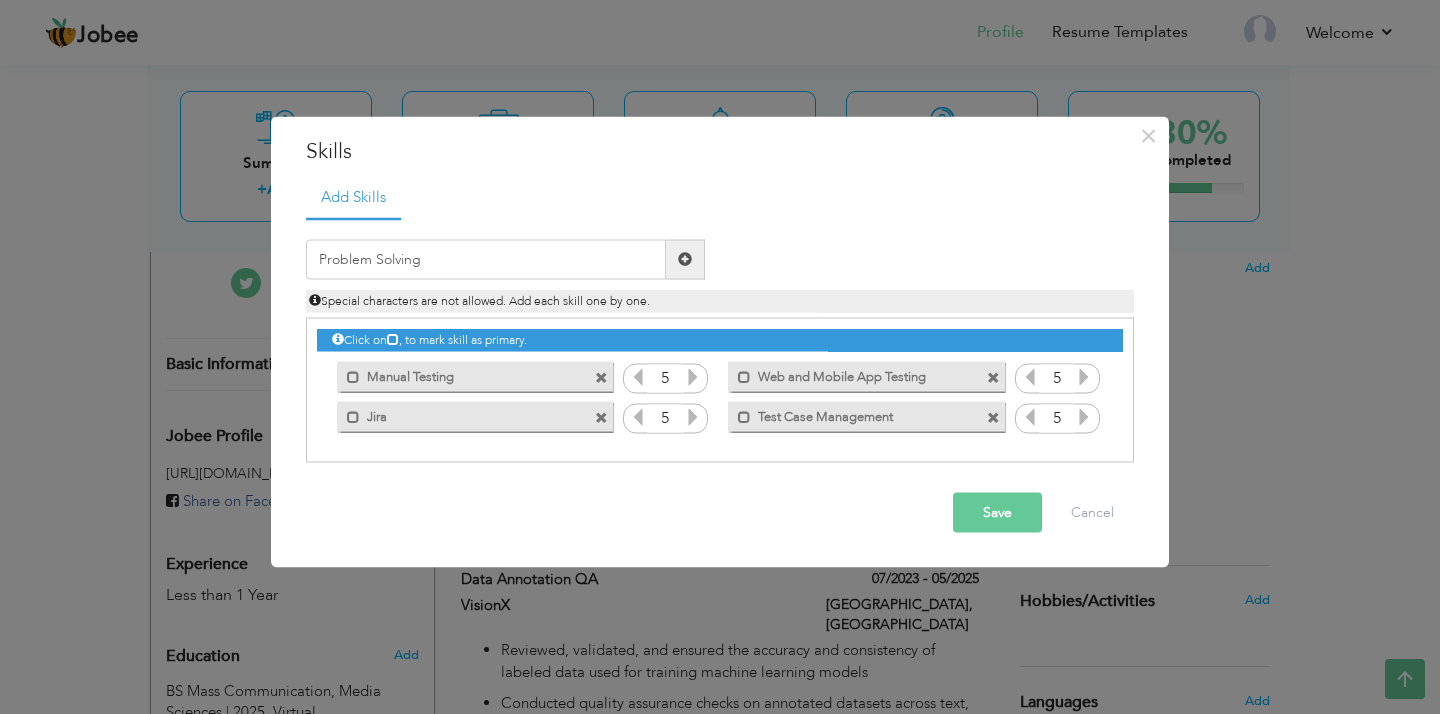 click at bounding box center (685, 259) 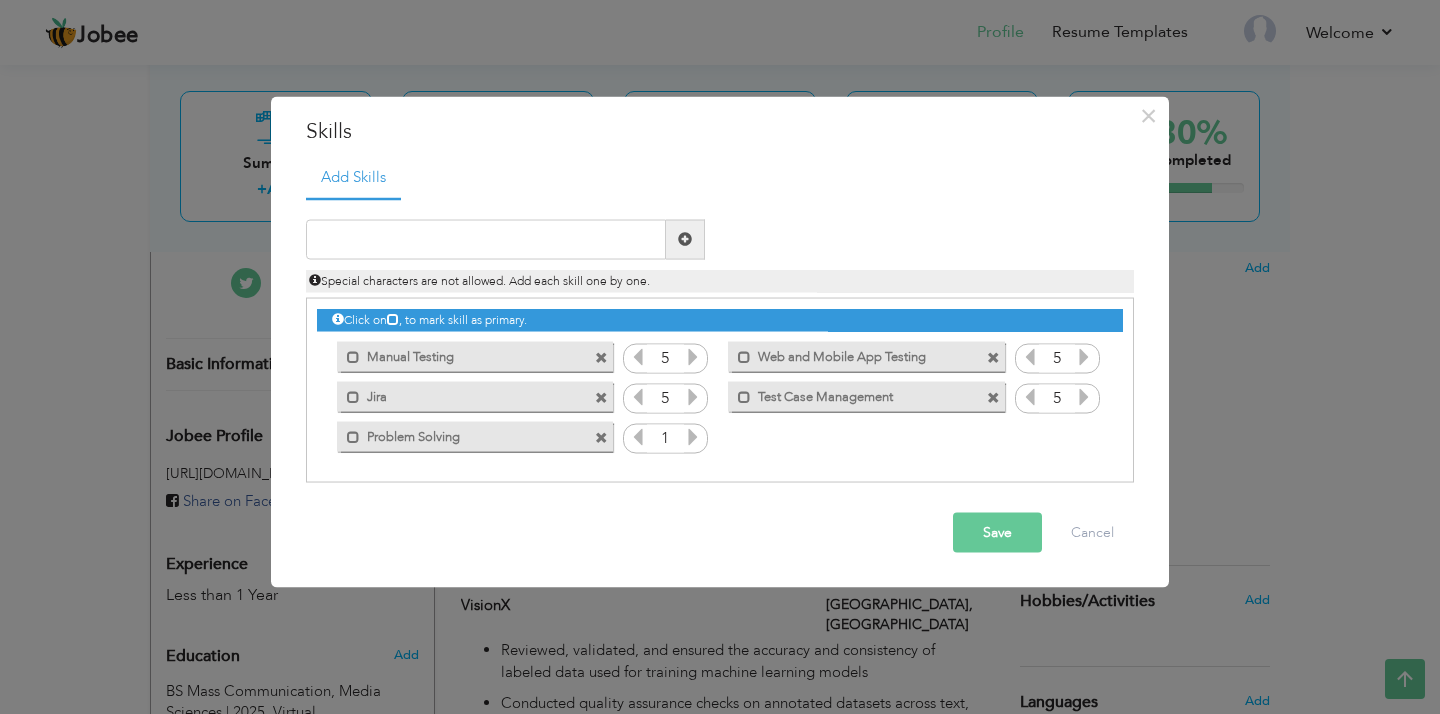 click at bounding box center (693, 436) 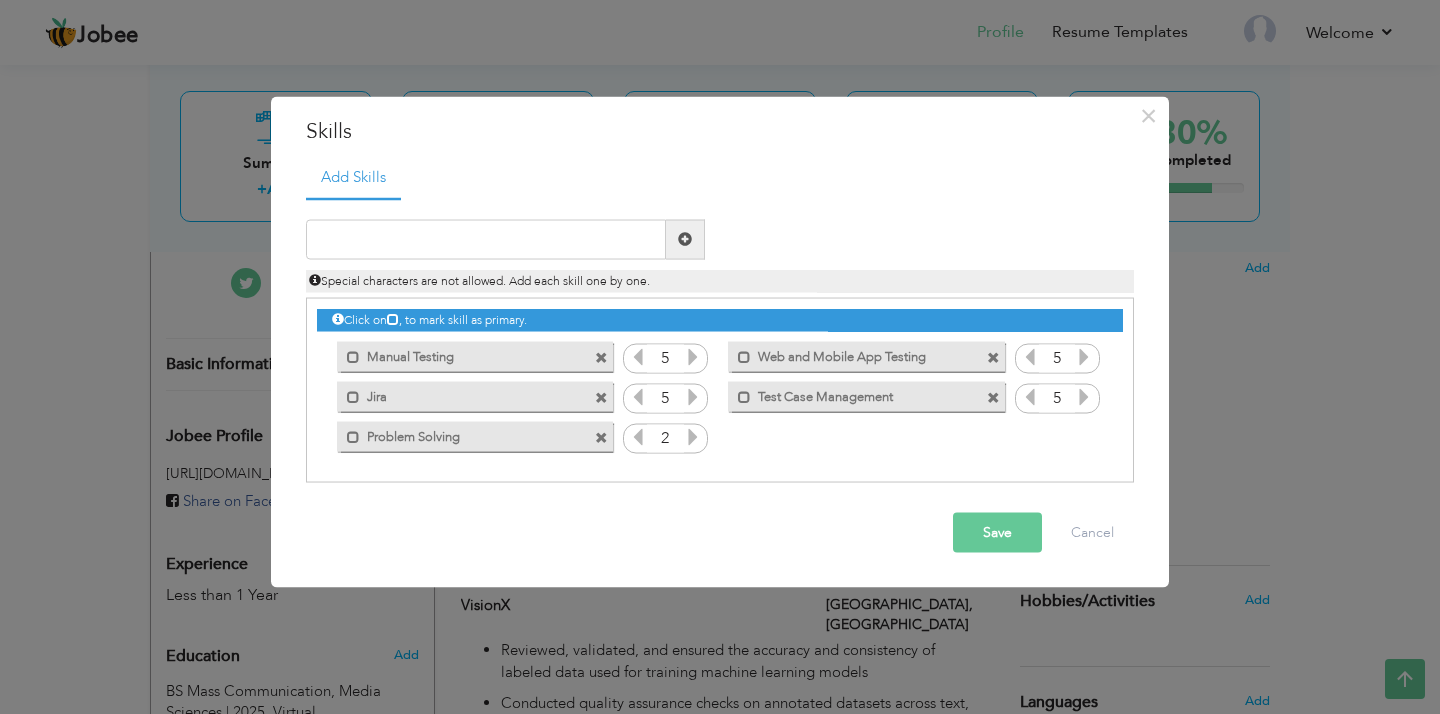click at bounding box center (693, 436) 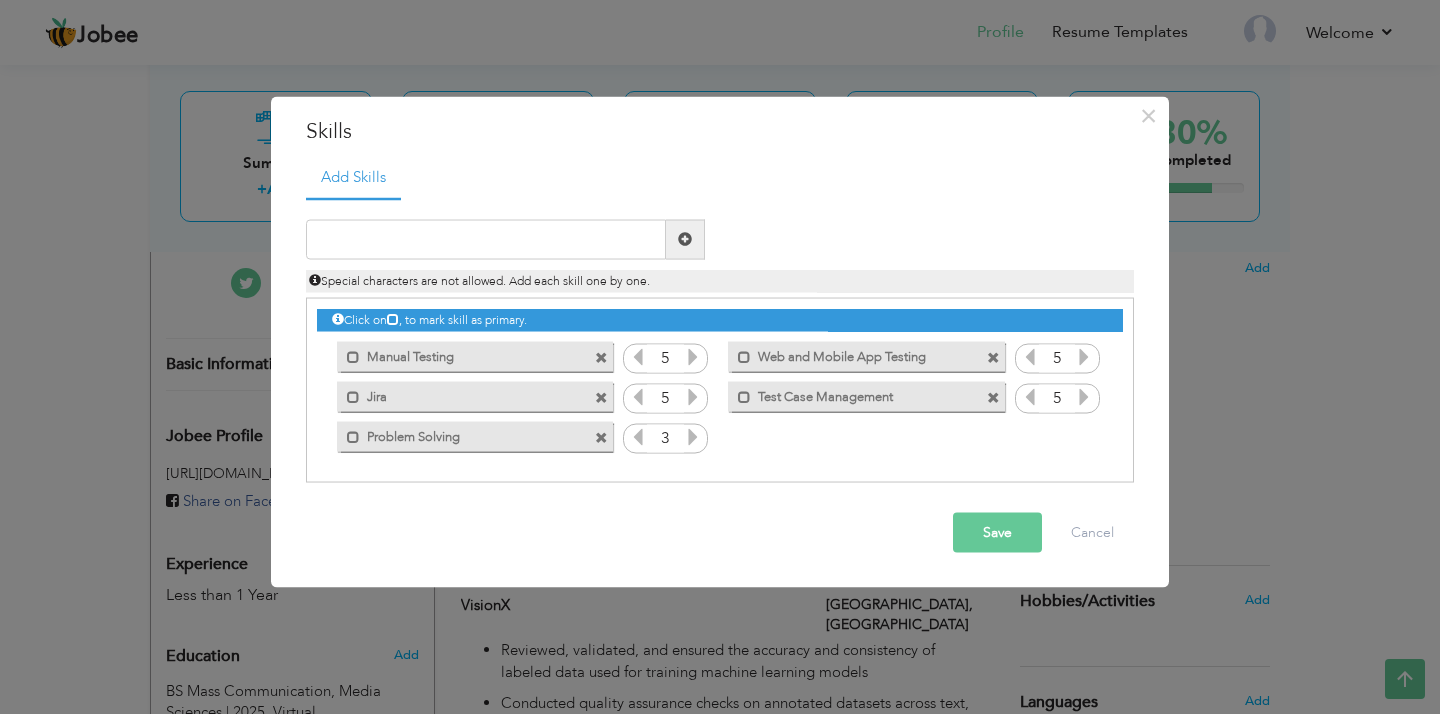 click at bounding box center (693, 436) 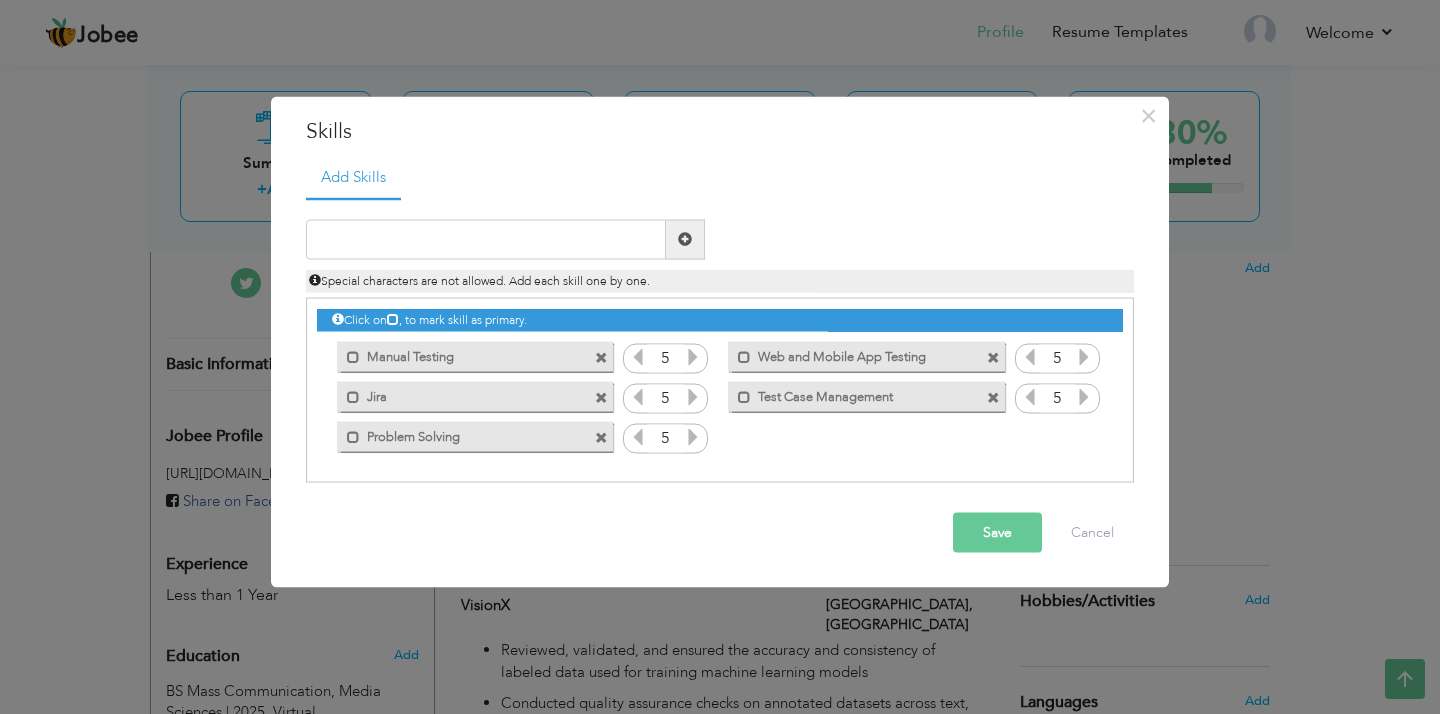 click at bounding box center (693, 436) 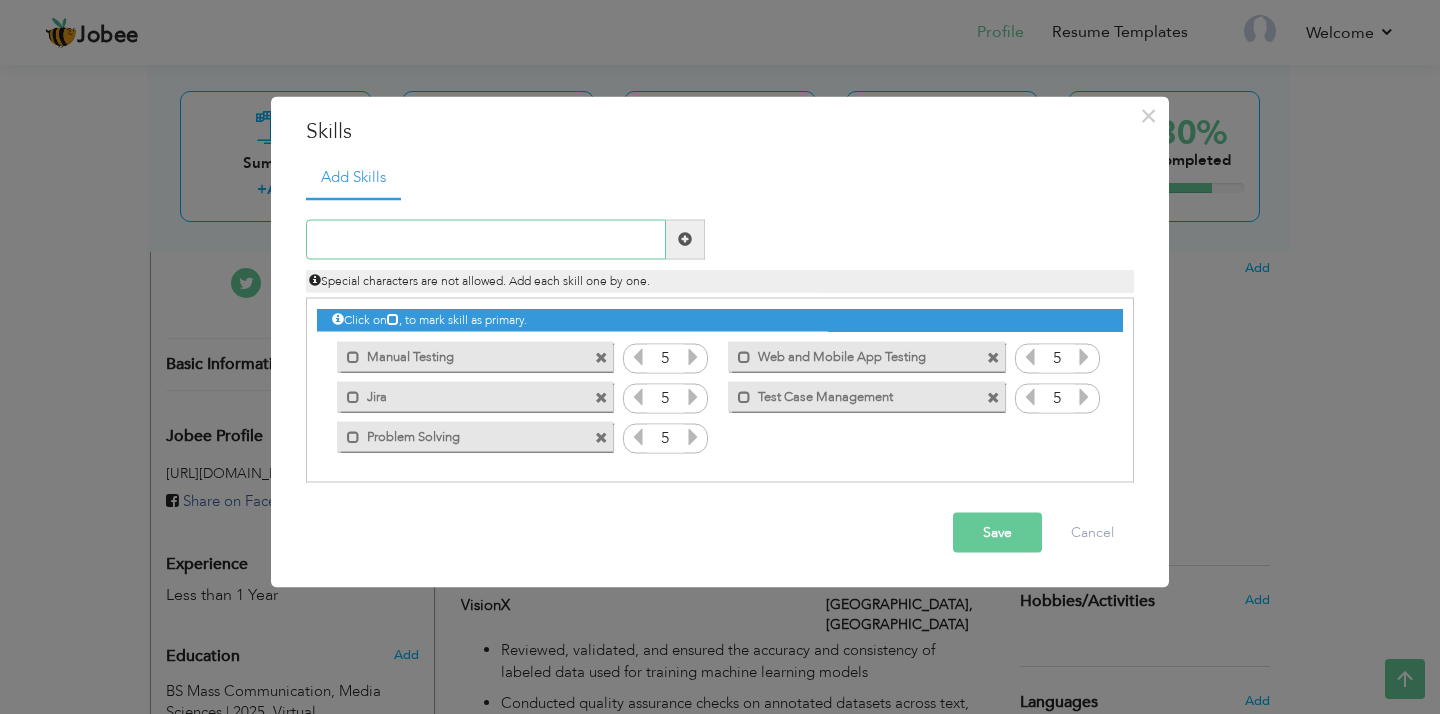 click at bounding box center [486, 239] 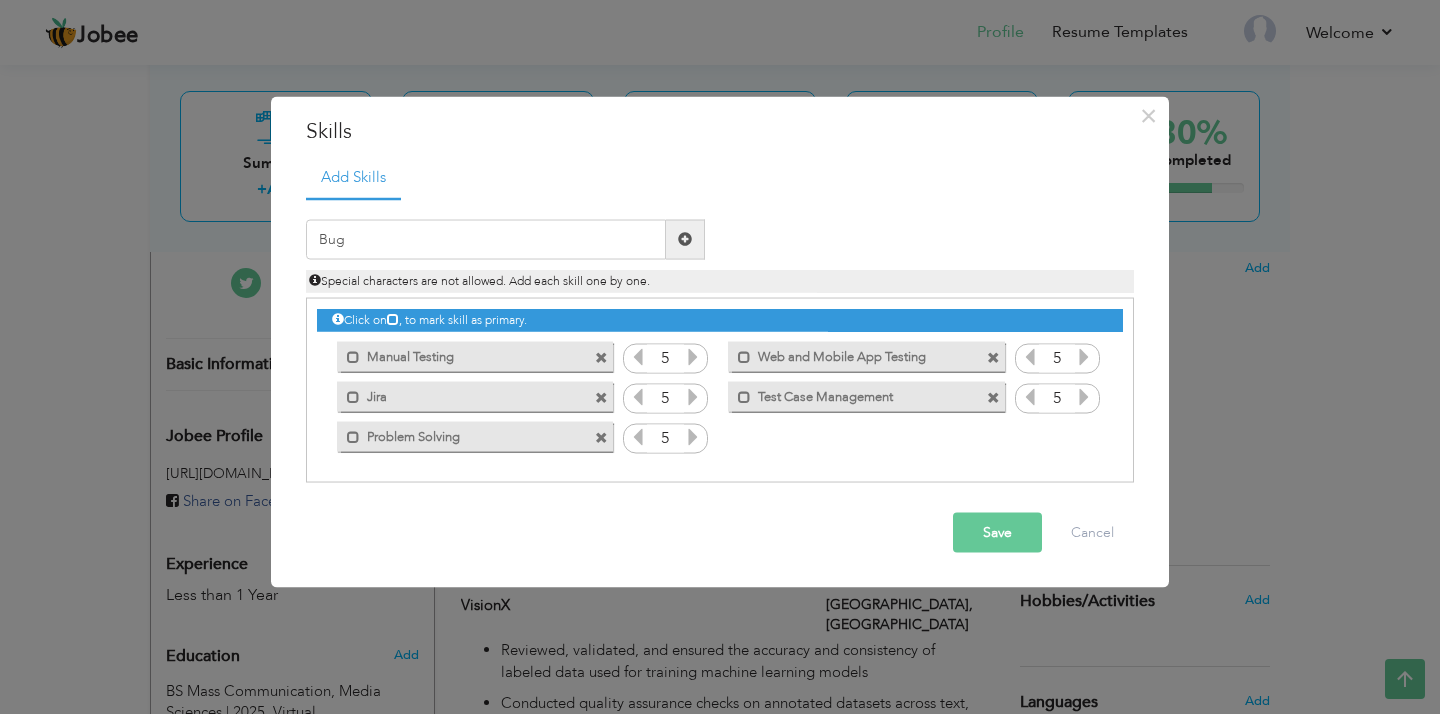 click at bounding box center (601, 438) 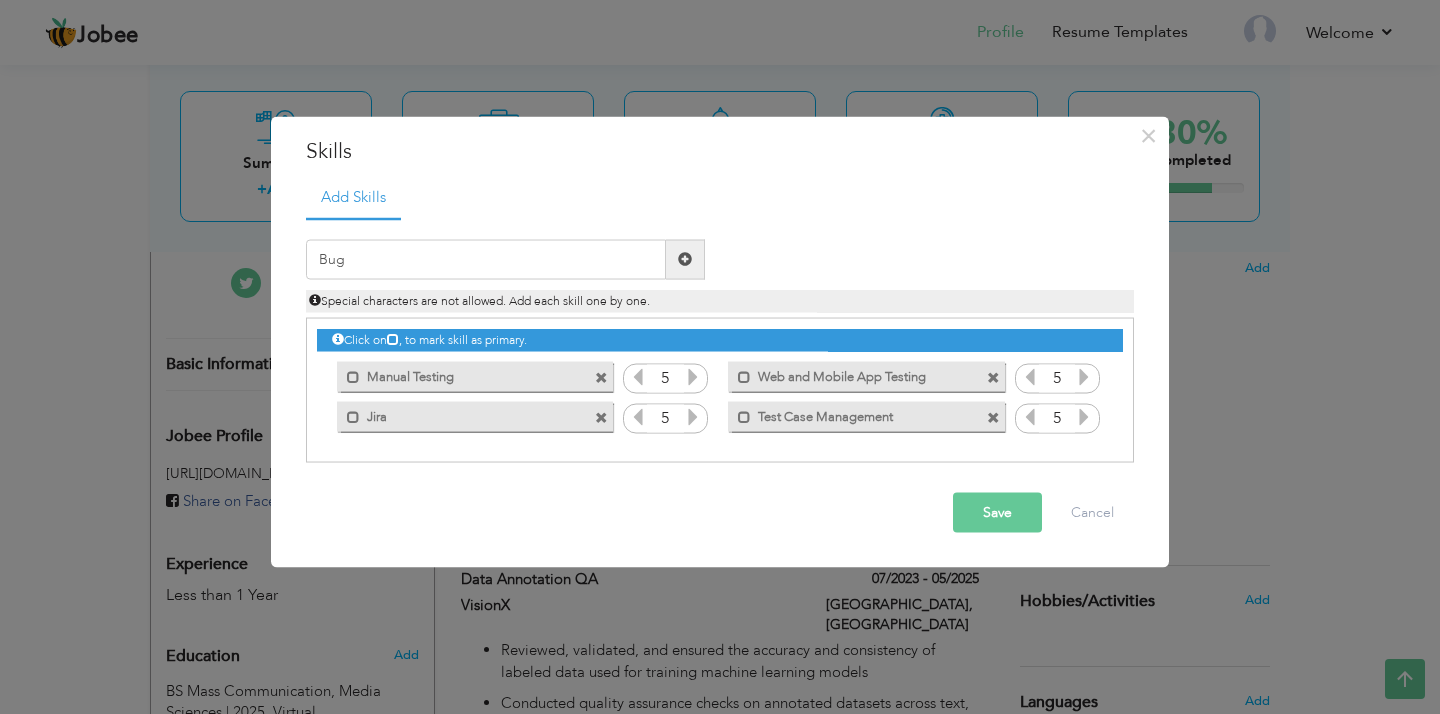 click on "Bug
Duplicate entry" at bounding box center (720, 340) 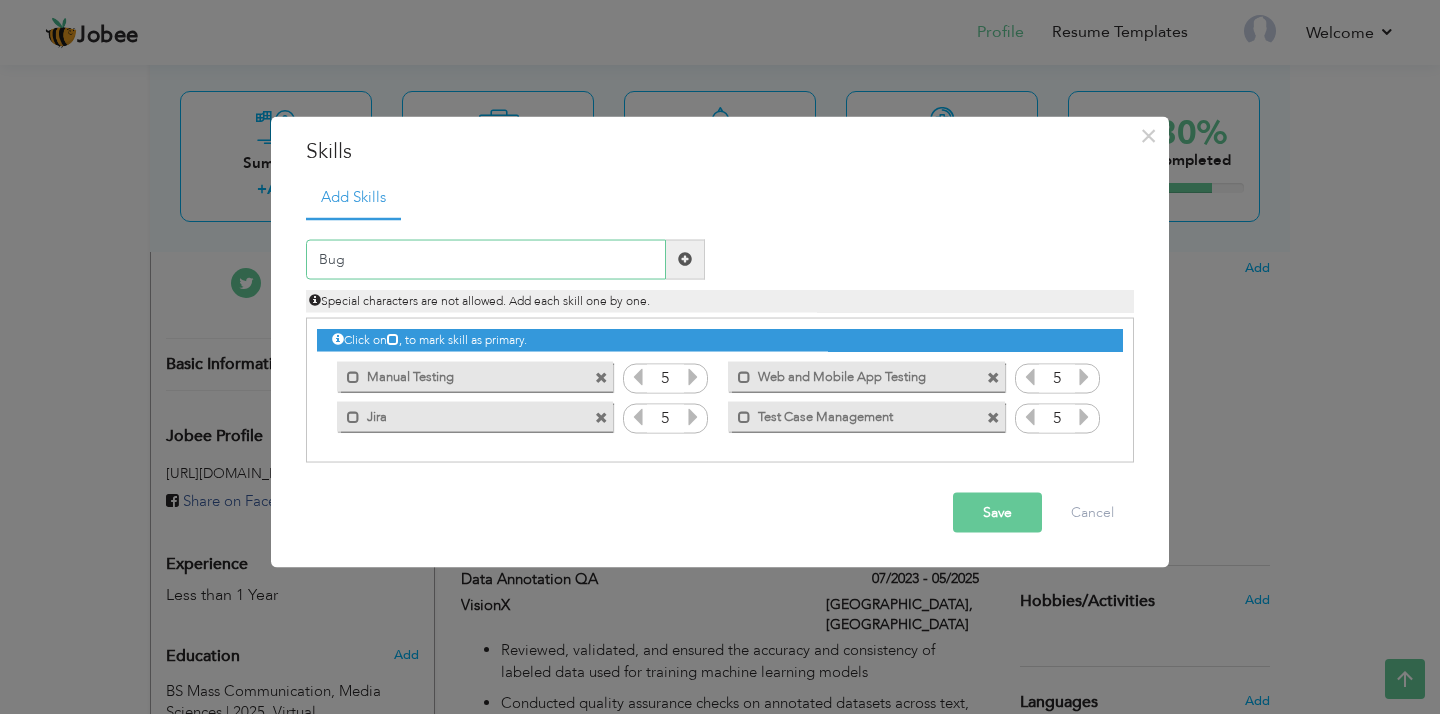 click on "Bug" at bounding box center [486, 259] 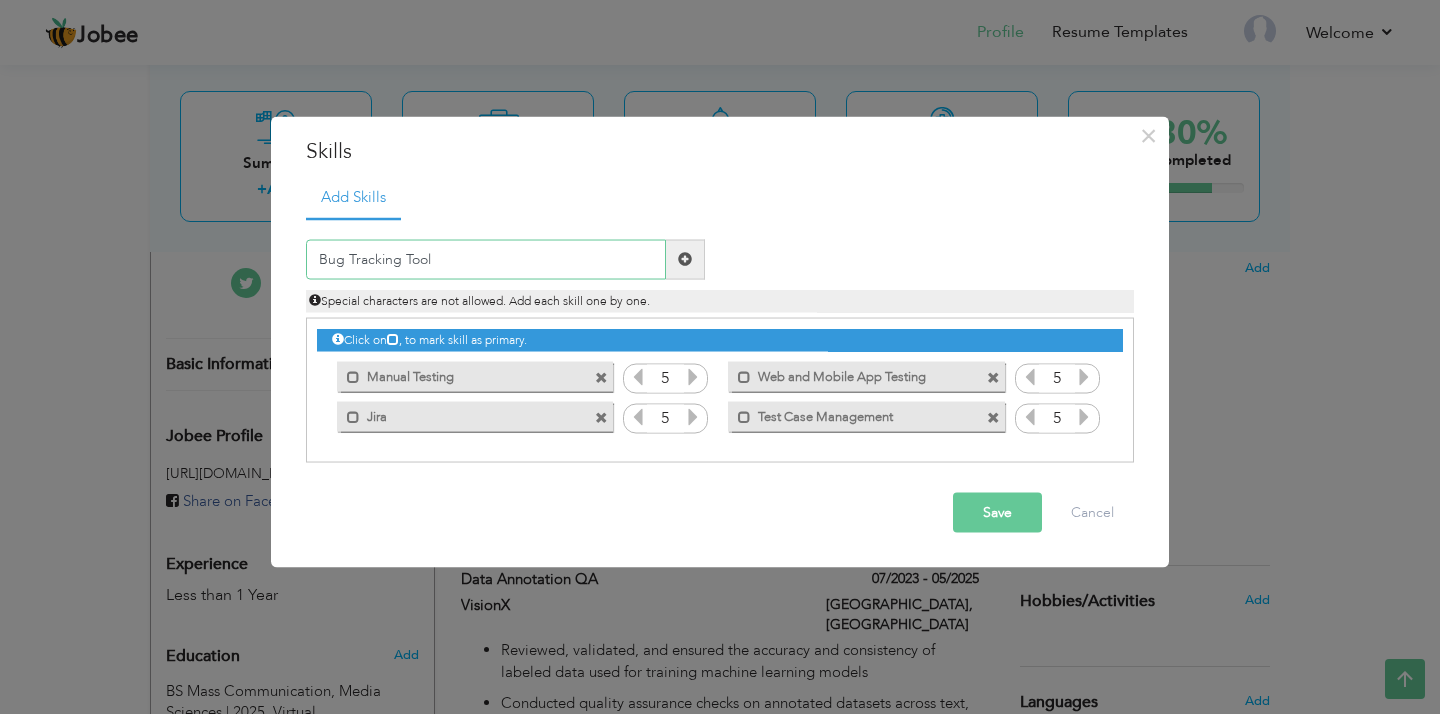 type on "Bug Tracking Tool" 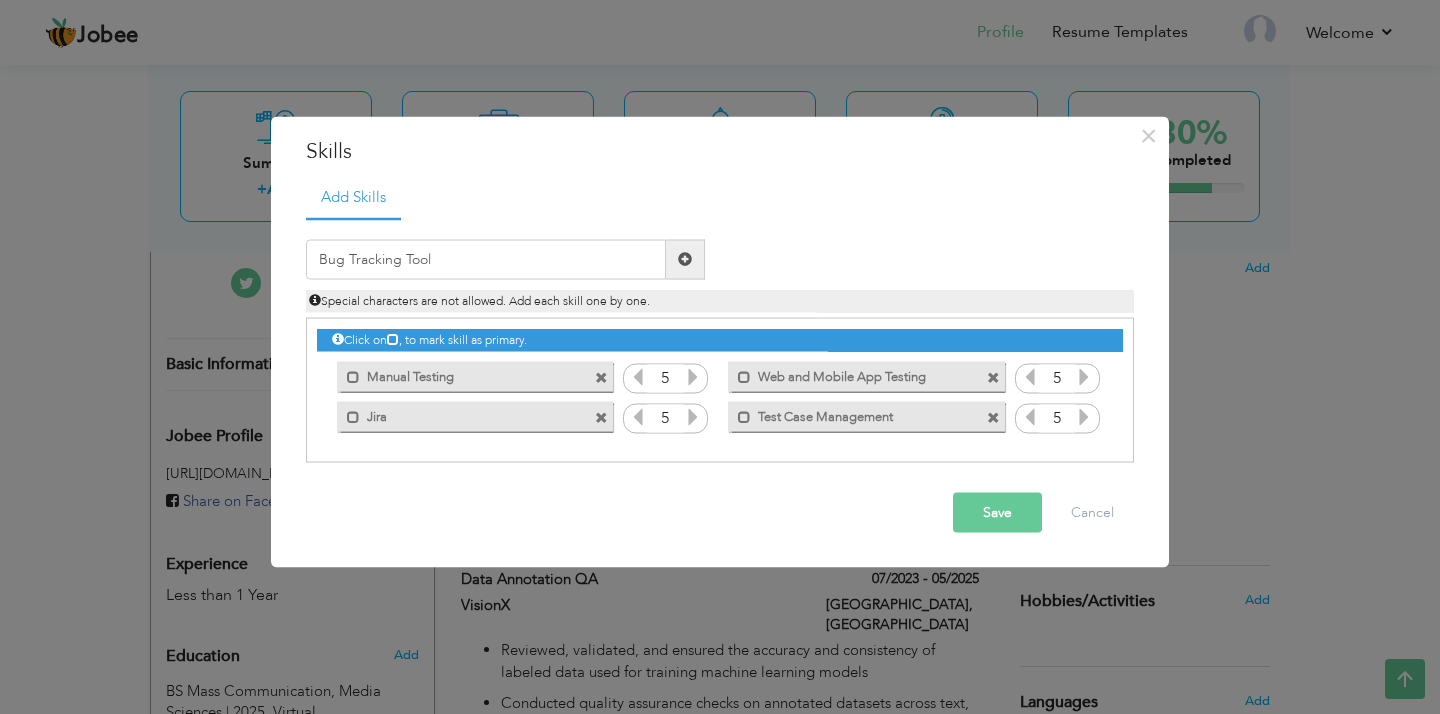 click at bounding box center (685, 259) 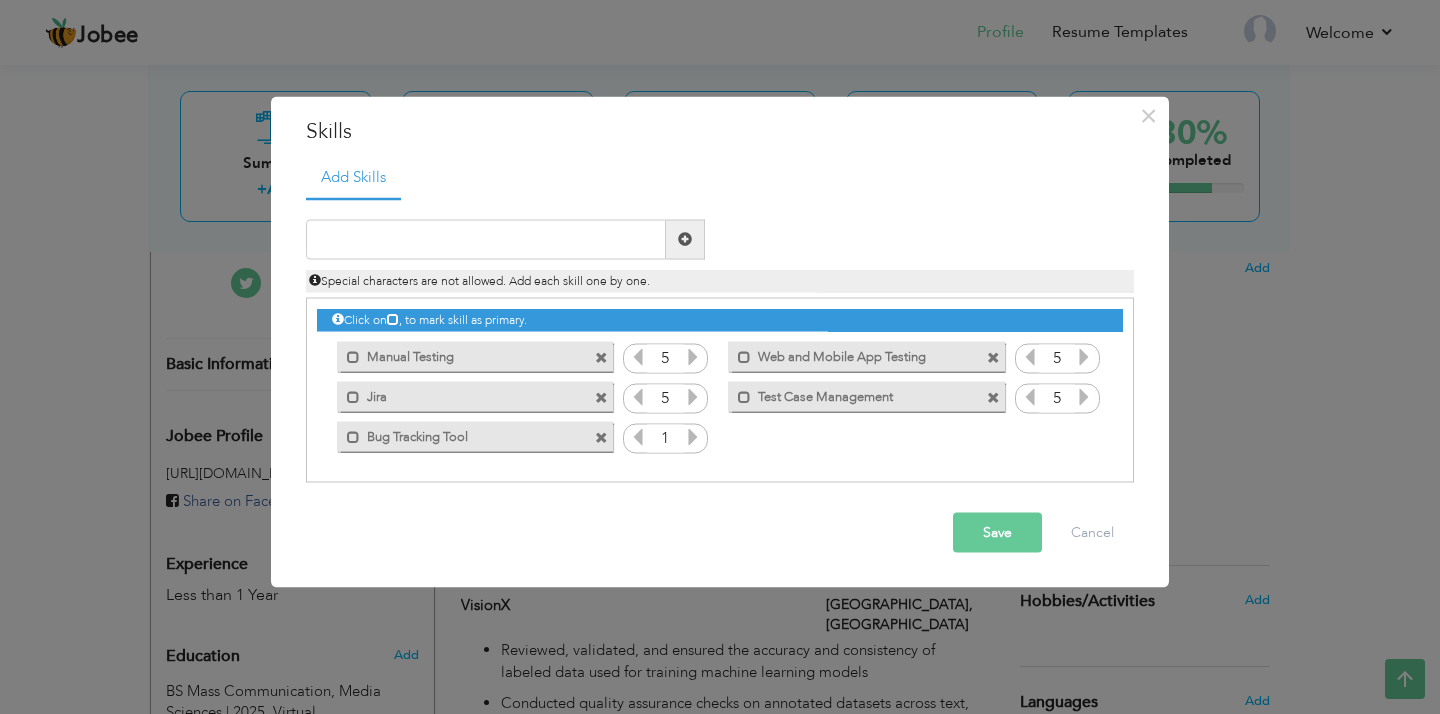 click at bounding box center [693, 436] 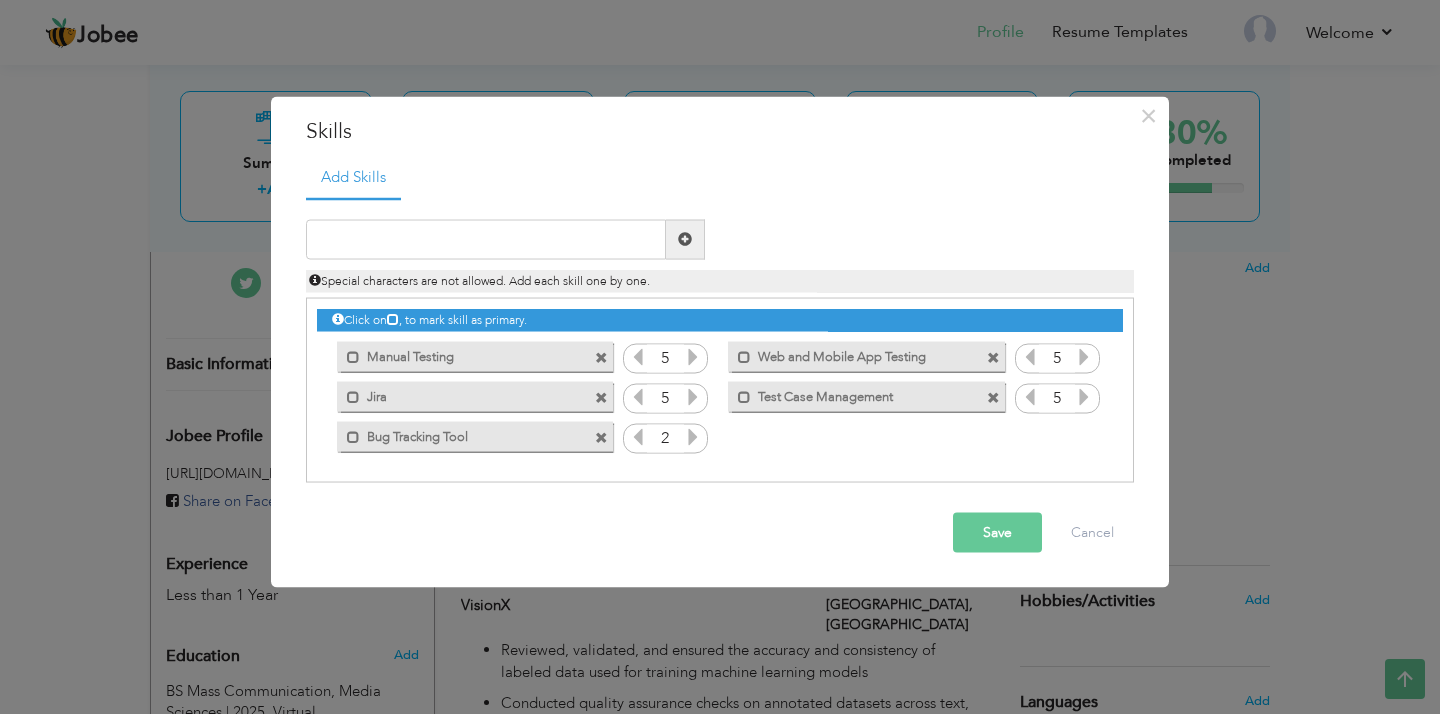 click at bounding box center (693, 436) 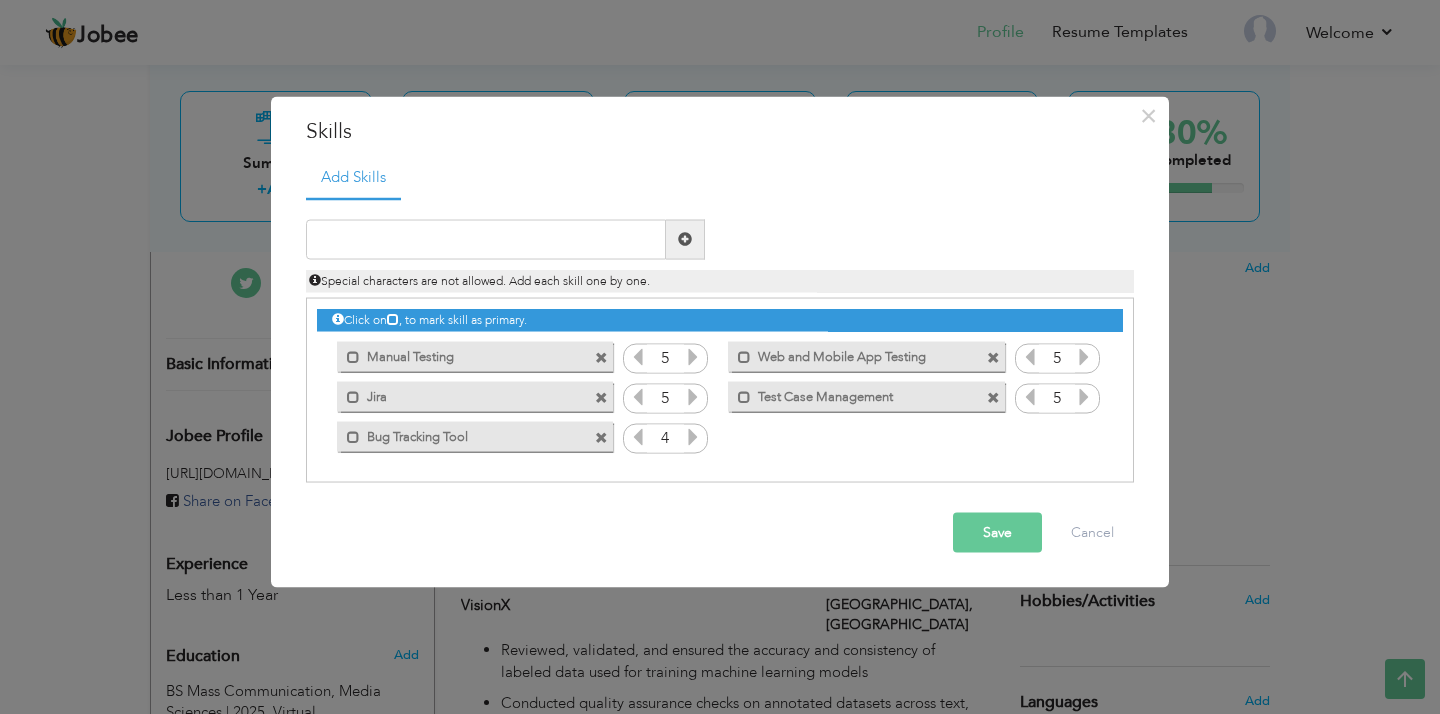 click at bounding box center (693, 436) 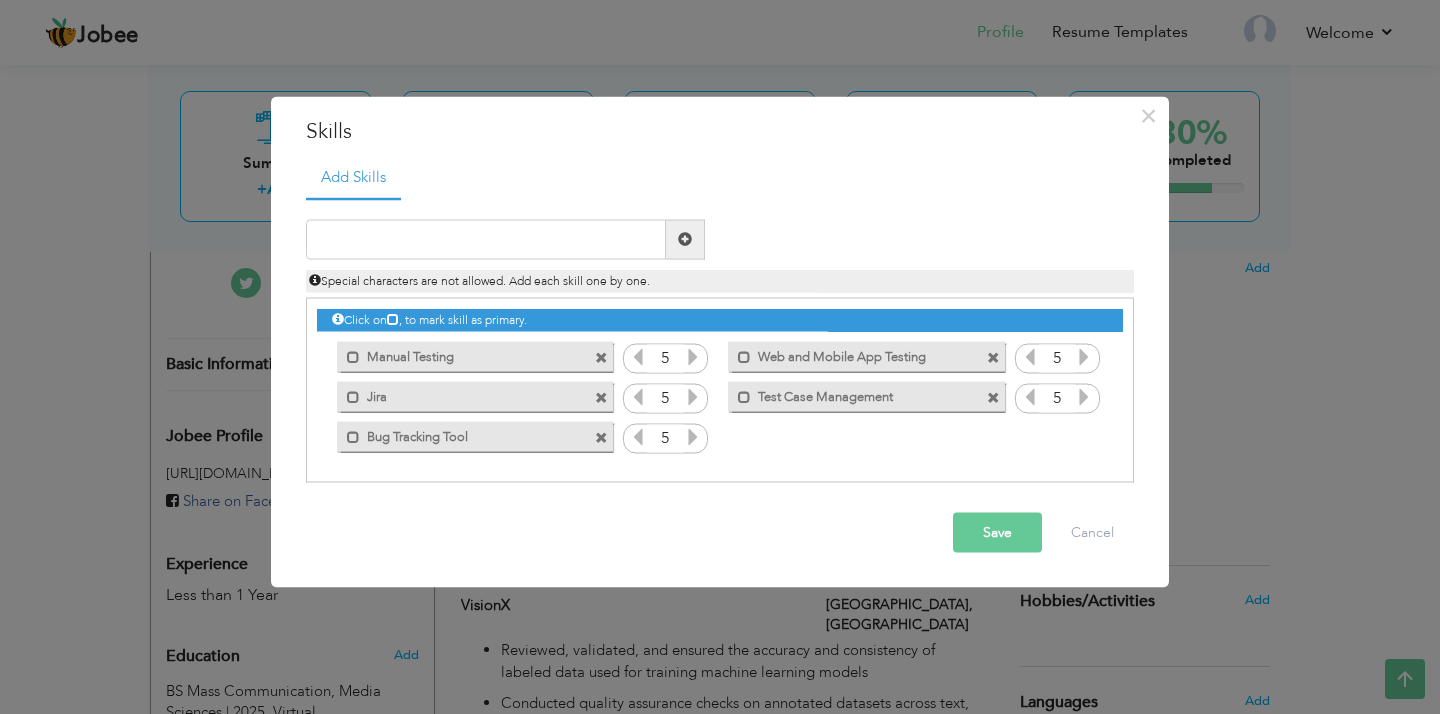click at bounding box center [693, 436] 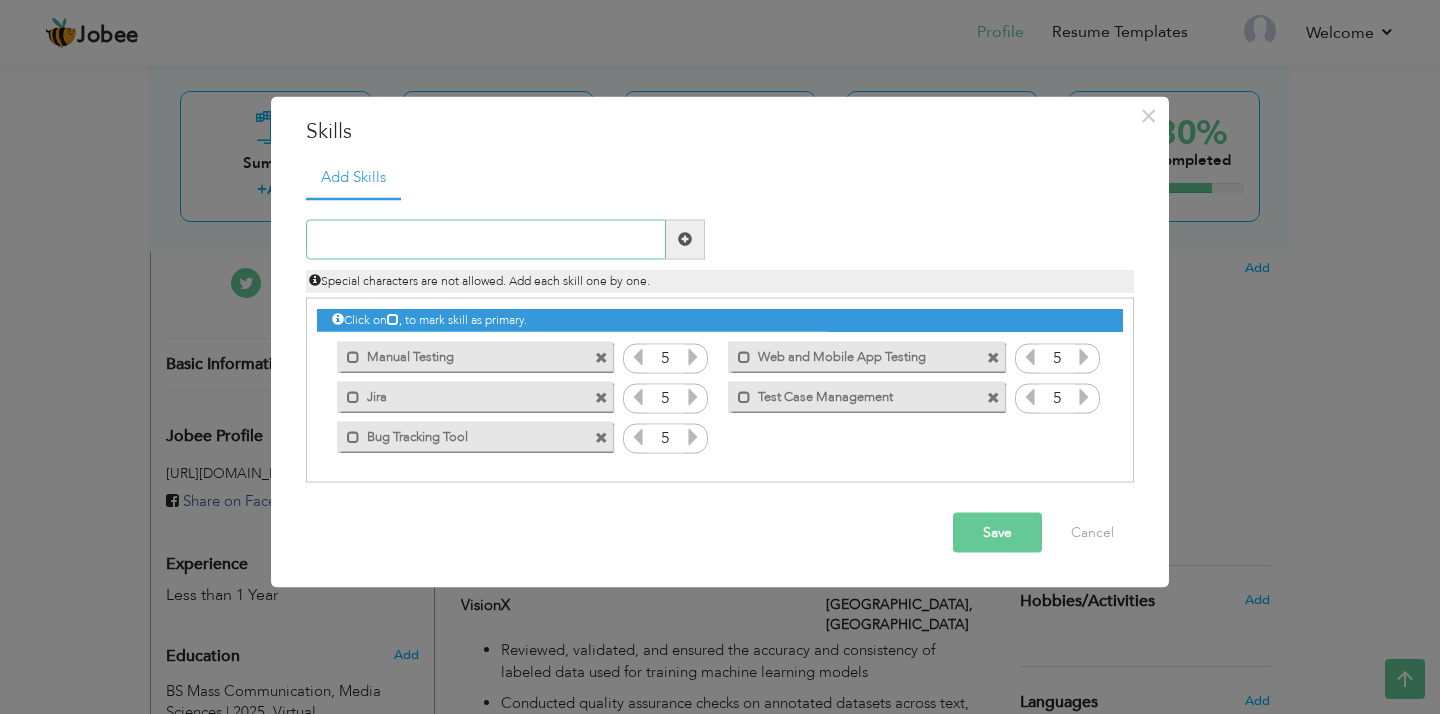click at bounding box center [486, 239] 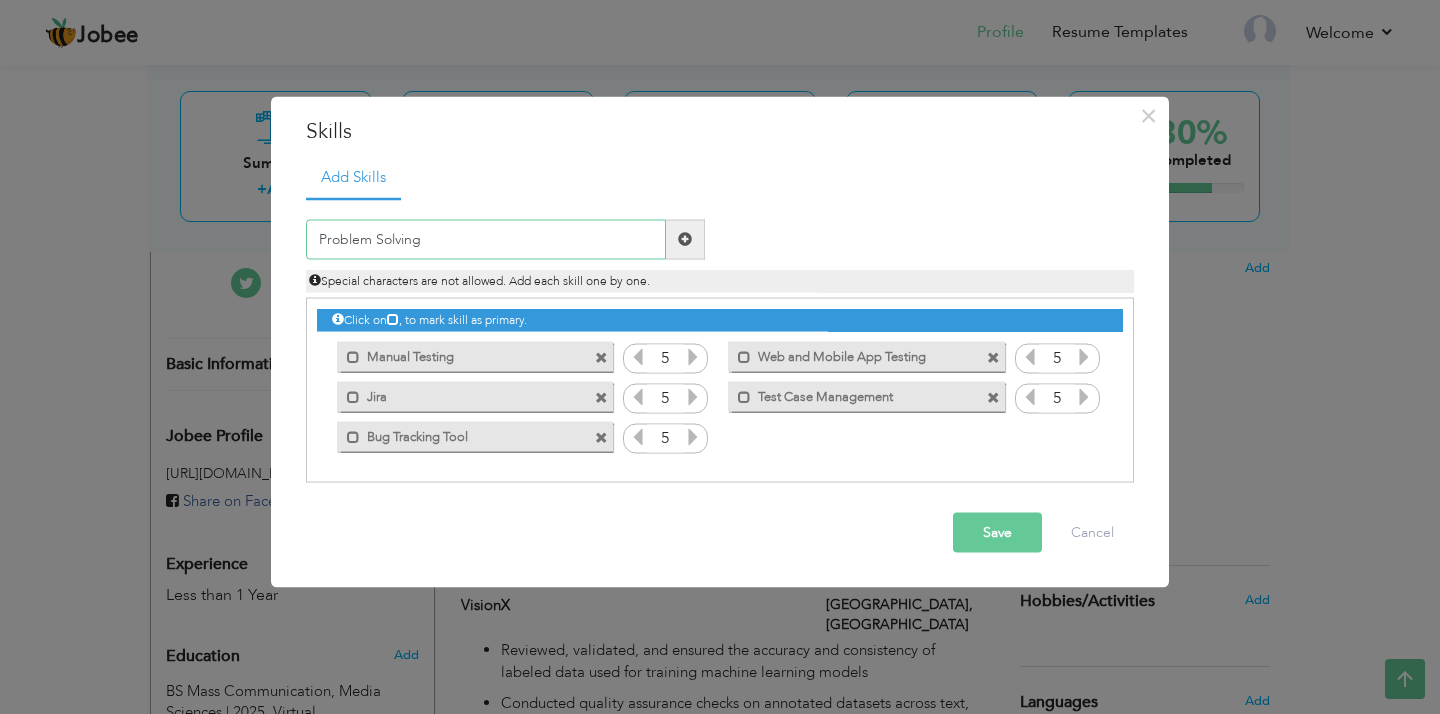 type on "Problem Solving" 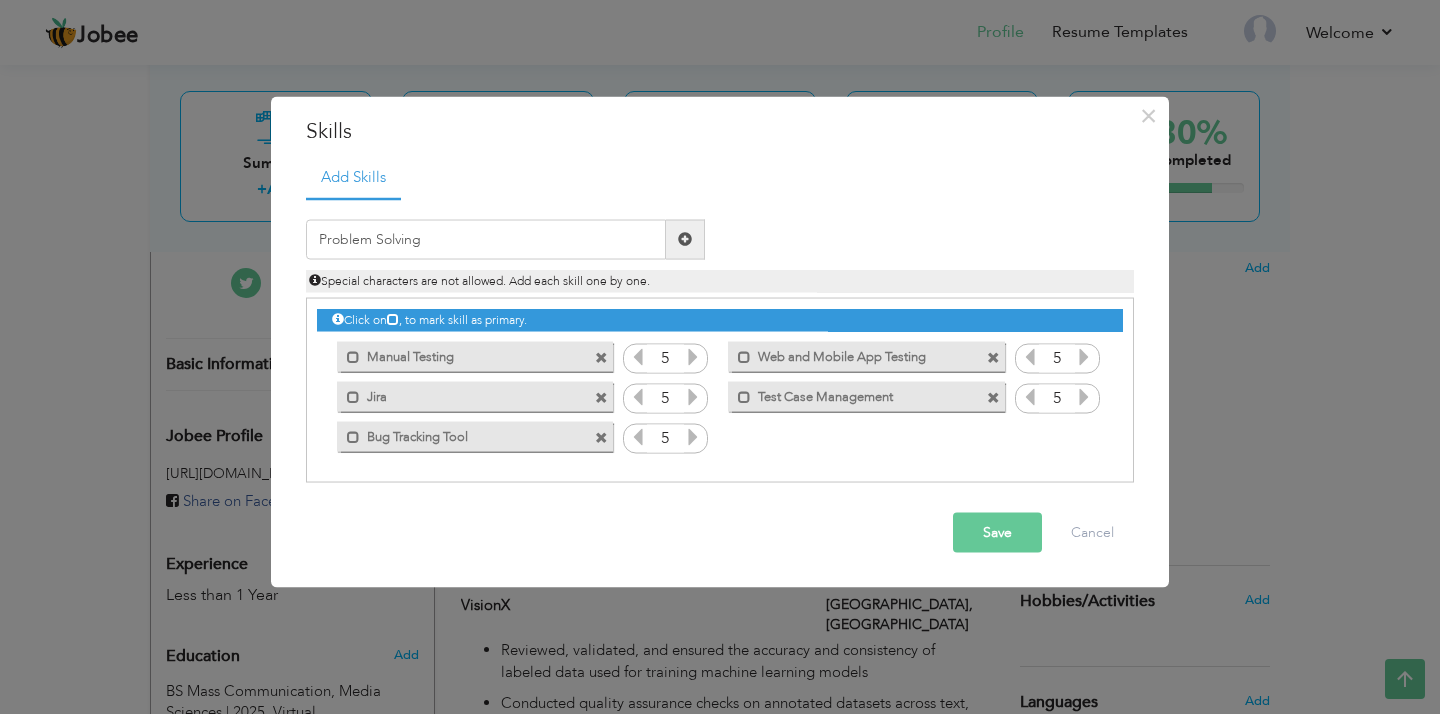 click at bounding box center [685, 239] 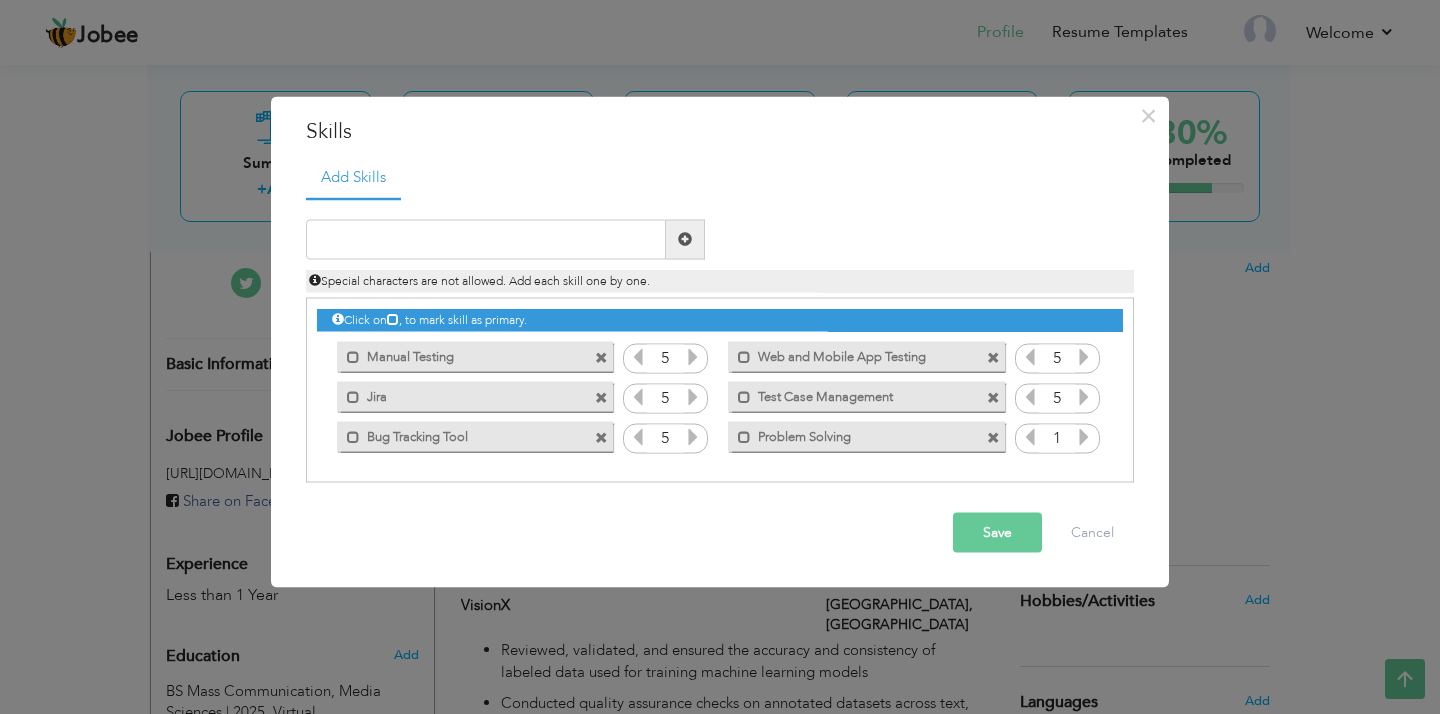 click at bounding box center (1084, 436) 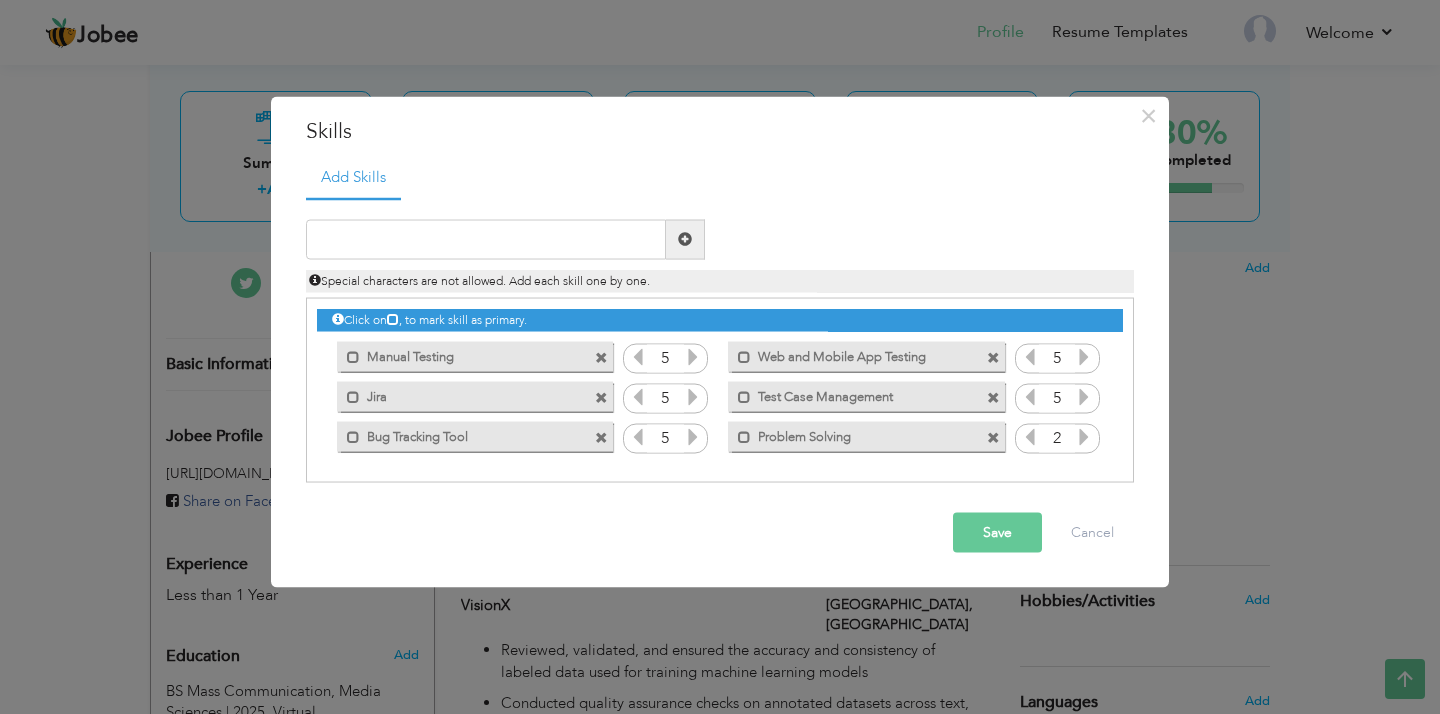 click at bounding box center [1084, 436] 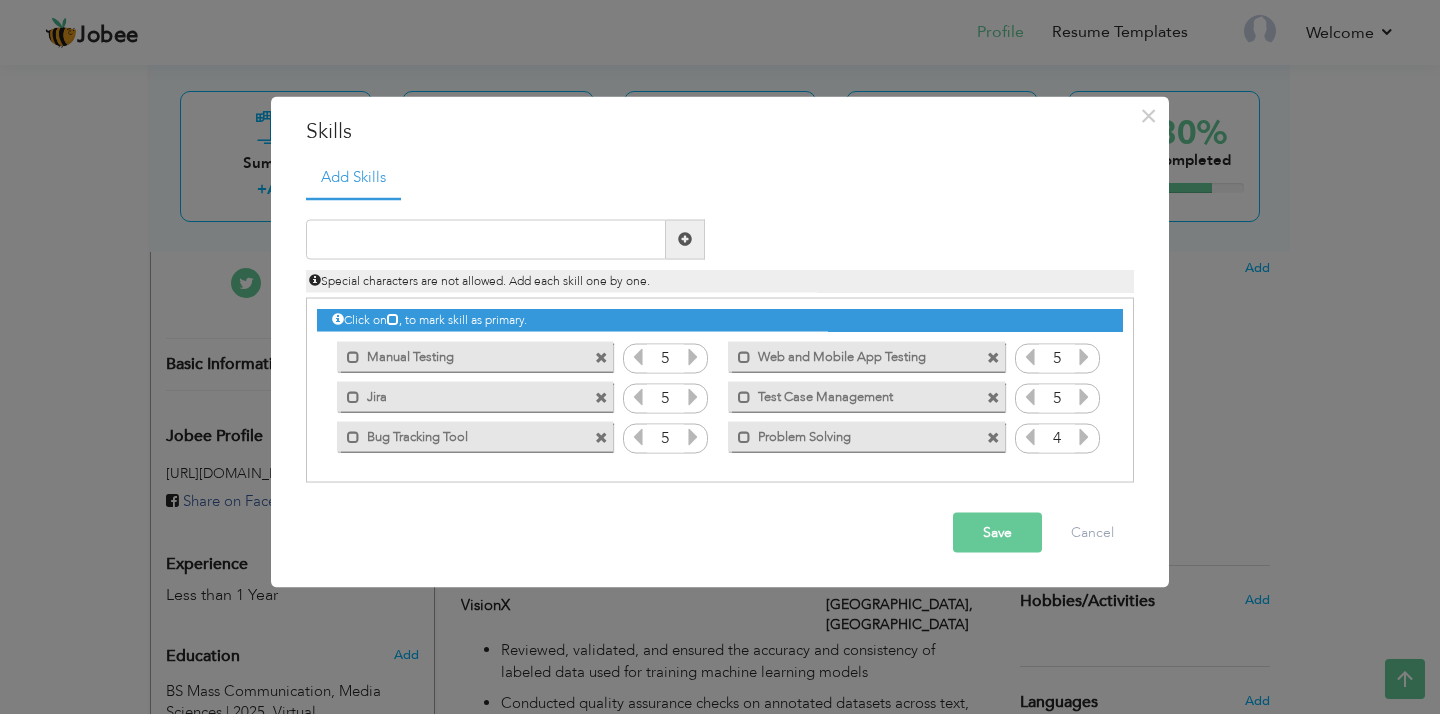 click at bounding box center (1084, 436) 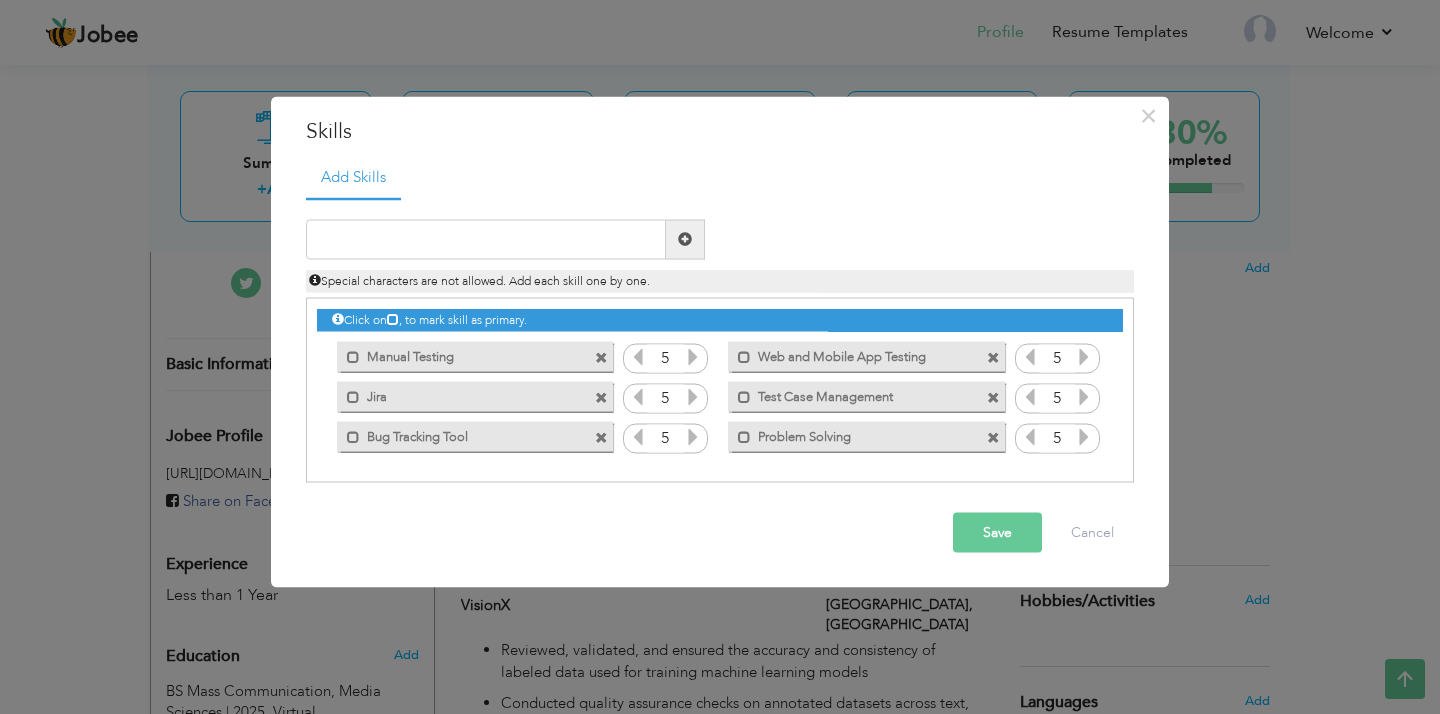 click at bounding box center [1084, 436] 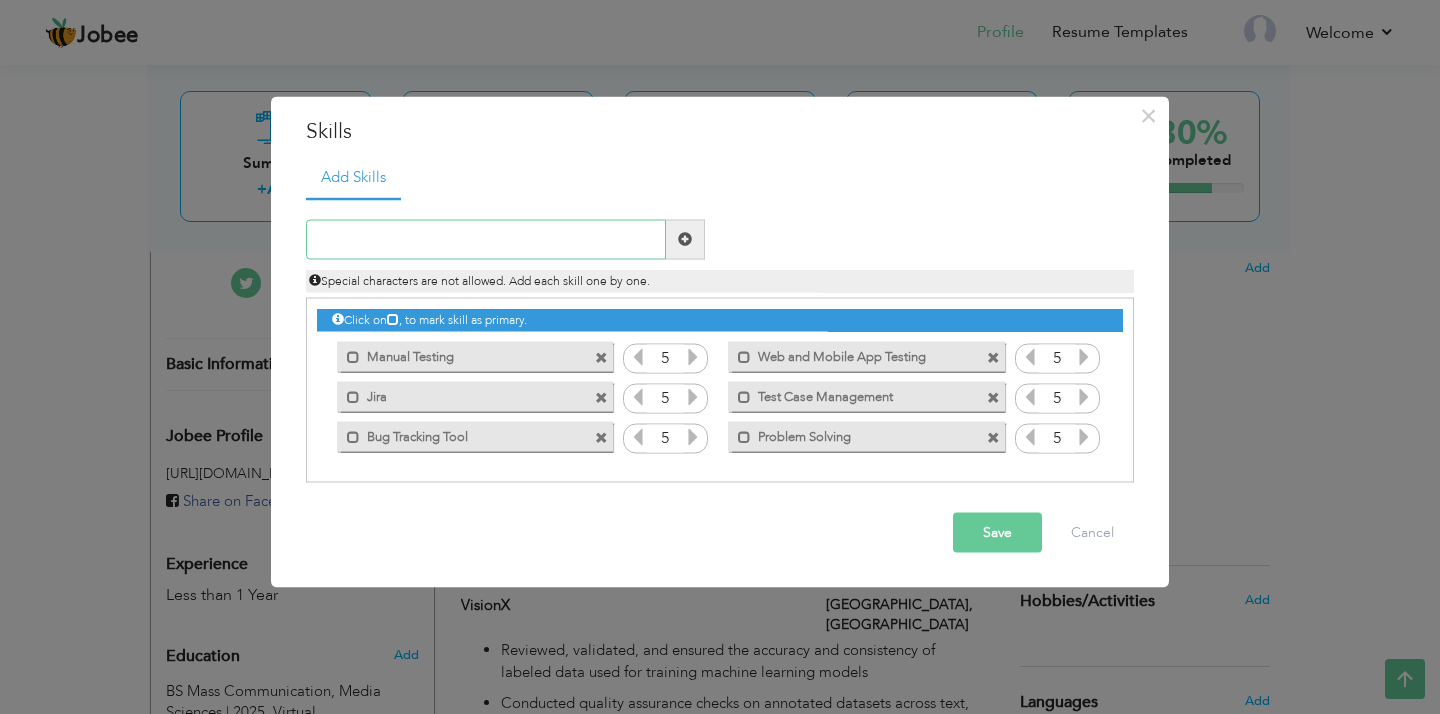 click at bounding box center (486, 239) 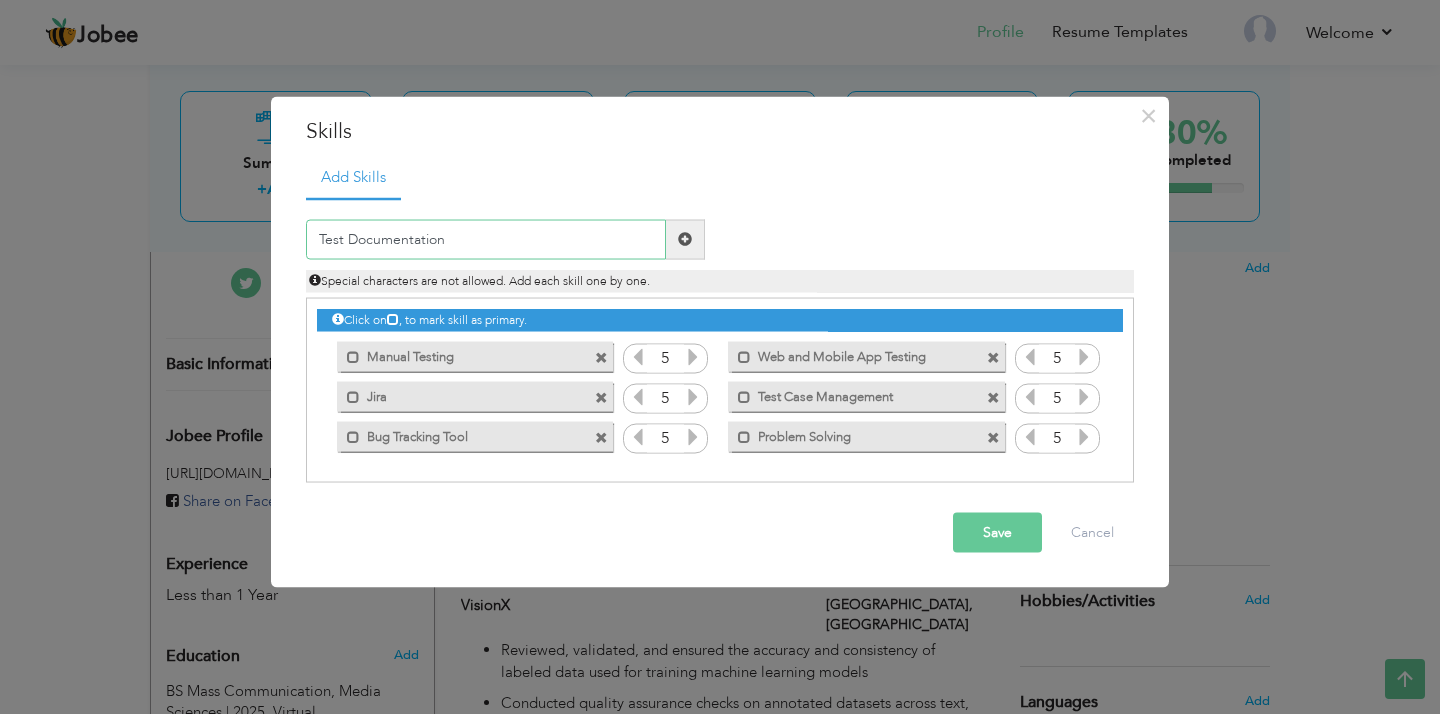 type on "Test Documentation" 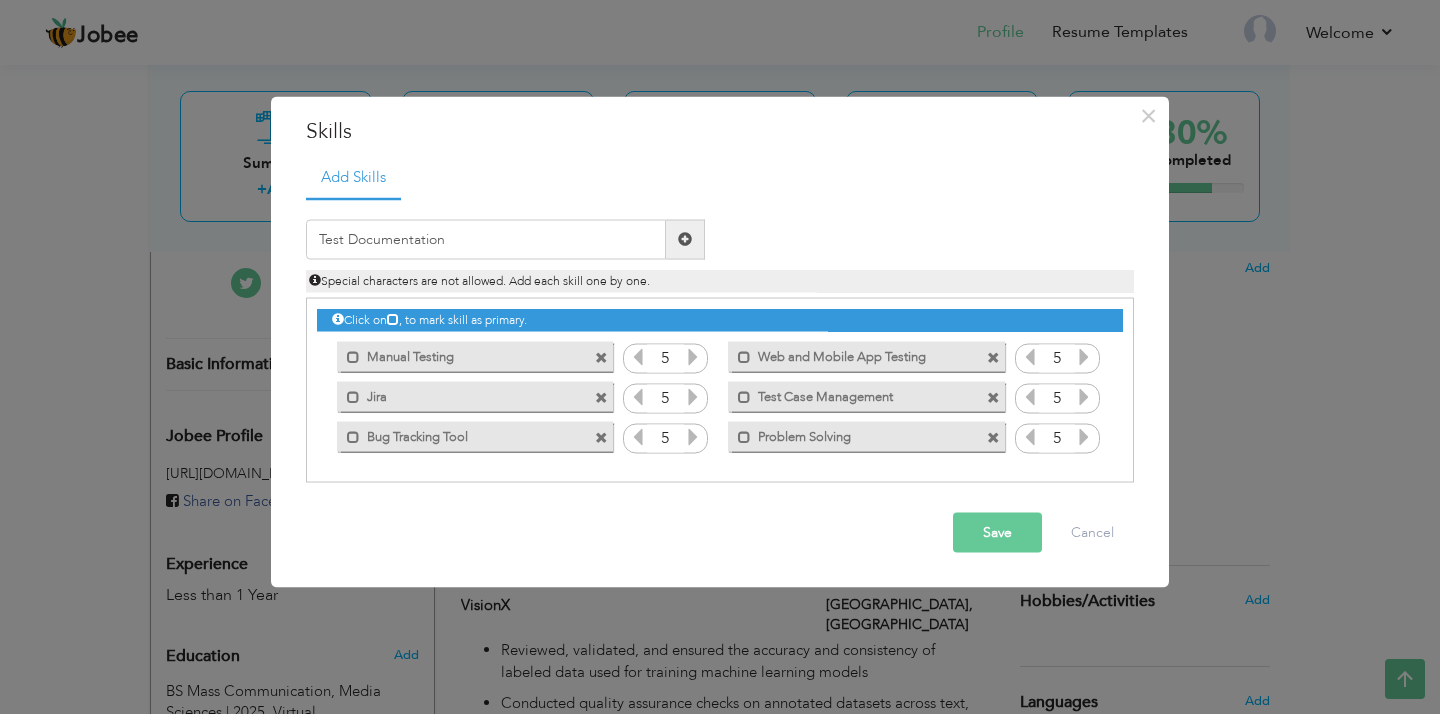 click at bounding box center (685, 239) 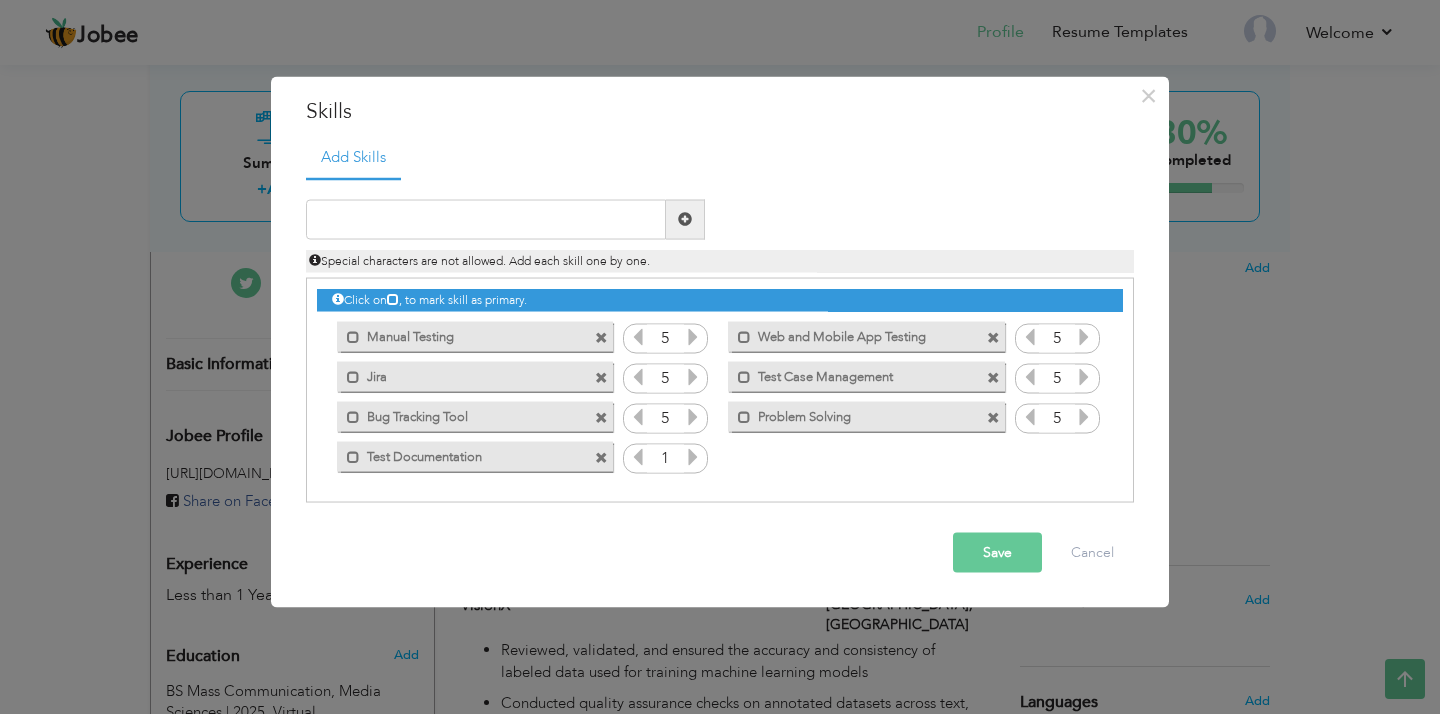 click at bounding box center [693, 456] 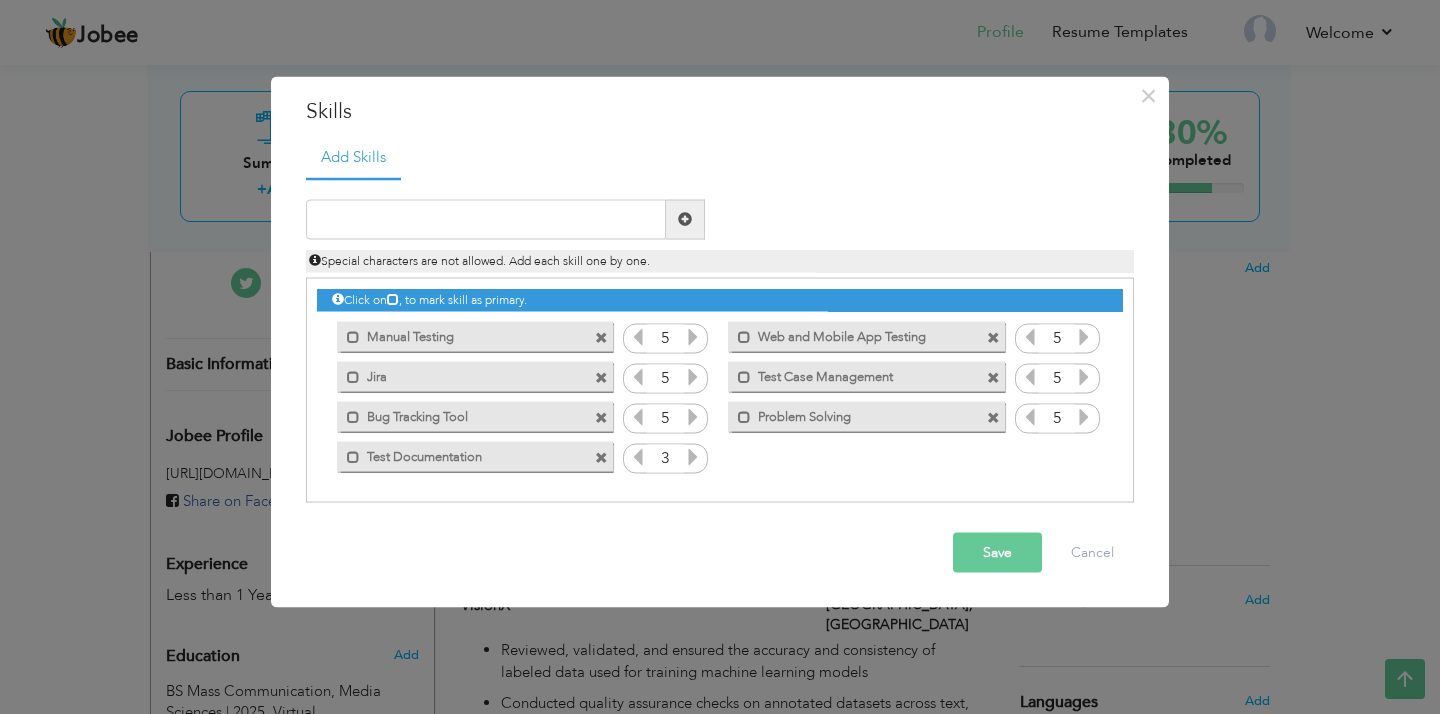 click at bounding box center [693, 456] 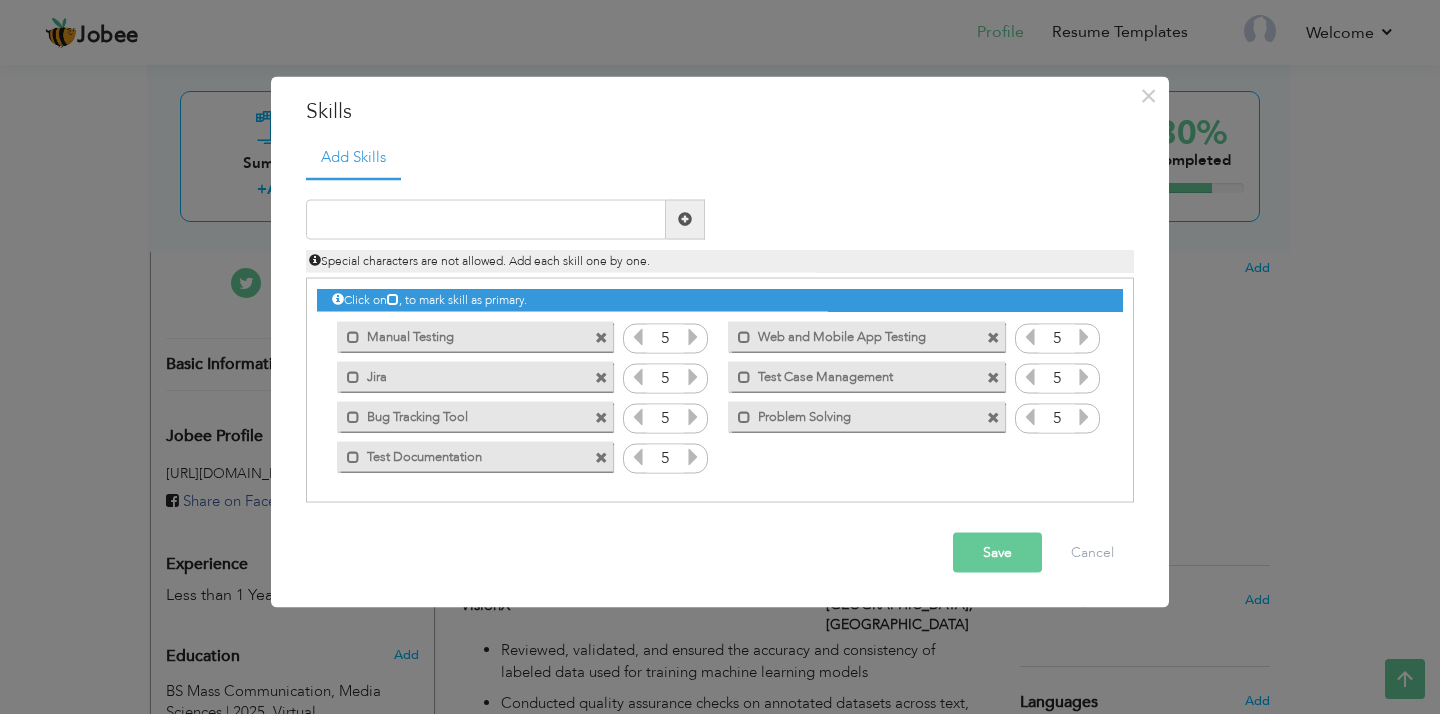 click at bounding box center [693, 456] 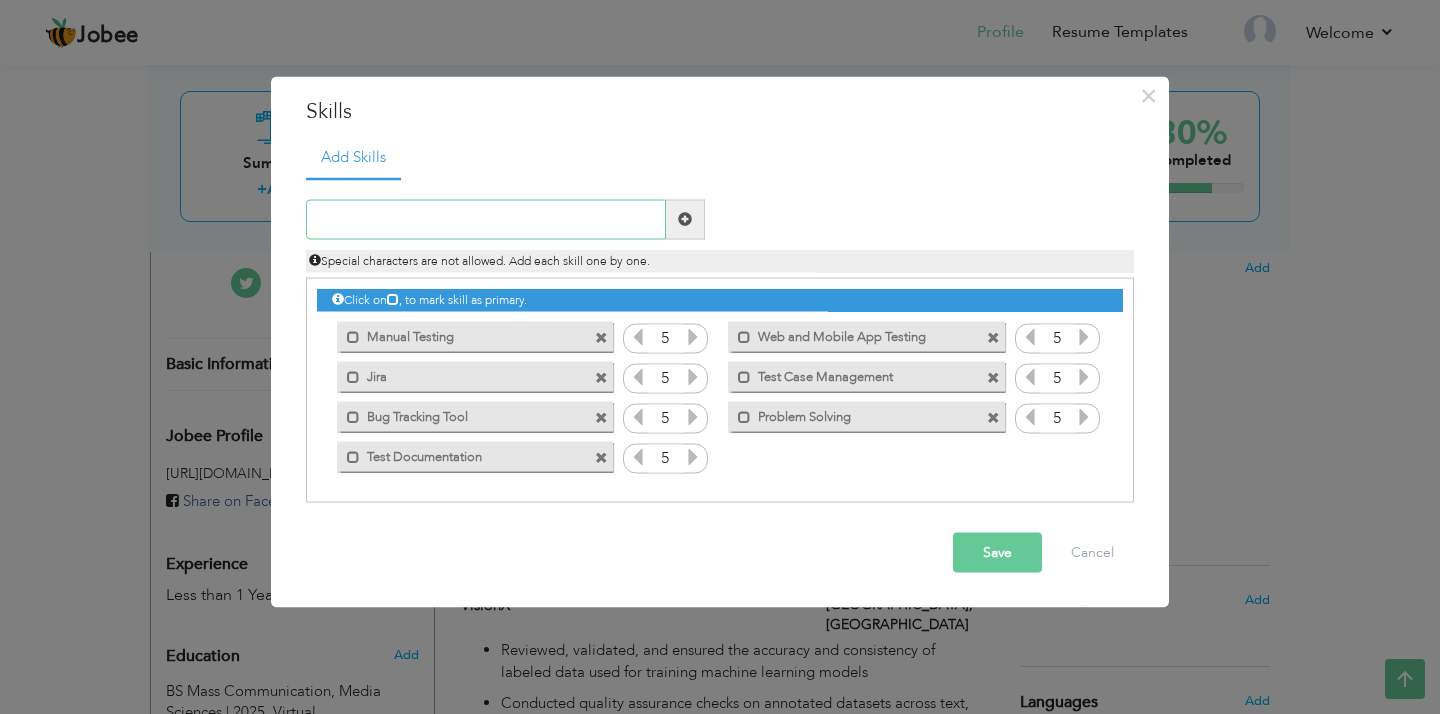 click at bounding box center [486, 219] 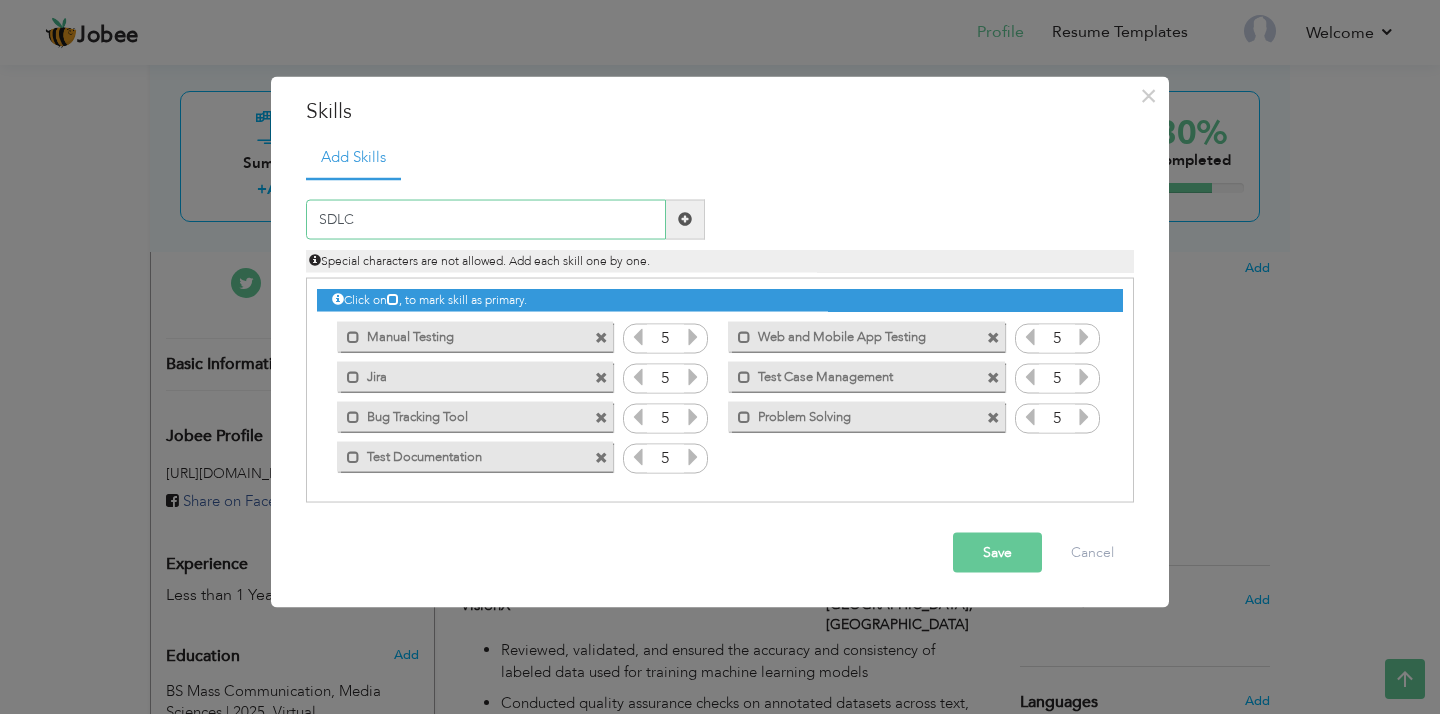 type on "SDLC" 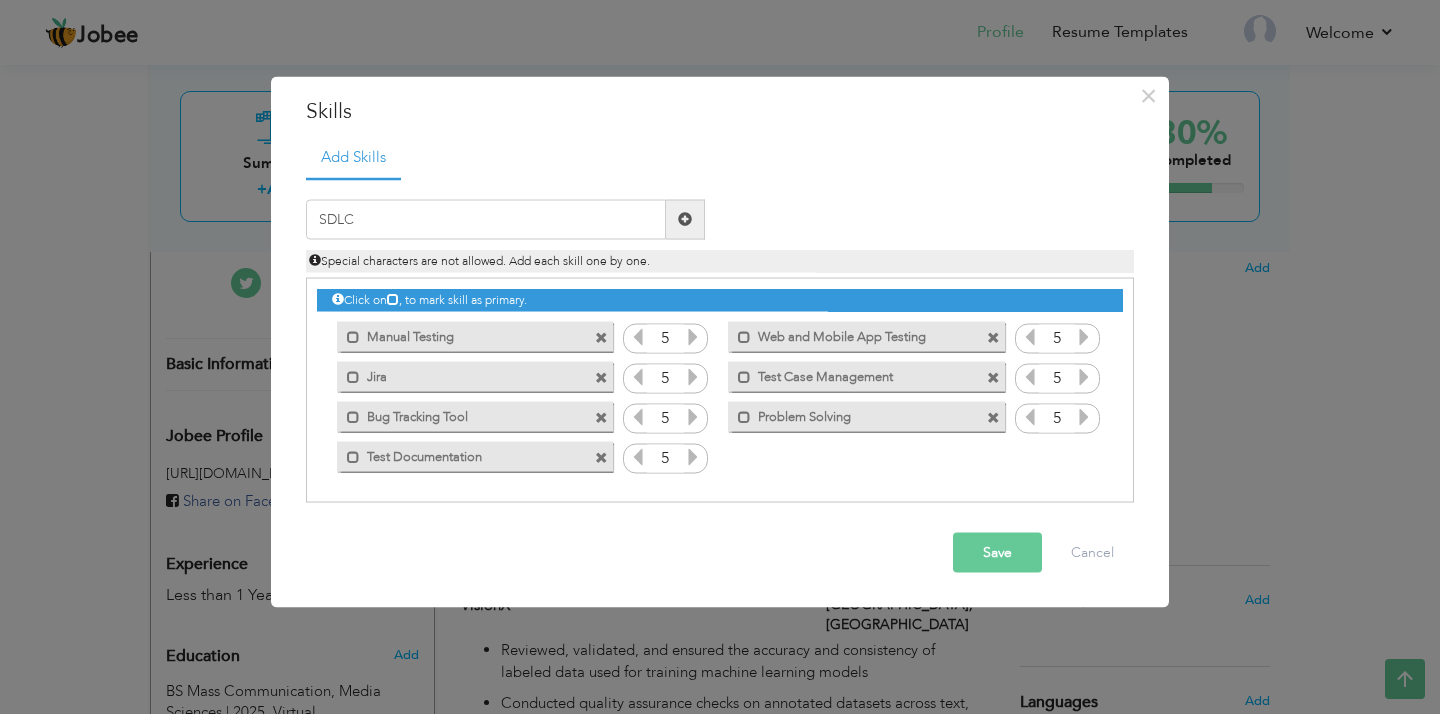 click at bounding box center [685, 219] 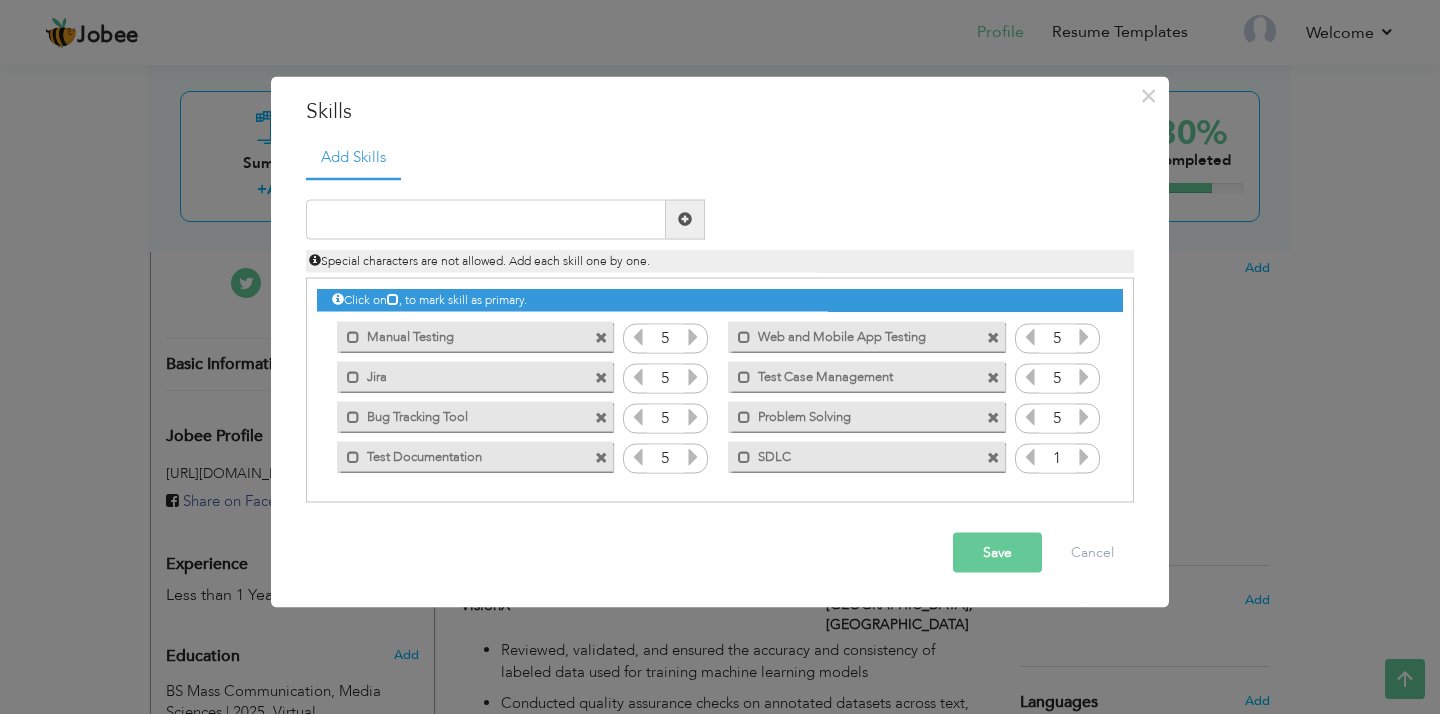 click at bounding box center [1084, 456] 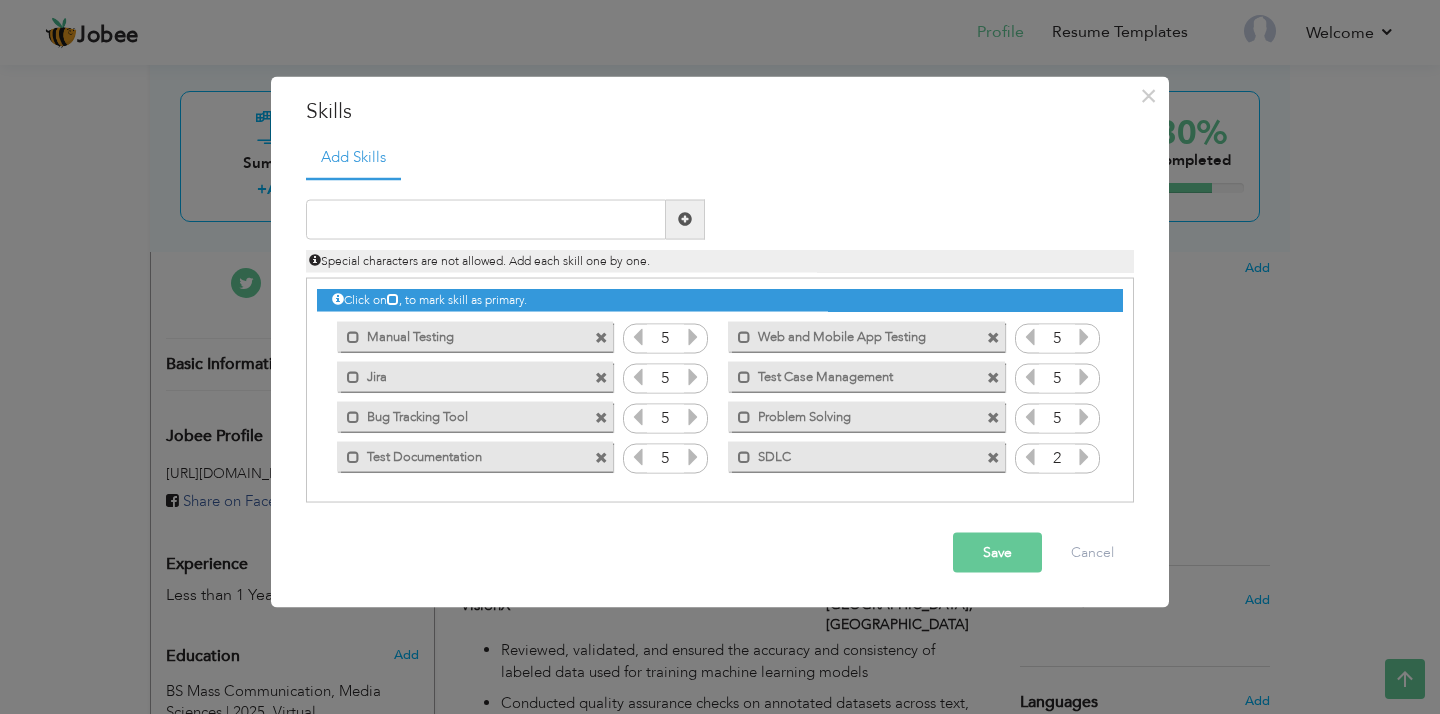 click at bounding box center [1084, 456] 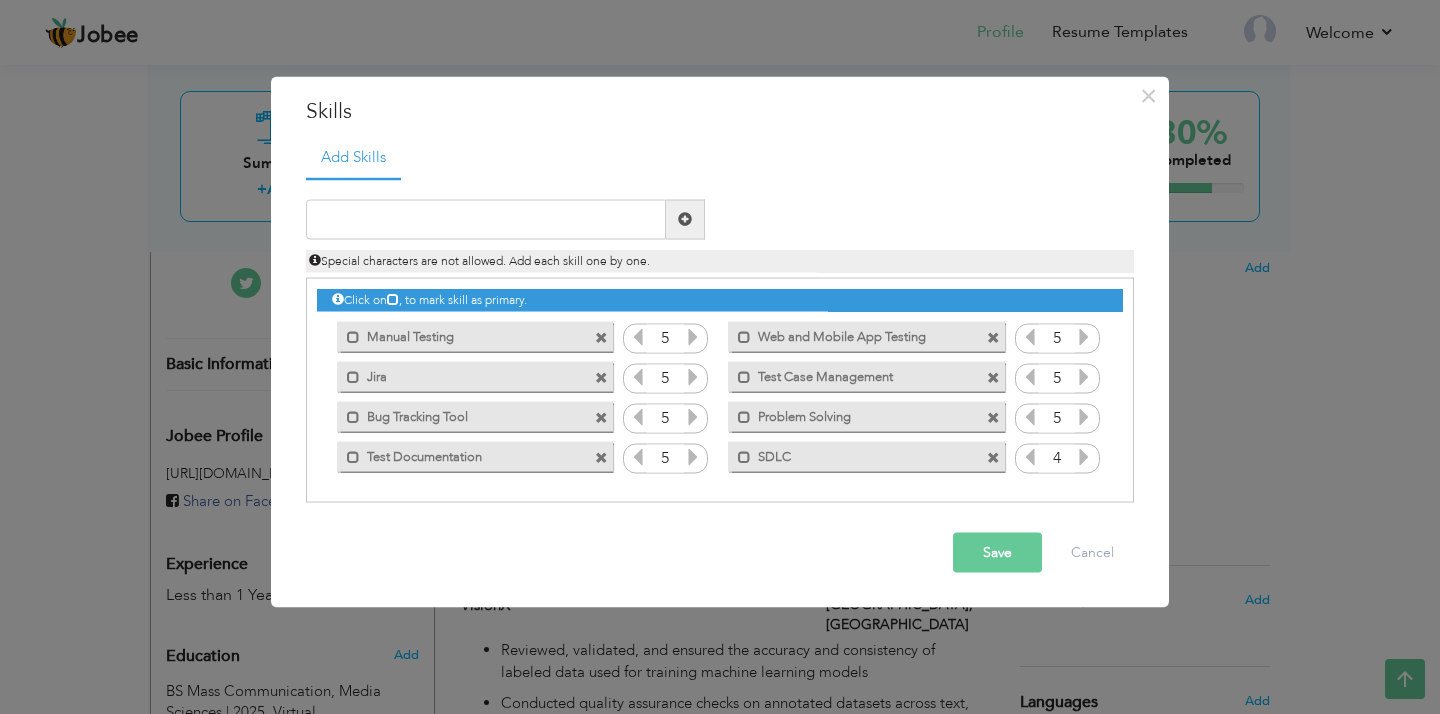 click at bounding box center [1084, 456] 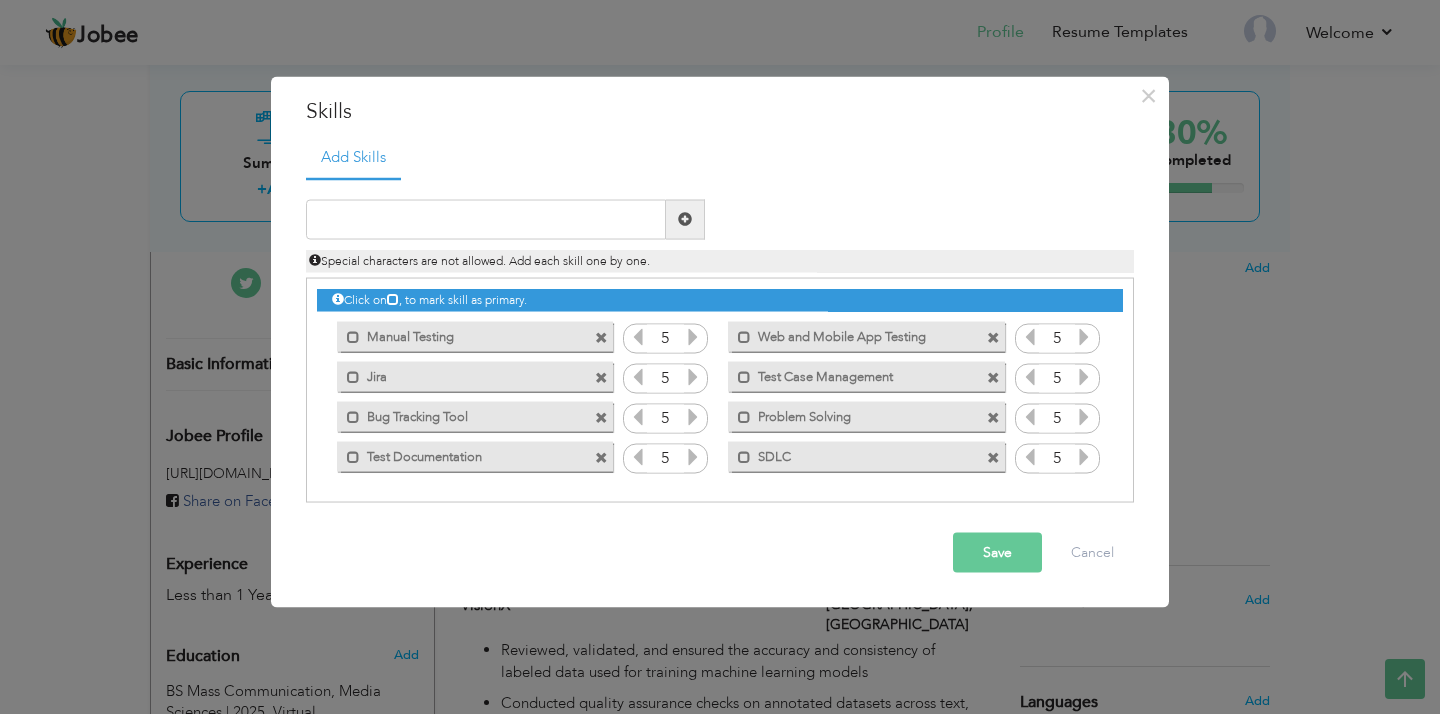 click at bounding box center [1084, 456] 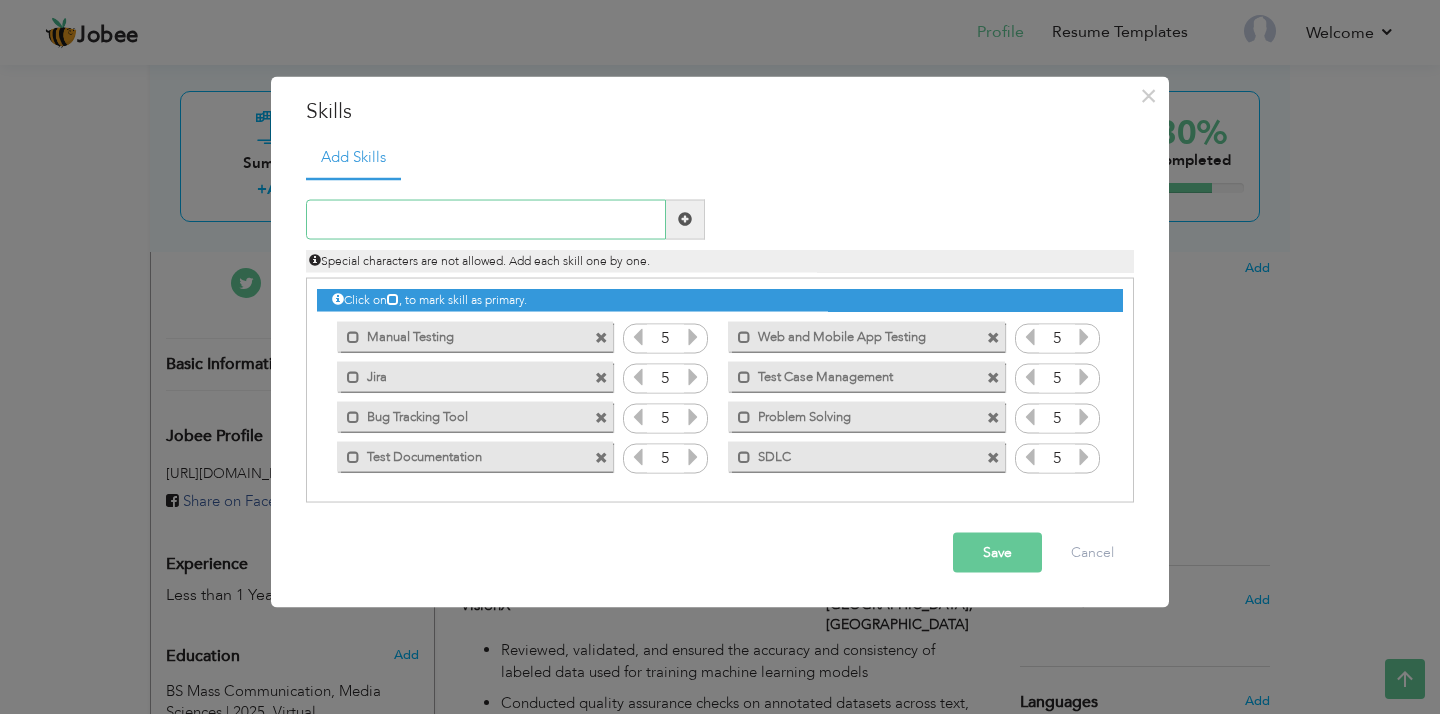 click at bounding box center [486, 219] 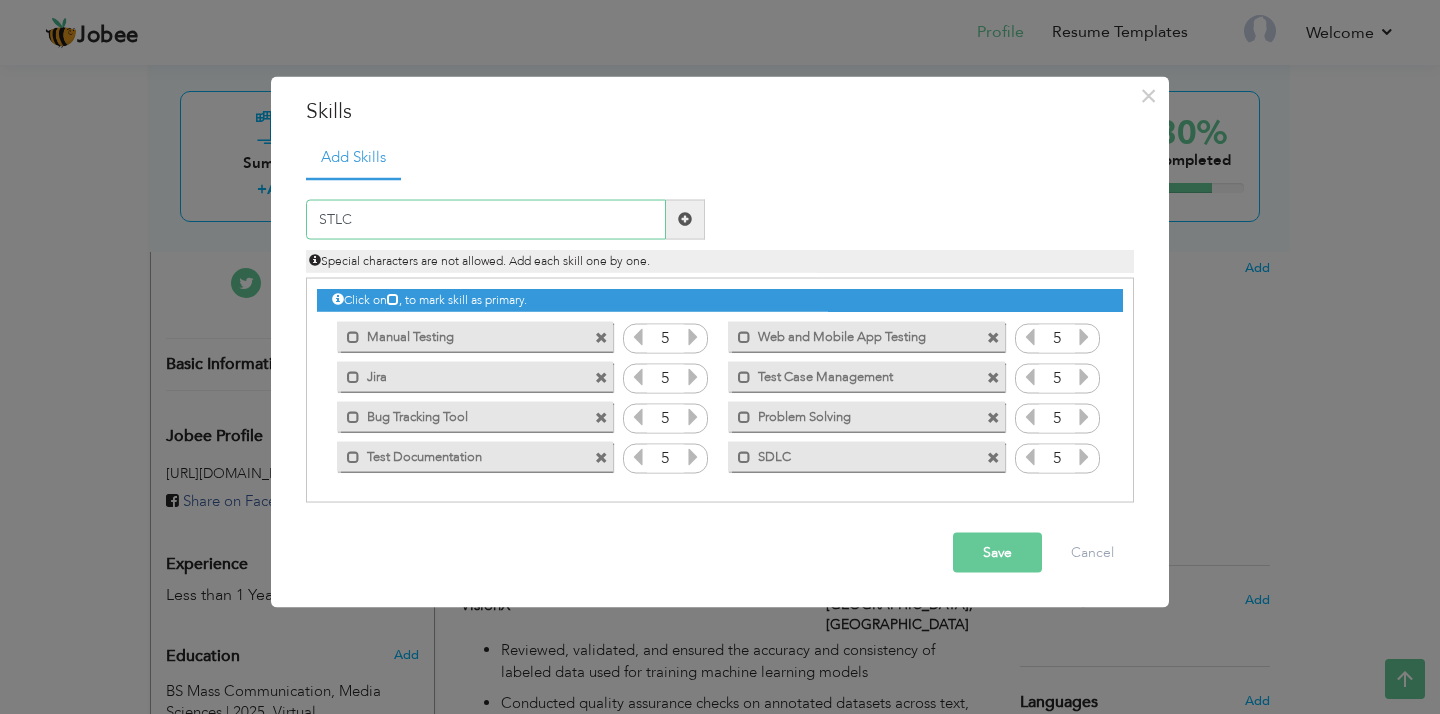 type on "STLC" 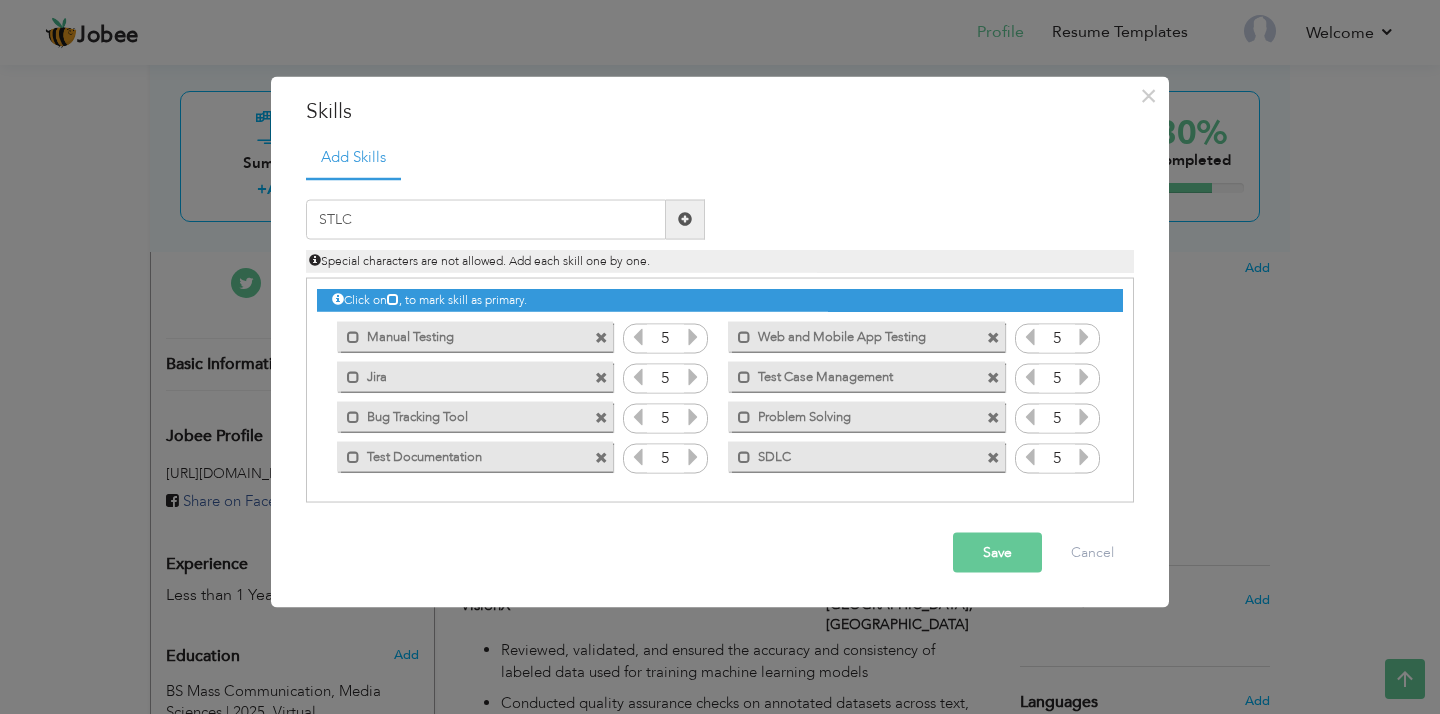 click at bounding box center (685, 219) 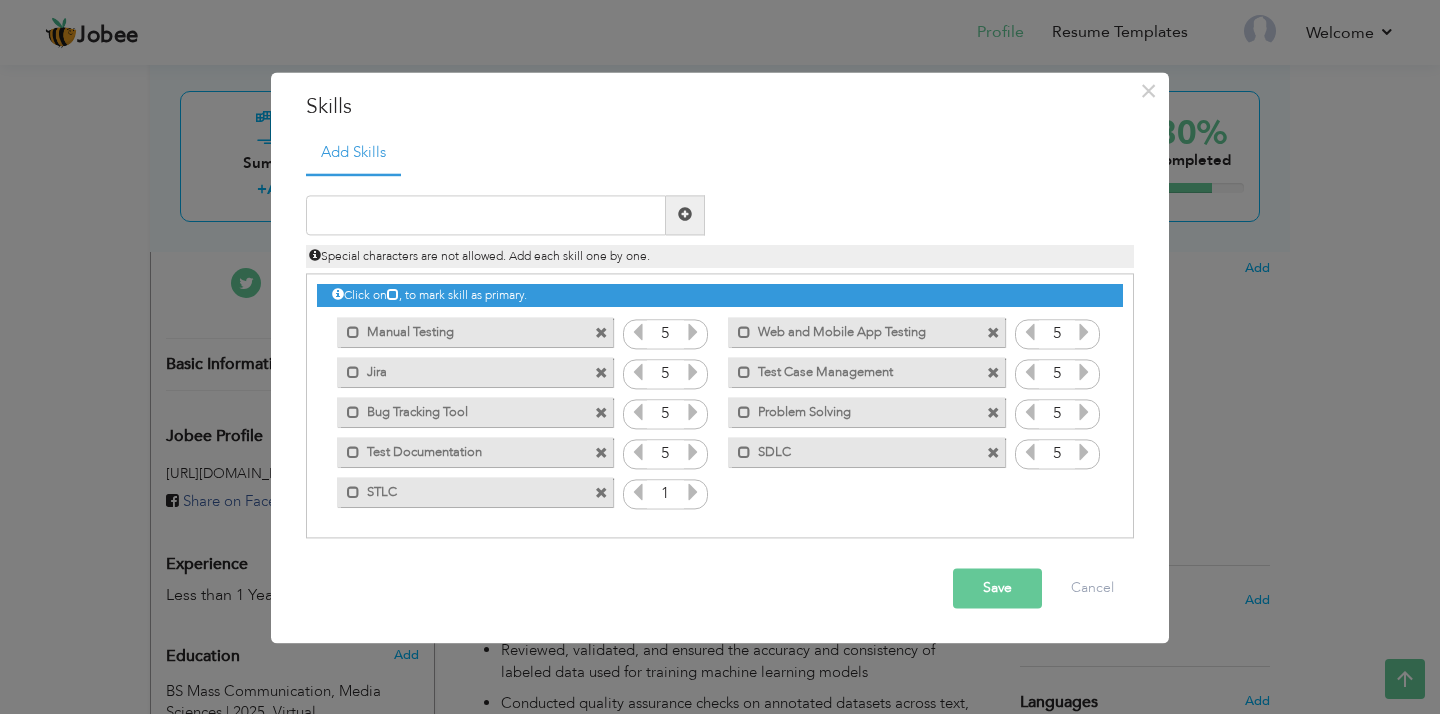 click at bounding box center [693, 492] 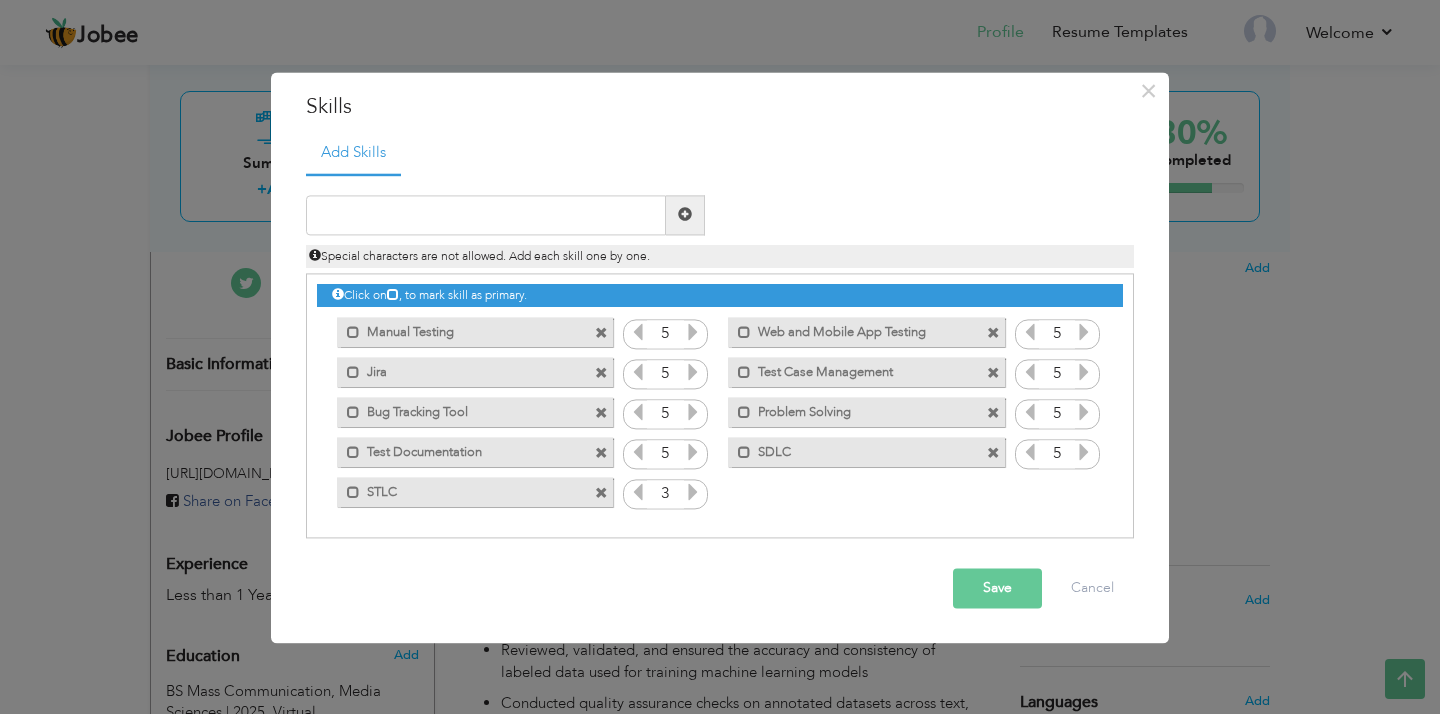 click at bounding box center [693, 492] 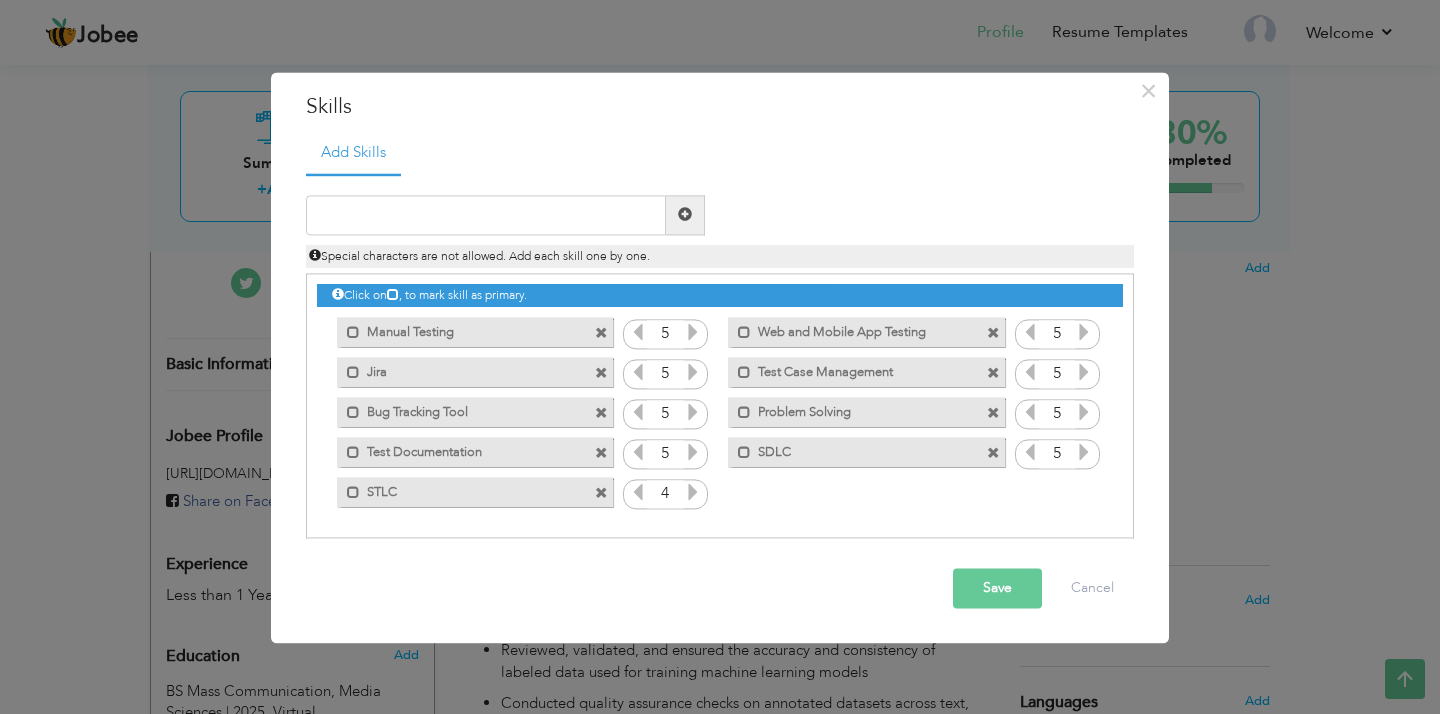 click at bounding box center [693, 492] 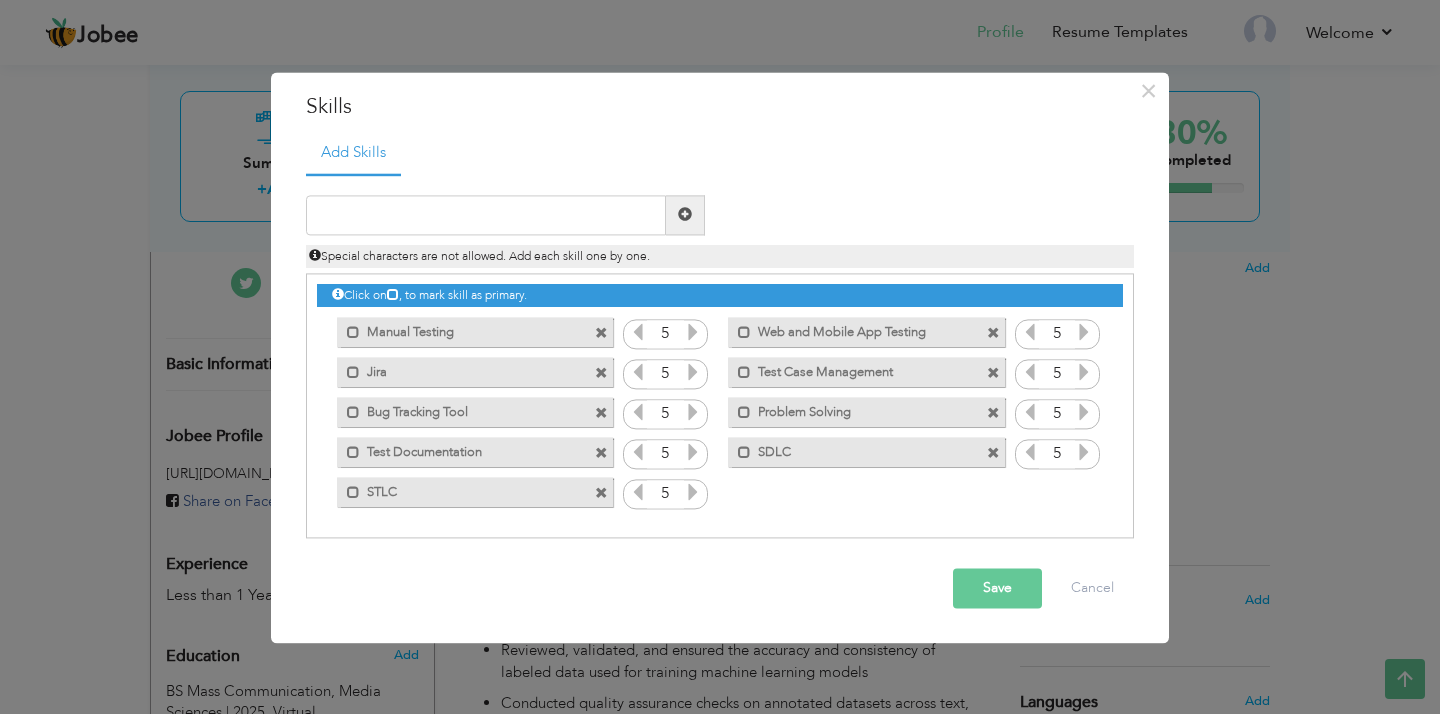 click at bounding box center [693, 492] 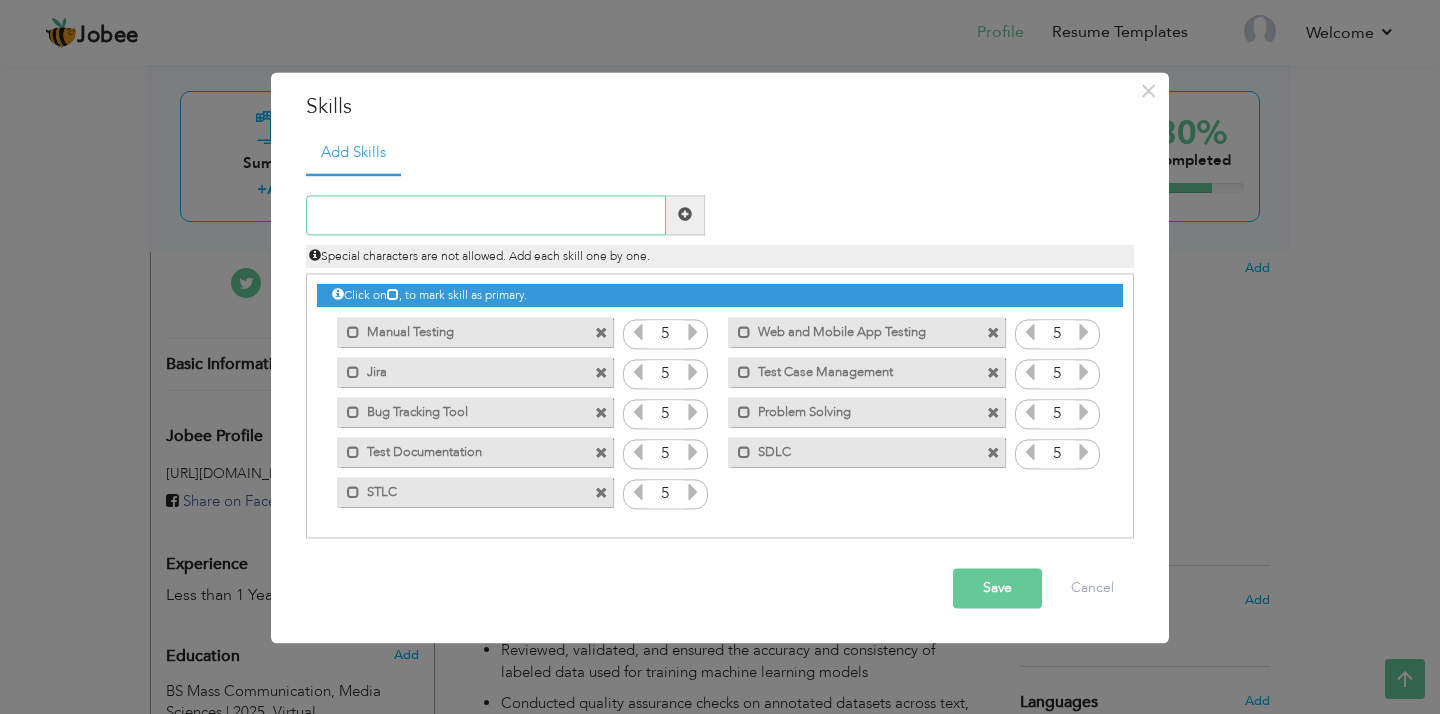 click at bounding box center [486, 215] 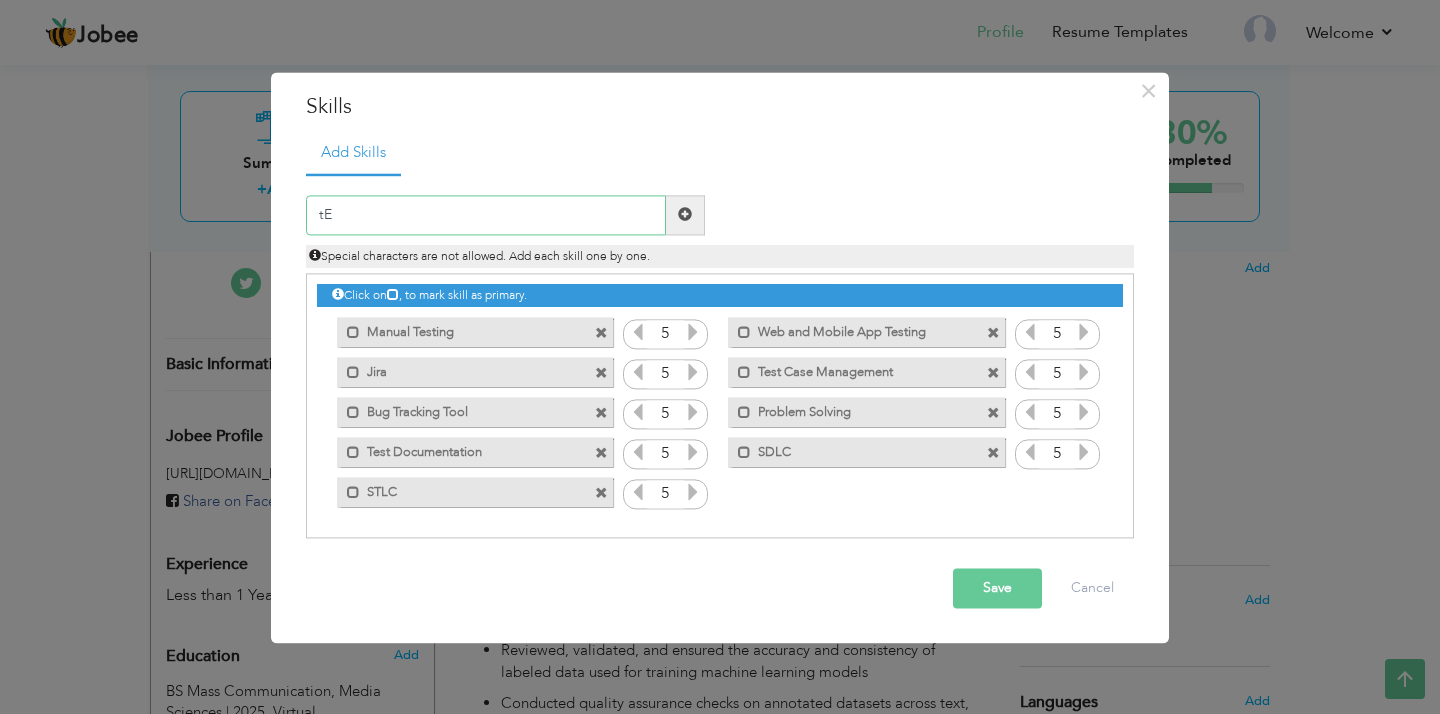 type on "t" 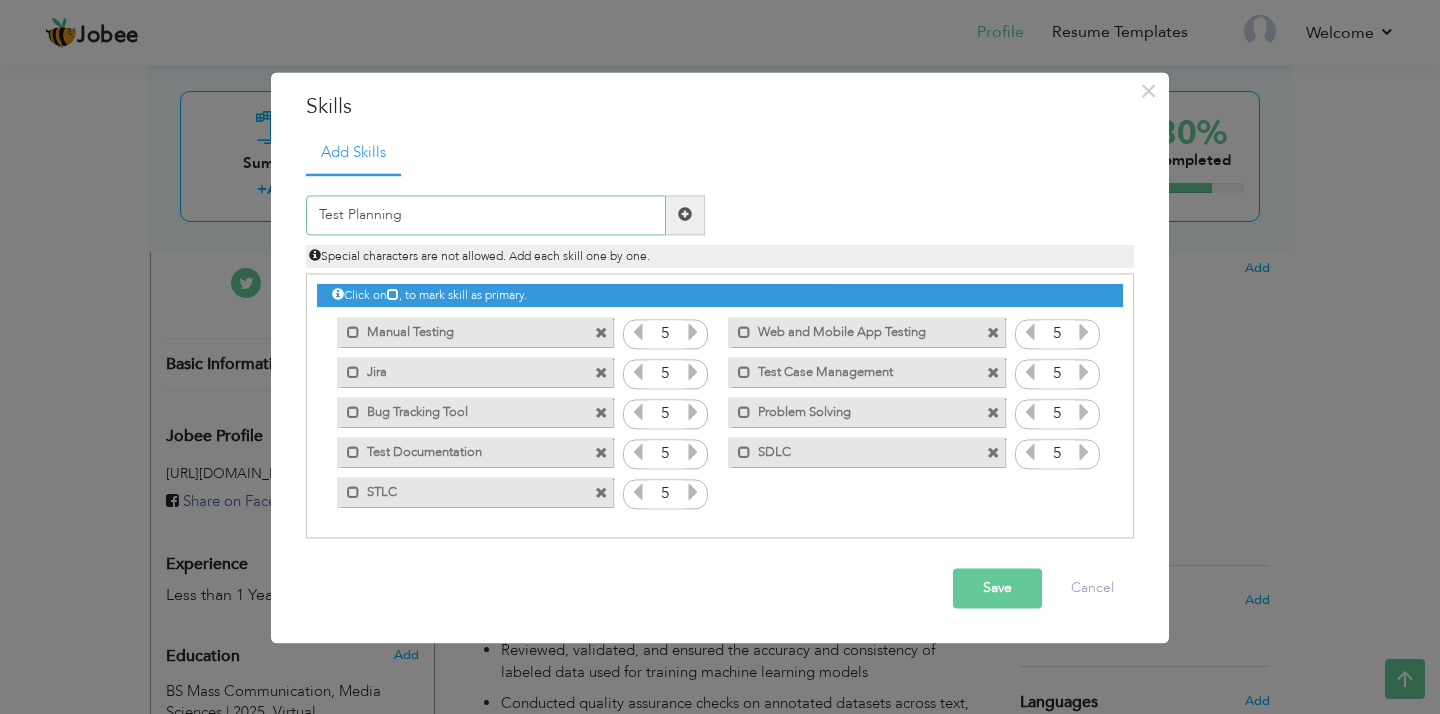 type on "Test Planning" 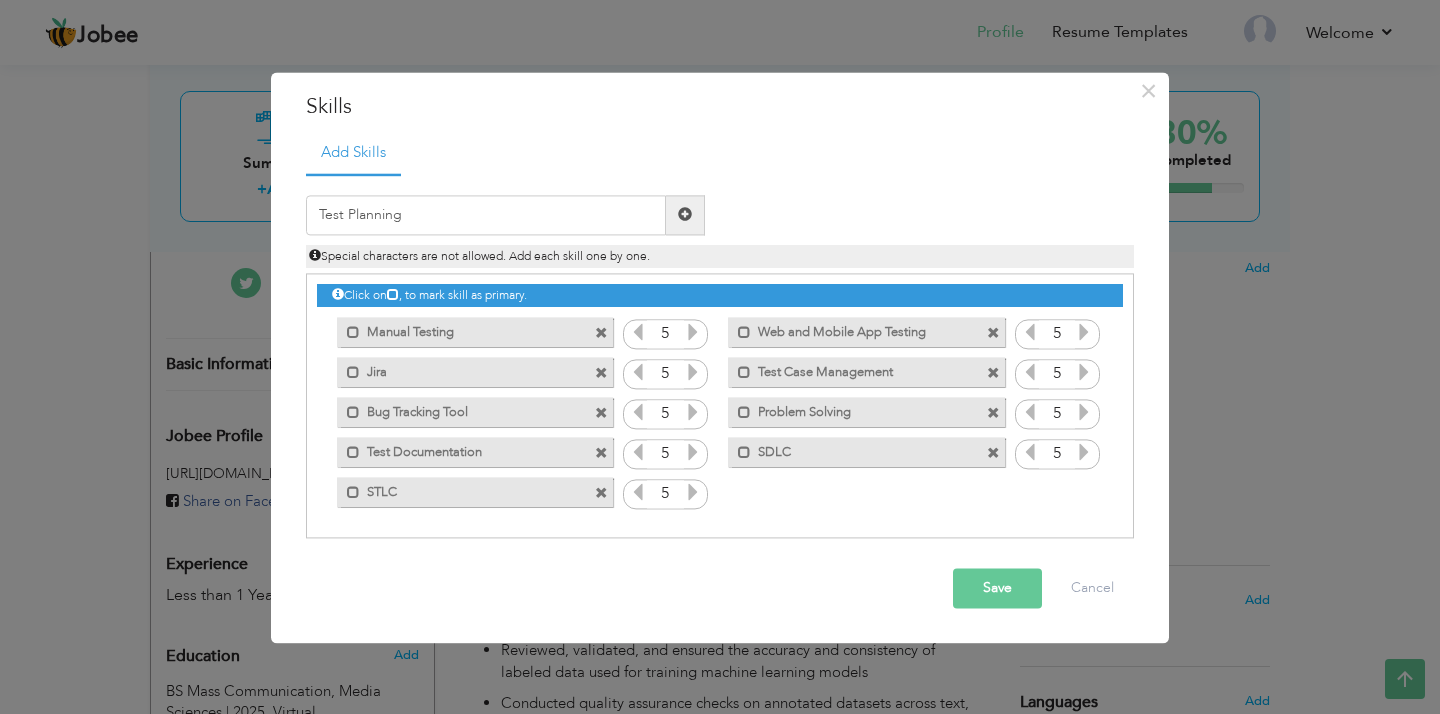 click at bounding box center [685, 215] 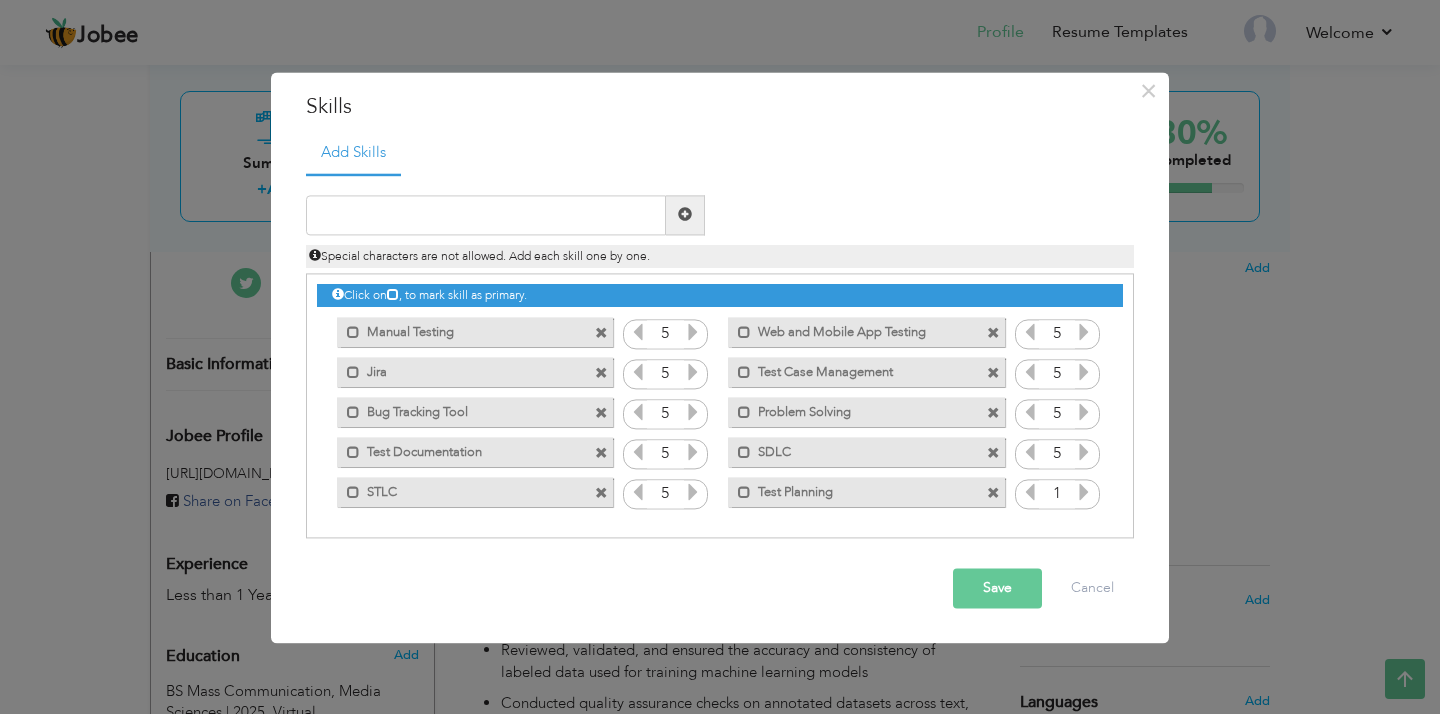 click on "1" at bounding box center [1057, 495] 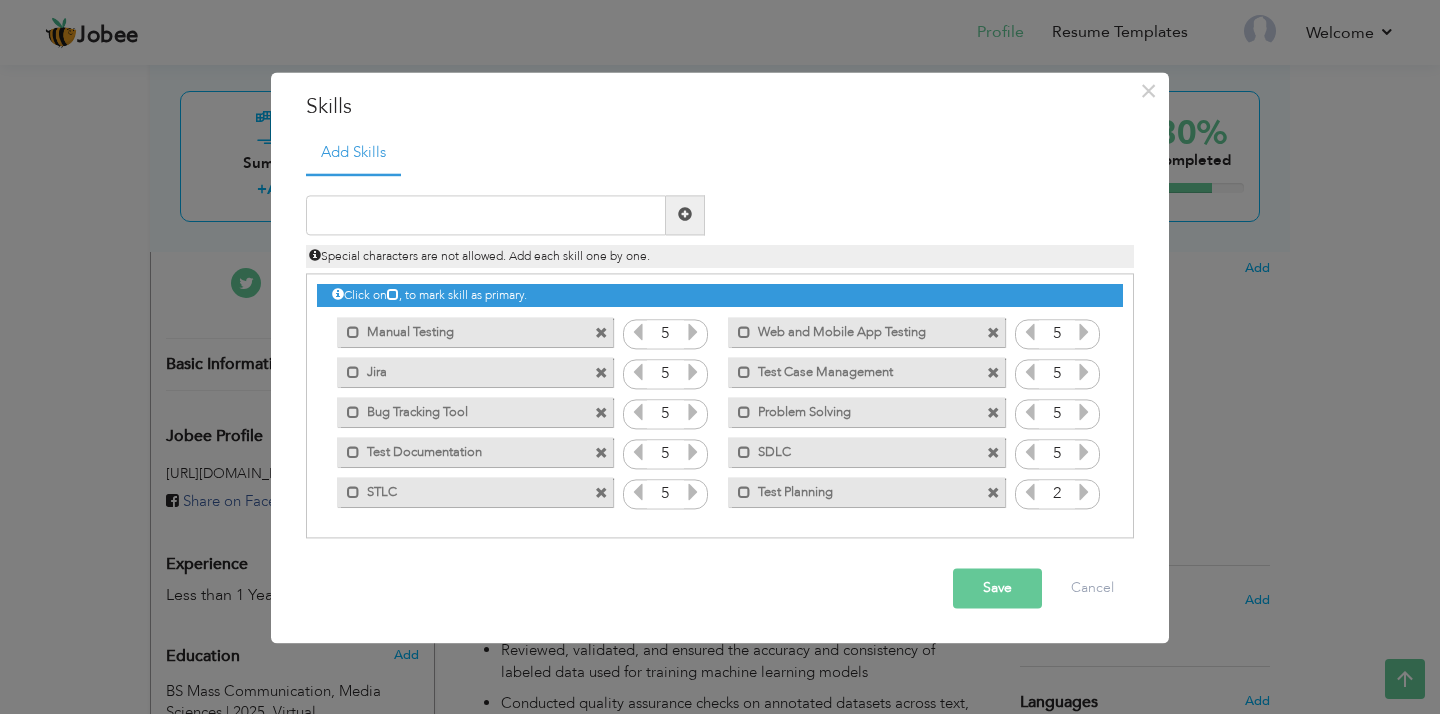 click at bounding box center (1084, 492) 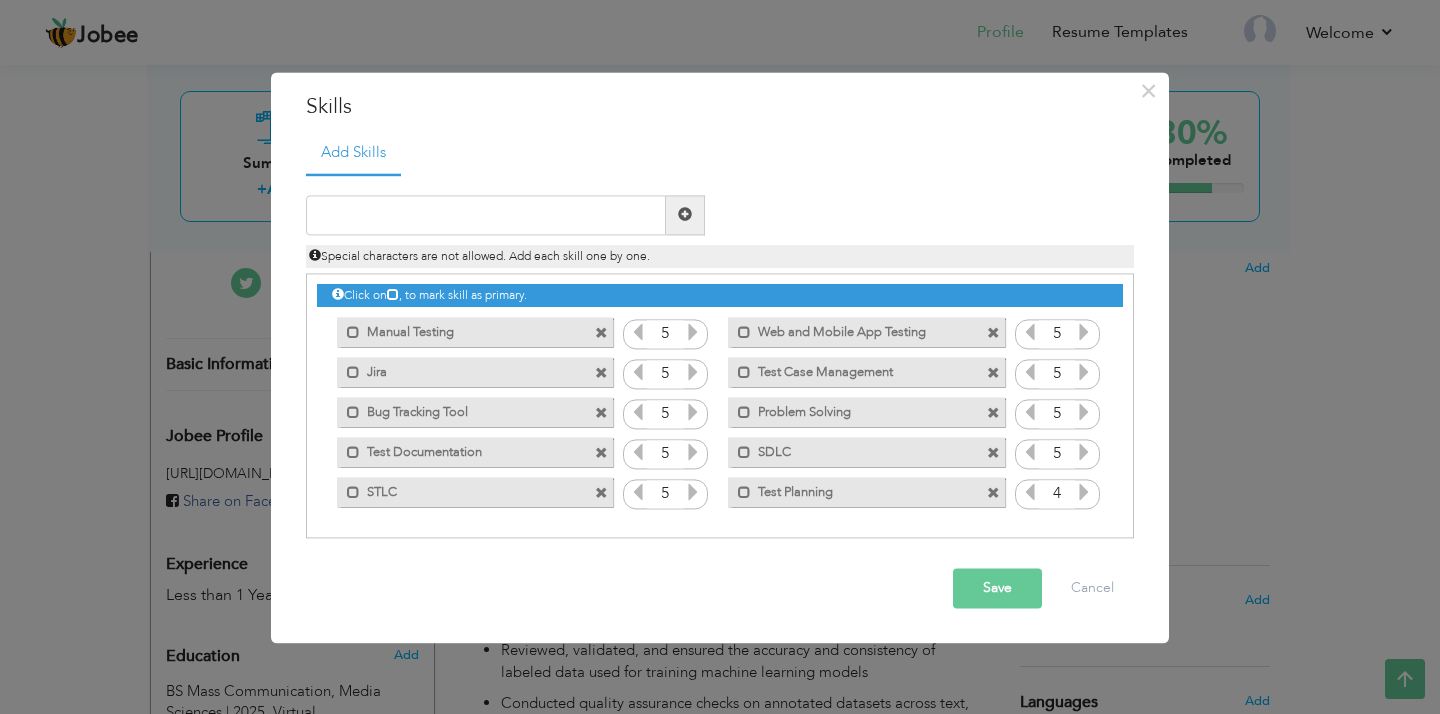 click at bounding box center (1084, 492) 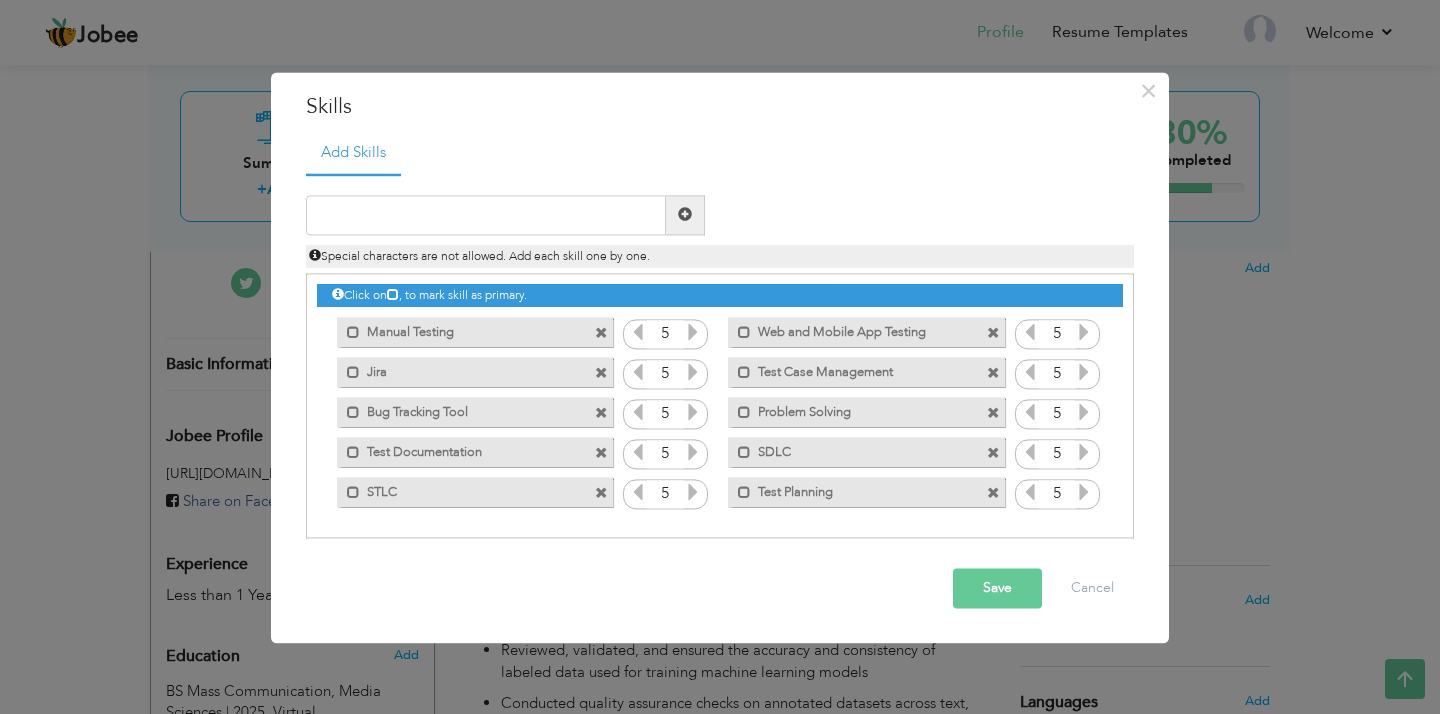 click at bounding box center (1084, 492) 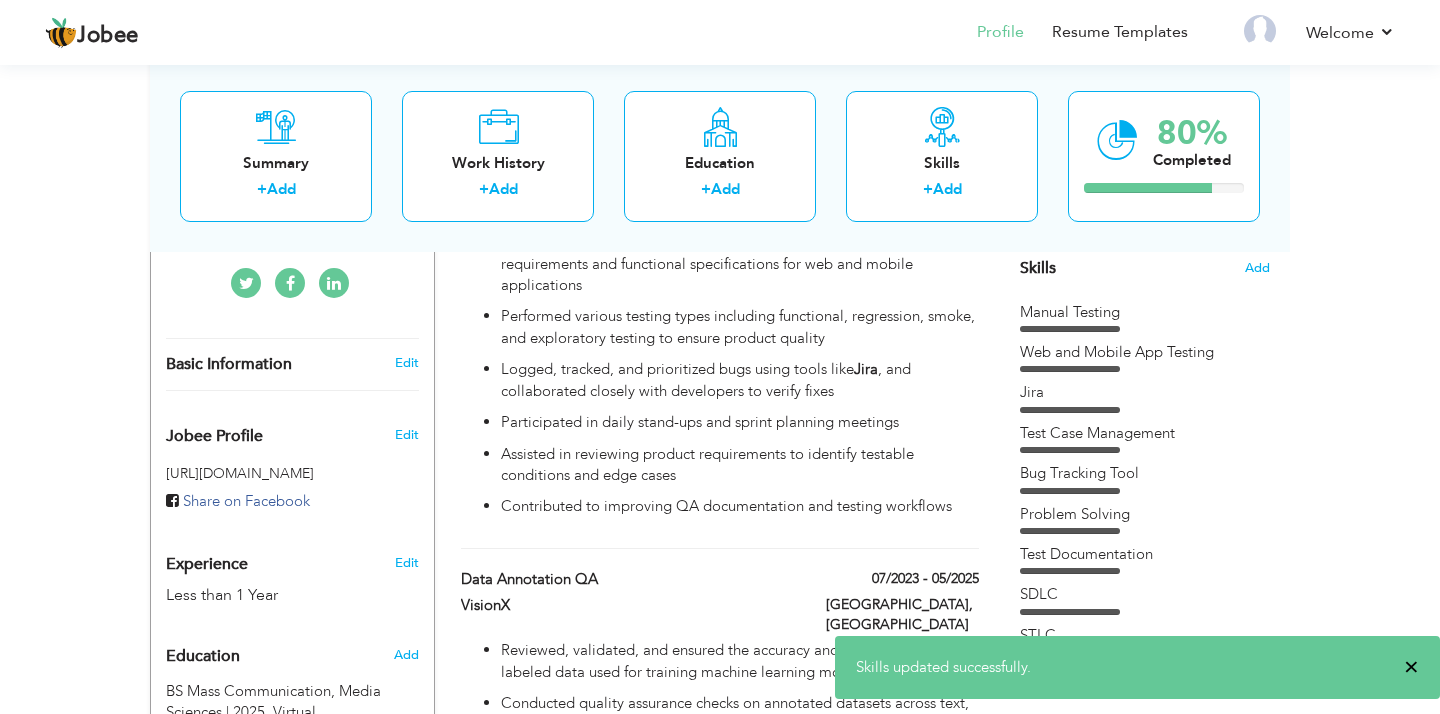 click on "×" at bounding box center [1411, 667] 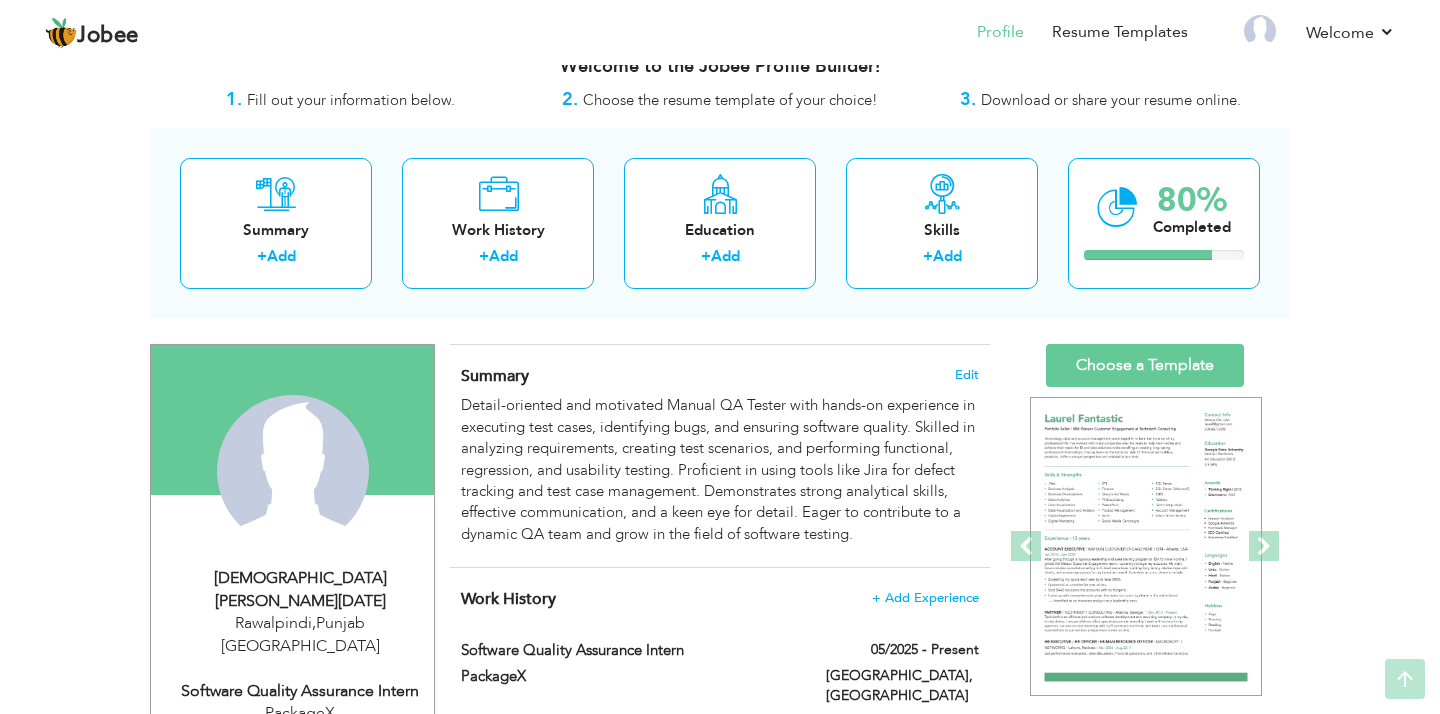 scroll, scrollTop: 14, scrollLeft: 0, axis: vertical 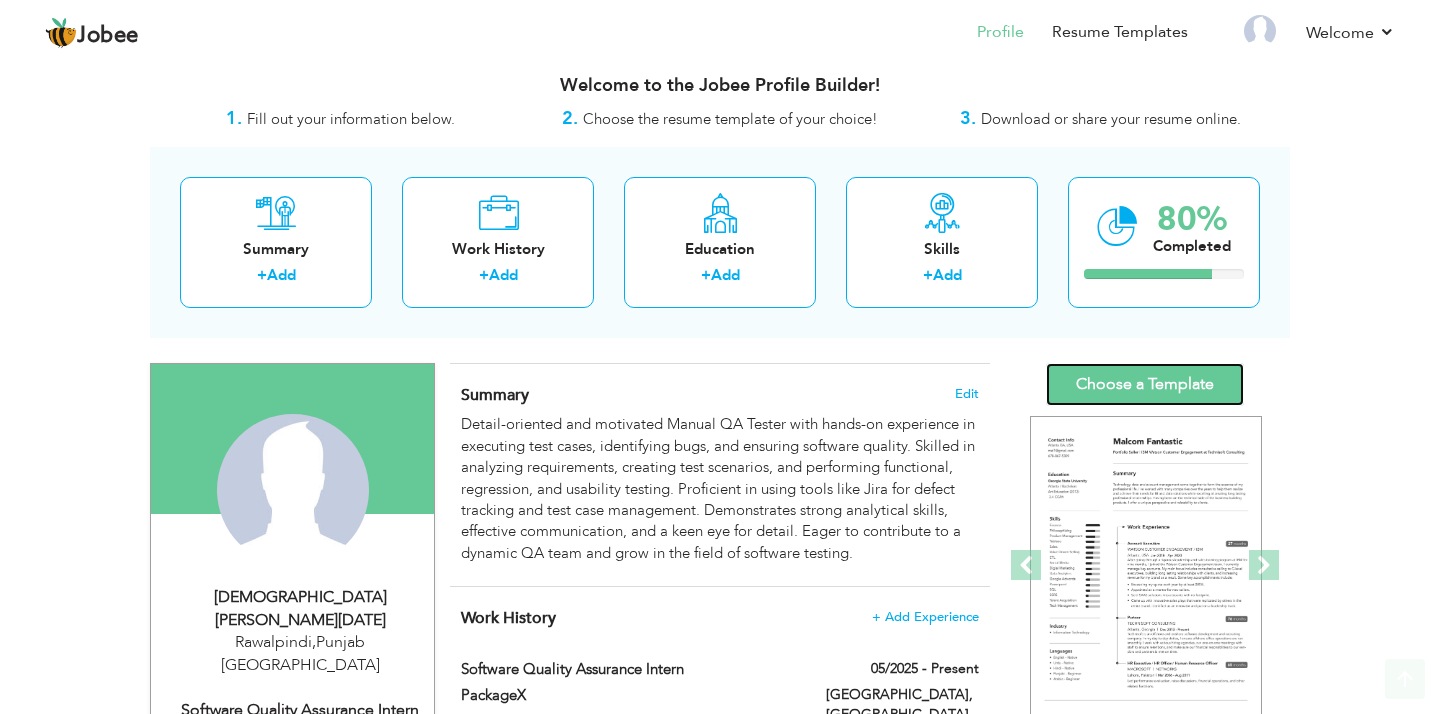 click on "Choose a Template" at bounding box center (1145, 384) 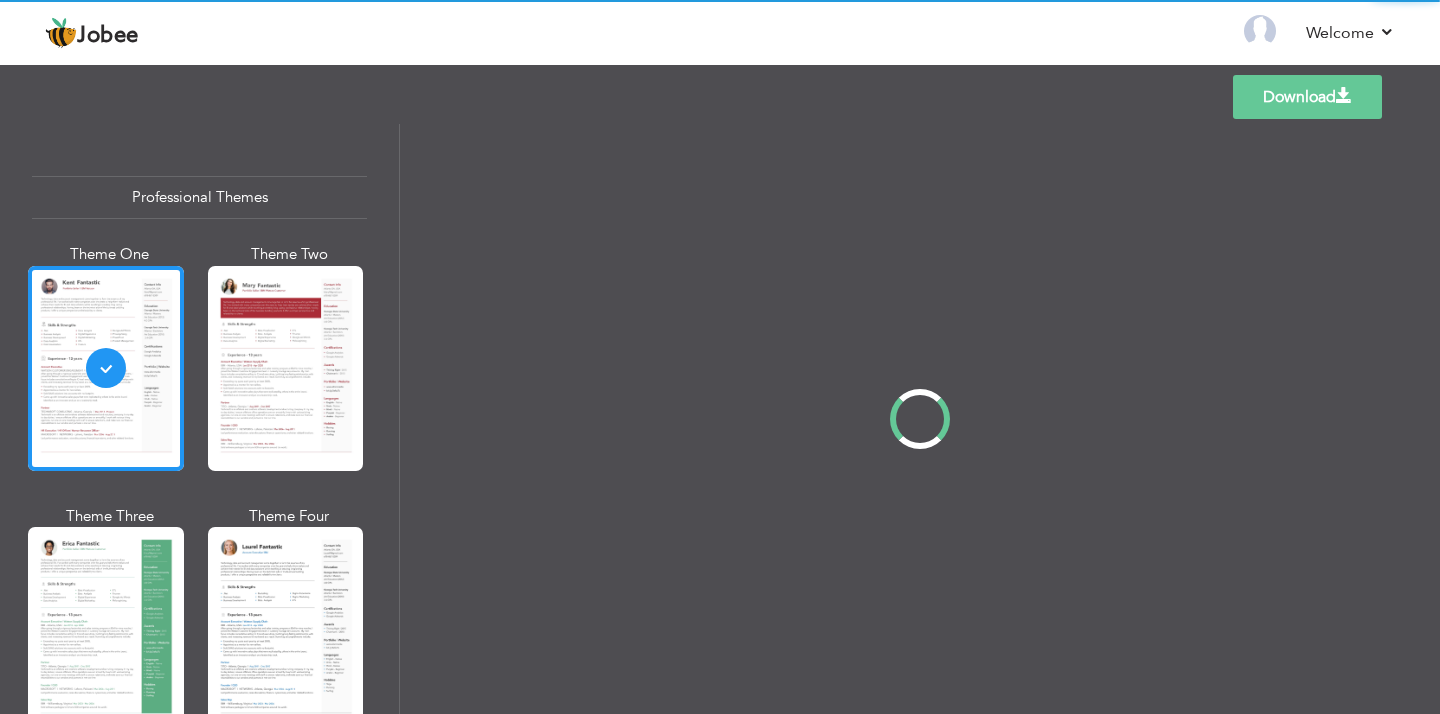 scroll, scrollTop: 0, scrollLeft: 0, axis: both 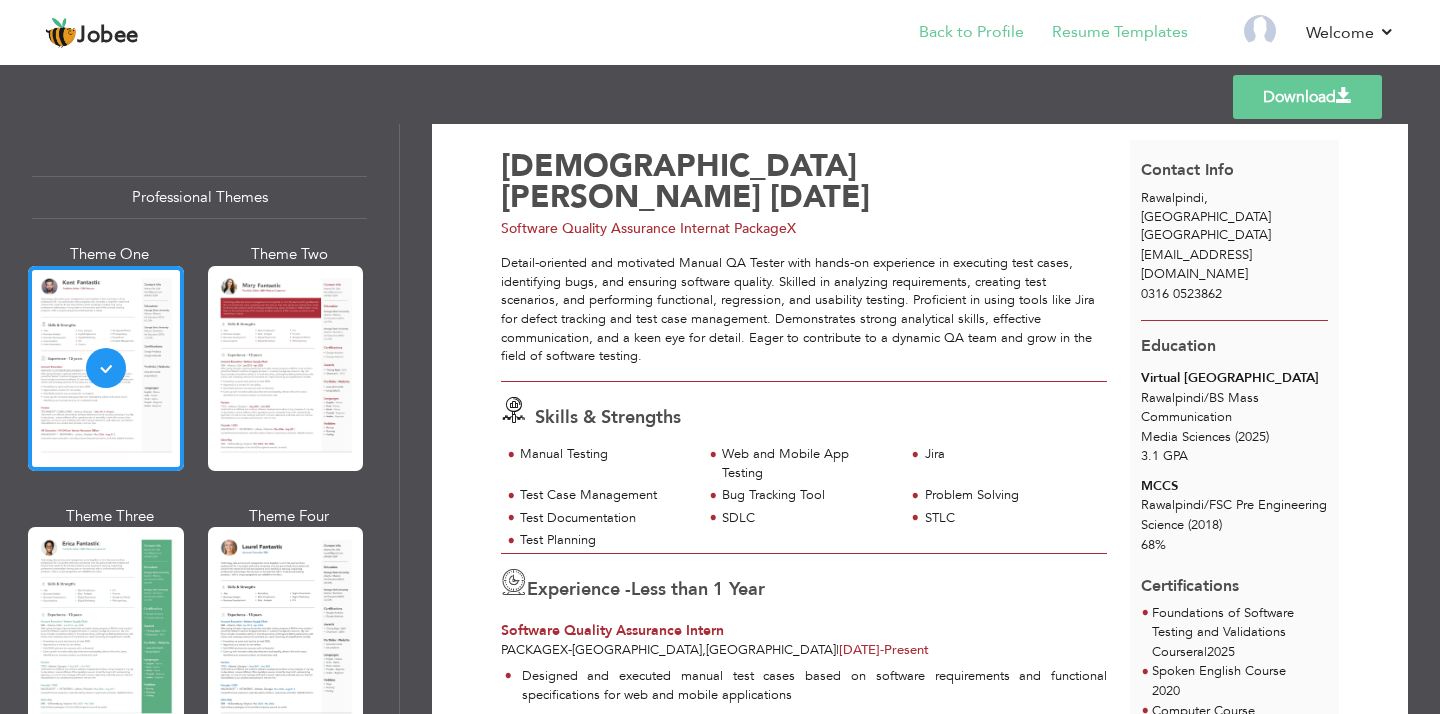 click on "Back to Profile" at bounding box center (957, 34) 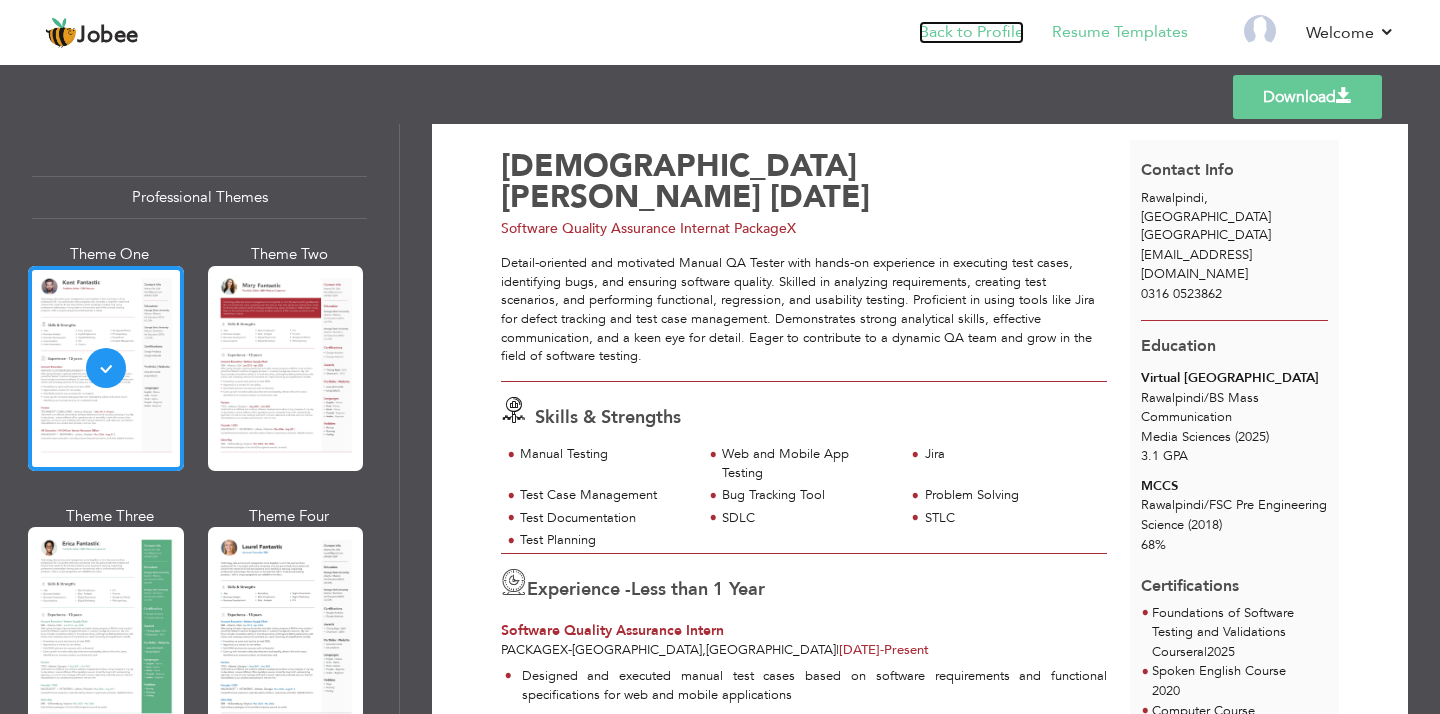 click on "Back to Profile" at bounding box center (971, 32) 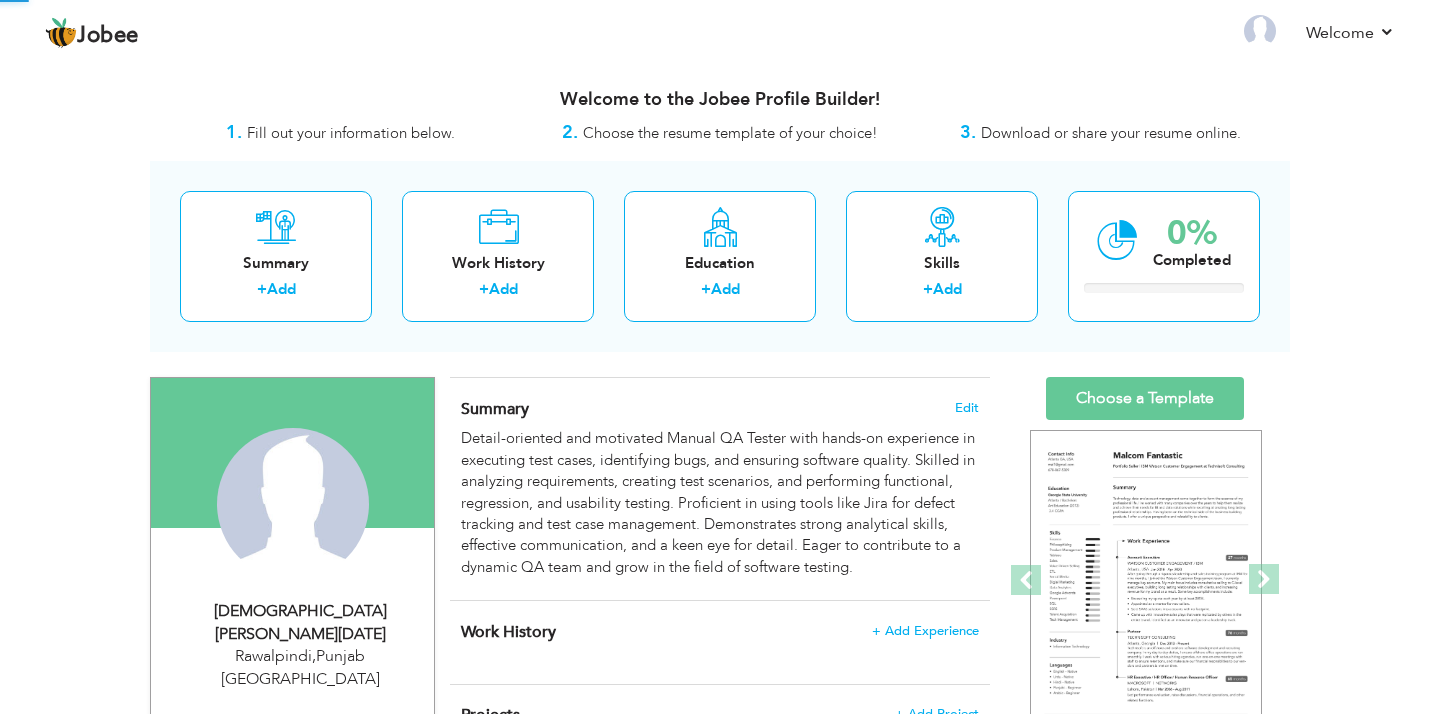 scroll, scrollTop: 0, scrollLeft: 0, axis: both 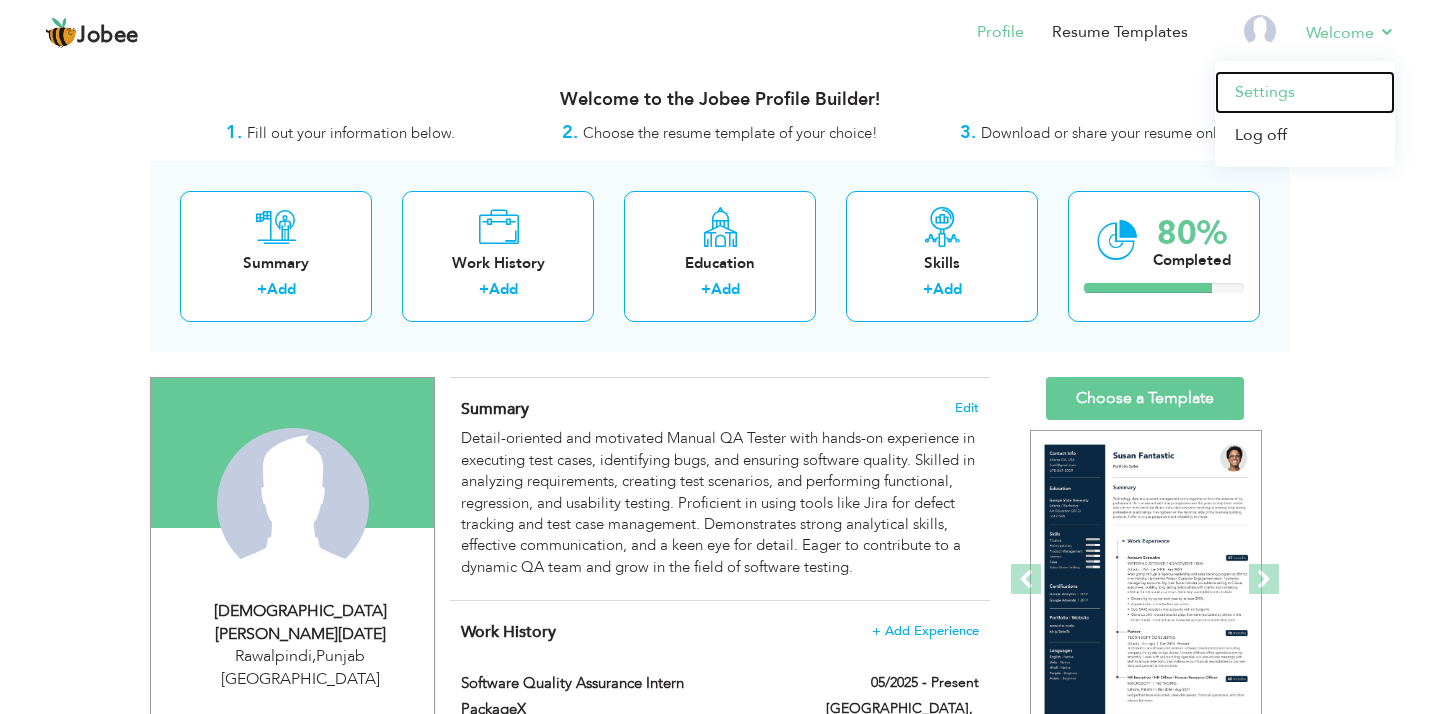 click on "Settings" at bounding box center (1305, 92) 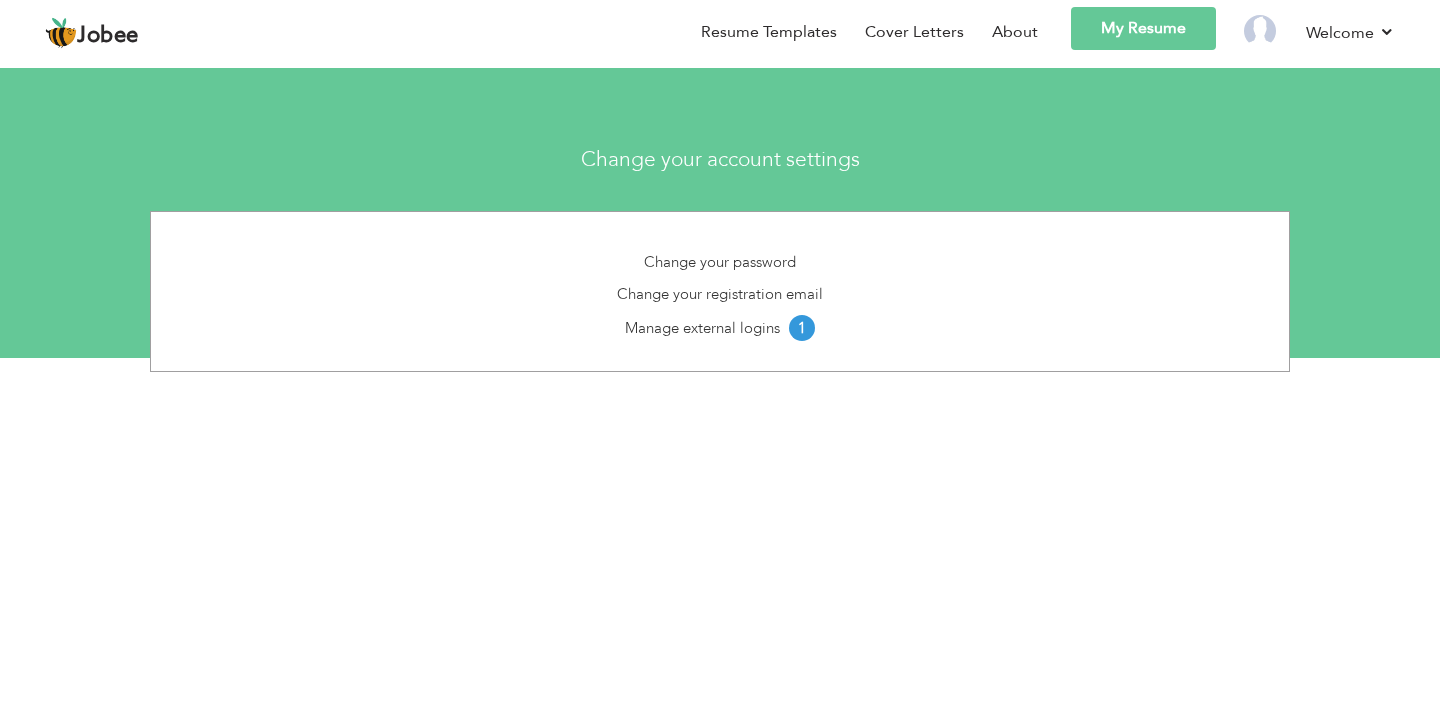 scroll, scrollTop: 0, scrollLeft: 0, axis: both 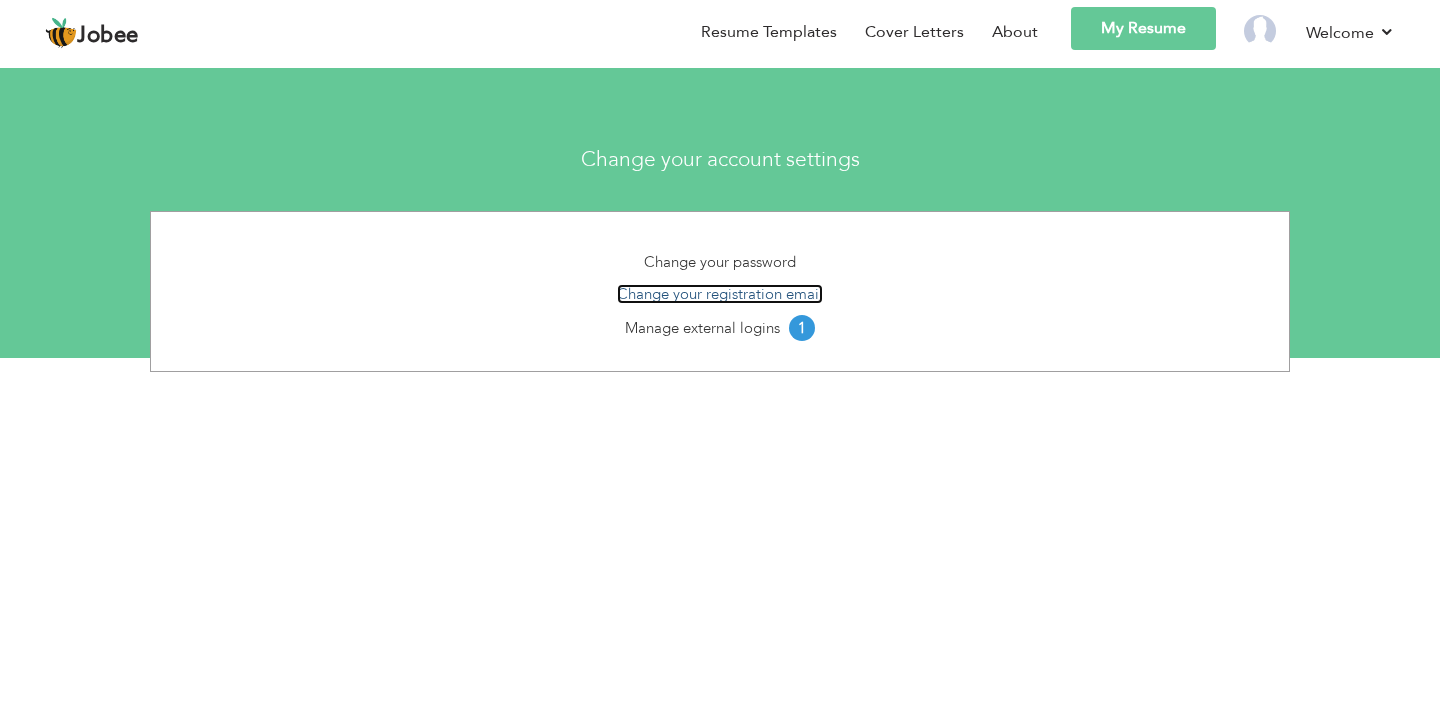 click on "Change your registration email" at bounding box center [720, 294] 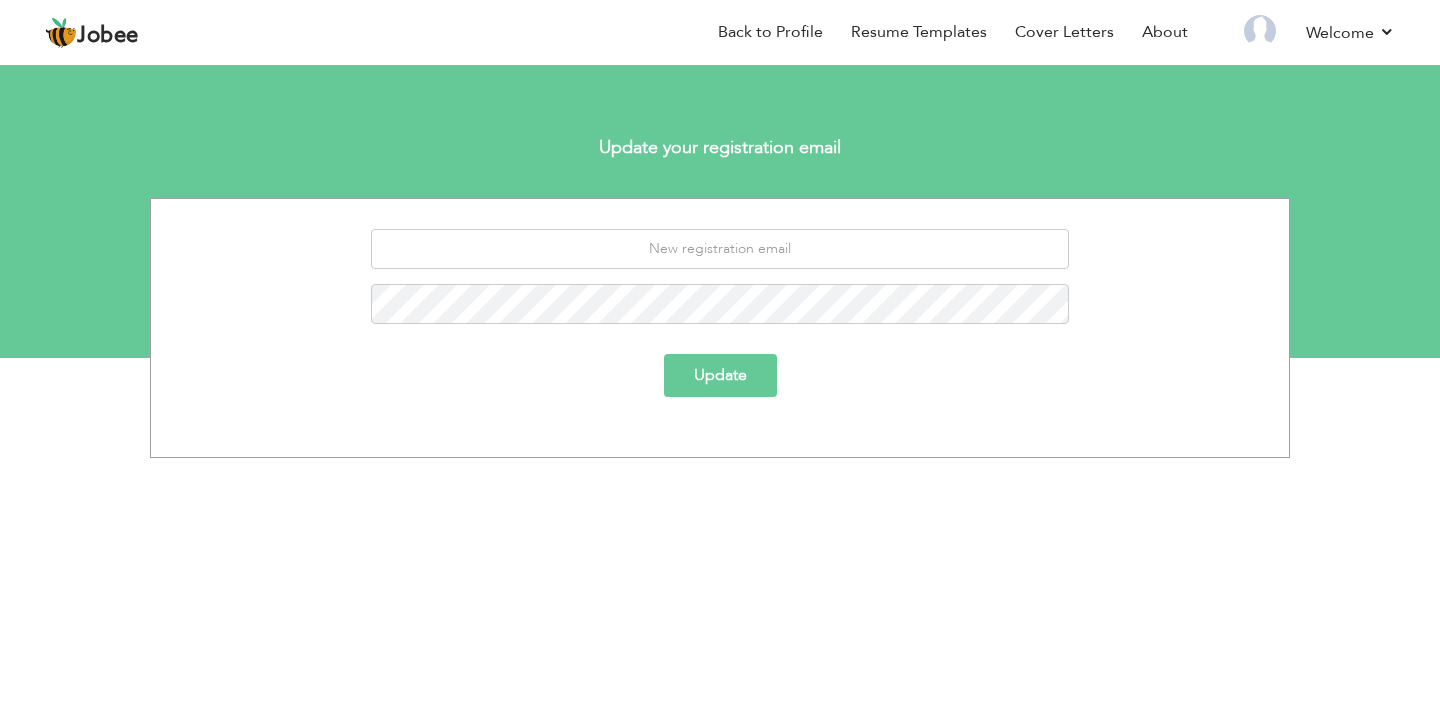 scroll, scrollTop: 0, scrollLeft: 0, axis: both 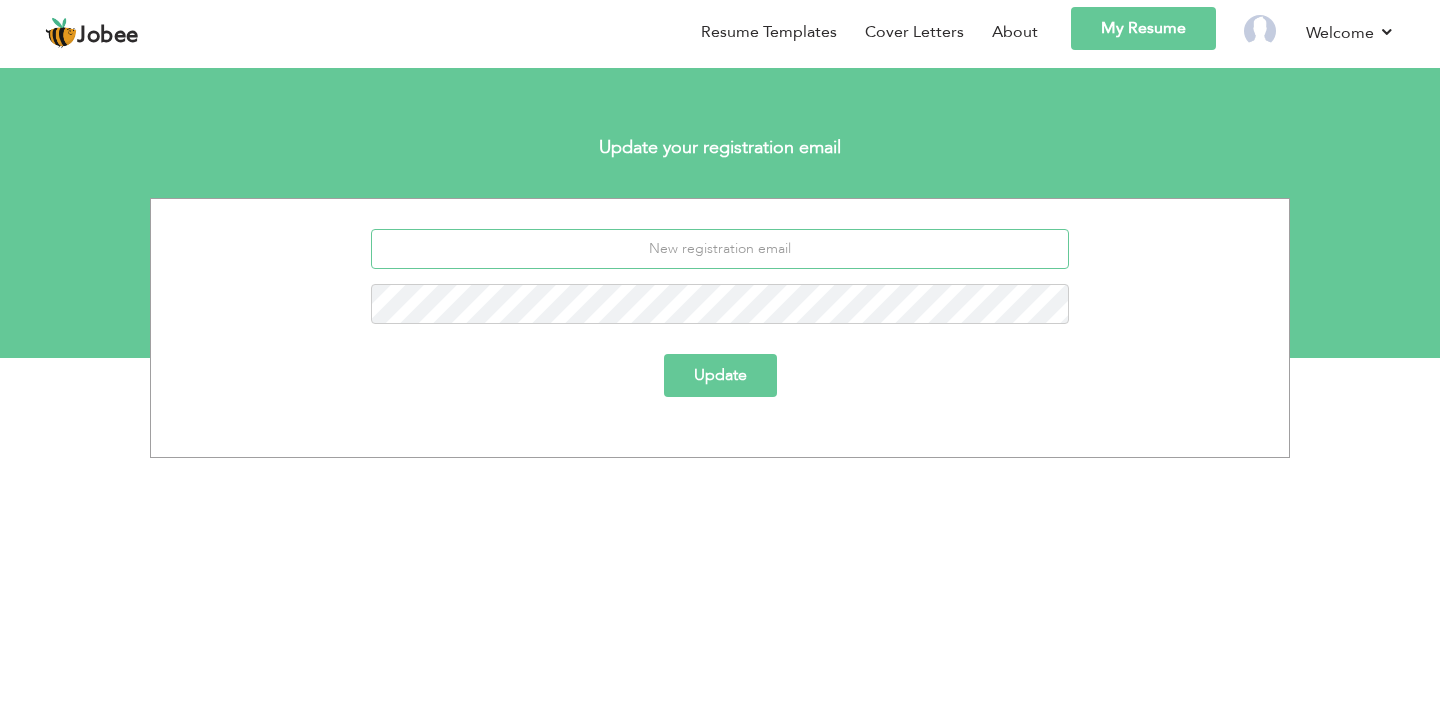 click at bounding box center [720, 249] 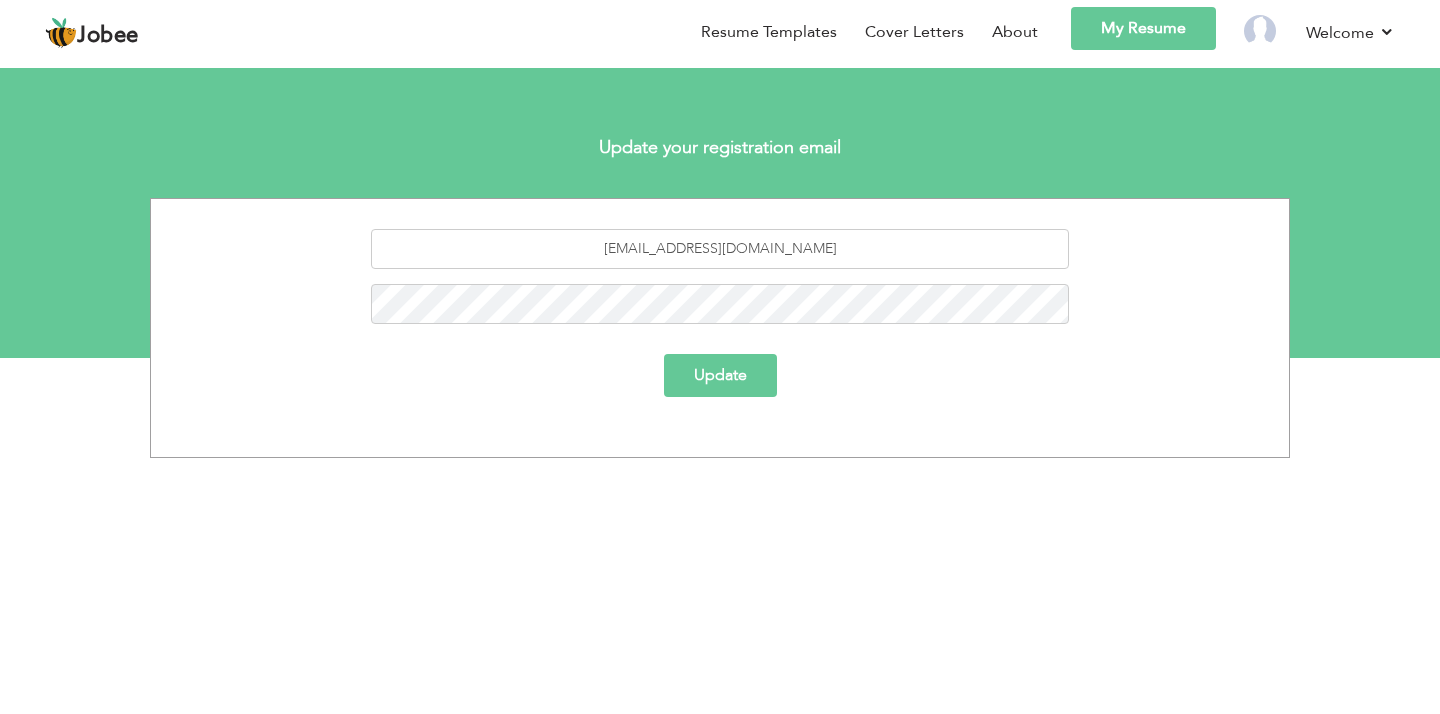 click on "Update" at bounding box center (720, 375) 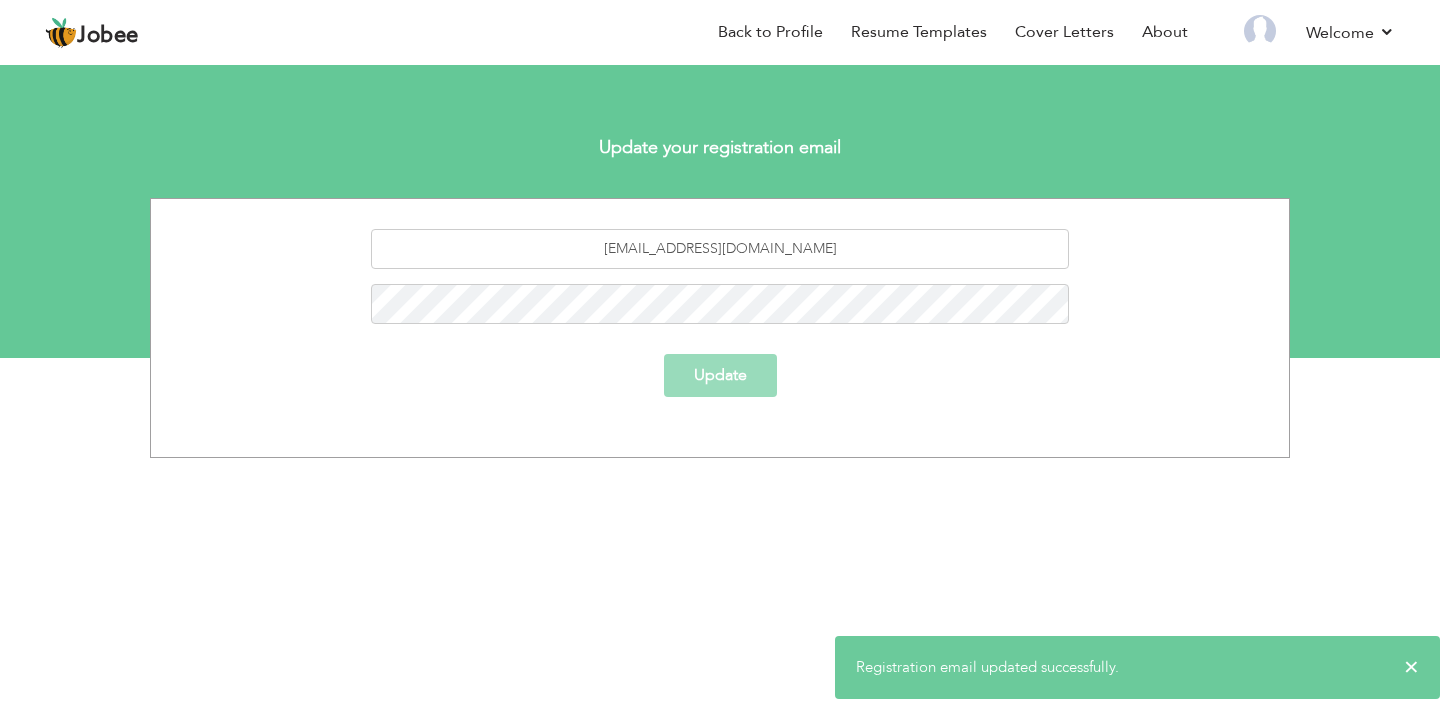 scroll, scrollTop: 0, scrollLeft: 0, axis: both 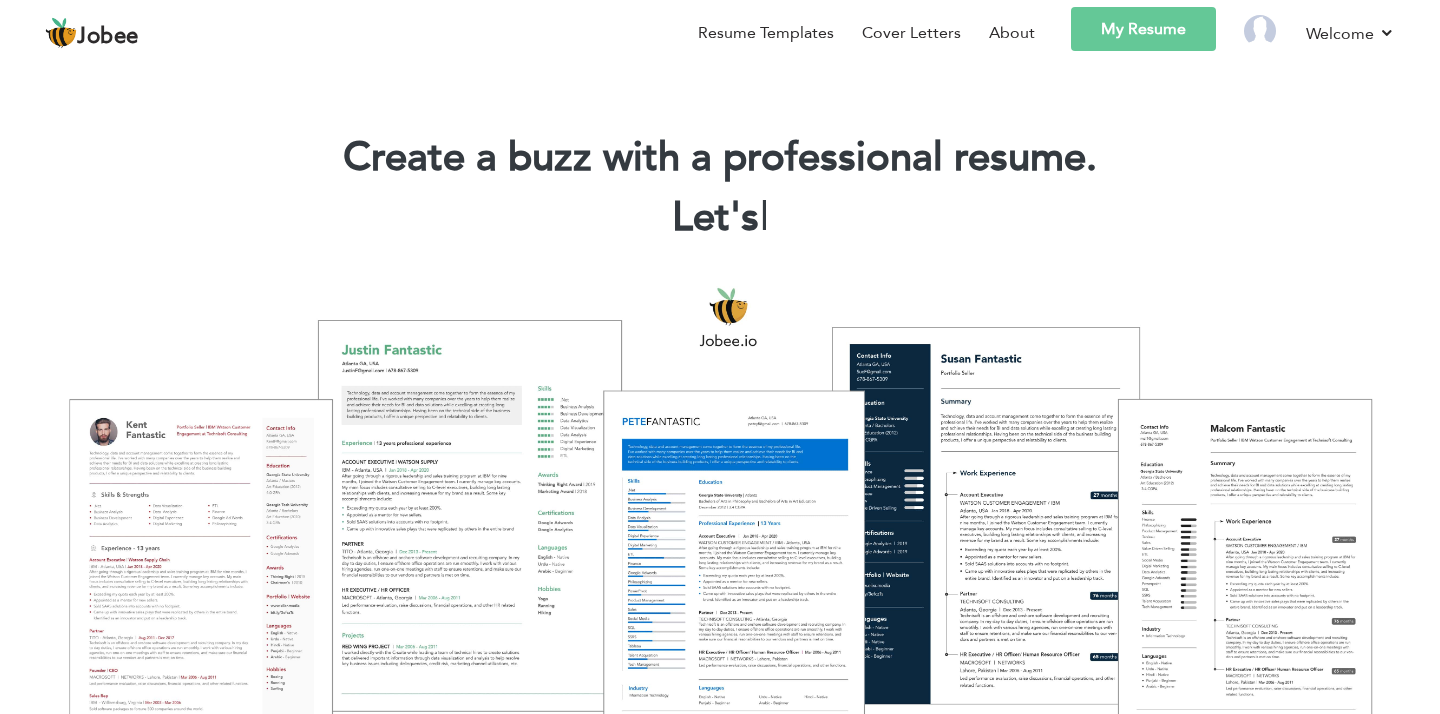click on "My Resume" at bounding box center [1143, 29] 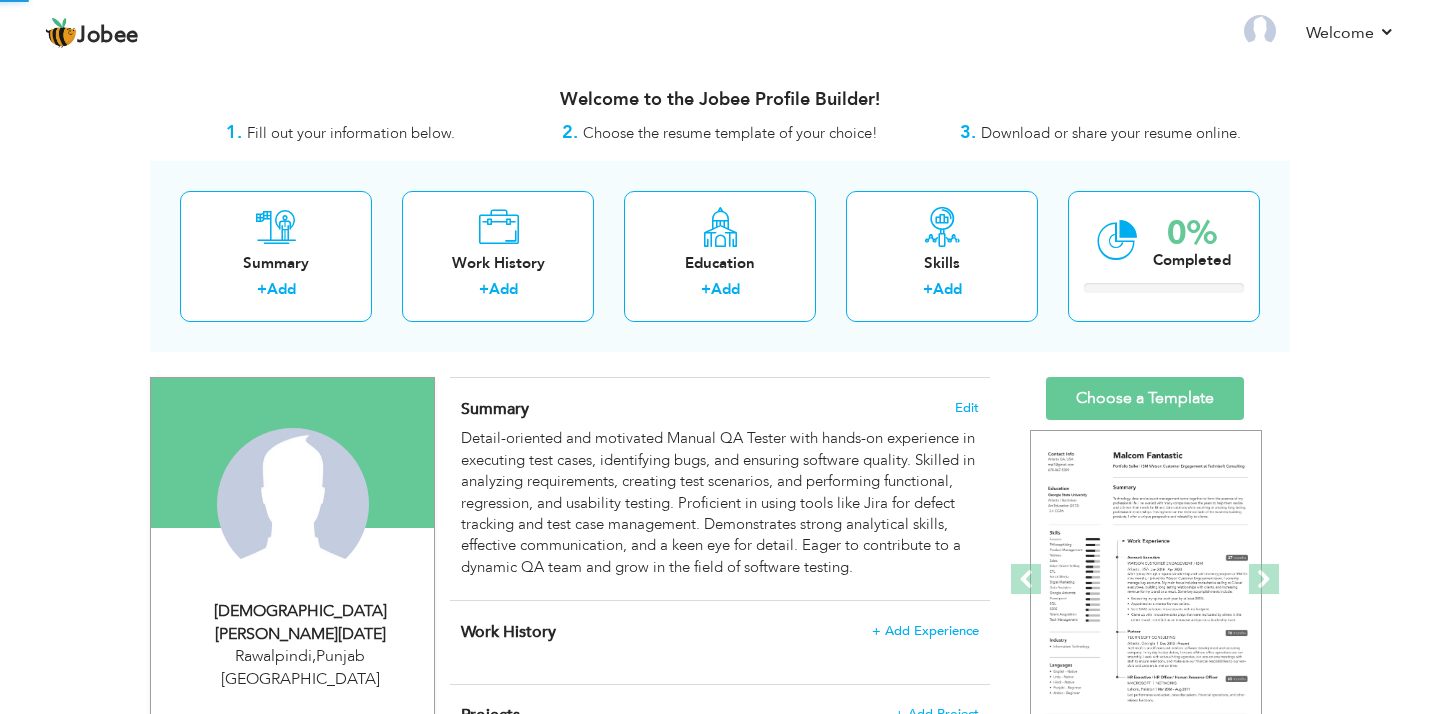 scroll, scrollTop: 0, scrollLeft: 0, axis: both 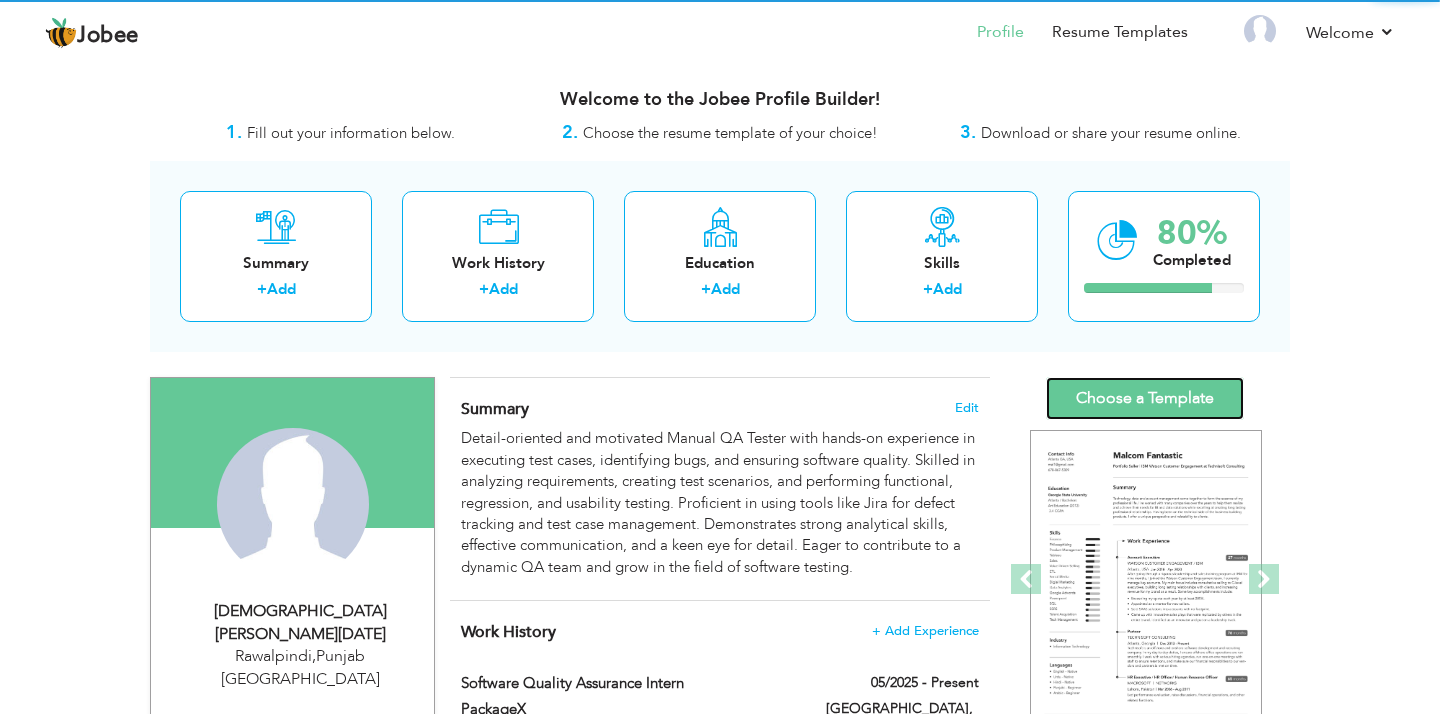 click on "Choose a Template" at bounding box center (1145, 398) 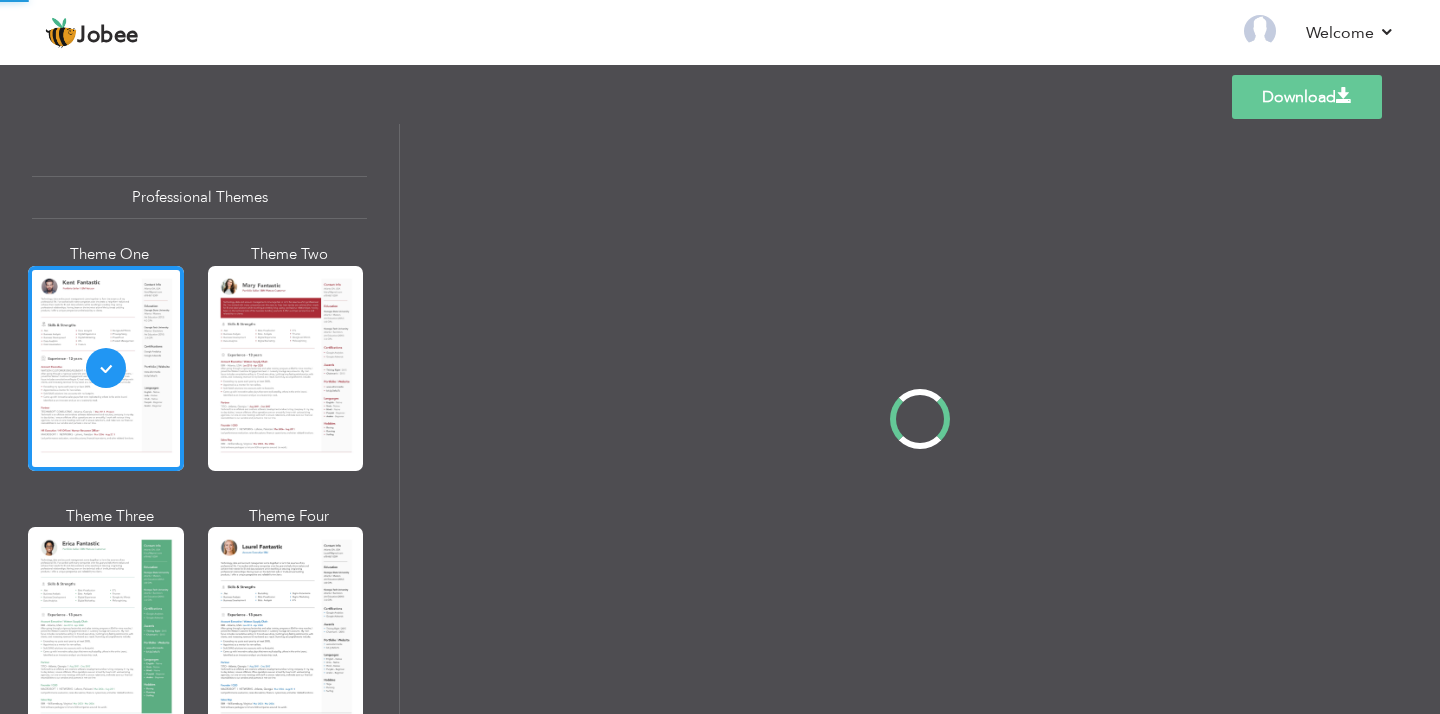 scroll, scrollTop: 0, scrollLeft: 0, axis: both 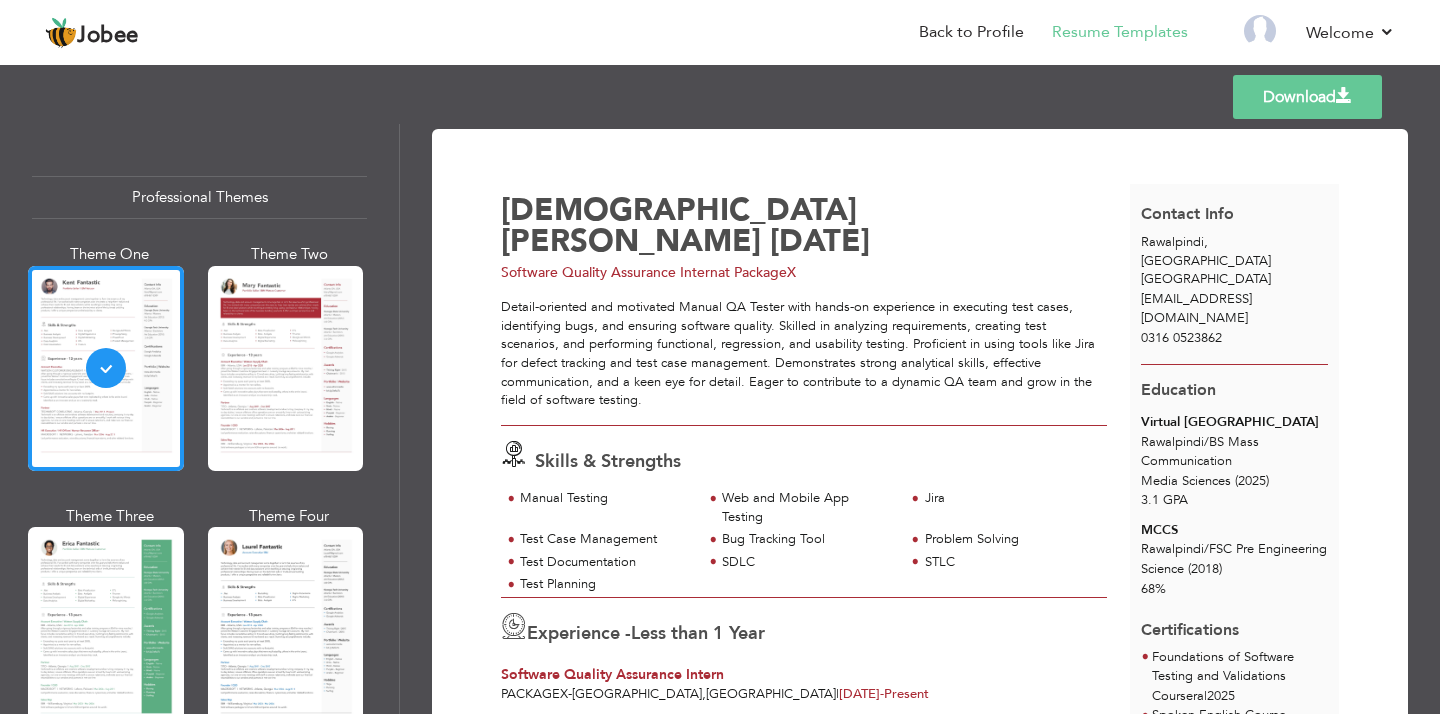 click on "Download" at bounding box center (1307, 97) 